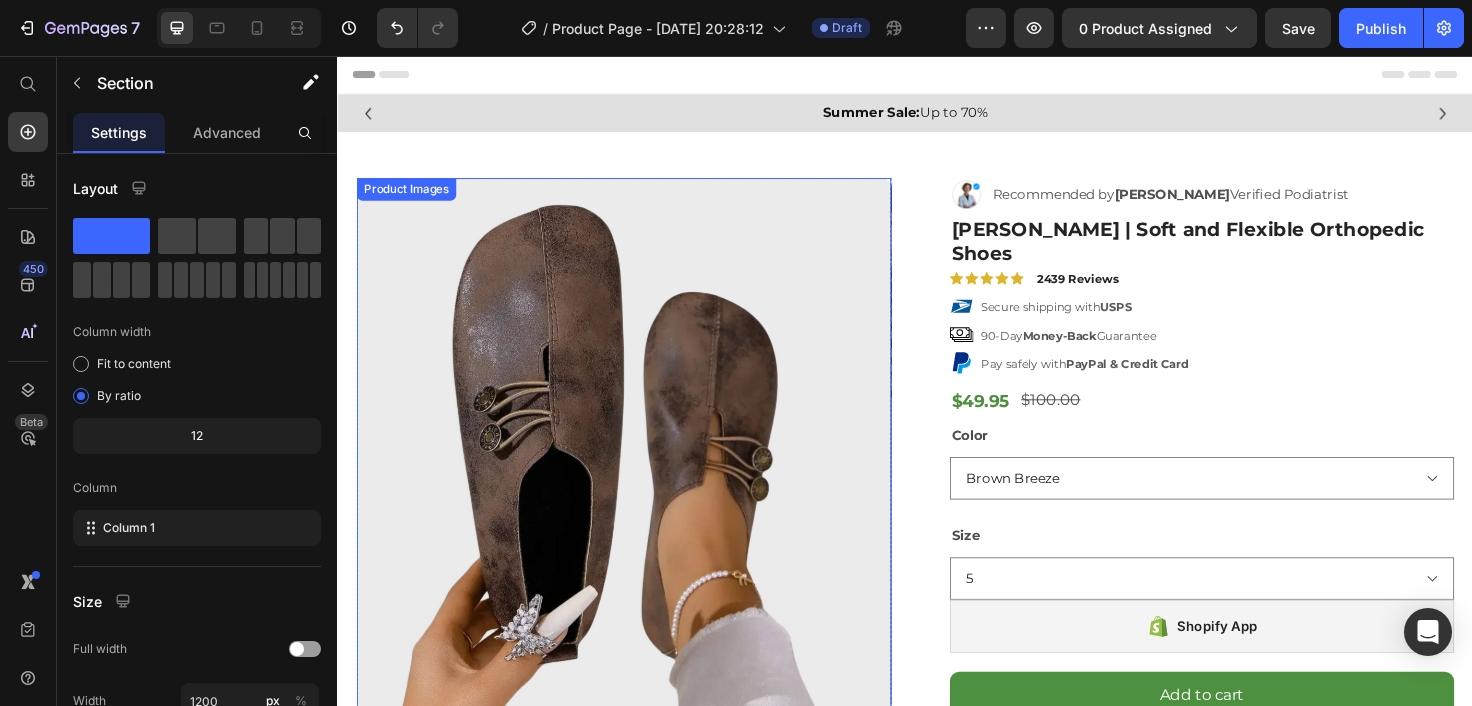 scroll, scrollTop: 249, scrollLeft: 0, axis: vertical 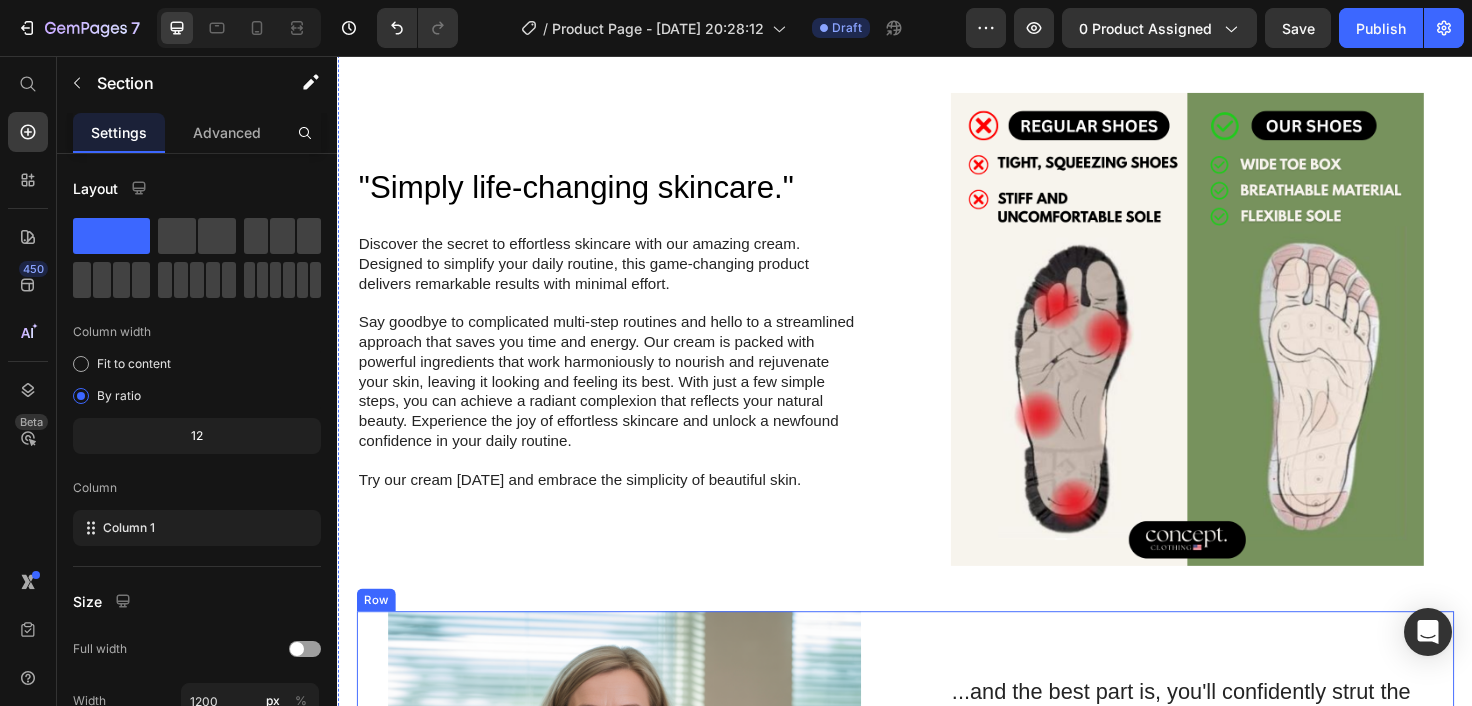 type 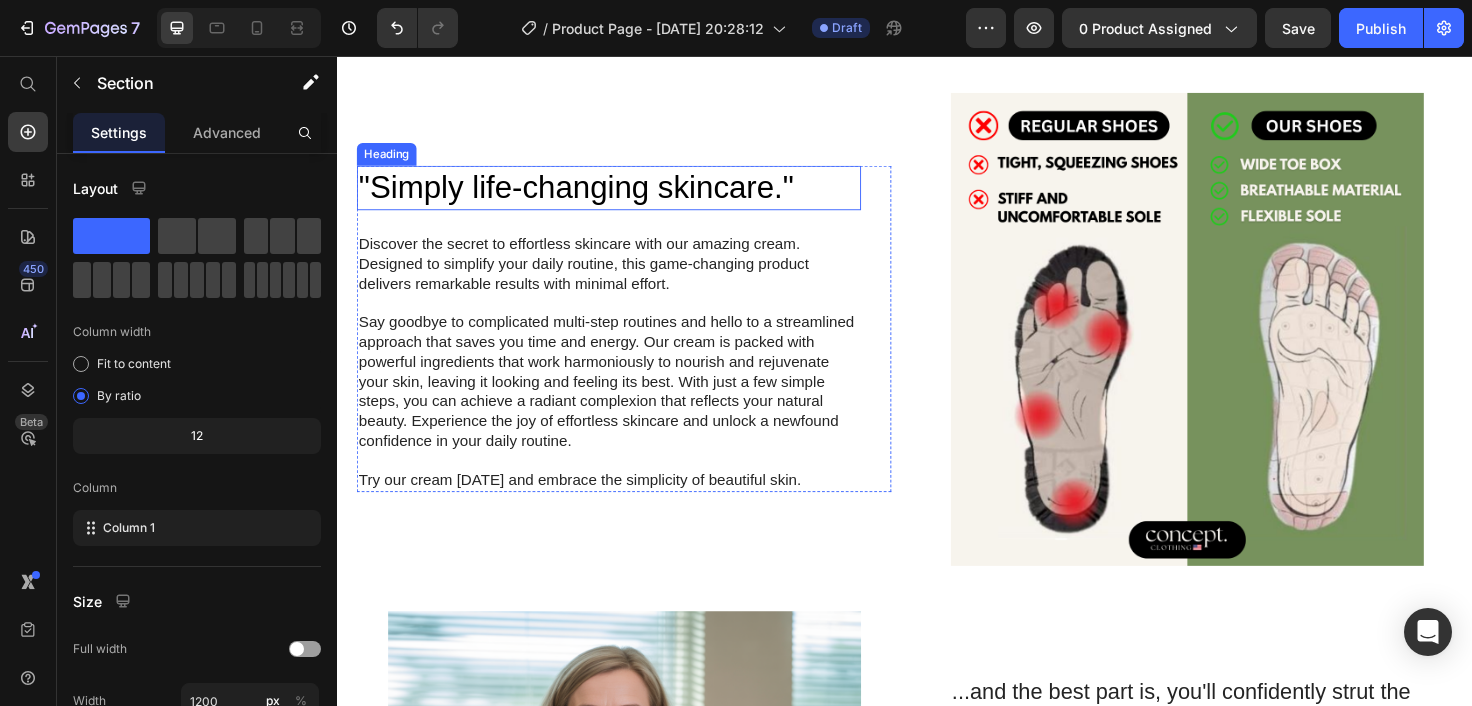 click on ""Simply life-changing skincare."" at bounding box center [623, 195] 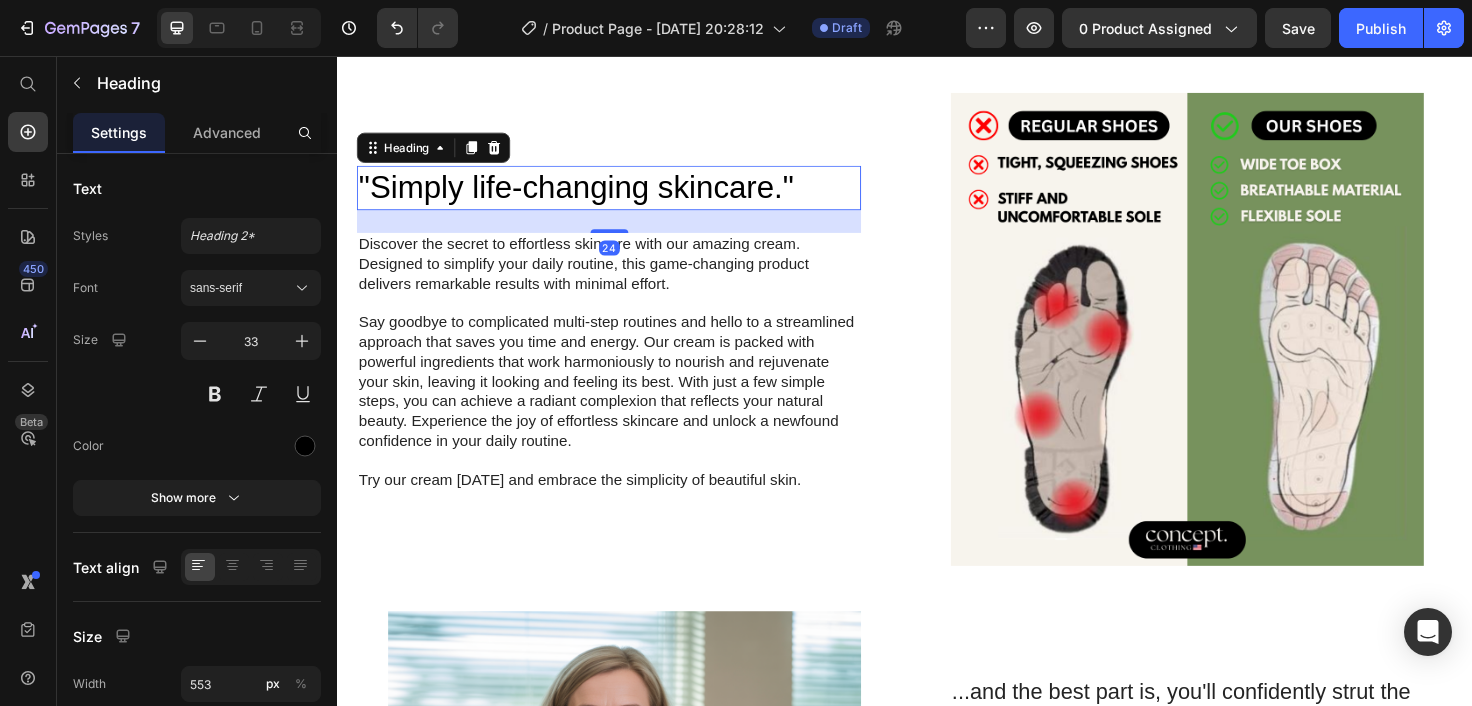 click on ""Simply life-changing skincare."" at bounding box center (623, 195) 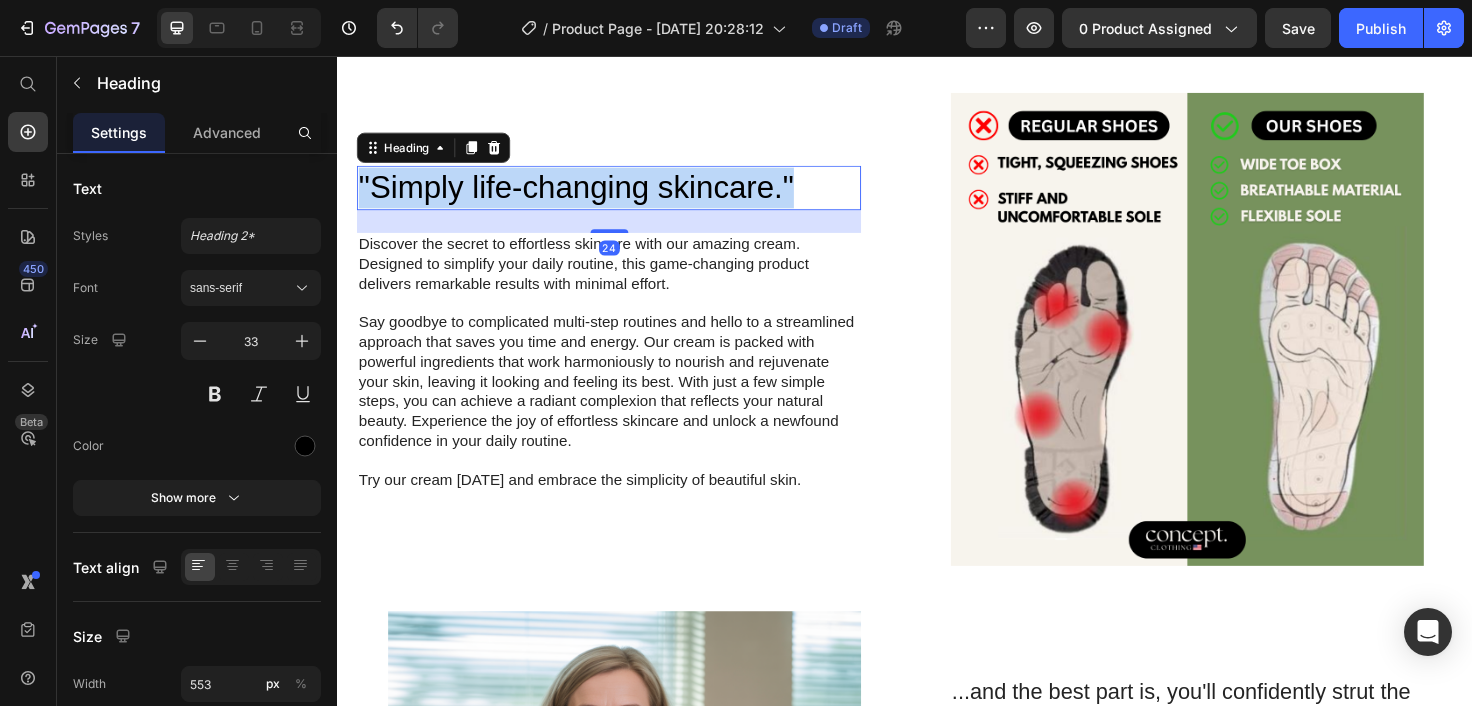 click on ""Simply life-changing skincare."" at bounding box center [623, 195] 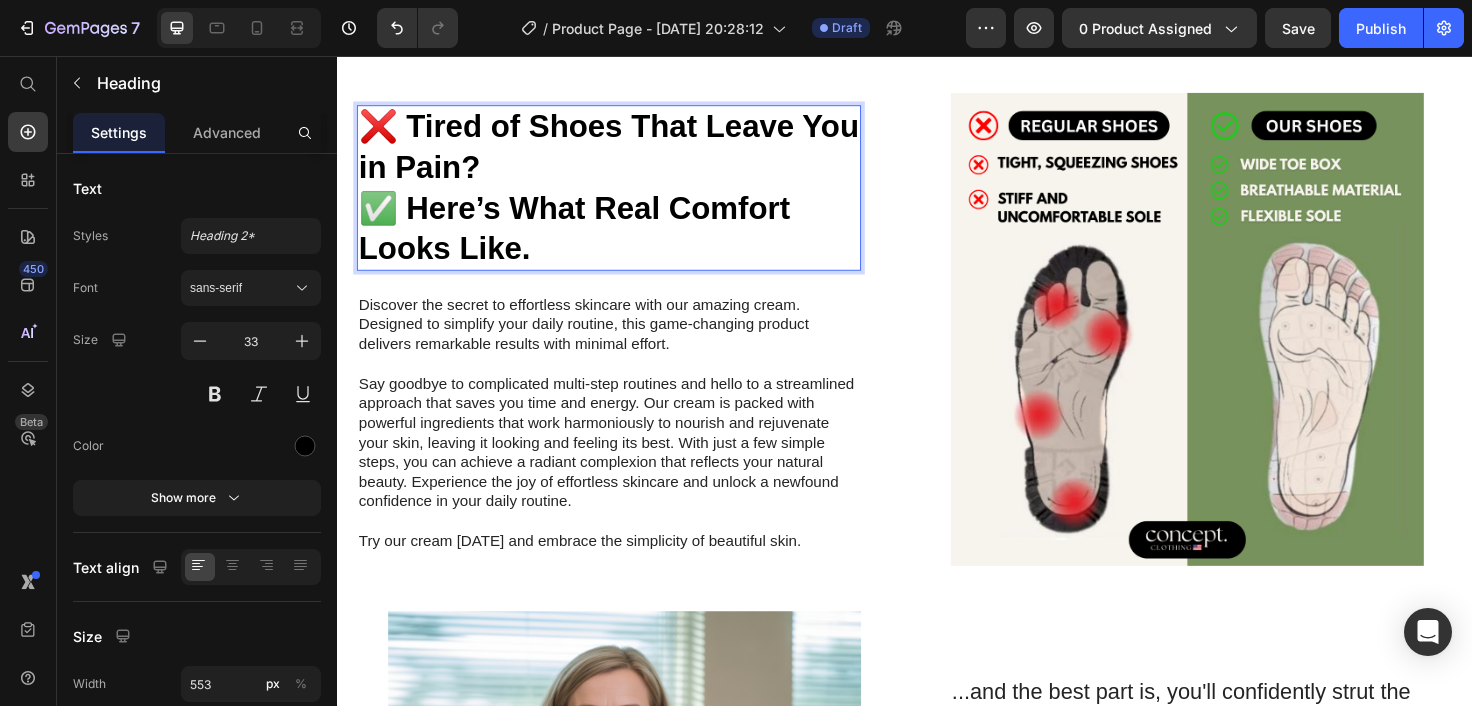 scroll, scrollTop: 1246, scrollLeft: 0, axis: vertical 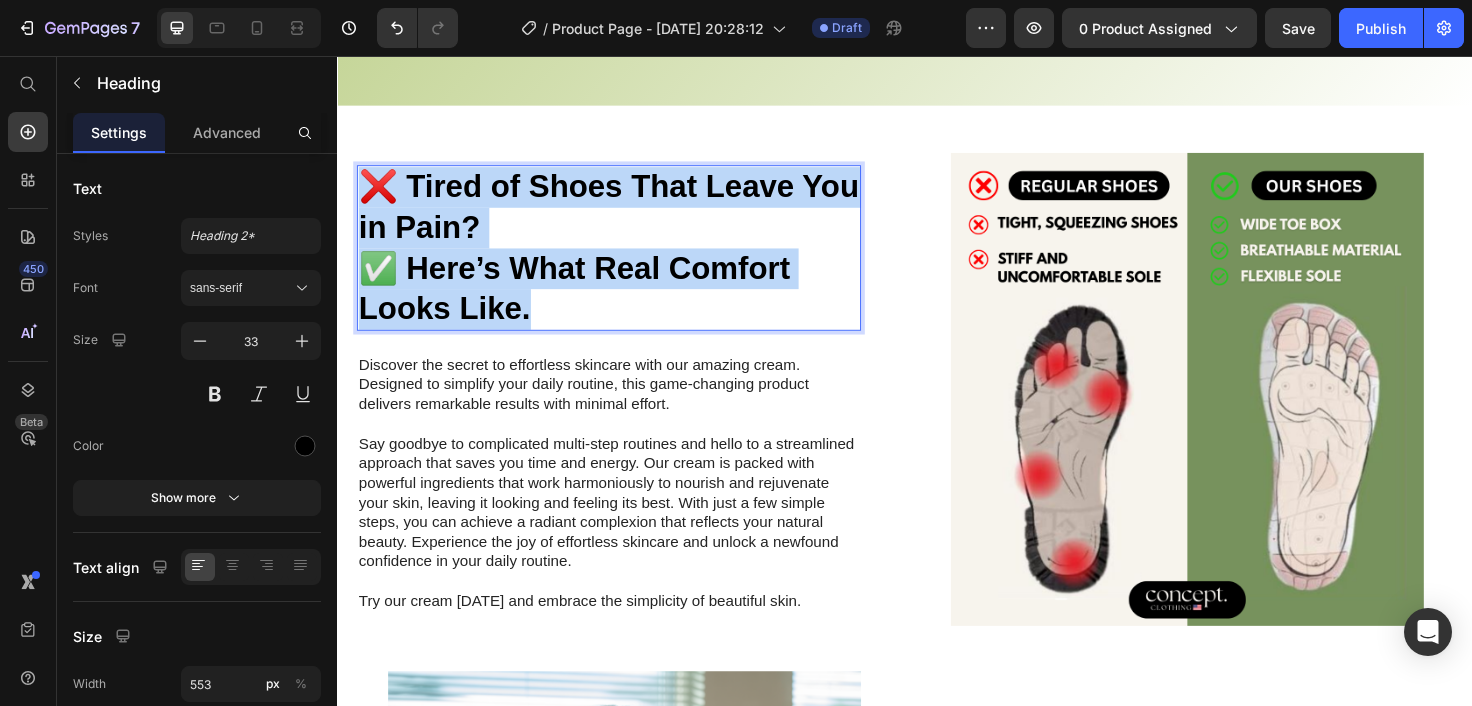 drag, startPoint x: 555, startPoint y: 325, endPoint x: 349, endPoint y: 194, distance: 244.12497 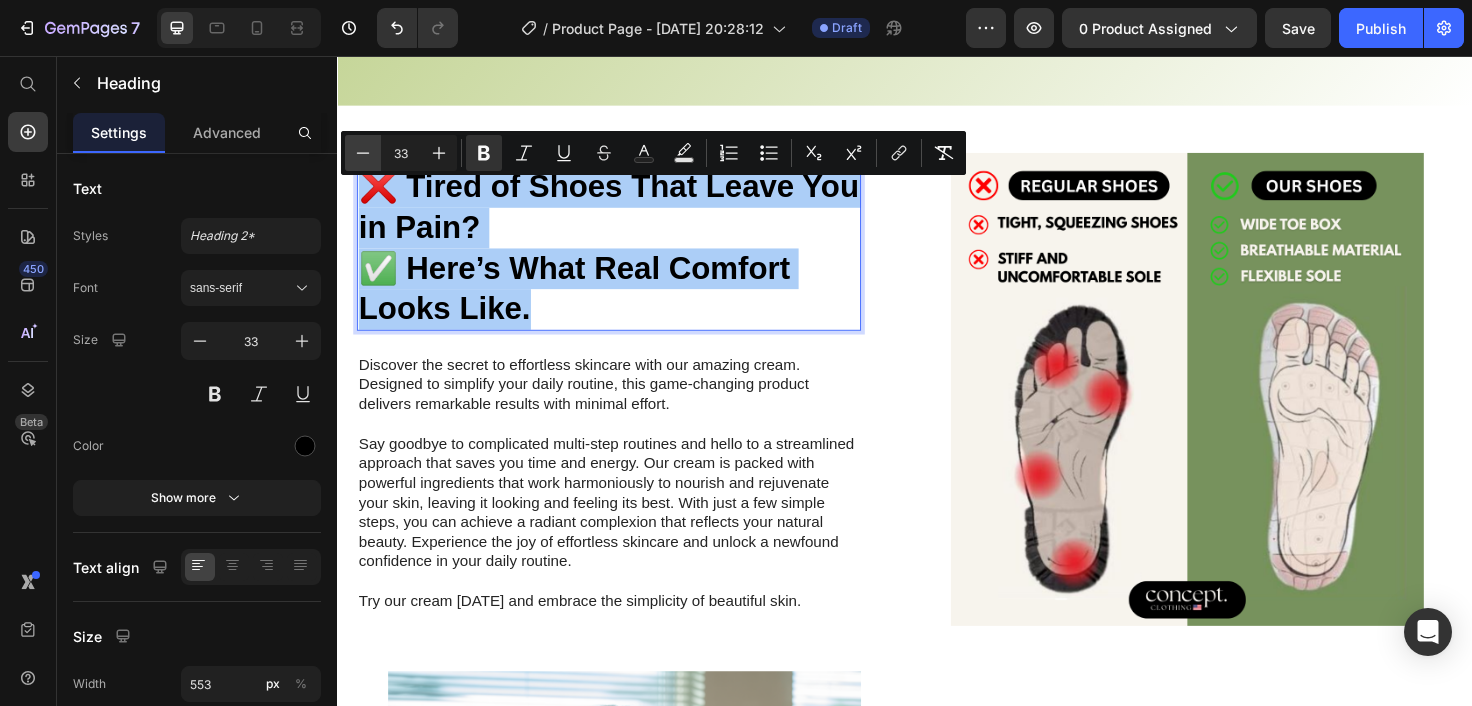 click 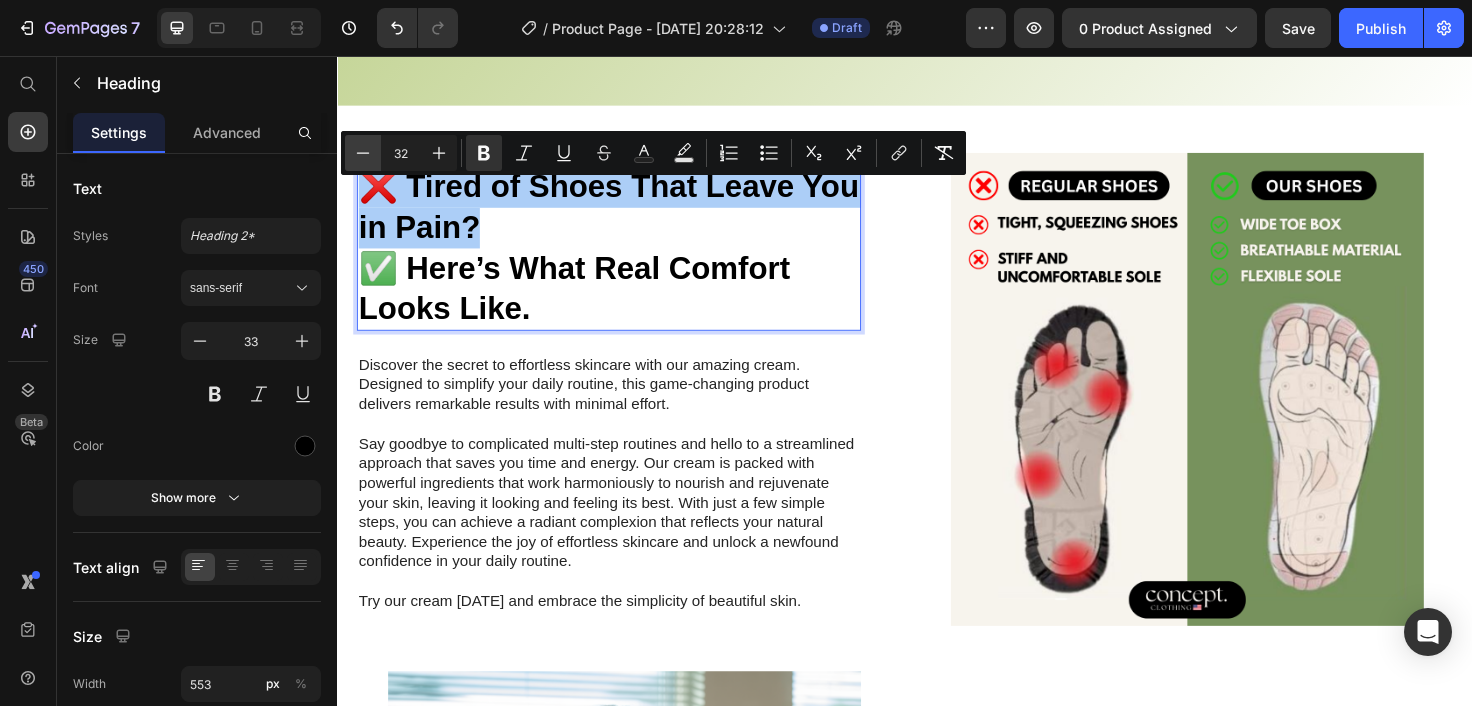 click 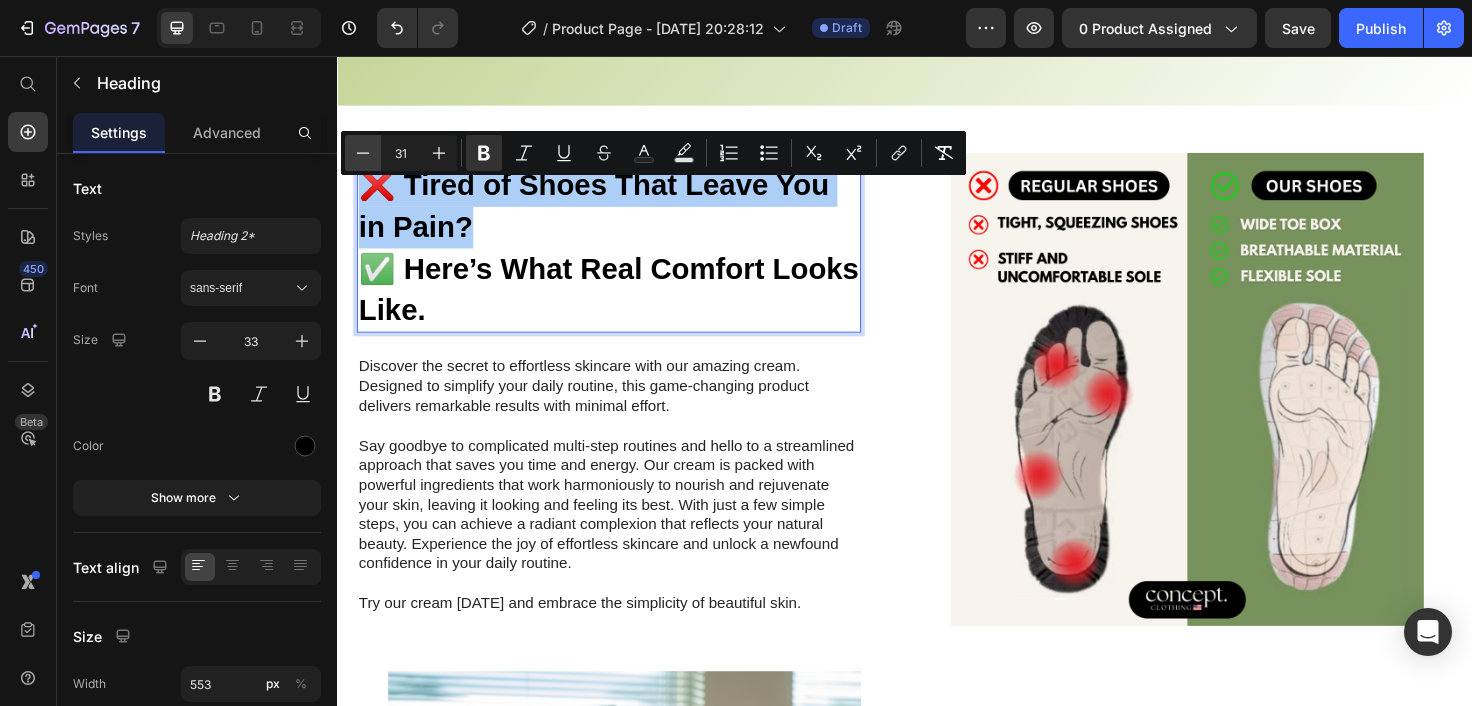 click 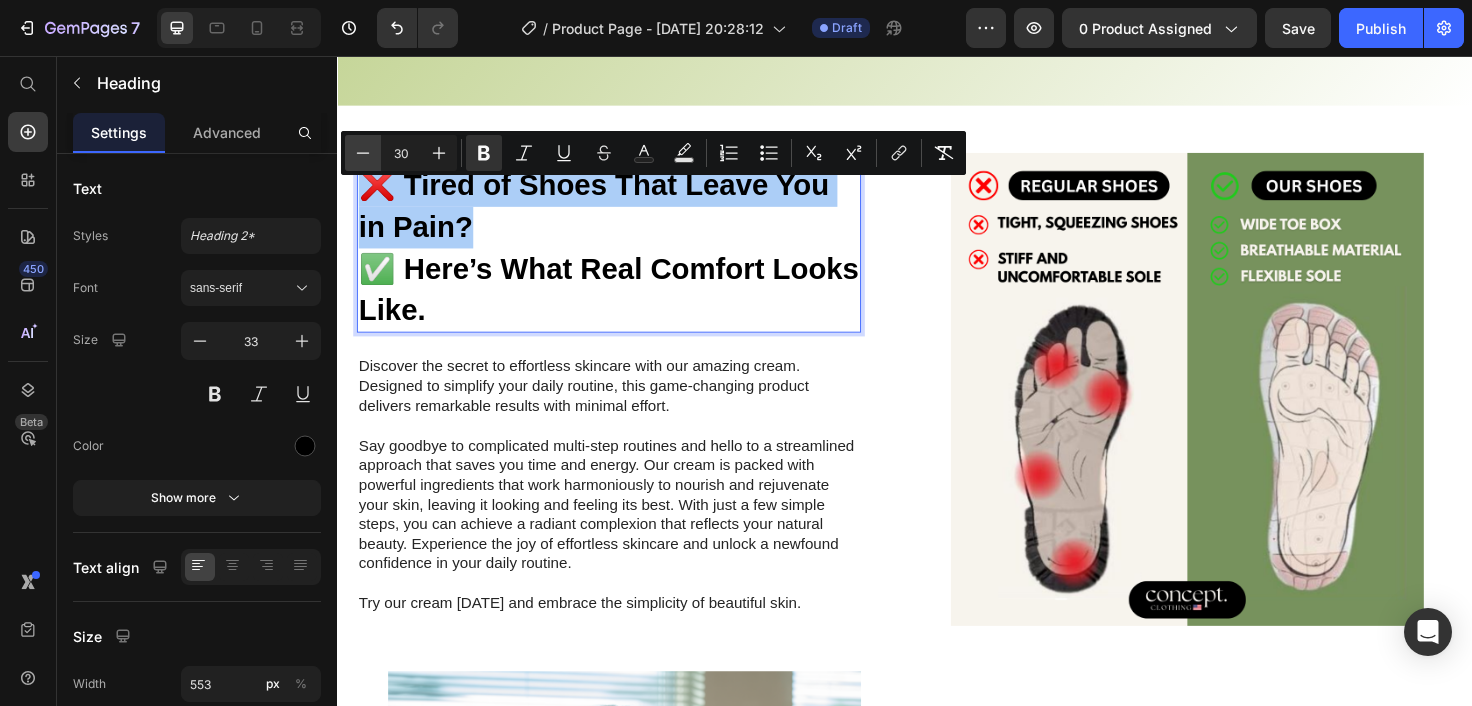 click 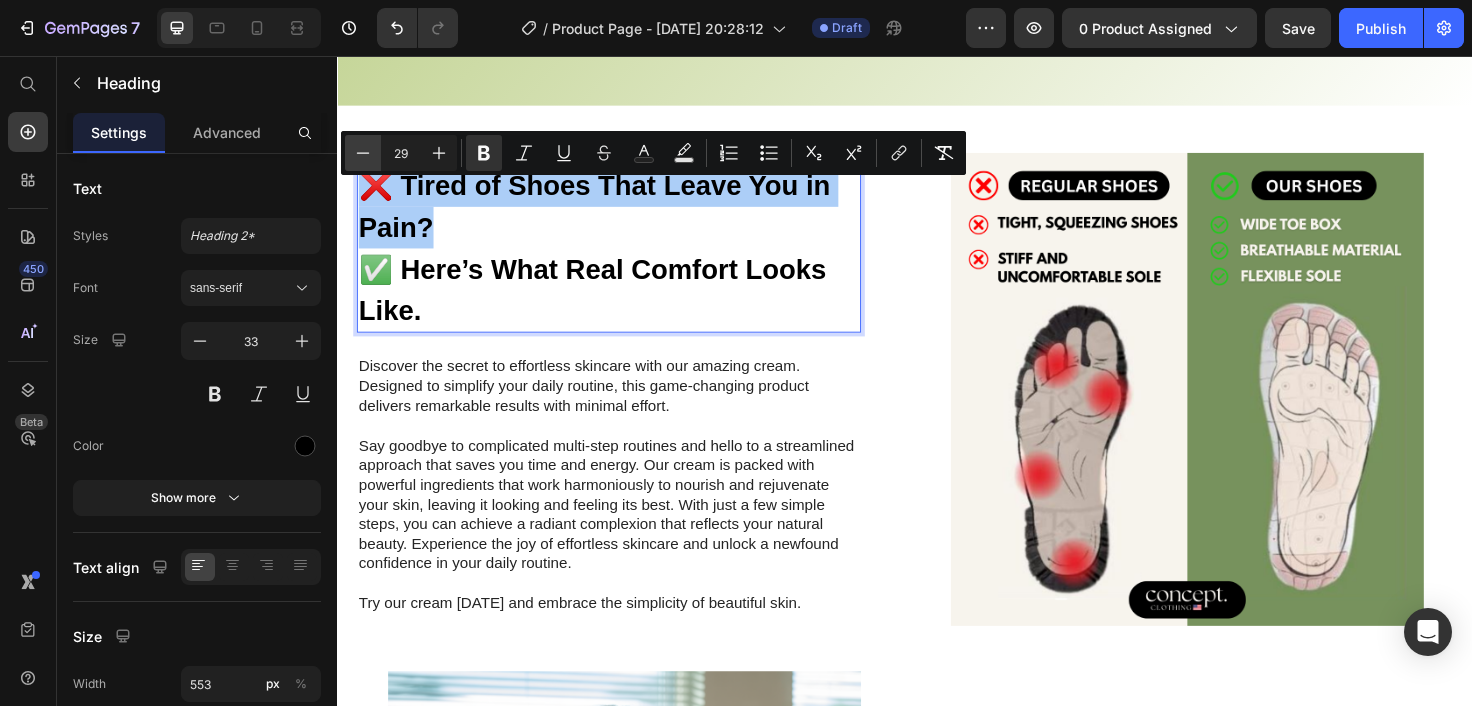 click 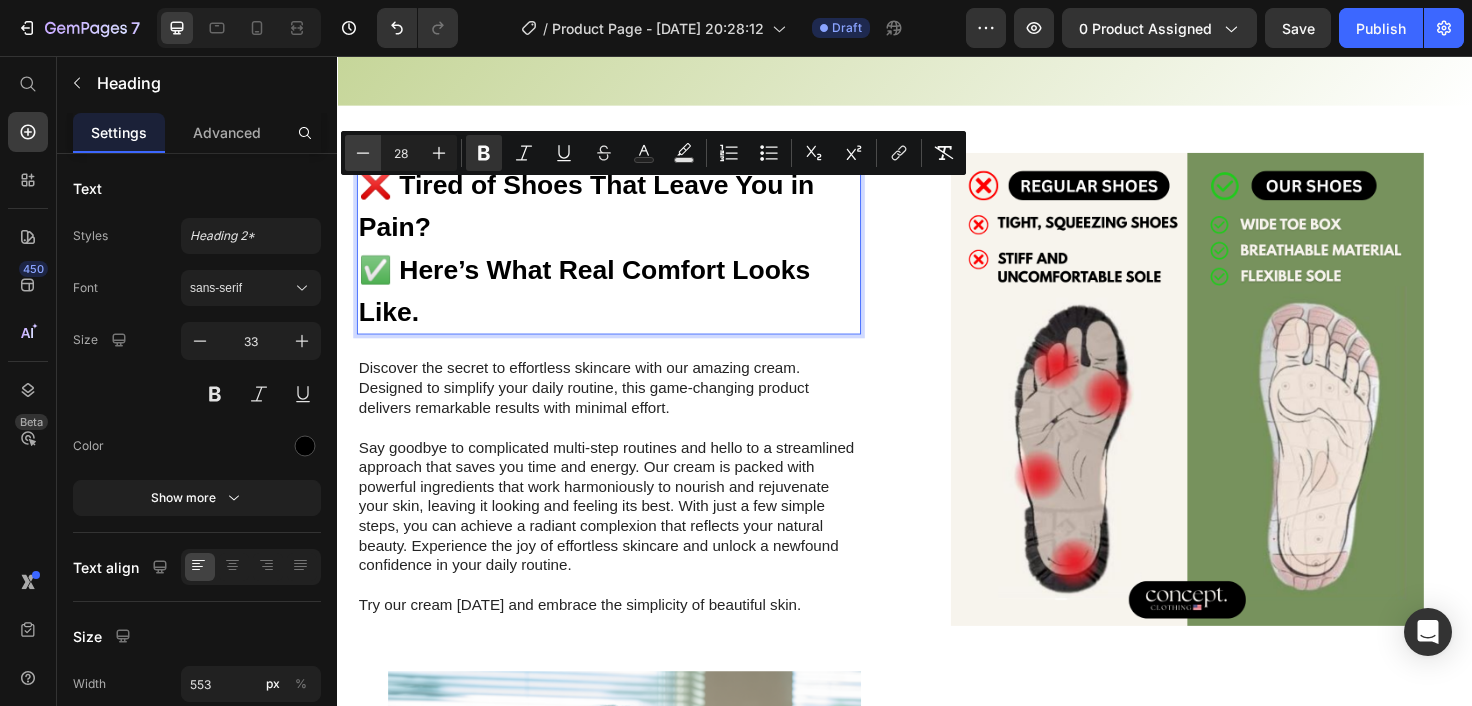 click 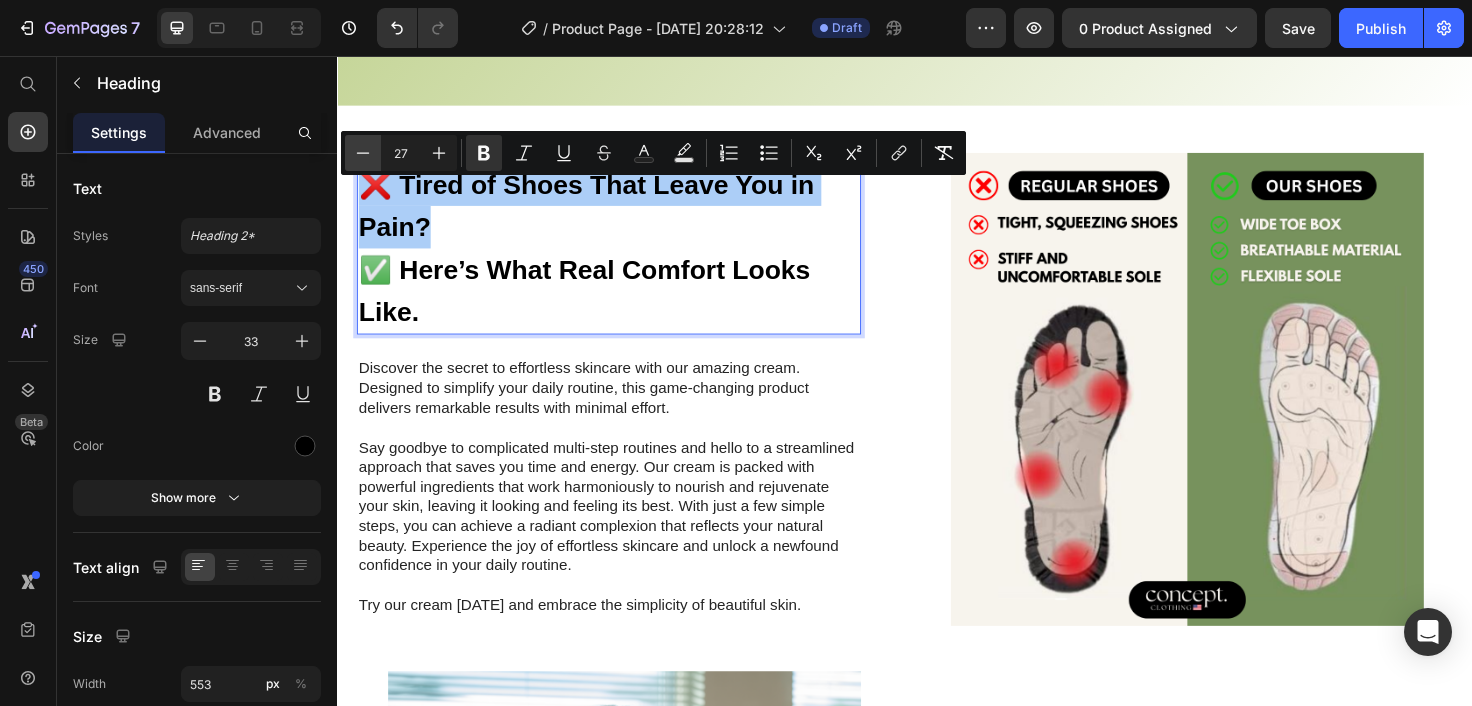 click 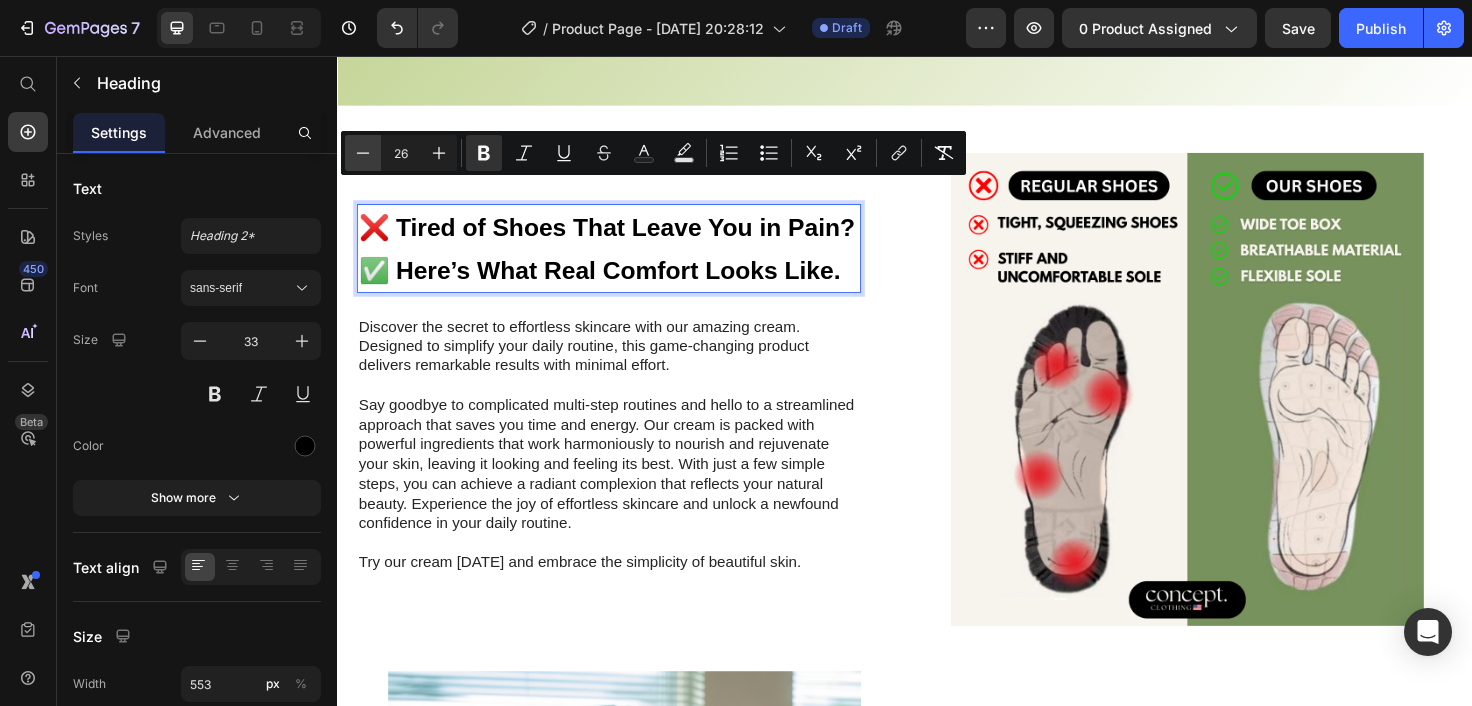 click 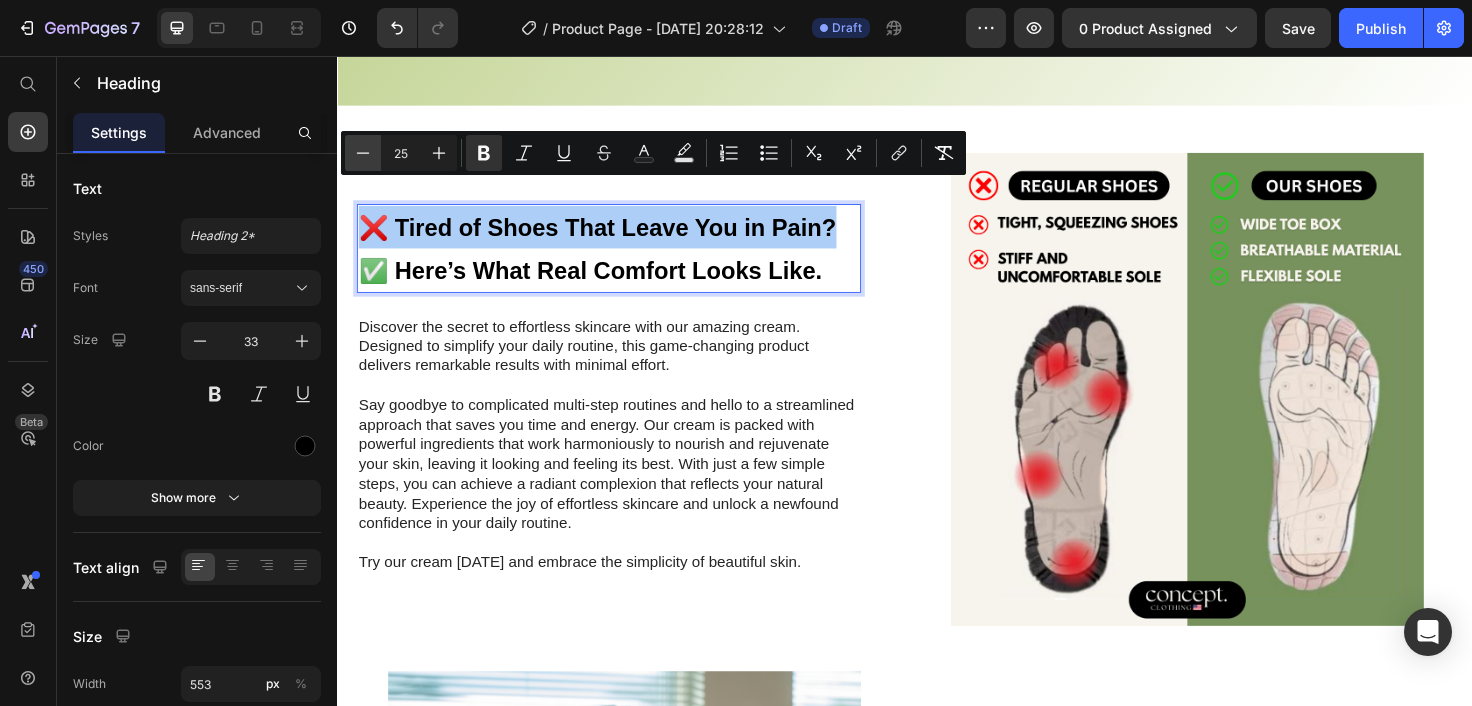 click 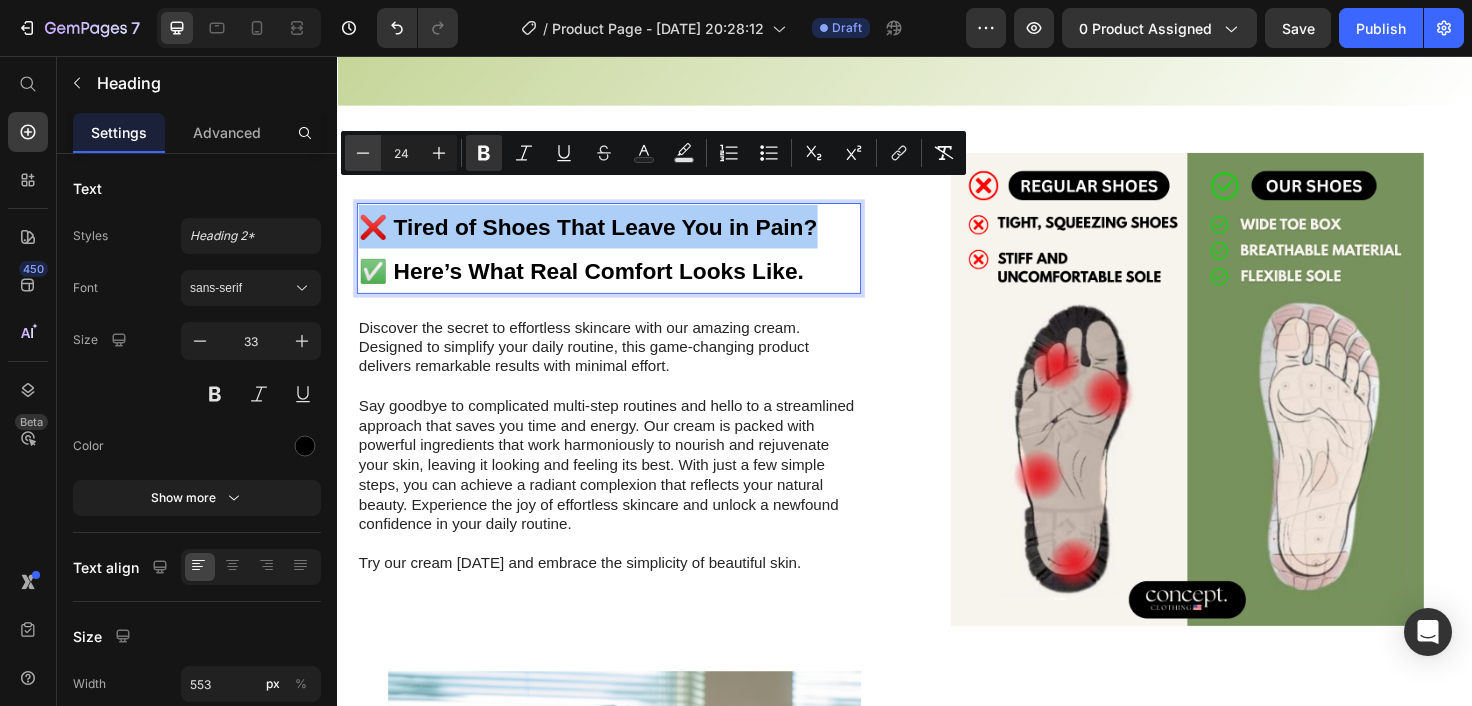 click 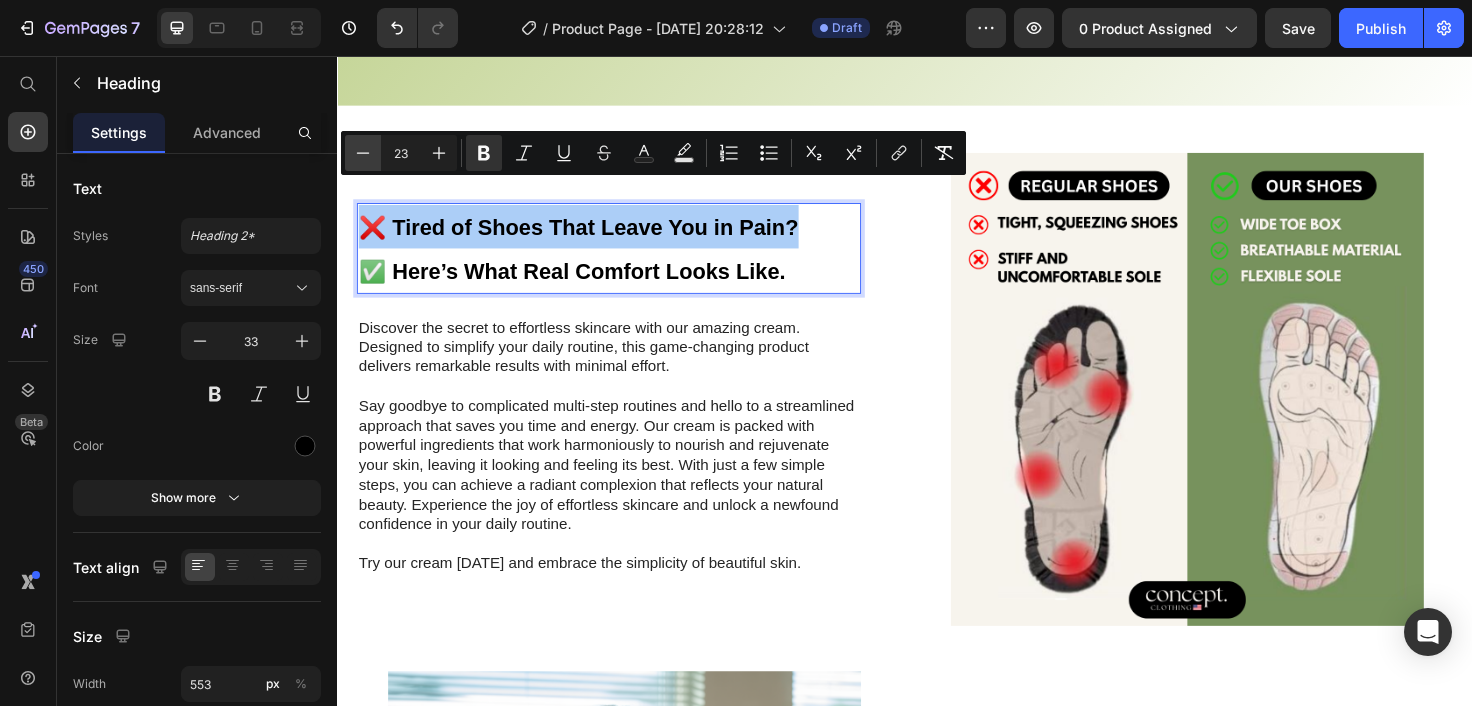 click 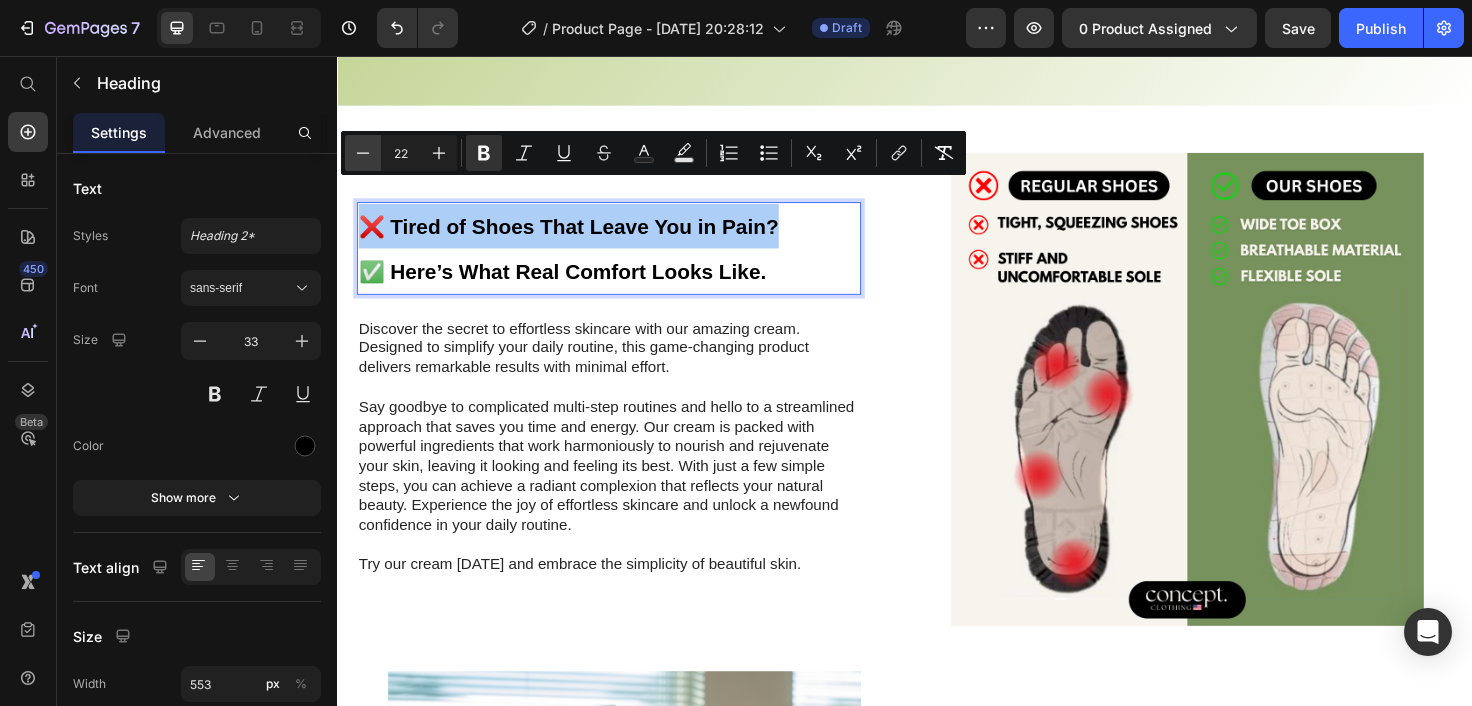 click 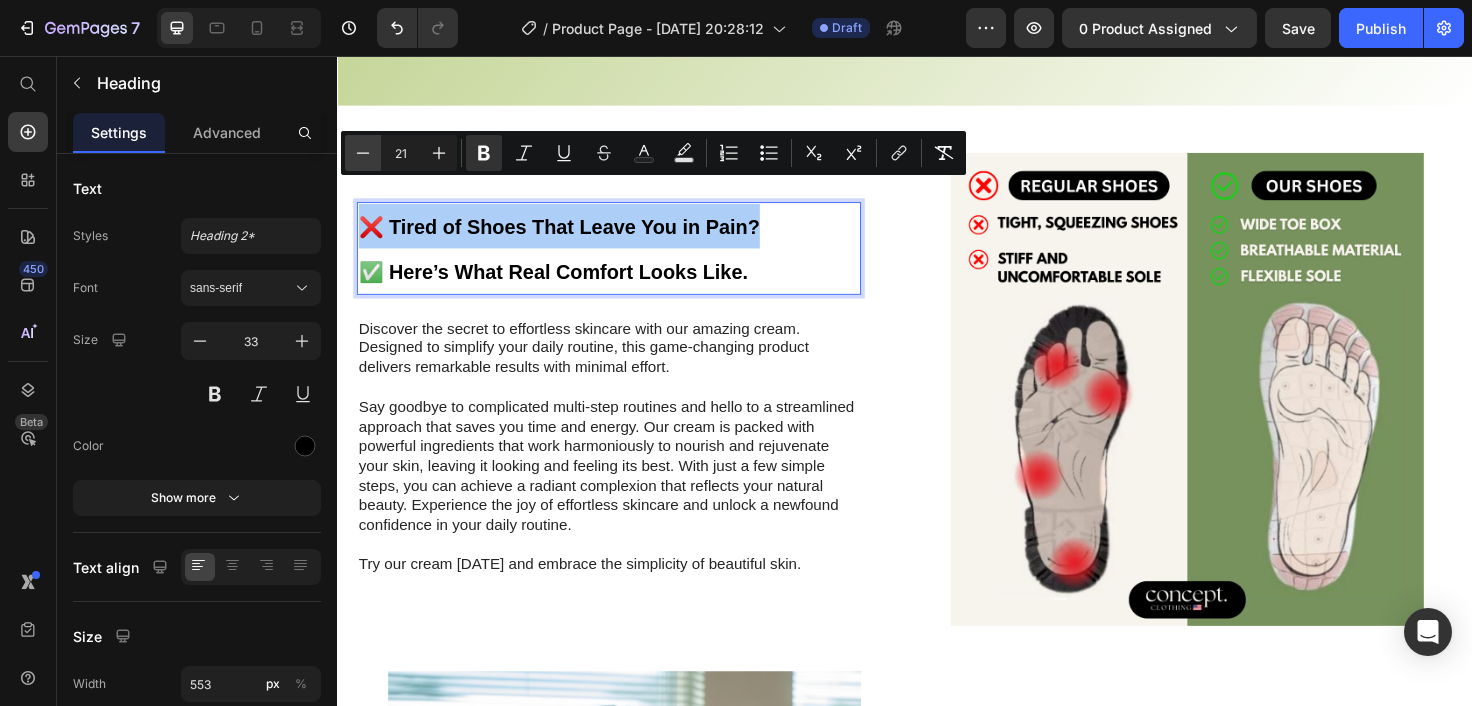 click 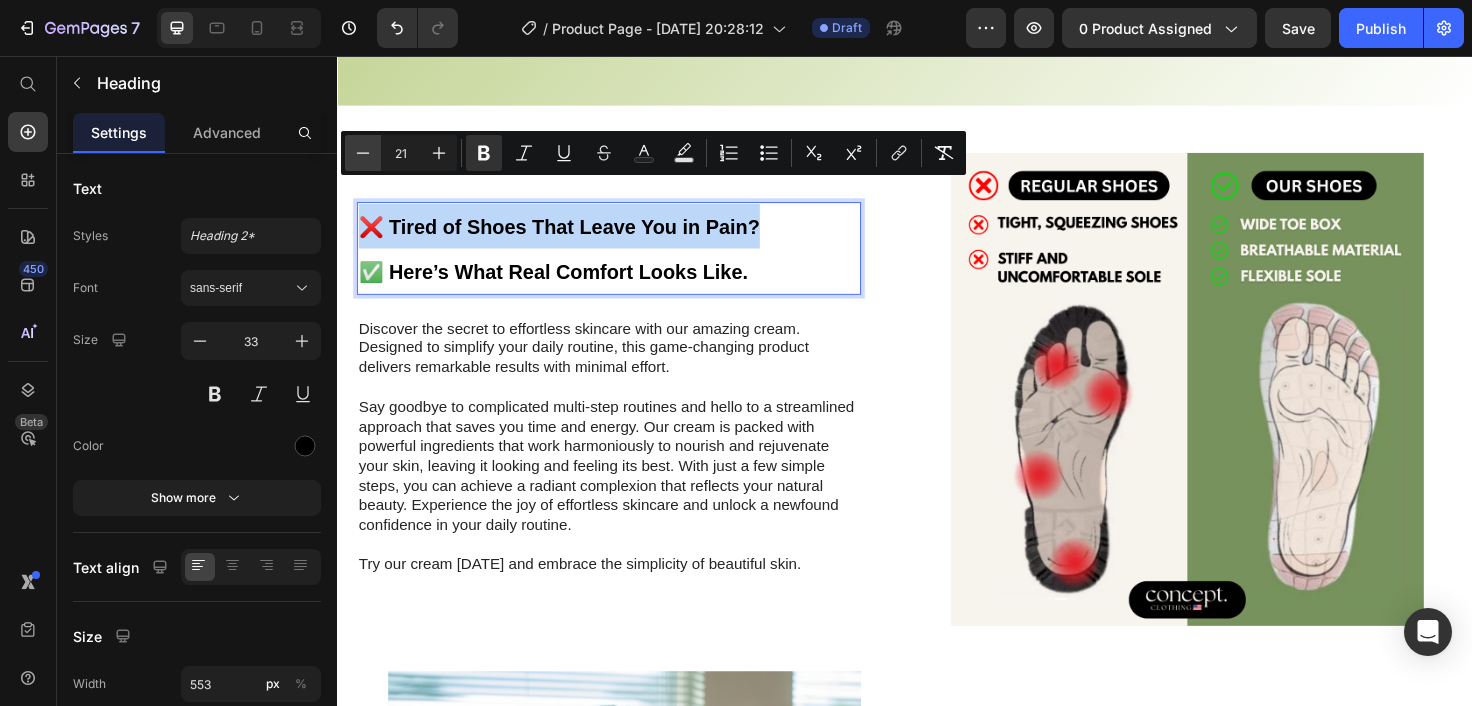 type on "20" 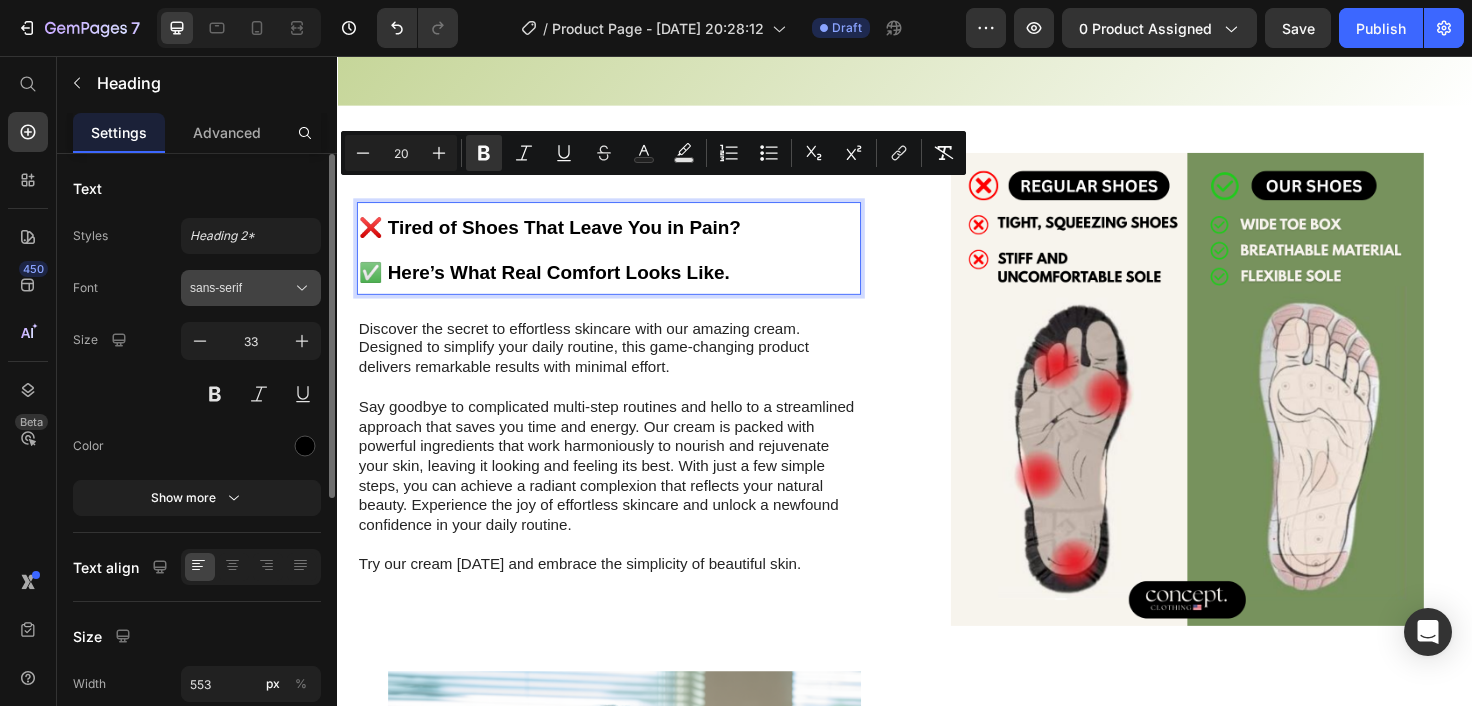 click on "sans-serif" at bounding box center (241, 288) 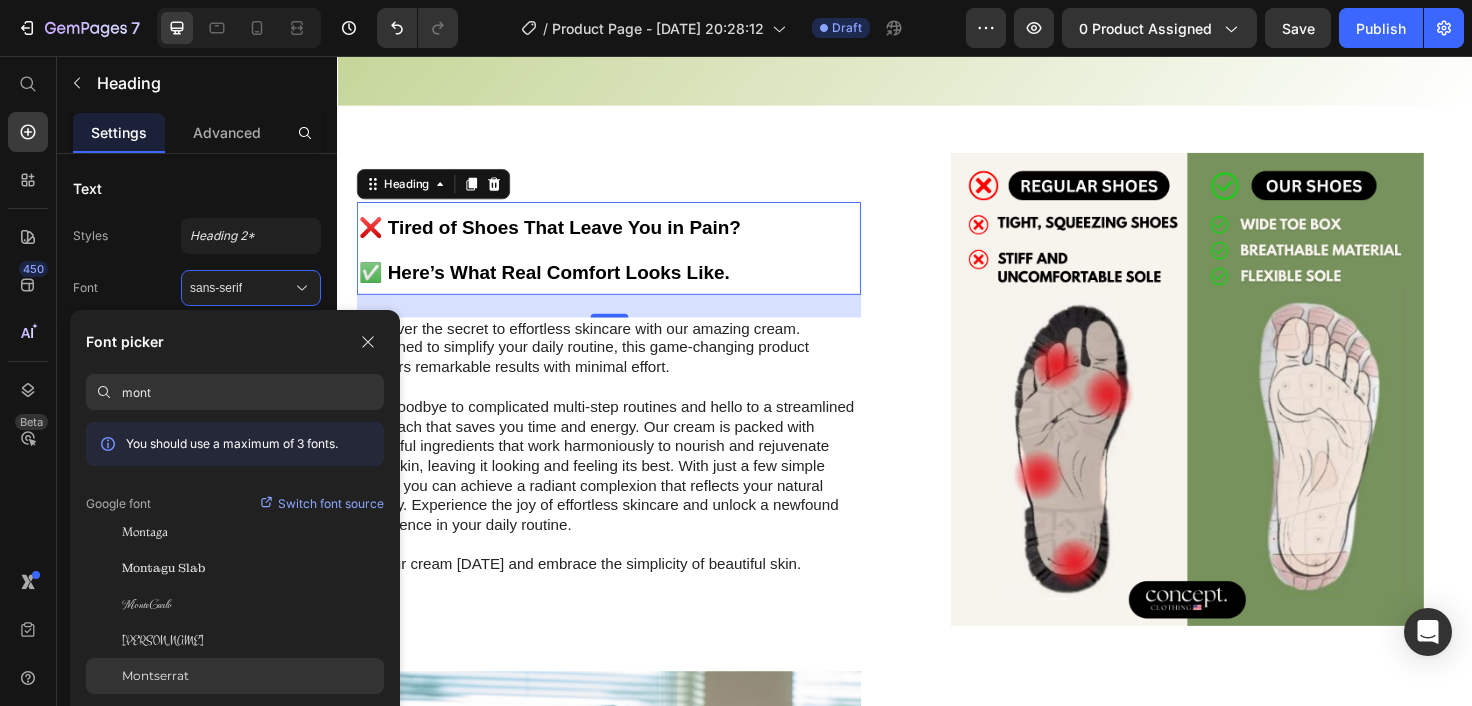 type on "mont" 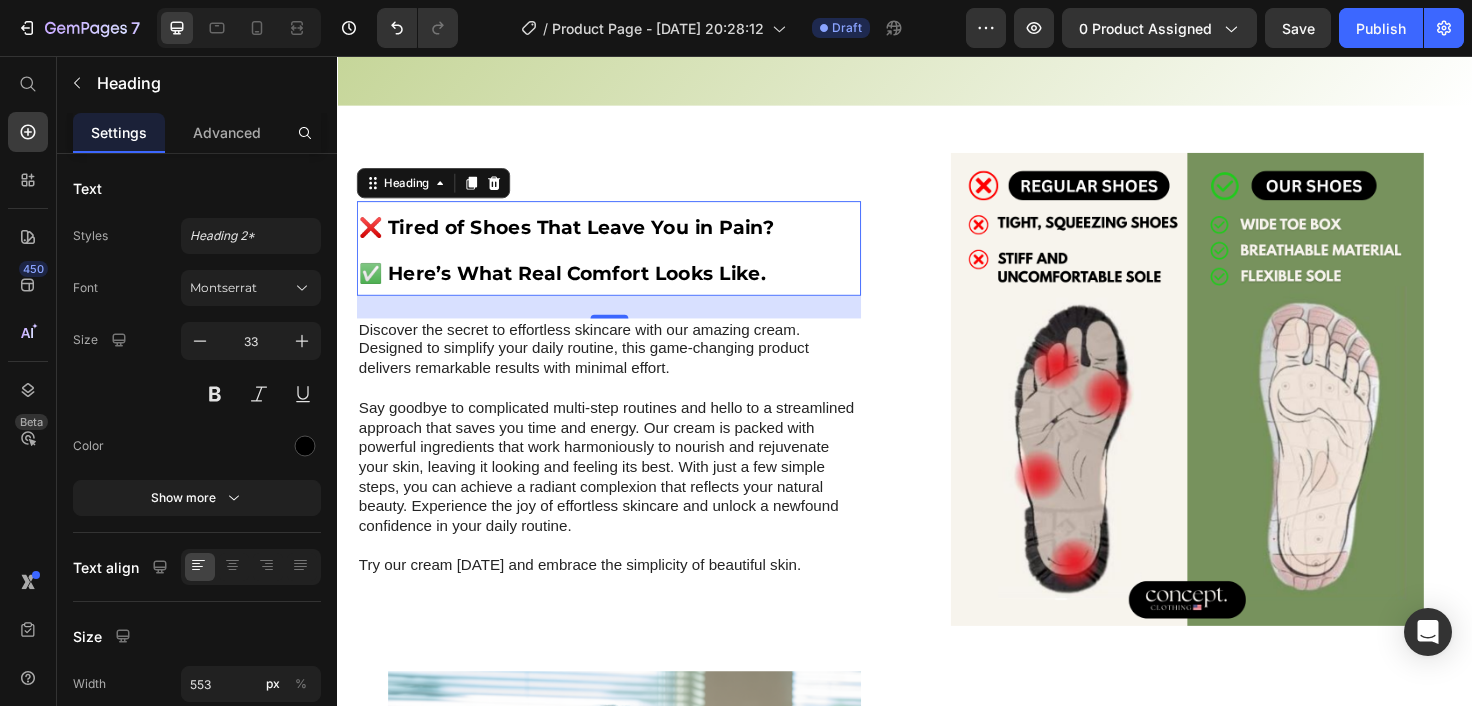 click on "✅ Here’s What Real Comfort Looks Like." at bounding box center [574, 286] 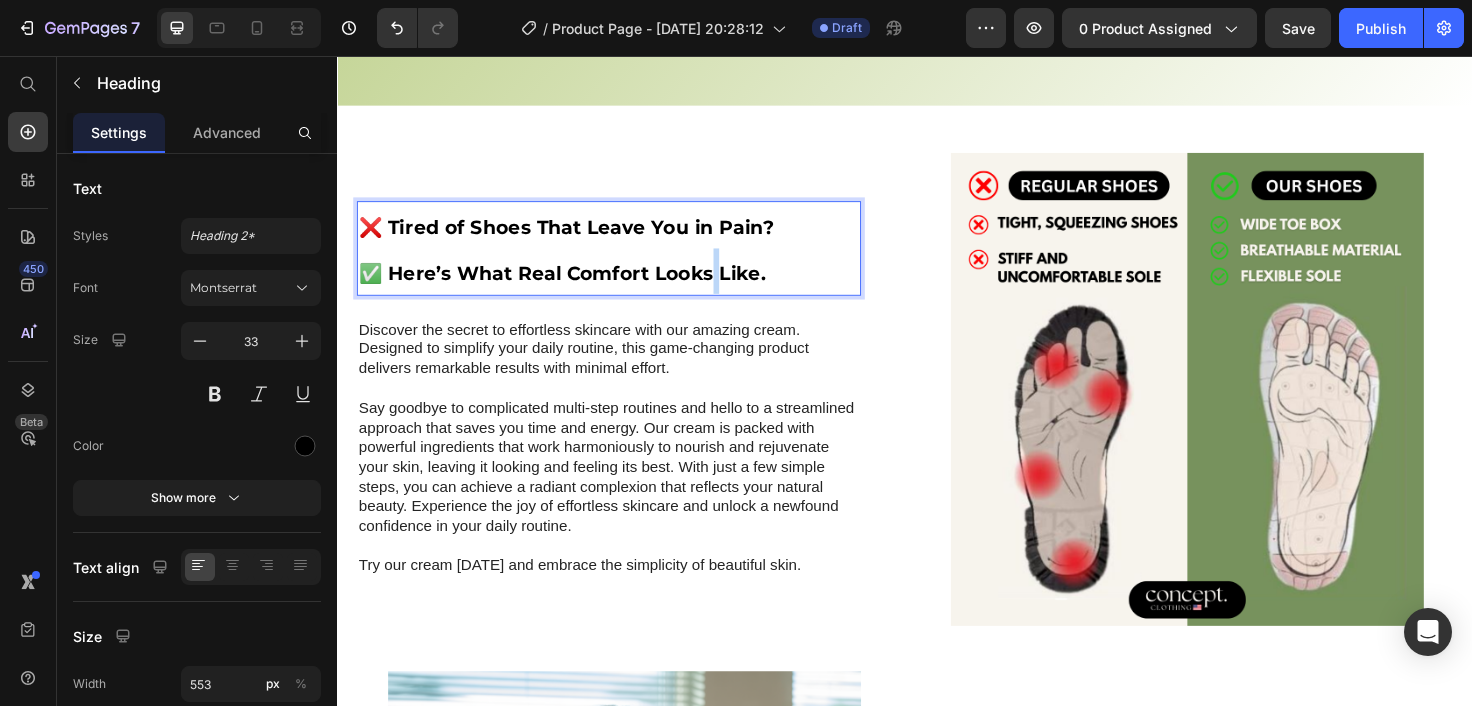 click on "✅ Here’s What Real Comfort Looks Like." at bounding box center [574, 286] 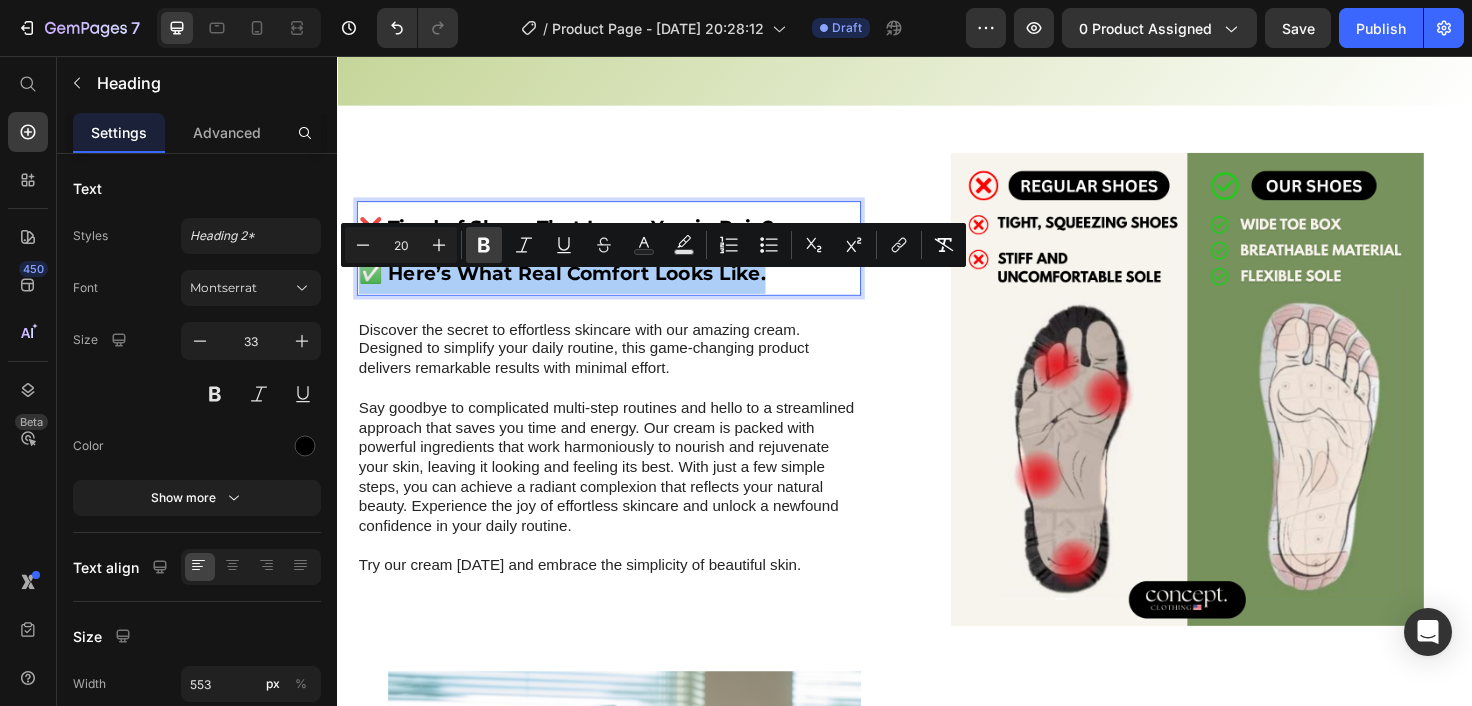 click 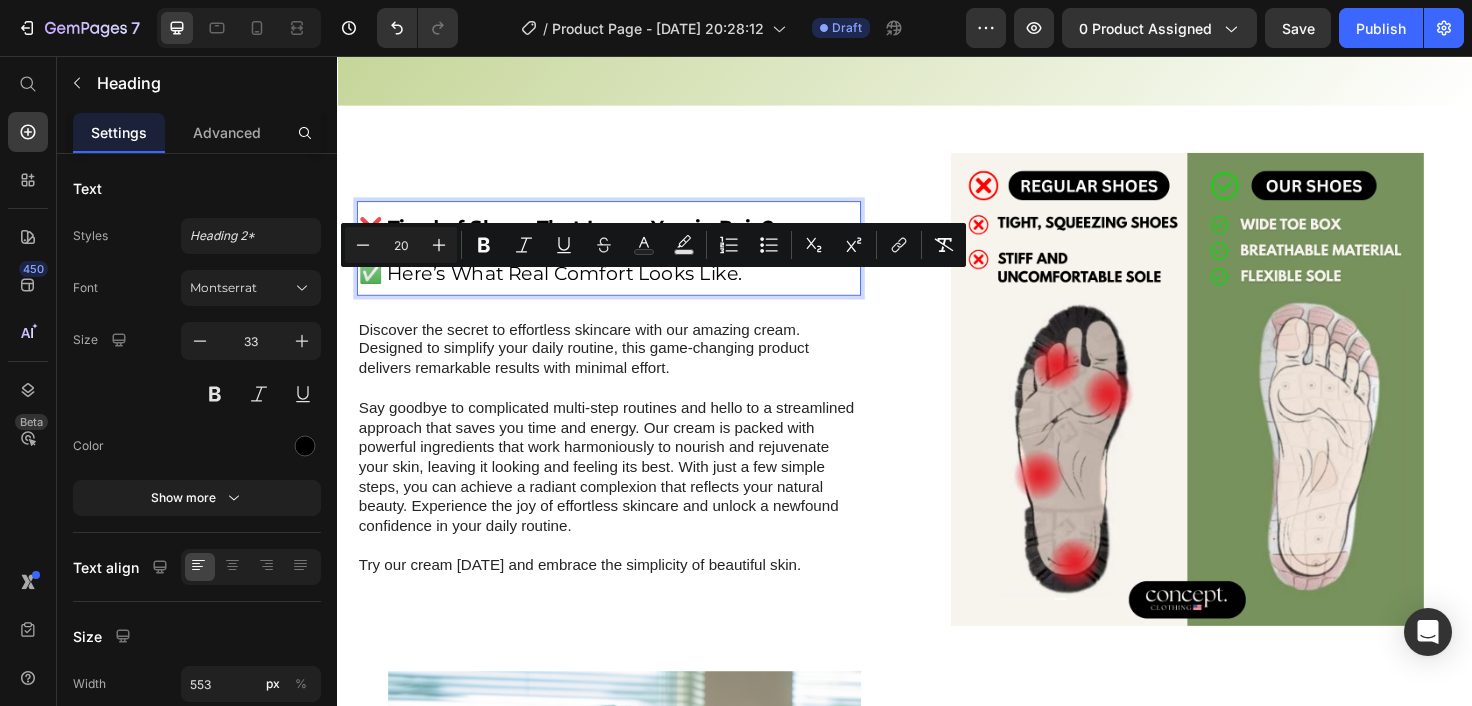click on "❌ Tired of Shoes That Leave You in Pain? ✅ Here’s What Real Comfort Looks Like." at bounding box center [623, 260] 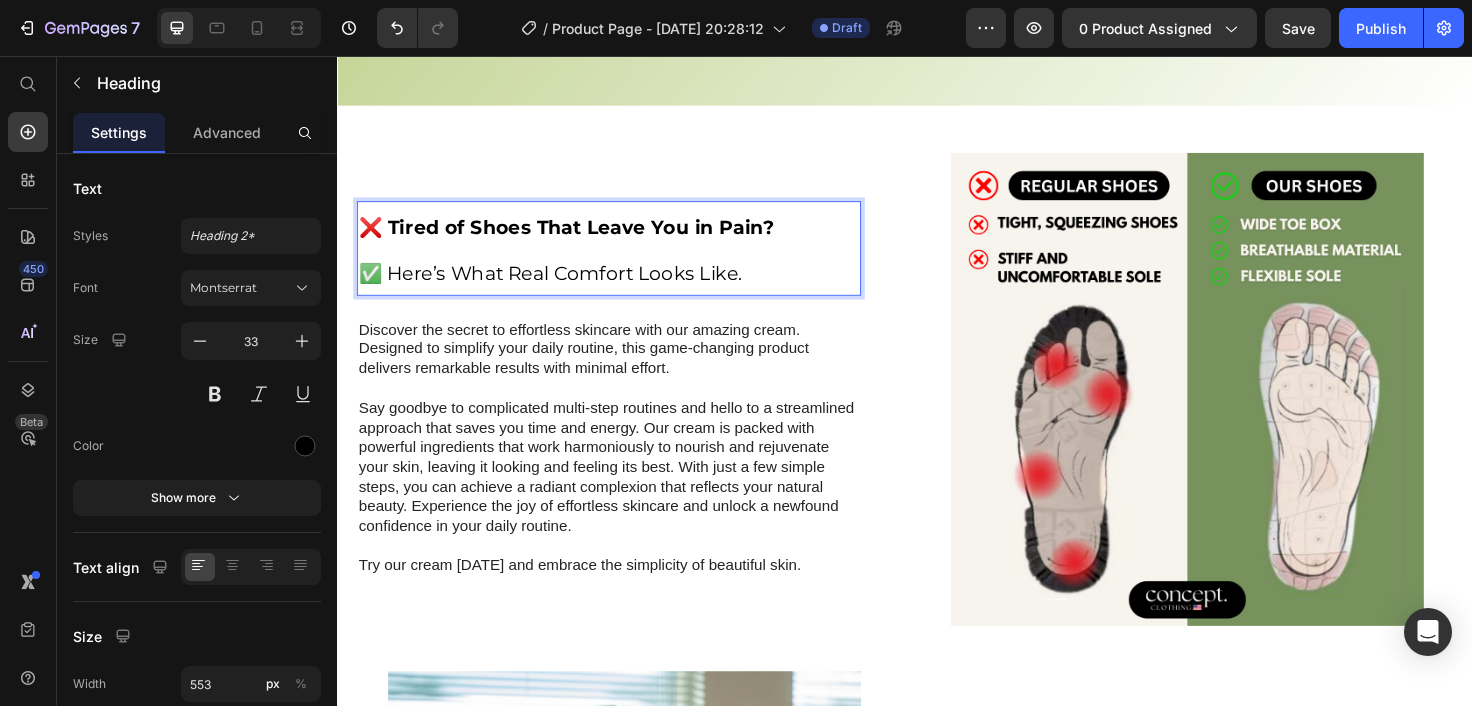 click on "❌ Tired of Shoes That Leave You in Pain?" at bounding box center (578, 238) 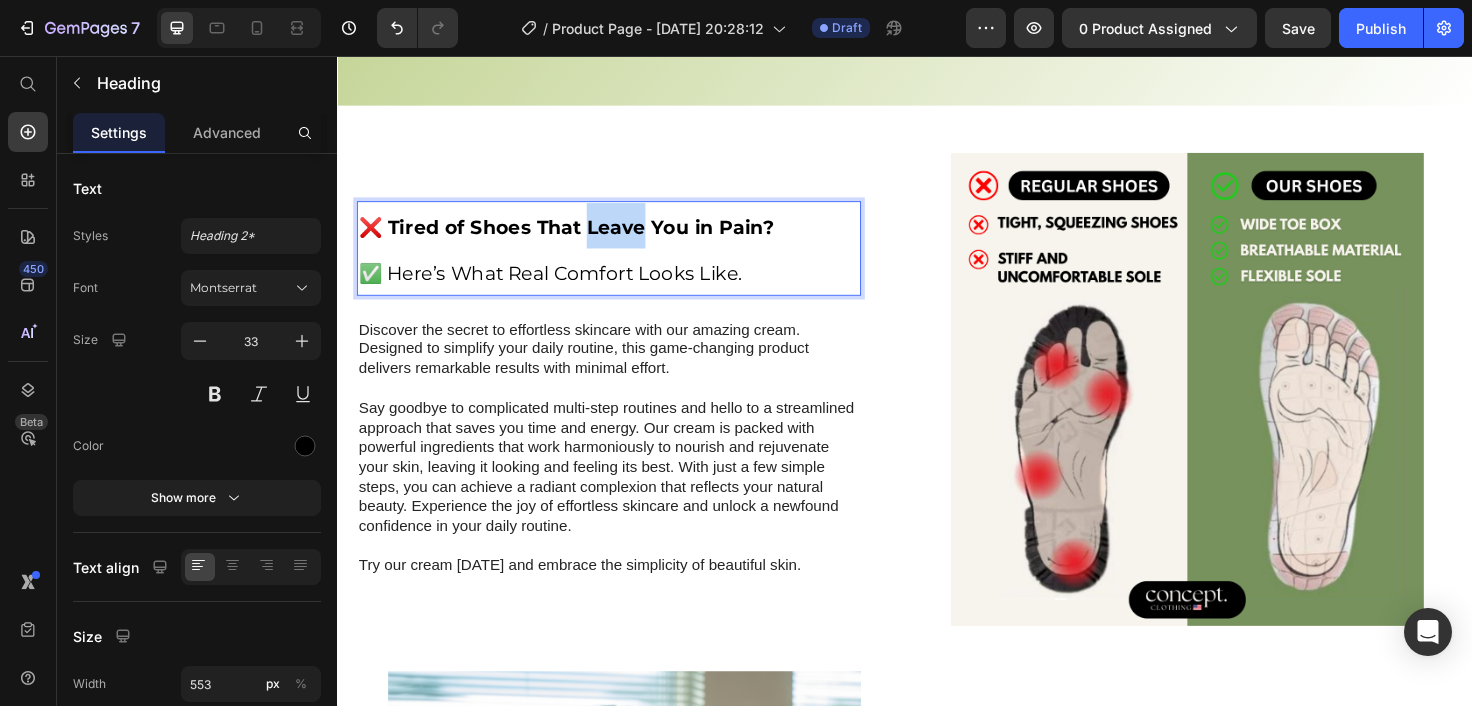 click on "❌ Tired of Shoes That Leave You in Pain?" at bounding box center [578, 238] 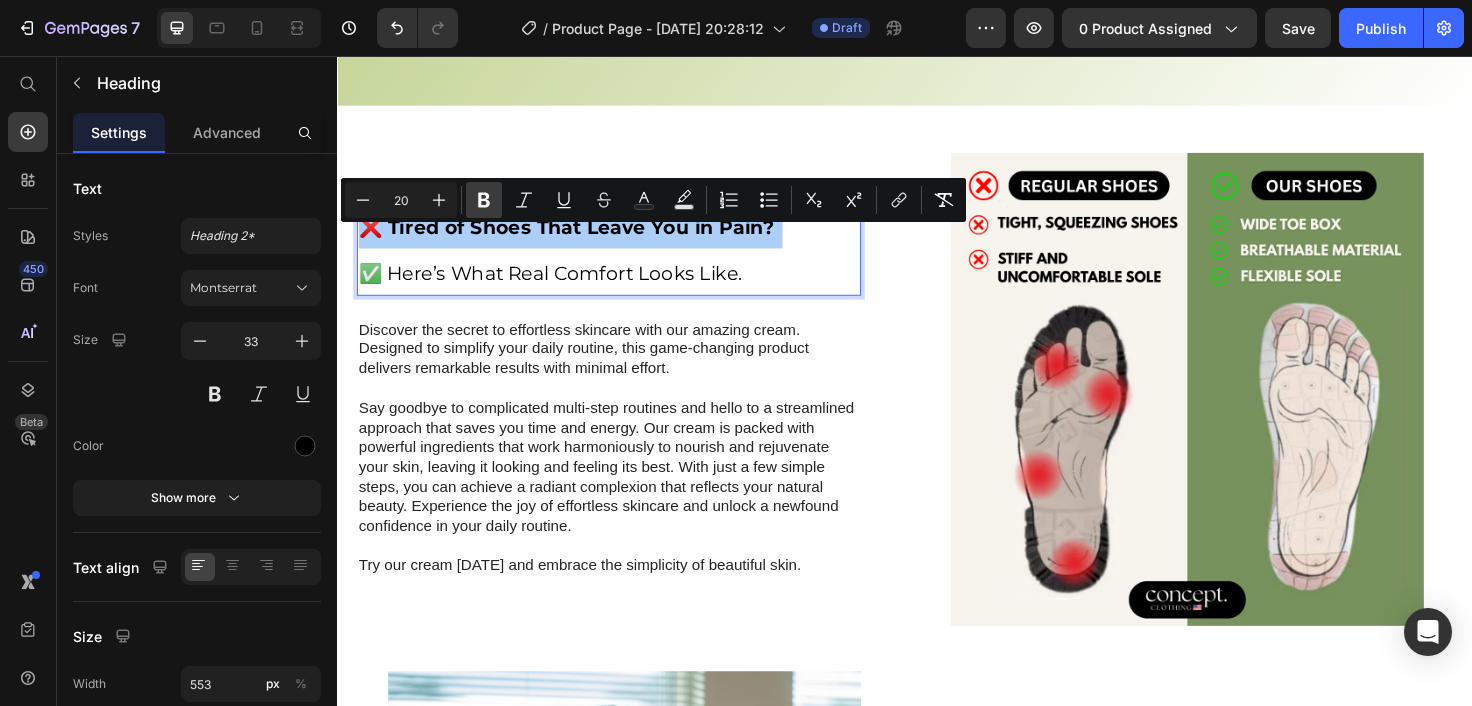 click 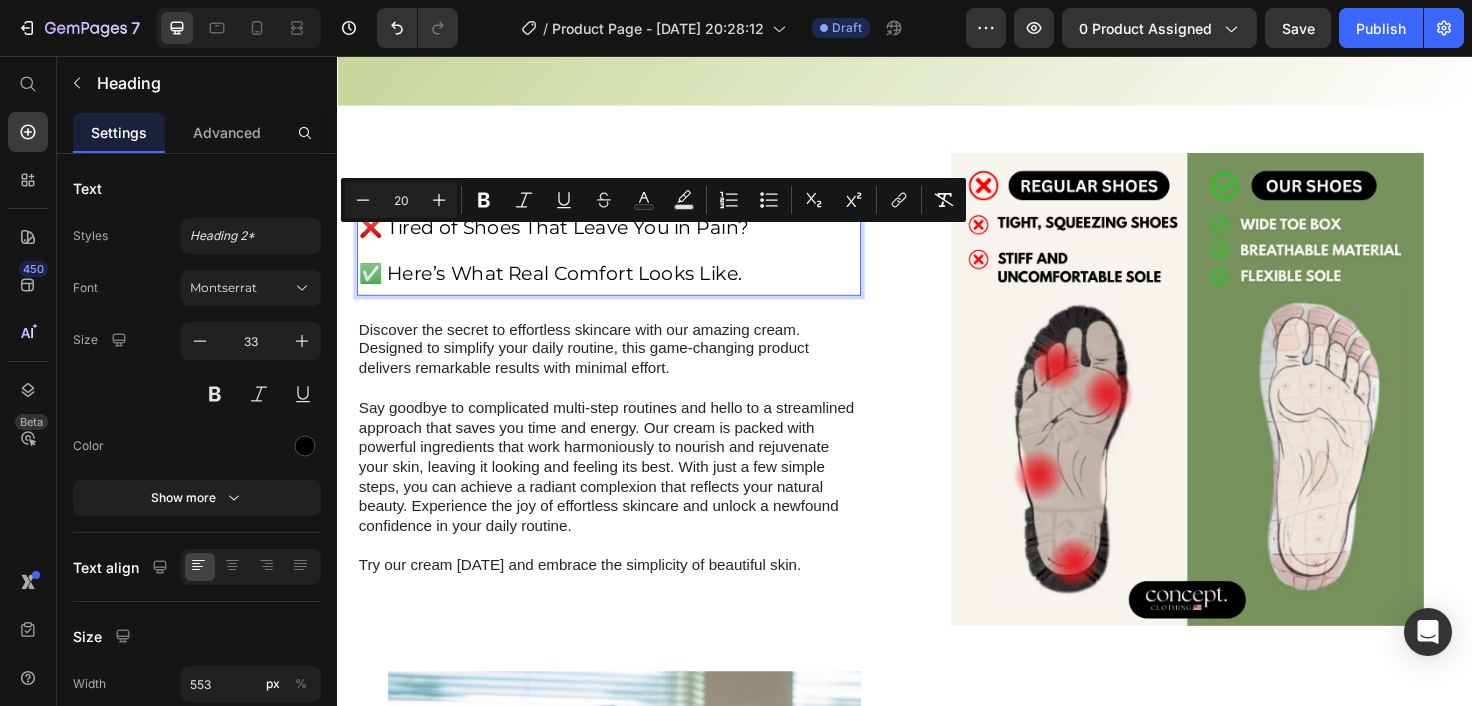 click on "✅ Here’s What Real Comfort Looks Like." at bounding box center [561, 286] 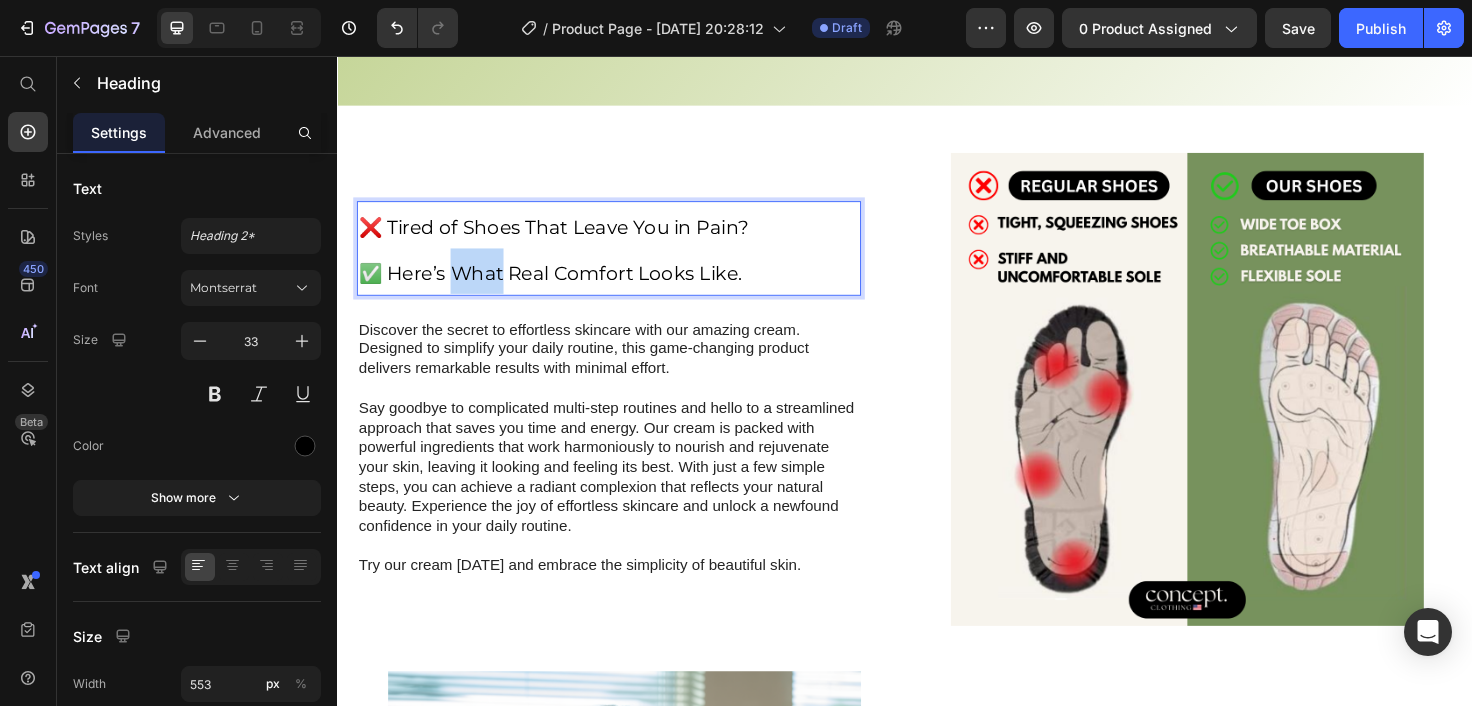 click on "✅ Here’s What Real Comfort Looks Like." at bounding box center (561, 286) 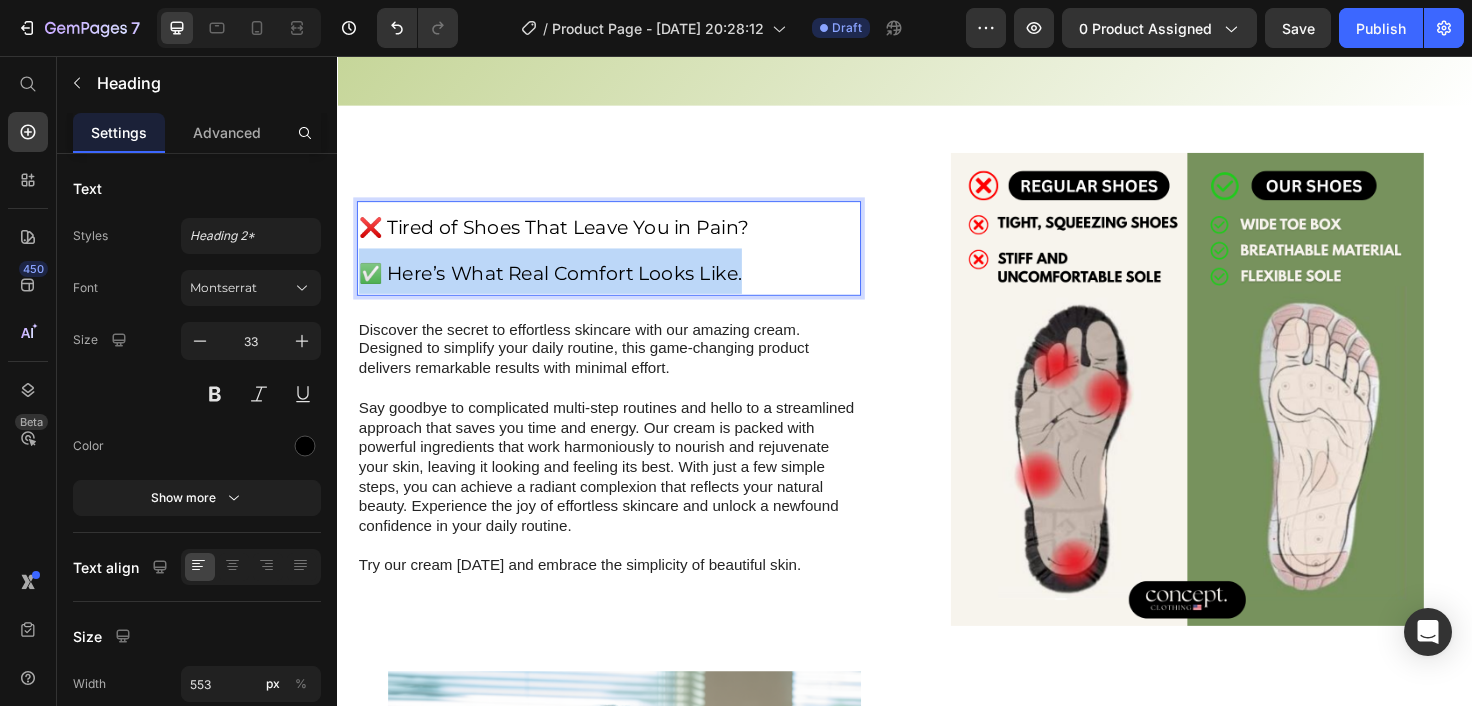 click on "✅ Here’s What Real Comfort Looks Like." at bounding box center [561, 286] 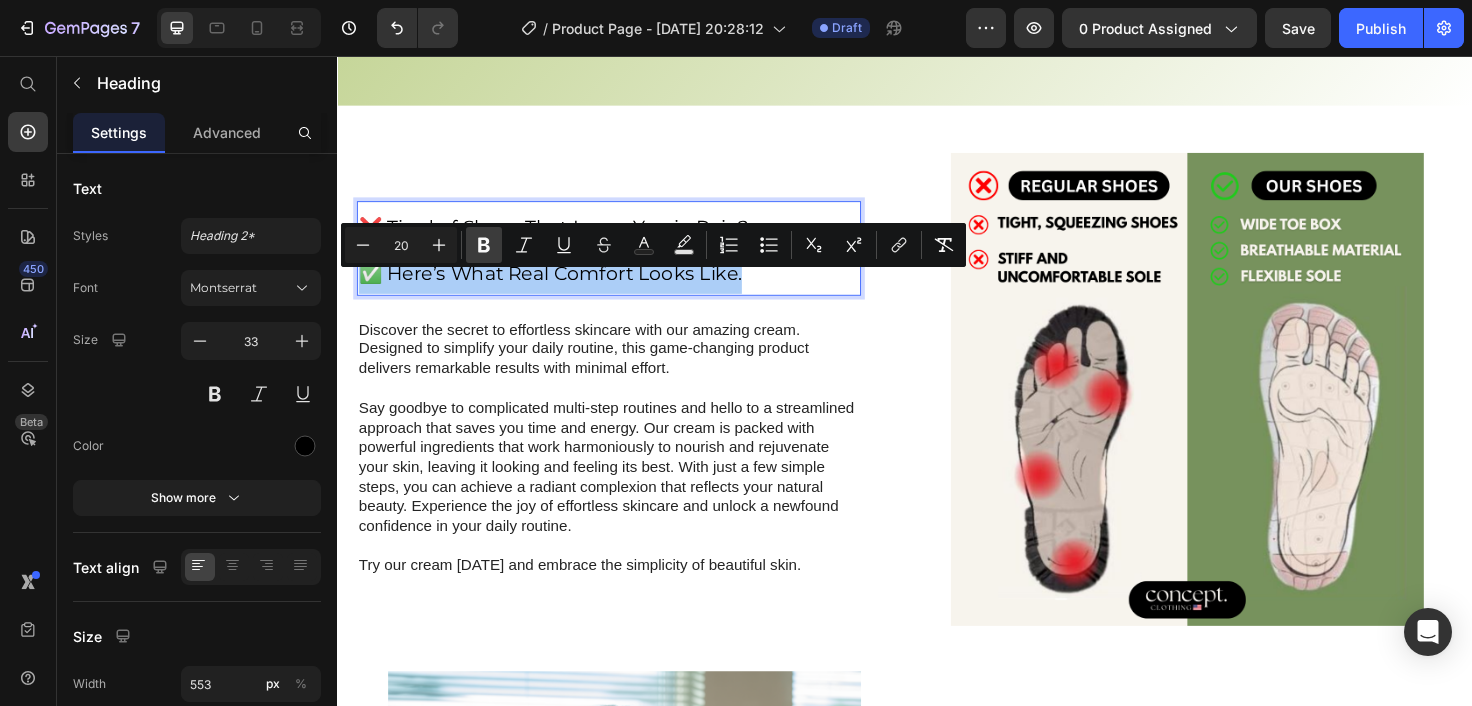click 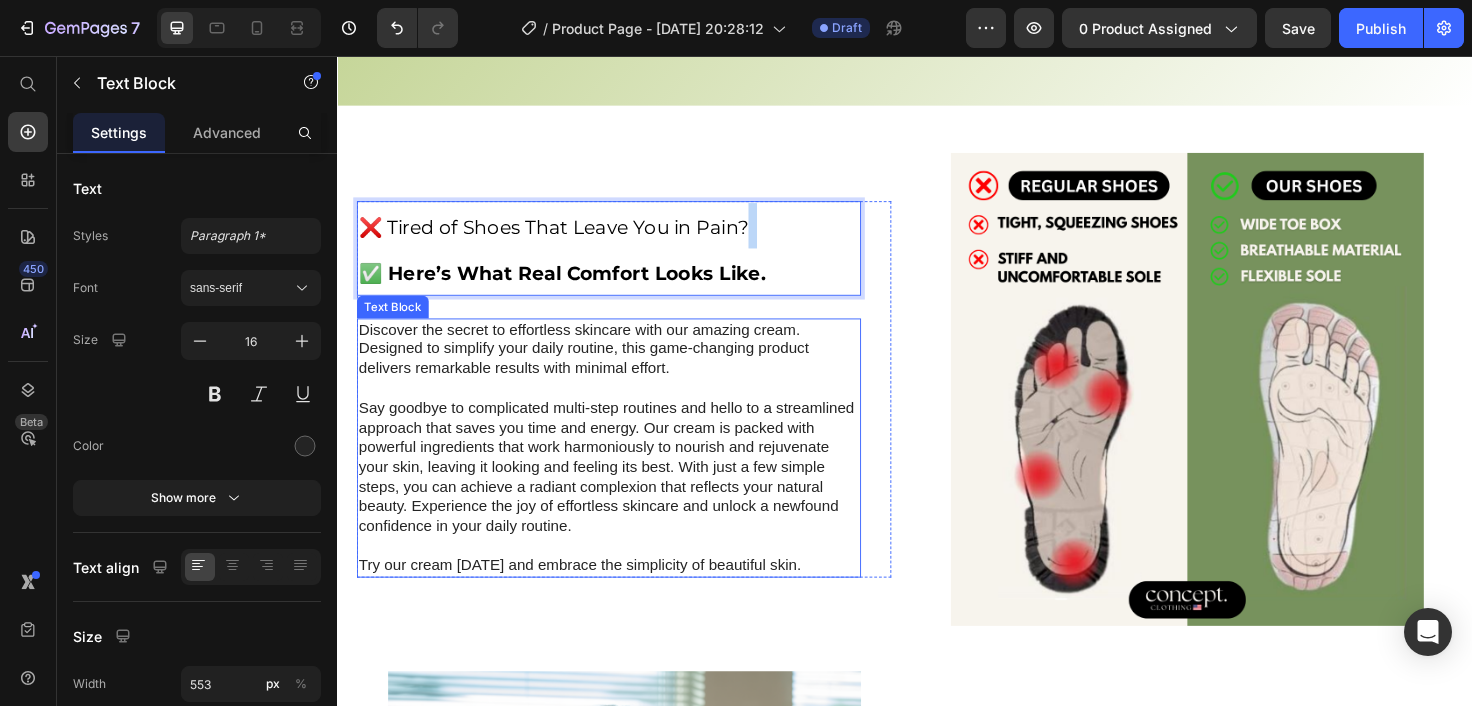 click at bounding box center (623, 408) 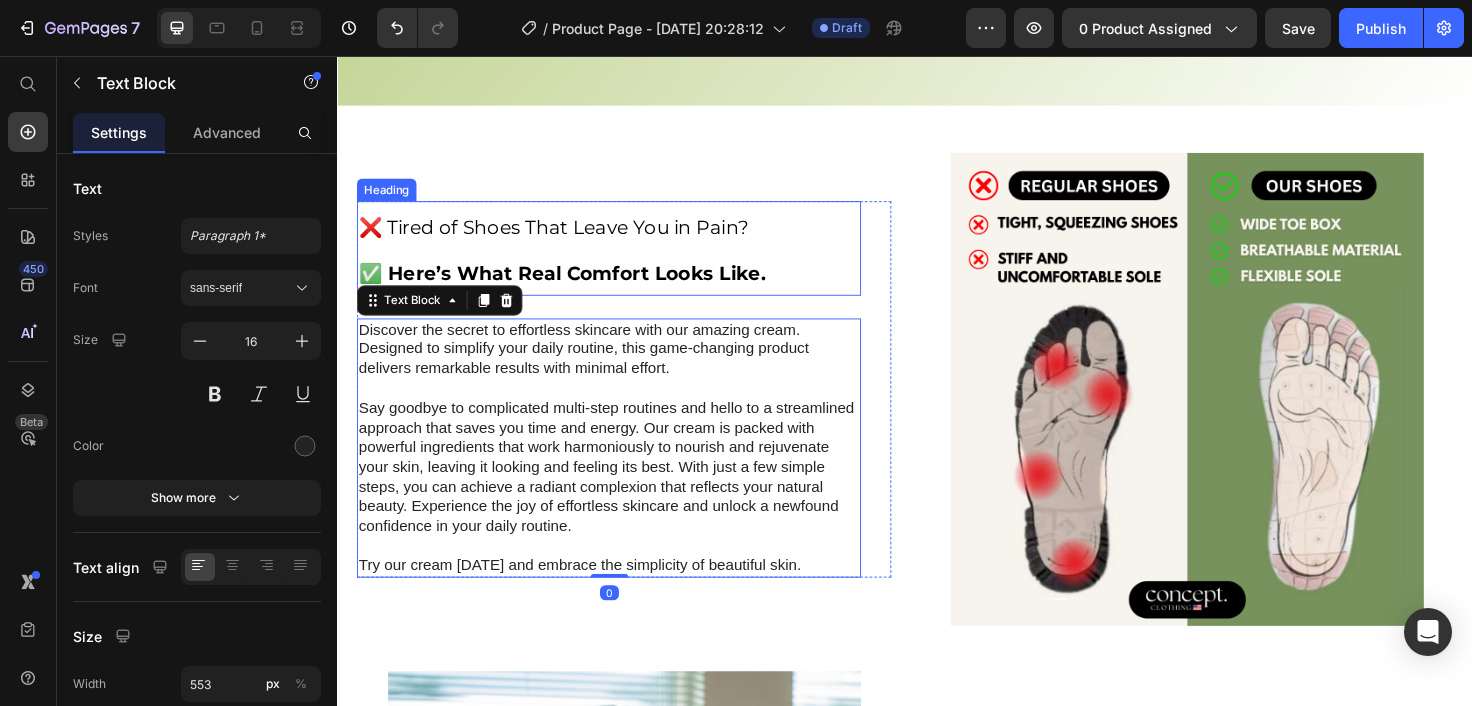 click on "❌ Tired of Shoes That Leave You in Pain?" at bounding box center [565, 238] 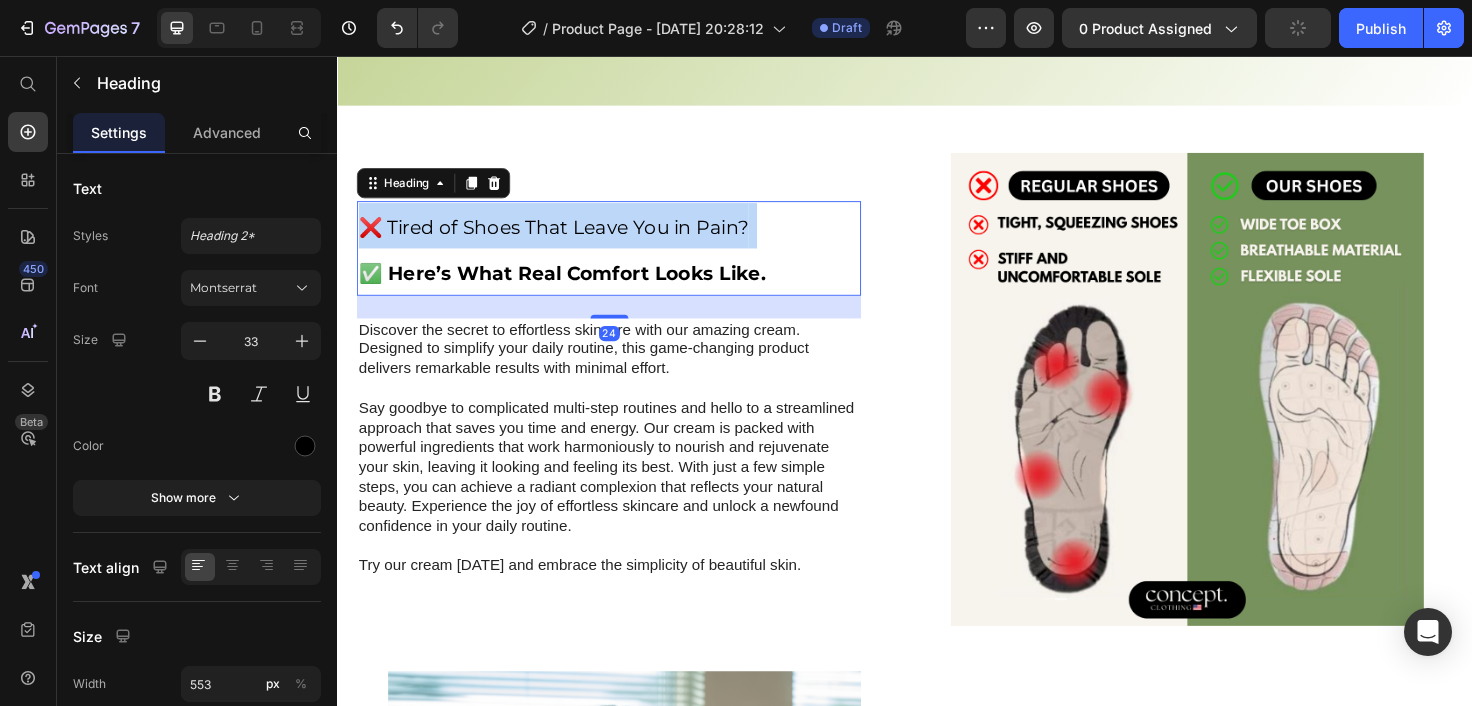 click on "❌ Tired of Shoes That Leave You in Pain?" at bounding box center [565, 238] 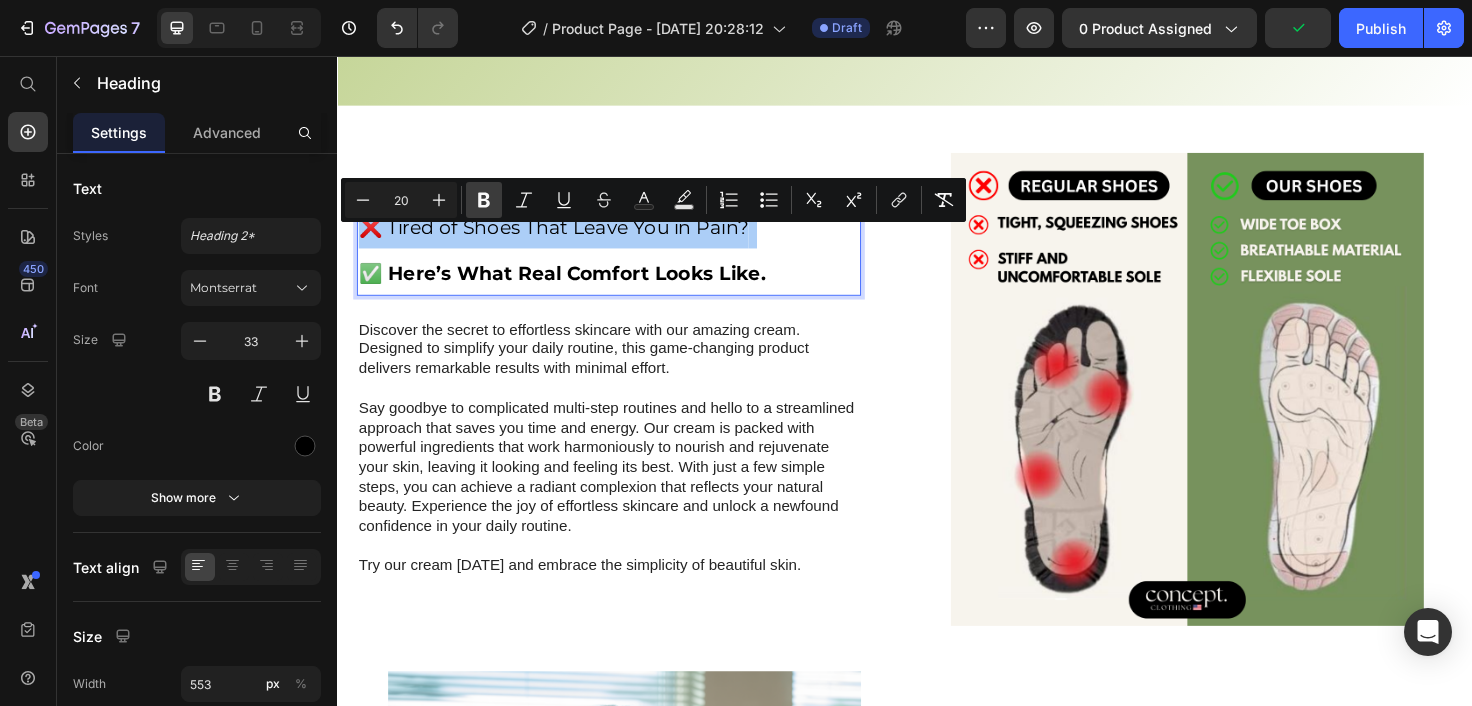 click 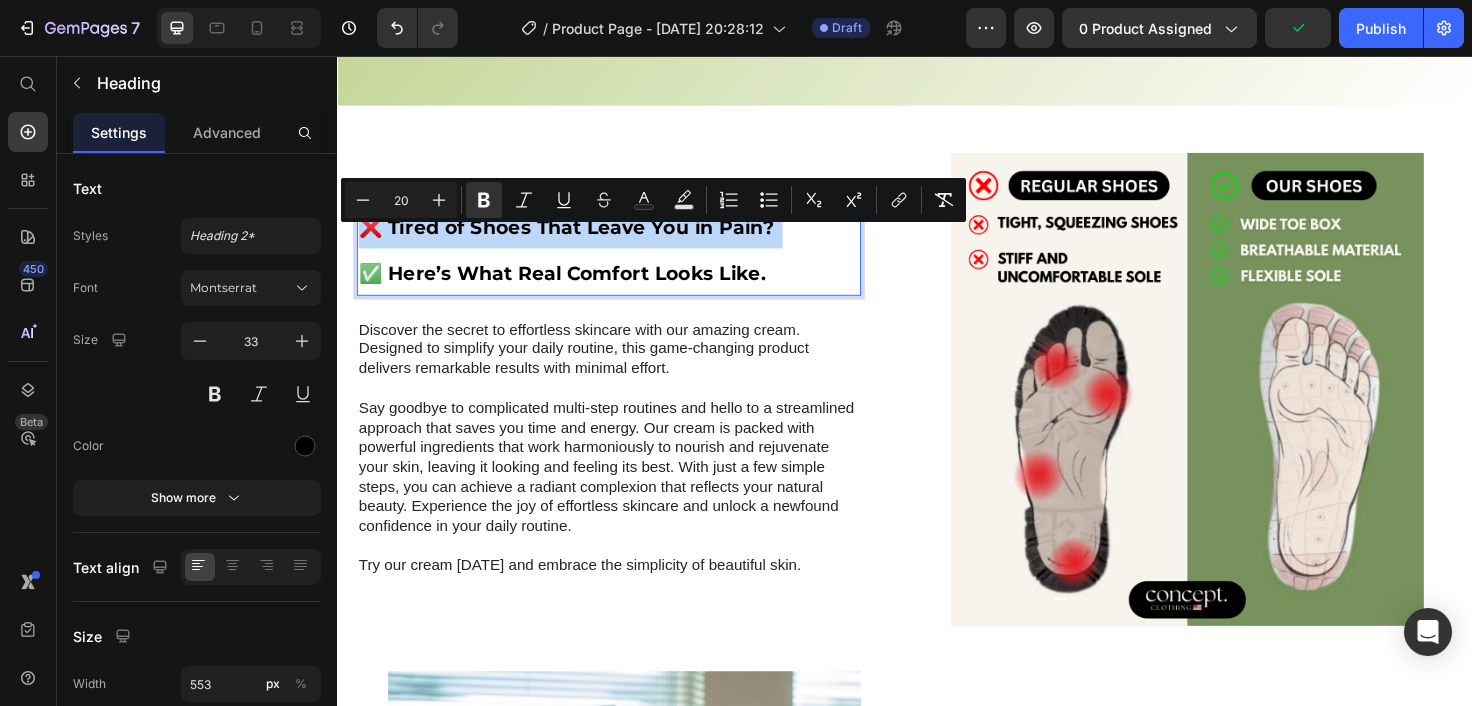 click on "❌ Tired of Shoes That Leave You in Pain?" at bounding box center (578, 238) 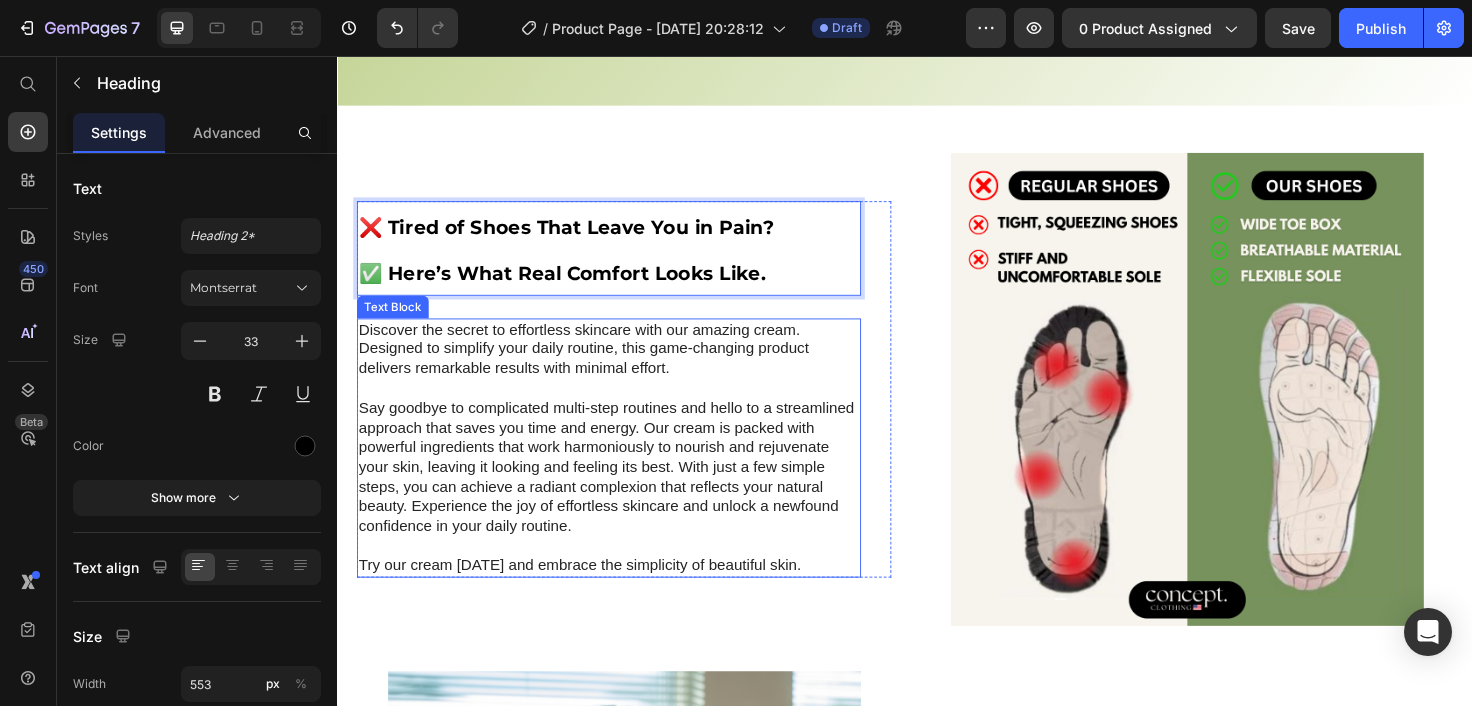 scroll, scrollTop: 1311, scrollLeft: 0, axis: vertical 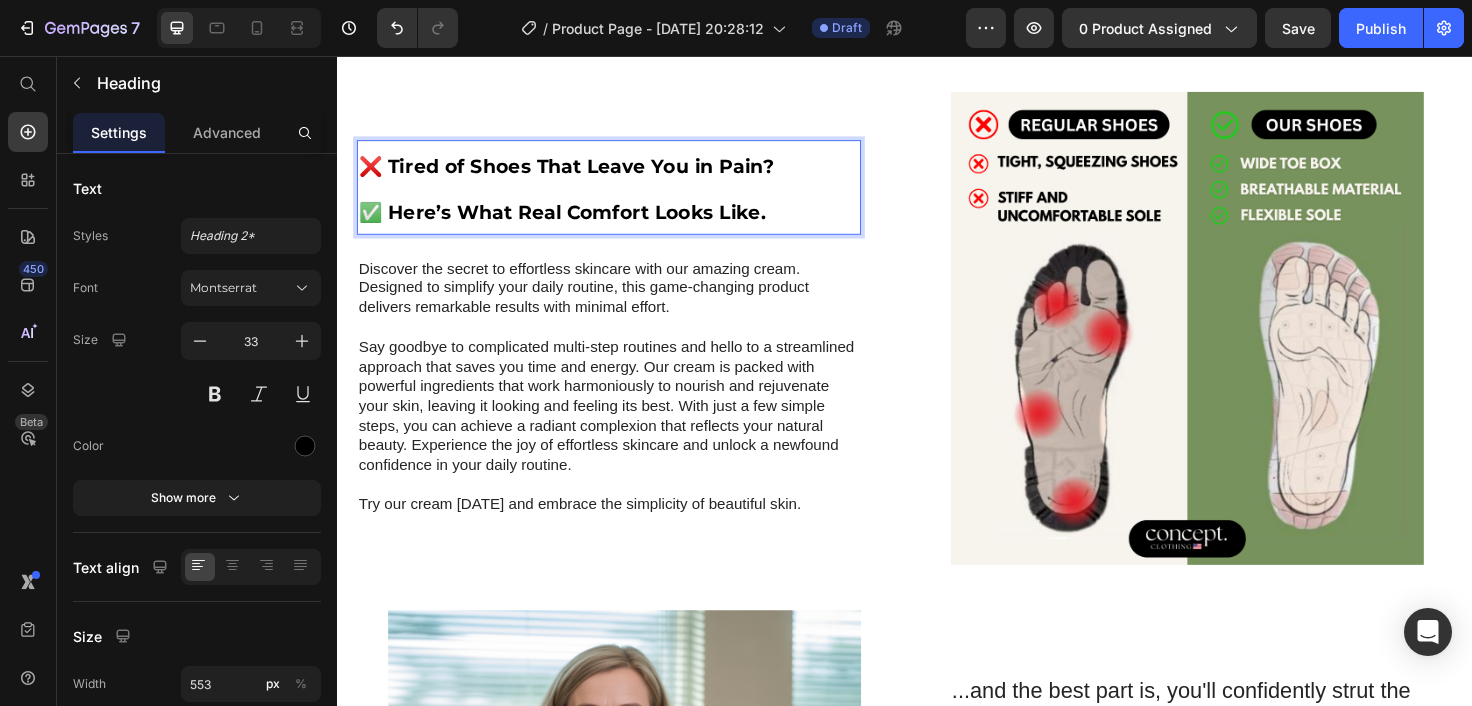 click on "❌ Tired of Shoes That Leave You in Pain? ✅ Here’s What Real Comfort Looks Like." at bounding box center [623, 195] 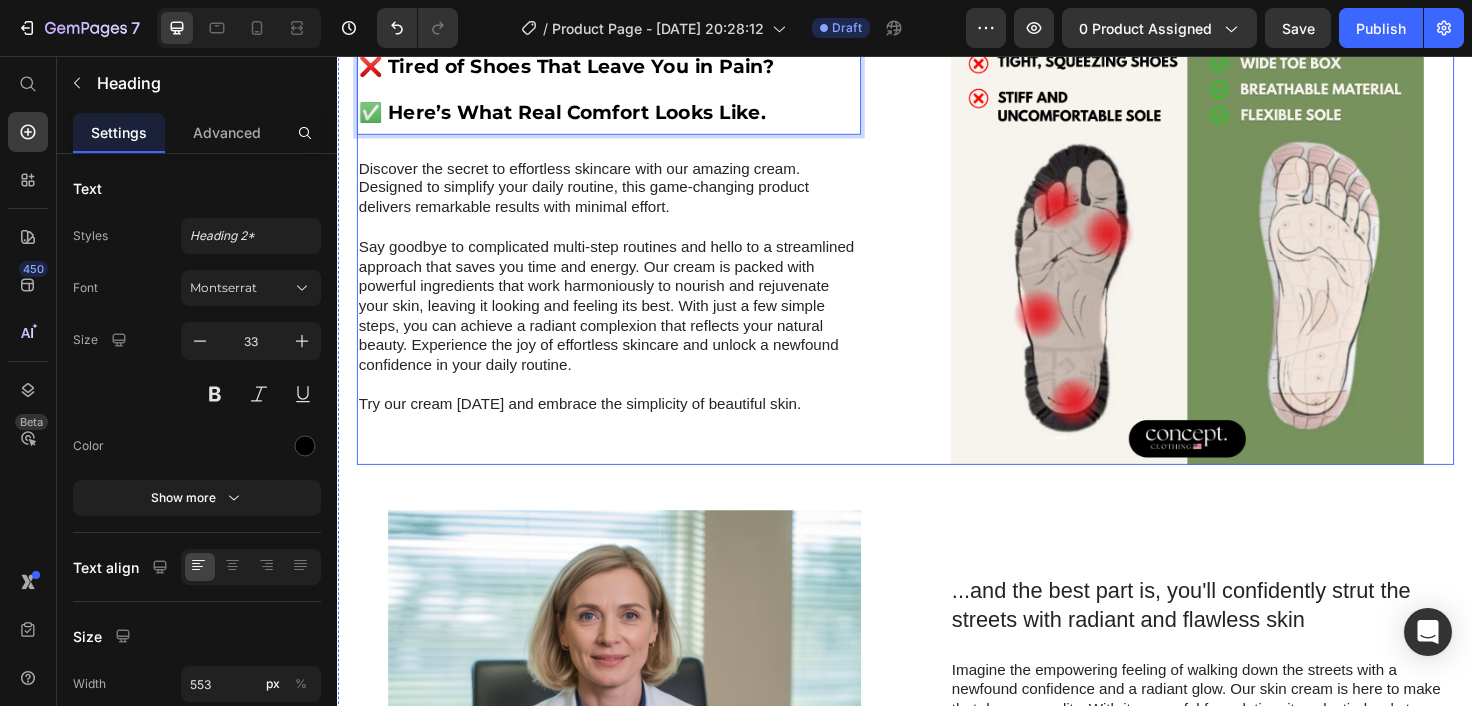 scroll, scrollTop: 1418, scrollLeft: 0, axis: vertical 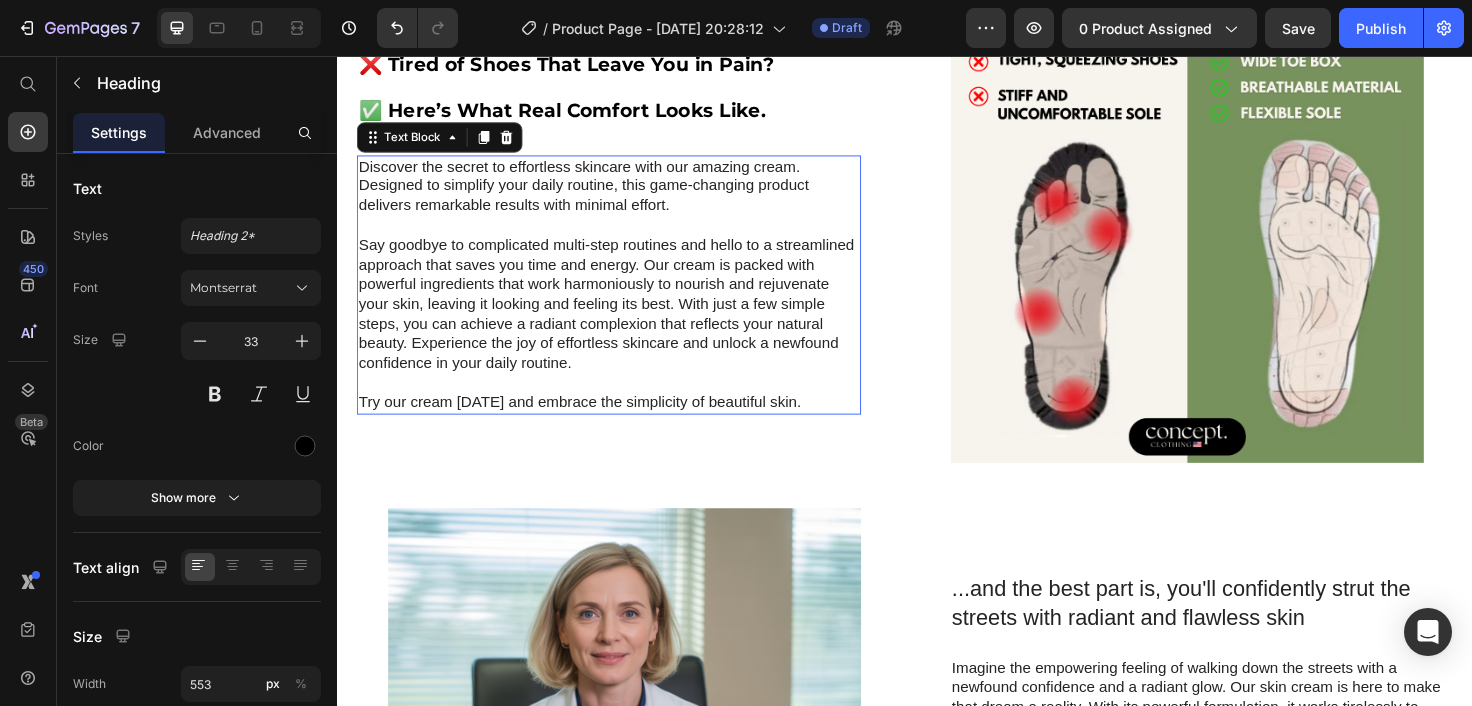 click on "Say goodbye to complicated multi-step routines and hello to a streamlined approach that saves you time and energy. Our cream is packed with powerful ingredients that work harmoniously to nourish and rejuvenate your skin, leaving it looking and feeling its best. With just a few simple steps, you can achieve a radiant complexion that reflects your natural beauty. Experience the joy of effortless skincare and unlock a newfound confidence in your daily routine." at bounding box center [623, 320] 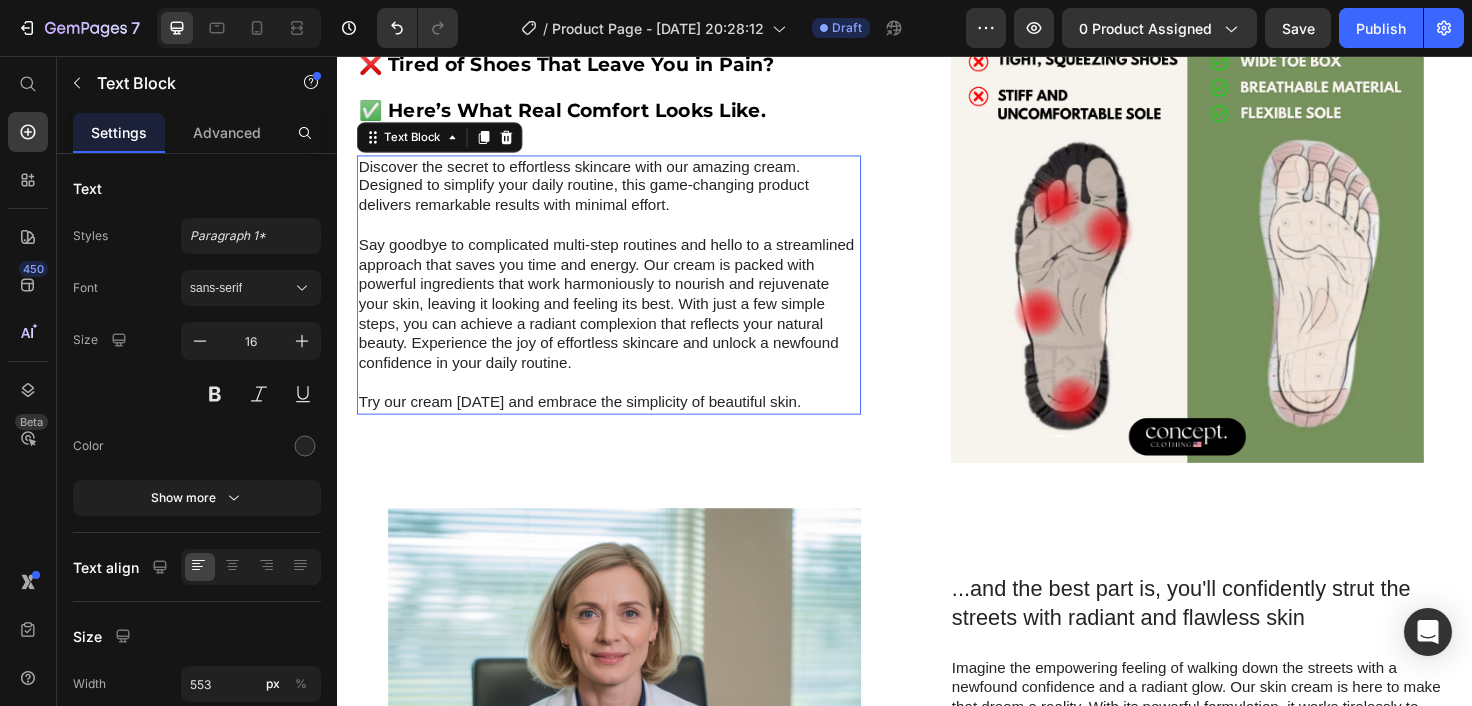 click on "Say goodbye to complicated multi-step routines and hello to a streamlined approach that saves you time and energy. Our cream is packed with powerful ingredients that work harmoniously to nourish and rejuvenate your skin, leaving it looking and feeling its best. With just a few simple steps, you can achieve a radiant complexion that reflects your natural beauty. Experience the joy of effortless skincare and unlock a newfound confidence in your daily routine." at bounding box center [623, 320] 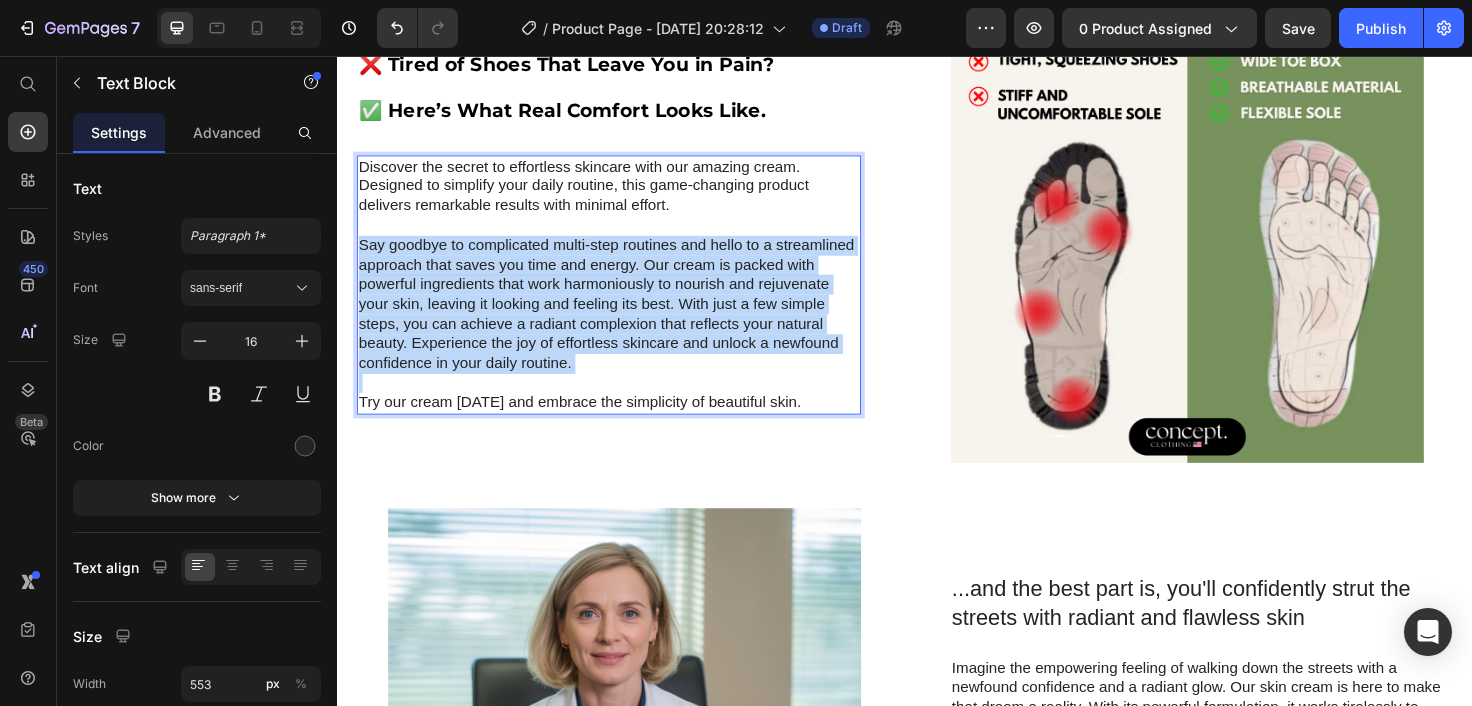 click on "Say goodbye to complicated multi-step routines and hello to a streamlined approach that saves you time and energy. Our cream is packed with powerful ingredients that work harmoniously to nourish and rejuvenate your skin, leaving it looking and feeling its best. With just a few simple steps, you can achieve a radiant complexion that reflects your natural beauty. Experience the joy of effortless skincare and unlock a newfound confidence in your daily routine." at bounding box center (623, 320) 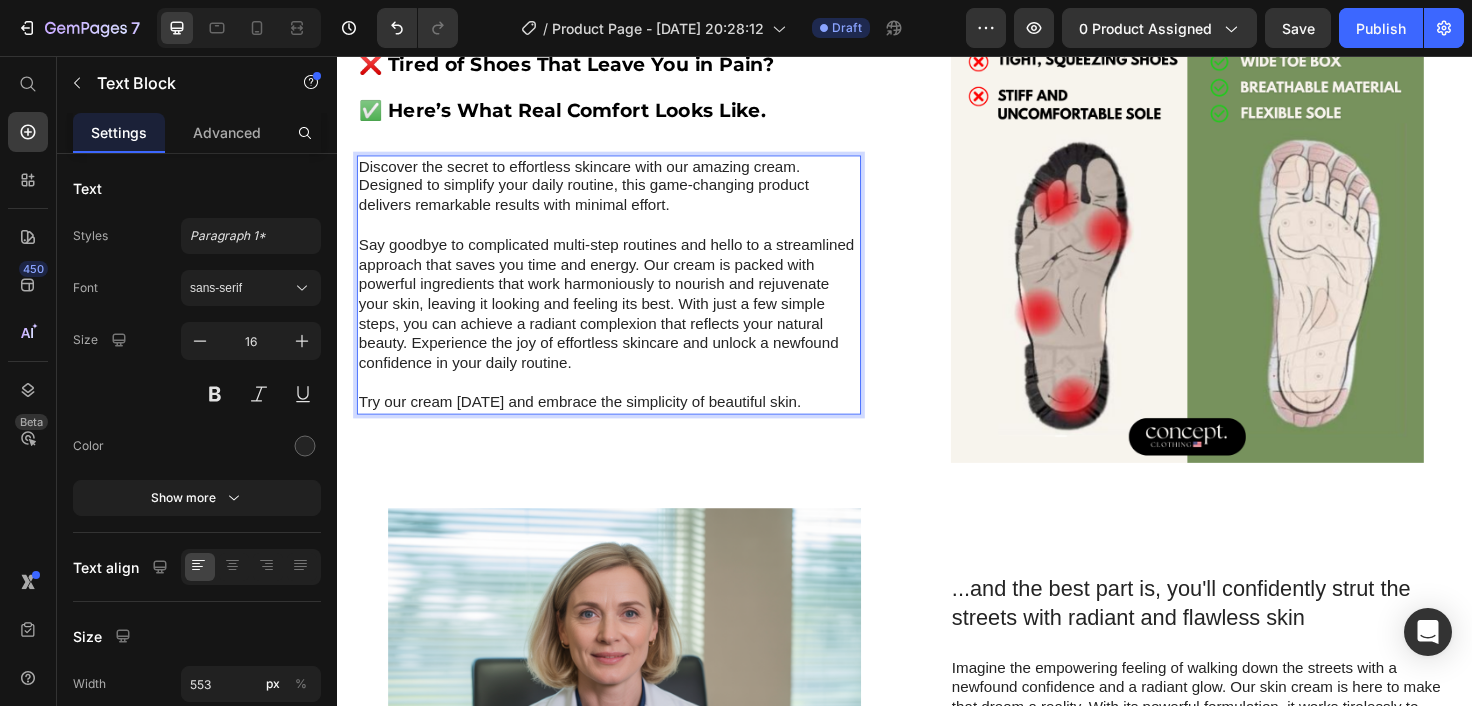 click on "Try our cream today and embrace the simplicity of beautiful skin." at bounding box center (623, 423) 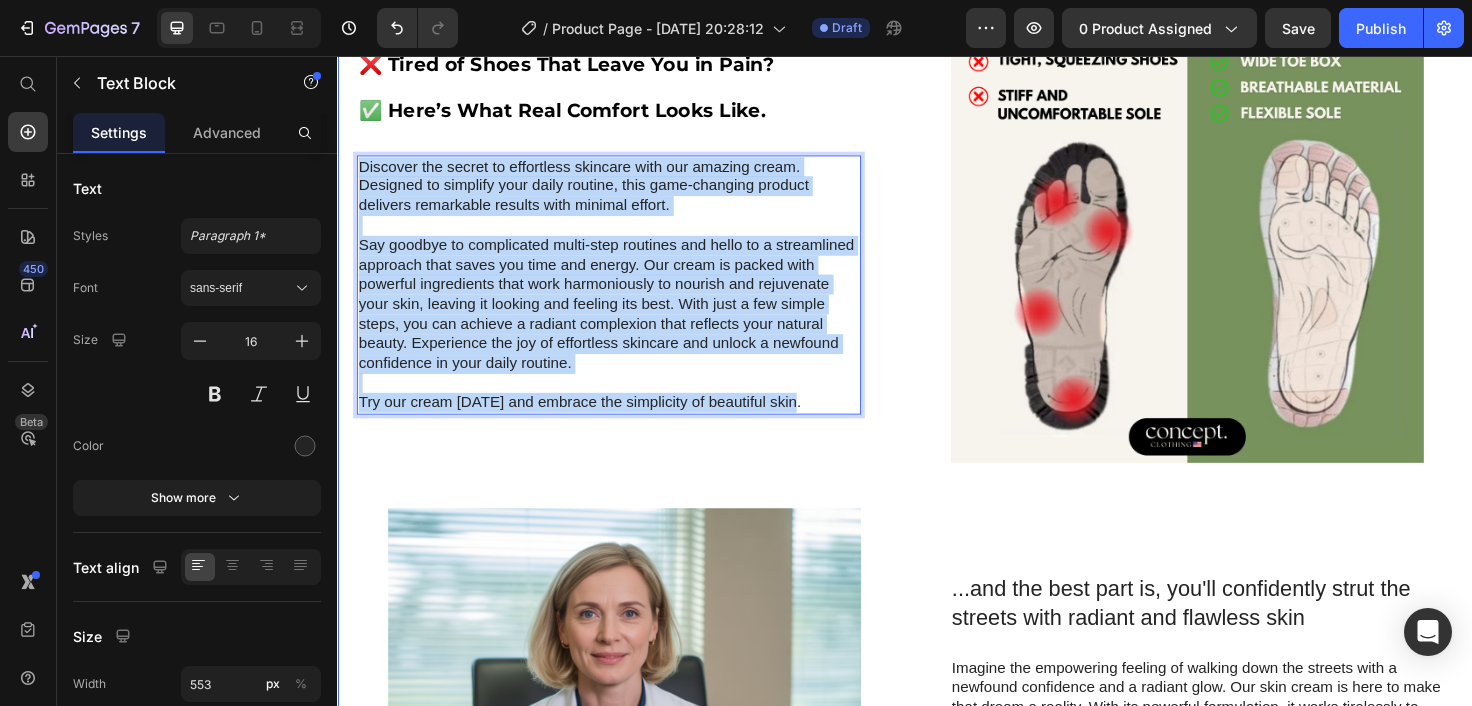 drag, startPoint x: 816, startPoint y: 432, endPoint x: 353, endPoint y: 170, distance: 531.9897 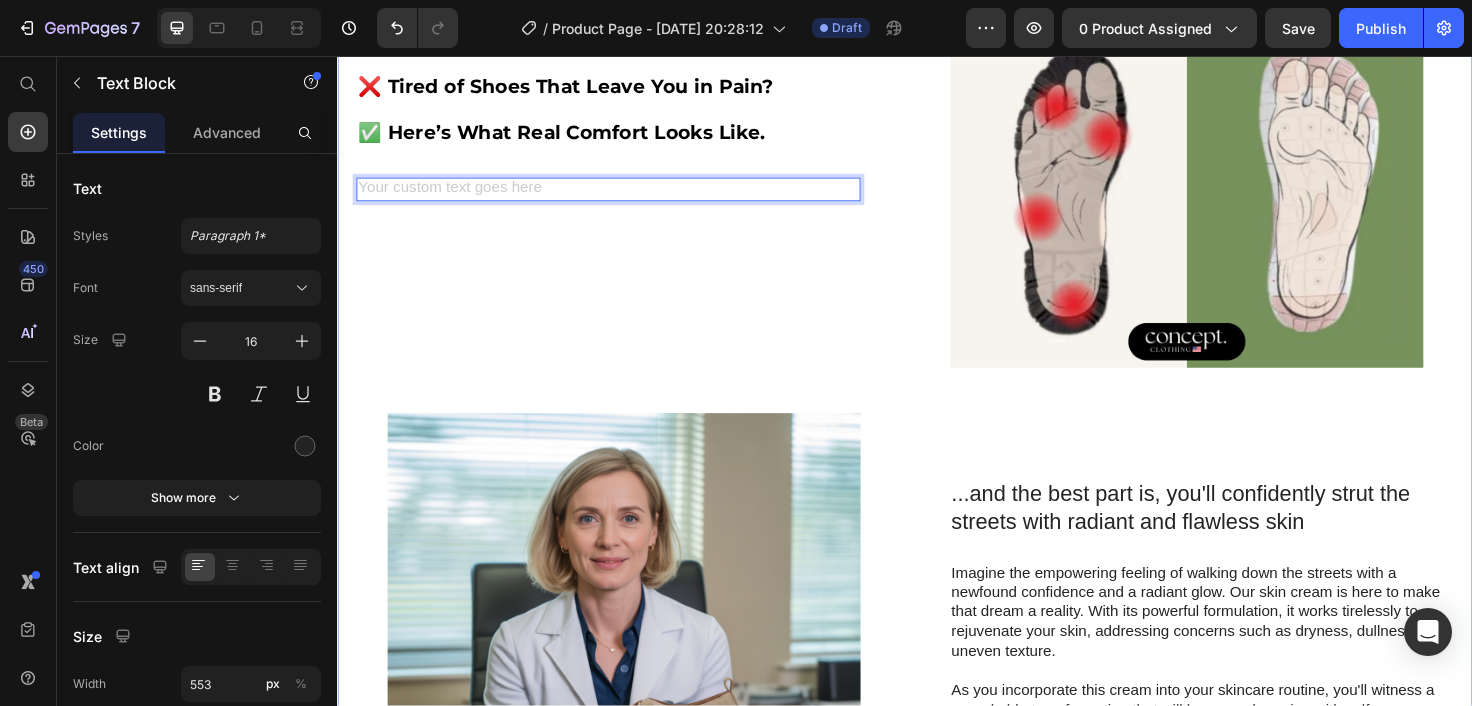 scroll, scrollTop: 1418, scrollLeft: 0, axis: vertical 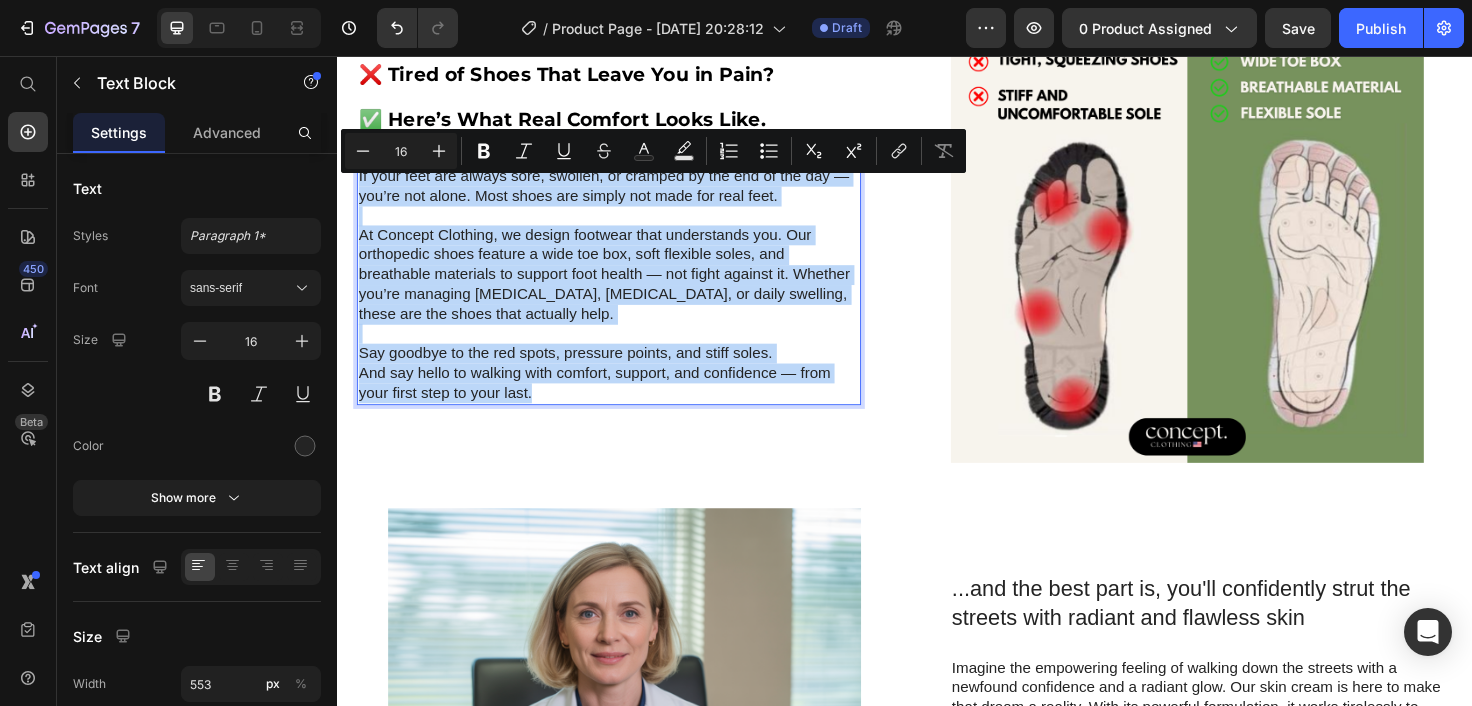 drag, startPoint x: 563, startPoint y: 425, endPoint x: 333, endPoint y: 185, distance: 332.4154 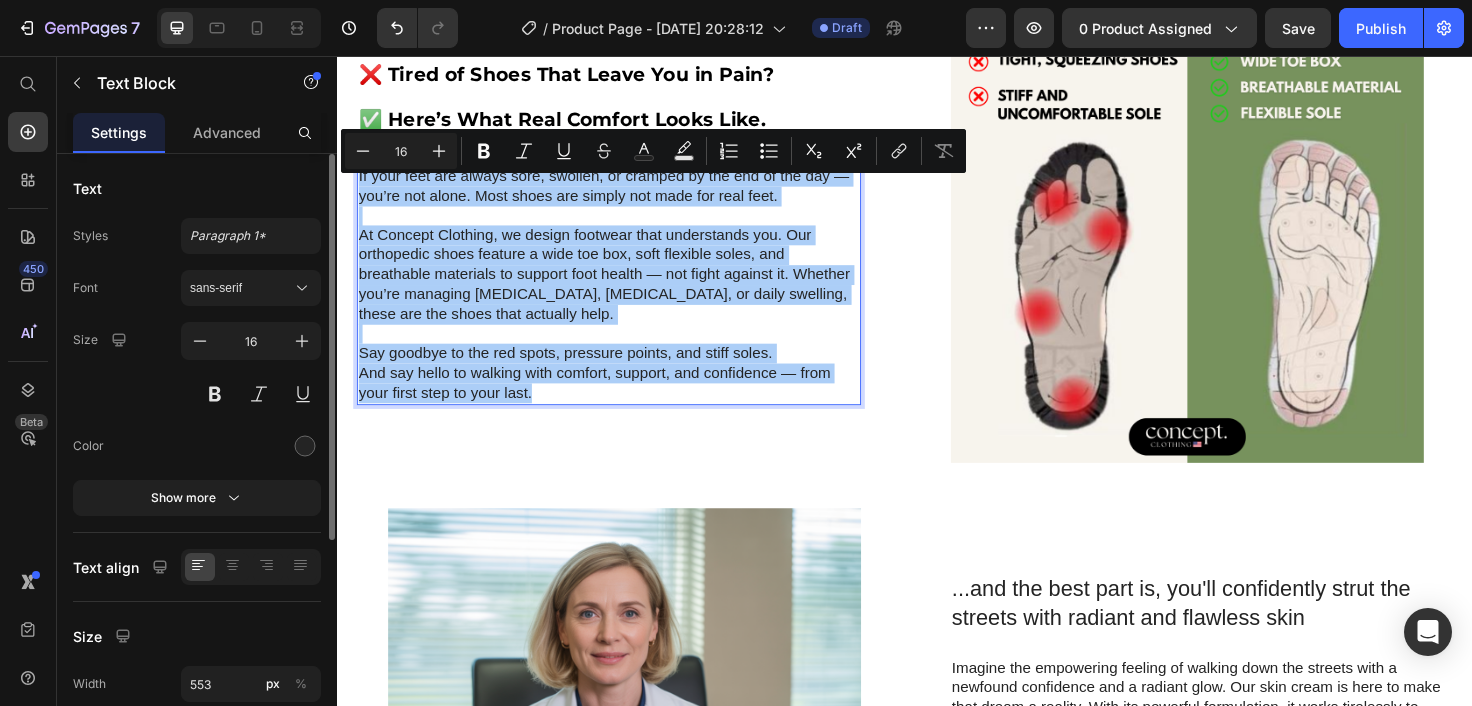 click on "Styles Paragraph 1* Font sans-serif Size 16 Color Show more" 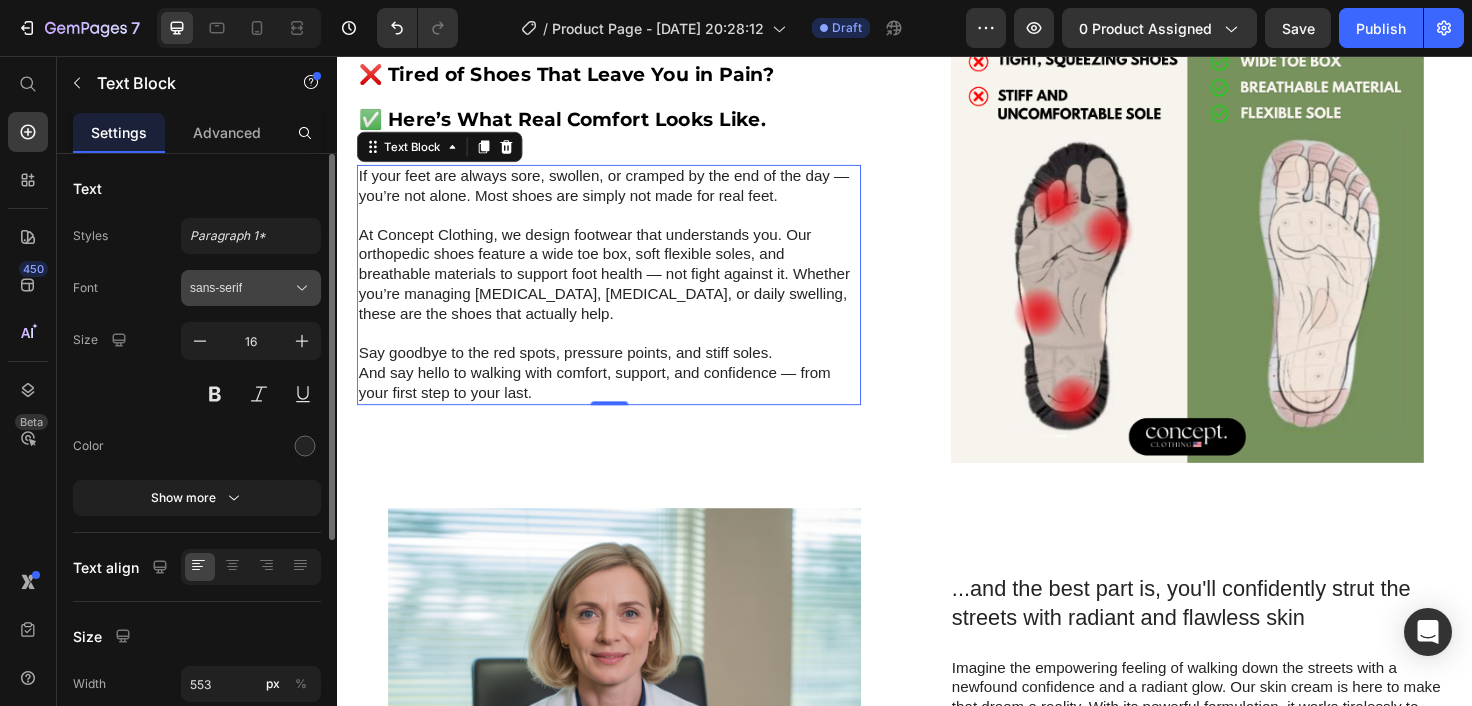 click on "sans-serif" at bounding box center [251, 288] 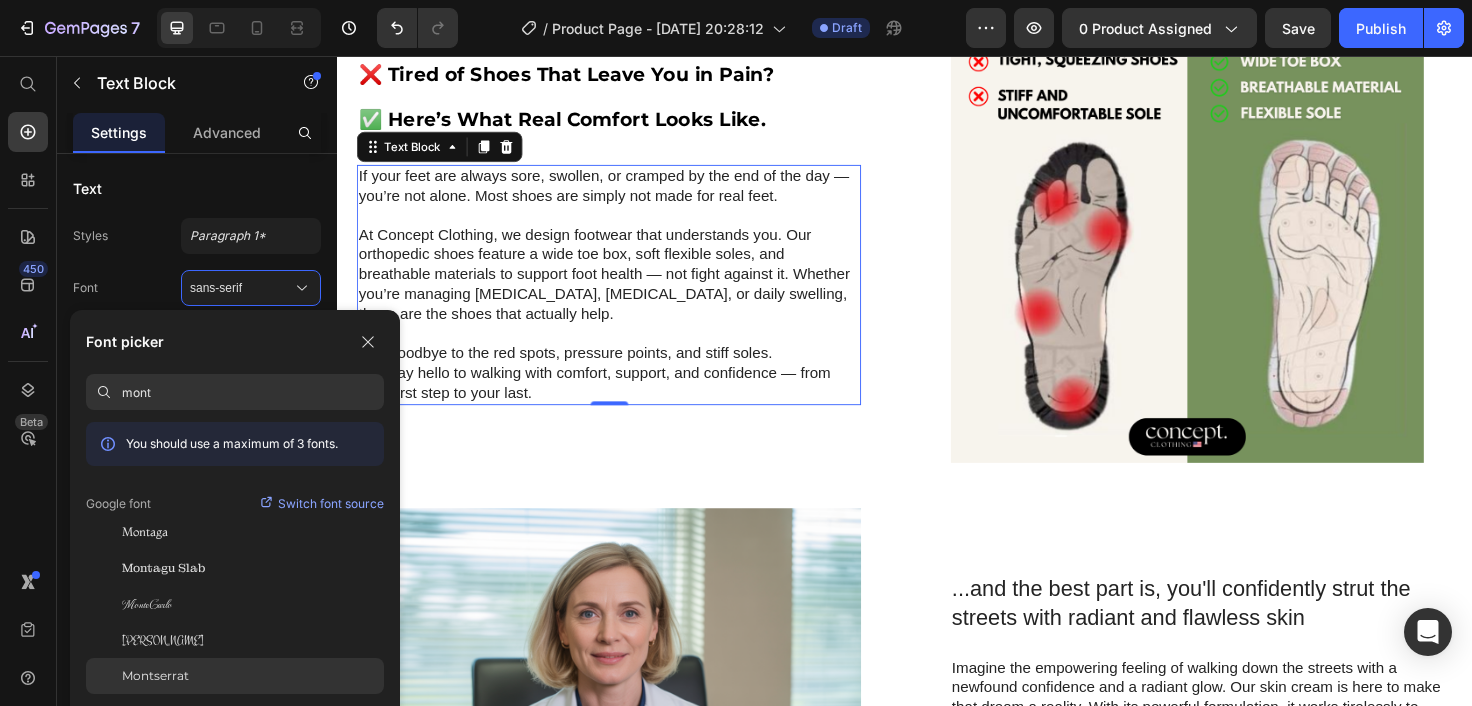 type on "mont" 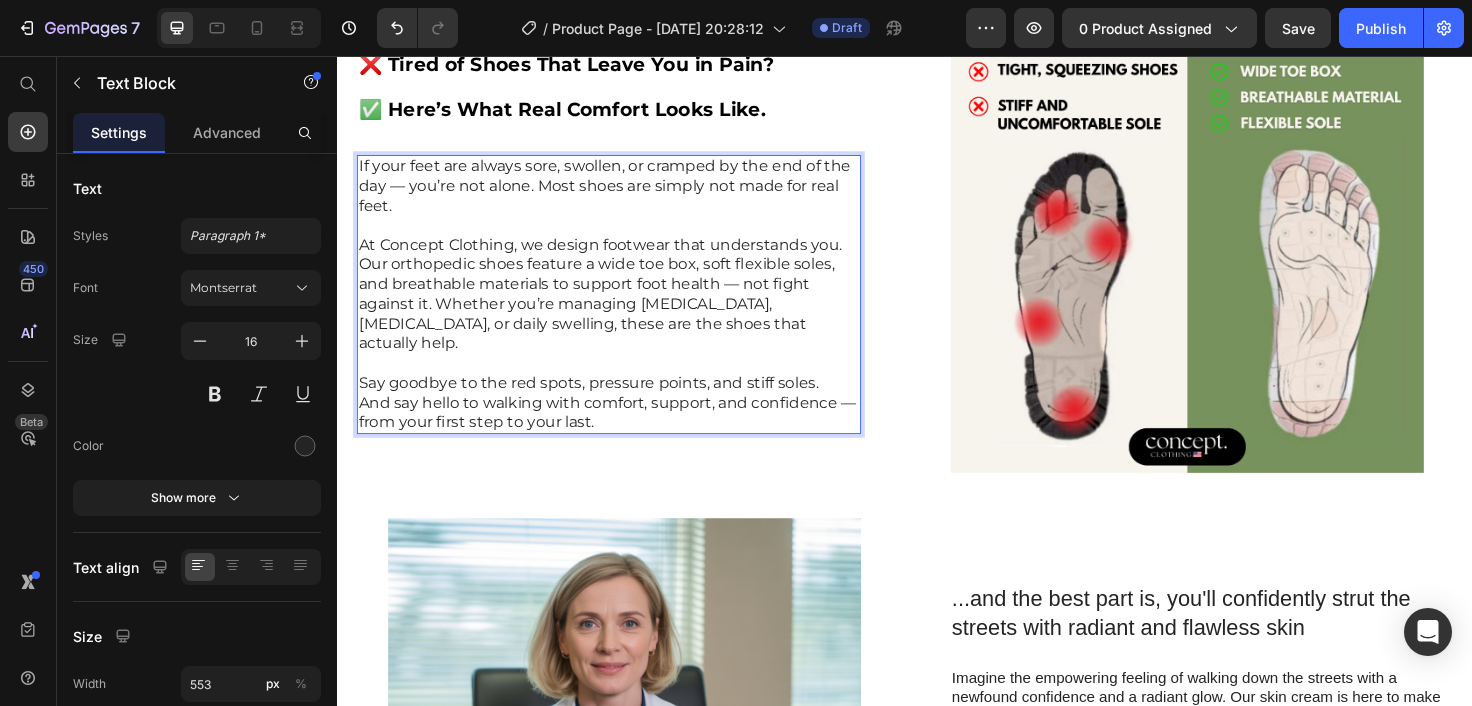 click at bounding box center [623, 236] 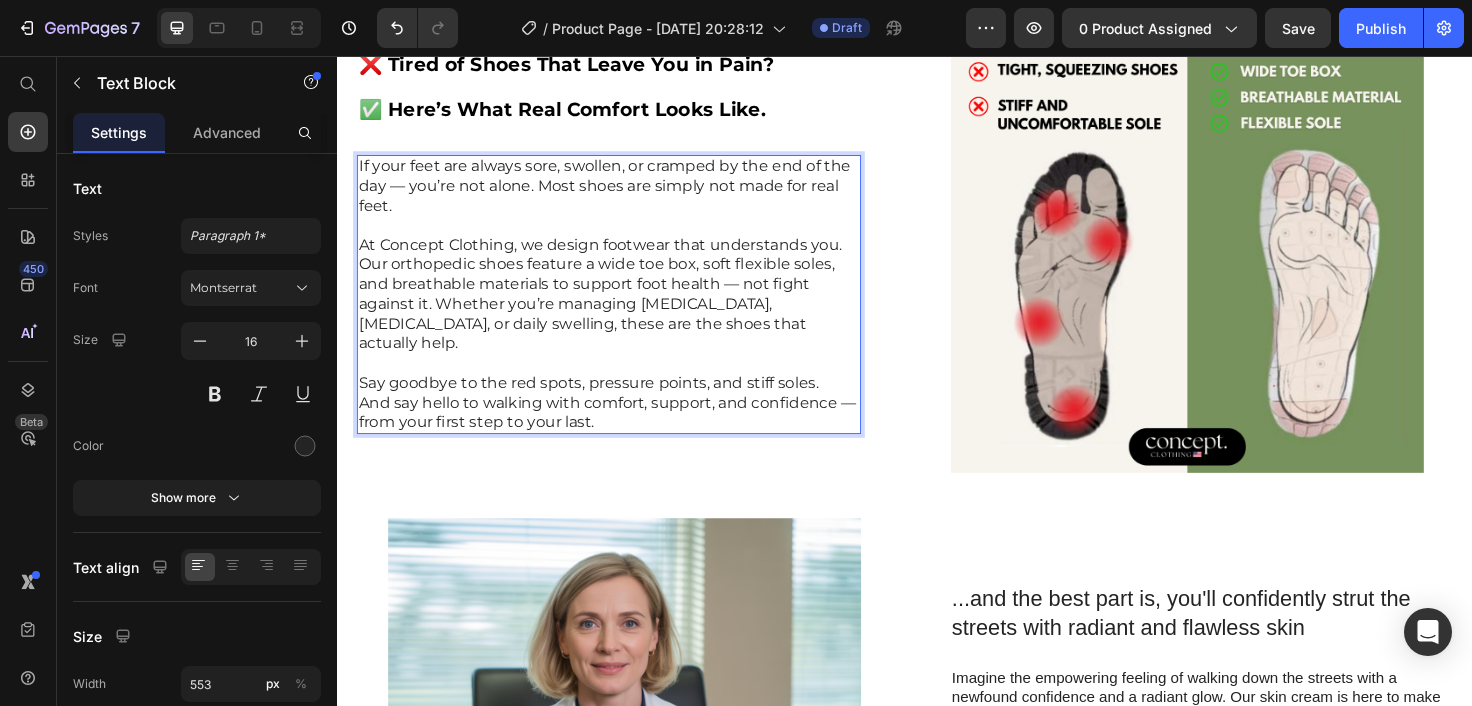 click on "And say hello to walking with comfort, support, and confidence — from your first step to your last." at bounding box center [623, 434] 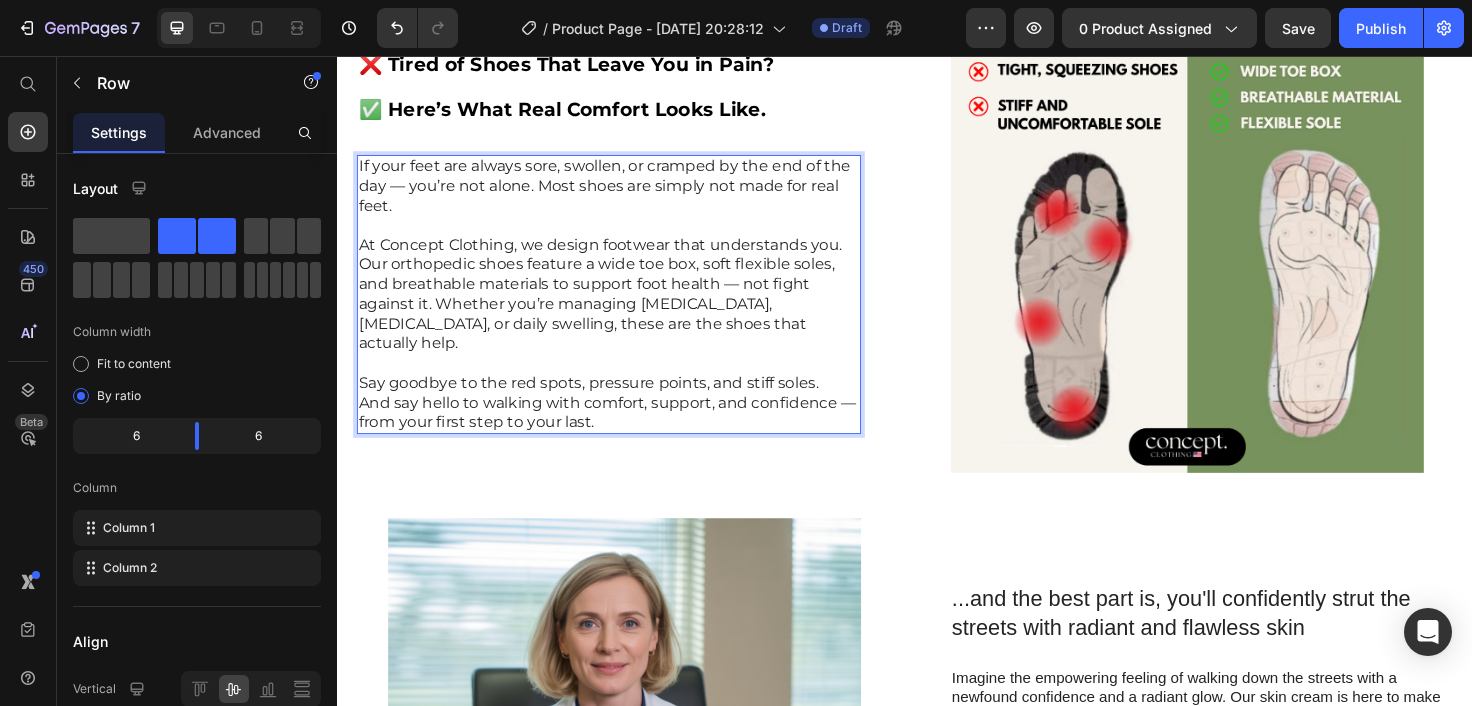 click on "⁠⁠⁠⁠⁠⁠⁠ ❌ Tired of Shoes That Leave You in Pain? ✅ Here’s What Real Comfort Looks Like. Heading If your feet are always sore, swollen, or cramped by the end of the day — you’re not alone. Most shoes are simply not made for real feet. At Concept Clothing, we design footwear that understands you. Our orthopedic shoes feature a wide toe box, soft flexible soles, and breathable materials to support foot health — not fight against it. Whether you’re managing bunions, neuropathy, or daily swelling, these are the shoes that actually help. Say goodbye to the red spots, pressure points, and stiff soles. And say hello to walking with comfort, support, and confidence — from your first step to your last. Text Block   0 Row" at bounding box center (639, 247) 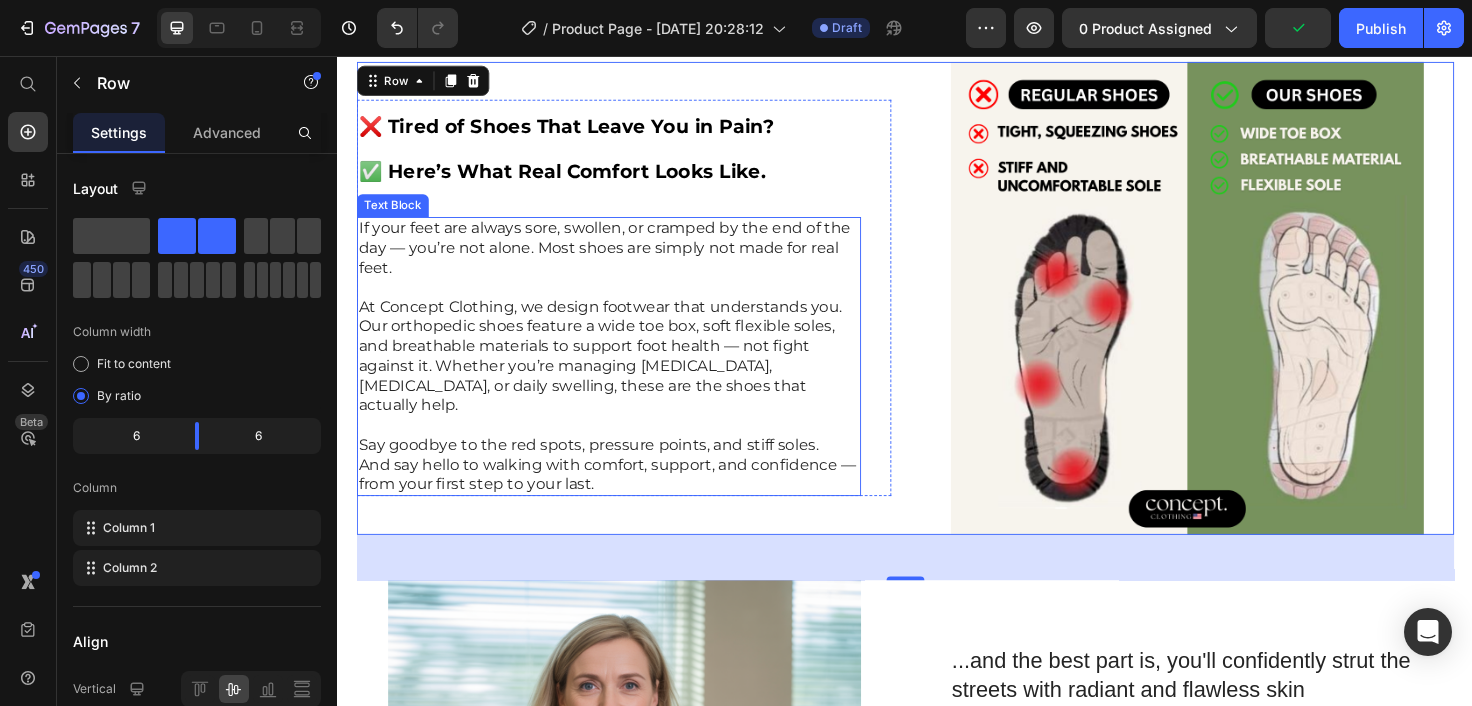 scroll, scrollTop: 1328, scrollLeft: 0, axis: vertical 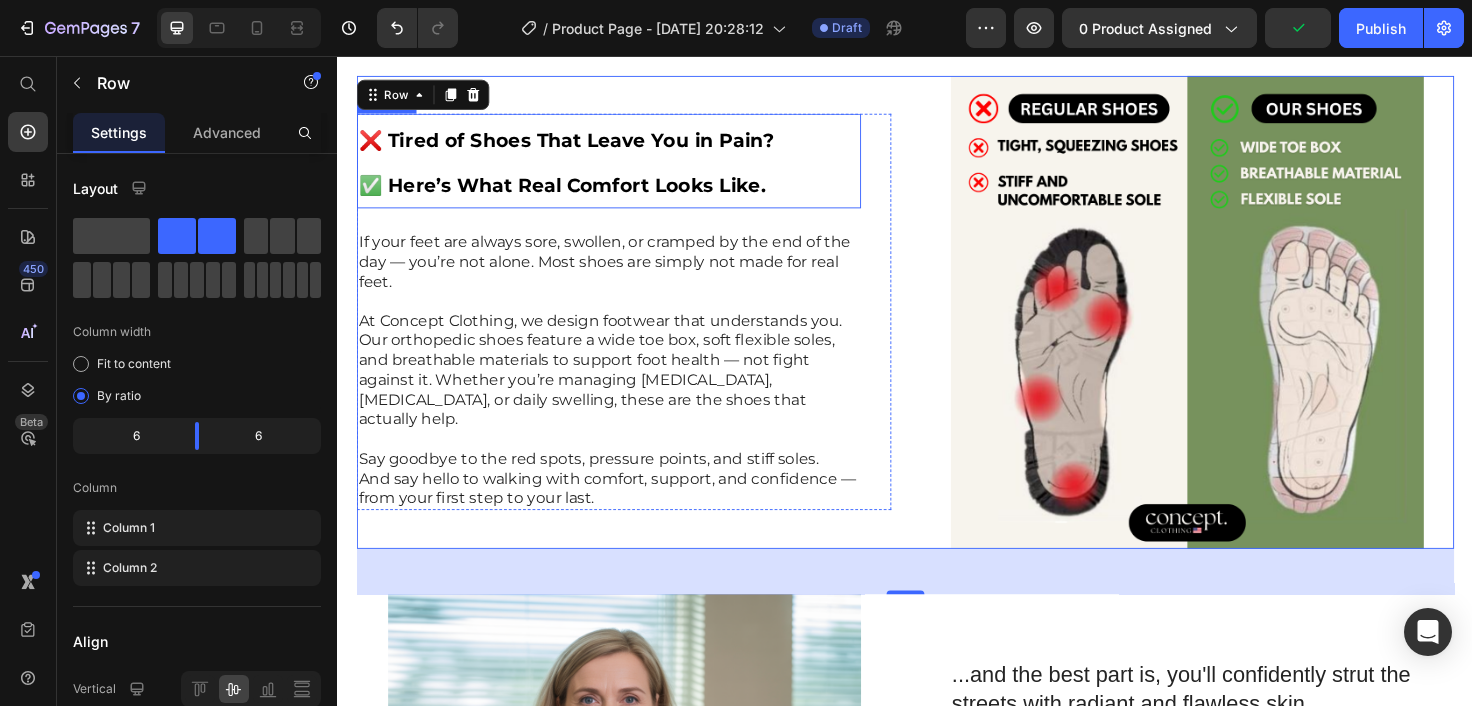 click on "⁠⁠⁠⁠⁠⁠⁠ ❌ Tired of Shoes That Leave You in Pain? ✅ Here’s What Real Comfort Looks Like." at bounding box center [623, 167] 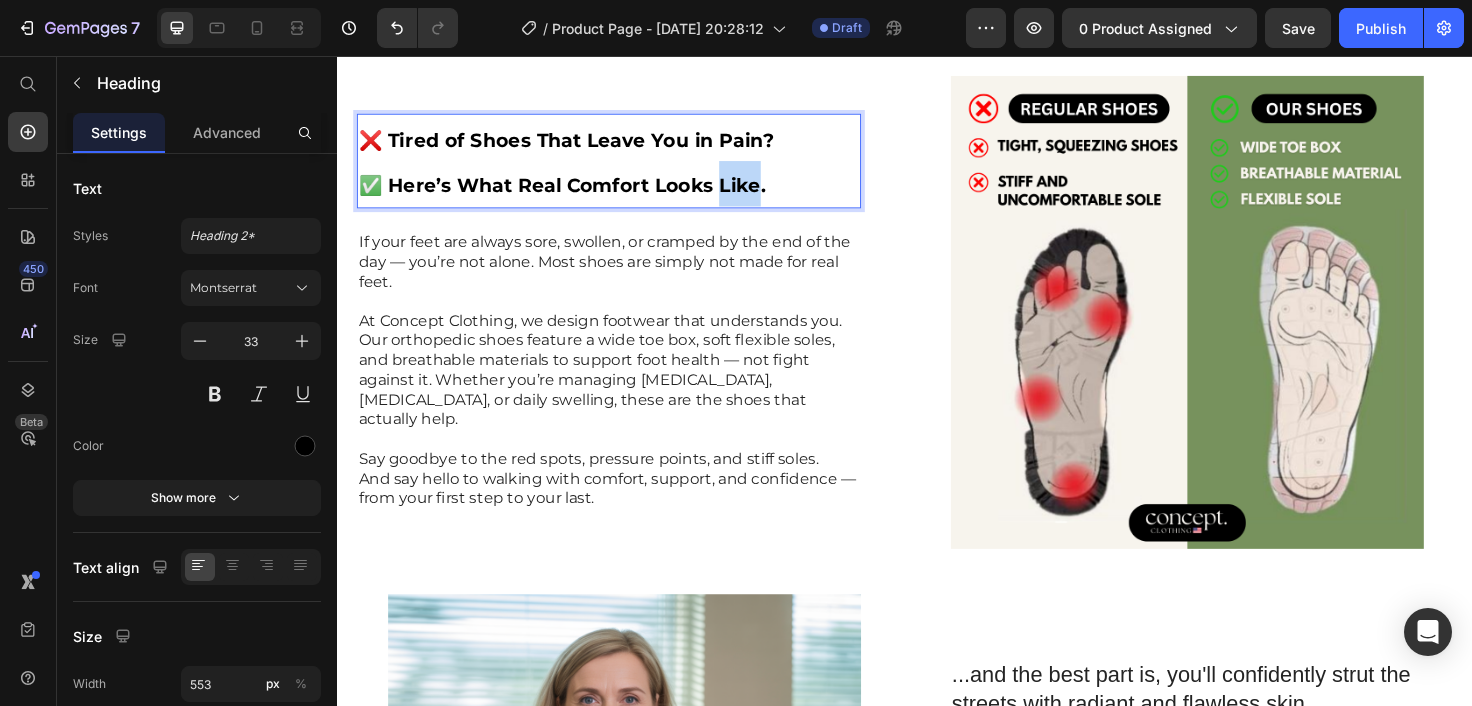 click on "❌ Tired of Shoes That Leave You in Pain? ✅ Here’s What Real Comfort Looks Like." at bounding box center [623, 167] 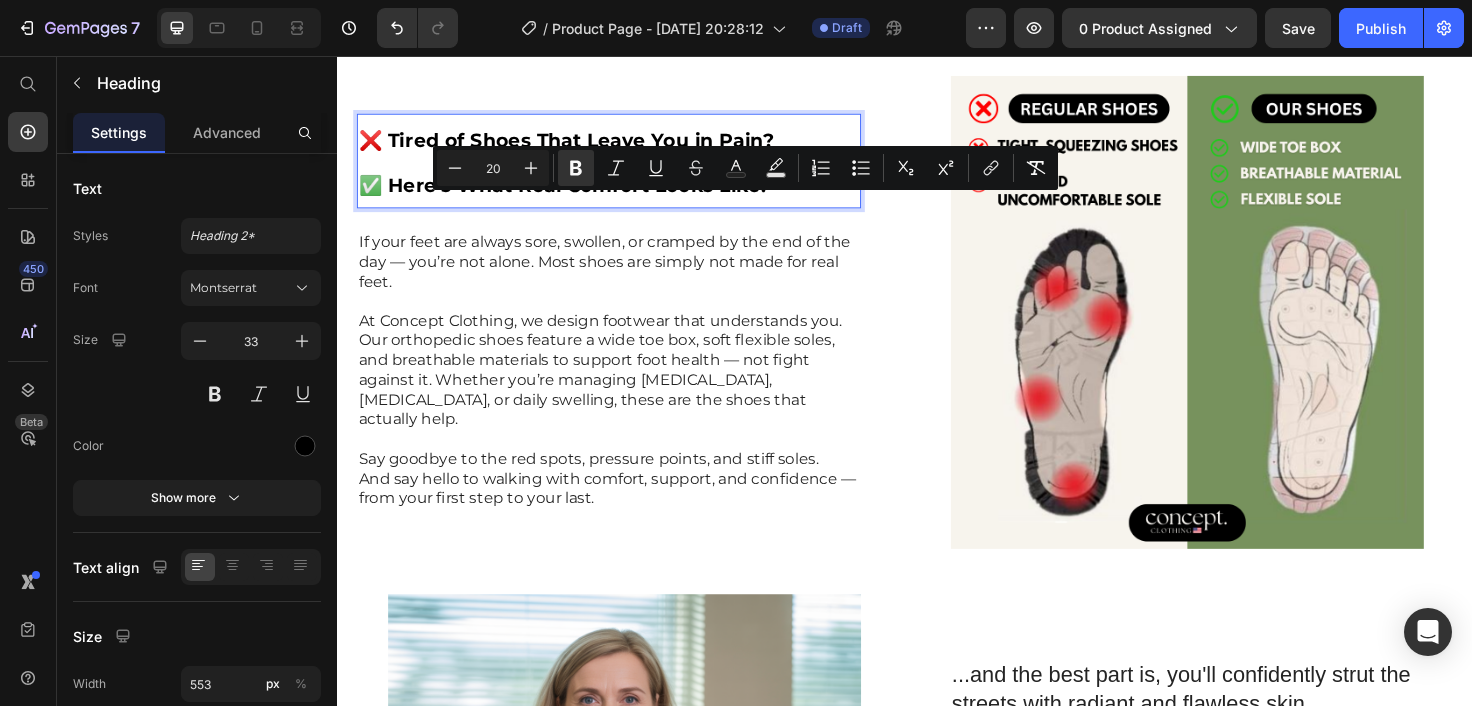 click on "❌ Tired of Shoes That Leave You in Pain?" at bounding box center (578, 145) 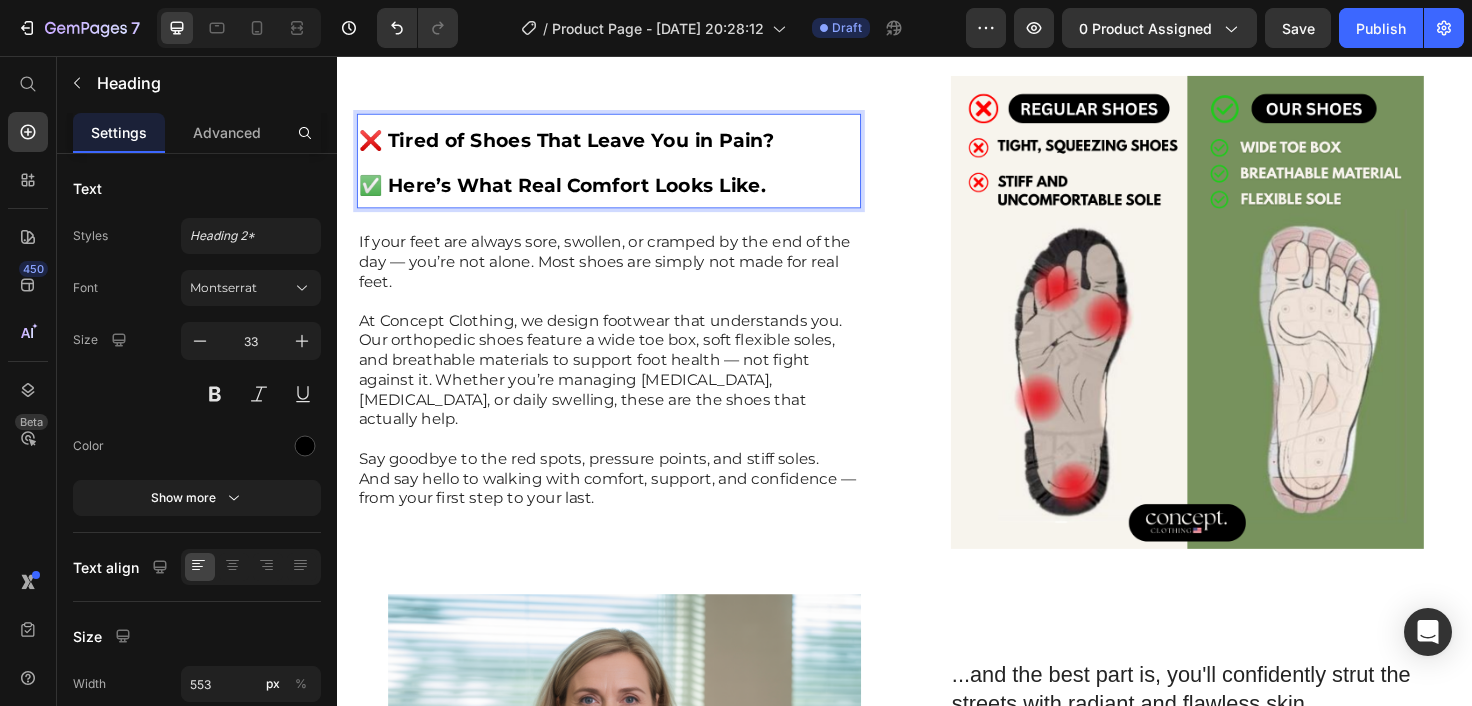 click on "❌ Tired of Shoes That Leave You in Pain? ✅ Here’s What Real Comfort Looks Like." at bounding box center (623, 167) 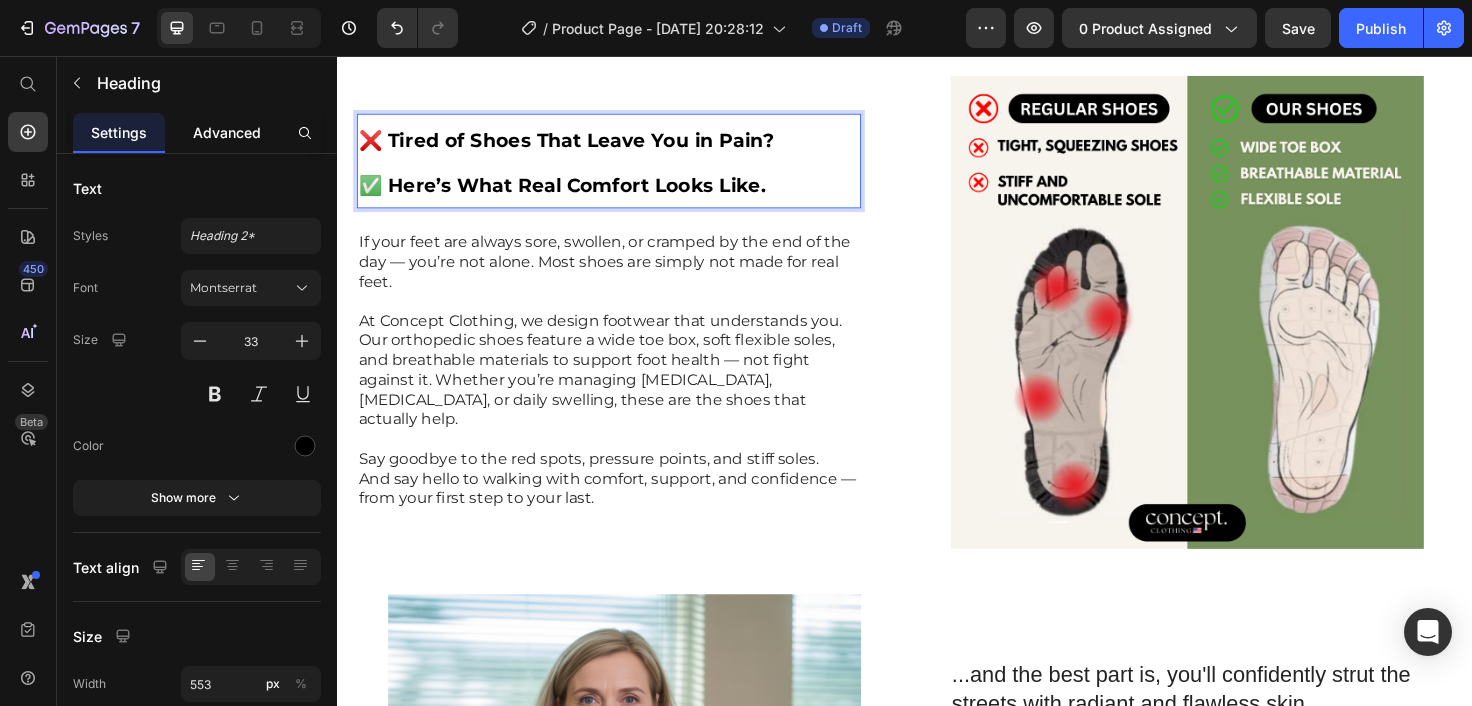click on "Advanced" 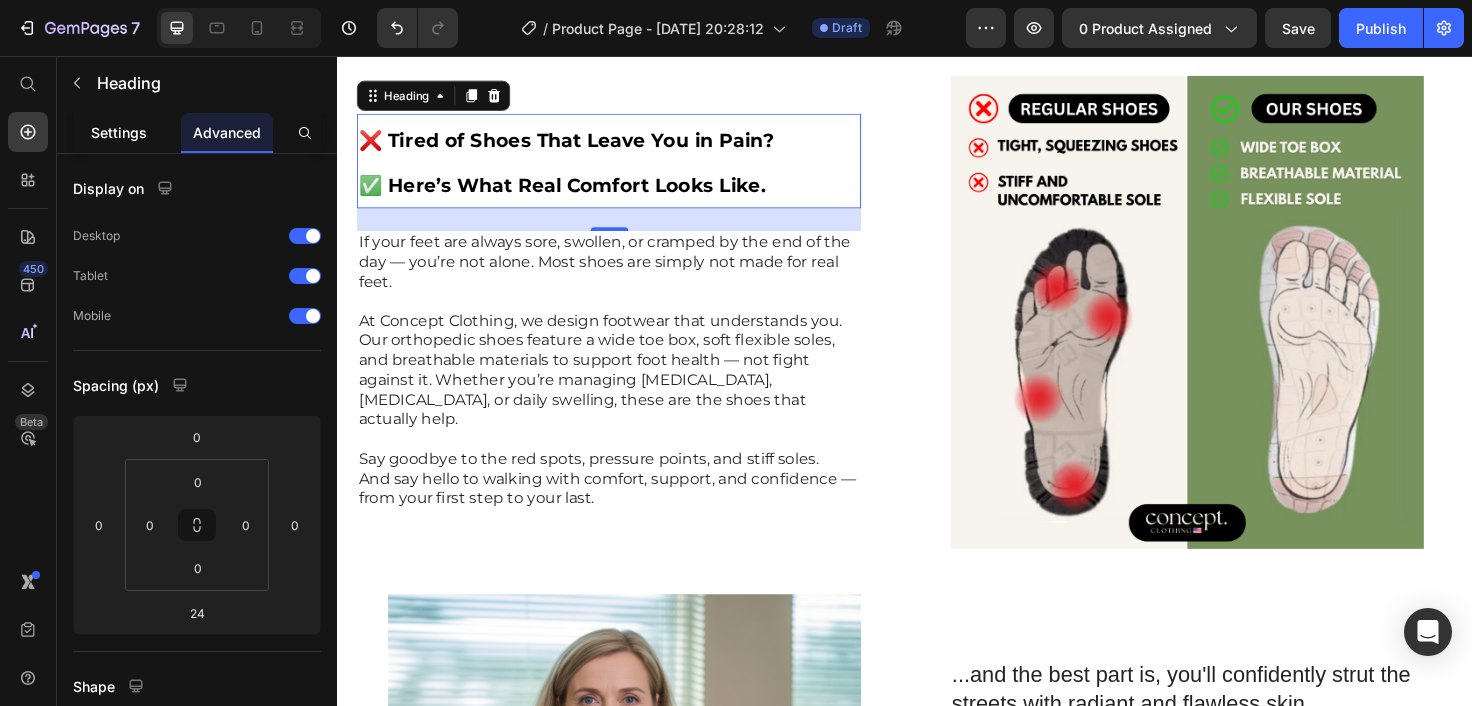 click on "Settings" at bounding box center (119, 132) 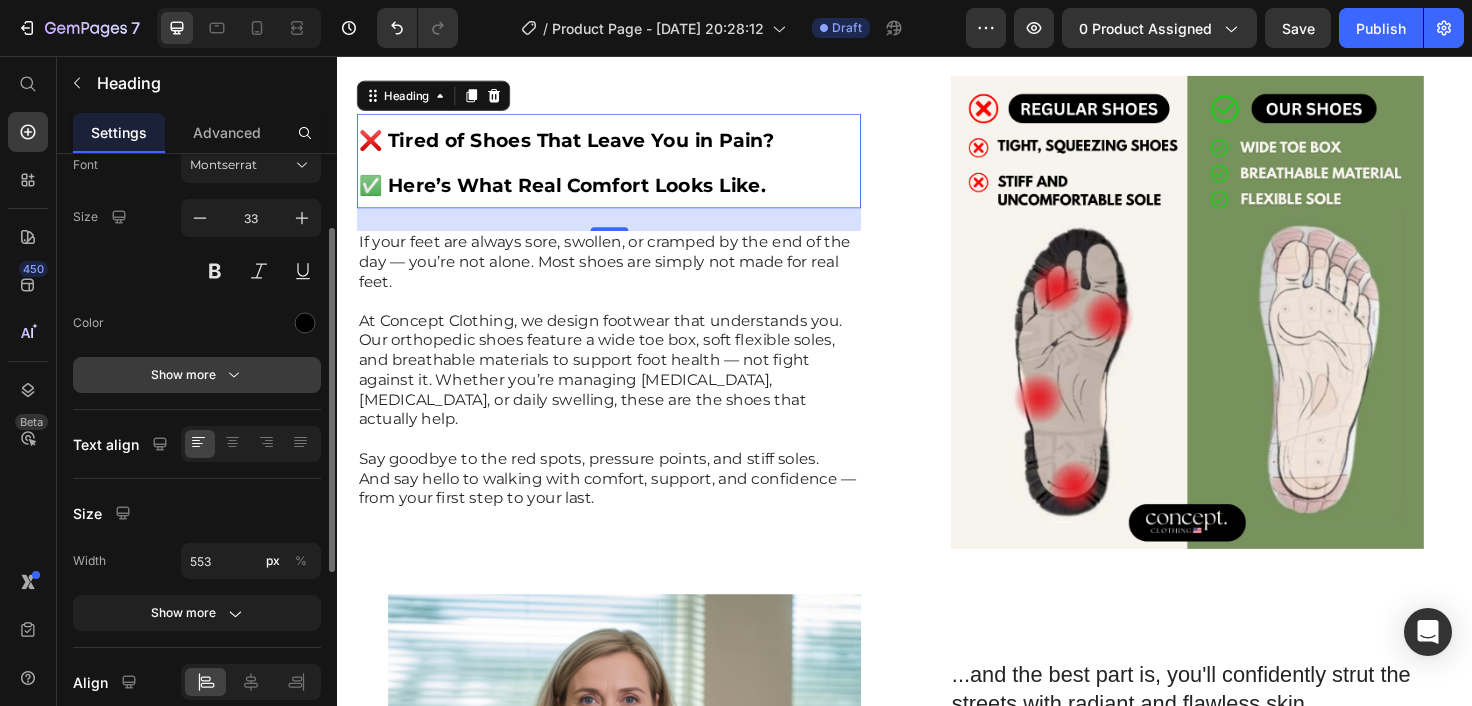 scroll, scrollTop: 126, scrollLeft: 0, axis: vertical 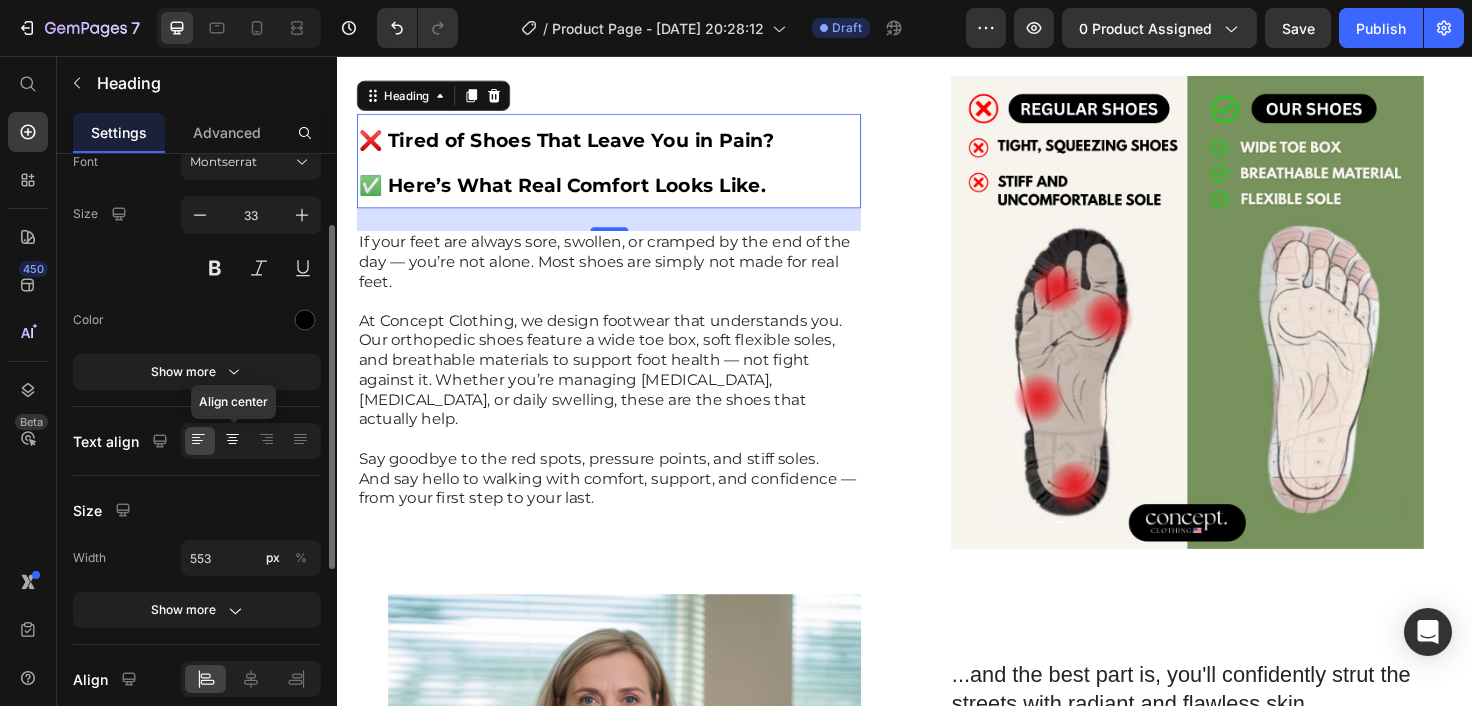 click 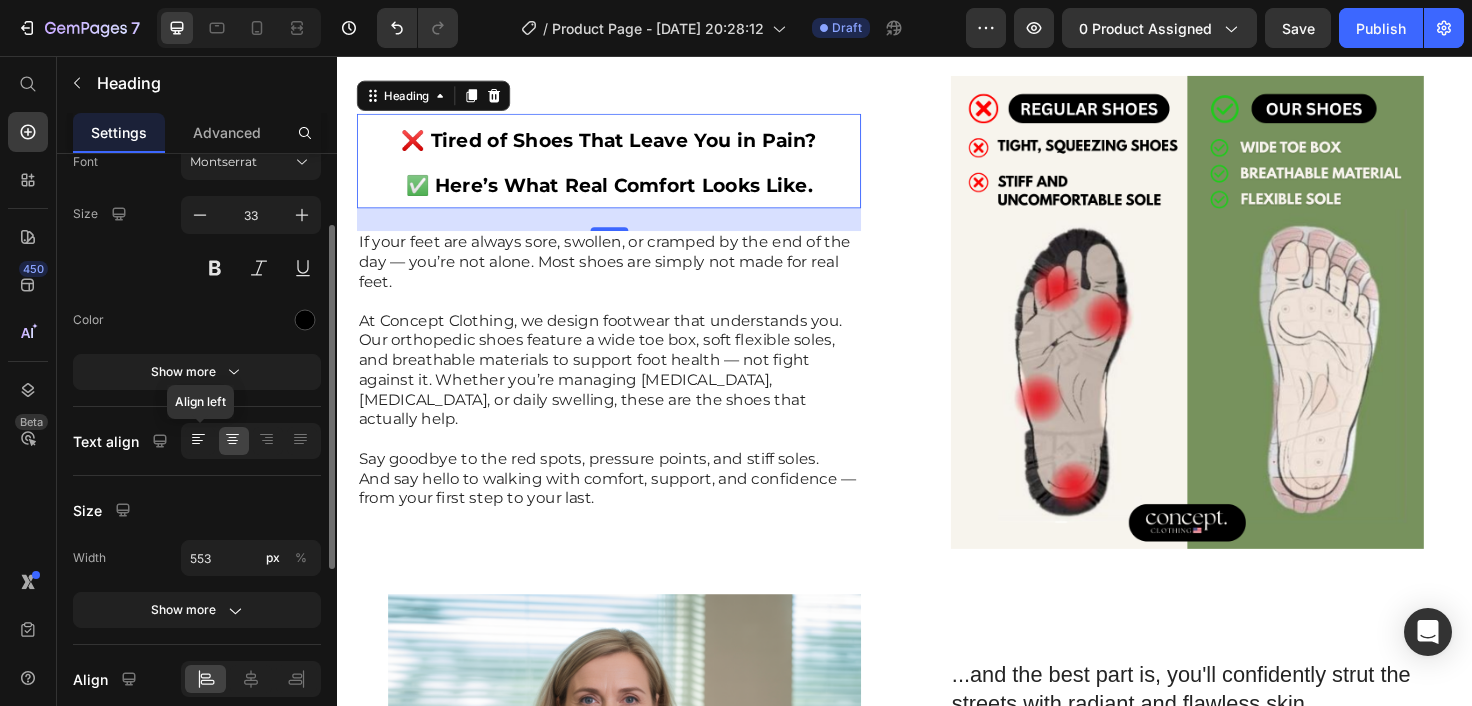 click 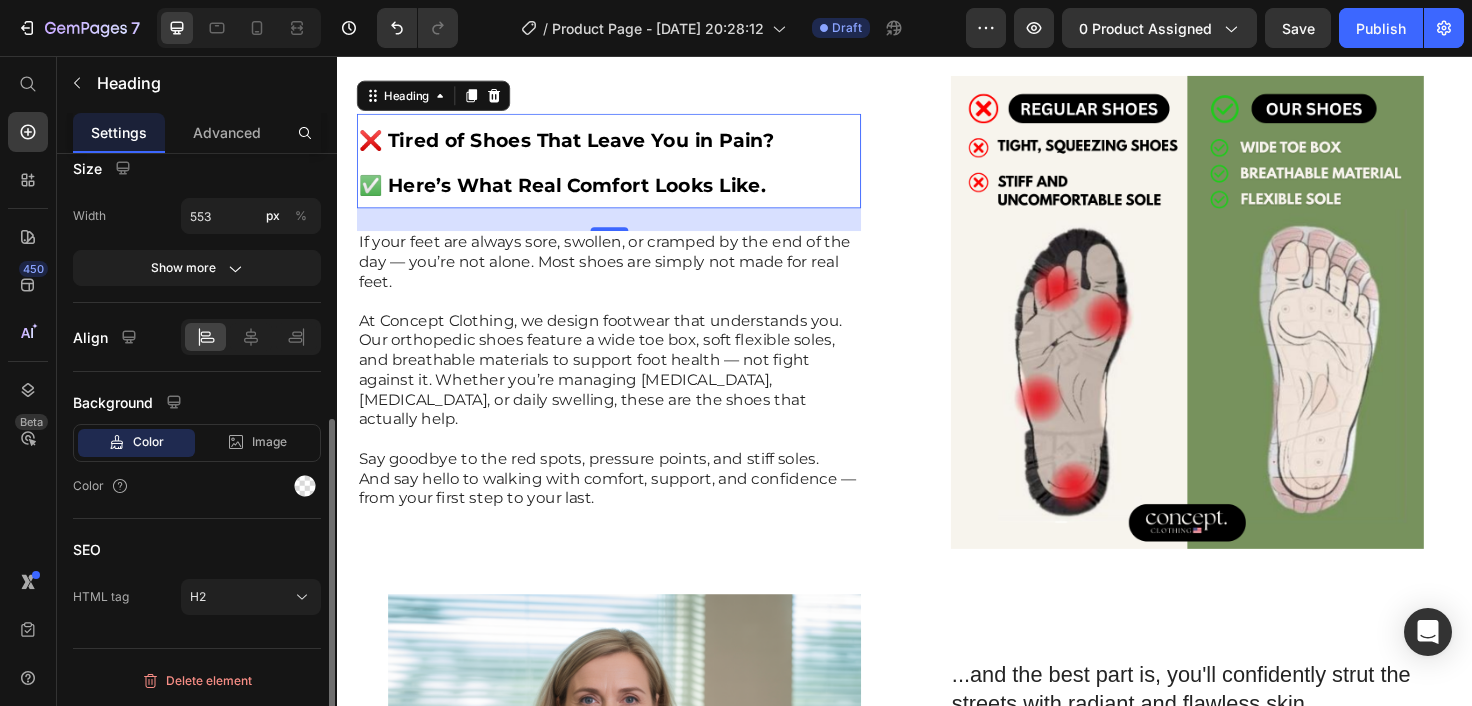 scroll, scrollTop: 467, scrollLeft: 0, axis: vertical 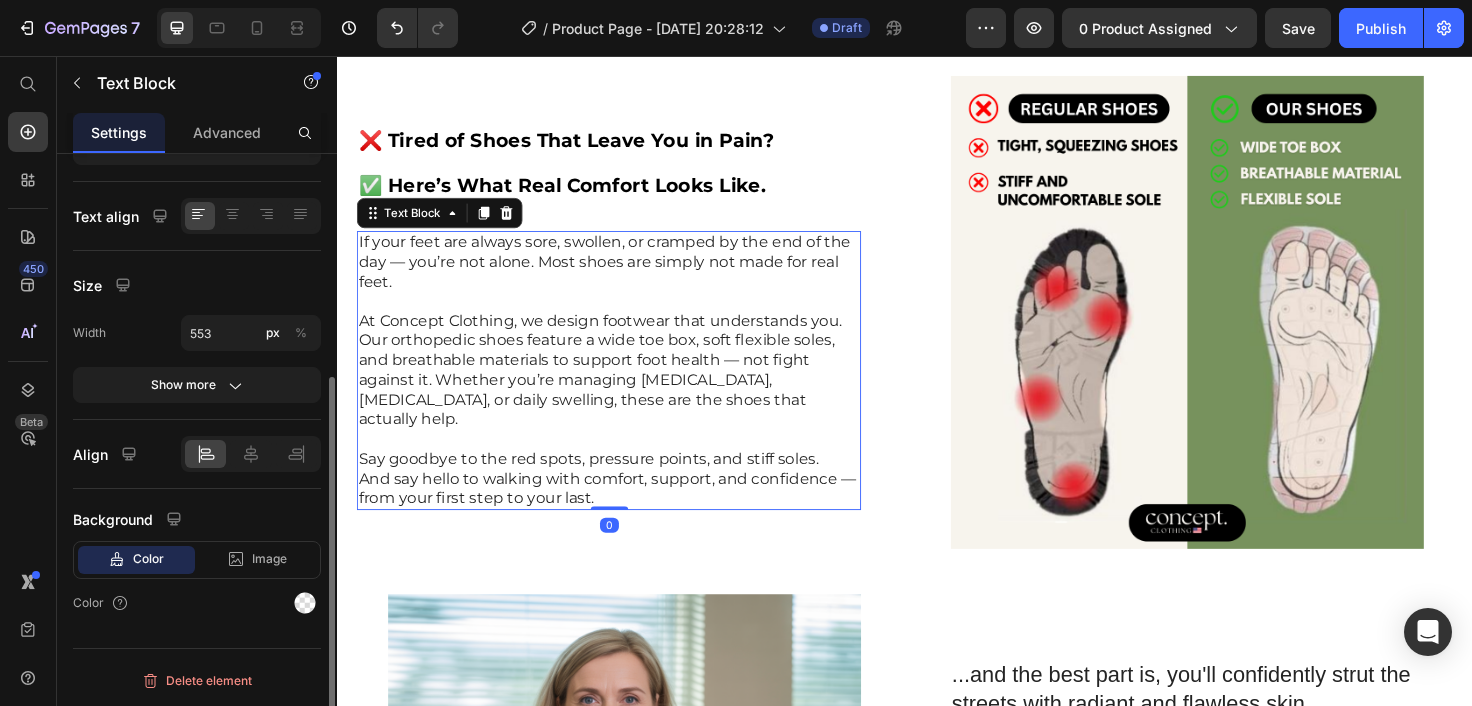 click on "At Concept Clothing, we design footwear that understands you. Our orthopedic shoes feature a wide toe box, soft flexible soles, and breathable materials to support foot health — not fight against it. Whether you’re managing [MEDICAL_DATA], [MEDICAL_DATA], or daily swelling, these are the shoes that actually help." at bounding box center (623, 388) 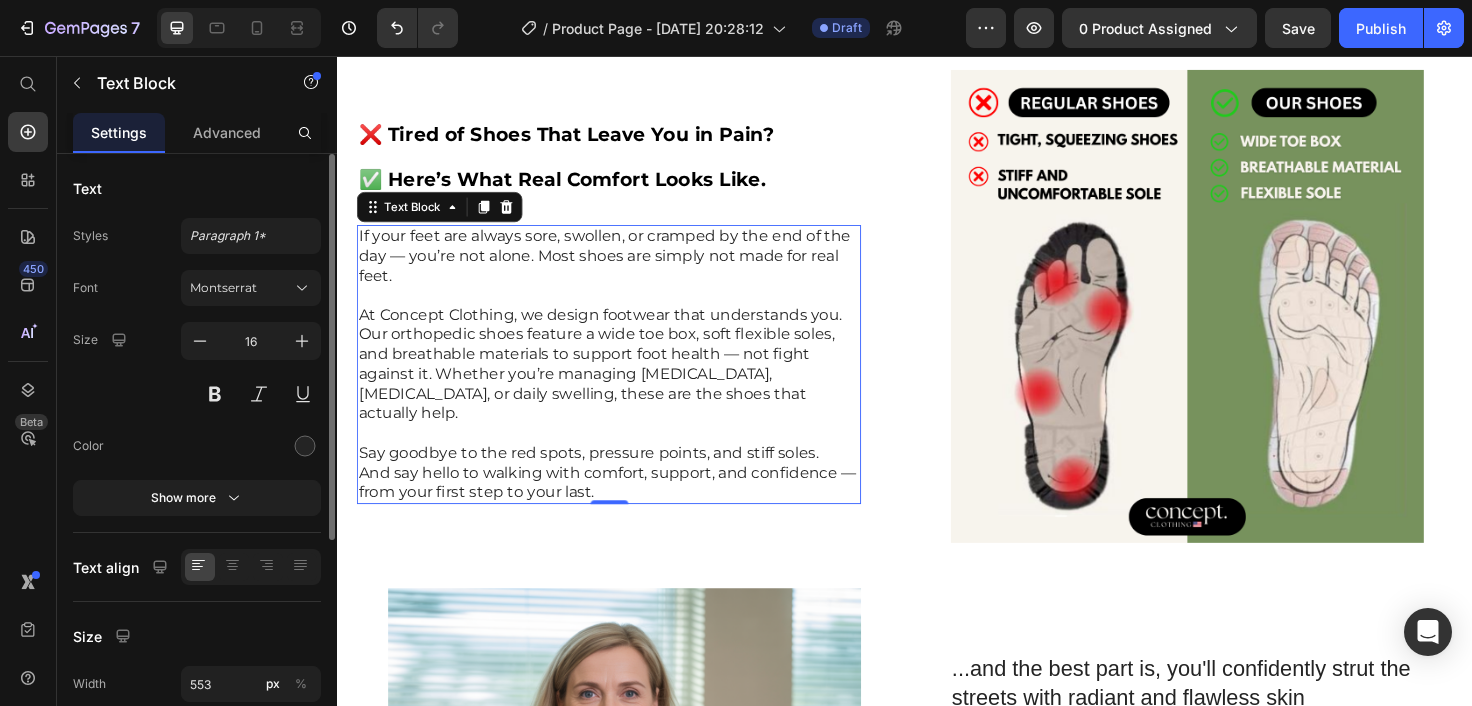 scroll, scrollTop: 1326, scrollLeft: 0, axis: vertical 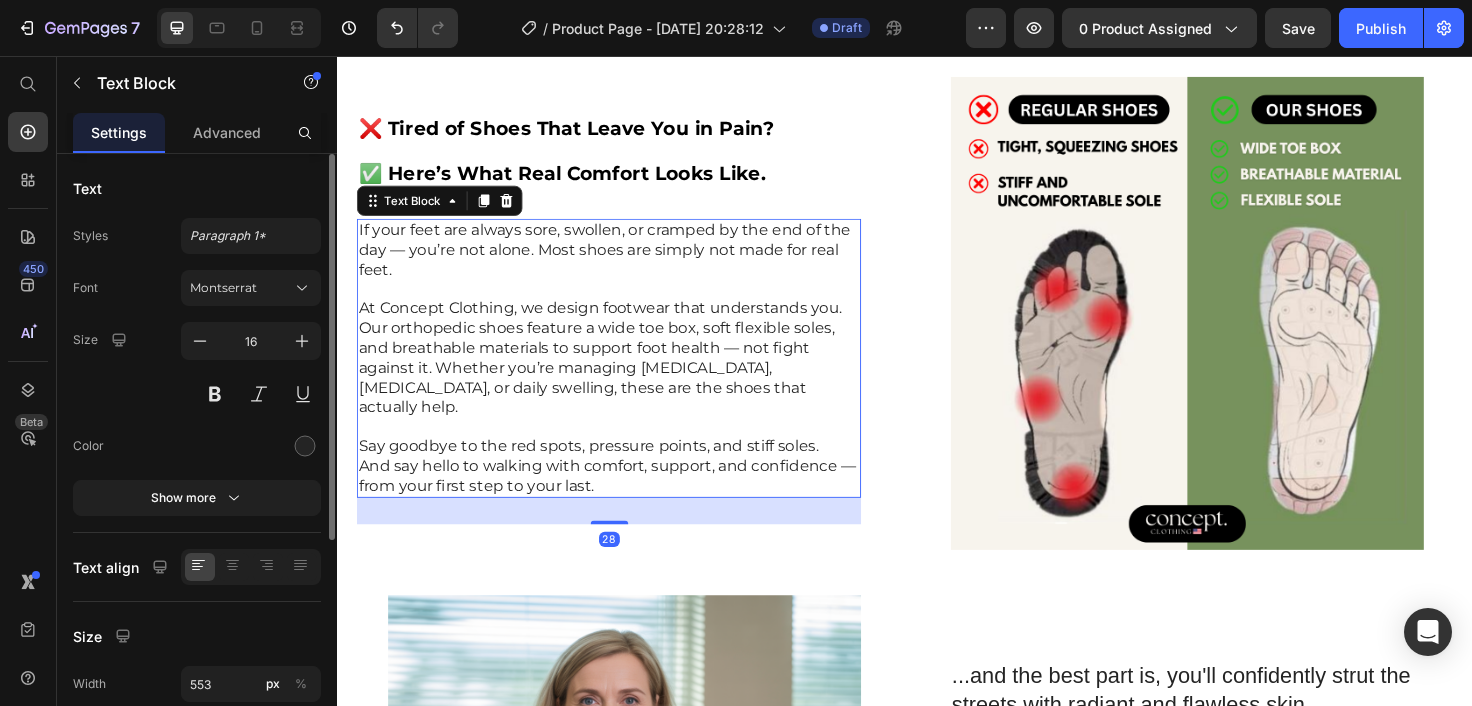 drag, startPoint x: 617, startPoint y: 539, endPoint x: 617, endPoint y: 579, distance: 40 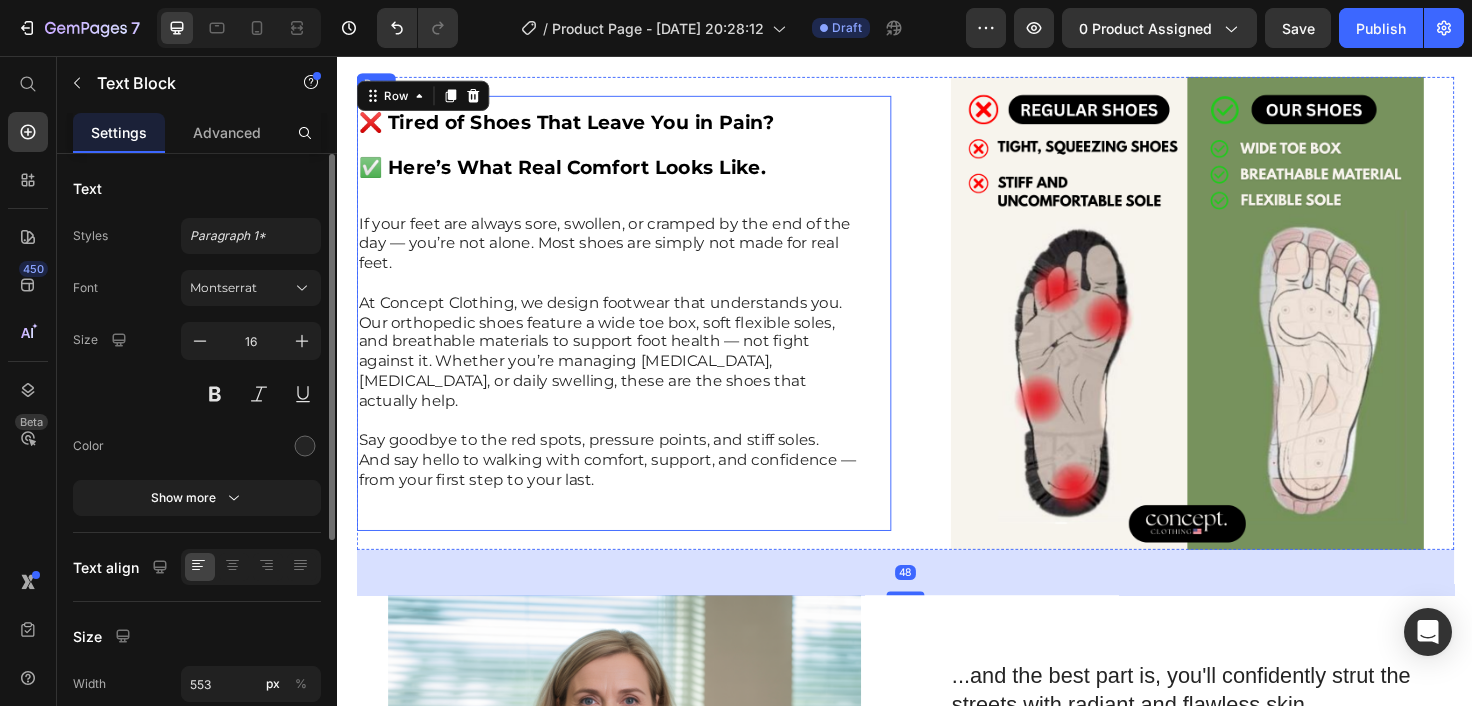 click on "And say hello to walking with comfort, support, and confidence — from your first step to your last." at bounding box center [623, 495] 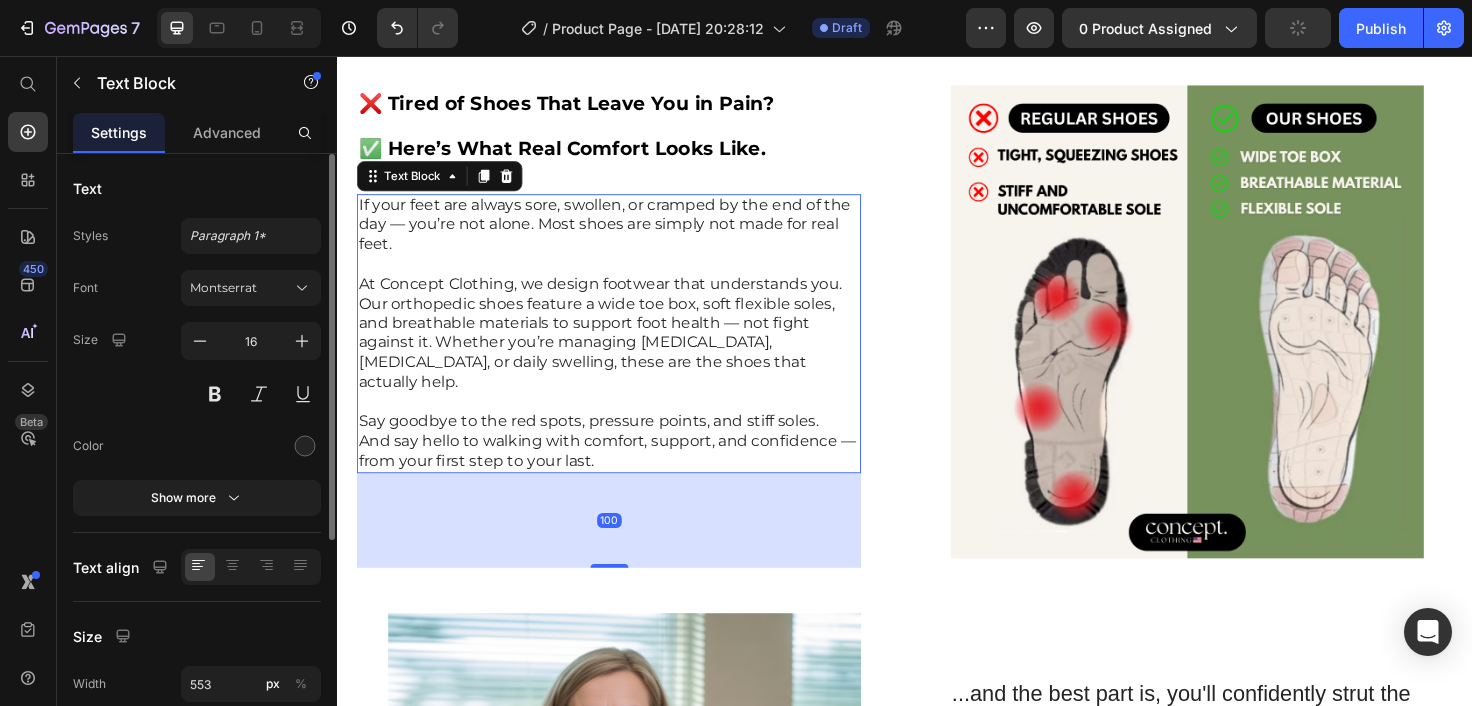 drag, startPoint x: 628, startPoint y: 561, endPoint x: 626, endPoint y: 620, distance: 59.03389 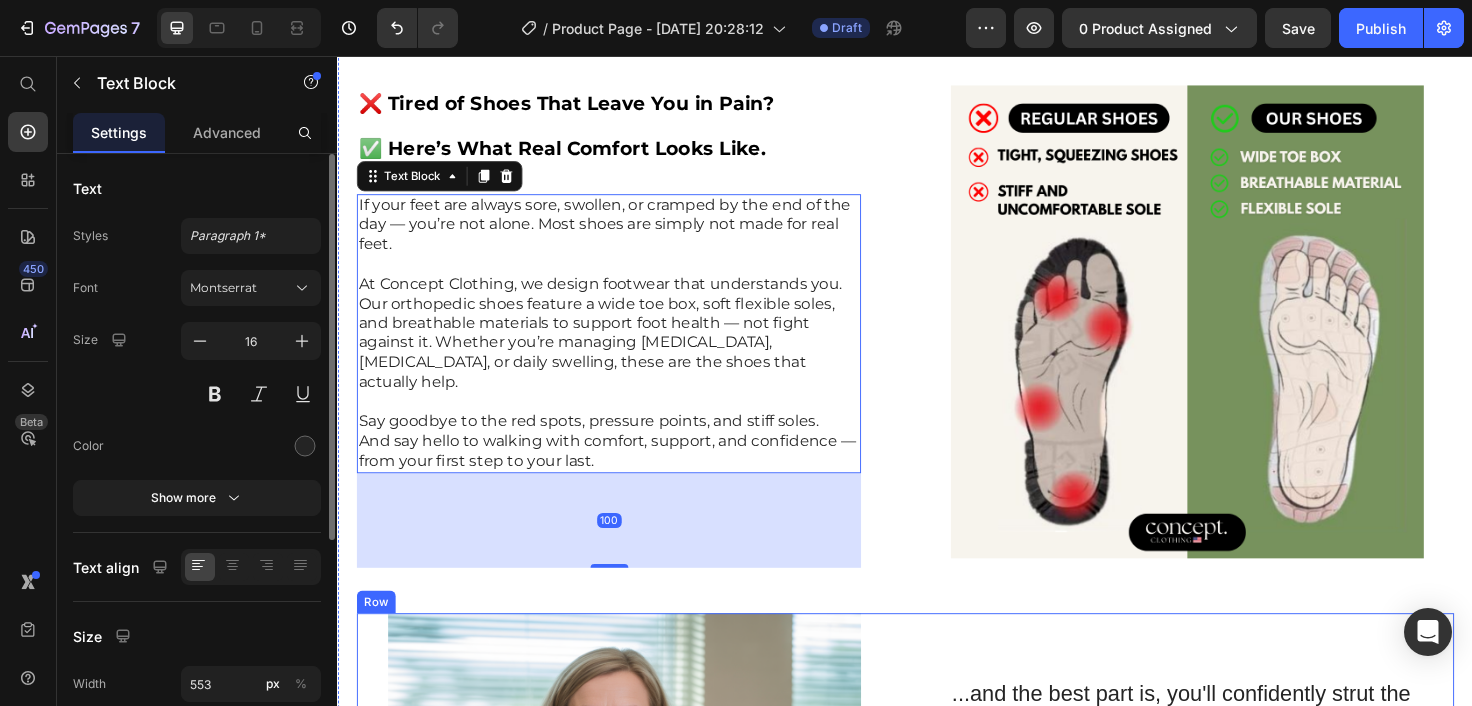 click on "...and the best part is, you'll confidently strut the streets with radiant and flawless skin Heading Imagine the empowering feeling of walking down the streets with a newfound confidence and a radiant glow. Our skin cream is here to make that dream a reality. With its powerful formulation, it works tirelessly to rejuvenate your skin, addressing concerns such as dryness, dullness, and uneven texture.   As you incorporate this cream into your skincare routine, you'll witness a remarkable transformation that will have you beaming with self-assurance.   Say goodbye to insecurities and hello to a complexion that turns heads wherever you go. Experience the joy of flawless skin and embrace the power of confidence. Try our skin cream today and step out into the world with a radiant stride. Text Block Row" at bounding box center (1234, 896) 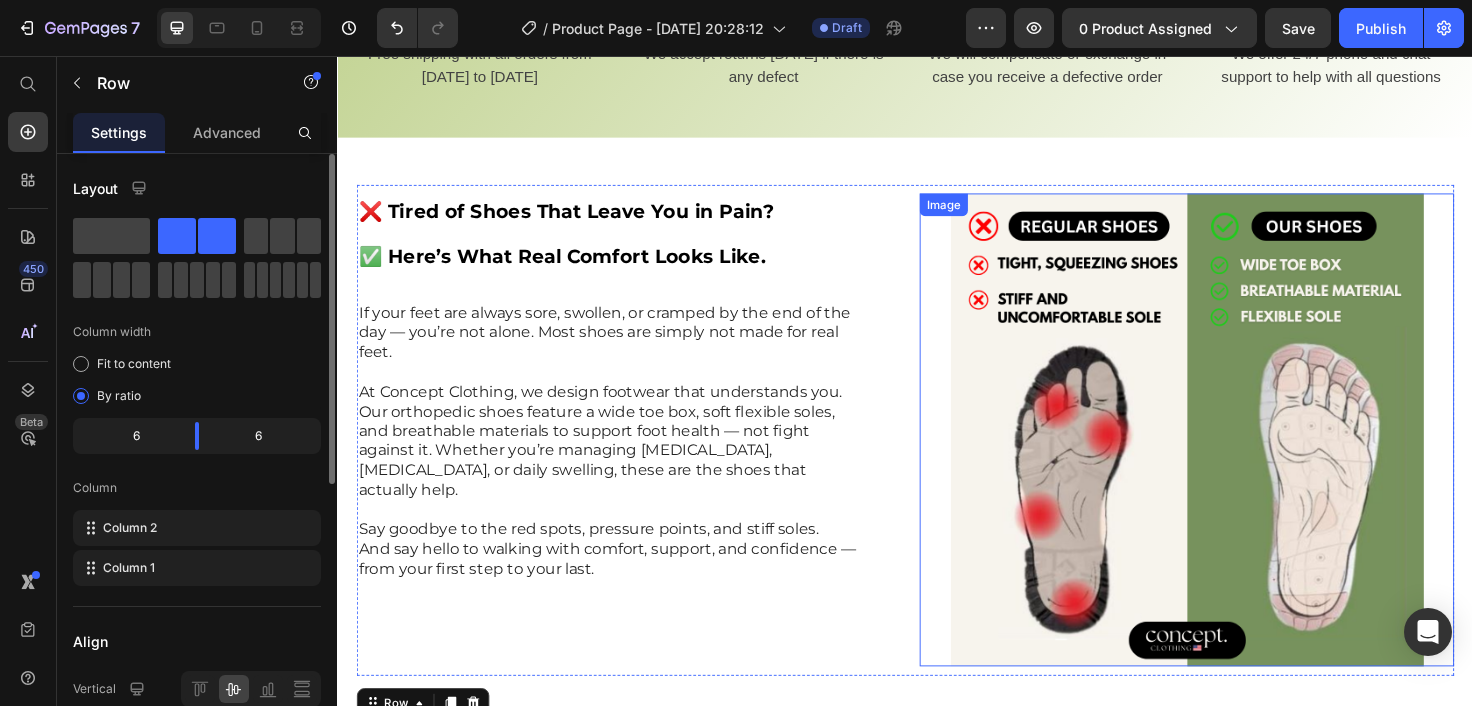 scroll, scrollTop: 1207, scrollLeft: 0, axis: vertical 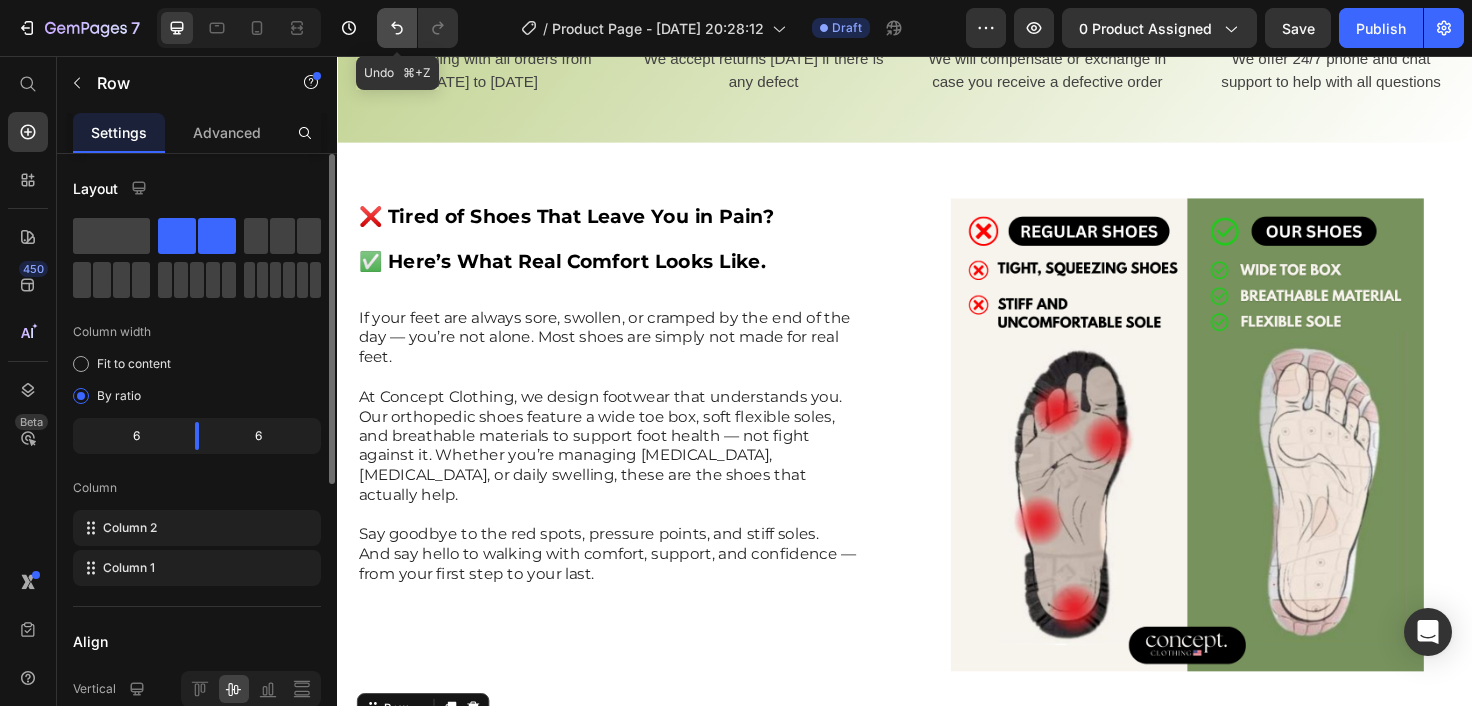 click 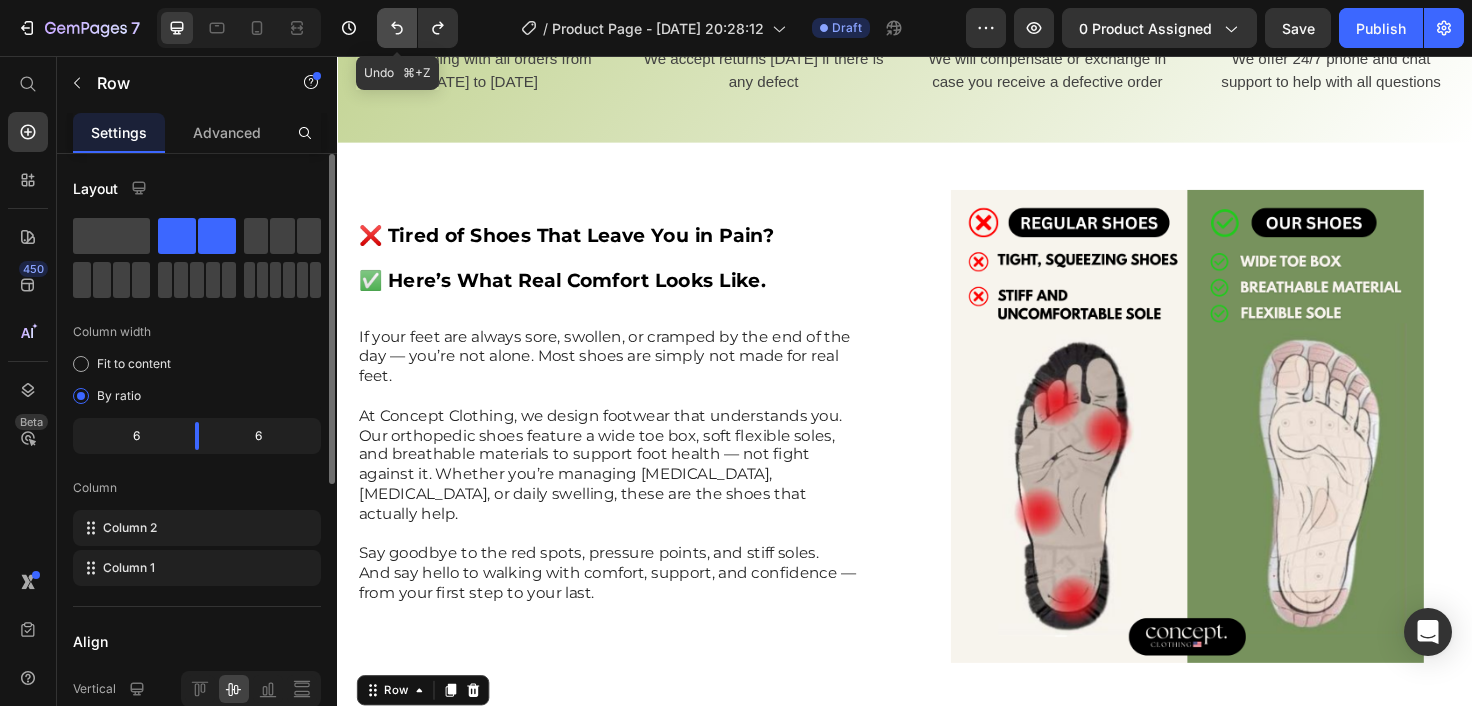 click 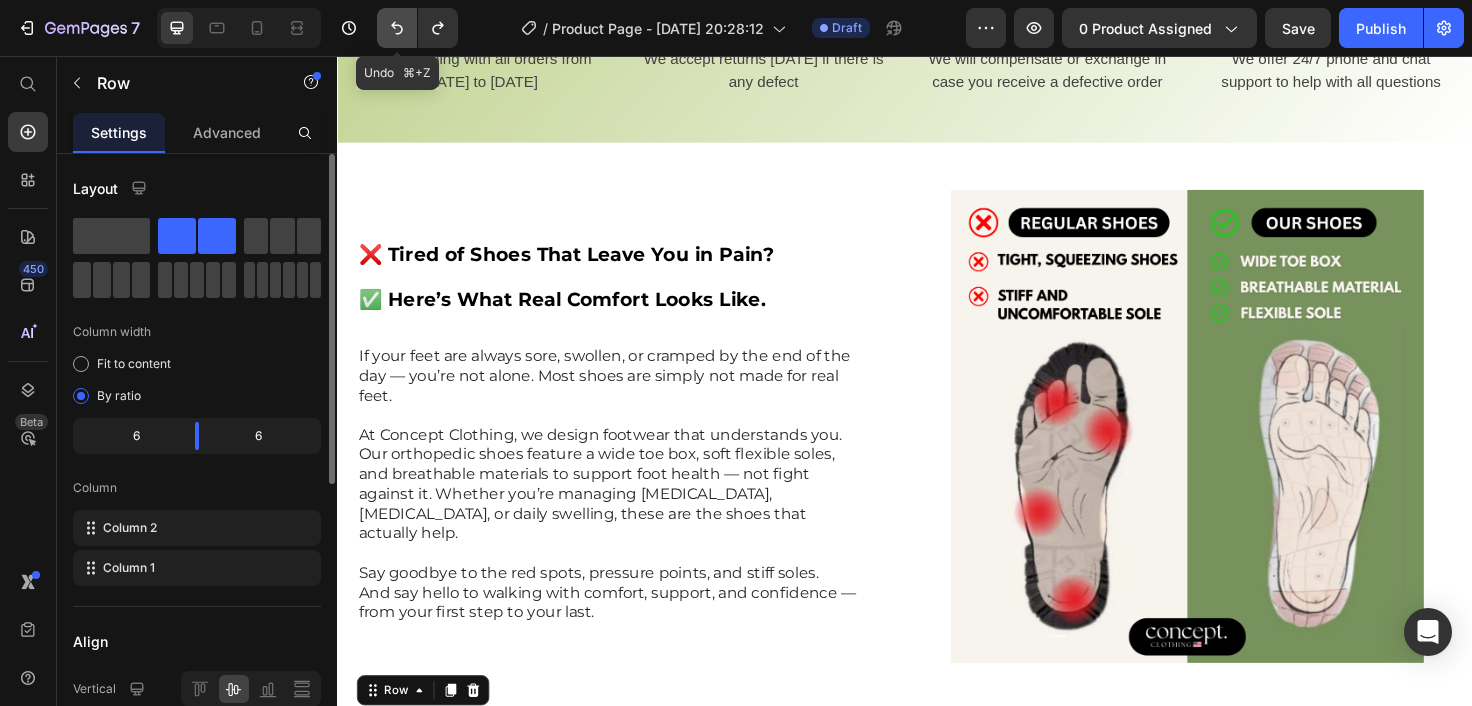 click 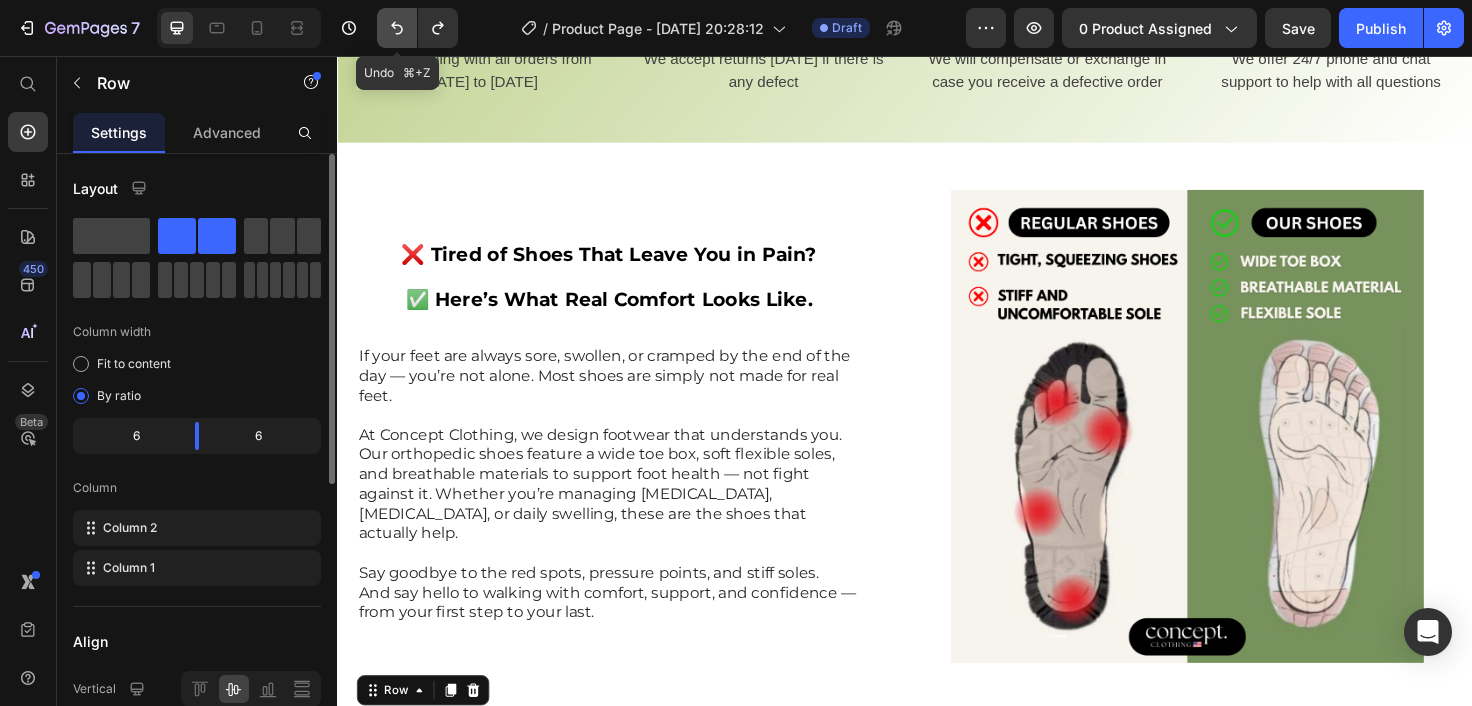 click 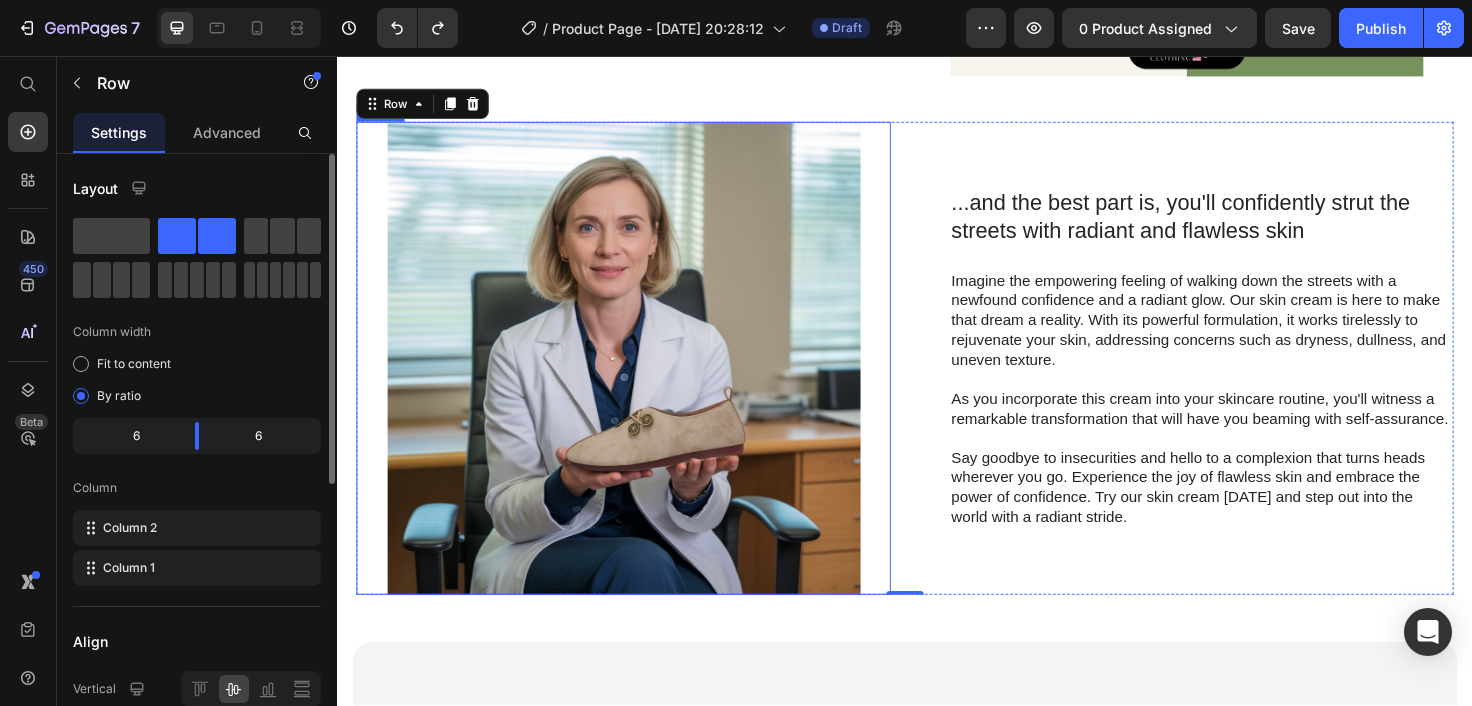 scroll, scrollTop: 1842, scrollLeft: 0, axis: vertical 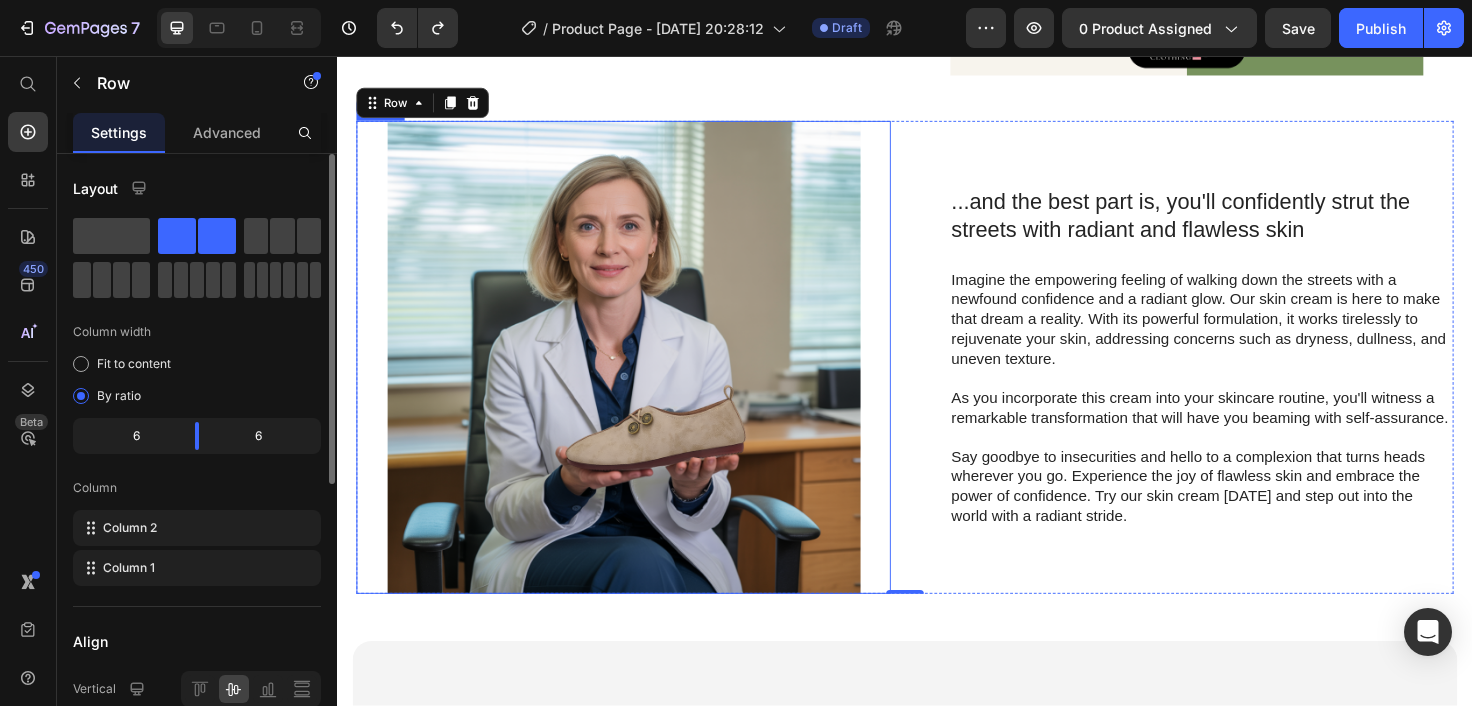 type 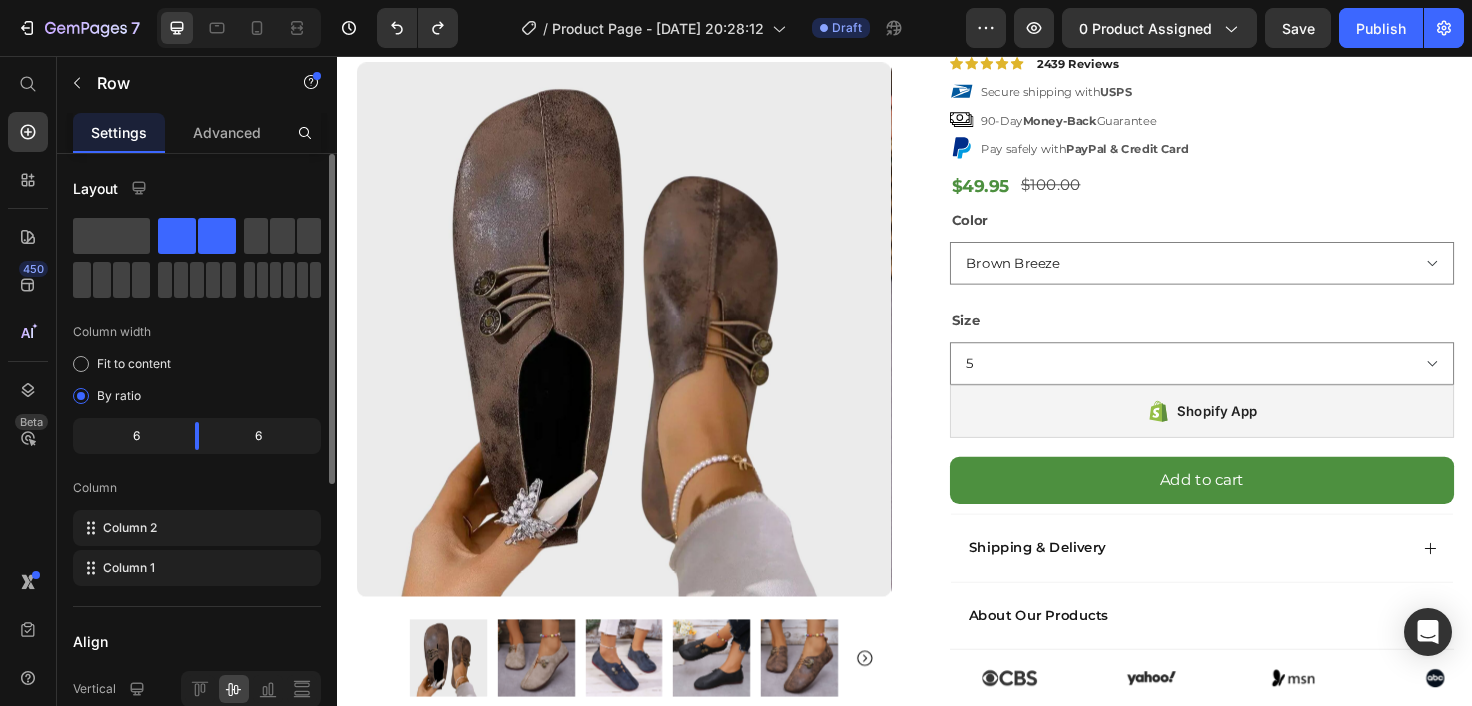 scroll, scrollTop: 0, scrollLeft: 0, axis: both 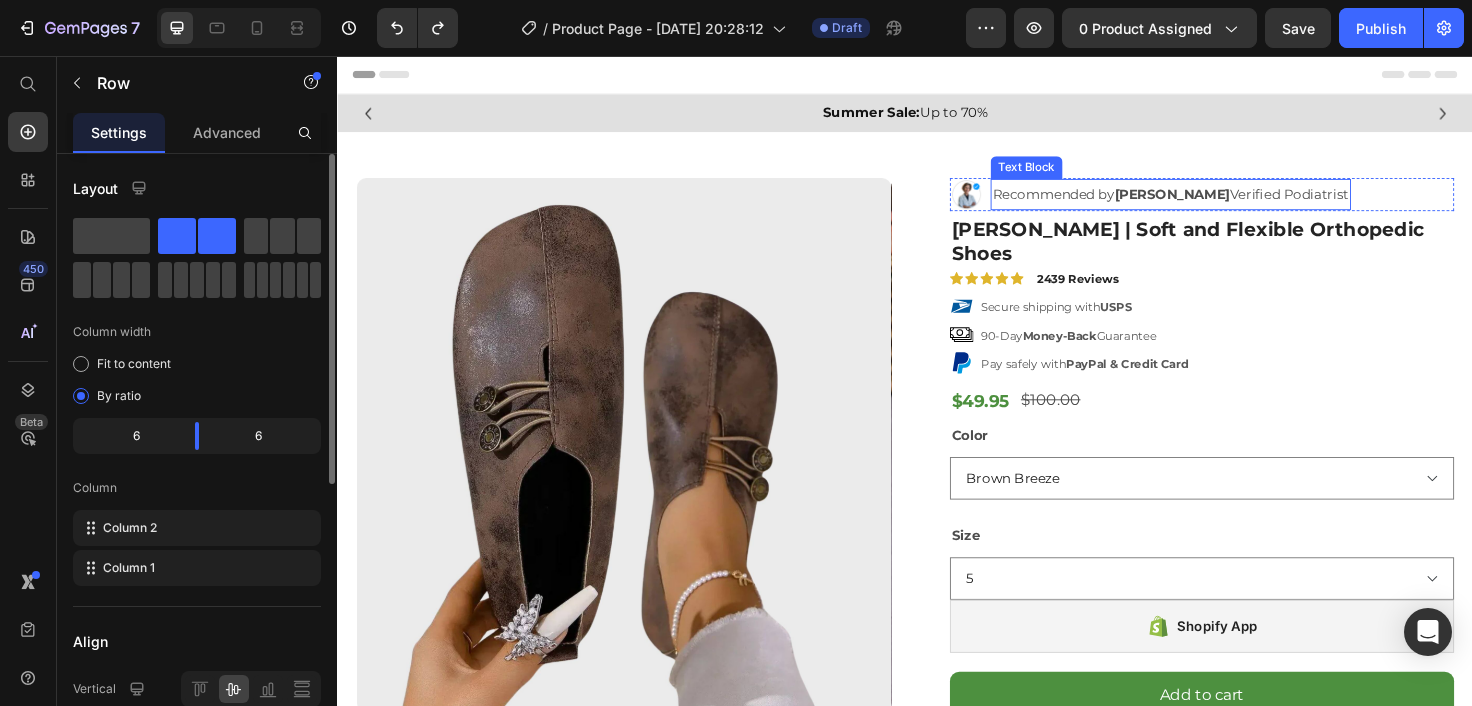 click on "[PERSON_NAME]" at bounding box center [1219, 202] 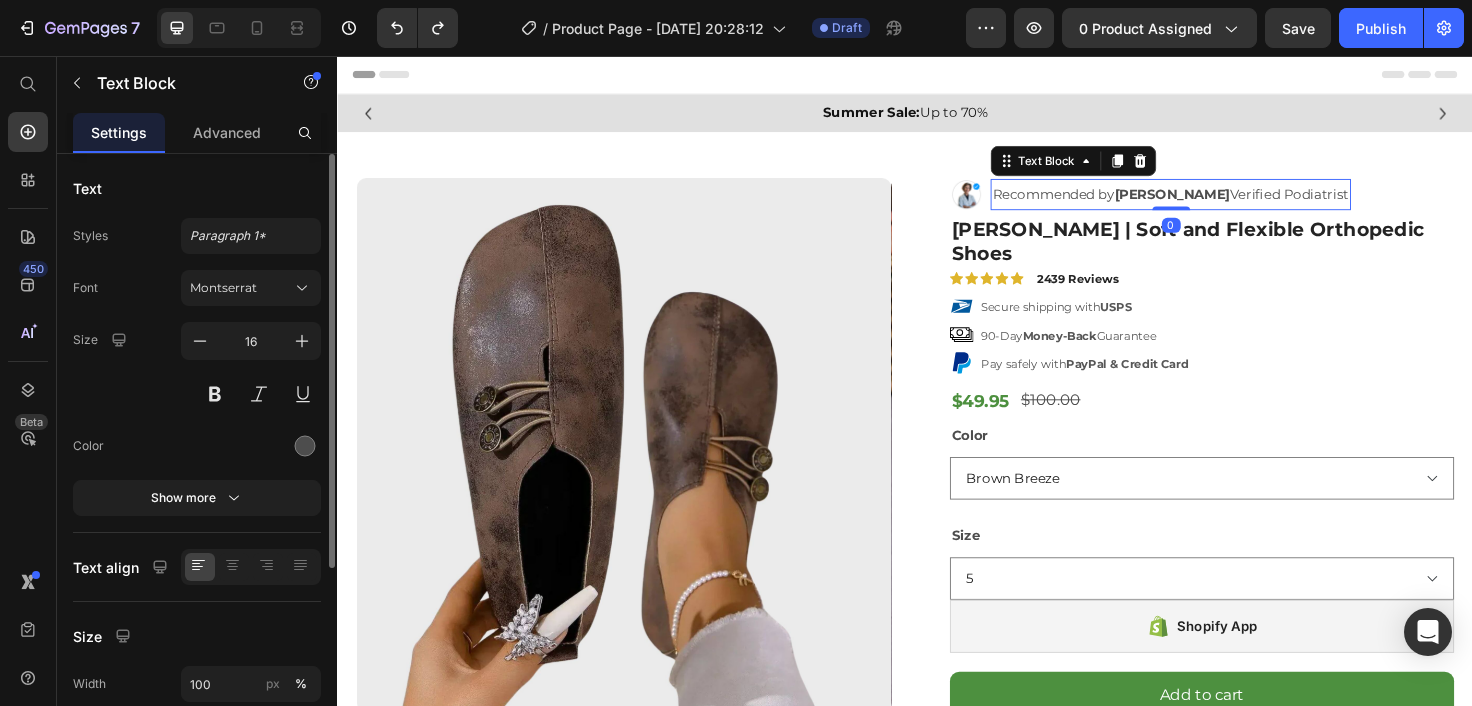click on "[PERSON_NAME]" at bounding box center [1219, 202] 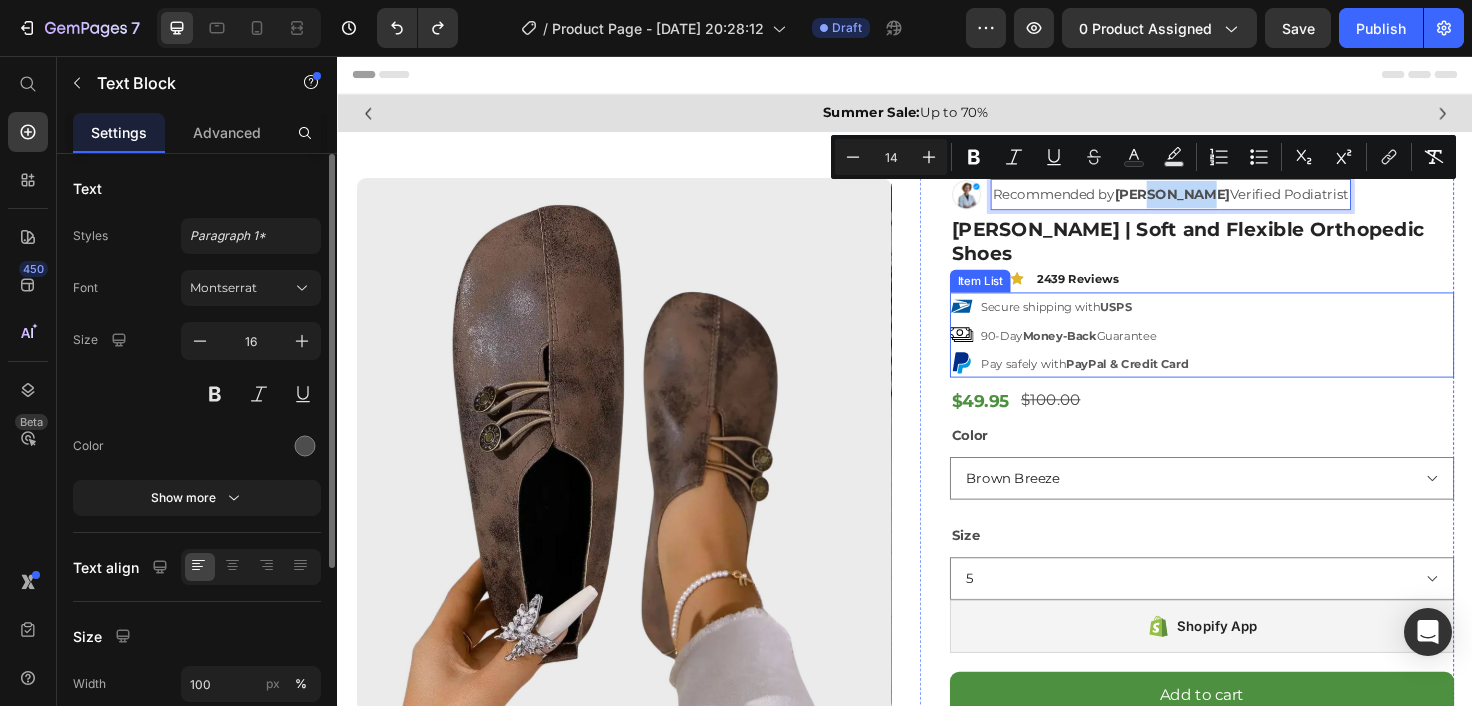click on "Secure shipping with  USPS 90-Day  Money-Back  Guarantee Pay safely with  PayPal & Credit Card" at bounding box center (1250, 351) 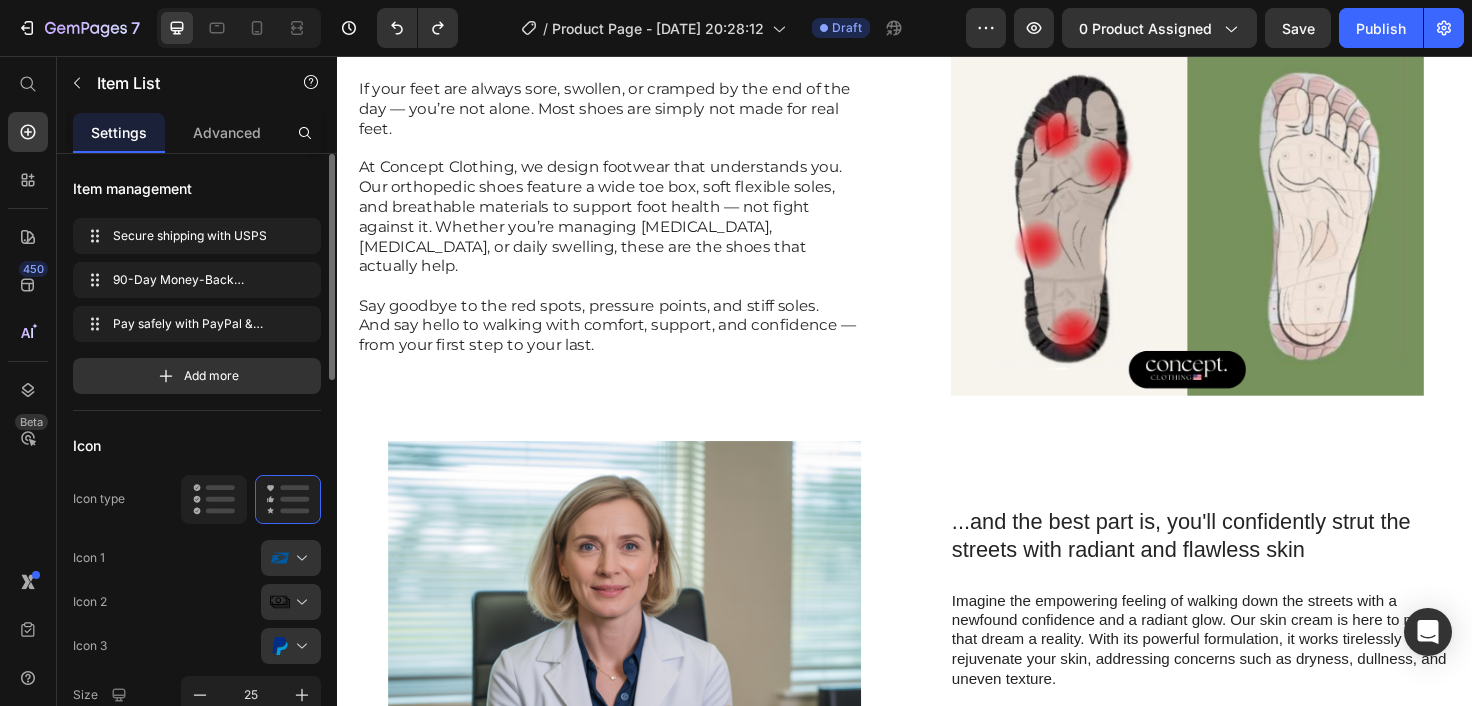 scroll, scrollTop: 1801, scrollLeft: 0, axis: vertical 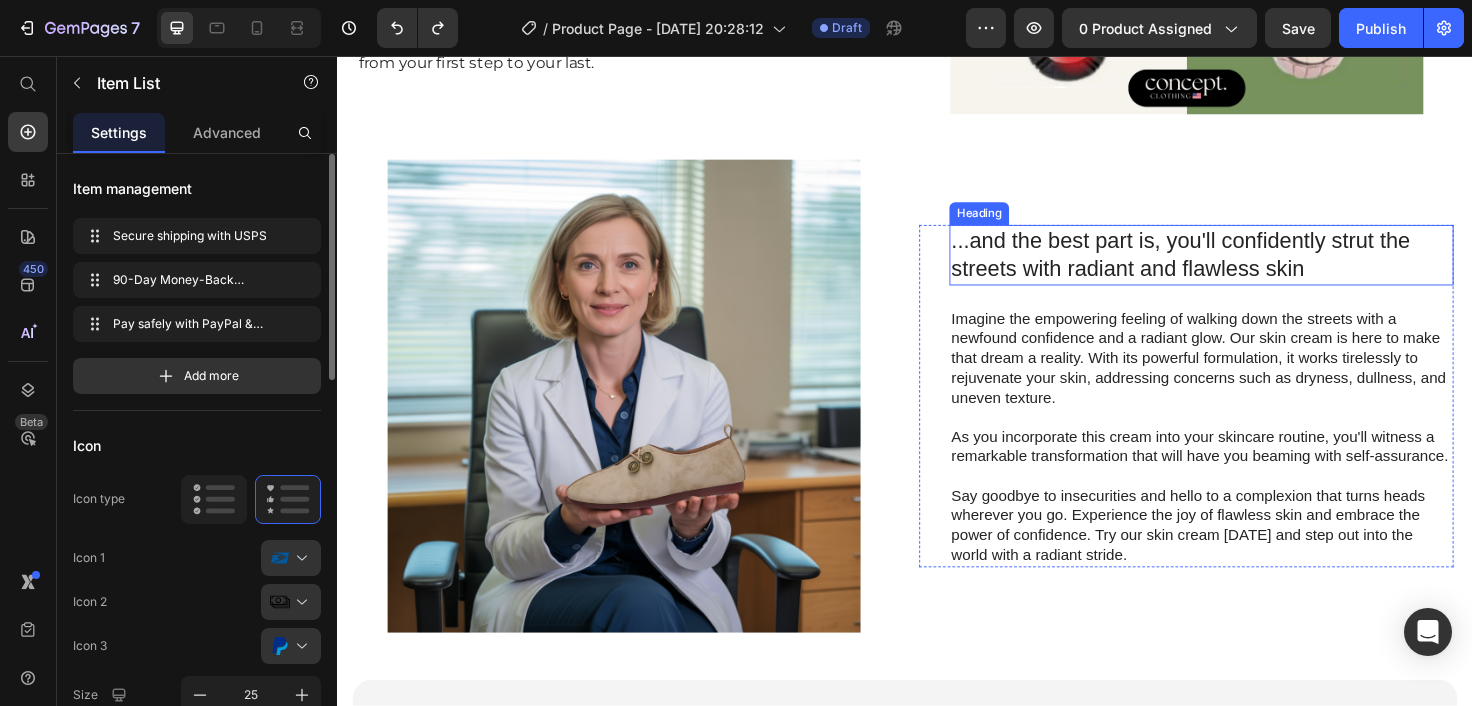 click on "...and the best part is, you'll confidently strut the streets with radiant and flawless skin" at bounding box center [1250, 267] 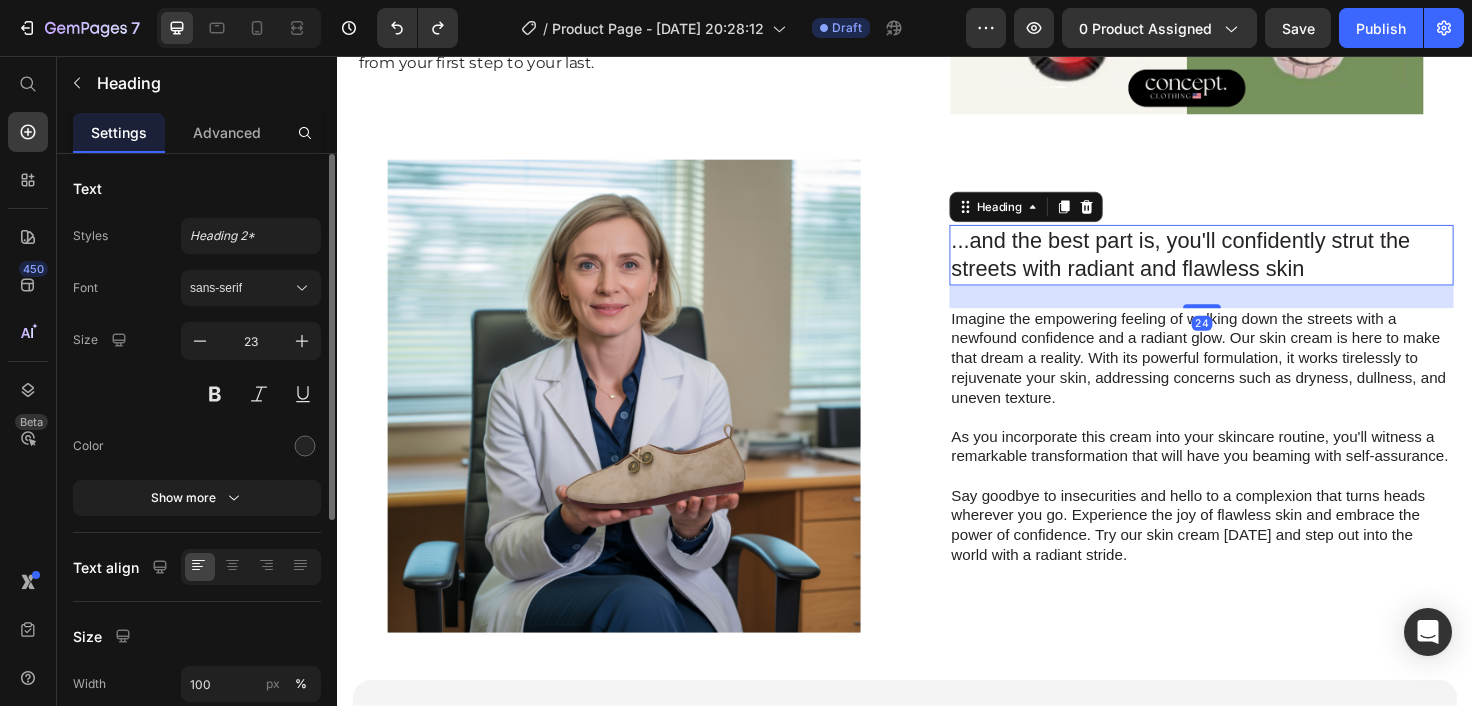 click on "...and the best part is, you'll confidently strut the streets with radiant and flawless skin" at bounding box center [1250, 267] 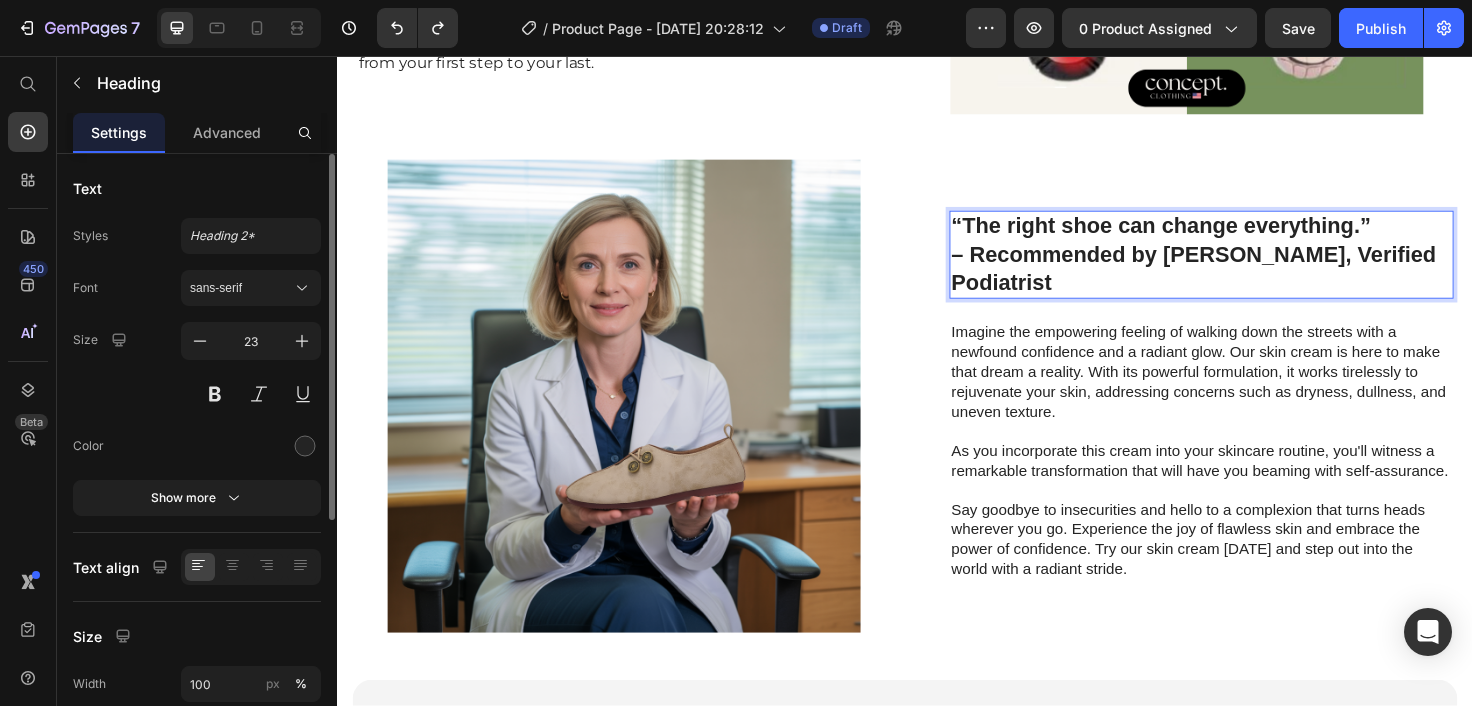 scroll, scrollTop: 1786, scrollLeft: 0, axis: vertical 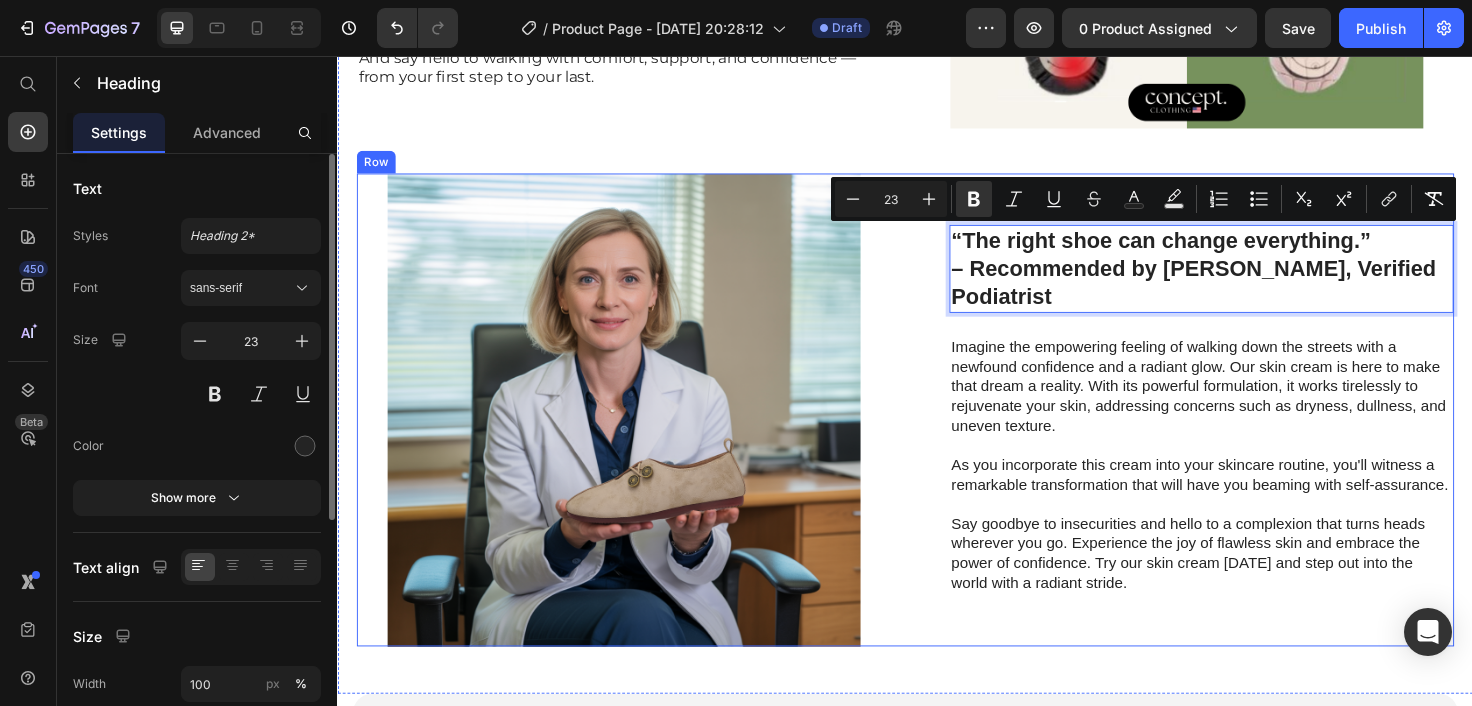 drag, startPoint x: 1114, startPoint y: 299, endPoint x: 1000, endPoint y: 231, distance: 132.74034 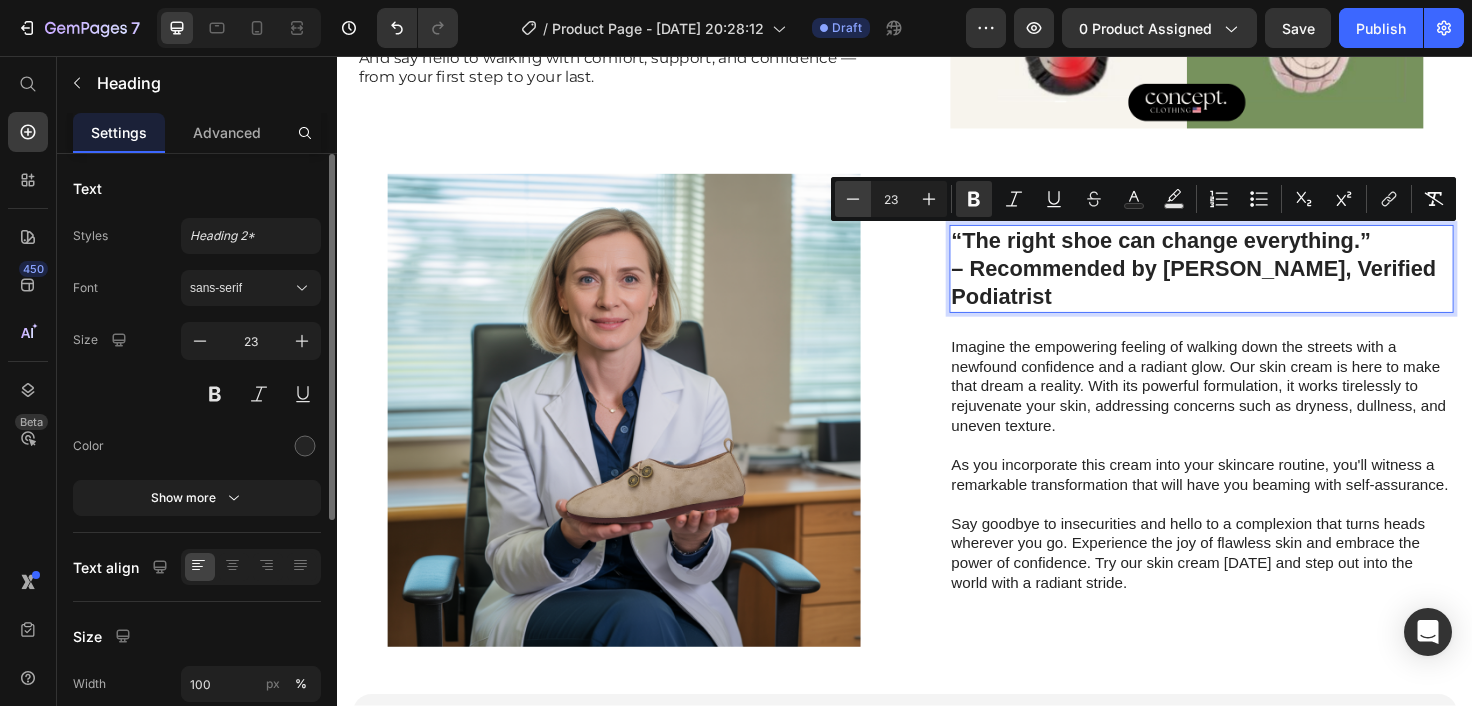 click 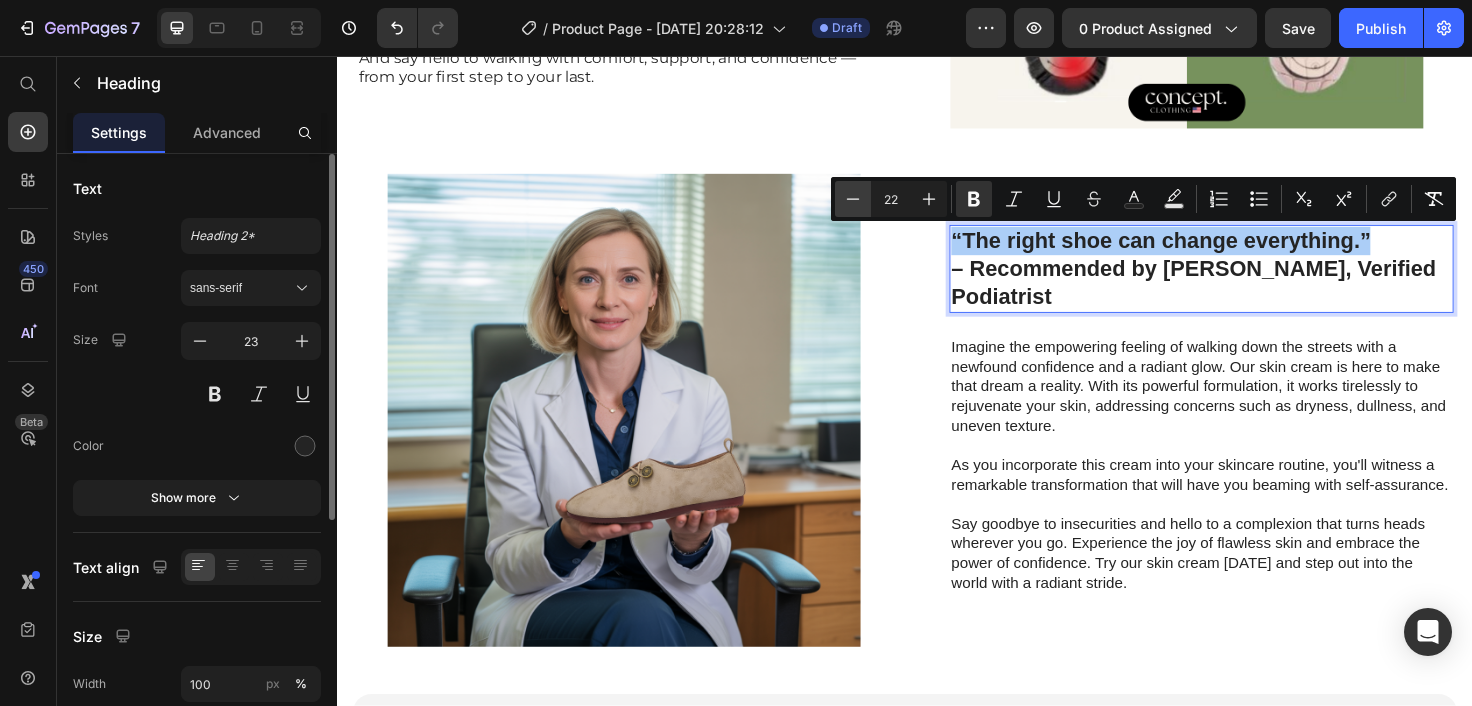 click 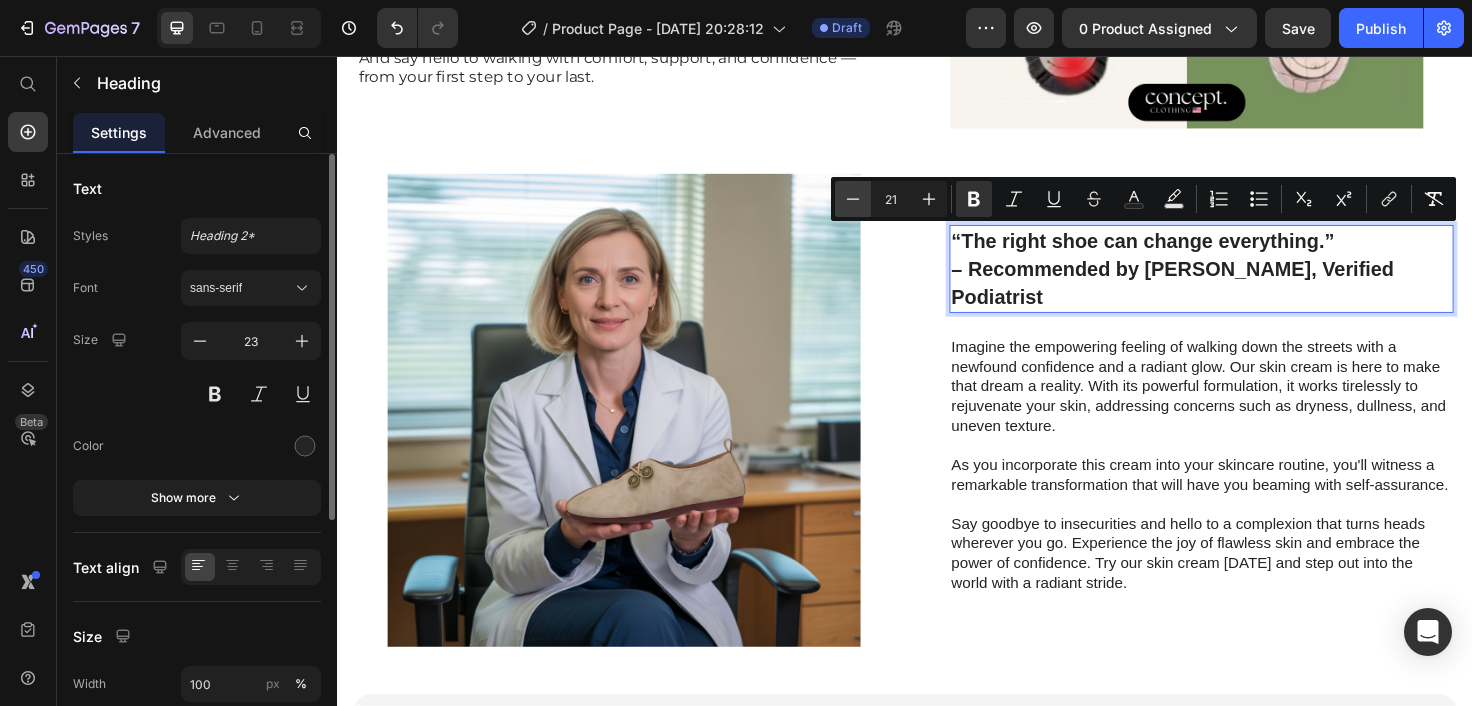 click 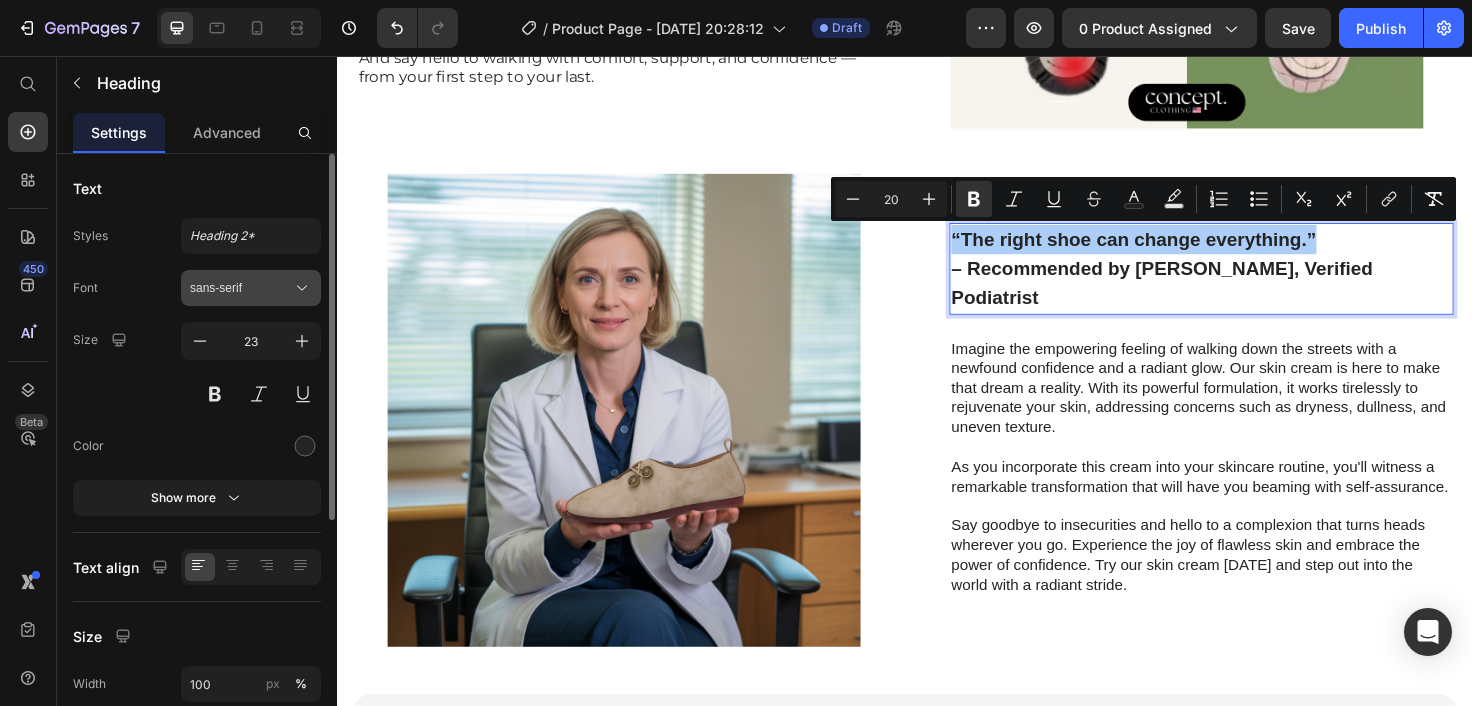 click on "sans-serif" at bounding box center [241, 288] 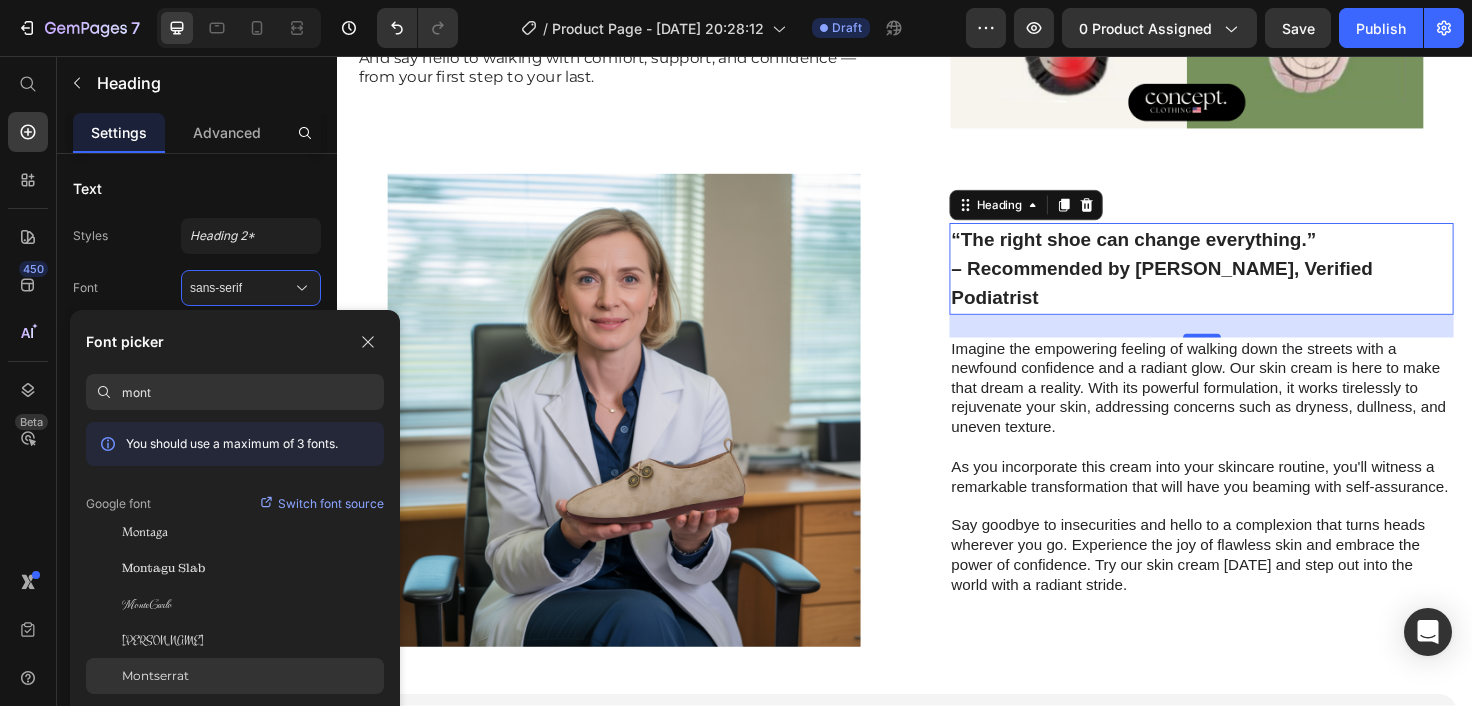 type on "mont" 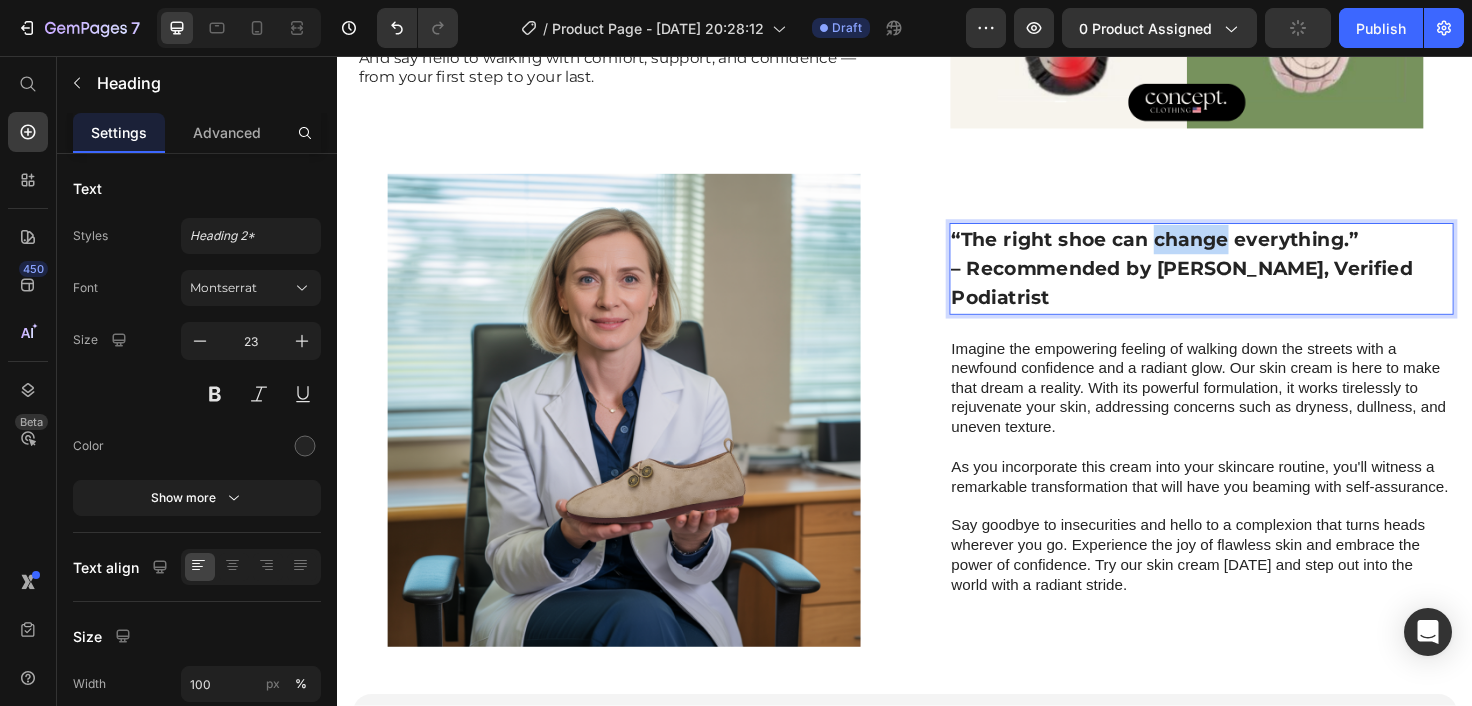 click on "“The right shoe can change everything.”" at bounding box center (1201, 250) 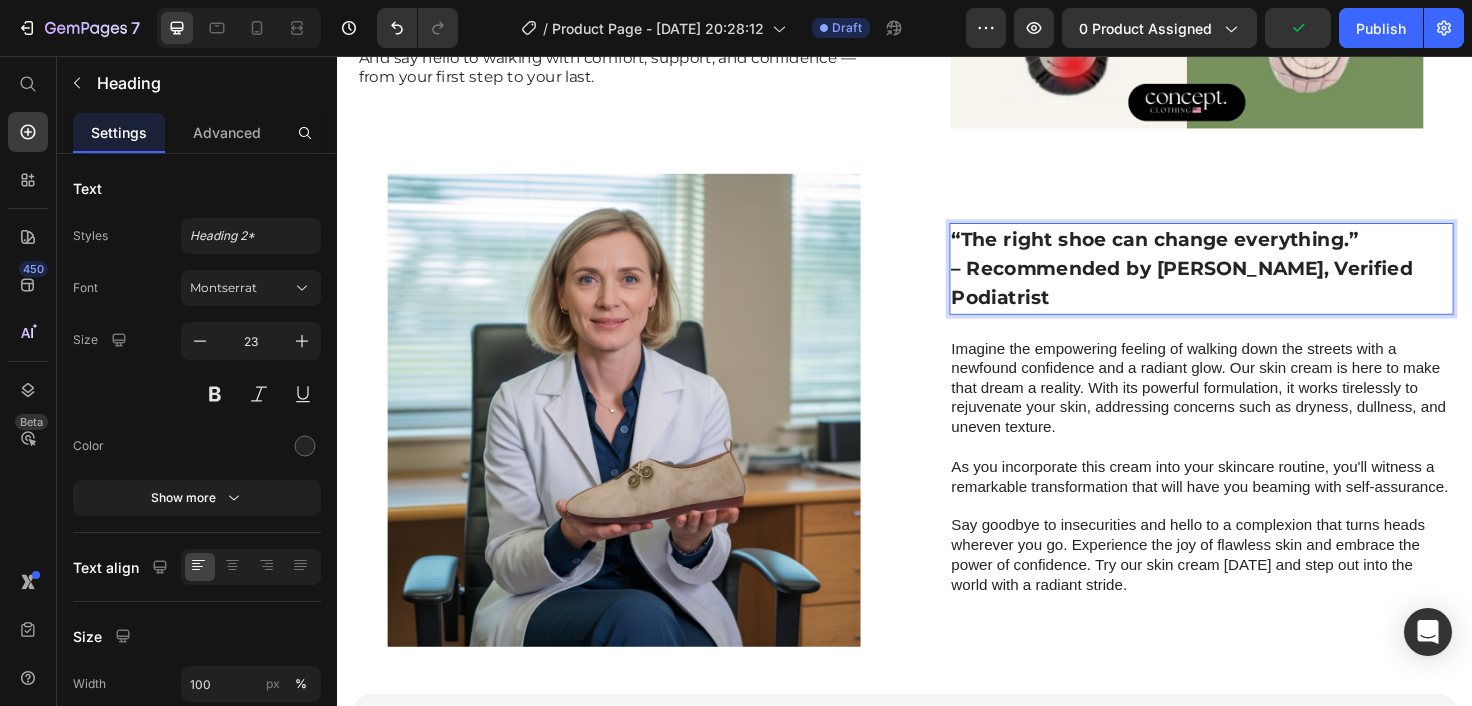 click on "– Recommended by Dr. Eleanor Vance, Verified Podiatrist" at bounding box center (1230, 296) 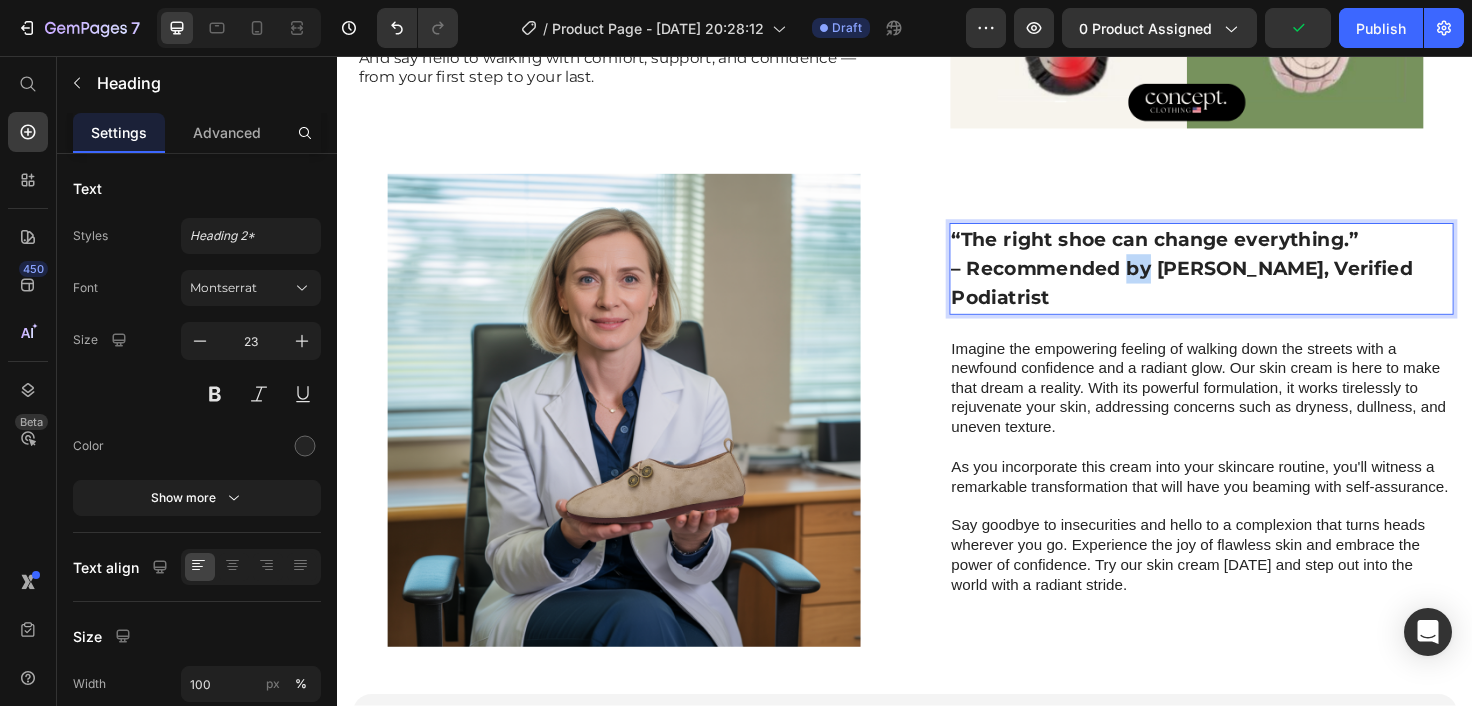 click on "– Recommended by Dr. Eleanor Vance, Verified Podiatrist" at bounding box center (1230, 296) 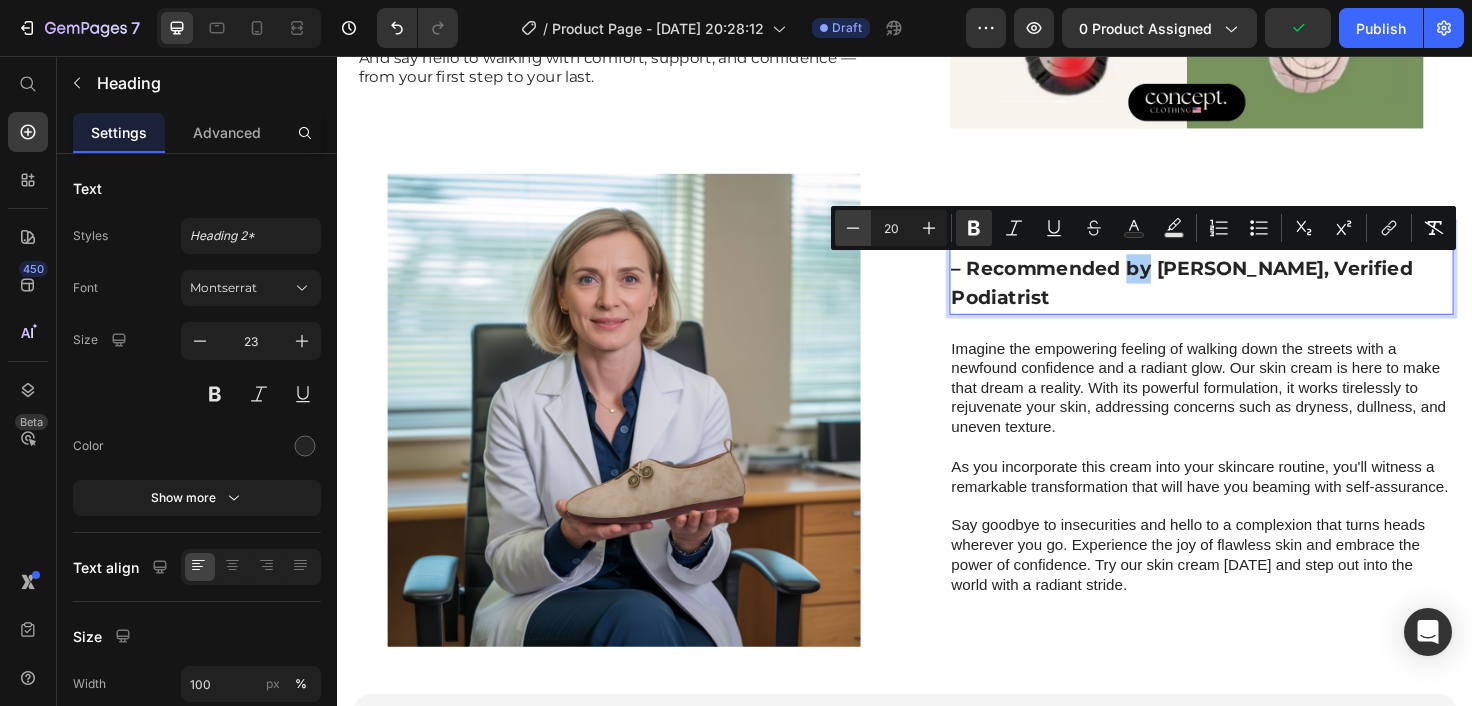 click on "Minus" at bounding box center [853, 228] 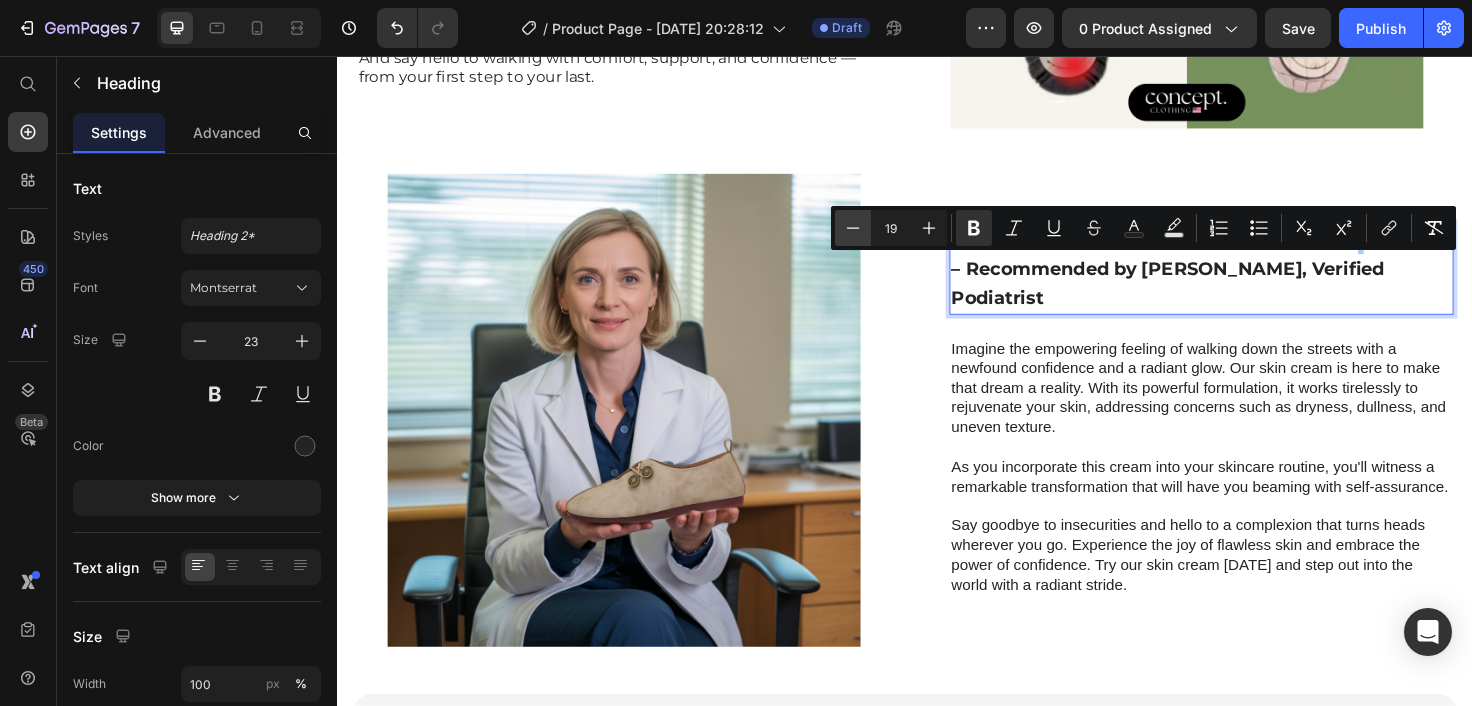 click on "Minus" at bounding box center [853, 228] 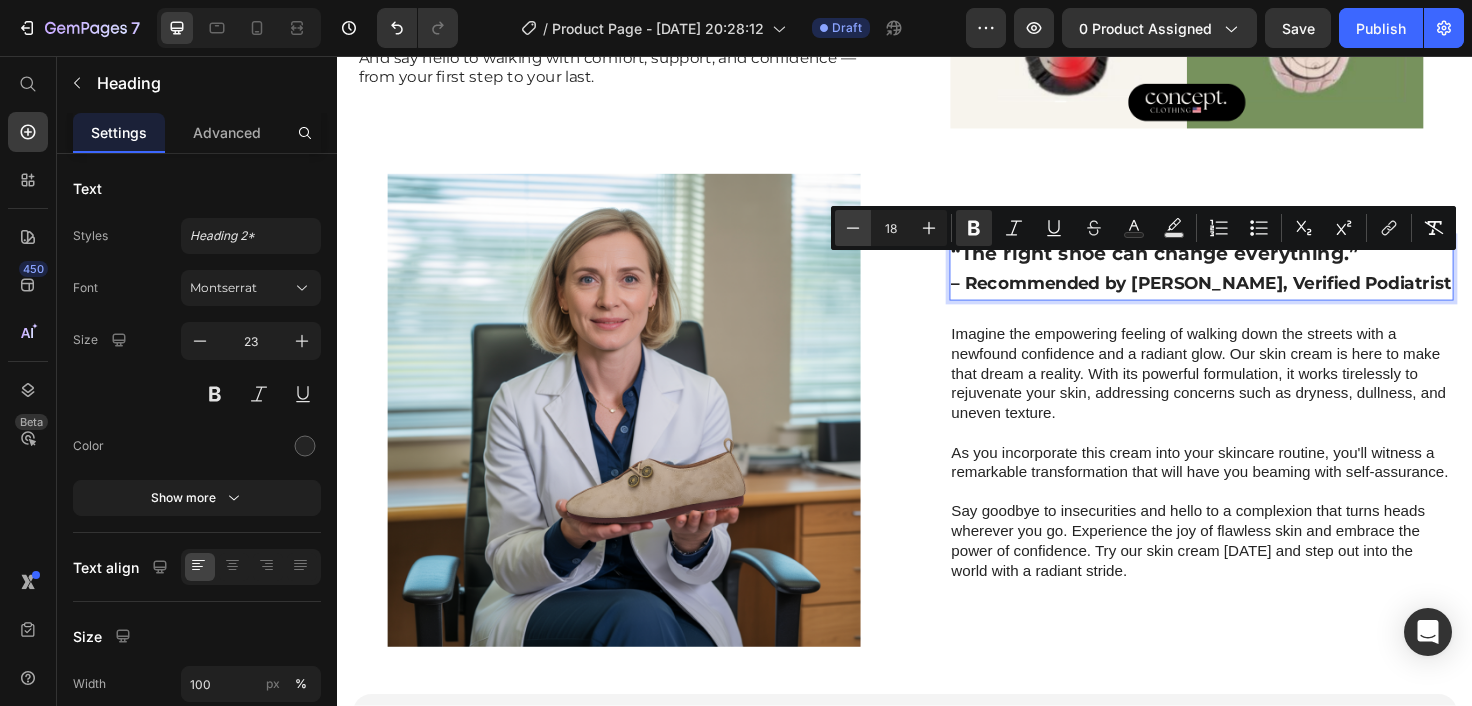 click on "Minus" at bounding box center (853, 228) 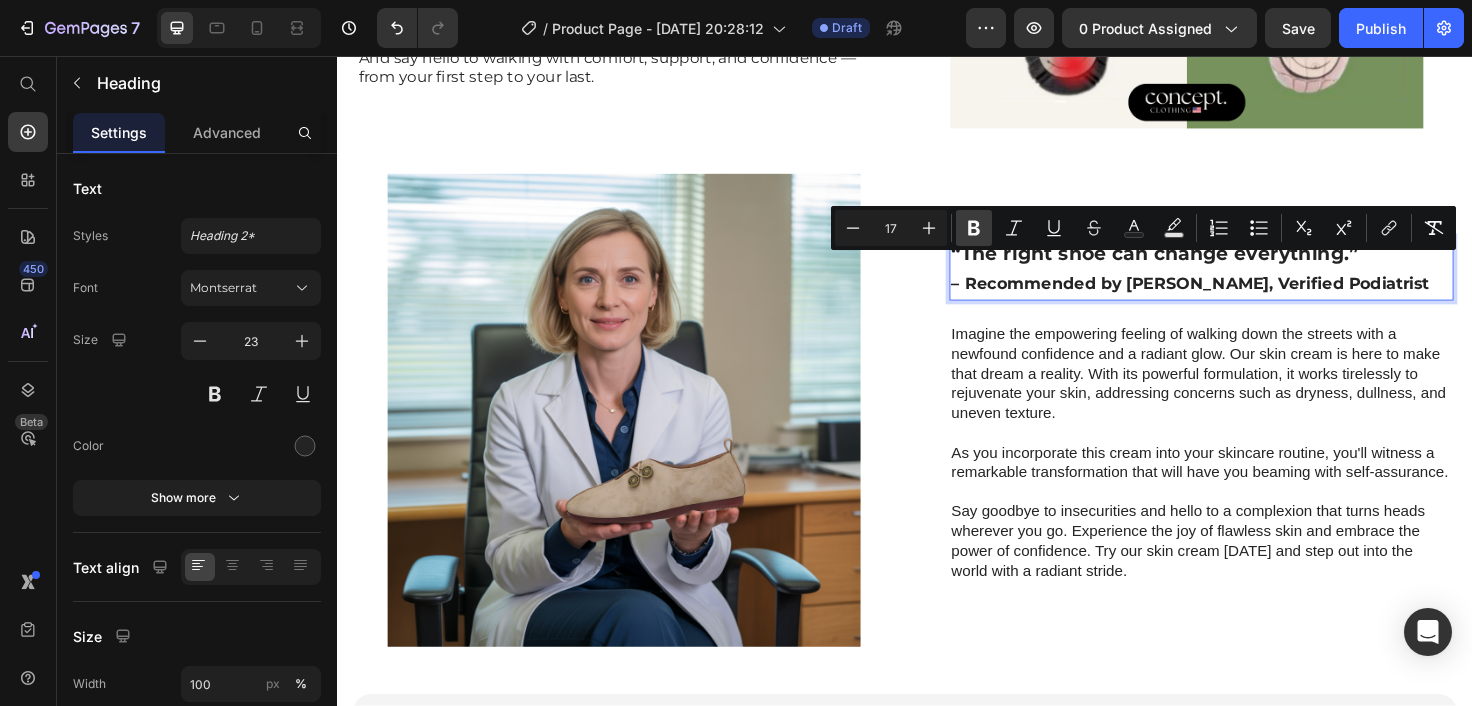 click 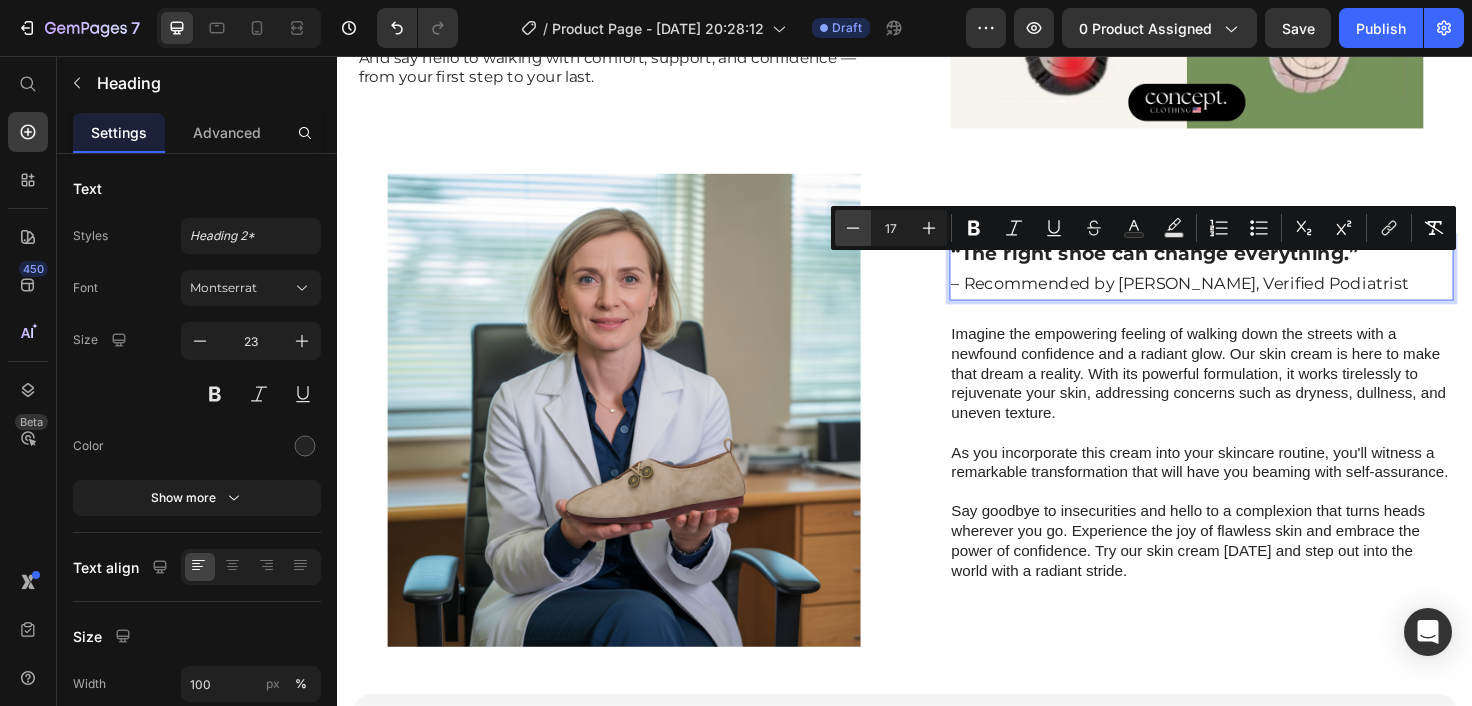 click 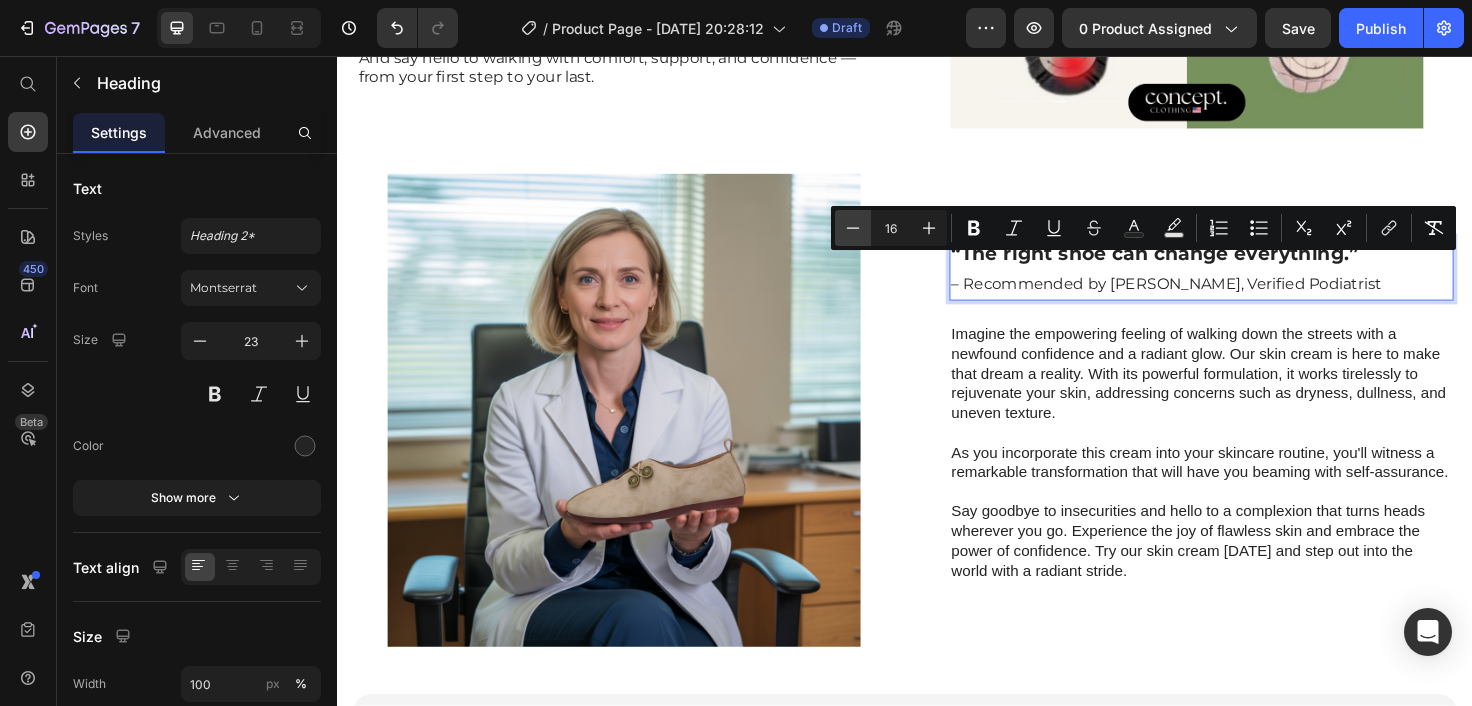 click 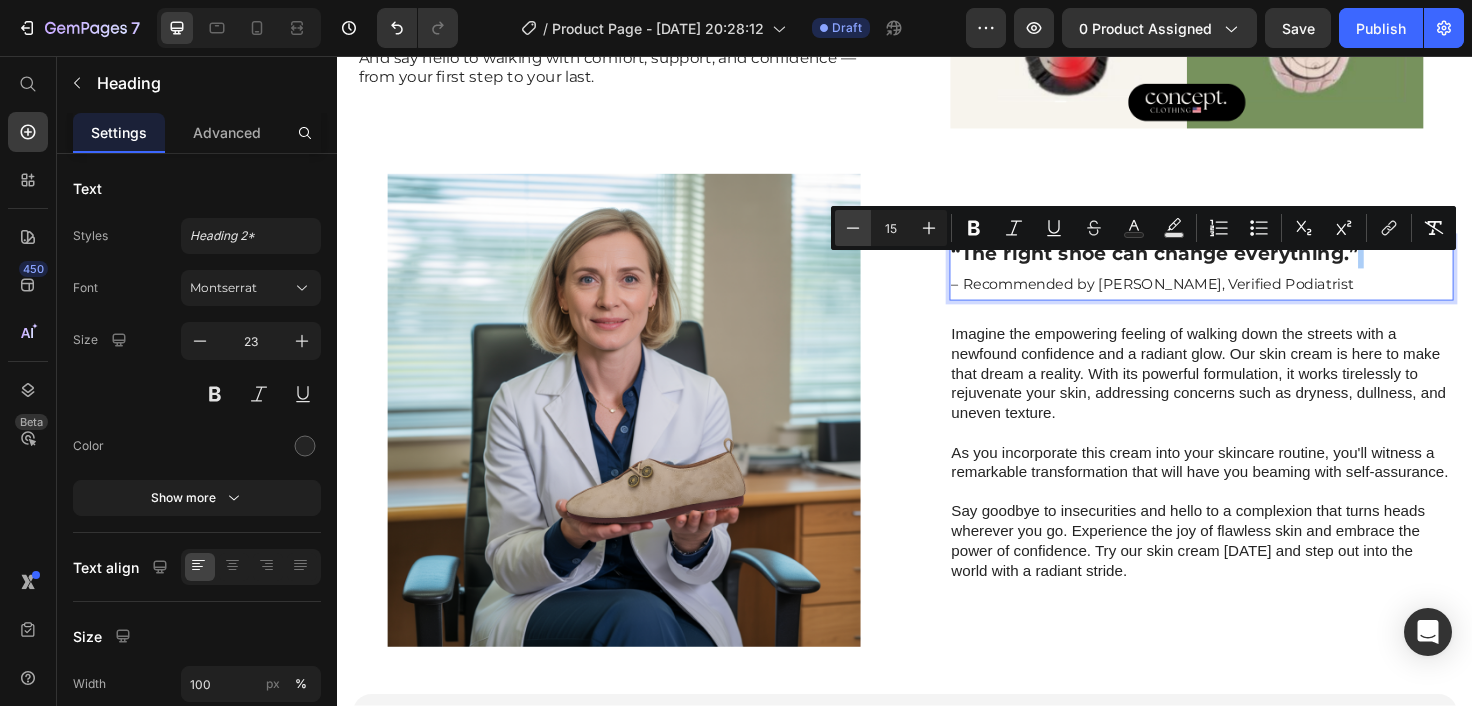 click 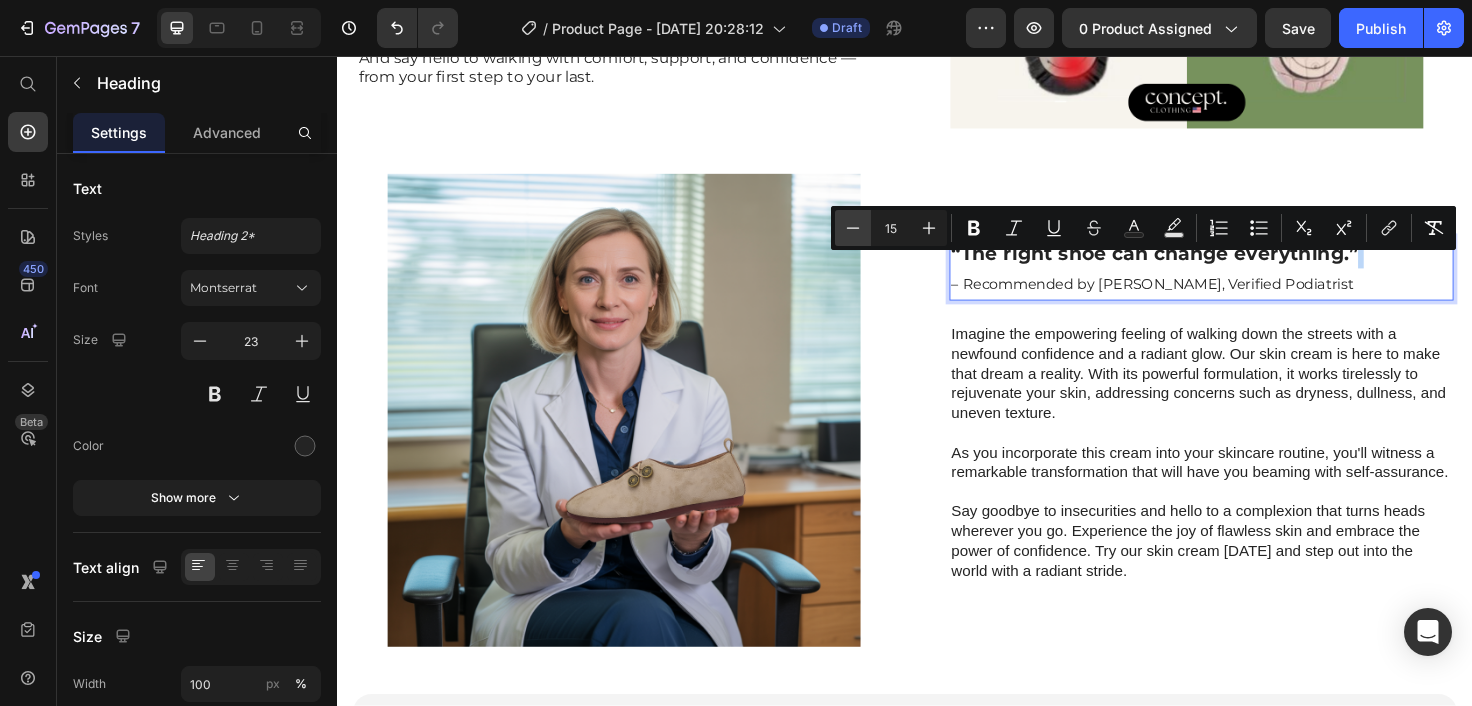 type on "14" 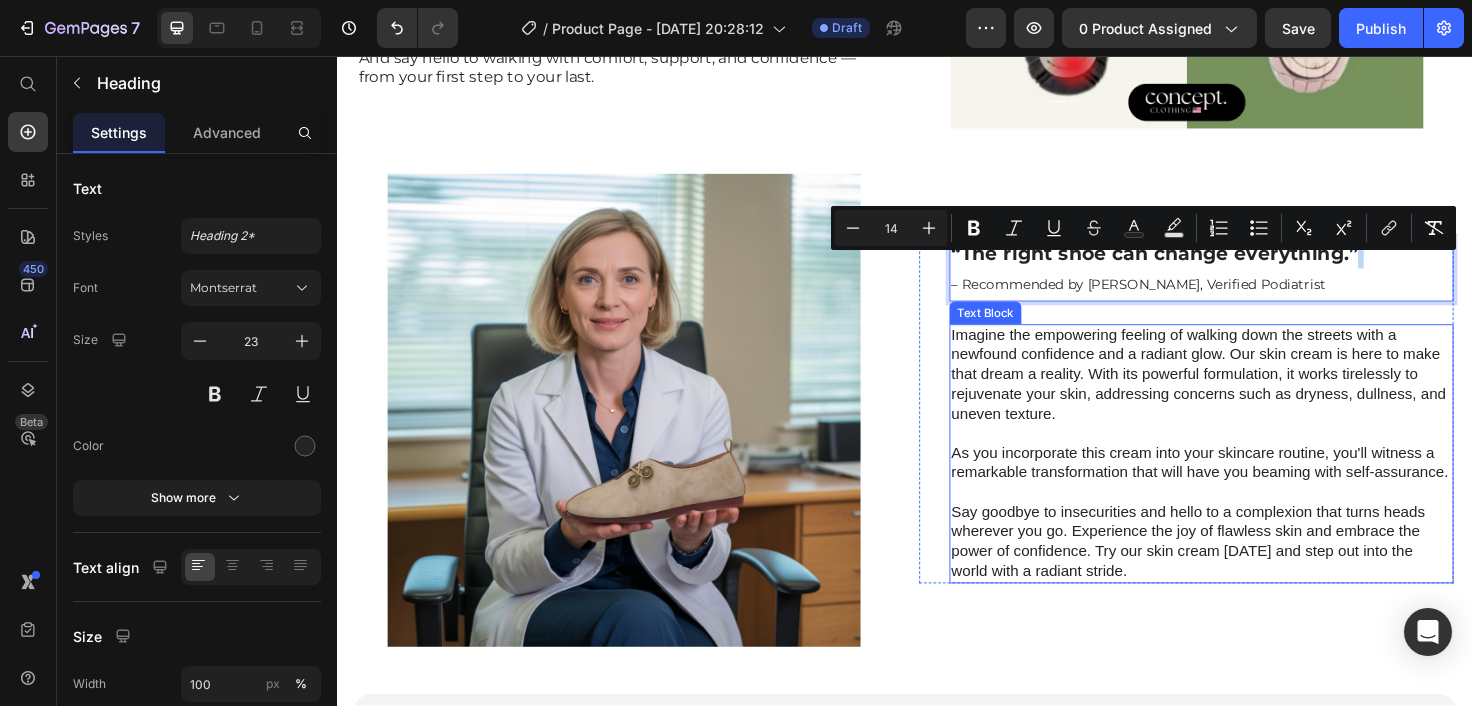 click on "Imagine the empowering feeling of walking down the streets with a newfound confidence and a radiant glow. Our skin cream is here to make that dream a reality. With its powerful formulation, it works tirelessly to rejuvenate your skin, addressing concerns such as dryness, dullness, and uneven texture." at bounding box center (1250, 394) 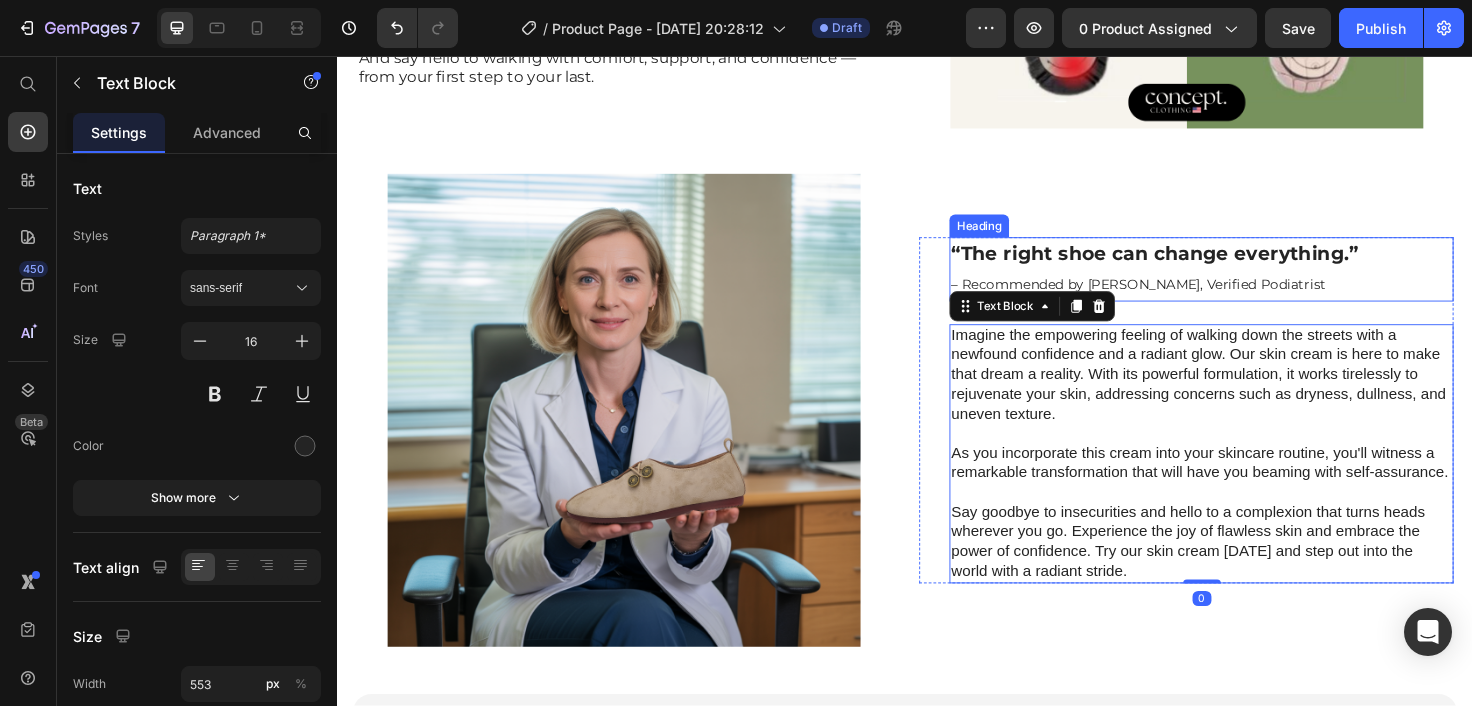 click on "– Recommended by Dr. Eleanor Vance, Verified Podiatrist" at bounding box center [1184, 298] 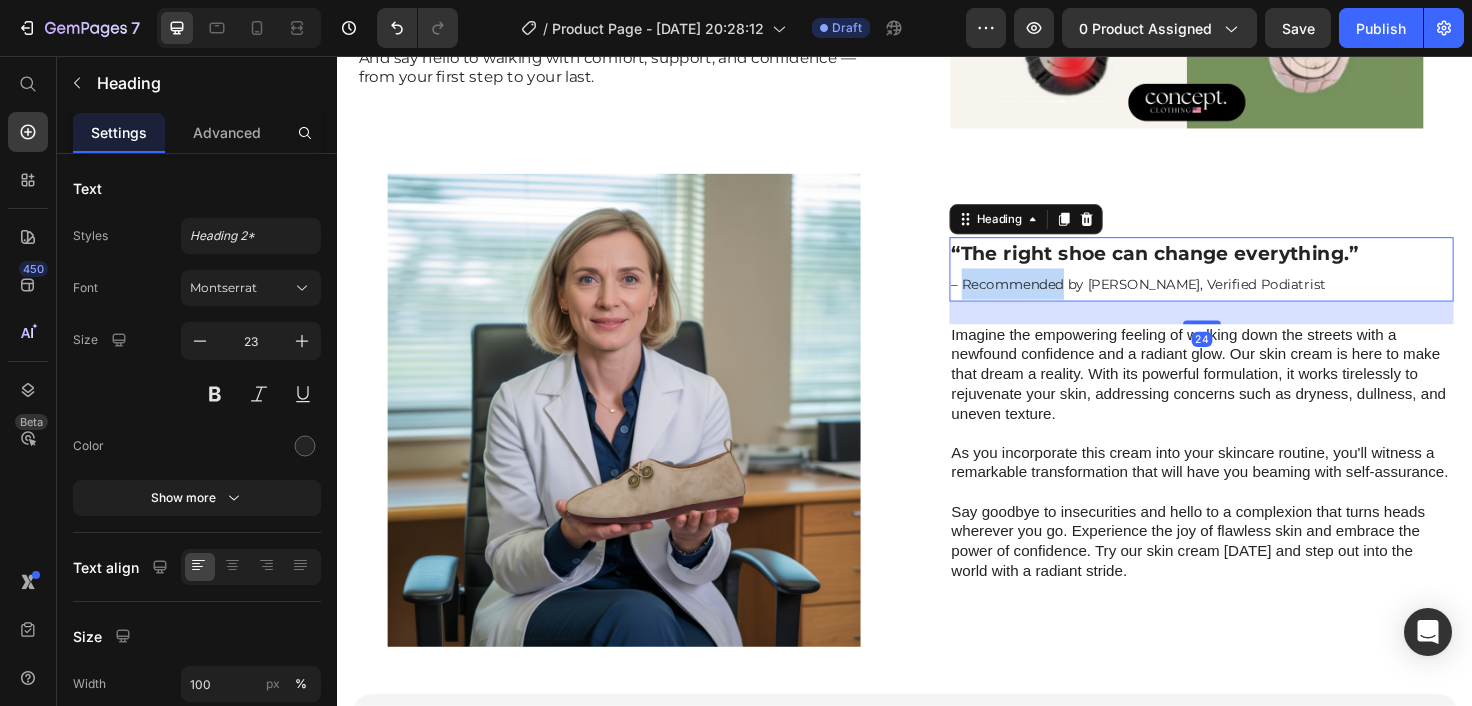click on "– Recommended by Dr. Eleanor Vance, Verified Podiatrist" at bounding box center (1184, 298) 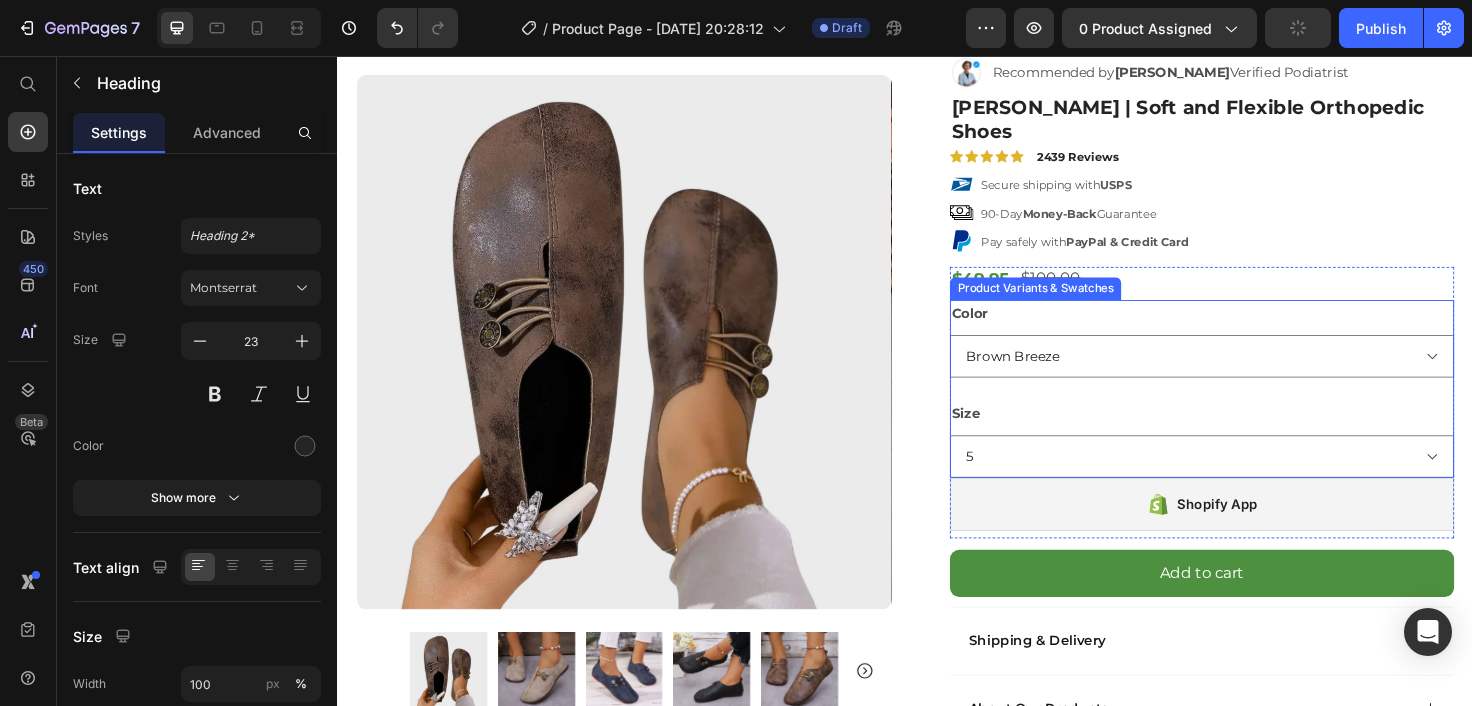 scroll, scrollTop: 0, scrollLeft: 0, axis: both 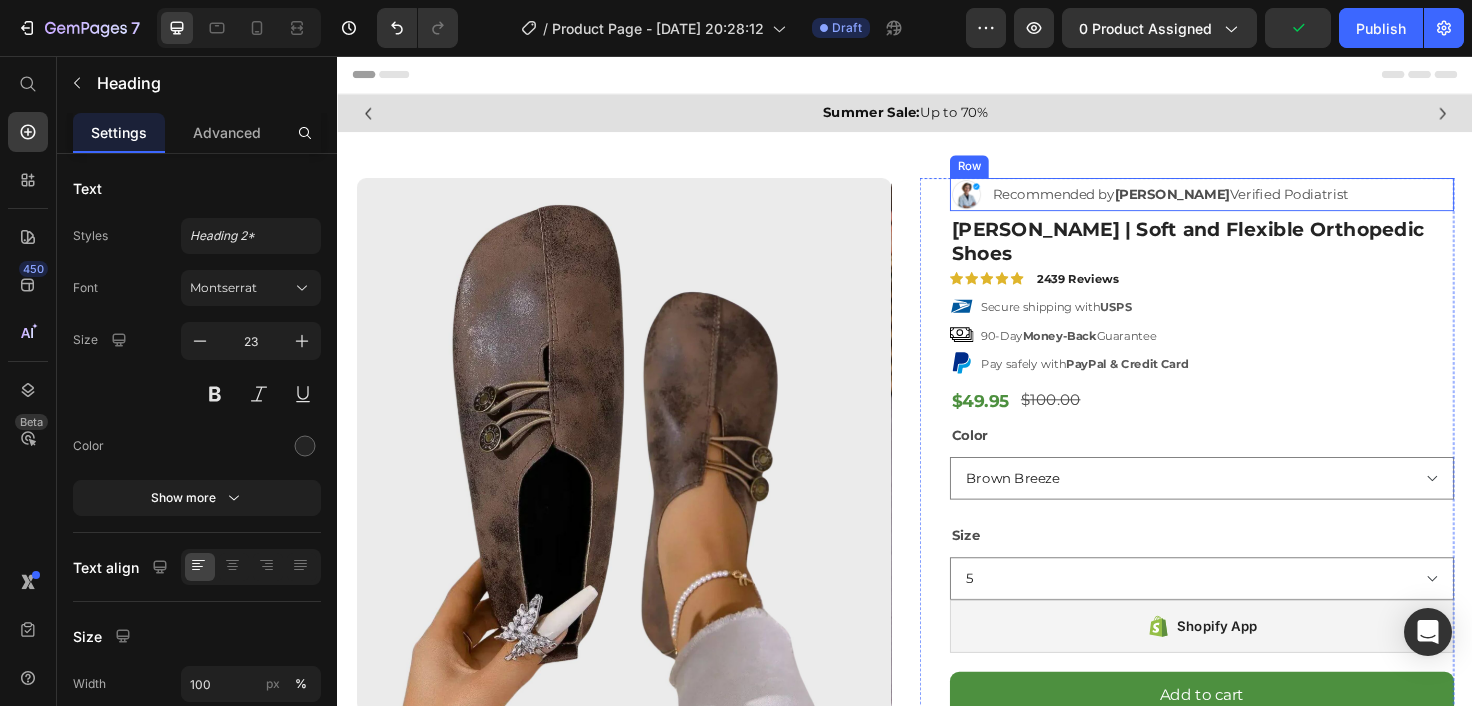 click on "Image Recommended by  Dr. Eleanor Vance  Verified Podiatrist  Text Block Row" at bounding box center [1250, 202] 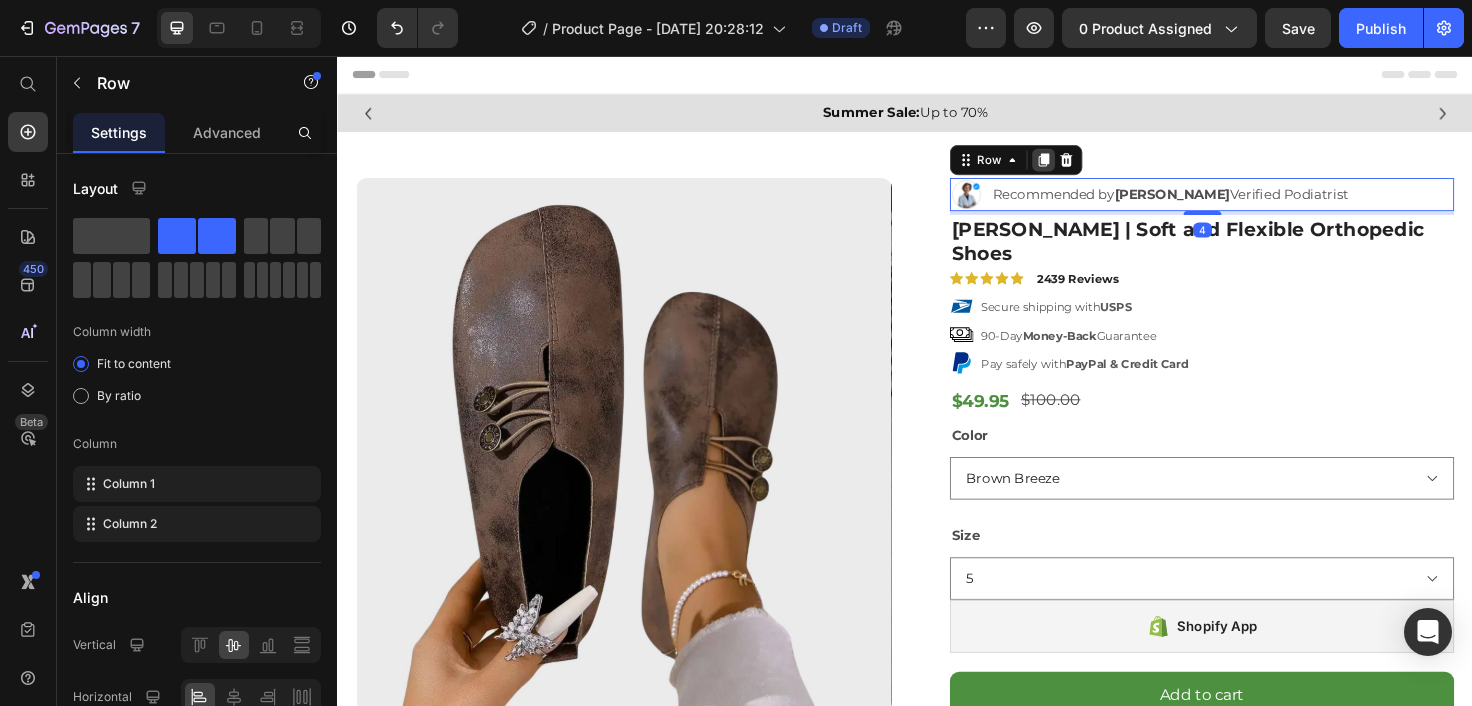 click 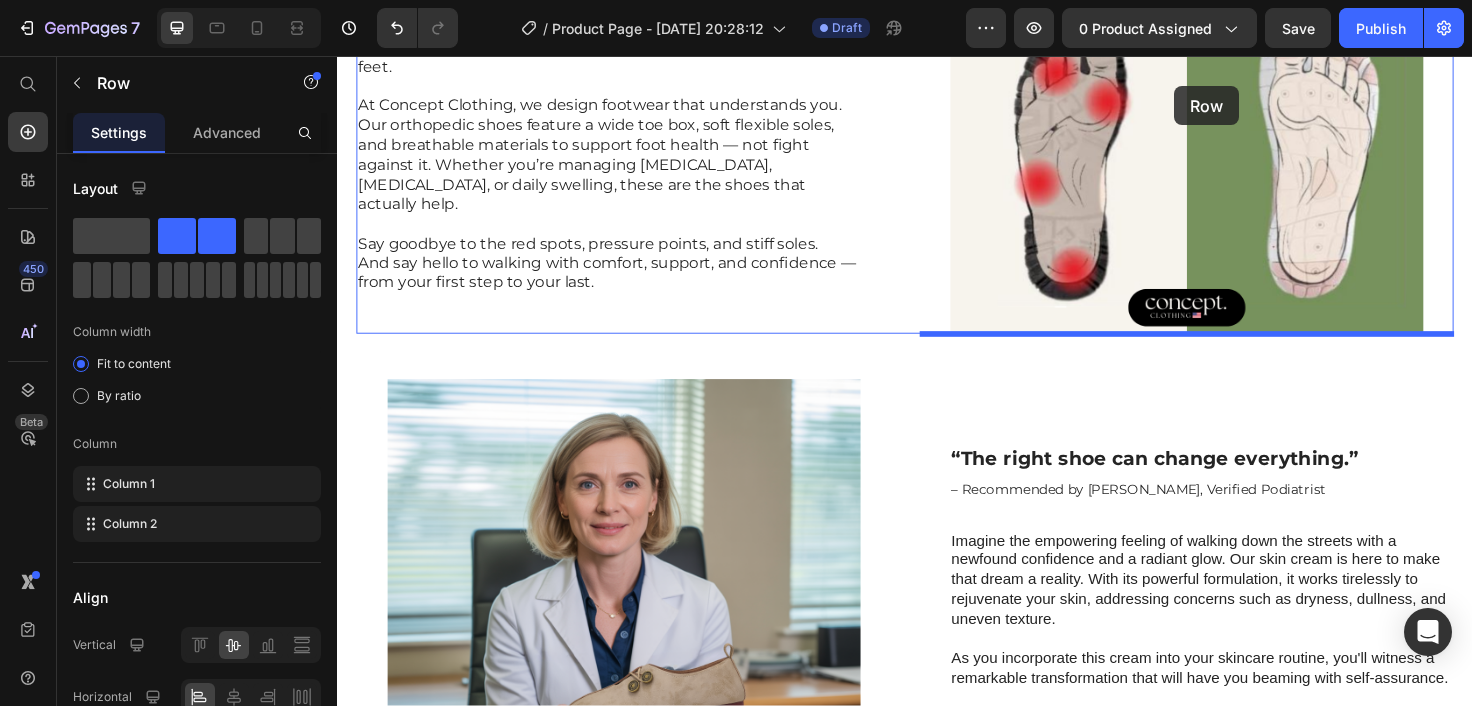 scroll, scrollTop: 1587, scrollLeft: 0, axis: vertical 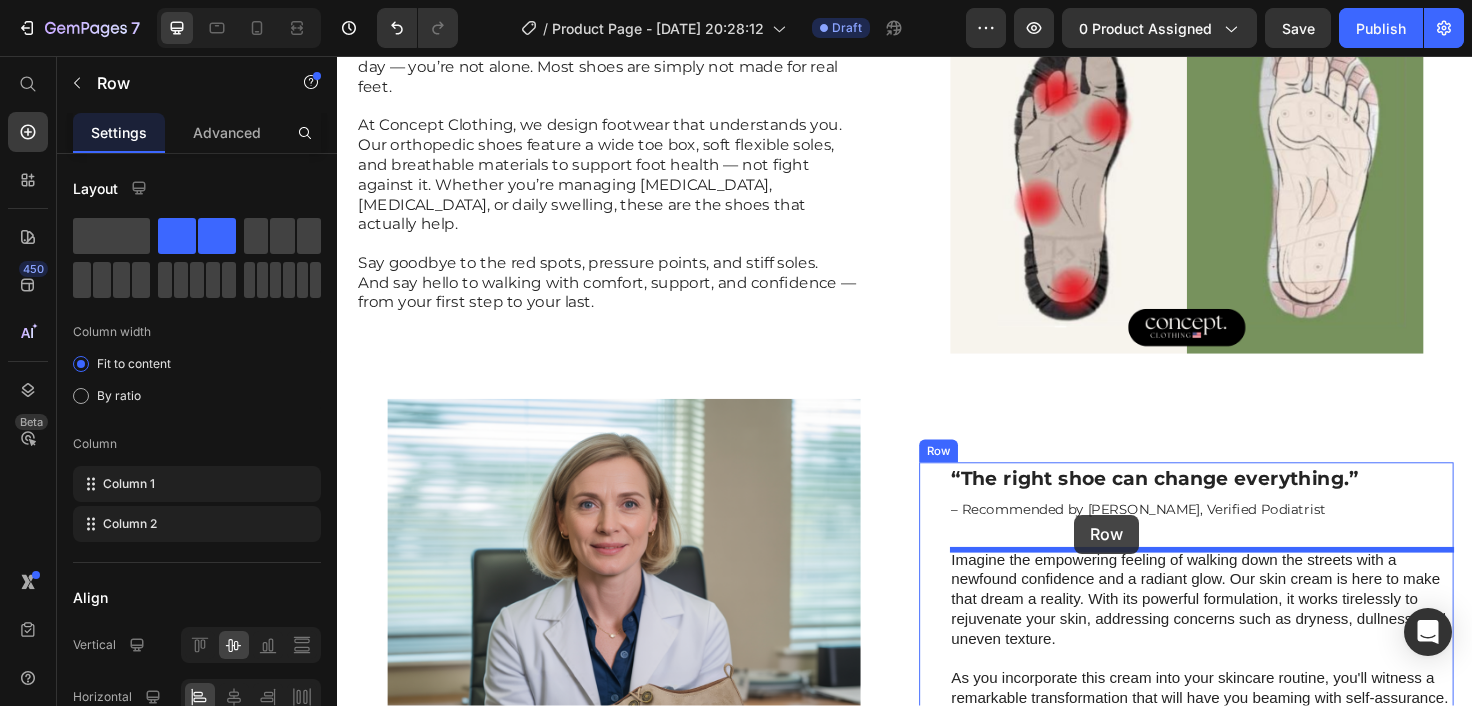 drag, startPoint x: 1488, startPoint y: 234, endPoint x: 1116, endPoint y: 541, distance: 482.32043 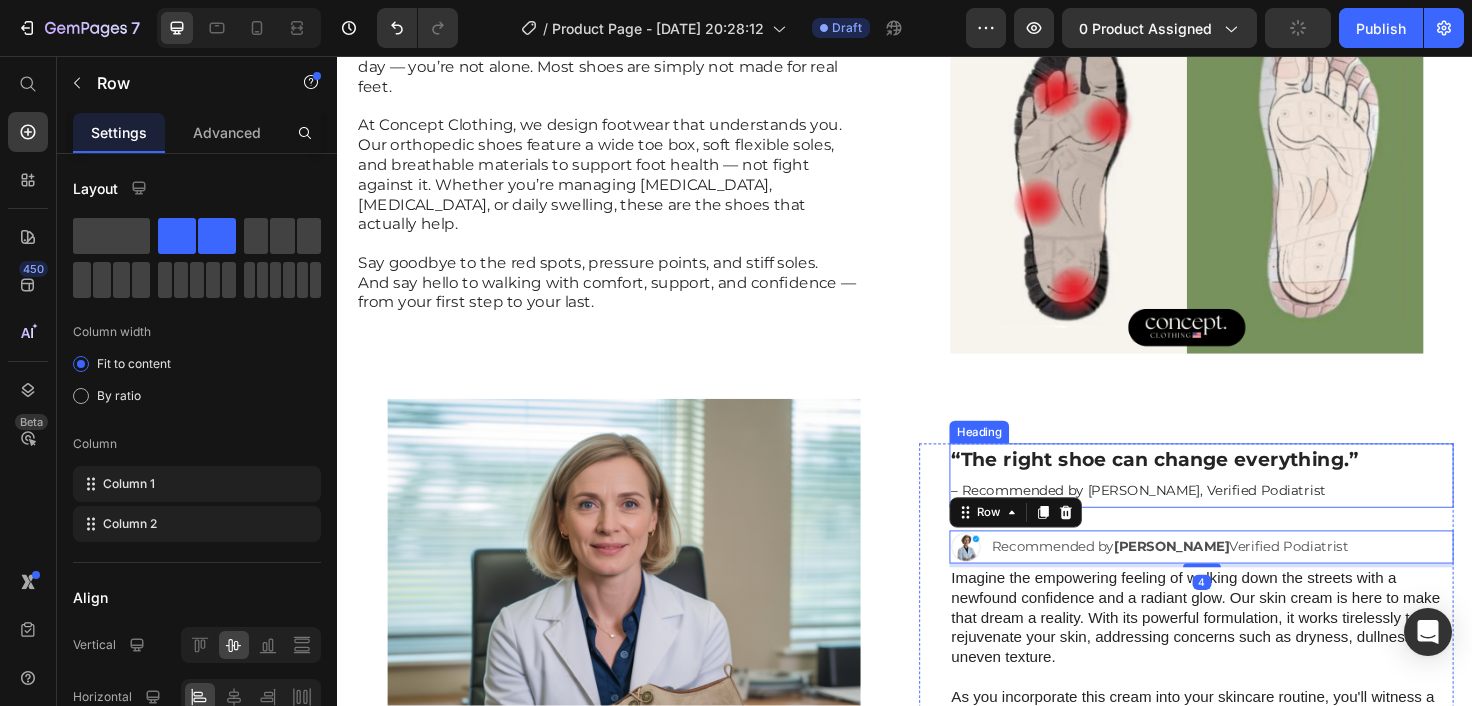 click on "– Recommended by Dr. Eleanor Vance, Verified Podiatrist" at bounding box center (1184, 516) 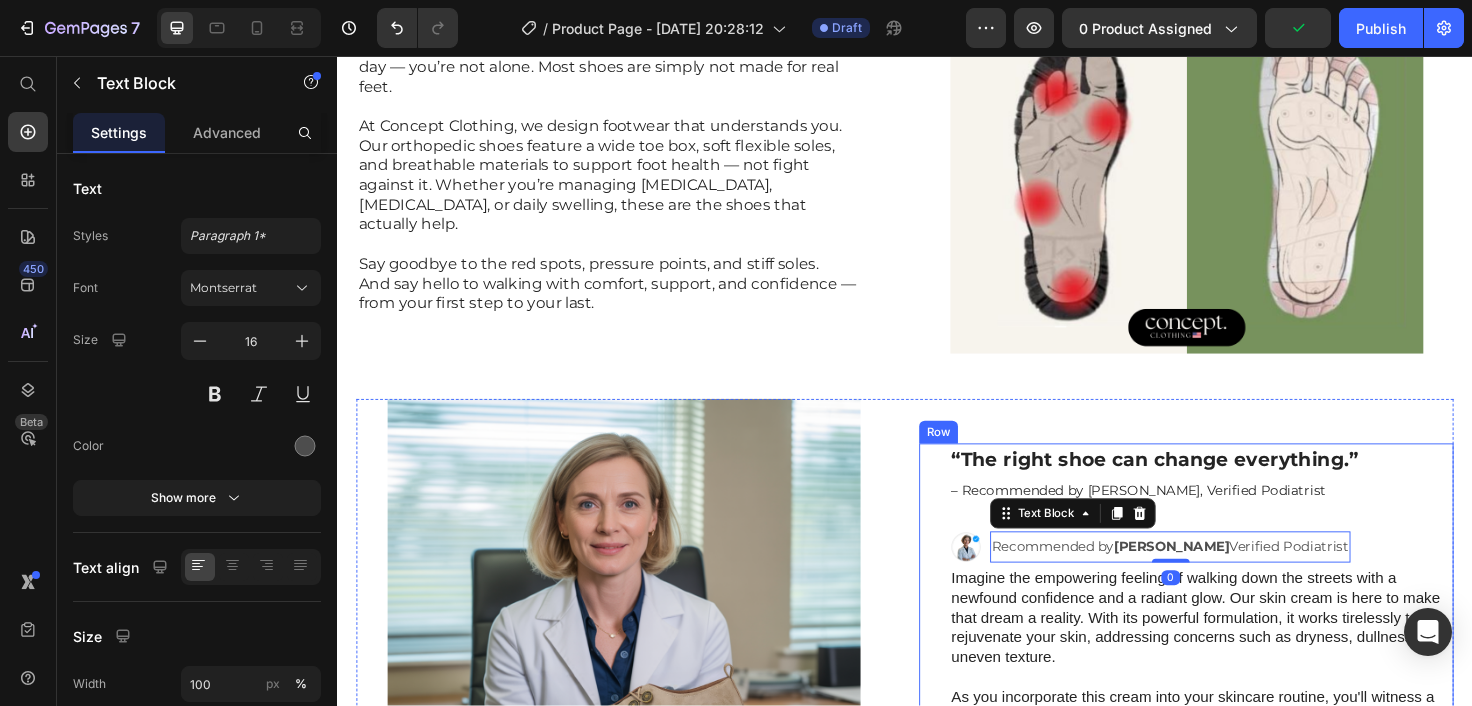 click on "“The right shoe can change everything.” – Recommended by Dr. Eleanor Vance, Verified Podiatrist Heading Image Recommended by  Dr. Eleanor Vance  Verified Podiatrist  Text Block   0 Row Imagine the empowering feeling of walking down the streets with a newfound confidence and a radiant glow. Our skin cream is here to make that dream a reality. With its powerful formulation, it works tirelessly to rejuvenate your skin, addressing concerns such as dryness, dullness, and uneven texture.   As you incorporate this cream into your skincare routine, you'll witness a remarkable transformation that will have you beaming with self-assurance.   Say goodbye to insecurities and hello to a complexion that turns heads wherever you go. Experience the joy of flawless skin and embrace the power of confidence. Try our skin cream today and step out into the world with a radiant stride. Text Block" at bounding box center [1250, 668] 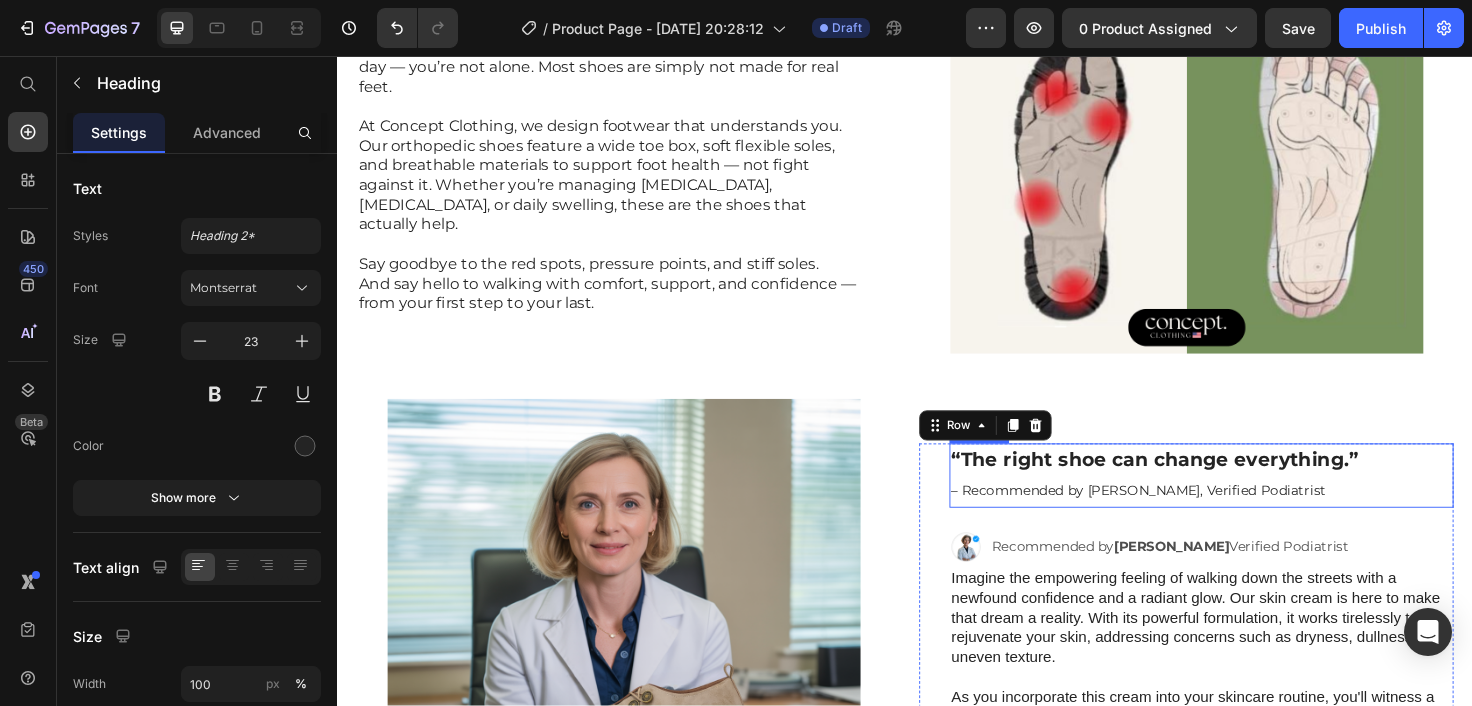 click on "“The right shoe can change everything.” – Recommended by Dr. Eleanor Vance, Verified Podiatrist" at bounding box center [1250, 500] 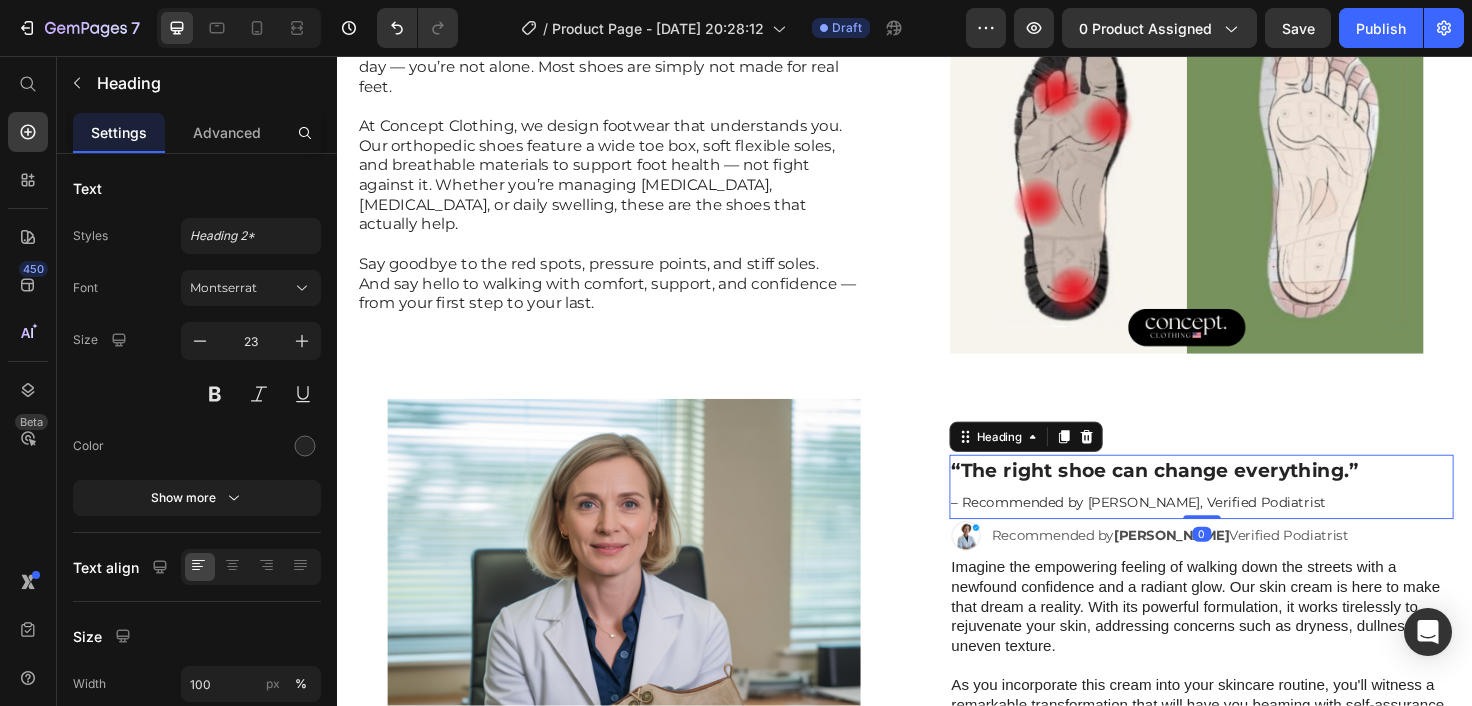 drag, startPoint x: 1253, startPoint y: 556, endPoint x: 1253, endPoint y: 525, distance: 31 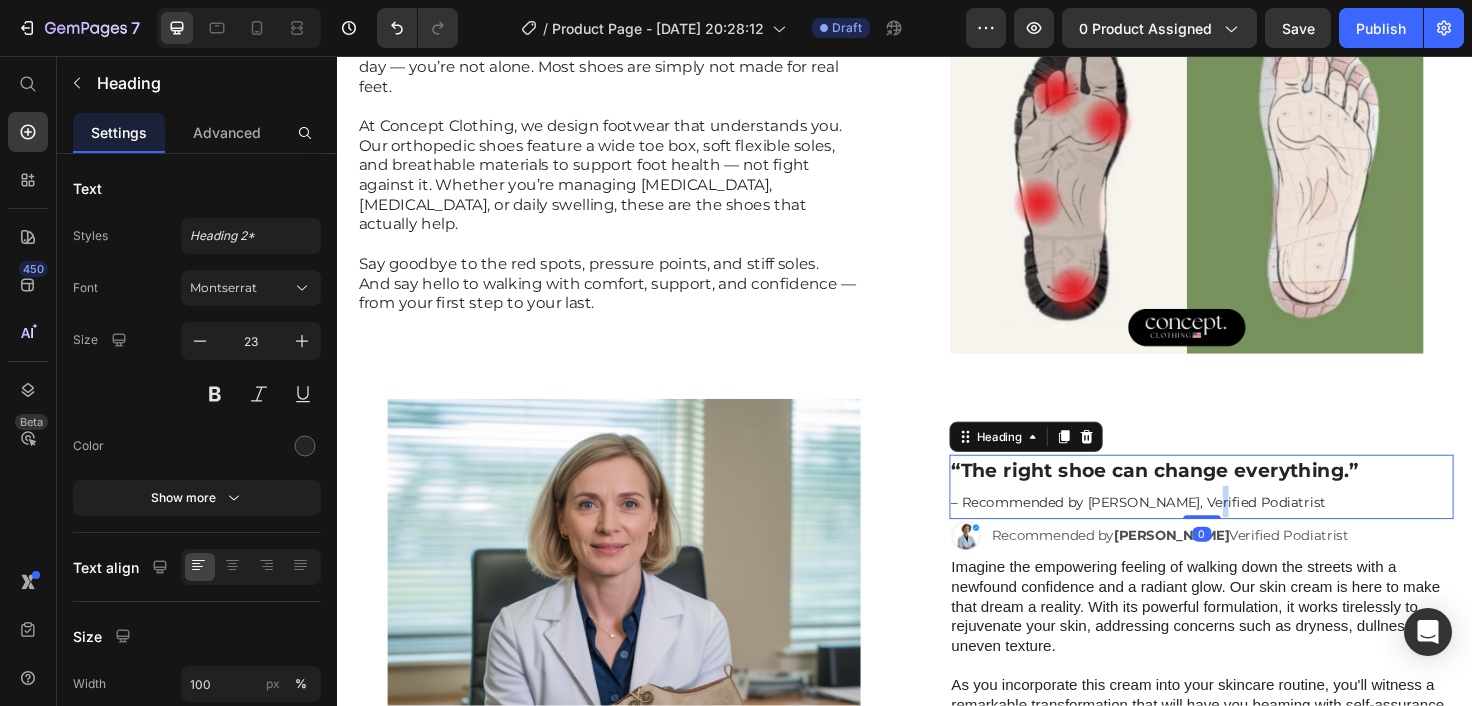 click on "– Recommended by Dr. Eleanor Vance, Verified Podiatrist" at bounding box center (1184, 528) 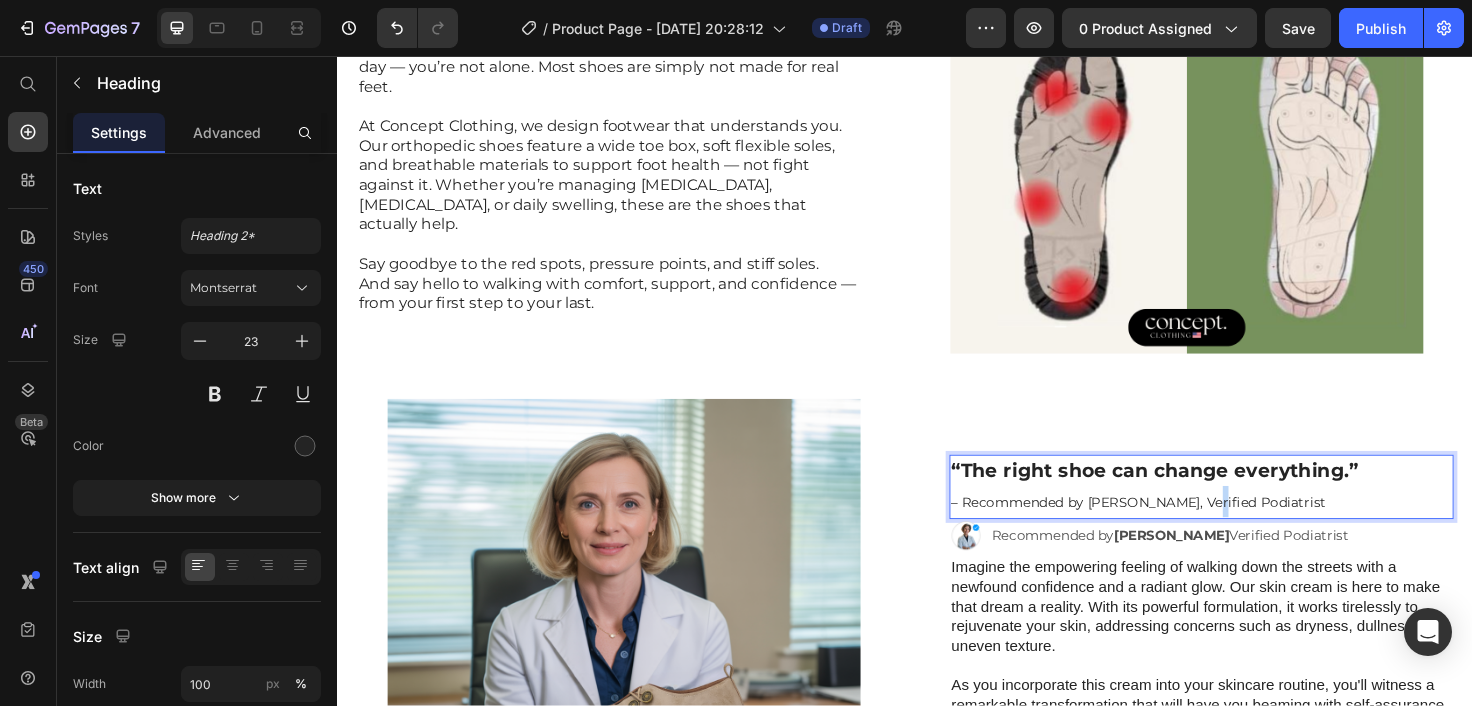 click on "– Recommended by Dr. Eleanor Vance, Verified Podiatrist" at bounding box center [1184, 528] 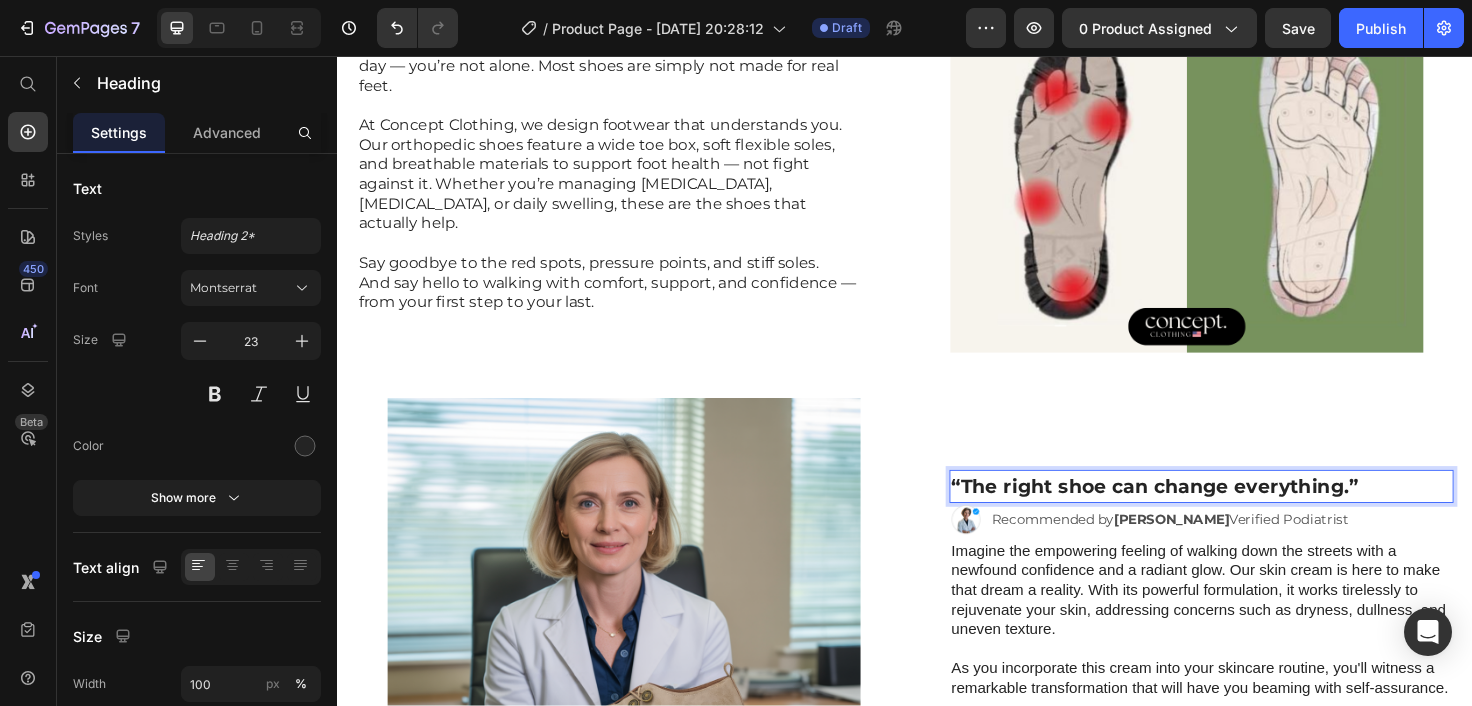 scroll, scrollTop: 1603, scrollLeft: 0, axis: vertical 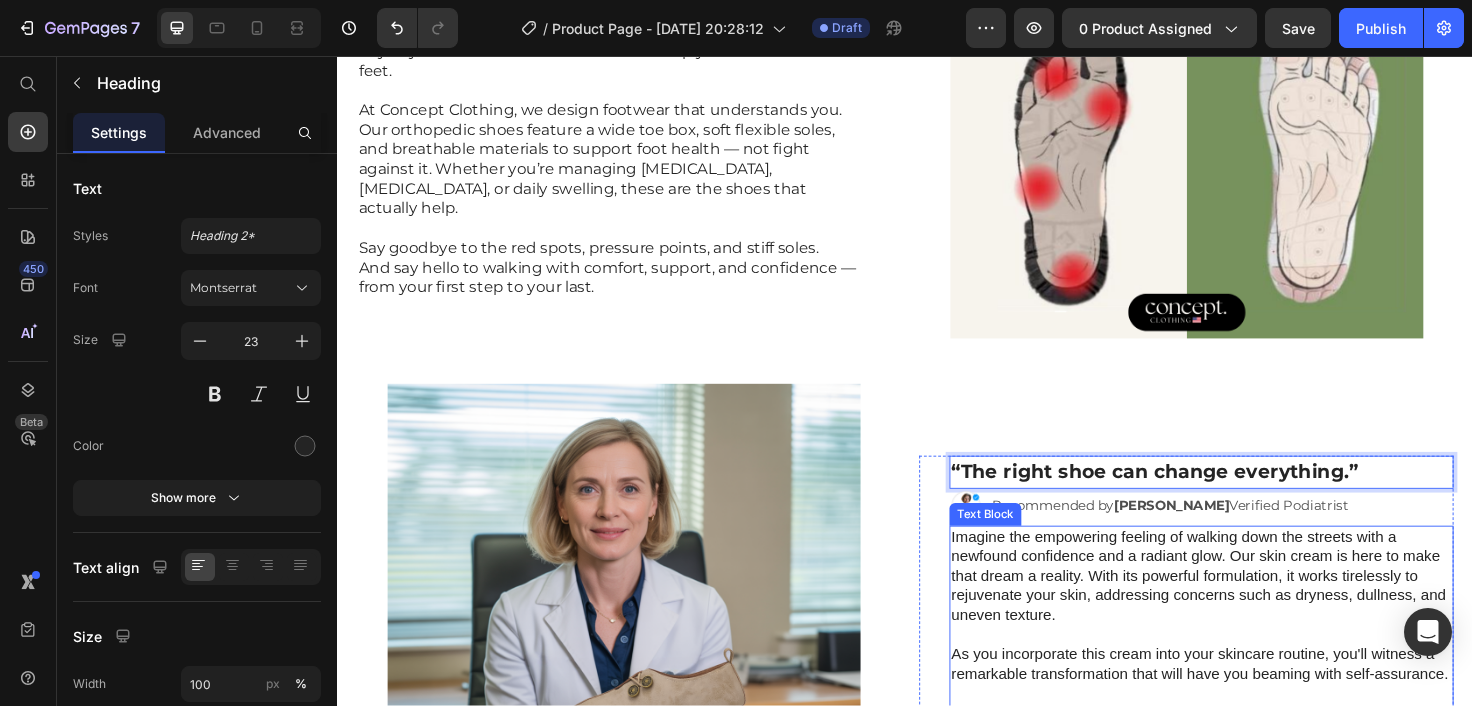 click on "Imagine the empowering feeling of walking down the streets with a newfound confidence and a radiant glow. Our skin cream is here to make that dream a reality. With its powerful formulation, it works tirelessly to rejuvenate your skin, addressing concerns such as dryness, dullness, and uneven texture." at bounding box center [1250, 607] 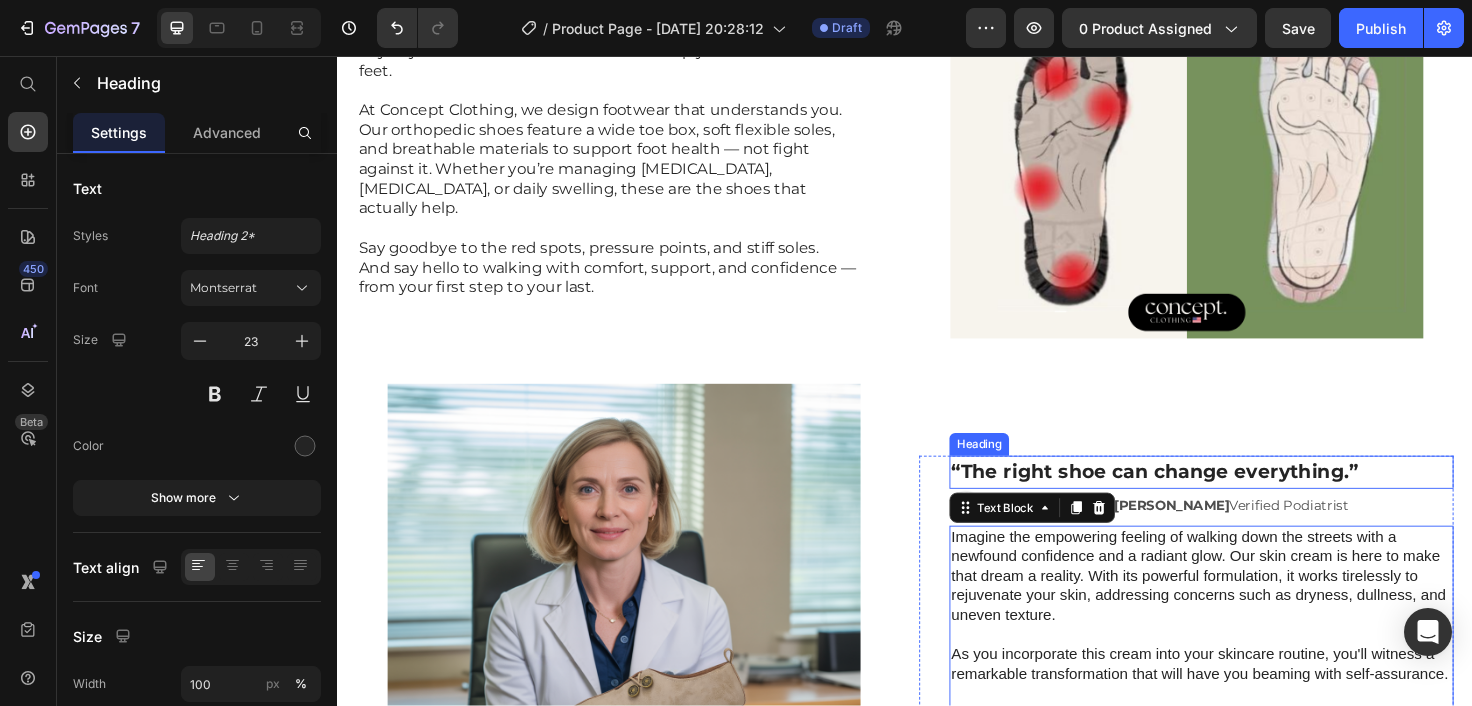 click on "“The right shoe can change everything.”" at bounding box center [1201, 496] 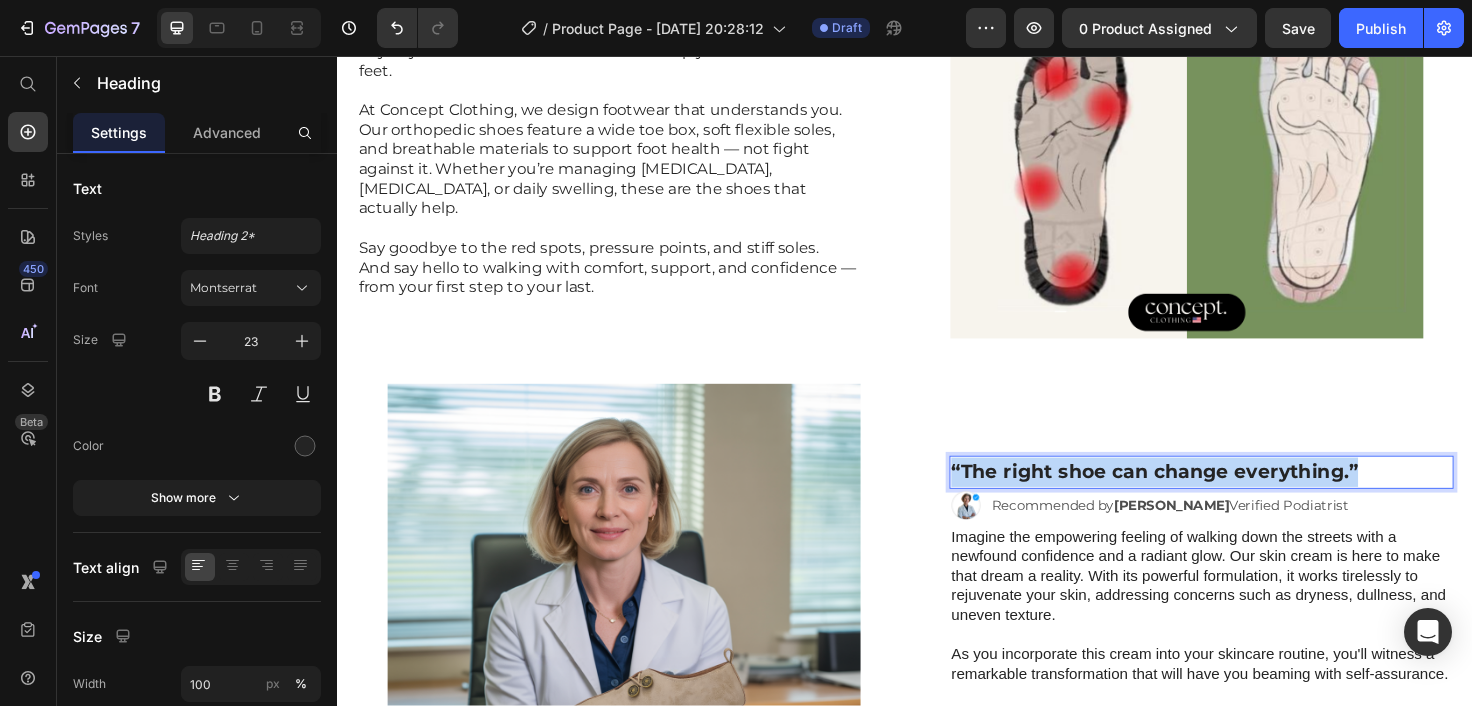 click on "“The right shoe can change everything.”" at bounding box center [1201, 496] 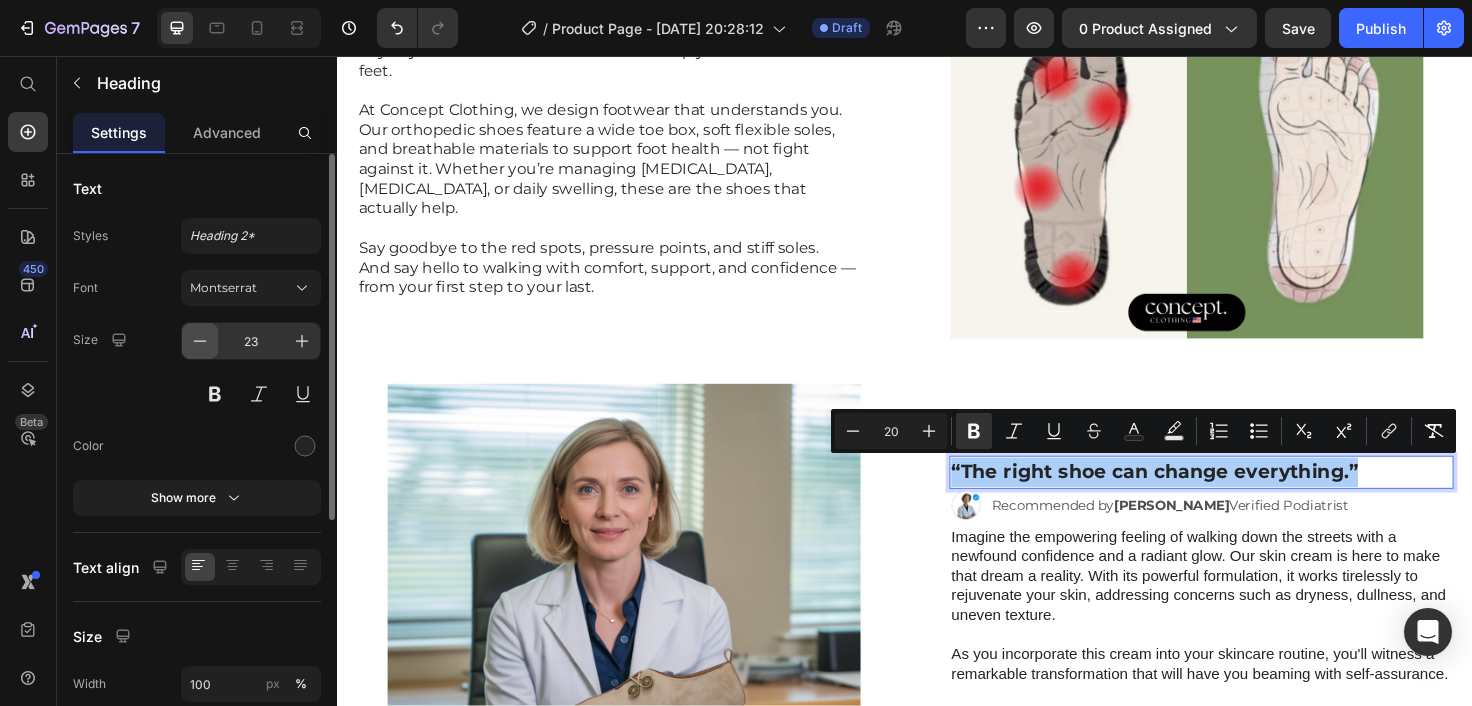 click 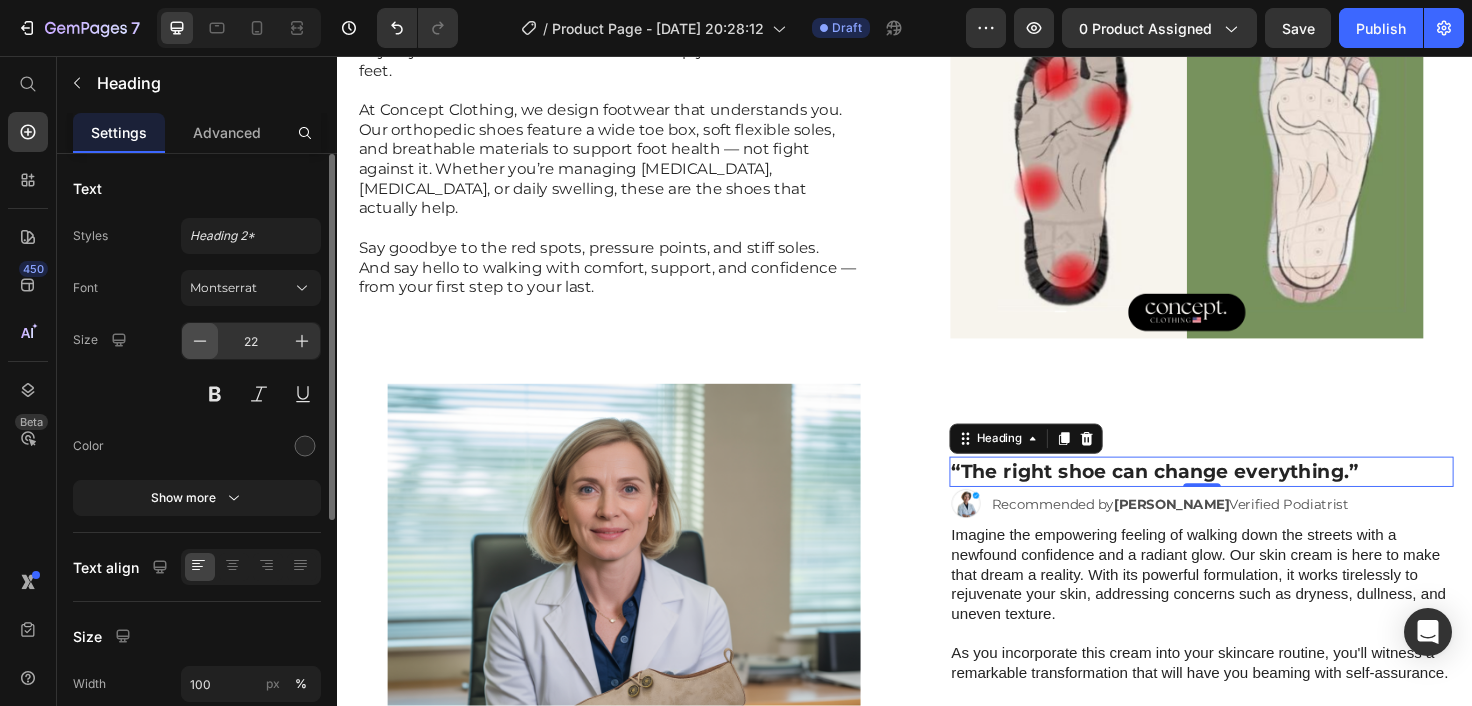 click 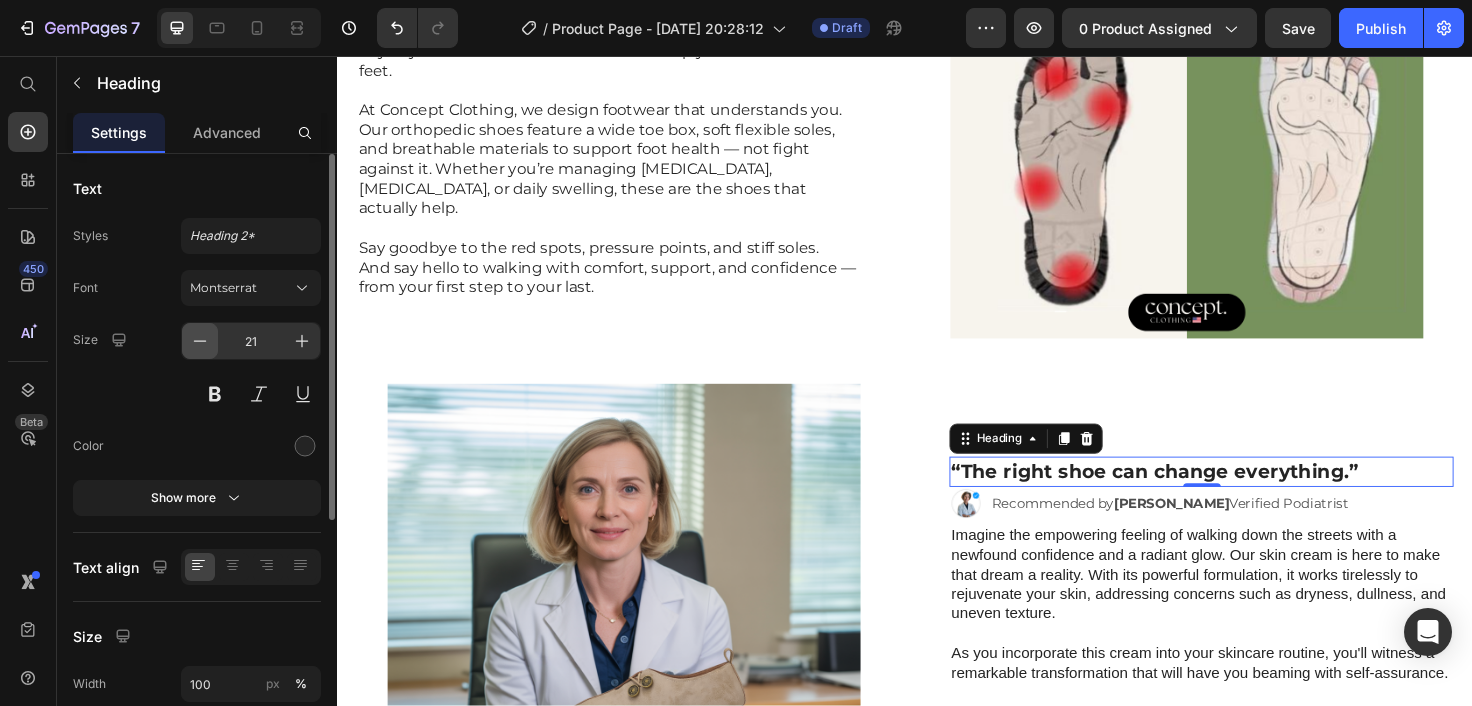 click 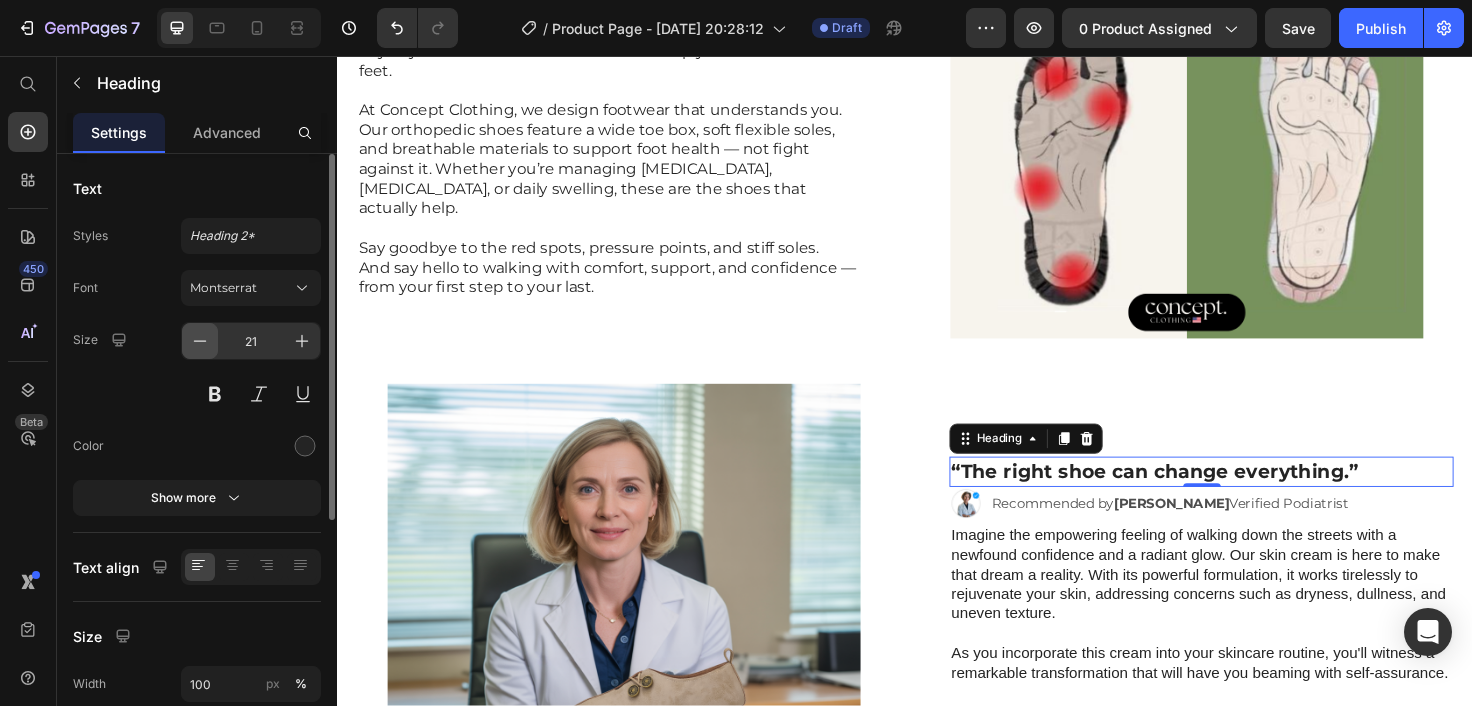 type on "20" 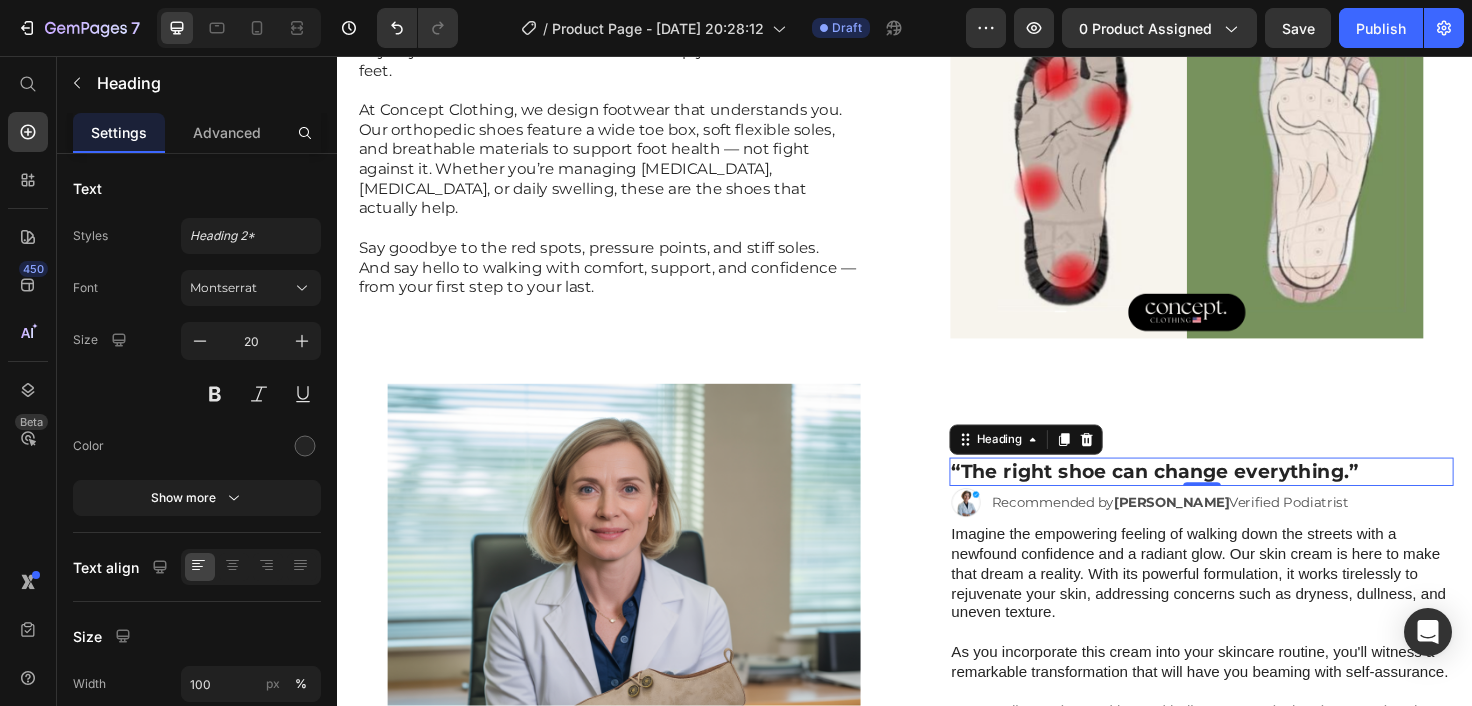 click on "“The right shoe can change everything.”" at bounding box center [1201, 496] 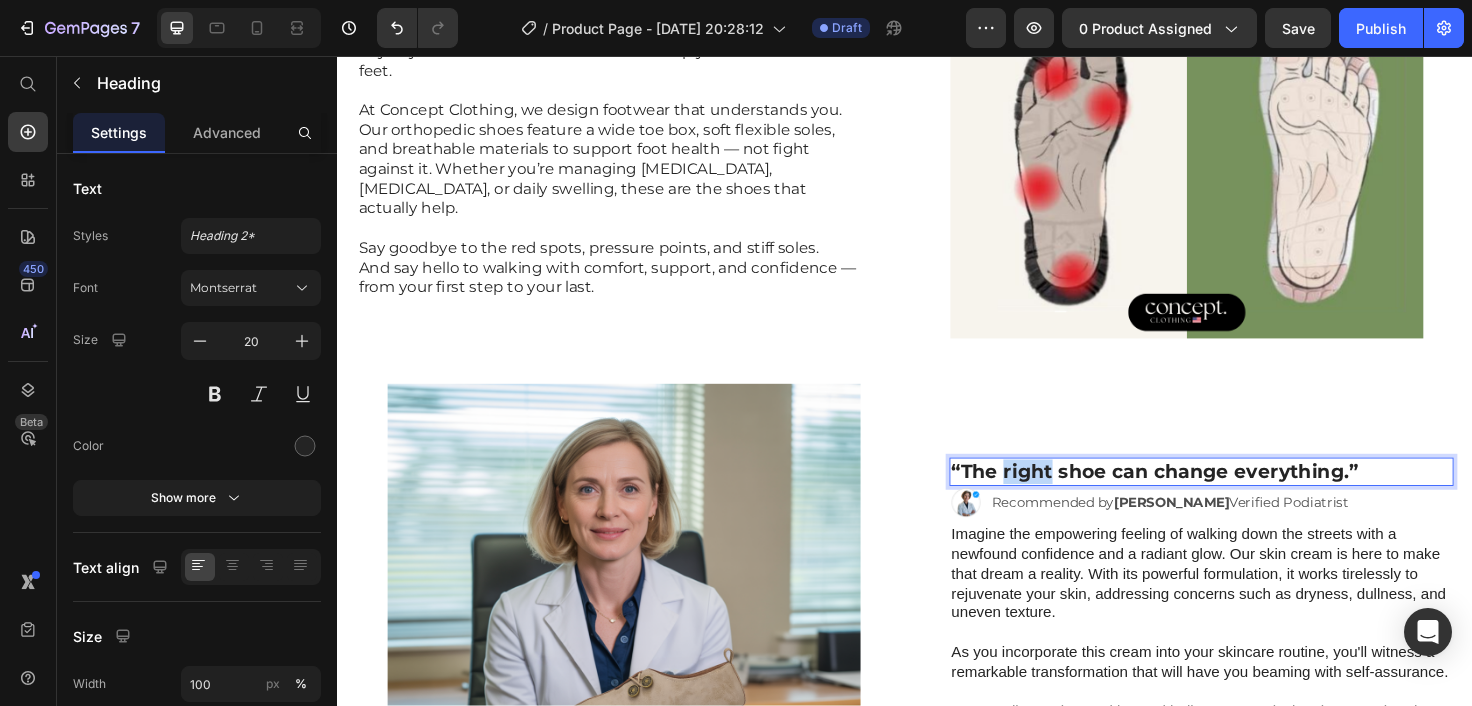 click on "“The right shoe can change everything.”" at bounding box center (1201, 496) 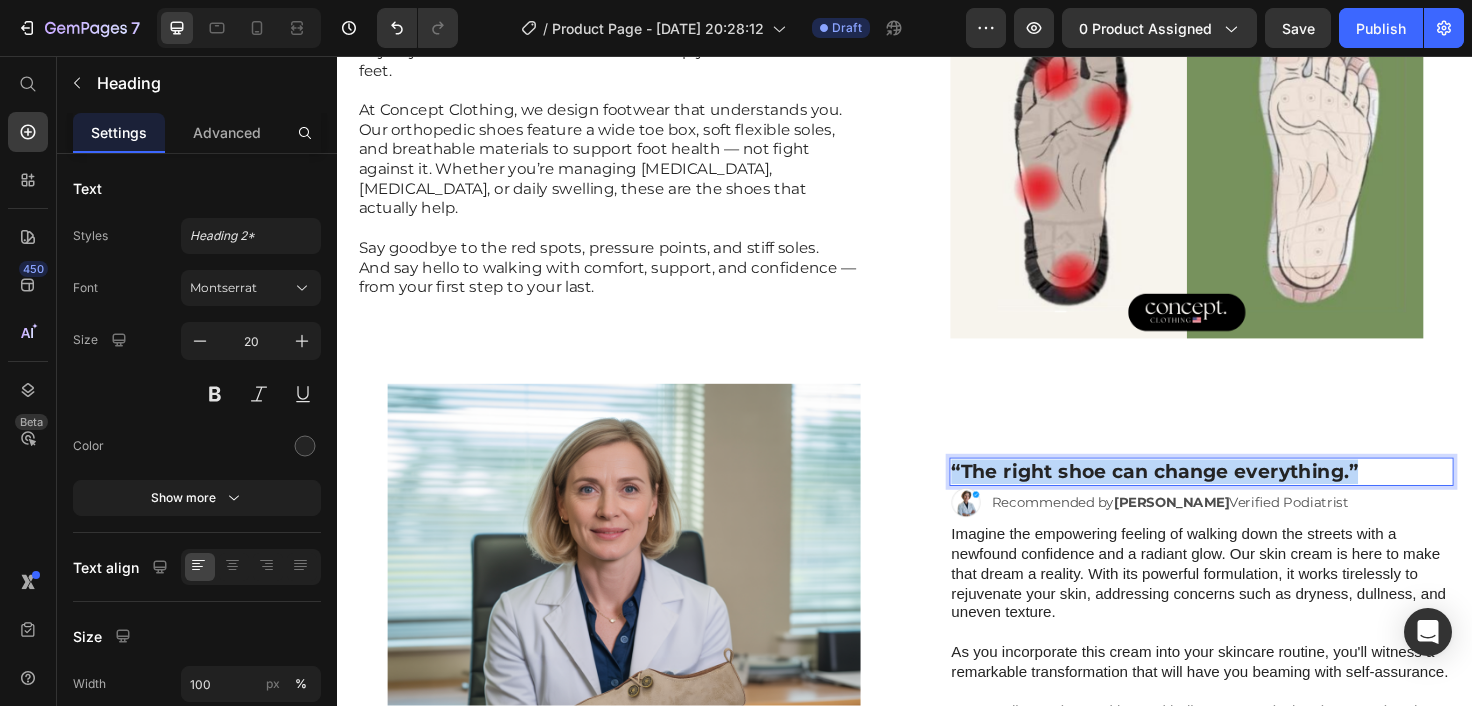 click on "“The right shoe can change everything.”" at bounding box center [1201, 496] 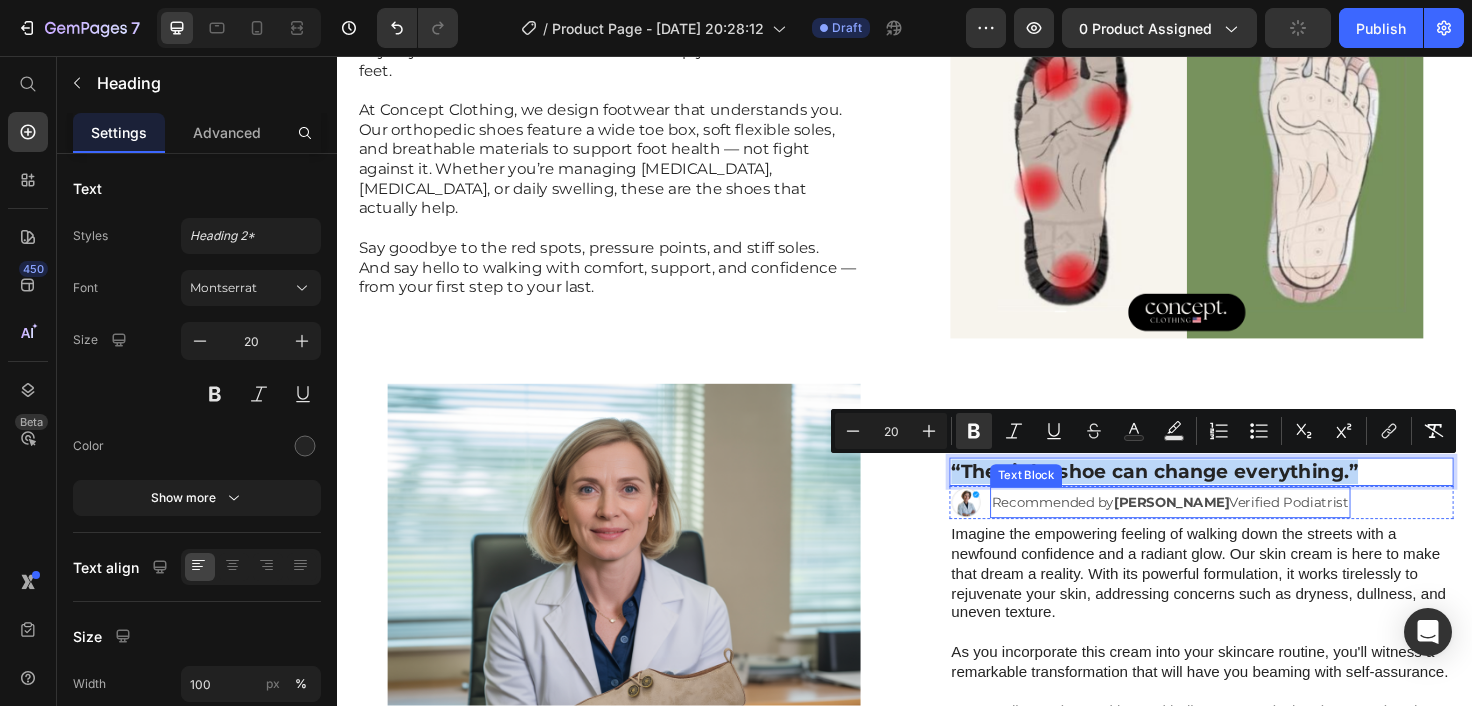 click on "Imagine the empowering feeling of walking down the streets with a newfound confidence and a radiant glow. Our skin cream is here to make that dream a reality. With its powerful formulation, it works tirelessly to rejuvenate your skin, addressing concerns such as dryness, dullness, and uneven texture." at bounding box center (1250, 604) 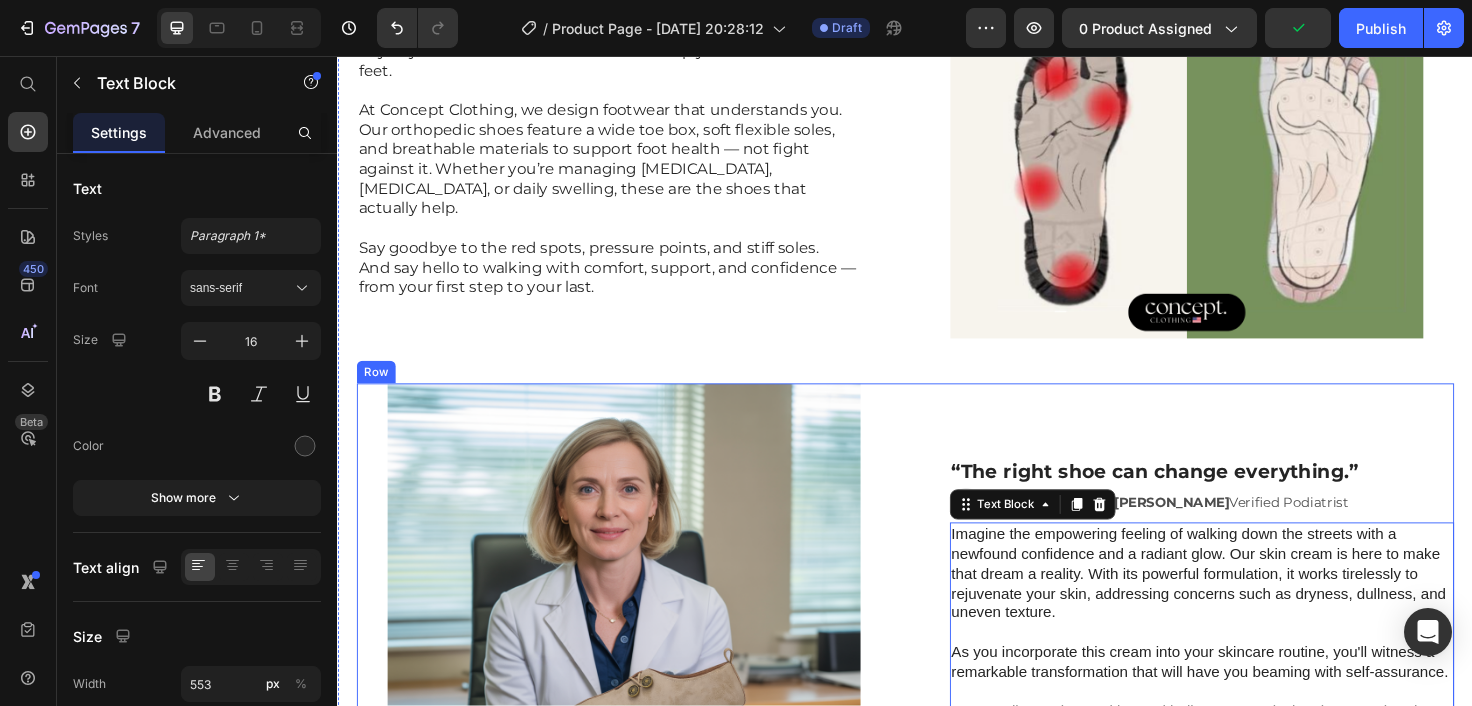 click on "⁠⁠⁠⁠⁠⁠⁠ “The right shoe can change everything.” Heading Image Recommended by  Dr. Eleanor Vance  Verified Podiatrist  Text Block Row Imagine the empowering feeling of walking down the streets with a newfound confidence and a radiant glow. Our skin cream is here to make that dream a reality. With its powerful formulation, it works tirelessly to rejuvenate your skin, addressing concerns such as dryness, dullness, and uneven texture.   As you incorporate this cream into your skincare routine, you'll witness a remarkable transformation that will have you beaming with self-assurance.   Say goodbye to insecurities and hello to a complexion that turns heads wherever you go. Experience the joy of flawless skin and embrace the power of confidence. Try our skin cream today and step out into the world with a radiant stride. Text Block   0 Row" at bounding box center (1234, 653) 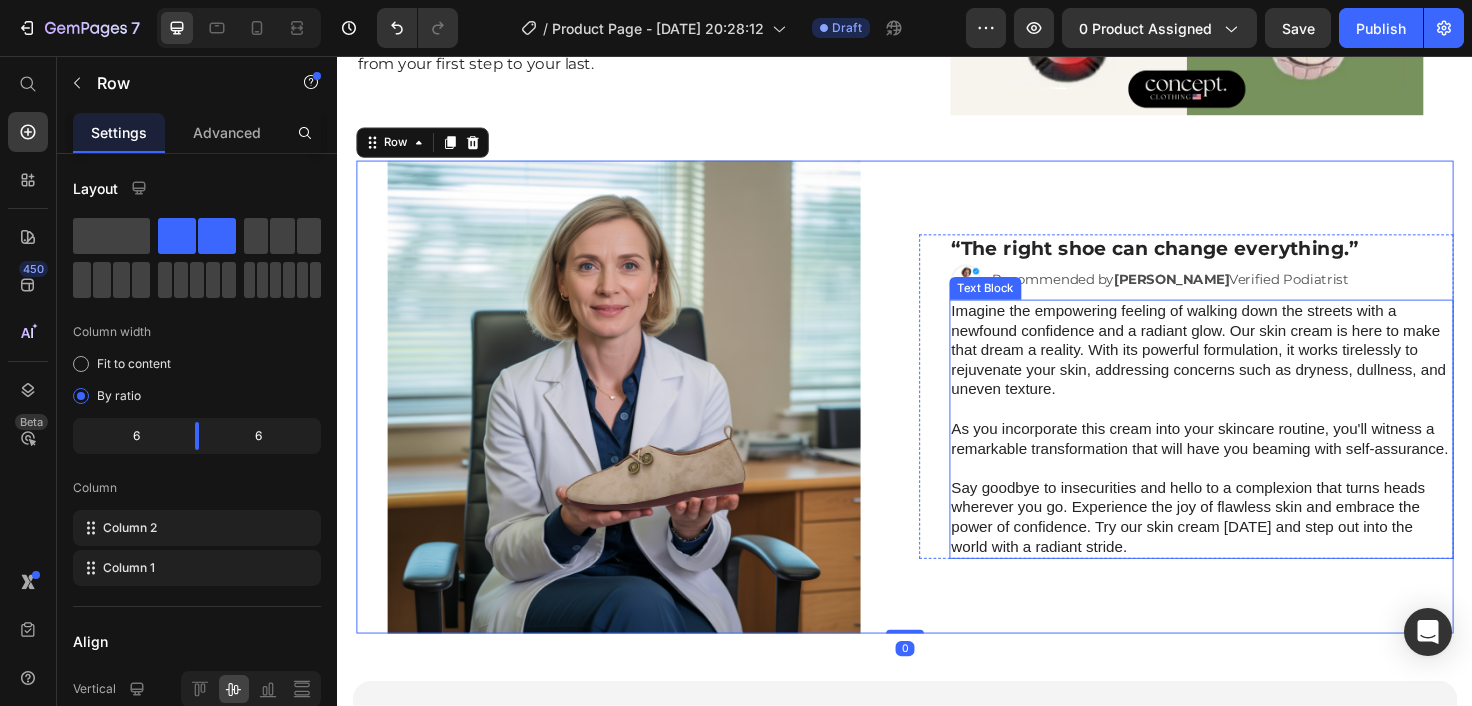scroll, scrollTop: 1843, scrollLeft: 0, axis: vertical 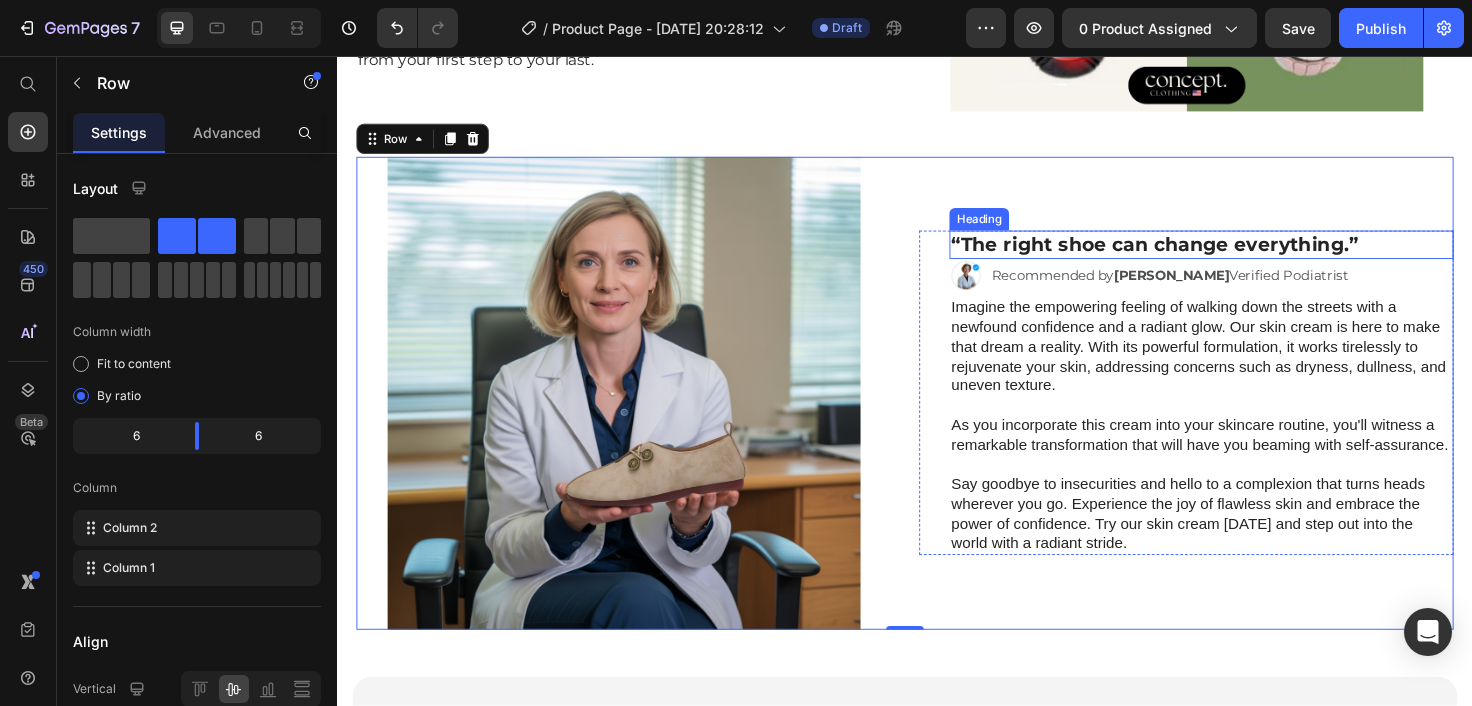 click on "⁠⁠⁠⁠⁠⁠⁠ “The right shoe can change everything.”" at bounding box center [1250, 256] 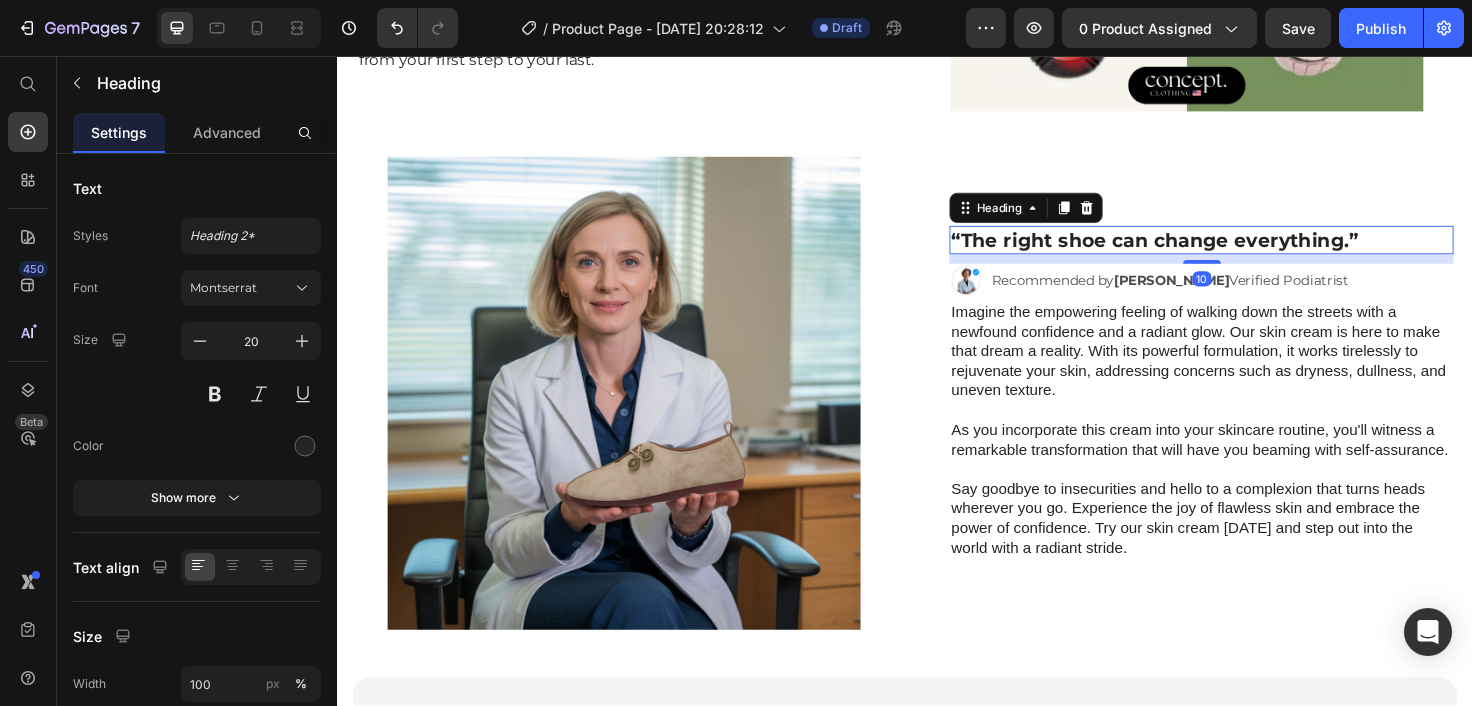 drag, startPoint x: 1254, startPoint y: 268, endPoint x: 1259, endPoint y: 278, distance: 11.18034 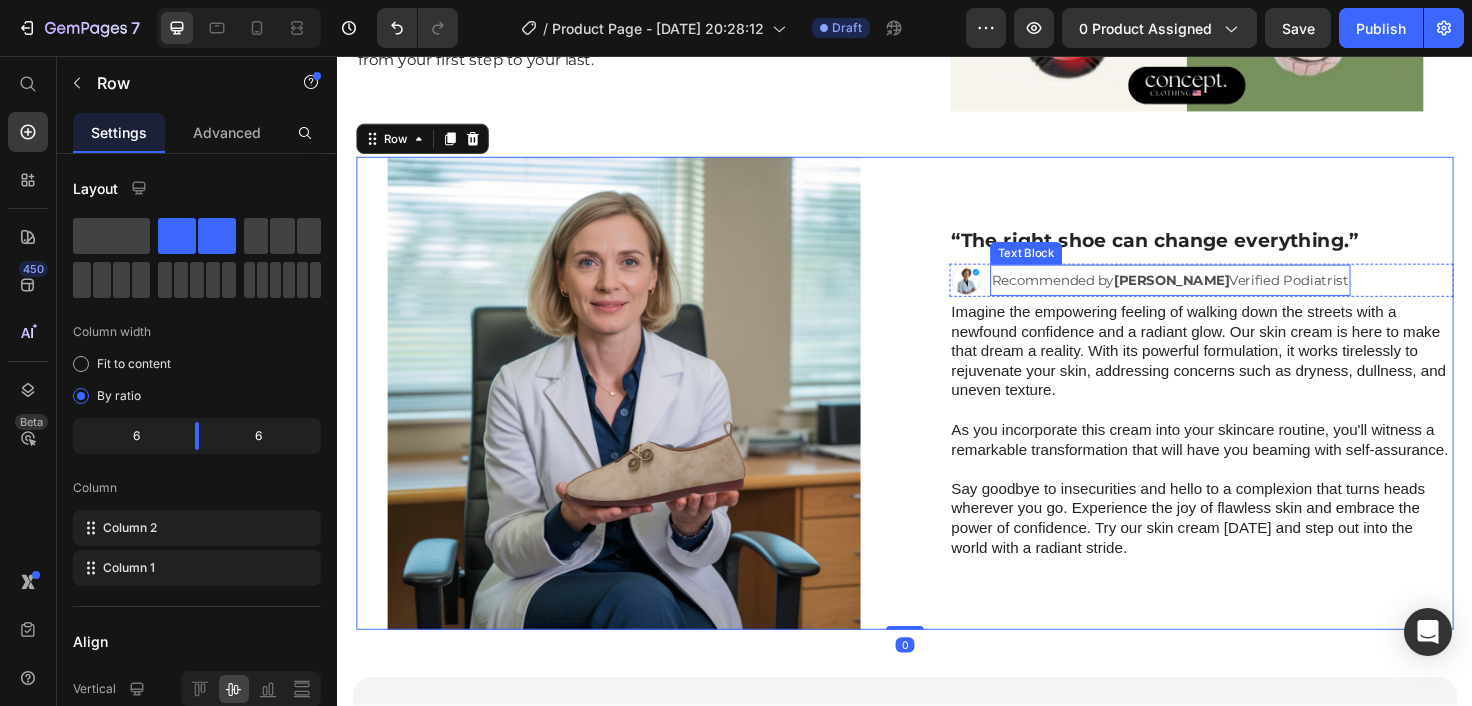click on "Recommended by  Dr. Eleanor Vance  Verified Podiatrist" at bounding box center (1217, 293) 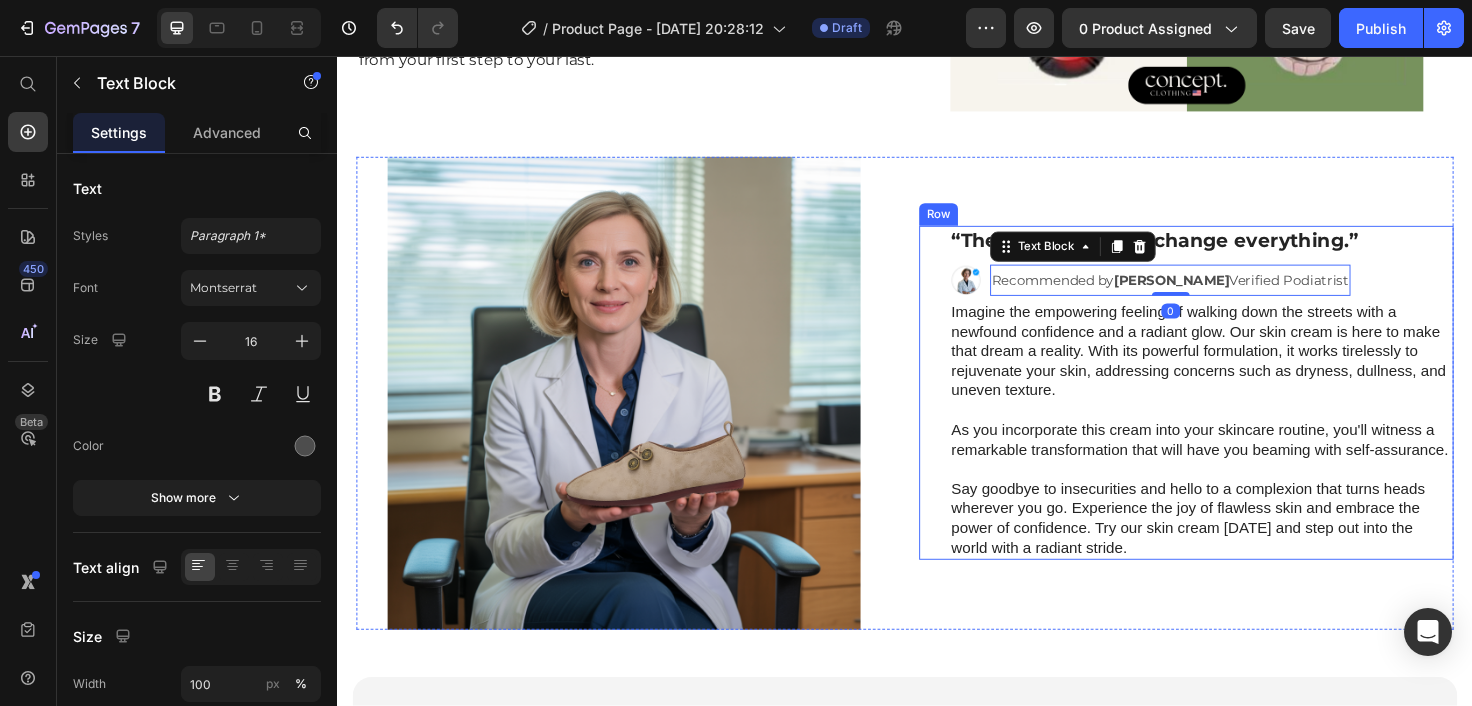 click on "⁠⁠⁠⁠⁠⁠⁠ “The right shoe can change everything.” Heading Image Recommended by  Dr. Eleanor Vance  Verified Podiatrist  Text Block   0 Row Imagine the empowering feeling of walking down the streets with a newfound confidence and a radiant glow. Our skin cream is here to make that dream a reality. With its powerful formulation, it works tirelessly to rejuvenate your skin, addressing concerns such as dryness, dullness, and uneven texture.   As you incorporate this cream into your skincare routine, you'll witness a remarkable transformation that will have you beaming with self-assurance.   Say goodbye to insecurities and hello to a complexion that turns heads wherever you go. Experience the joy of flawless skin and embrace the power of confidence. Try our skin cream today and step out into the world with a radiant stride. Text Block" at bounding box center (1250, 412) 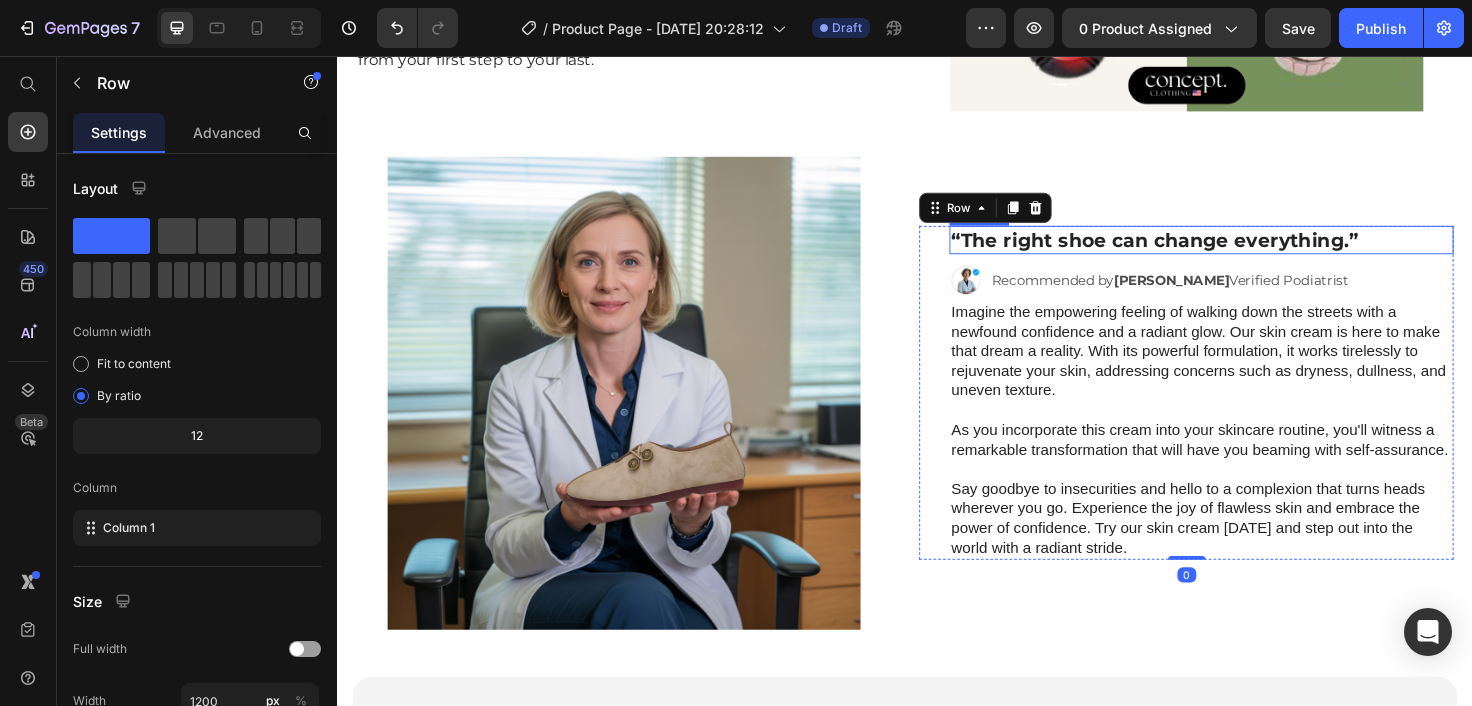 click on "“The right shoe can change everything.”" at bounding box center [1201, 251] 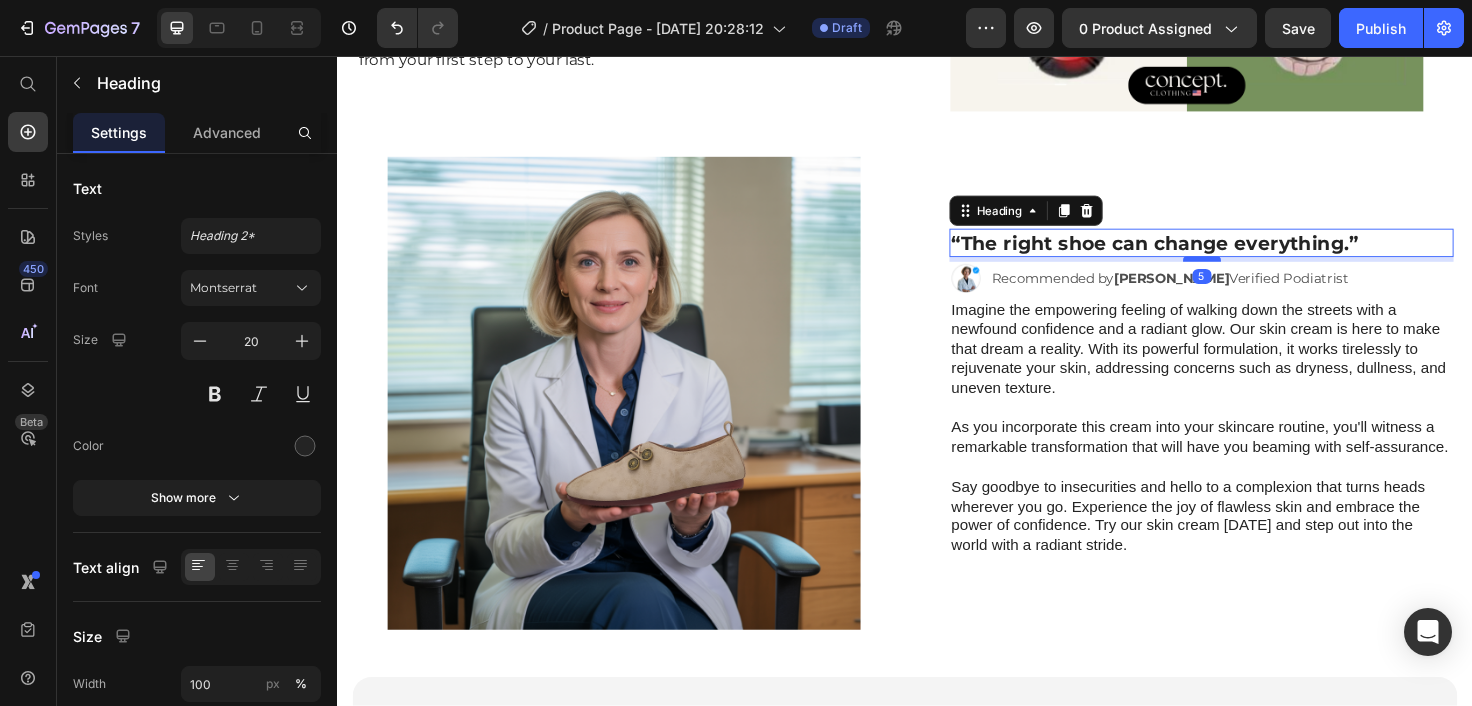 click at bounding box center [1251, 271] 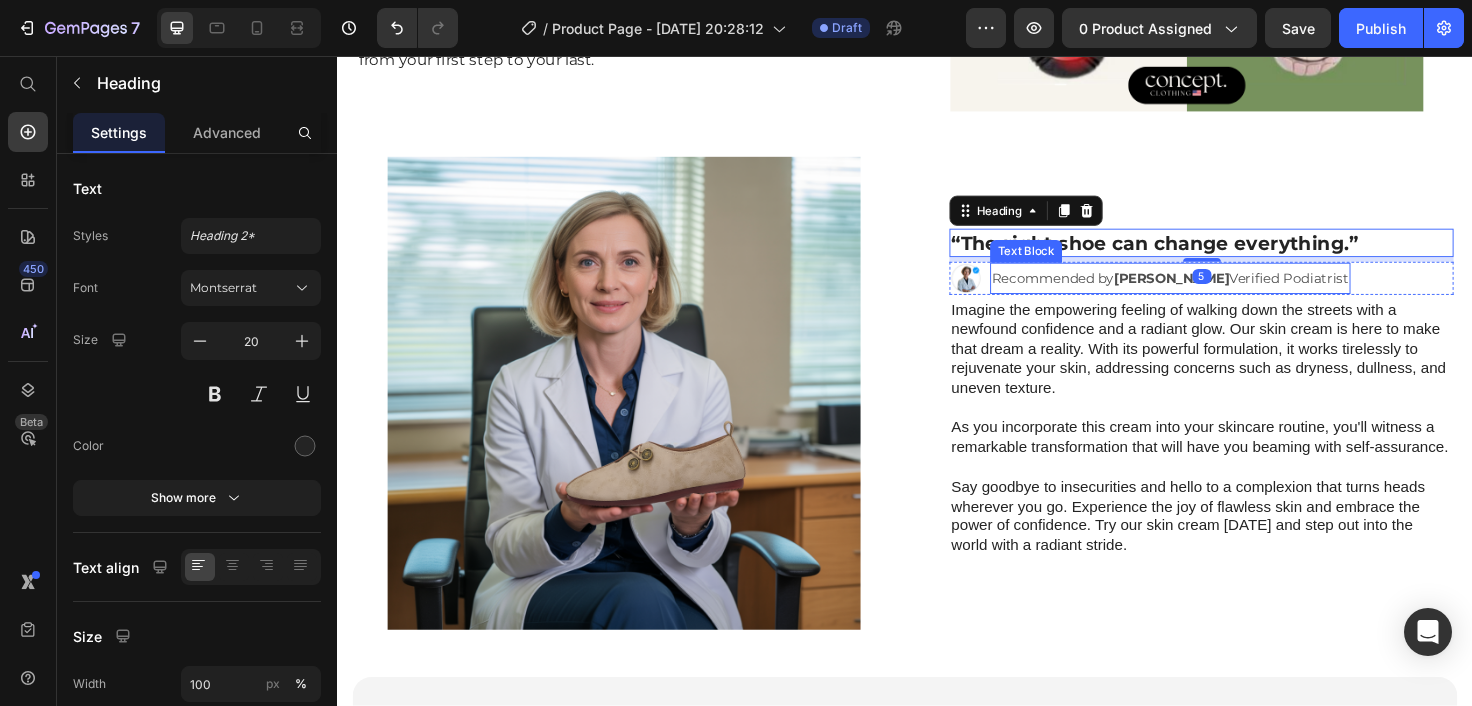click on "As you incorporate this cream into your skincare routine, you'll witness a remarkable transformation that will have you beaming with self-assurance." at bounding box center (1250, 460) 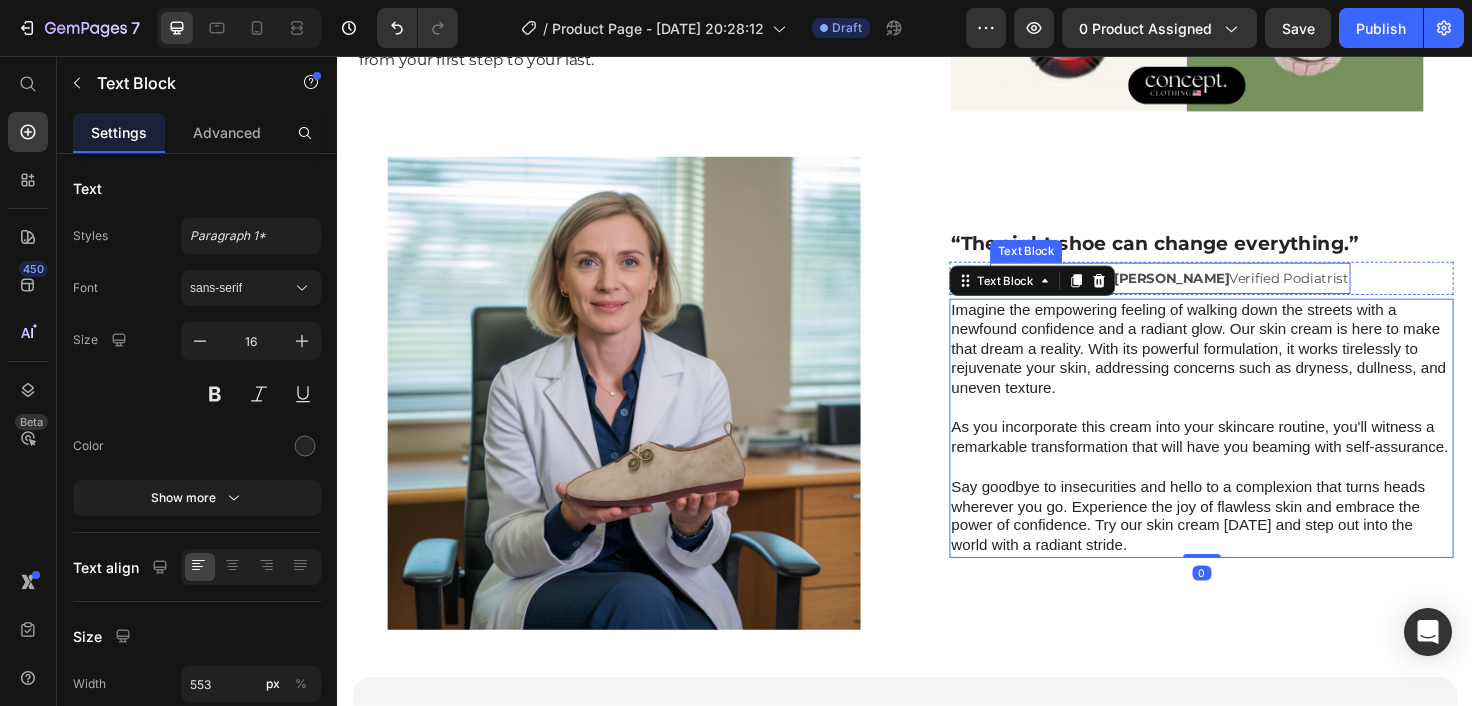 click on "Recommended by  Dr. Eleanor Vance  Verified Podiatrist" at bounding box center [1217, 291] 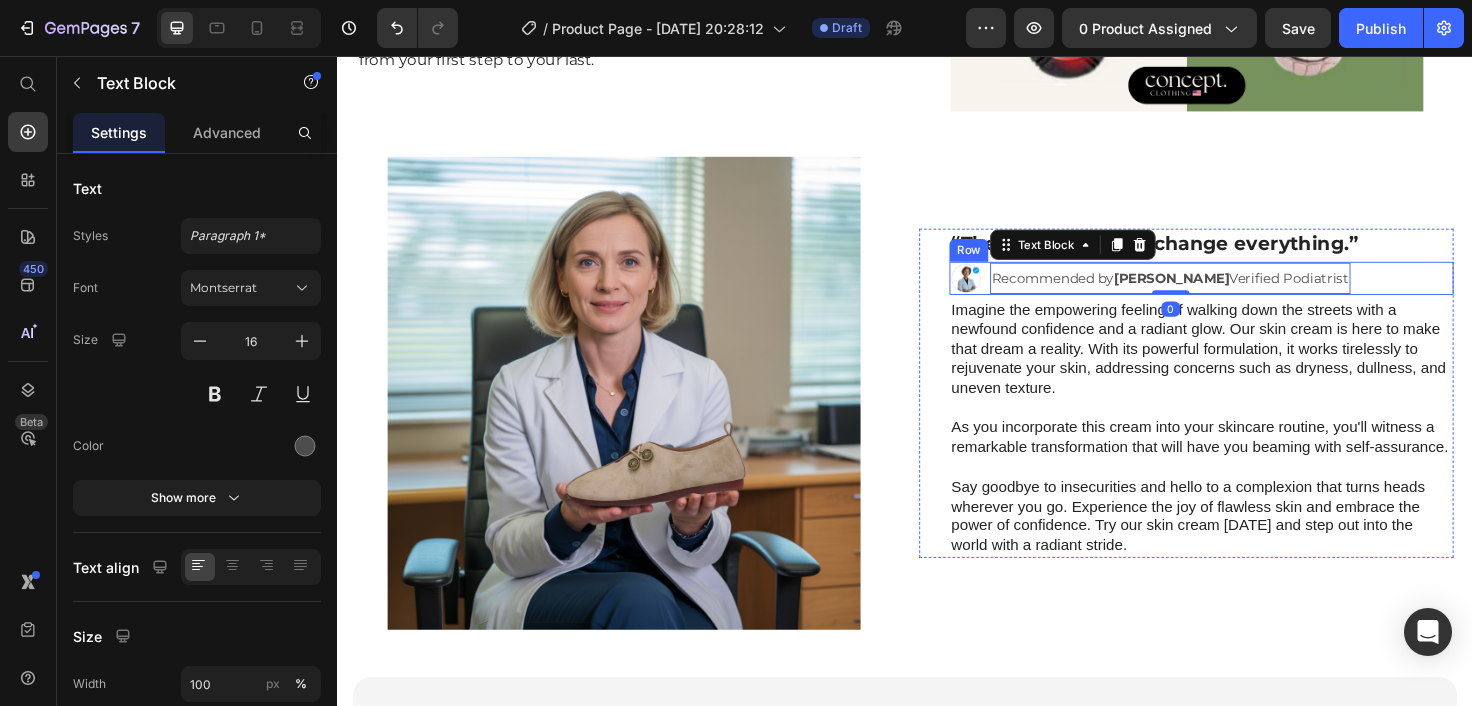 click on "Image Recommended by  Dr. Eleanor Vance  Verified Podiatrist  Text Block   0 Row" at bounding box center (1250, 291) 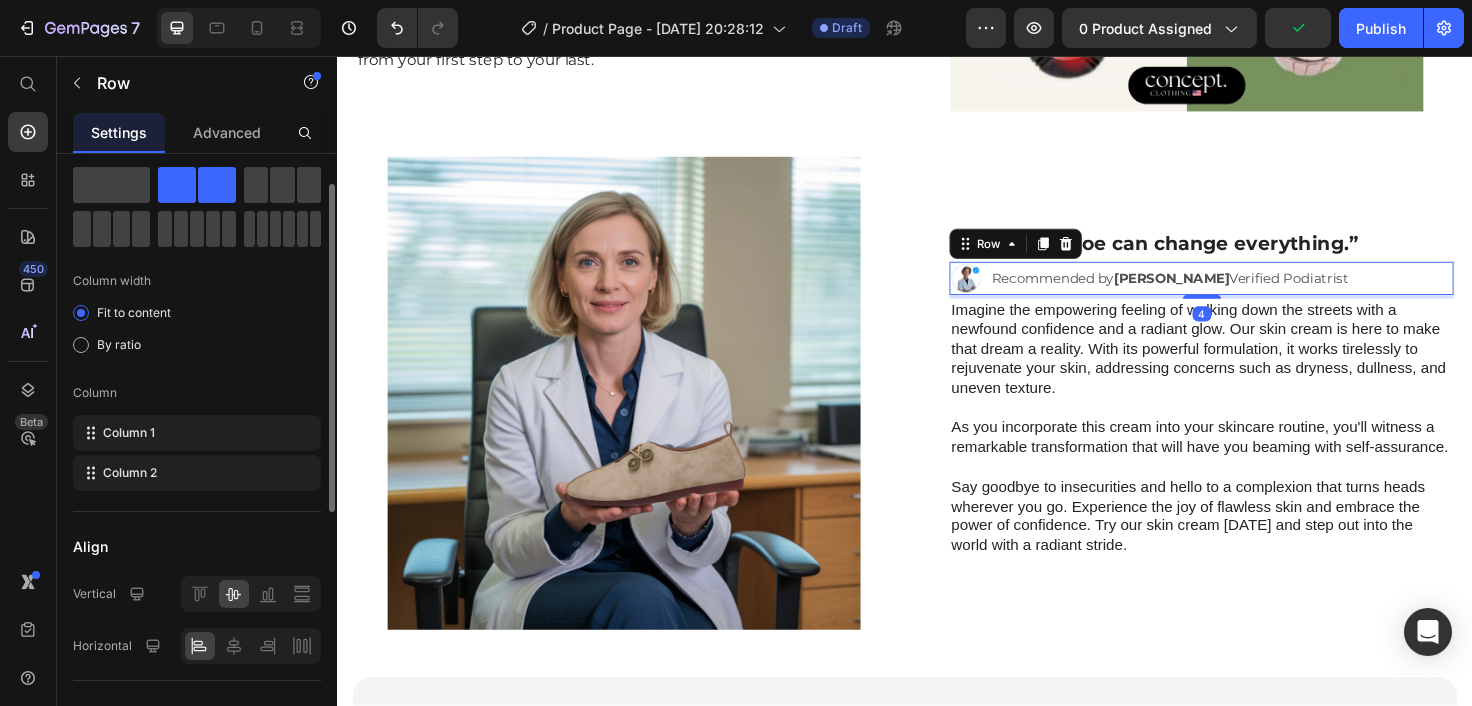 scroll, scrollTop: 53, scrollLeft: 0, axis: vertical 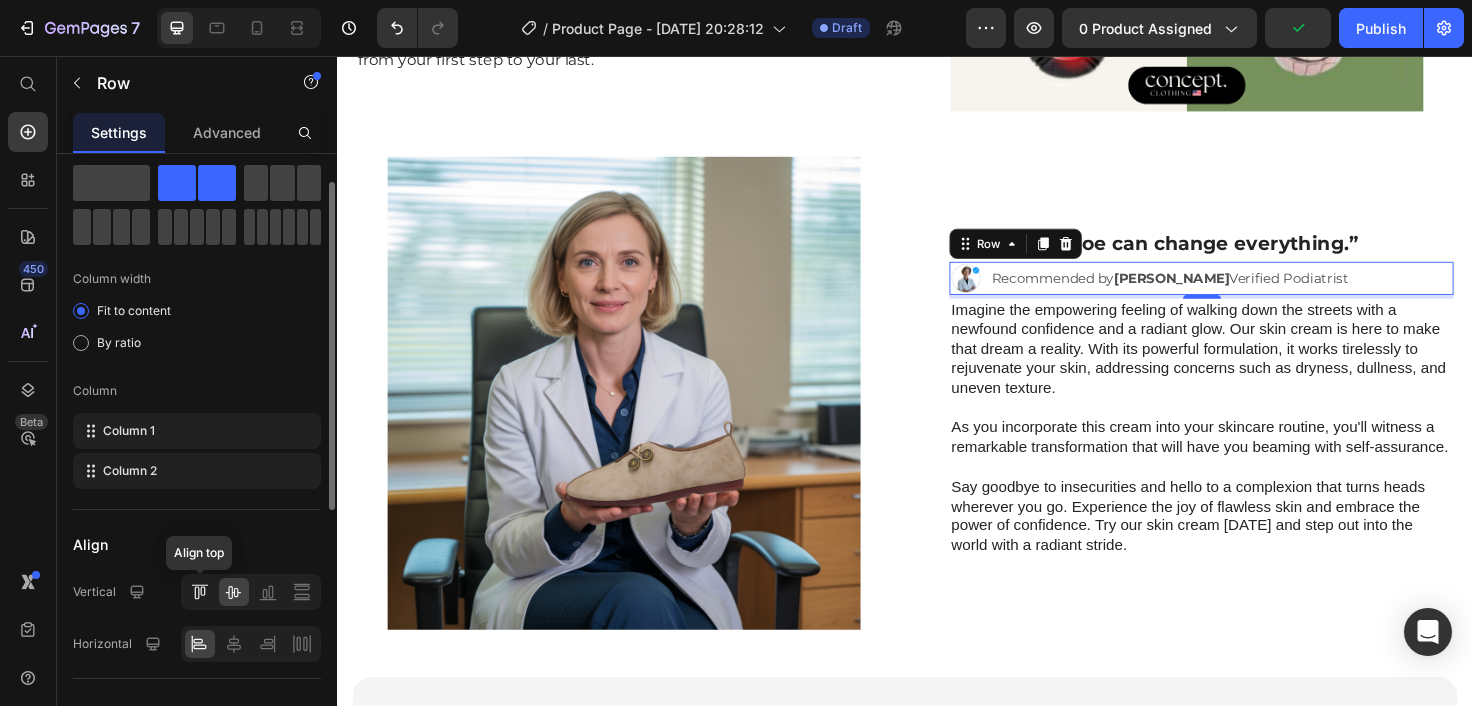 click 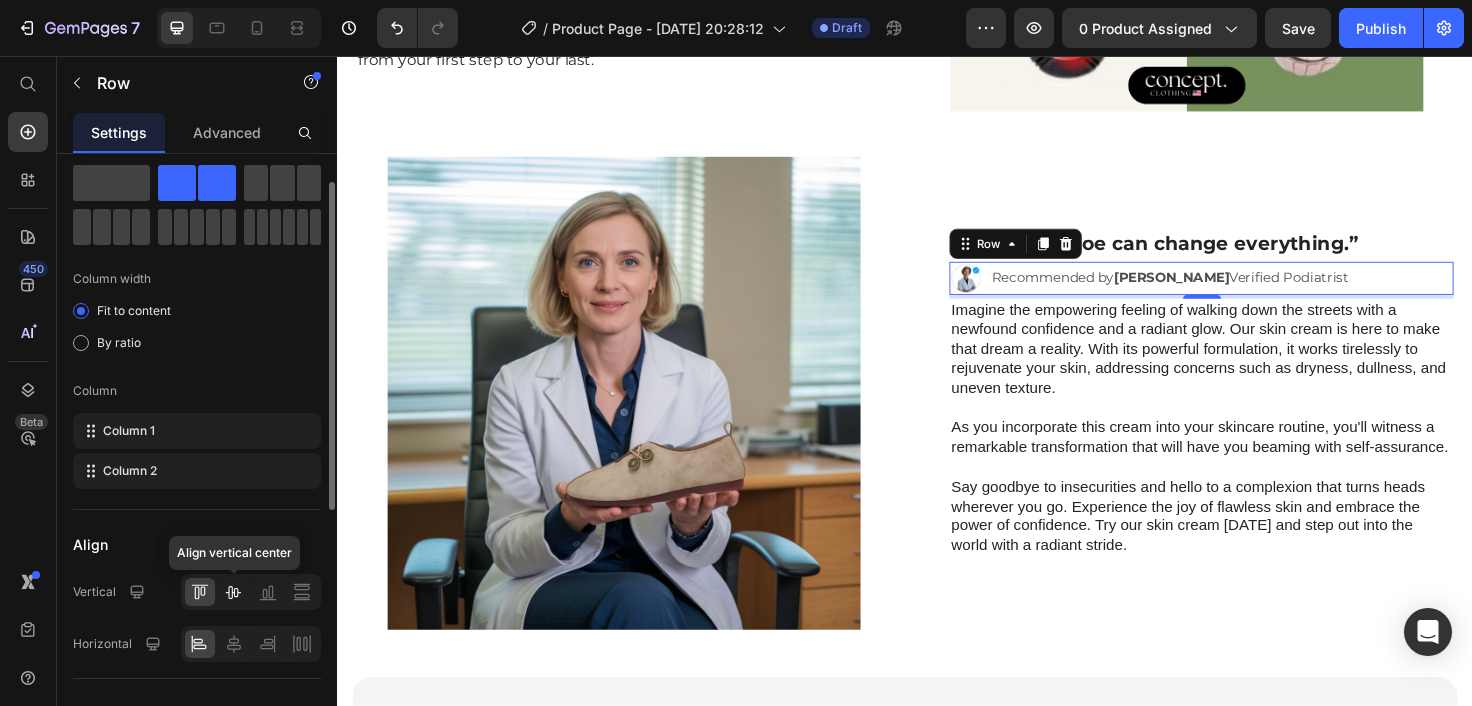 click 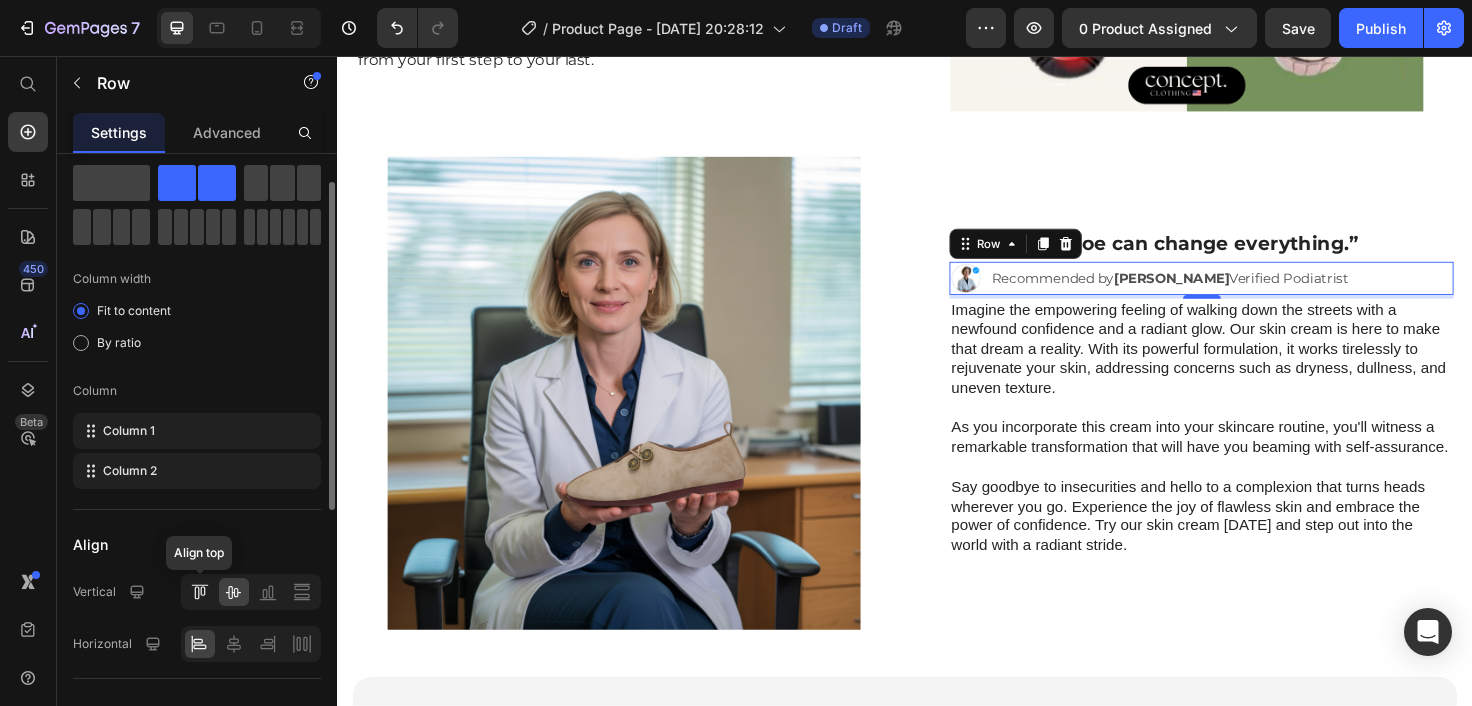 click 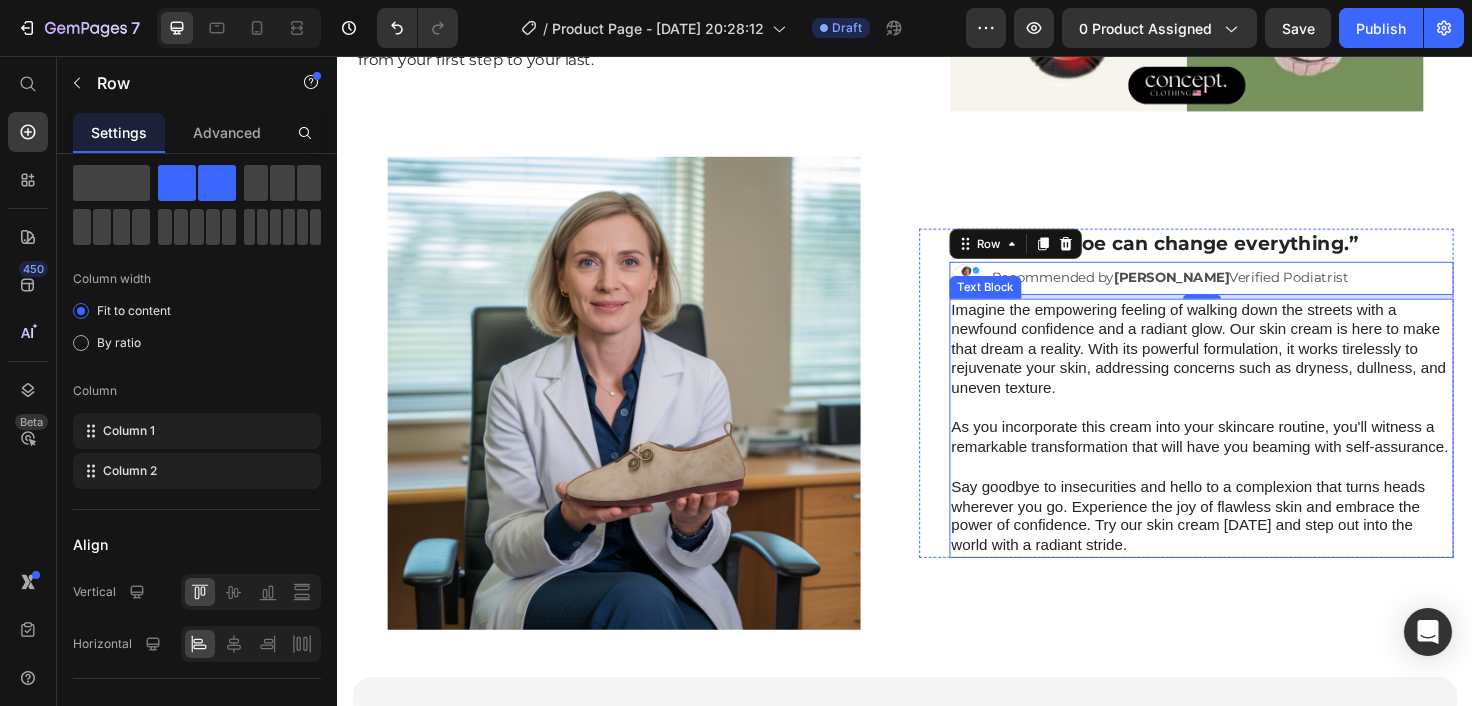 click on "Imagine the empowering feeling of walking down the streets with a newfound confidence and a radiant glow. Our skin cream is here to make that dream a reality. With its powerful formulation, it works tirelessly to rejuvenate your skin, addressing concerns such as dryness, dullness, and uneven texture." at bounding box center (1250, 367) 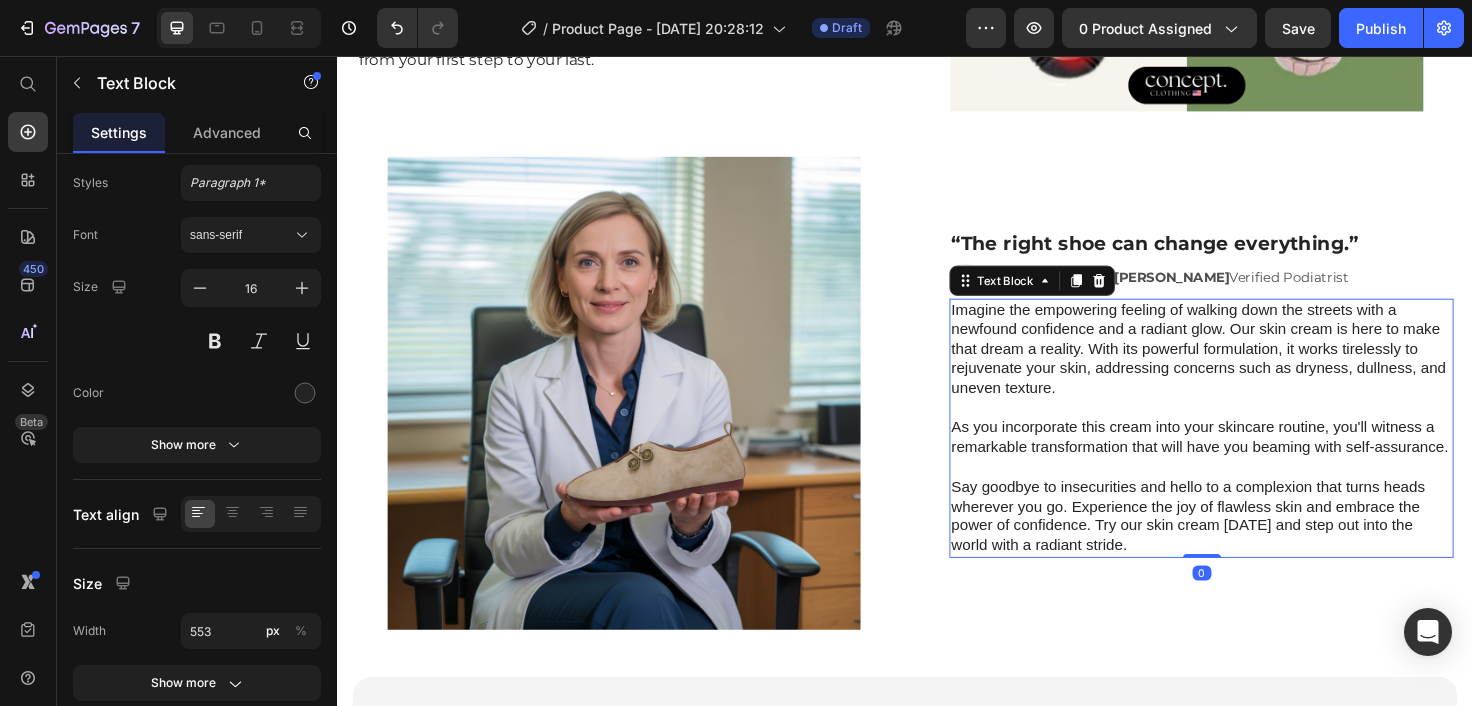 scroll, scrollTop: 0, scrollLeft: 0, axis: both 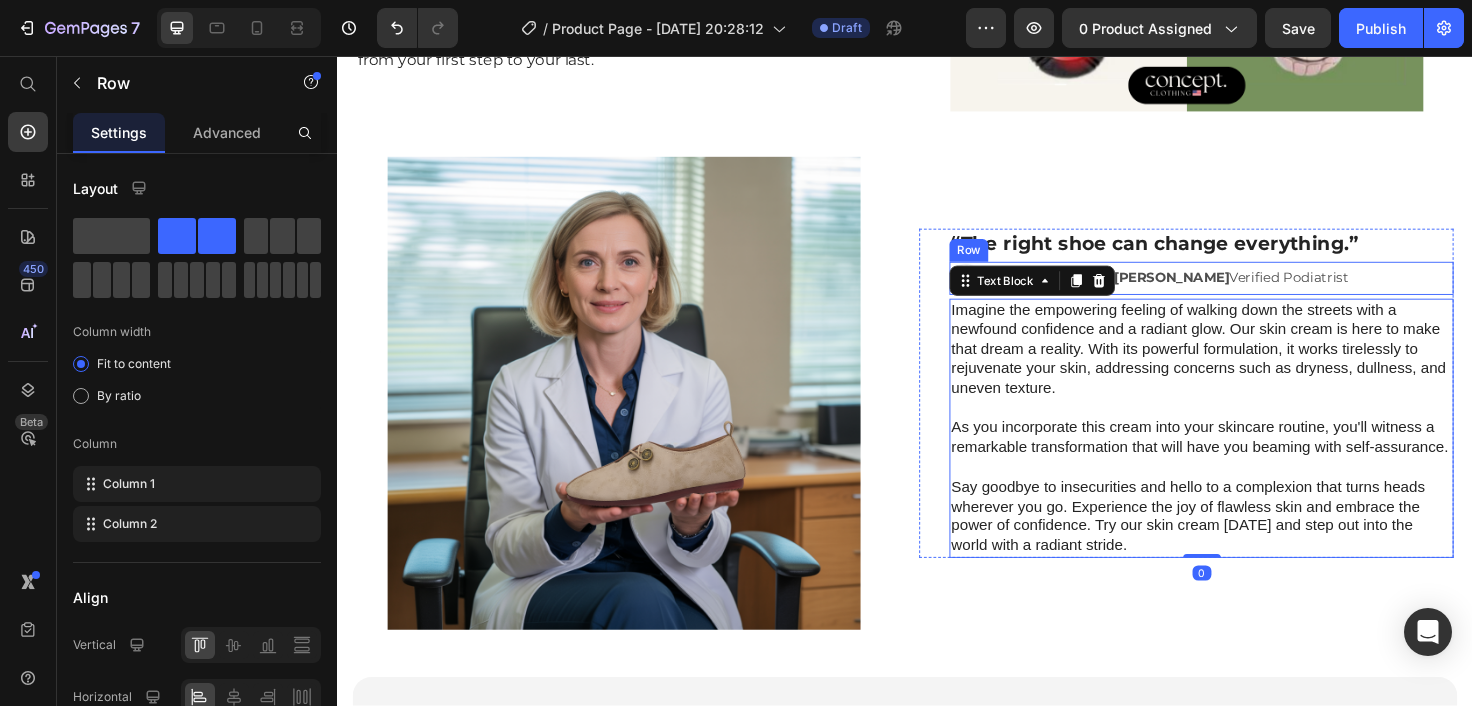 click on "Image Recommended by  Dr. Eleanor Vance  Verified Podiatrist  Text Block Row" at bounding box center [1250, 291] 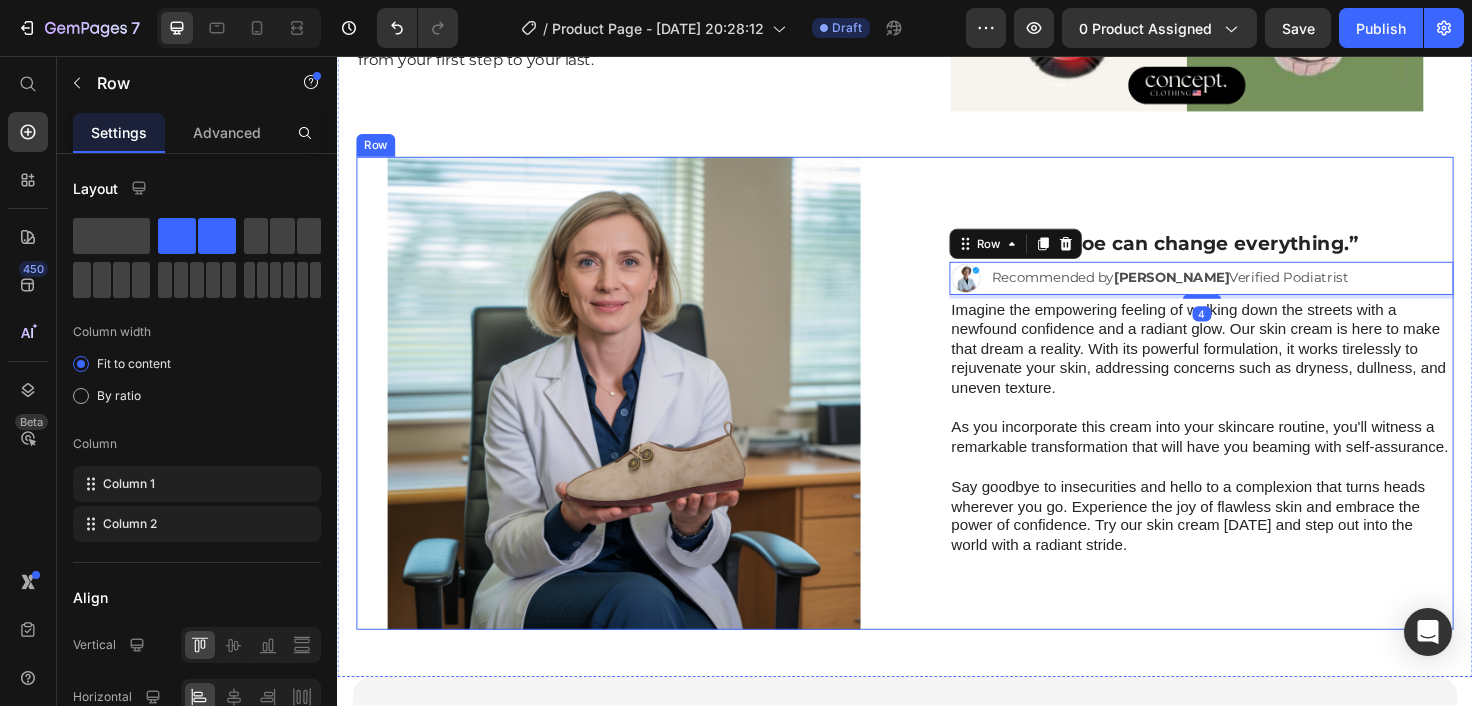 click on "⁠⁠⁠⁠⁠⁠⁠ “The right shoe can change everything.” Heading Image Recommended by  Dr. Eleanor Vance  Verified Podiatrist  Text Block Row   4 Imagine the empowering feeling of walking down the streets with a newfound confidence and a radiant glow. Our skin cream is here to make that dream a reality. With its powerful formulation, it works tirelessly to rejuvenate your skin, addressing concerns such as dryness, dullness, and uneven texture.   As you incorporate this cream into your skincare routine, you'll witness a remarkable transformation that will have you beaming with self-assurance.   Say goodbye to insecurities and hello to a complexion that turns heads wherever you go. Experience the joy of flawless skin and embrace the power of confidence. Try our skin cream today and step out into the world with a radiant stride. Text Block Row" at bounding box center [1234, 413] 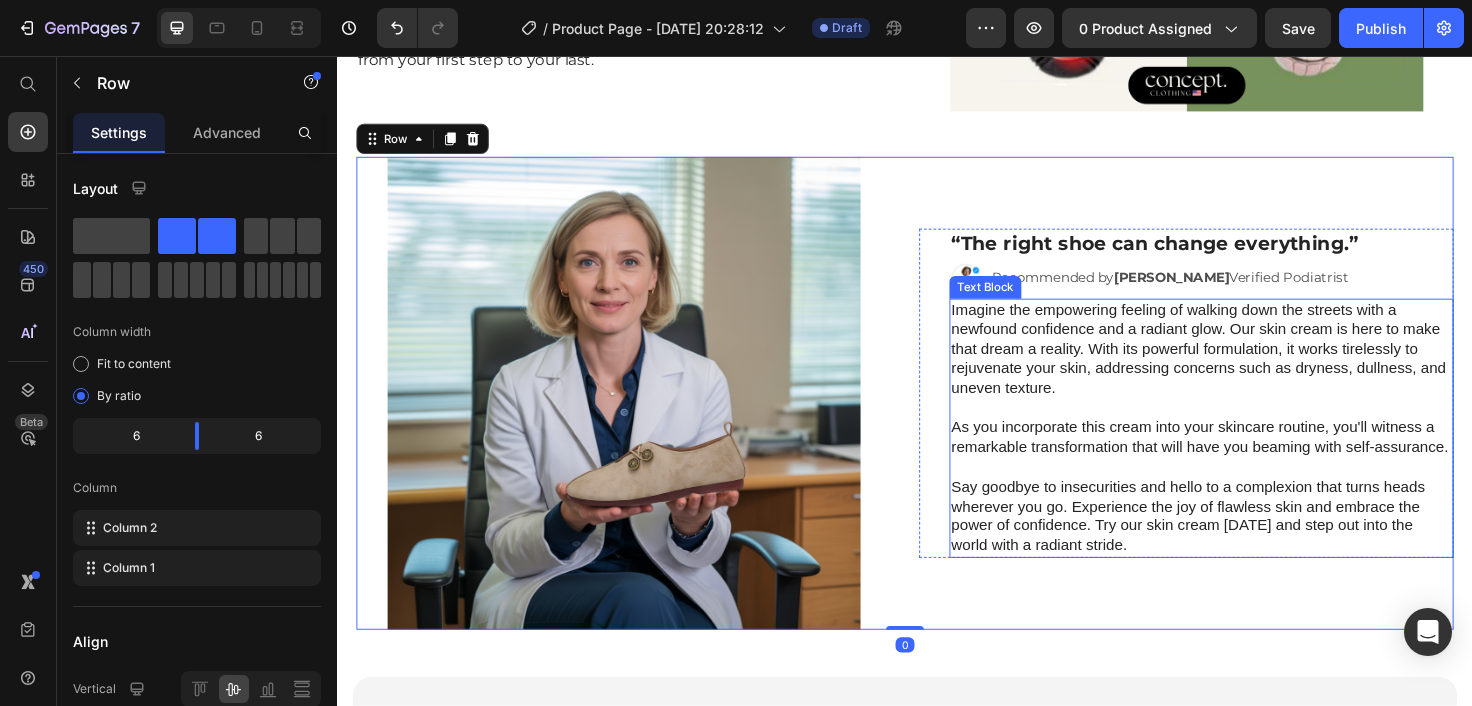 click on "Imagine the empowering feeling of walking down the streets with a newfound confidence and a radiant glow. Our skin cream is here to make that dream a reality. With its powerful formulation, it works tirelessly to rejuvenate your skin, addressing concerns such as dryness, dullness, and uneven texture." at bounding box center [1250, 367] 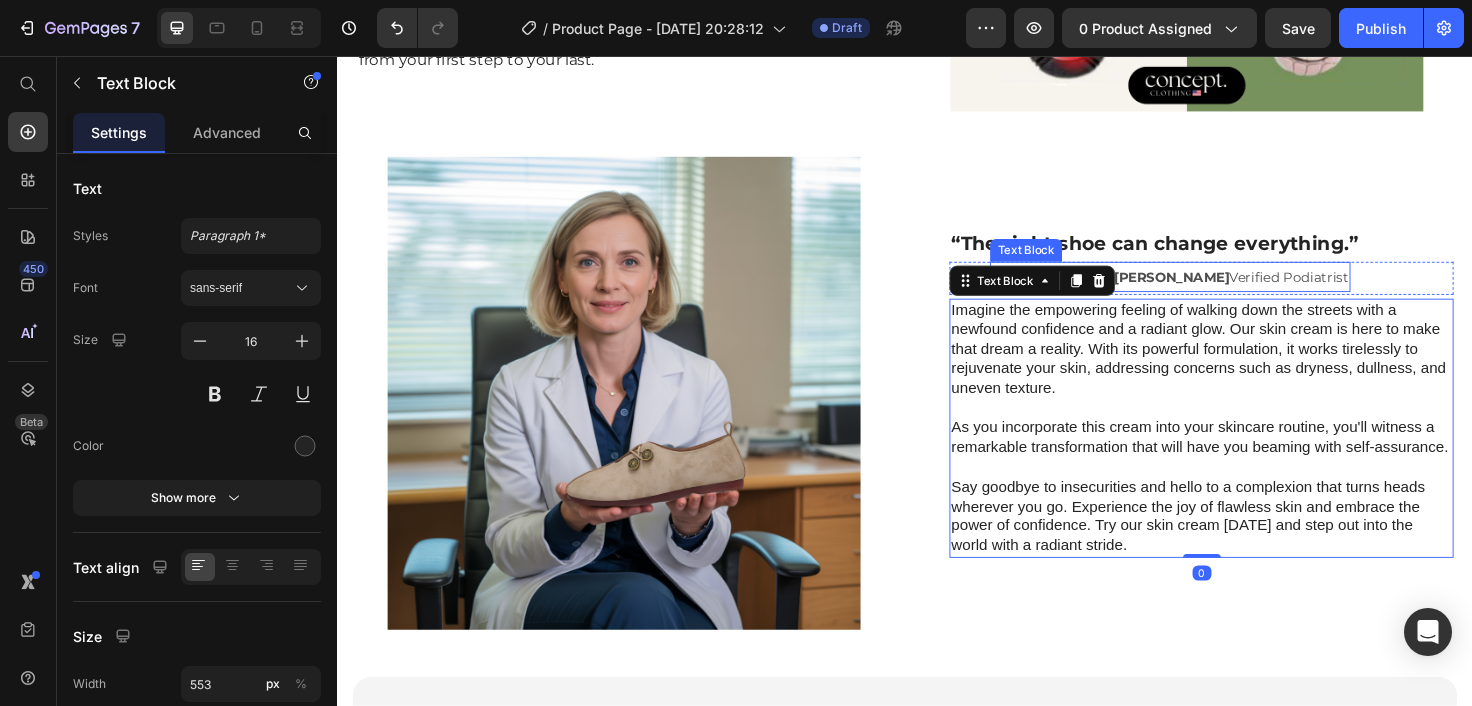 click on "Recommended by  Dr. Eleanor Vance  Verified Podiatrist" at bounding box center [1217, 290] 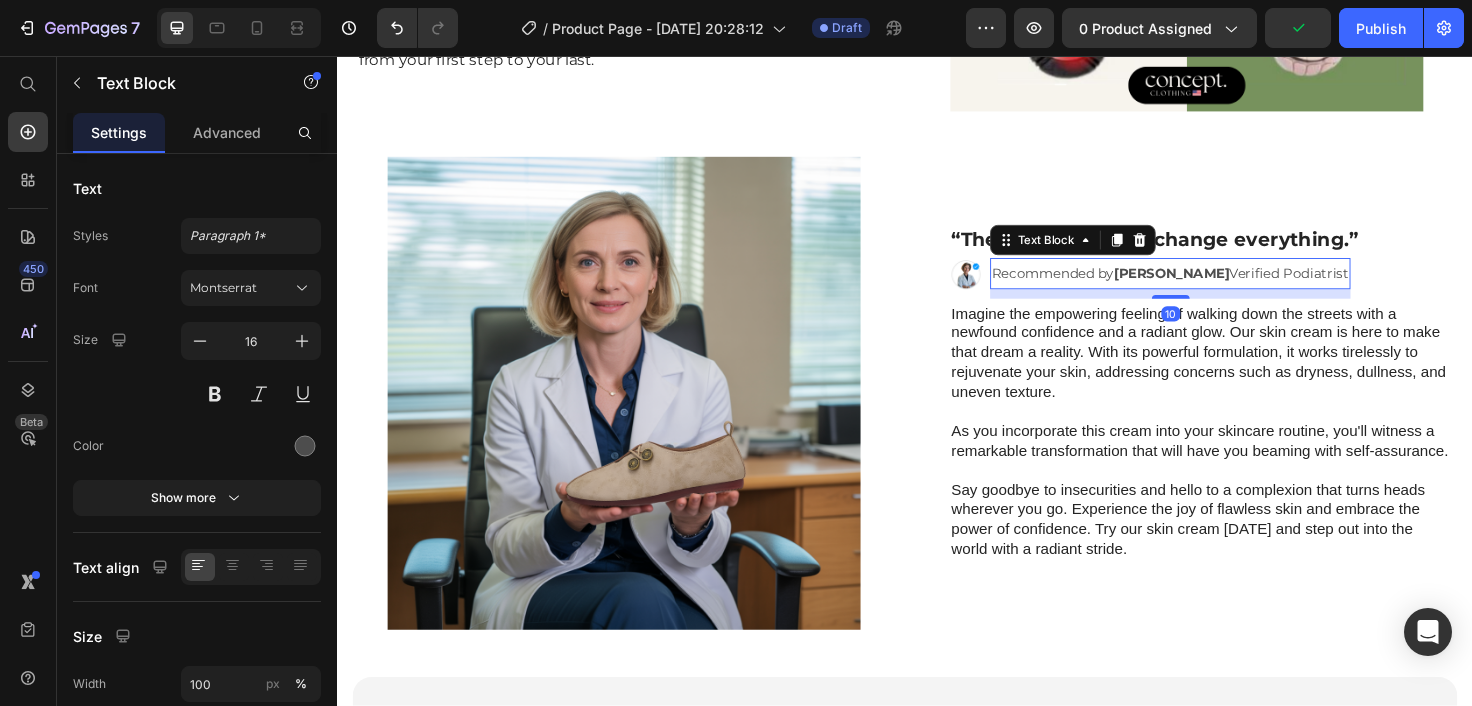drag, startPoint x: 1235, startPoint y: 306, endPoint x: 1236, endPoint y: 316, distance: 10.049875 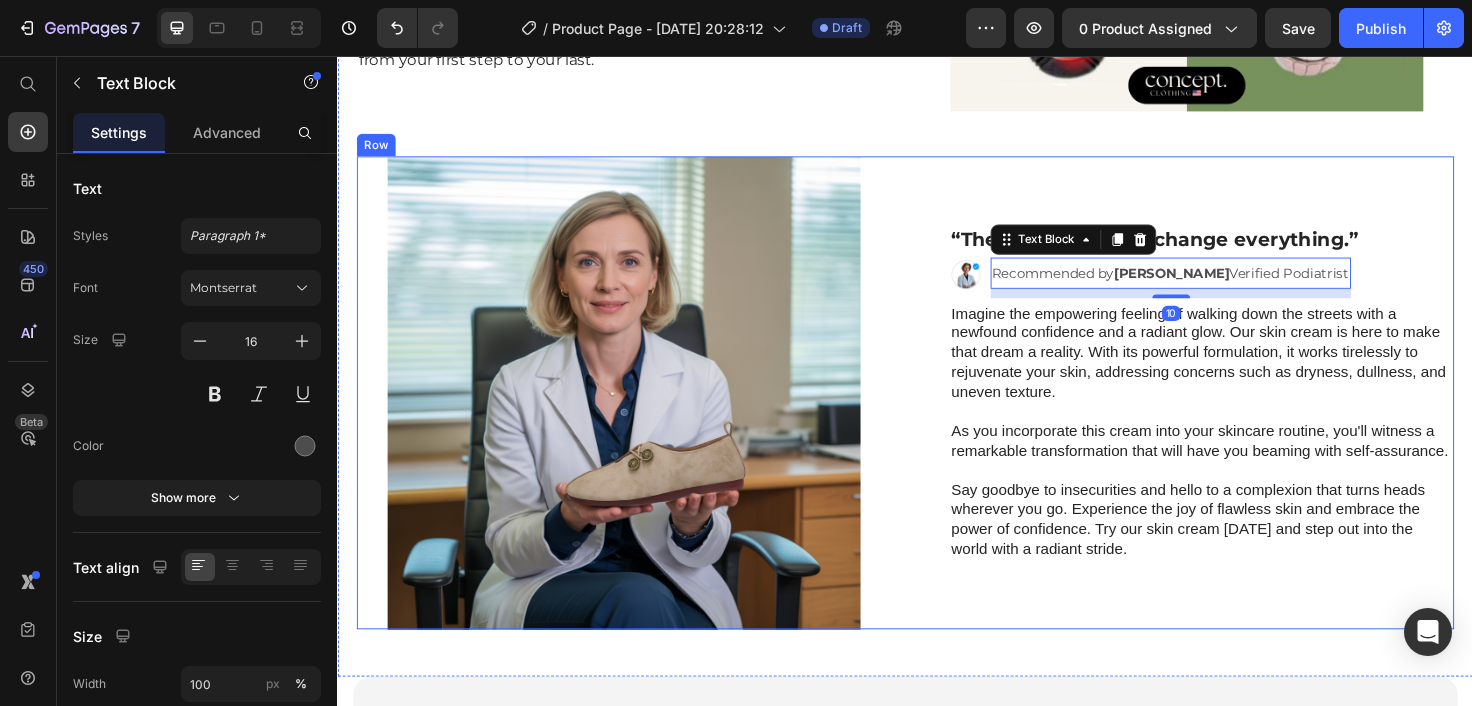 click on "⁠⁠⁠⁠⁠⁠⁠ “The right shoe can change everything.” Heading Image Recommended by  Dr. Eleanor Vance  Verified Podiatrist  Text Block   10 Row Imagine the empowering feeling of walking down the streets with a newfound confidence and a radiant glow. Our skin cream is here to make that dream a reality. With its powerful formulation, it works tirelessly to rejuvenate your skin, addressing concerns such as dryness, dullness, and uneven texture.   As you incorporate this cream into your skincare routine, you'll witness a remarkable transformation that will have you beaming with self-assurance.   Say goodbye to insecurities and hello to a complexion that turns heads wherever you go. Experience the joy of flawless skin and embrace the power of confidence. Try our skin cream today and step out into the world with a radiant stride. Text Block Row" at bounding box center [1234, 413] 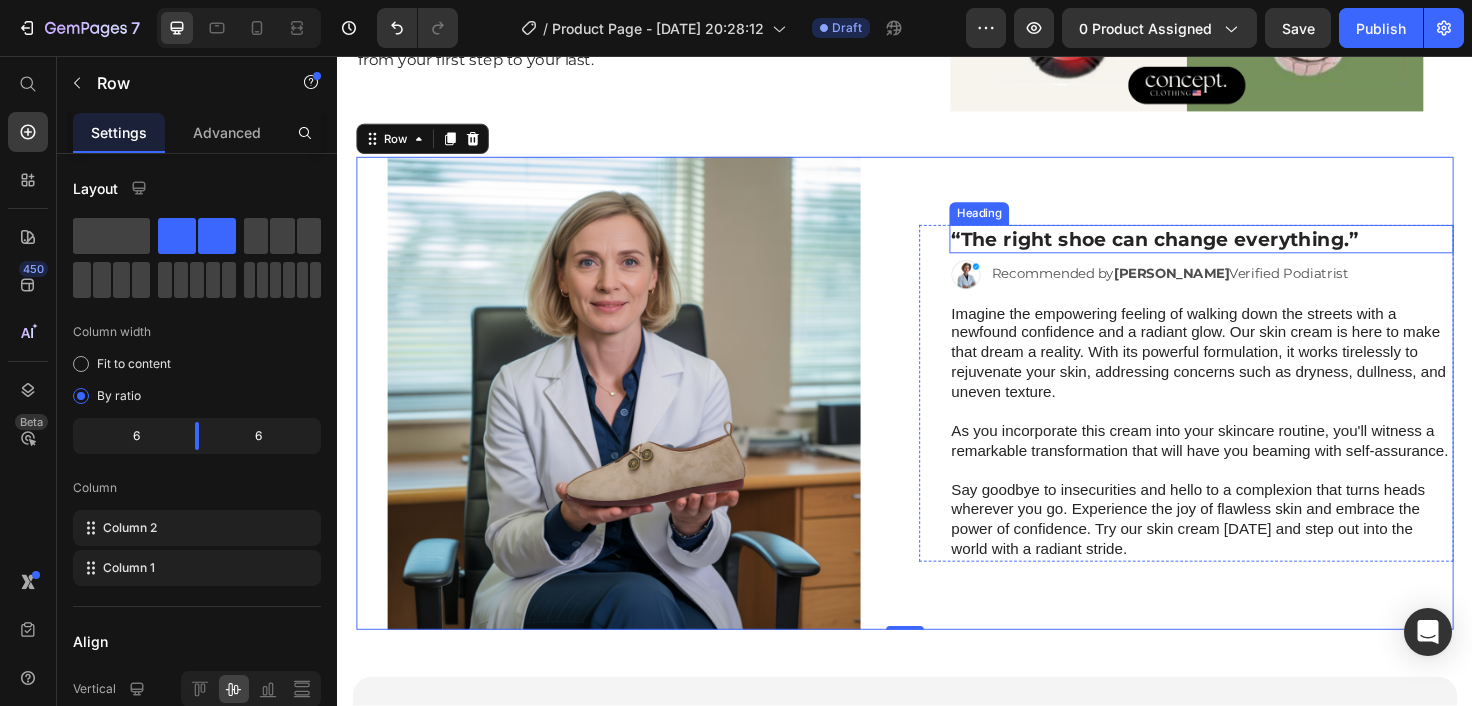 click on "“The right shoe can change everything.”" at bounding box center [1201, 250] 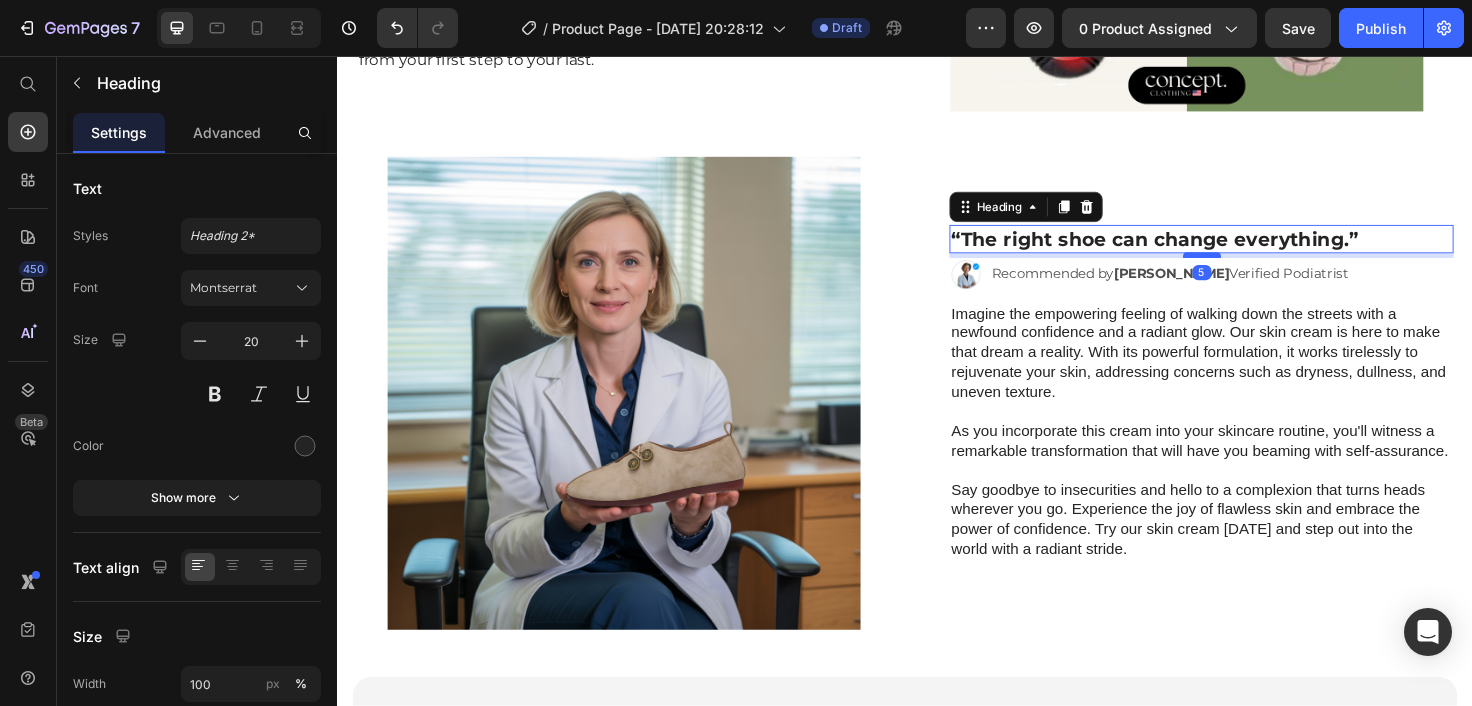 click at bounding box center [1251, 267] 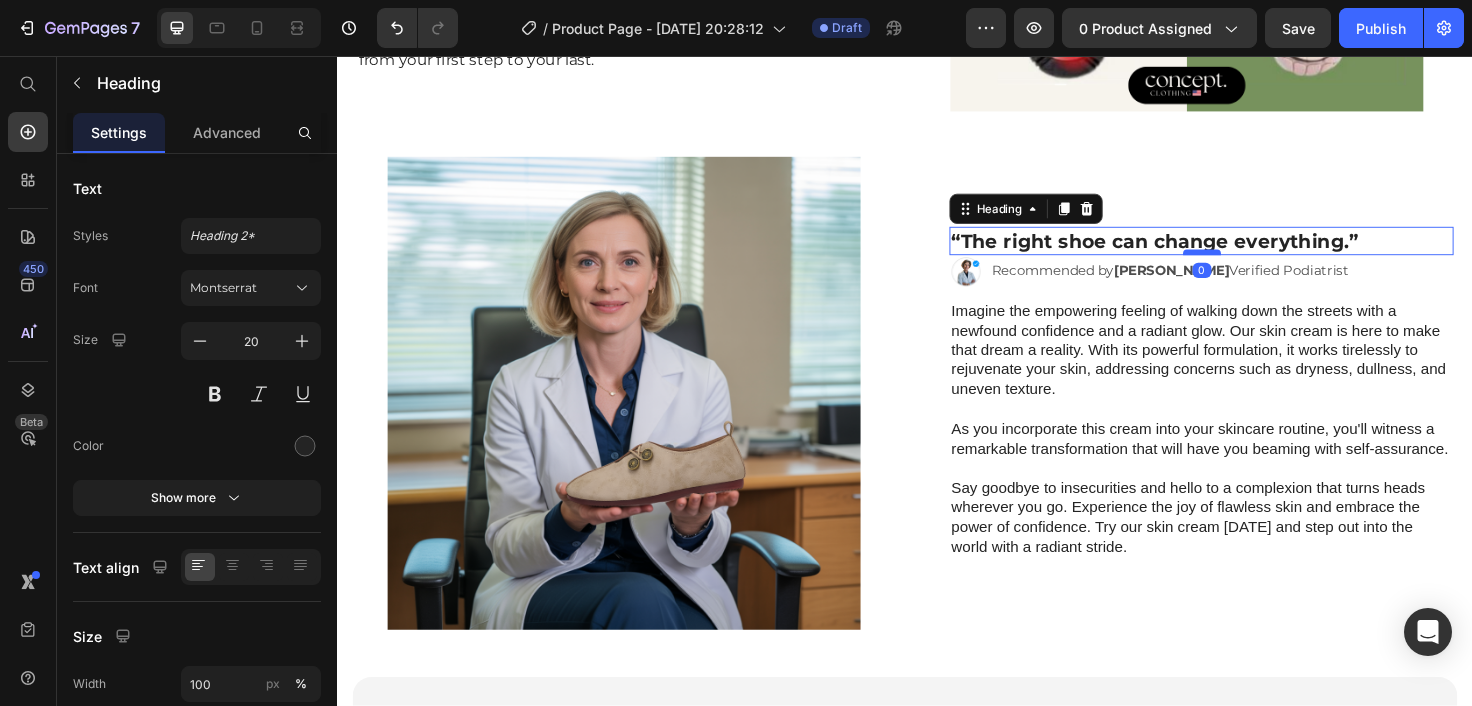 click at bounding box center (1251, 264) 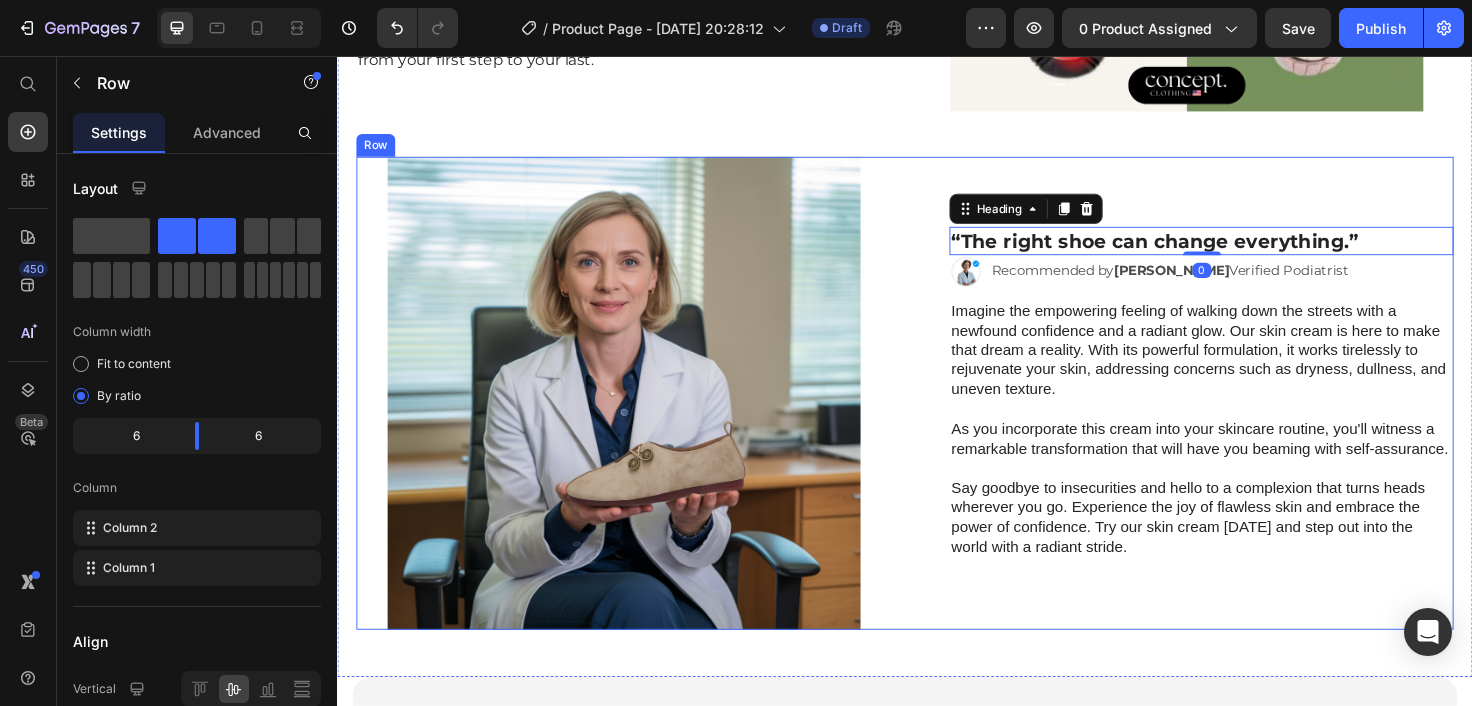 click on "⁠⁠⁠⁠⁠⁠⁠ “The right shoe can change everything.” Heading   0 Image Recommended by  Dr. Eleanor Vance  Verified Podiatrist  Text Block Row Imagine the empowering feeling of walking down the streets with a newfound confidence and a radiant glow. Our skin cream is here to make that dream a reality. With its powerful formulation, it works tirelessly to rejuvenate your skin, addressing concerns such as dryness, dullness, and uneven texture.   As you incorporate this cream into your skincare routine, you'll witness a remarkable transformation that will have you beaming with self-assurance.   Say goodbye to insecurities and hello to a complexion that turns heads wherever you go. Experience the joy of flawless skin and embrace the power of confidence. Try our skin cream today and step out into the world with a radiant stride. Text Block Row" at bounding box center (1234, 413) 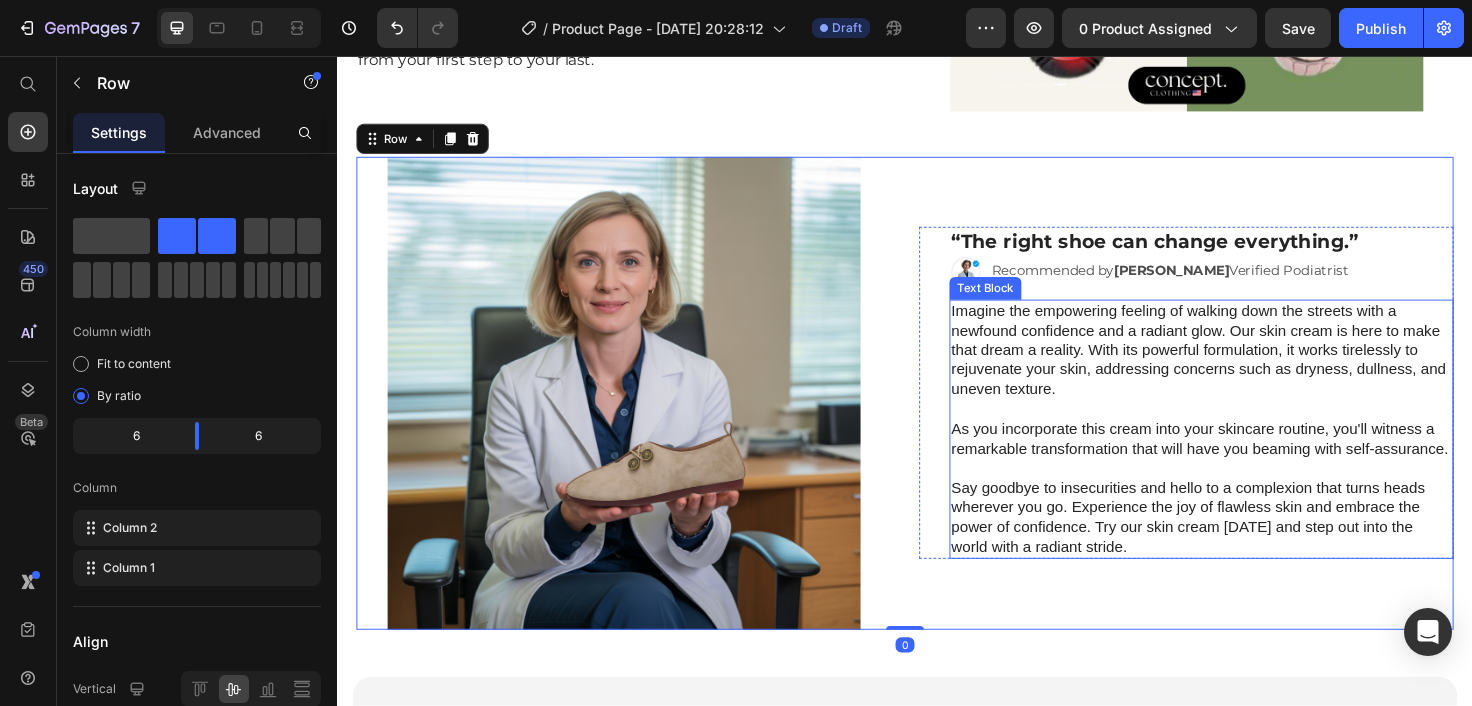 click at bounding box center [1250, 430] 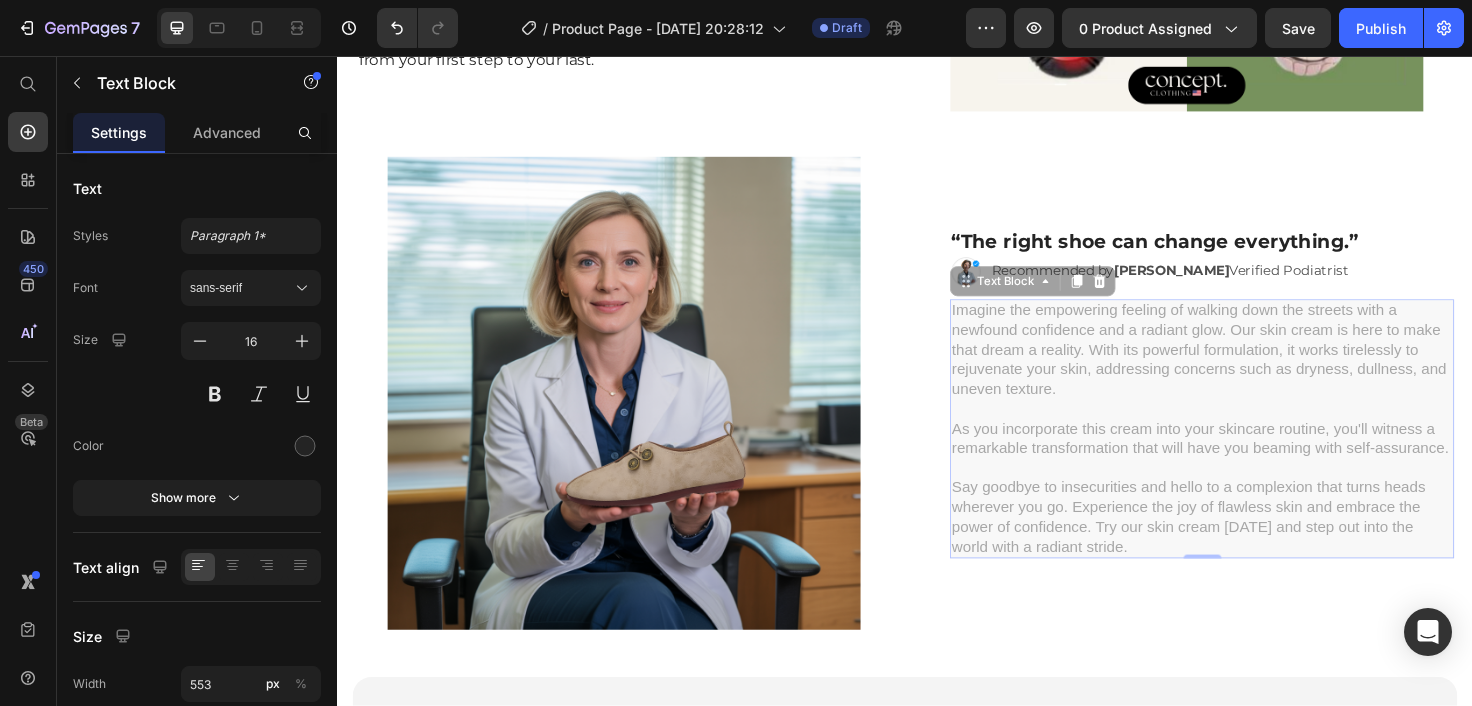 scroll, scrollTop: 1769, scrollLeft: 0, axis: vertical 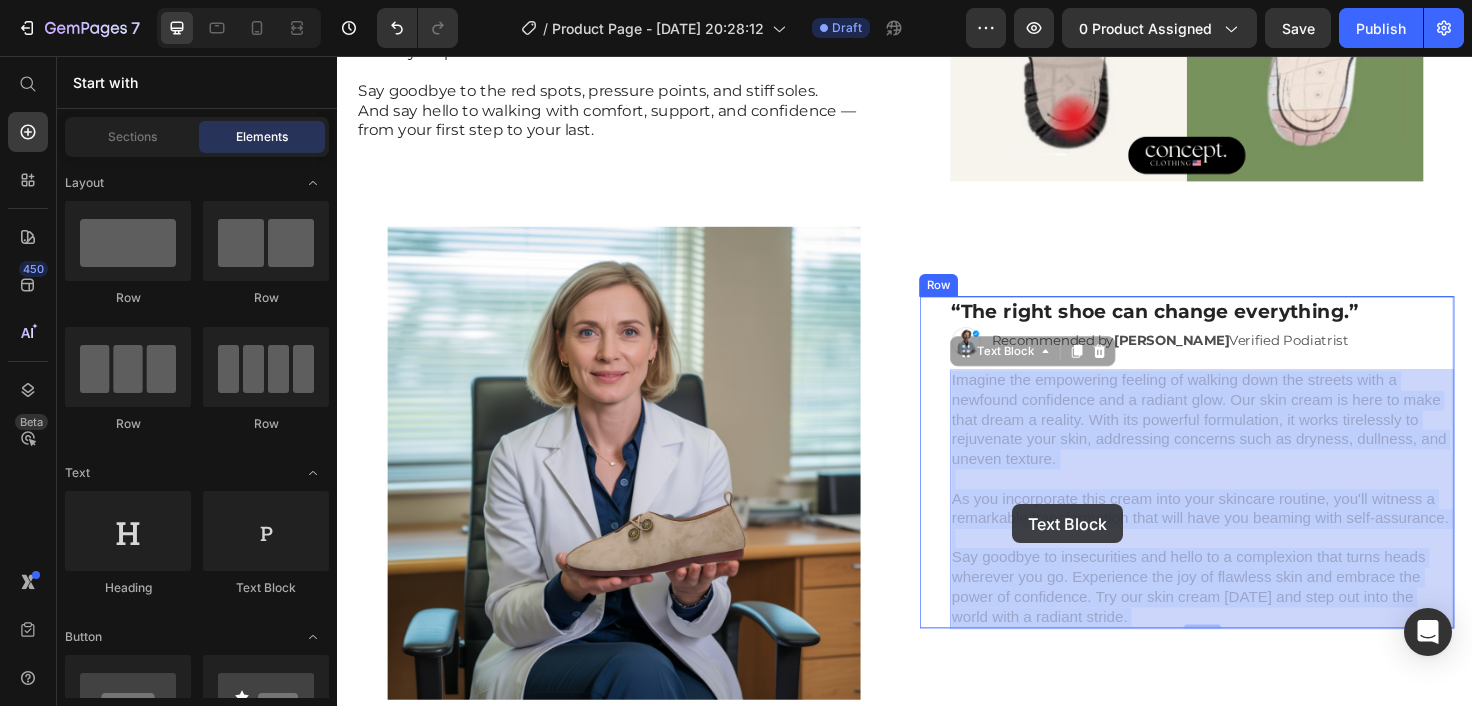 drag, startPoint x: 1148, startPoint y: 571, endPoint x: 1051, endPoint y: 529, distance: 105.702415 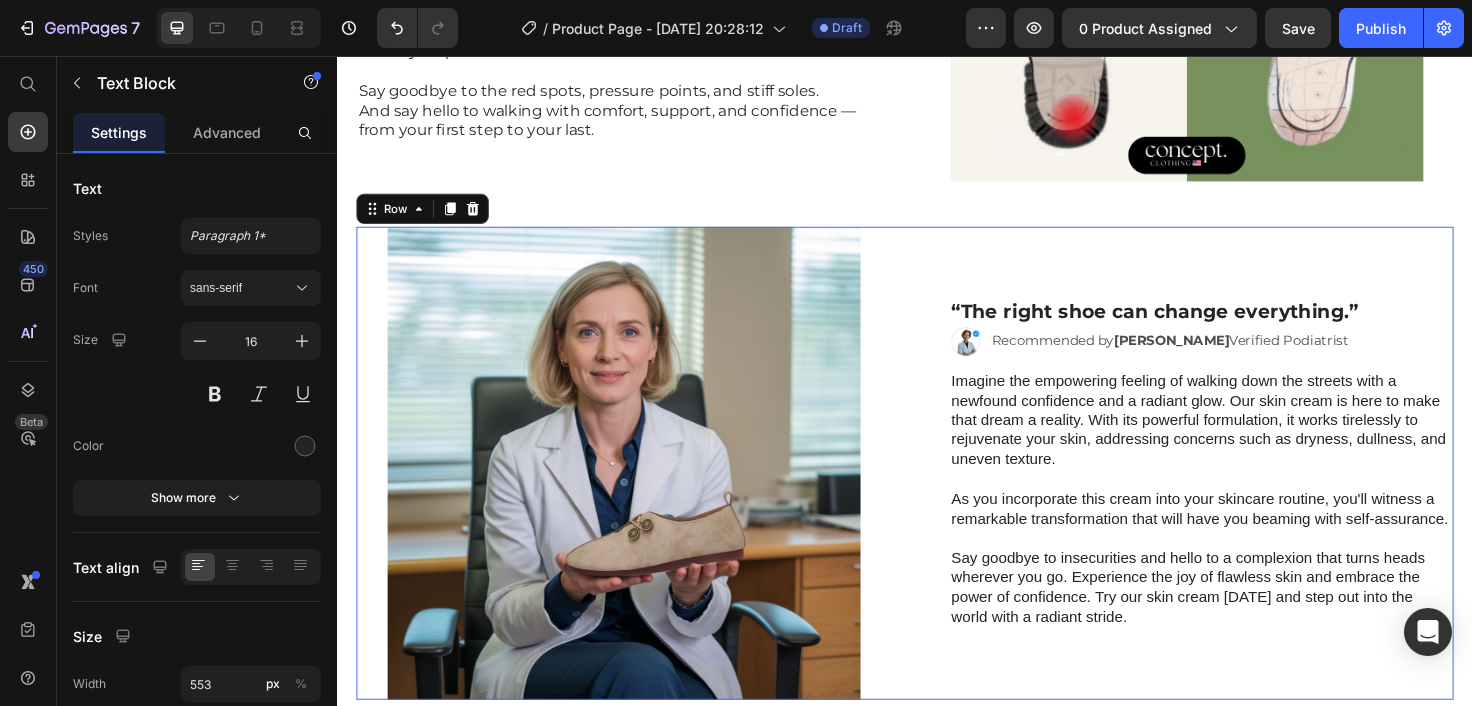 click on "⁠⁠⁠⁠⁠⁠⁠ “The right shoe can change everything.” Heading Image Recommended by  Dr. Eleanor Vance  Verified Podiatrist  Text Block Row Imagine the empowering feeling of walking down the streets with a newfound confidence and a radiant glow. Our skin cream is here to make that dream a reality. With its powerful formulation, it works tirelessly to rejuvenate your skin, addressing concerns such as dryness, dullness, and uneven texture. As you incorporate this cream into your skincare routine, you'll witness a remarkable transformation that will have you beaming with self-assurance. Say goodbye to insecurities and hello to a complexion that turns heads wherever you go. Experience the joy of flawless skin and embrace the power of confidence. Try our skin cream today and step out into the world with a radiant stride. Text Block Row" at bounding box center [1234, 487] 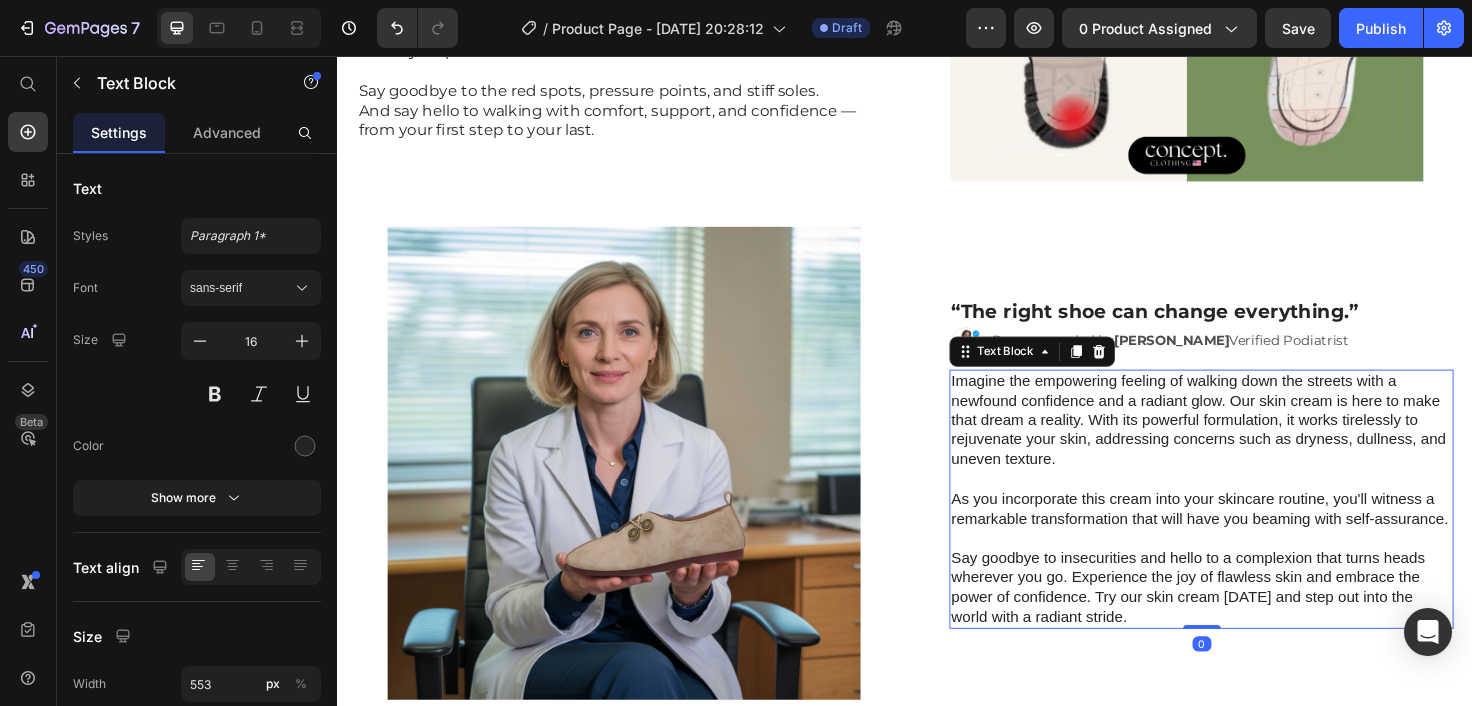 click on "Say goodbye to insecurities and hello to a complexion that turns heads wherever you go. Experience the joy of flawless skin and embrace the power of confidence. Try our skin cream today and step out into the world with a radiant stride." at bounding box center (1250, 618) 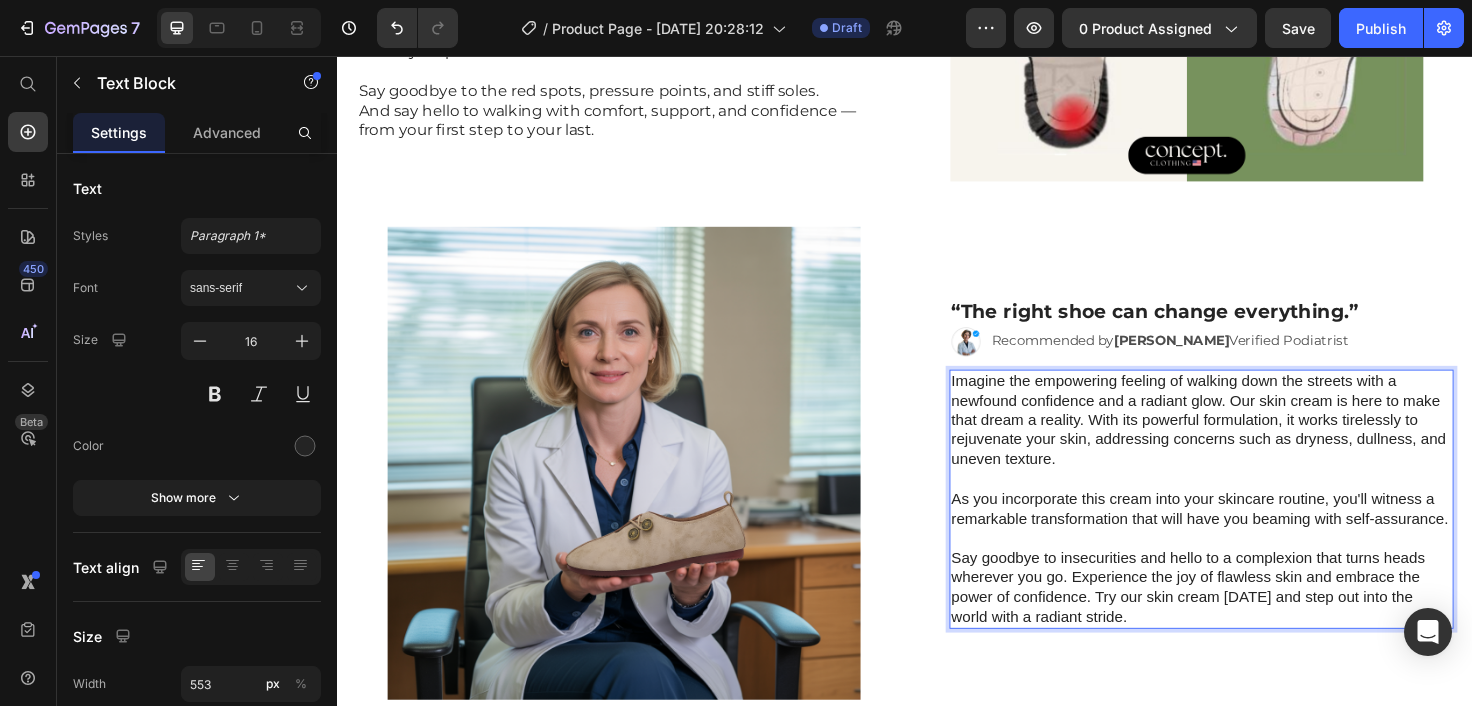 click on "Say goodbye to insecurities and hello to a complexion that turns heads wherever you go. Experience the joy of flawless skin and embrace the power of confidence. Try our skin cream today and step out into the world with a radiant stride." at bounding box center (1250, 618) 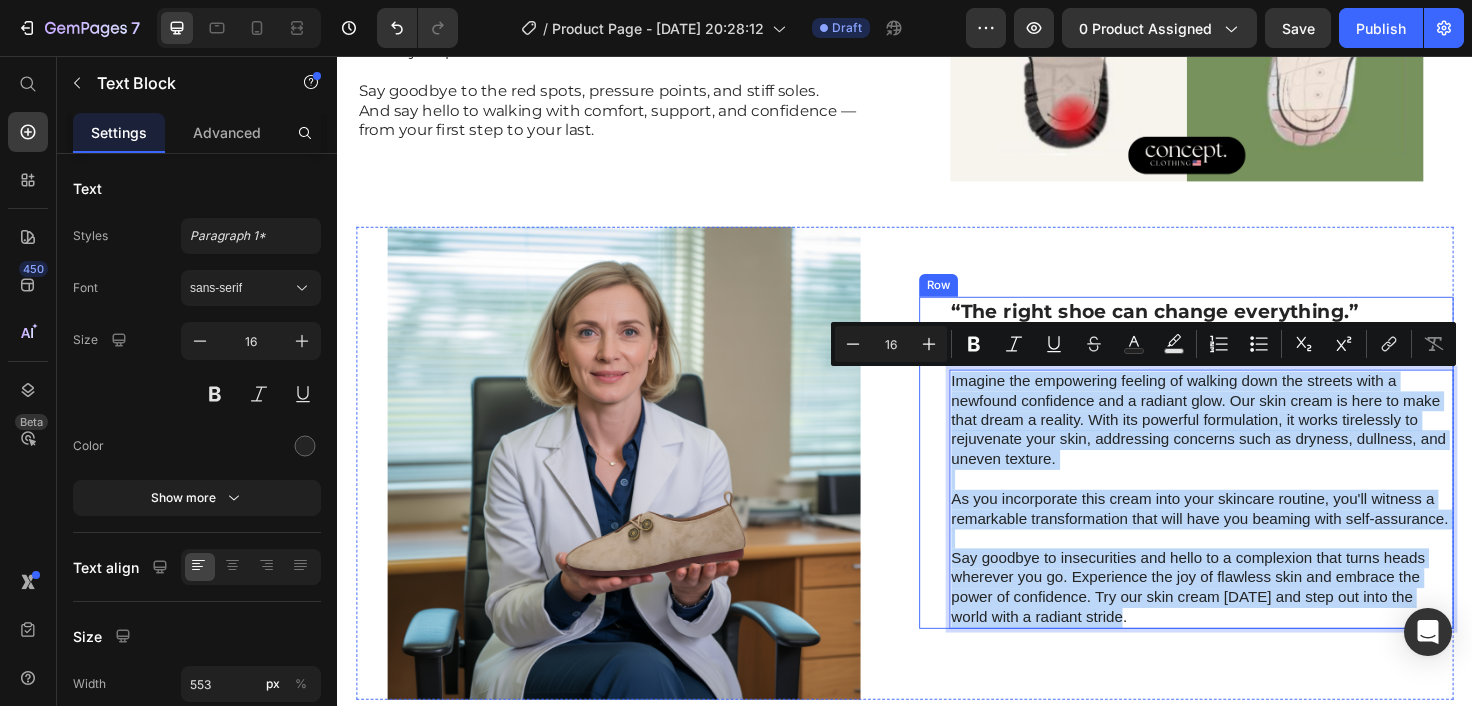 drag, startPoint x: 1136, startPoint y: 651, endPoint x: 980, endPoint y: 388, distance: 305.78586 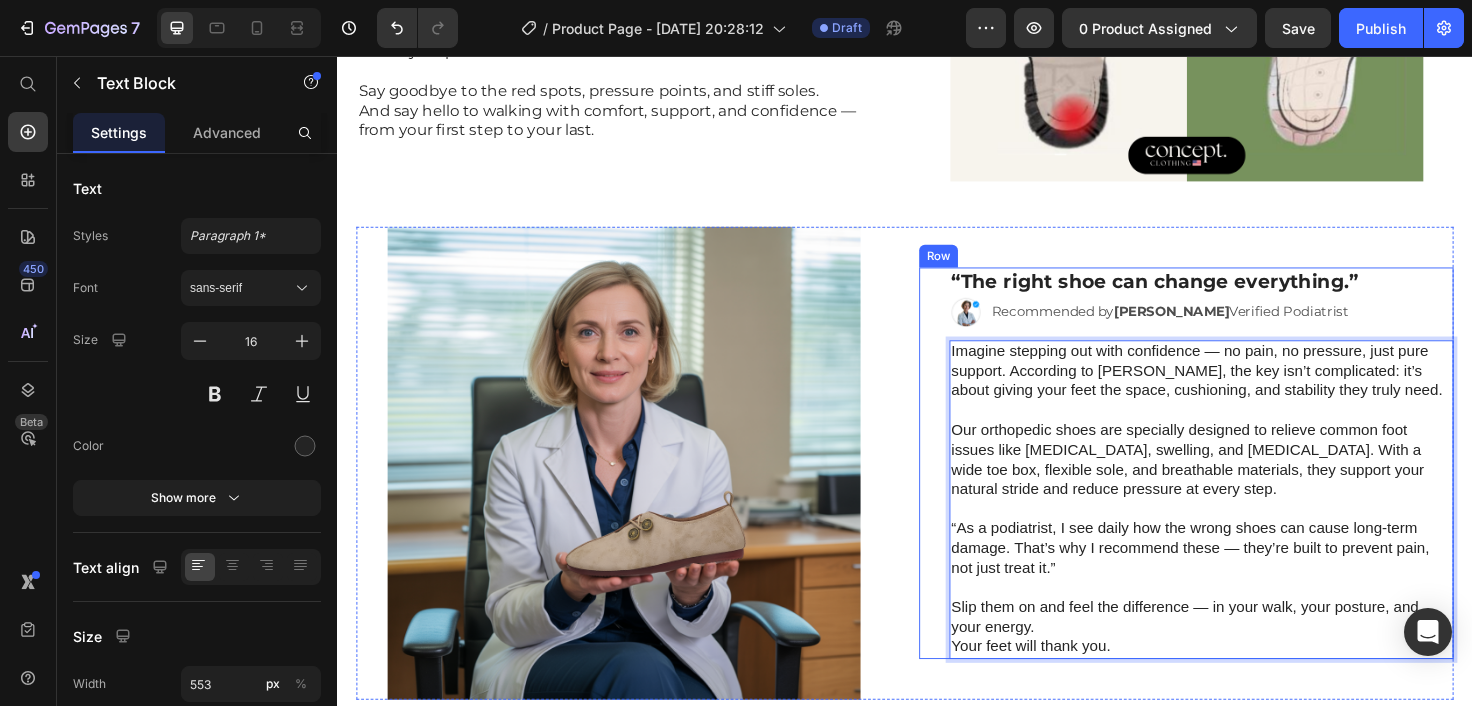 scroll, scrollTop: 1738, scrollLeft: 0, axis: vertical 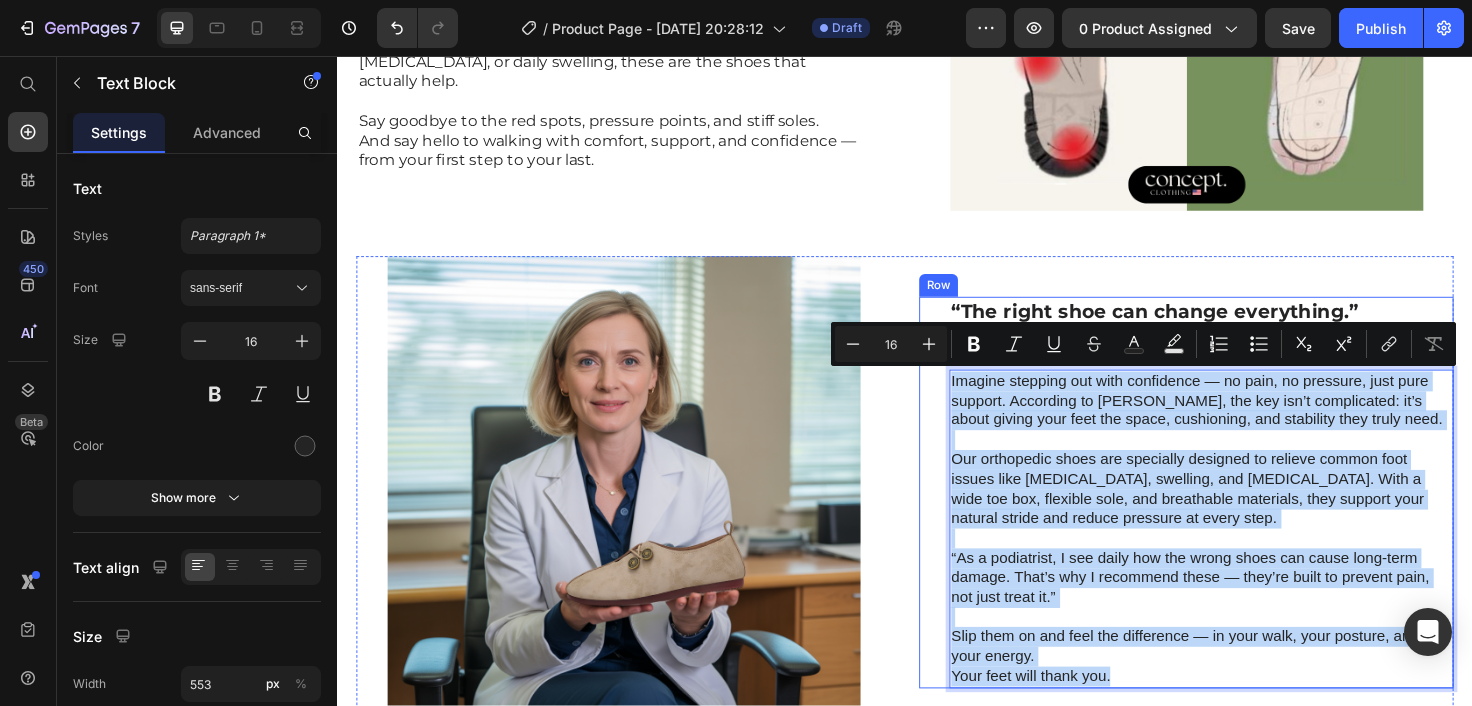drag, startPoint x: 1157, startPoint y: 712, endPoint x: 954, endPoint y: 399, distance: 373.06567 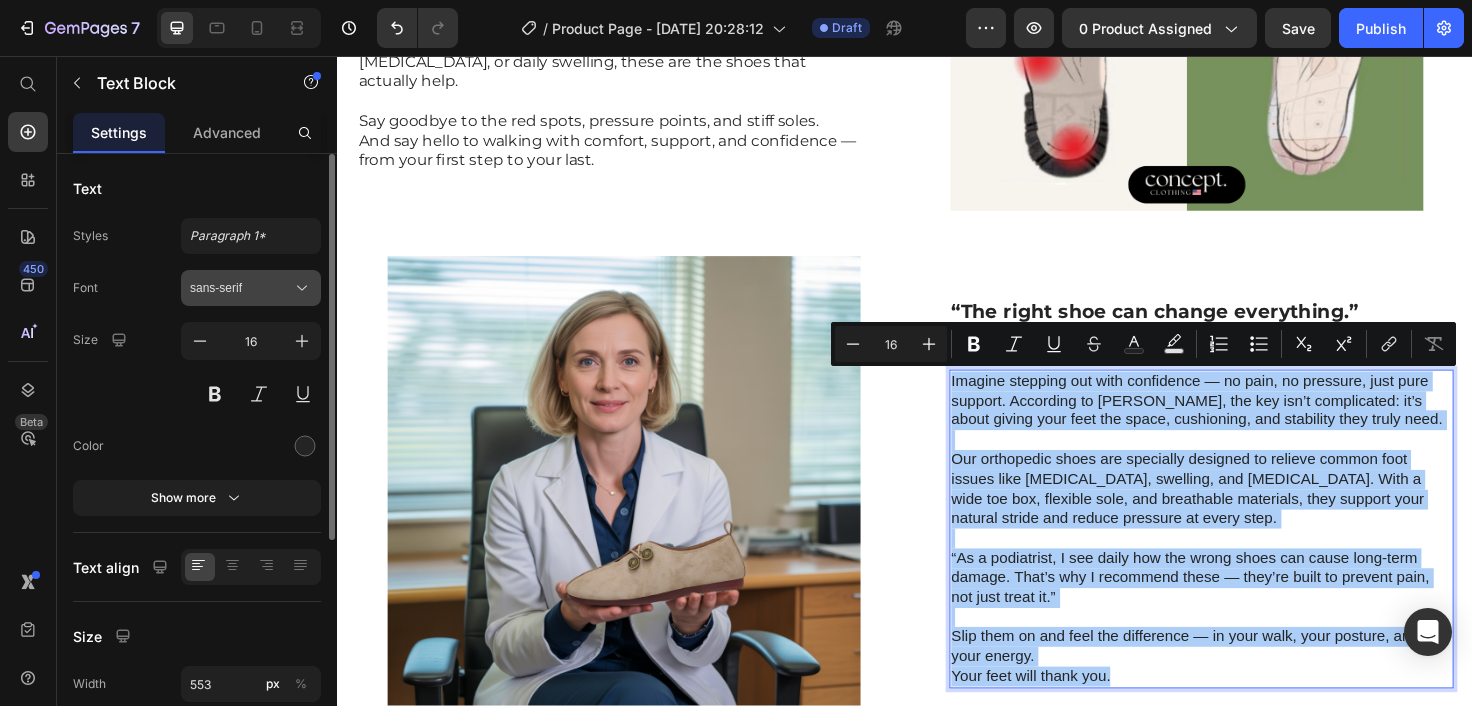 click on "sans-serif" at bounding box center [251, 288] 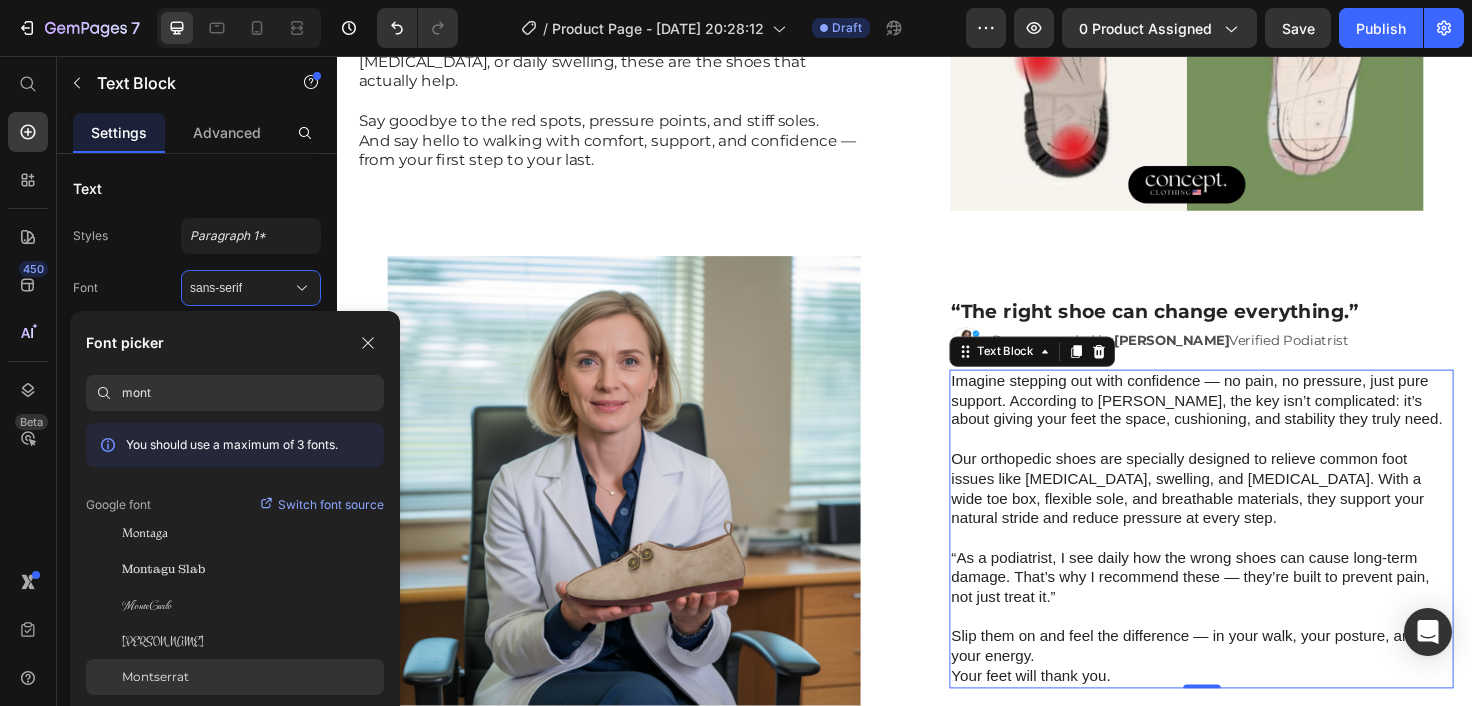 type on "mont" 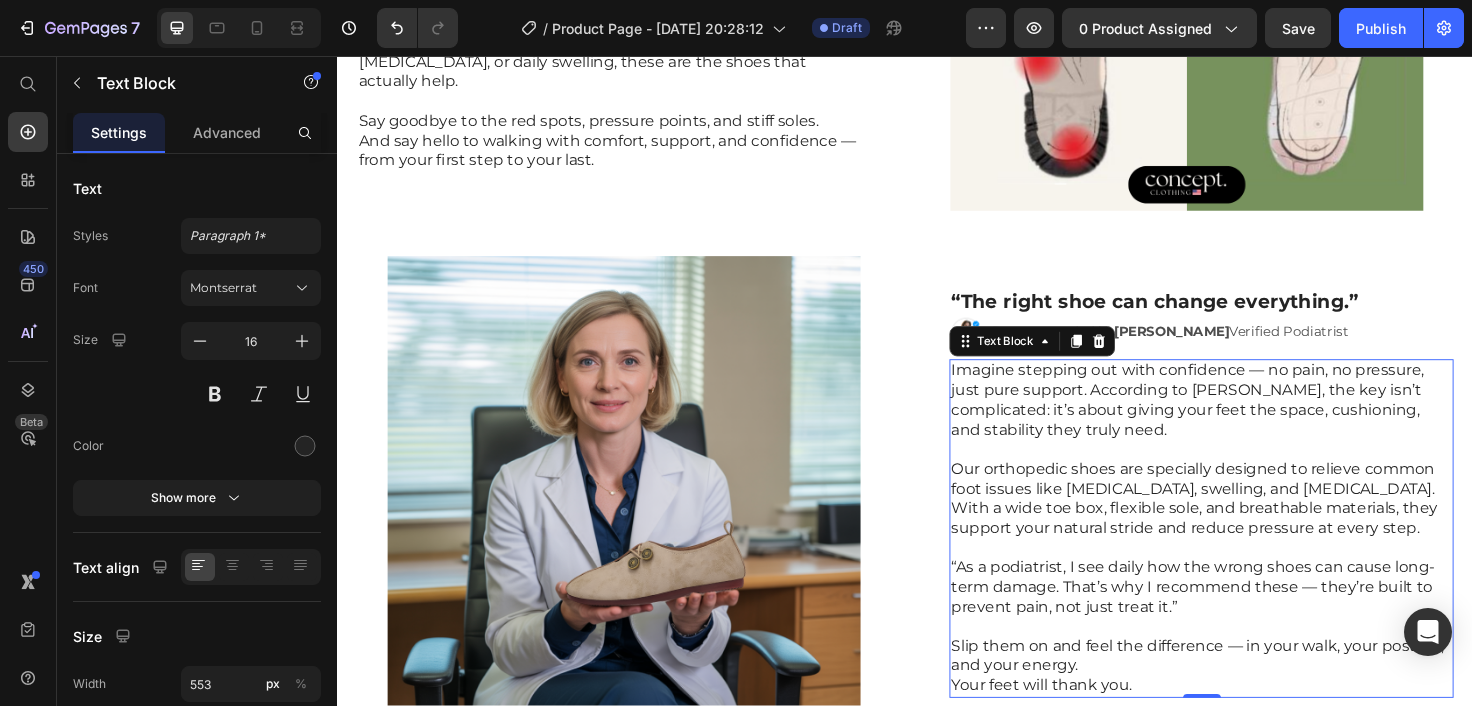 click on "Our orthopedic shoes are specially designed to relieve common foot issues like [MEDICAL_DATA], swelling, and [MEDICAL_DATA]. With a wide toe box, flexible sole, and breathable materials, they support your natural stride and reduce pressure at every step." at bounding box center [1250, 524] 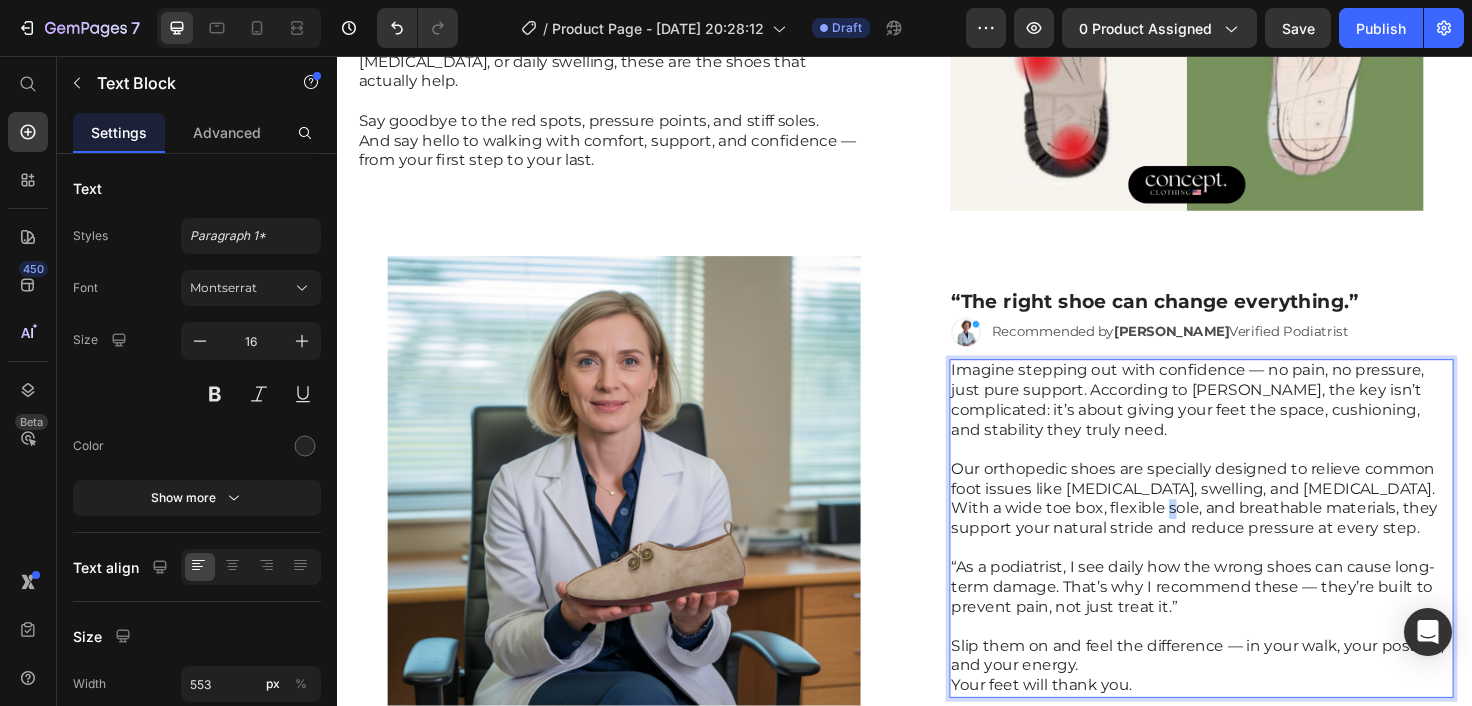 click on "Our orthopedic shoes are specially designed to relieve common foot issues like [MEDICAL_DATA], swelling, and [MEDICAL_DATA]. With a wide toe box, flexible sole, and breathable materials, they support your natural stride and reduce pressure at every step." at bounding box center [1250, 524] 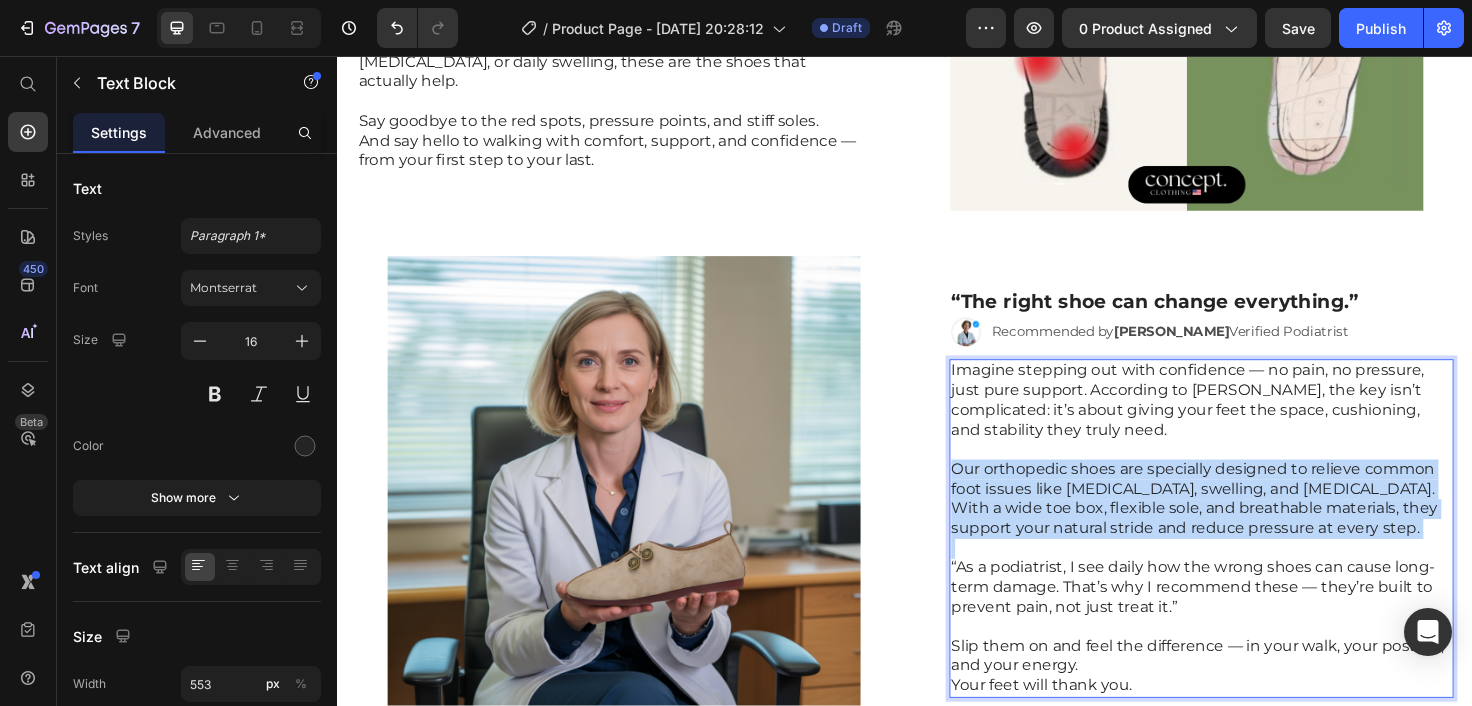 click on "Our orthopedic shoes are specially designed to relieve common foot issues like [MEDICAL_DATA], swelling, and [MEDICAL_DATA]. With a wide toe box, flexible sole, and breathable materials, they support your natural stride and reduce pressure at every step." at bounding box center (1250, 524) 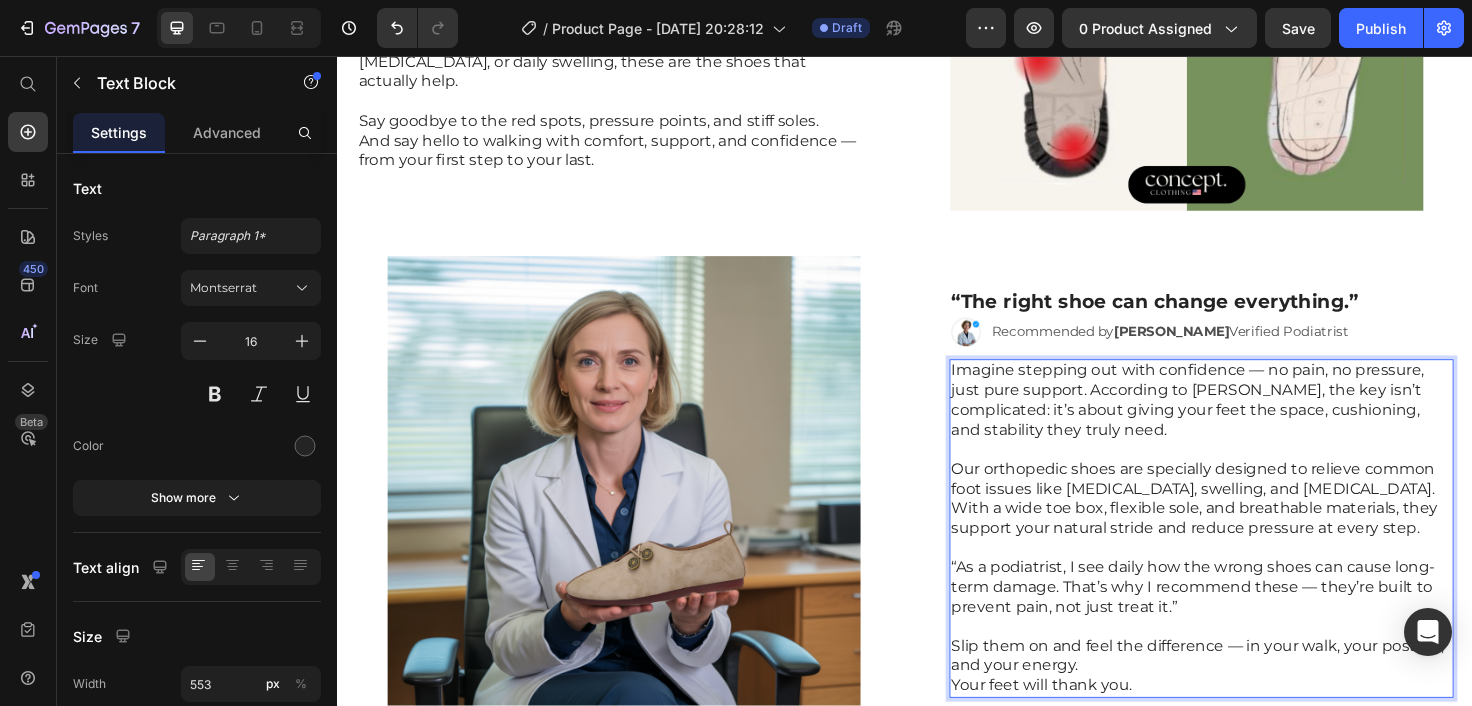 click on "Imagine stepping out with confidence — no pain, no pressure, just pure support. According to [PERSON_NAME], the key isn’t complicated: it’s about giving your feet the space, cushioning, and stability they truly need." at bounding box center [1250, 420] 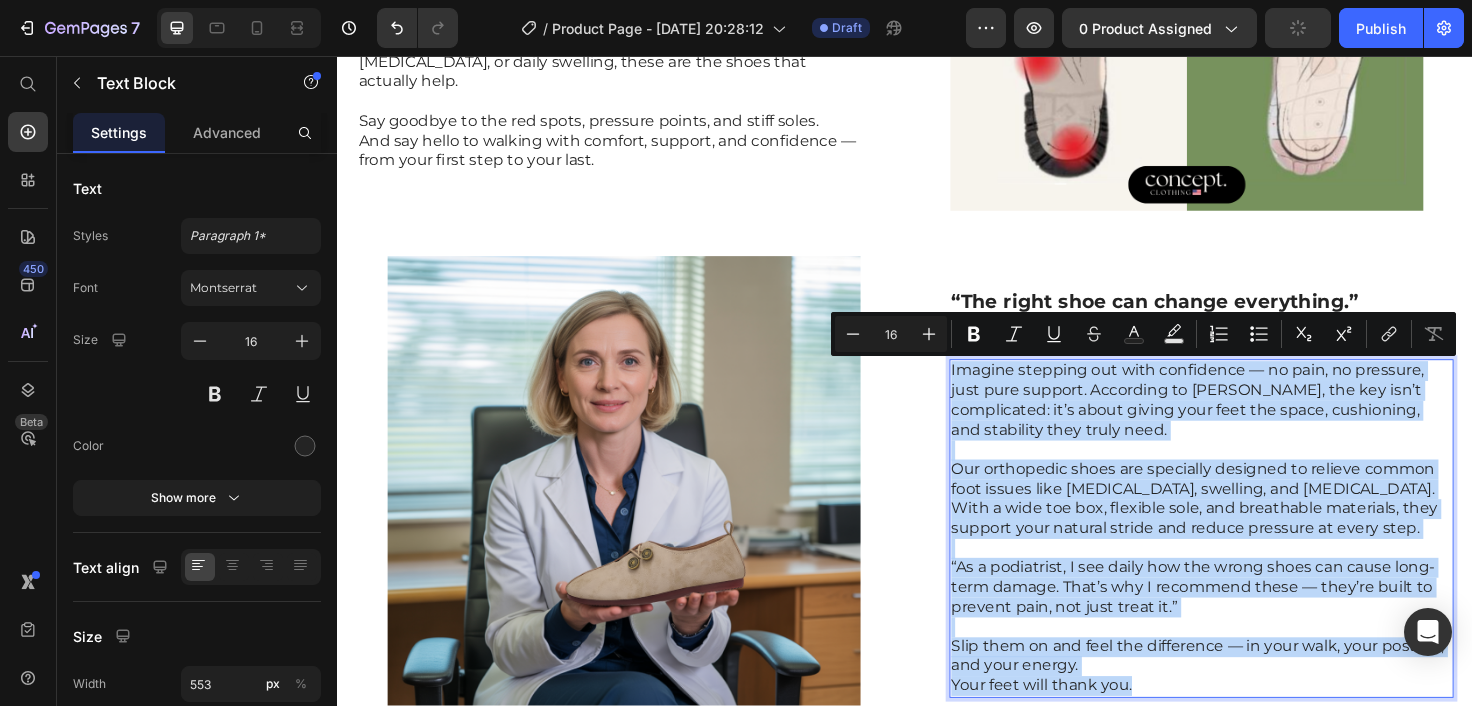 drag, startPoint x: 986, startPoint y: 386, endPoint x: 1193, endPoint y: 729, distance: 400.622 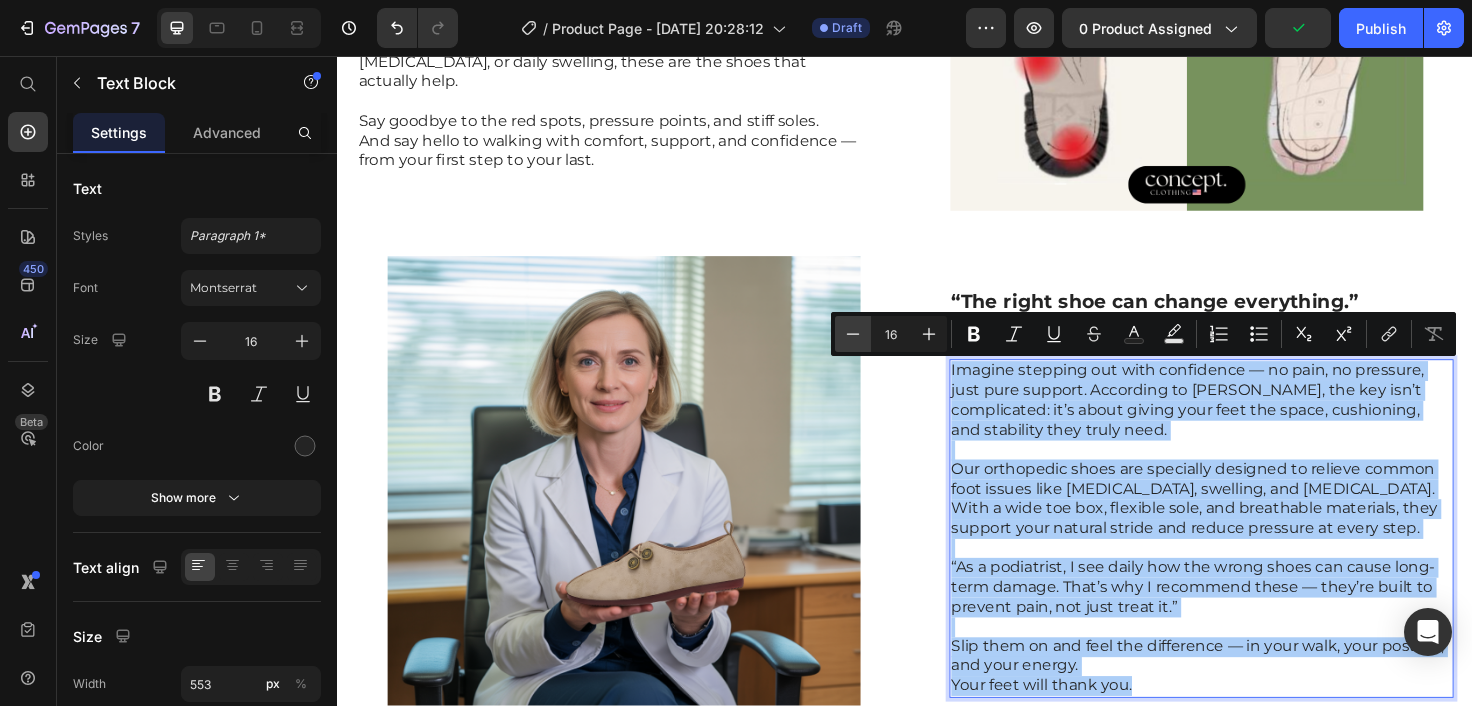 click 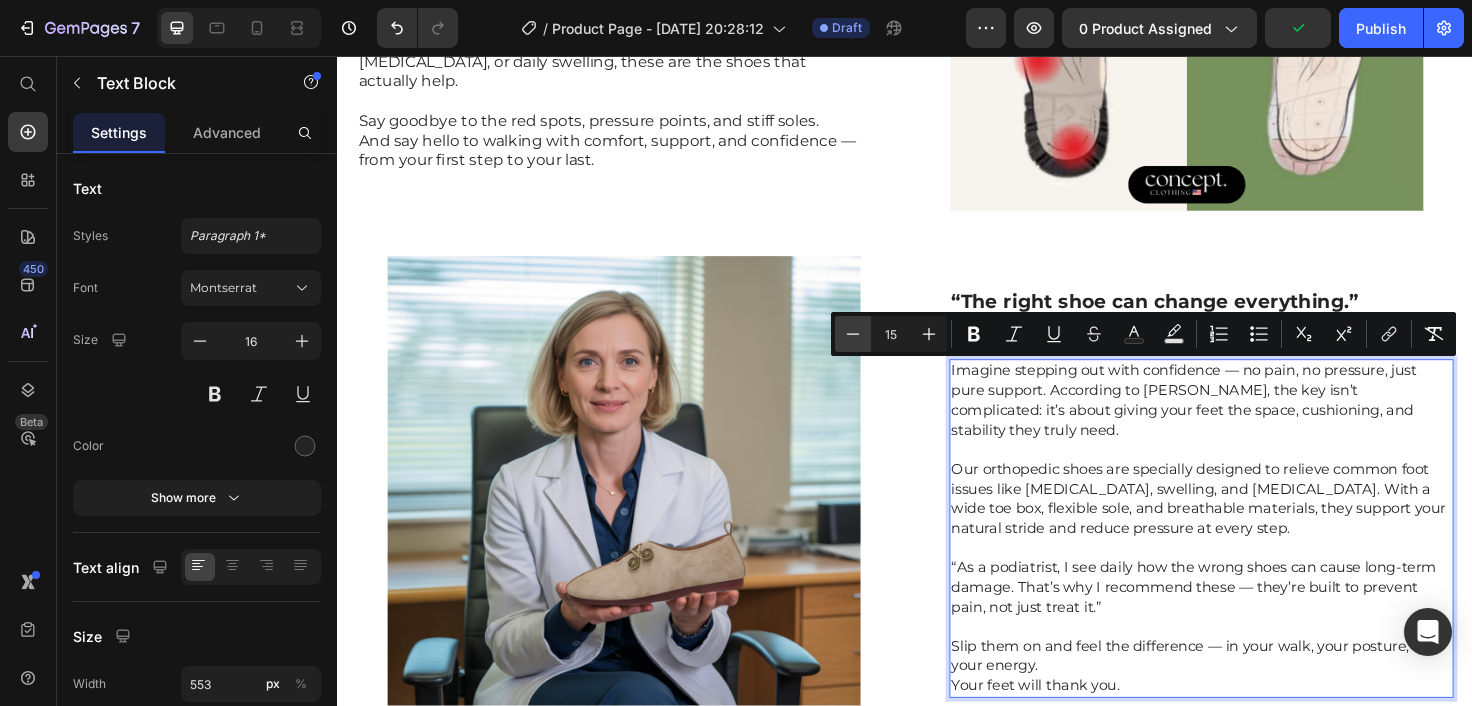 click 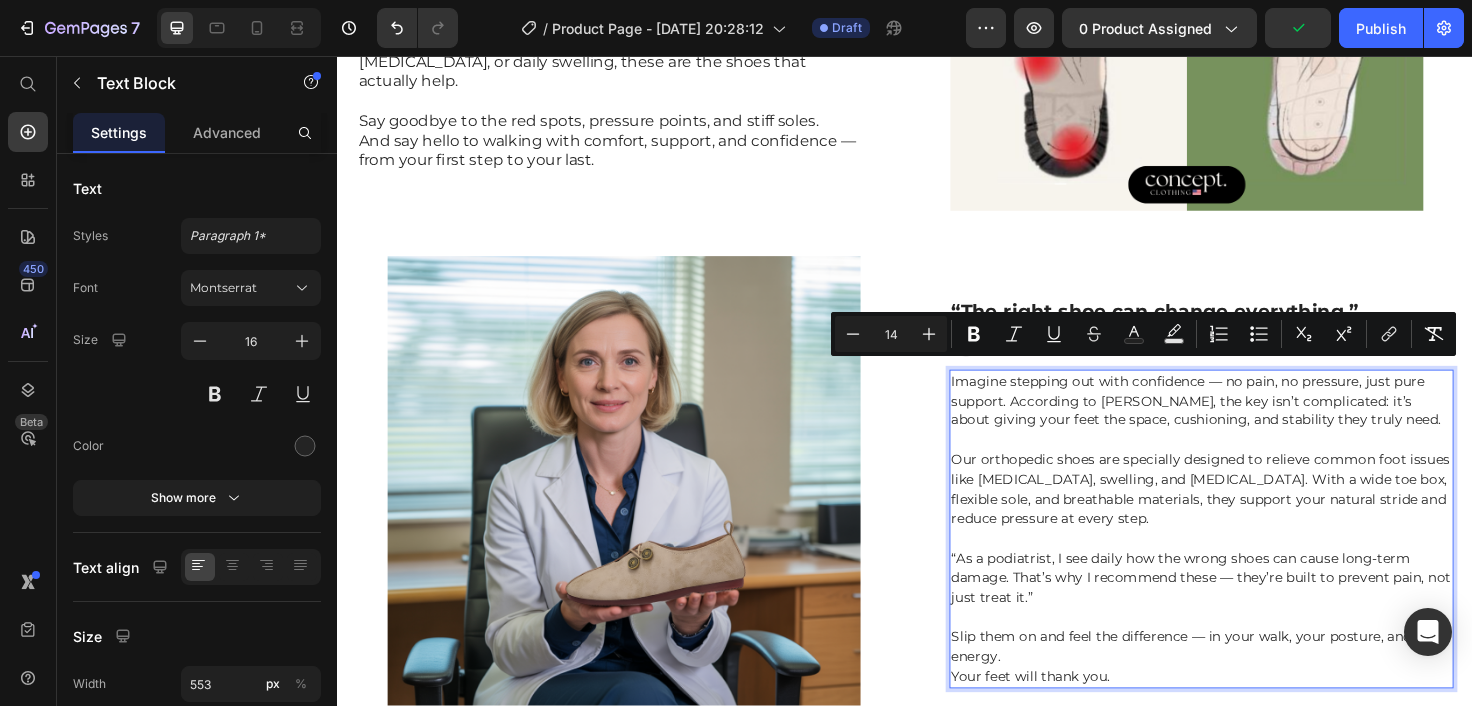 click on "“As a podiatrist, I see daily how the wrong shoes can cause long-term damage. That’s why I recommend these — they’re built to prevent pain, not just treat it.”" at bounding box center [1250, 608] 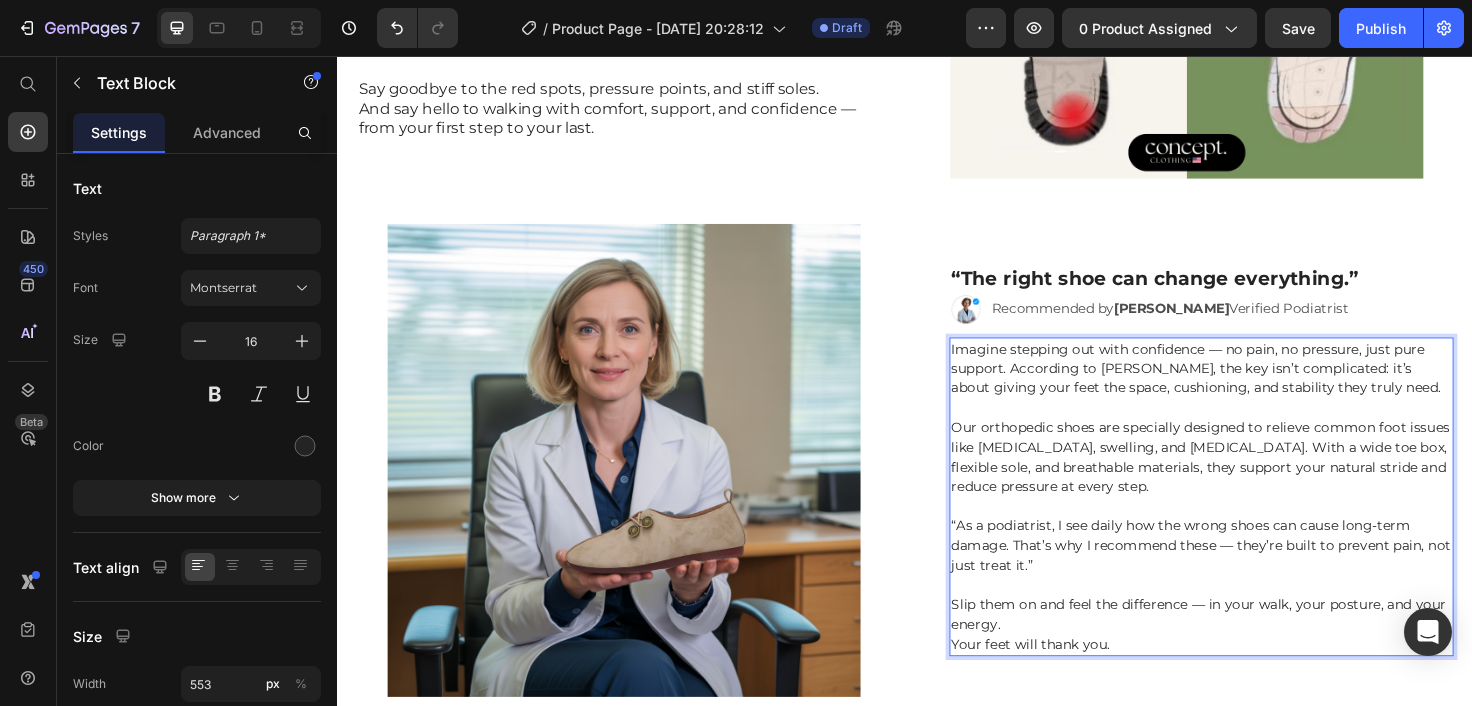 scroll, scrollTop: 1786, scrollLeft: 0, axis: vertical 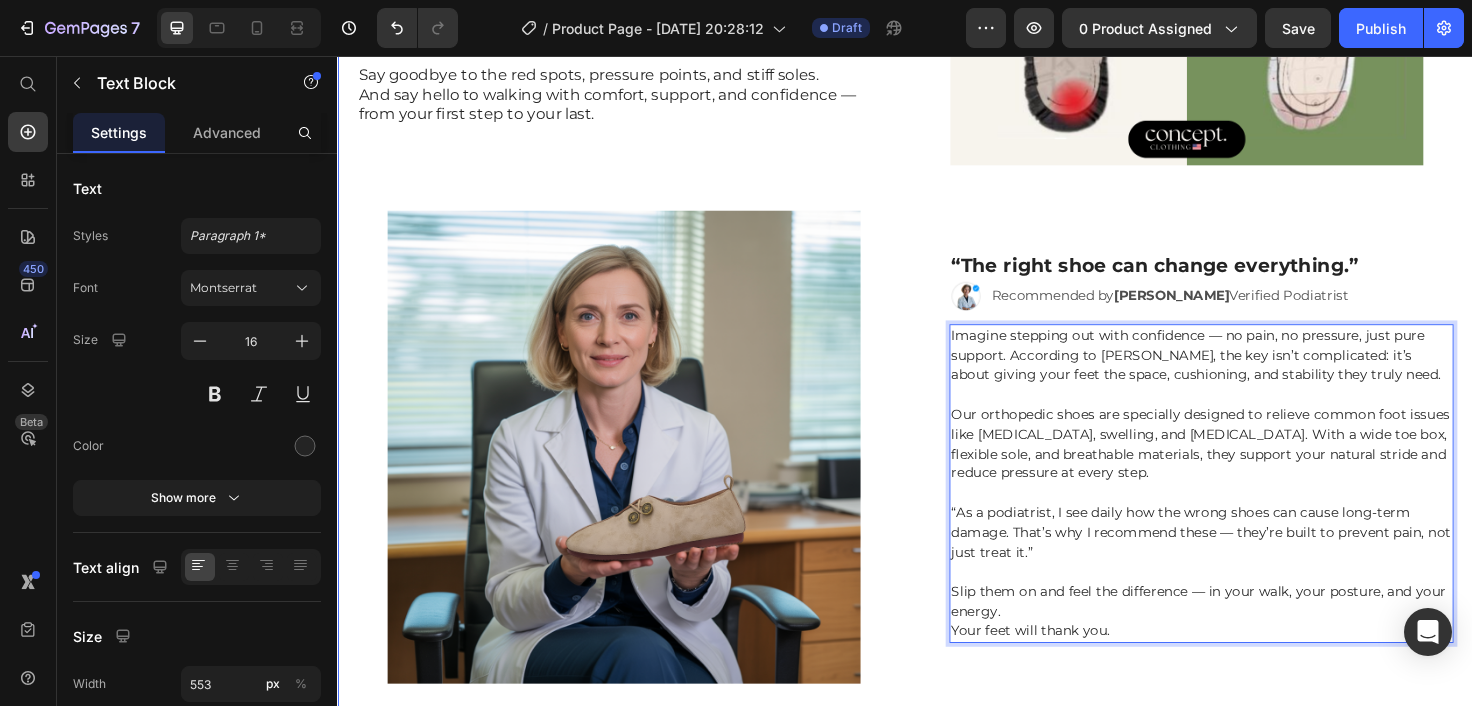 click on "❌ Tired of Shoes That Leave You in Pain? ✅ Here’s What Real Comfort Looks Like. Heading If your feet are always sore, swollen, or cramped by the end of the day — you’re not alone. Most shoes are simply not made for real feet.   At Concept Clothing, we design footwear that understands you. Our orthopedic shoes feature a wide toe box, soft flexible soles, and breathable materials to support foot health — not fight against it. Whether you’re managing bunions, neuropathy, or daily swelling, these are the shoes that actually help.   Say goodbye to the red spots, pressure points, and stiff soles. And say hello to walking with comfort, support, and confidence — from your first step to your last. Text Block Row Image Row ⁠⁠⁠⁠⁠⁠⁠ “The right shoe can change everything.” Heading Image Recommended by  Dr. Eleanor Vance  Verified Podiatrist  Text Block Row Slip them on and feel the difference — in your walk, your posture, and your energy. Your feet will thank you. Text Block   0 Row" at bounding box center (937, 196) 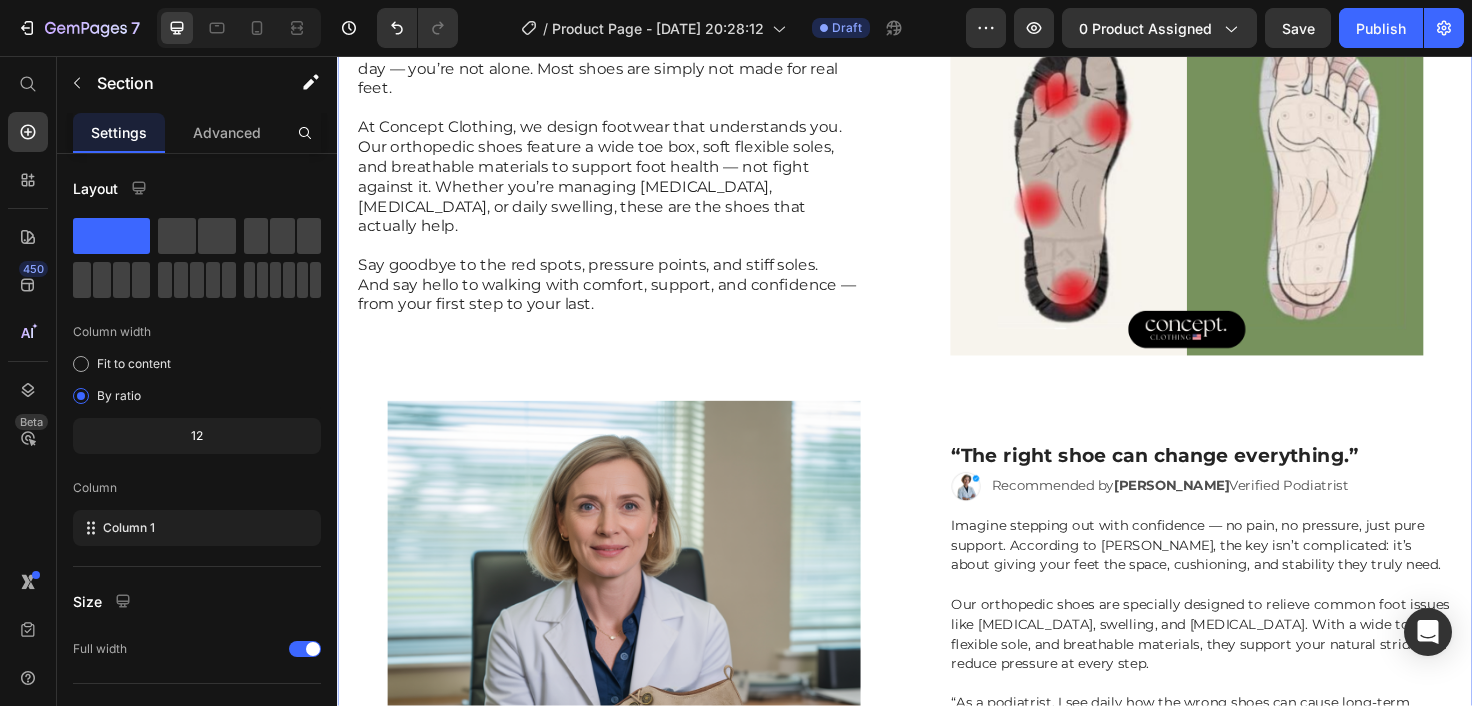 scroll, scrollTop: 1212, scrollLeft: 0, axis: vertical 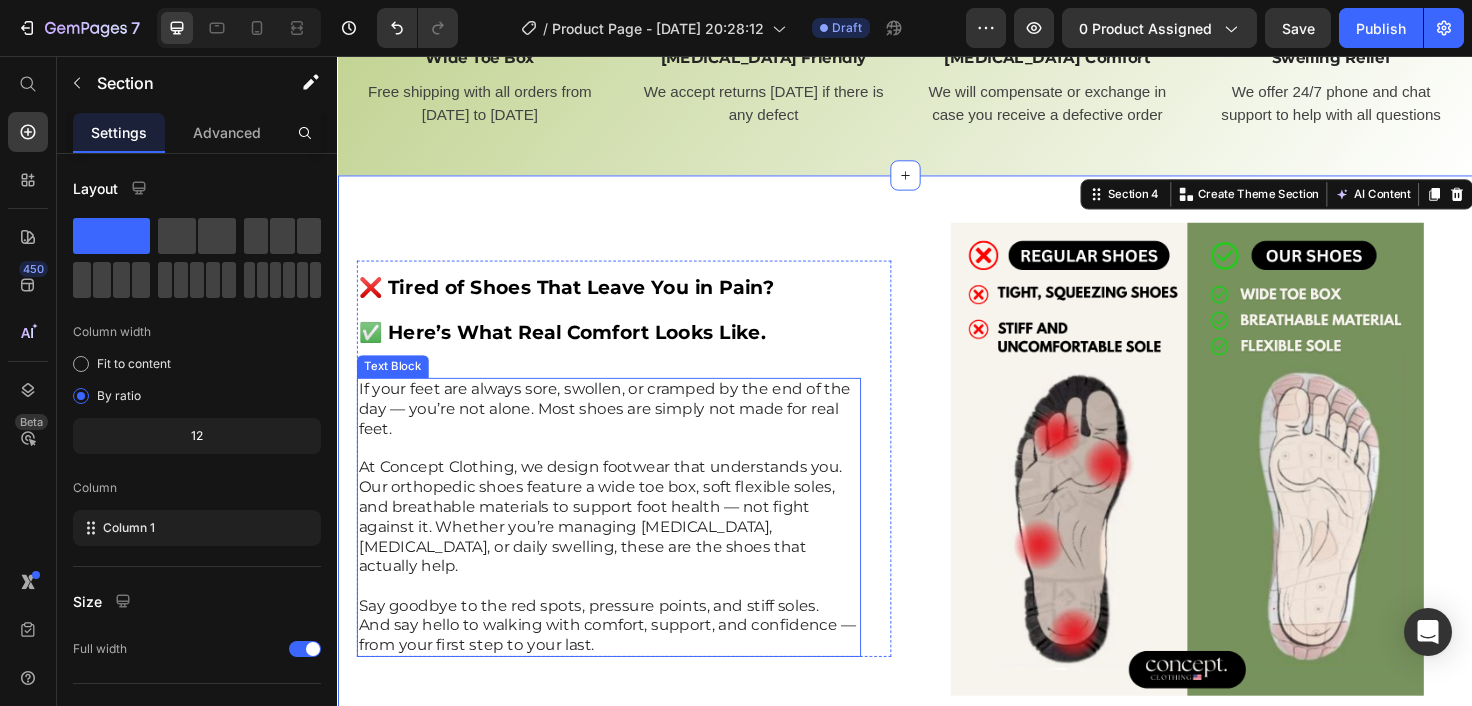 click on "At Concept Clothing, we design footwear that understands you. Our orthopedic shoes feature a wide toe box, soft flexible soles, and breathable materials to support foot health — not fight against it. Whether you’re managing [MEDICAL_DATA], [MEDICAL_DATA], or daily swelling, these are the shoes that actually help." at bounding box center (623, 544) 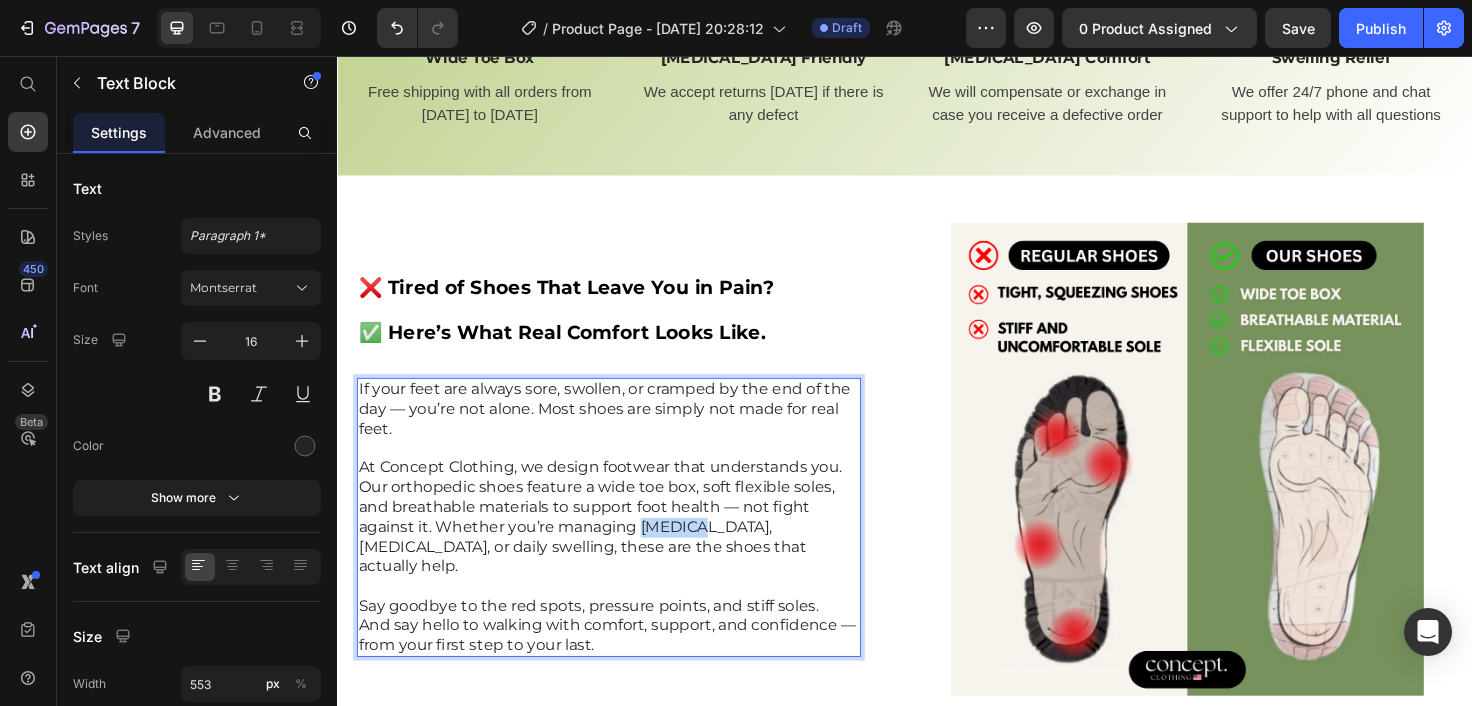 click on "At Concept Clothing, we design footwear that understands you. Our orthopedic shoes feature a wide toe box, soft flexible soles, and breathable materials to support foot health — not fight against it. Whether you’re managing [MEDICAL_DATA], [MEDICAL_DATA], or daily swelling, these are the shoes that actually help." at bounding box center (623, 544) 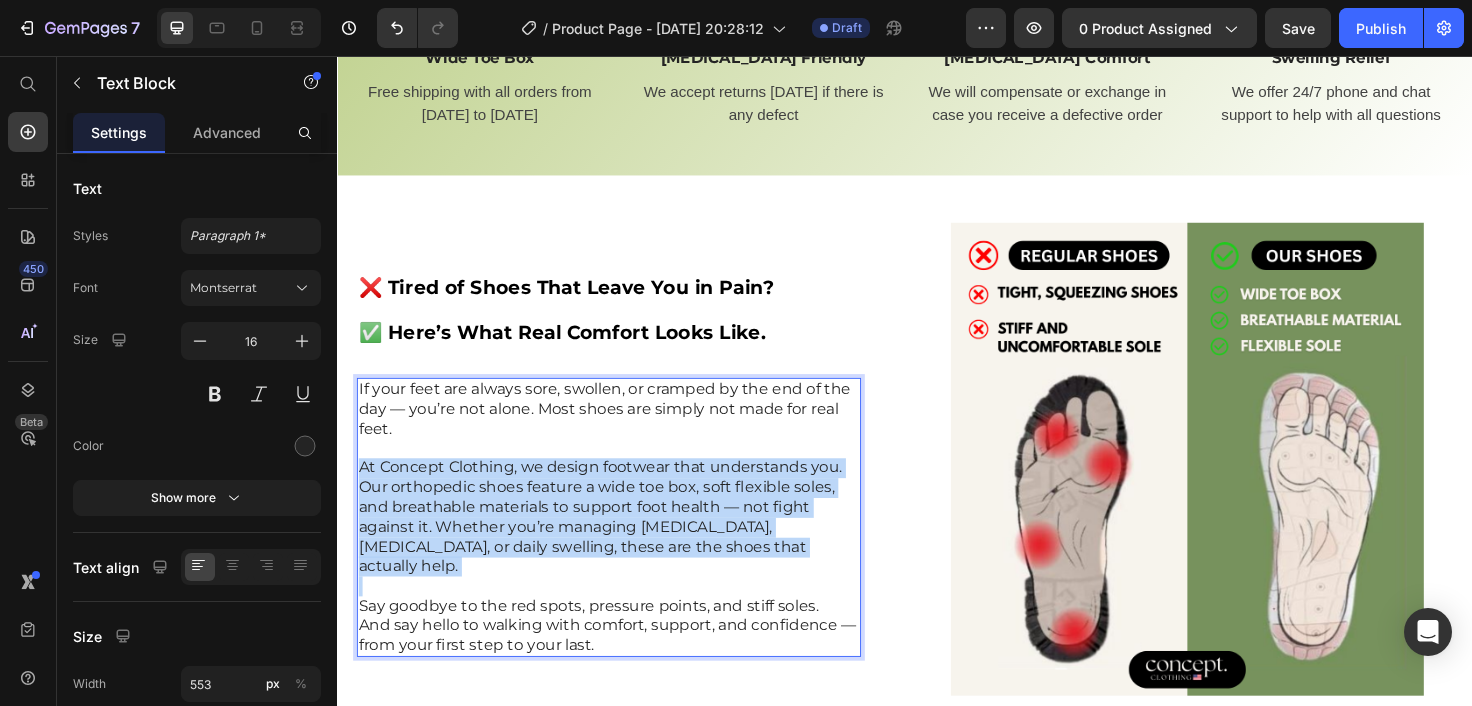 click on "At Concept Clothing, we design footwear that understands you. Our orthopedic shoes feature a wide toe box, soft flexible soles, and breathable materials to support foot health — not fight against it. Whether you’re managing [MEDICAL_DATA], [MEDICAL_DATA], or daily swelling, these are the shoes that actually help." at bounding box center (623, 544) 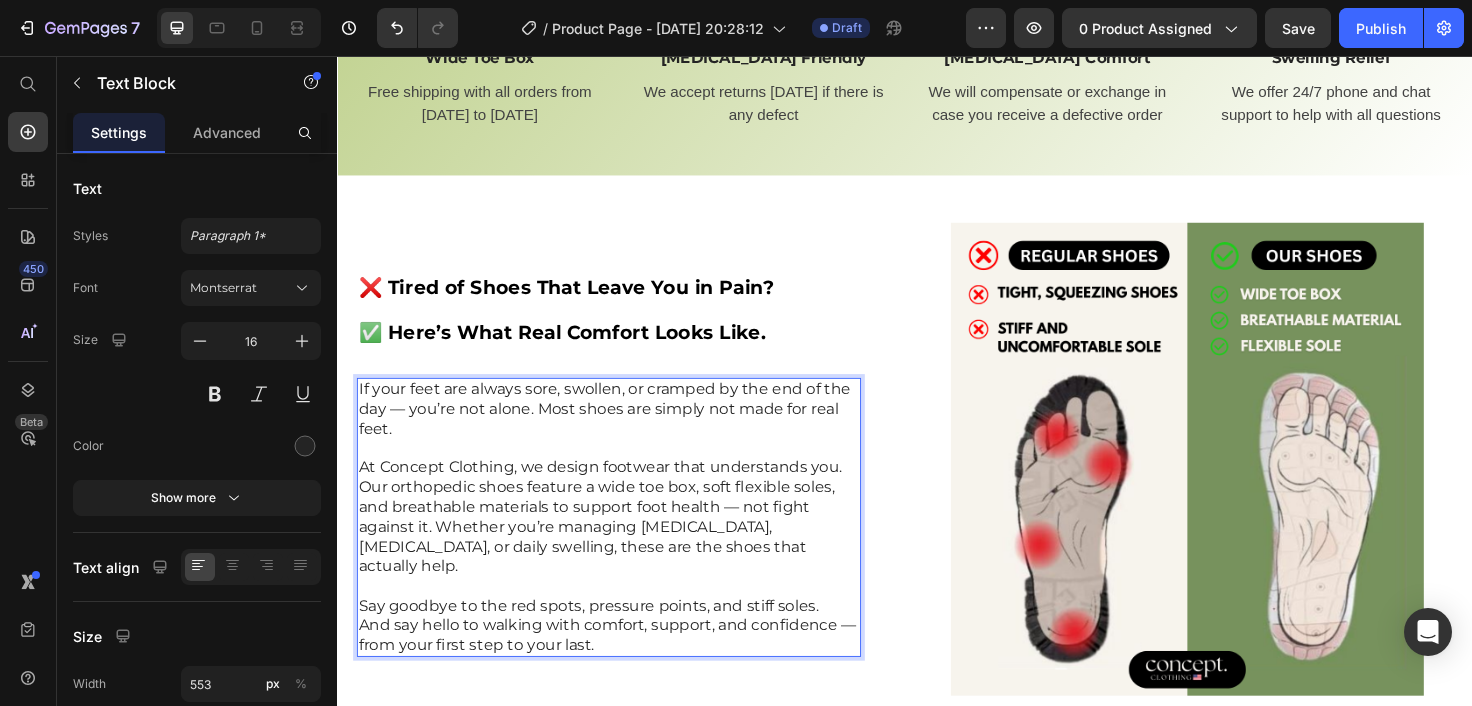 click on "And say hello to walking with comfort, support, and confidence — from your first step to your last." at bounding box center (623, 670) 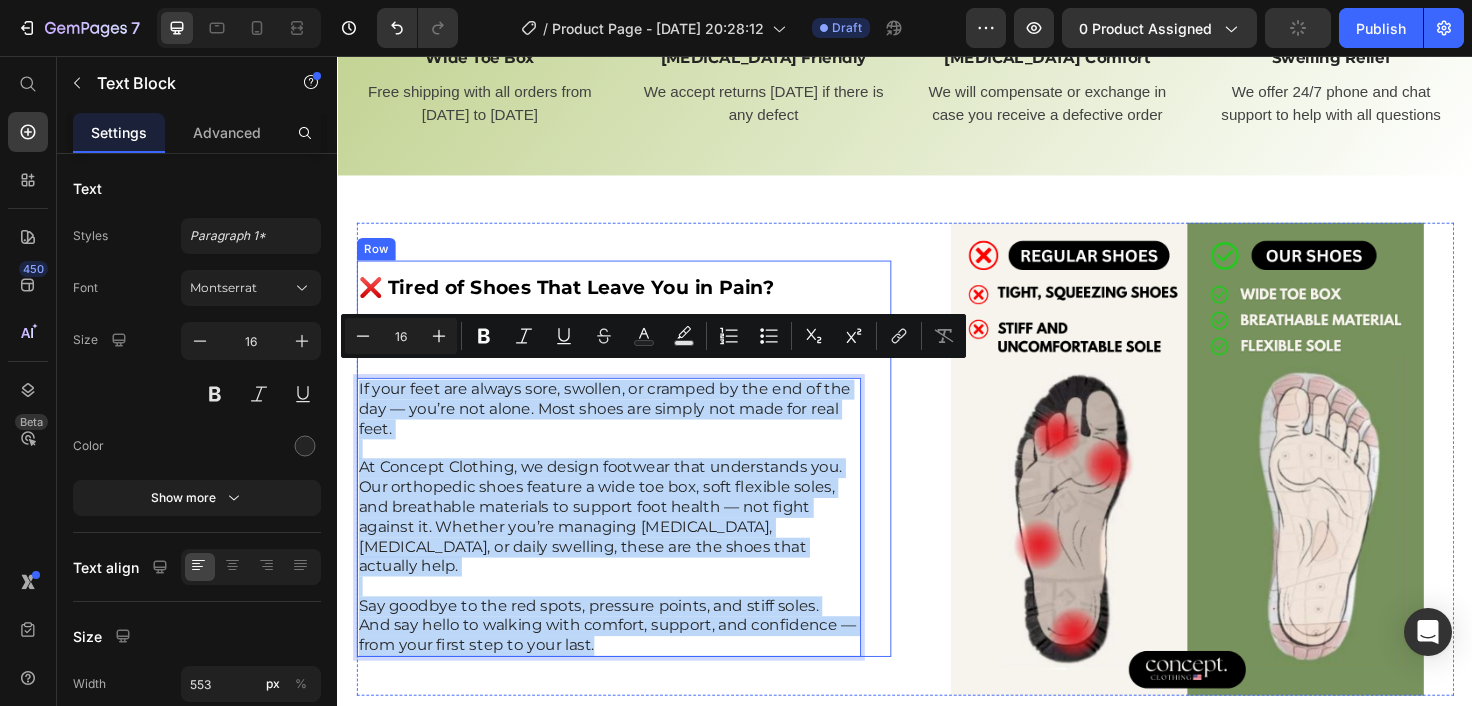 drag, startPoint x: 621, startPoint y: 646, endPoint x: 357, endPoint y: 374, distance: 379.05145 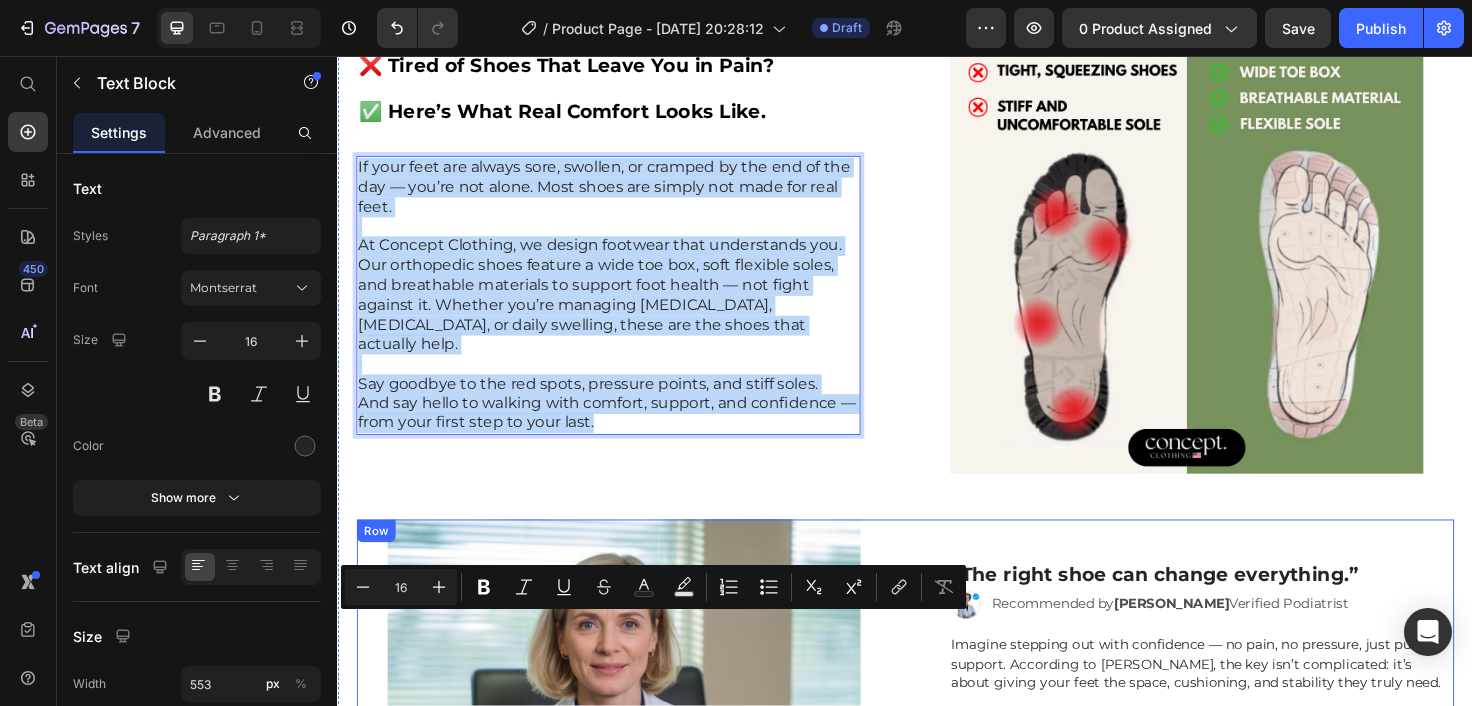 scroll, scrollTop: 947, scrollLeft: 0, axis: vertical 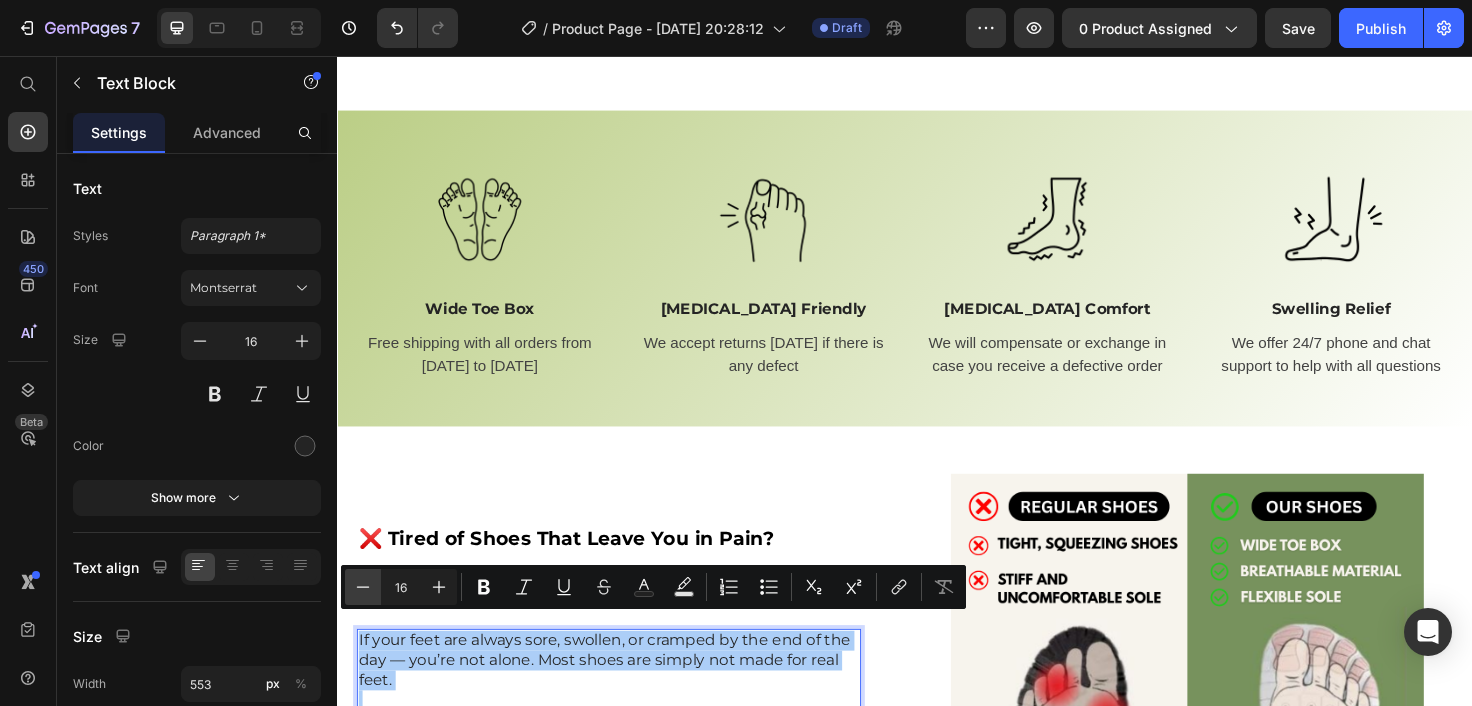 click 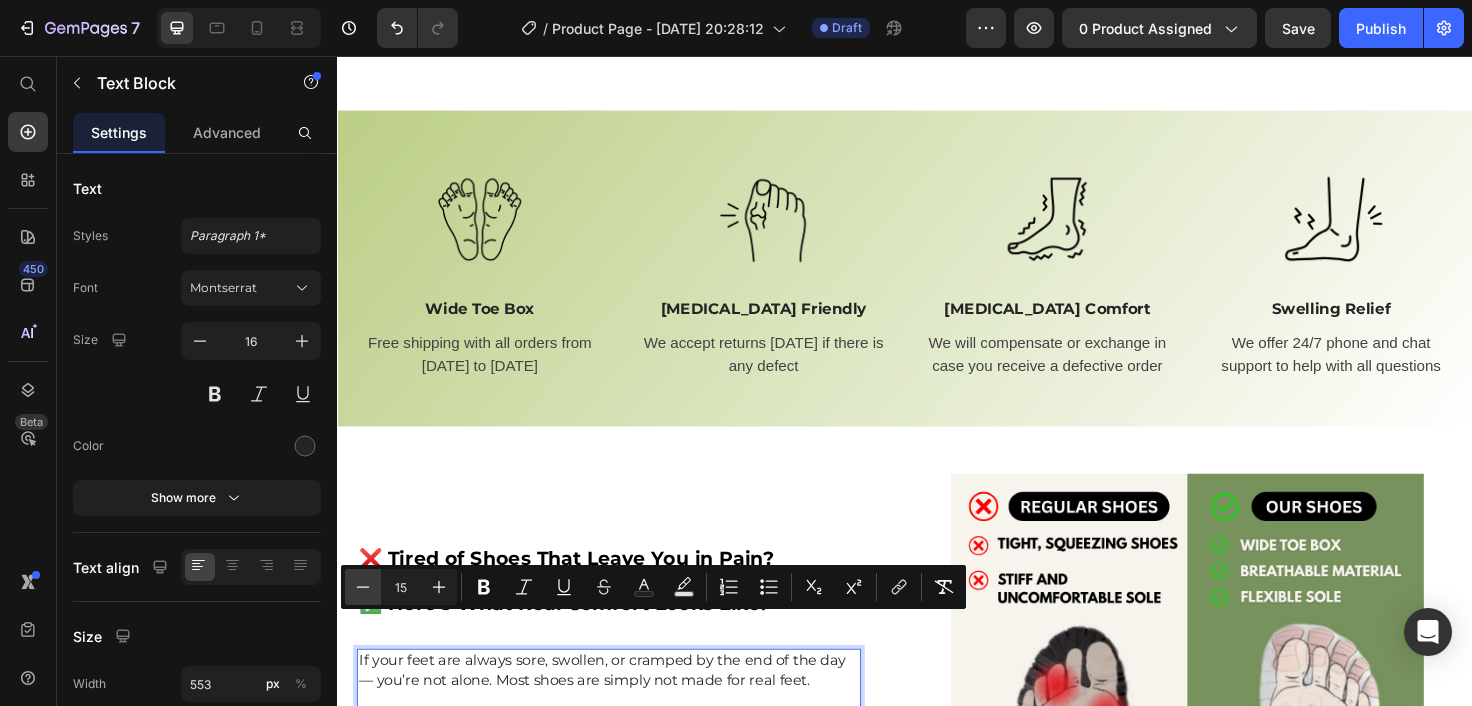 click 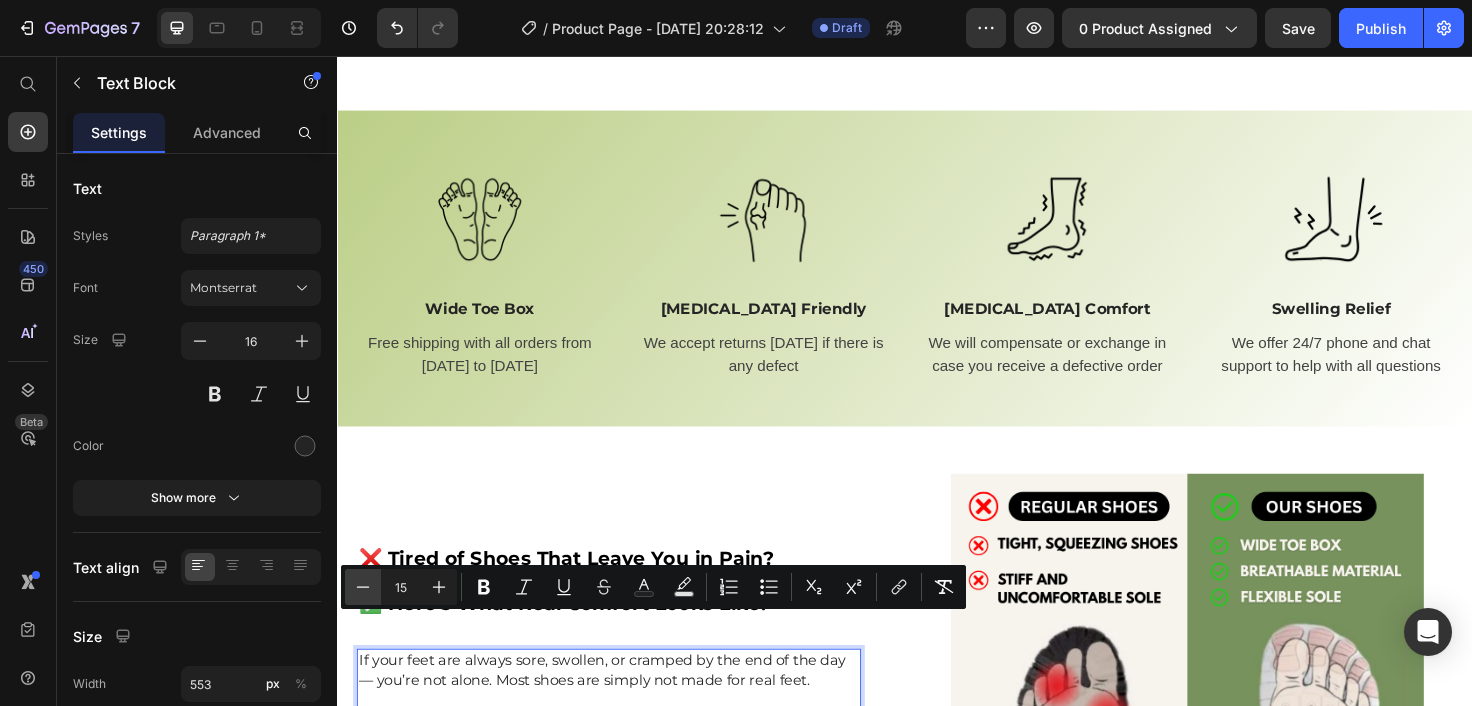 type on "14" 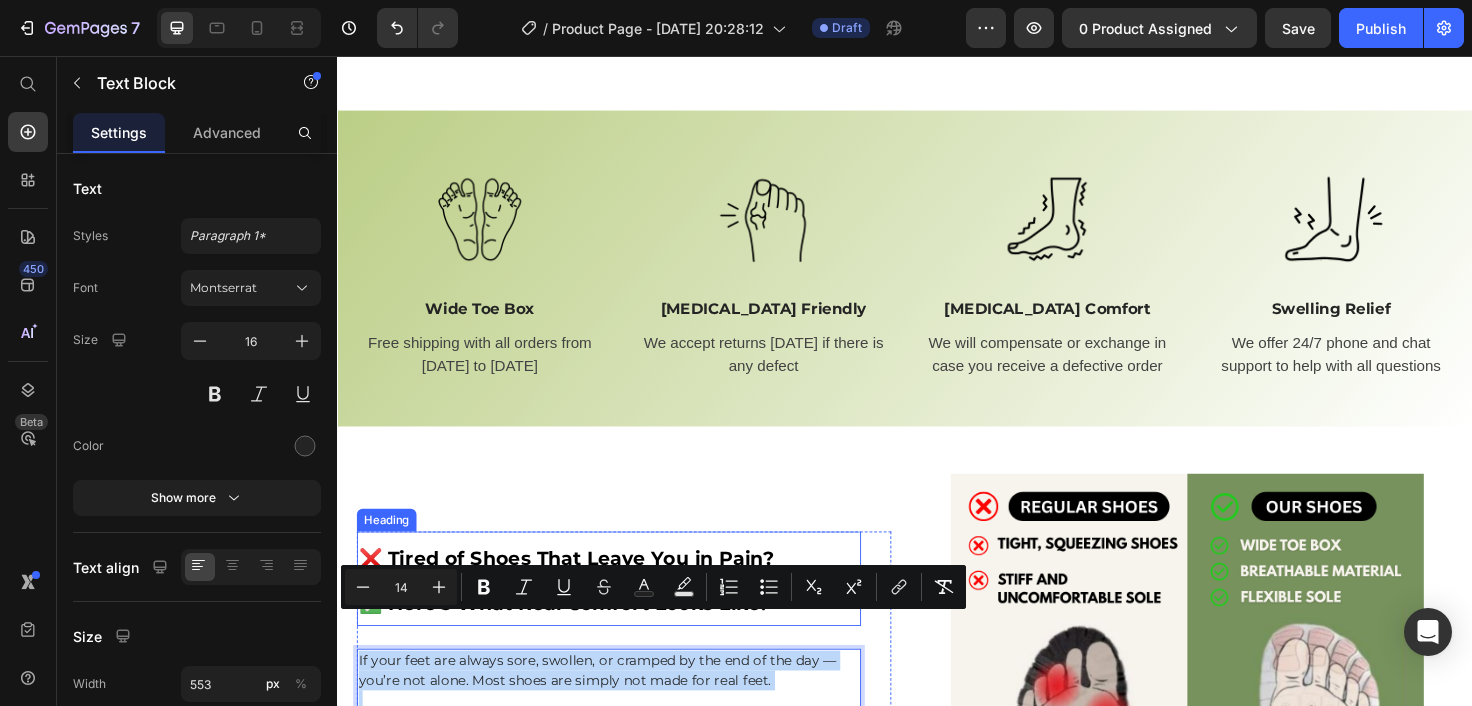 click on "❌ Tired of Shoes That Leave You in Pain?" at bounding box center [578, 587] 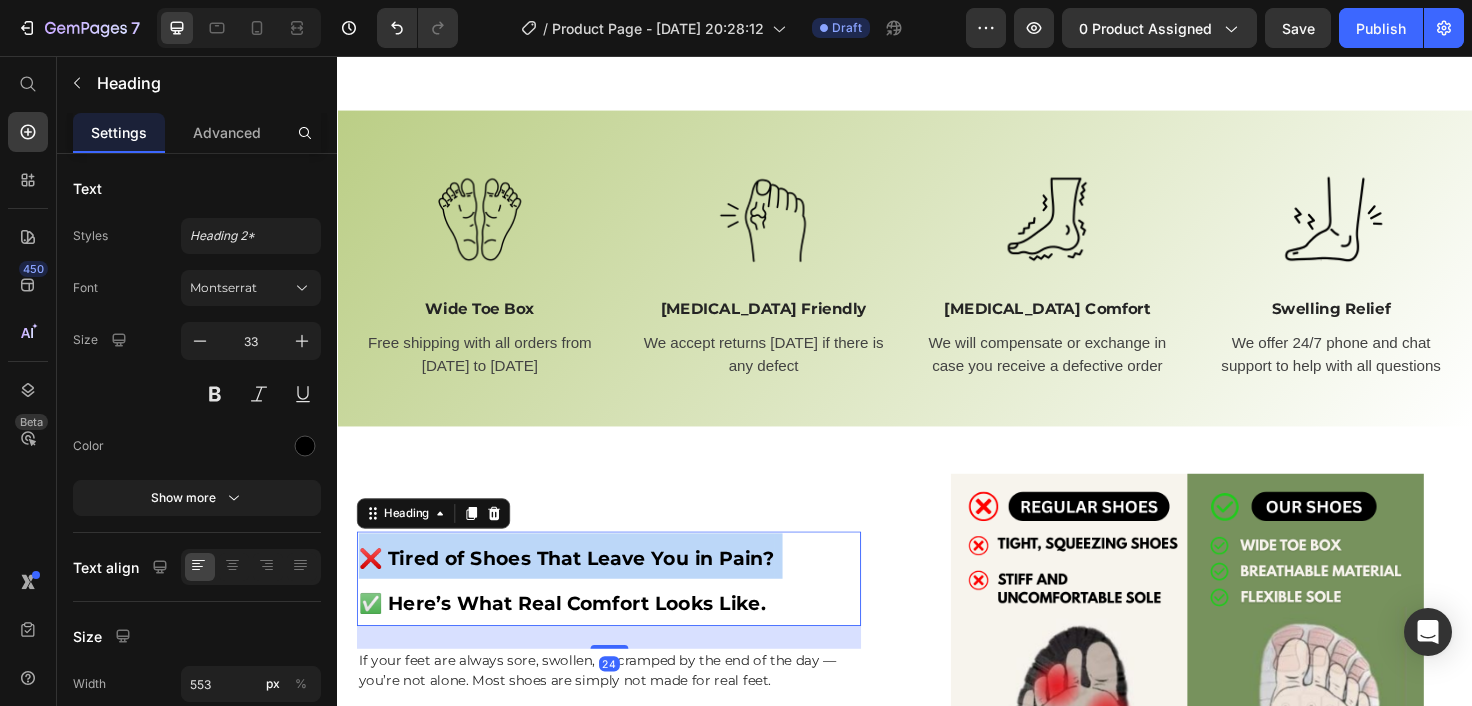 click on "❌ Tired of Shoes That Leave You in Pain?" at bounding box center [578, 587] 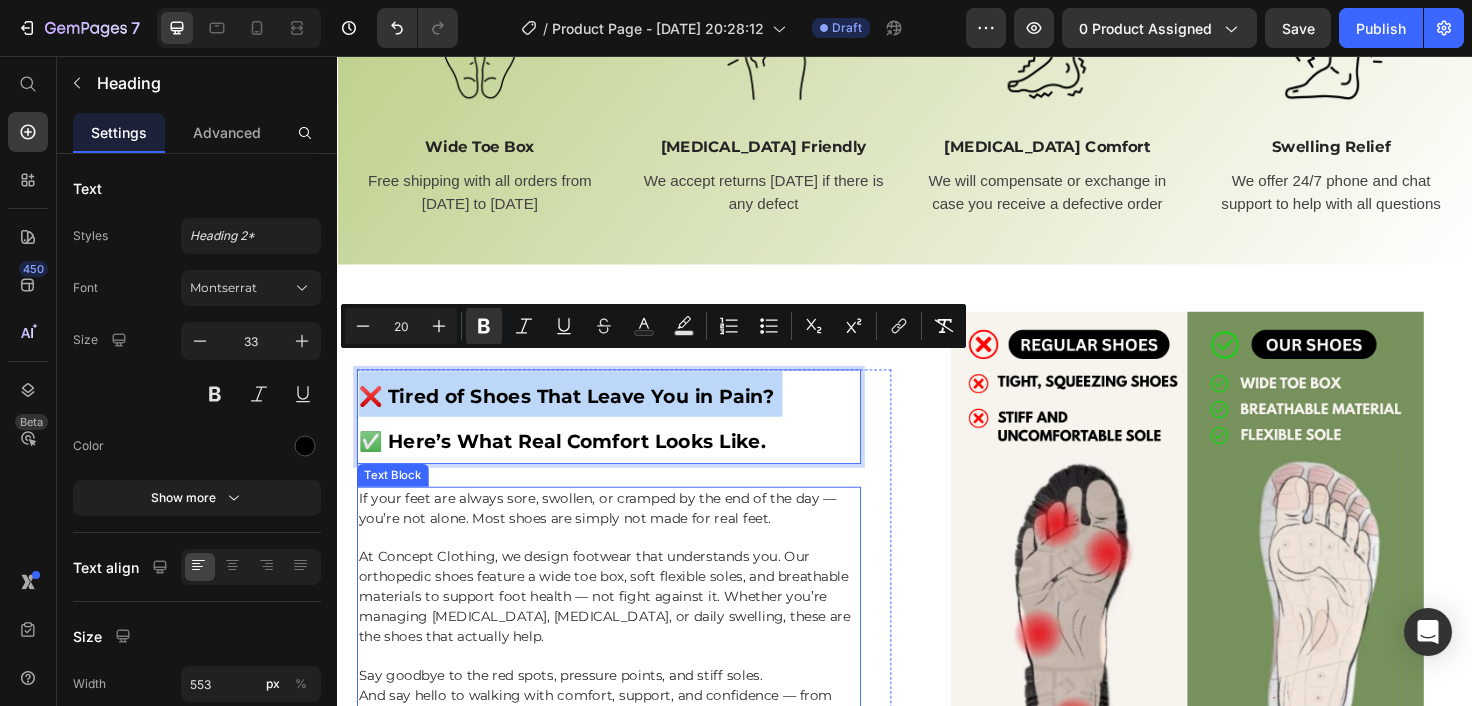 click on "At Concept Clothing, we design footwear that understands you. Our orthopedic shoes feature a wide toe box, soft flexible soles, and breathable materials to support foot health — not fight against it. Whether you’re managing [MEDICAL_DATA], [MEDICAL_DATA], or daily swelling, these are the shoes that actually help." at bounding box center (623, 628) 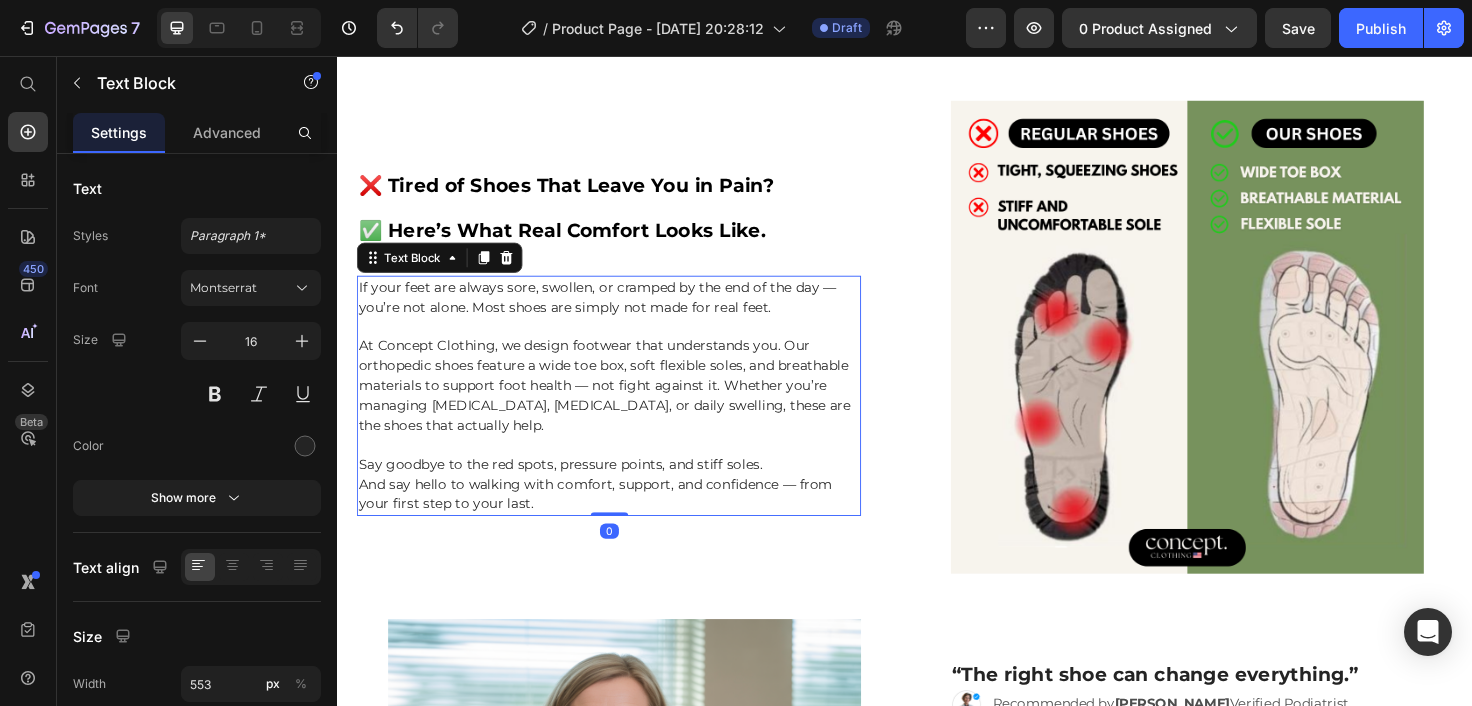 scroll, scrollTop: 1342, scrollLeft: 0, axis: vertical 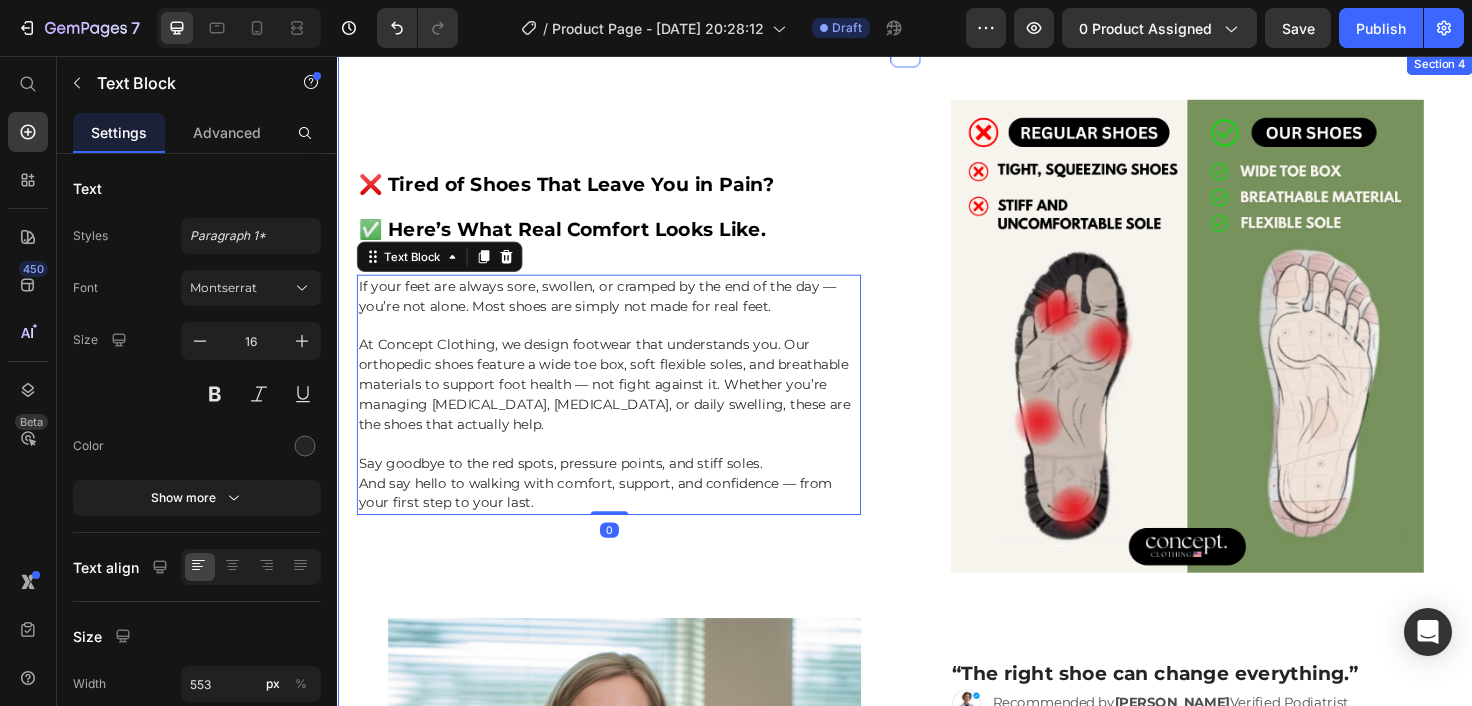 click on "⁠⁠⁠⁠⁠⁠⁠ ❌ Tired of Shoes That Leave You in Pain? ✅ Here’s What Real Comfort Looks Like. Heading If your feet are always sore, swollen, or cramped by the end of the day — you’re not alone. Most shoes are simply not made for real feet. At Concept Clothing, we design footwear that understands you. Our orthopedic shoes feature a wide toe box, soft flexible soles, and breathable materials to support foot health — not fight against it. Whether you’re managing bunions, neuropathy, or daily swelling, these are the shoes that actually help. Say goodbye to the red spots, pressure points, and stiff soles. And say hello to walking with comfort, support, and confidence — from your first step to your last. Text Block   0 Row Image Row ⁠⁠⁠⁠⁠⁠⁠ “The right shoe can change everything.” Heading Image Recommended by  Dr. Eleanor Vance  Verified Podiatrist  Text Block Row Slip them on and feel the difference — in your walk, your posture, and your energy. Your feet will thank you." at bounding box center [937, 627] 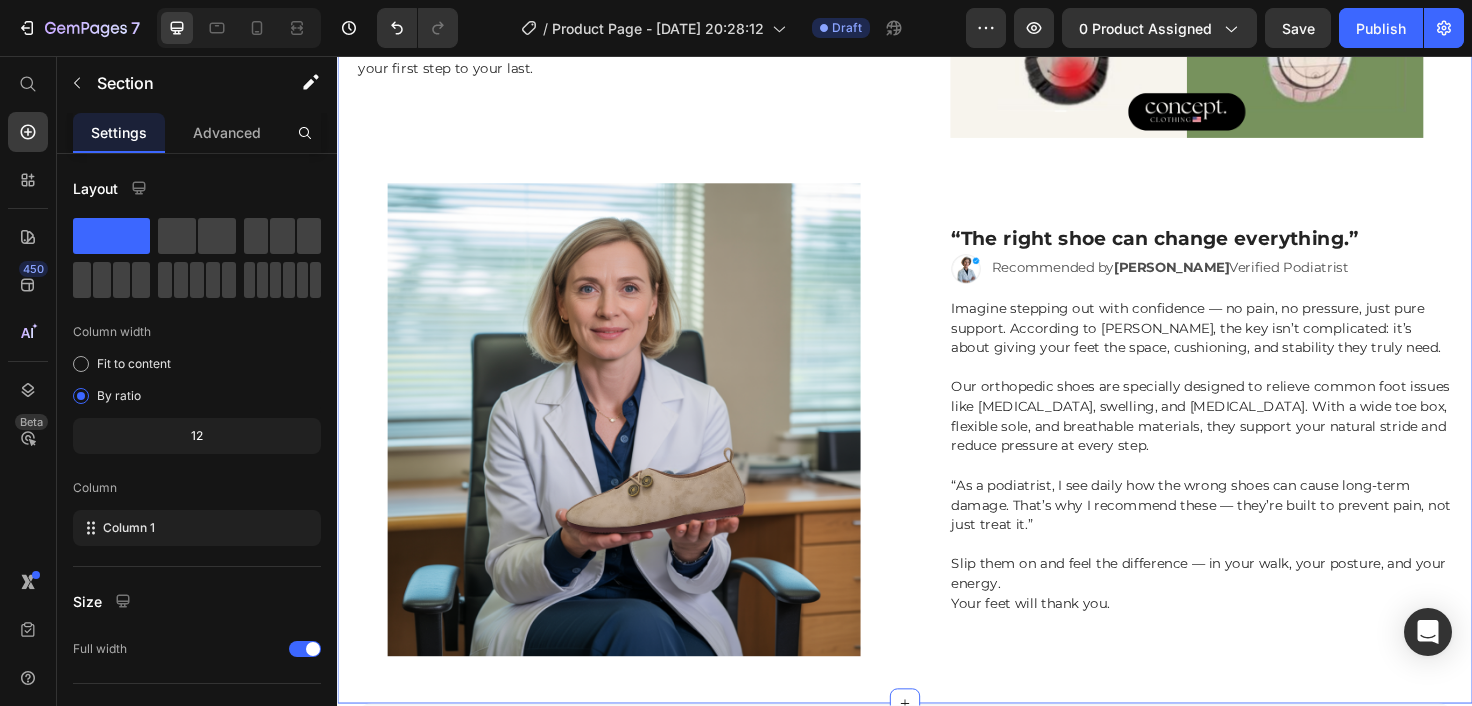 scroll, scrollTop: 1779, scrollLeft: 0, axis: vertical 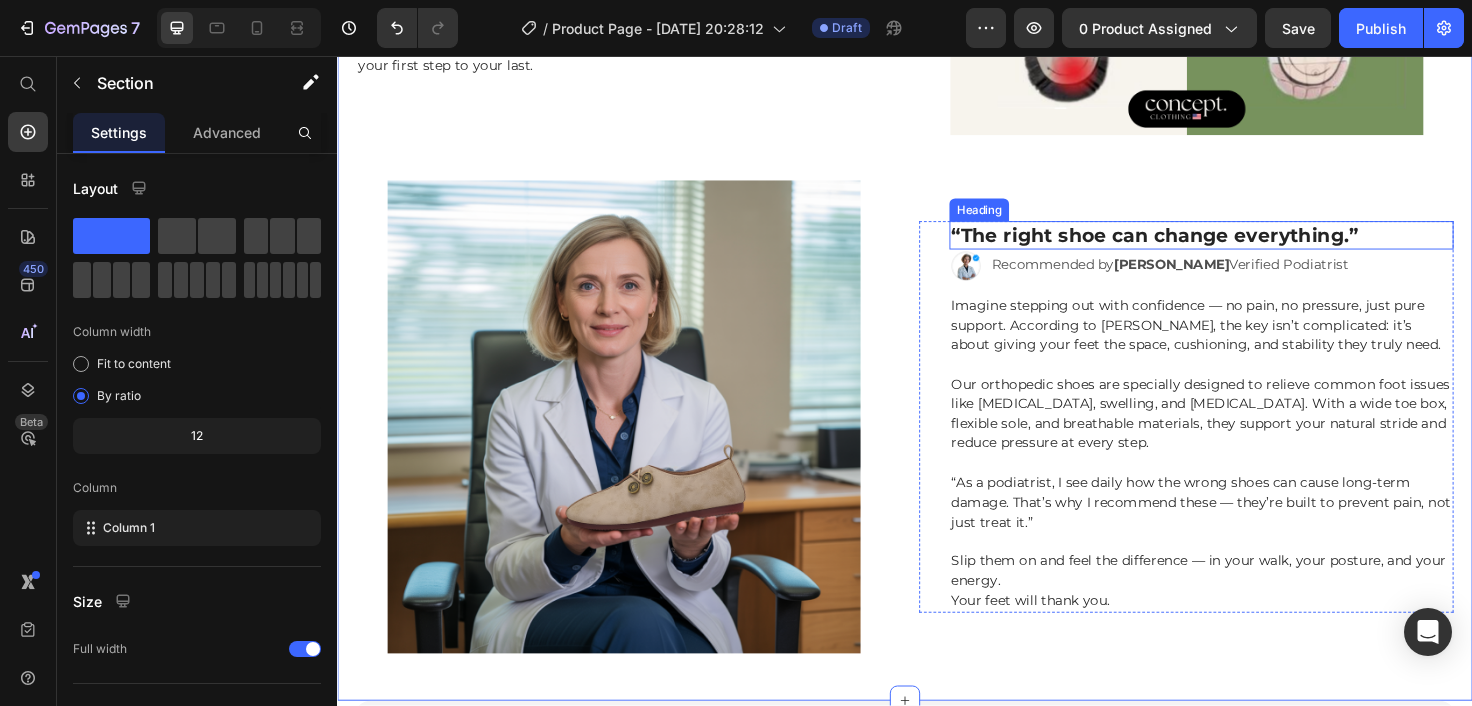 click on "“The right shoe can change everything.”" at bounding box center (1201, 246) 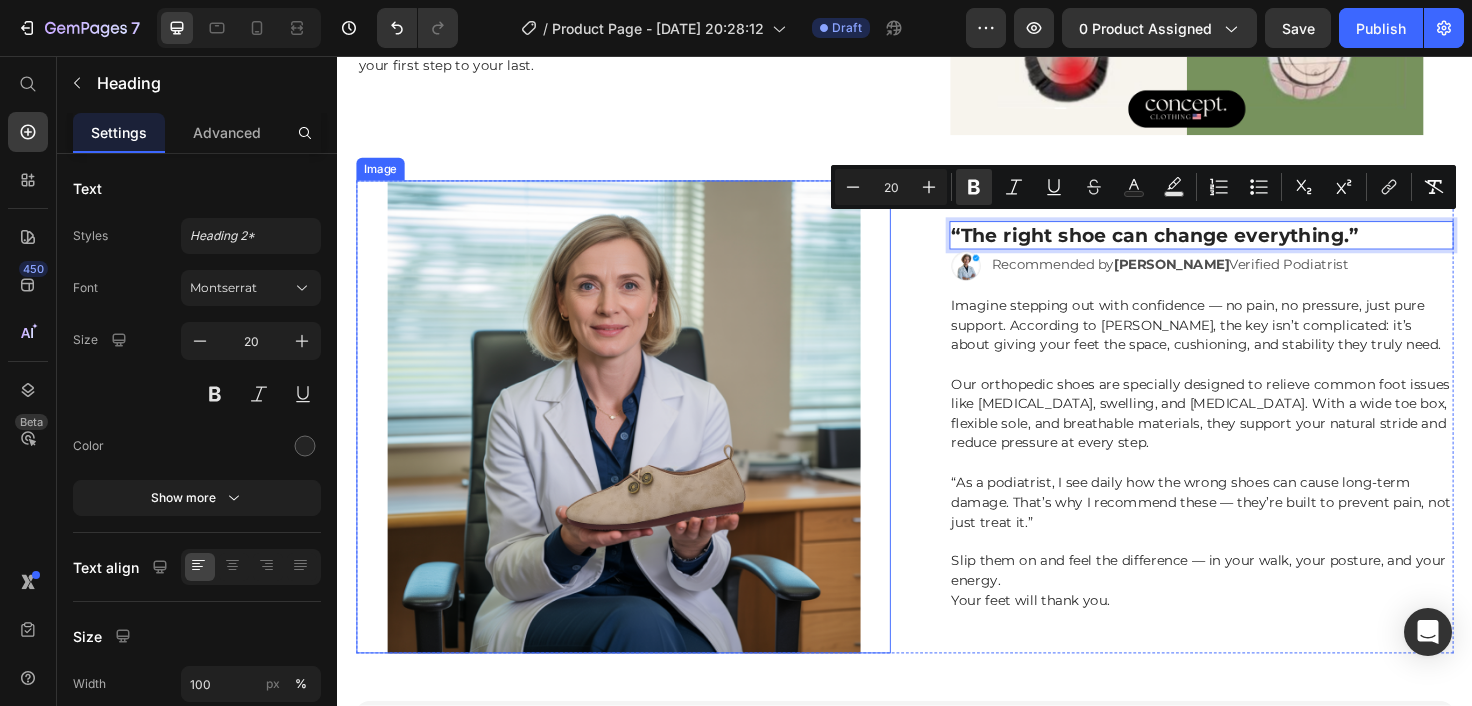 click at bounding box center (639, 438) 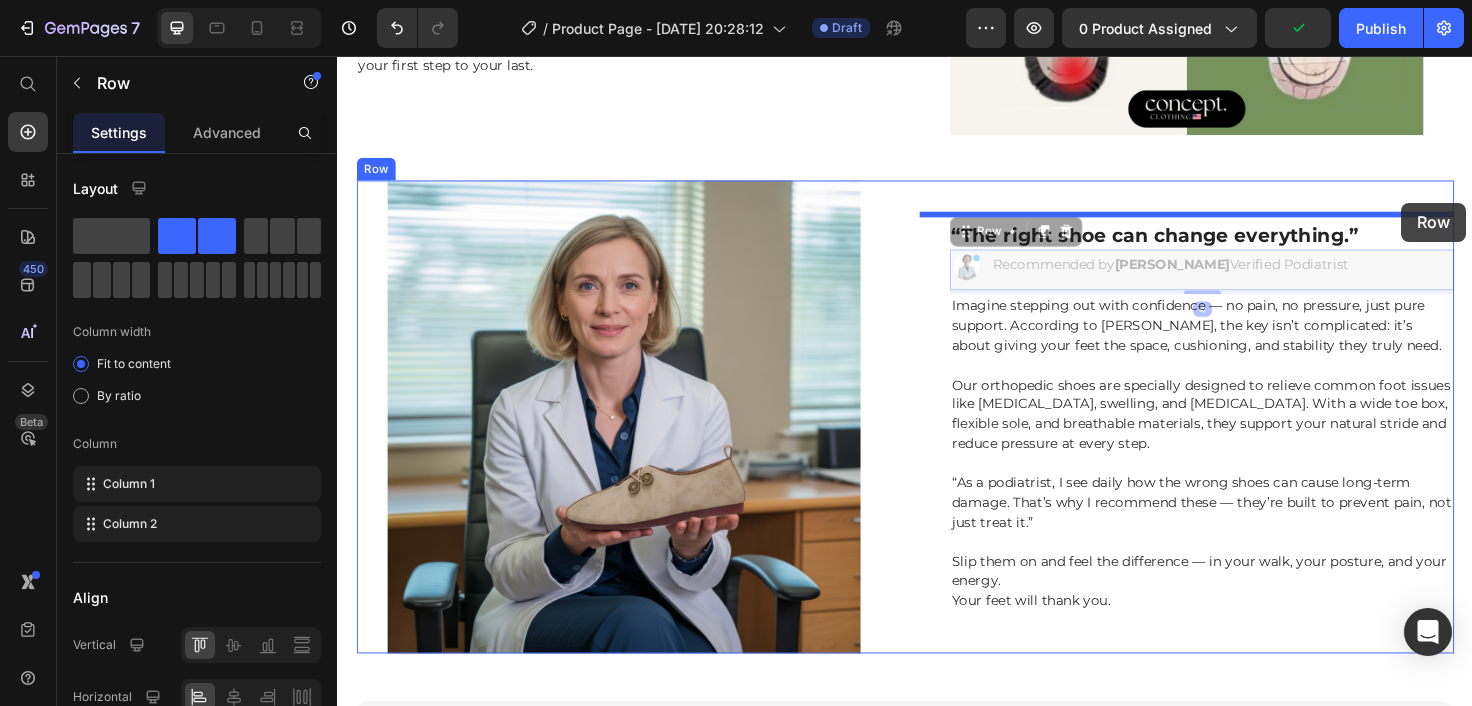 drag, startPoint x: 1473, startPoint y: 280, endPoint x: 1462, endPoint y: 214, distance: 66.910385 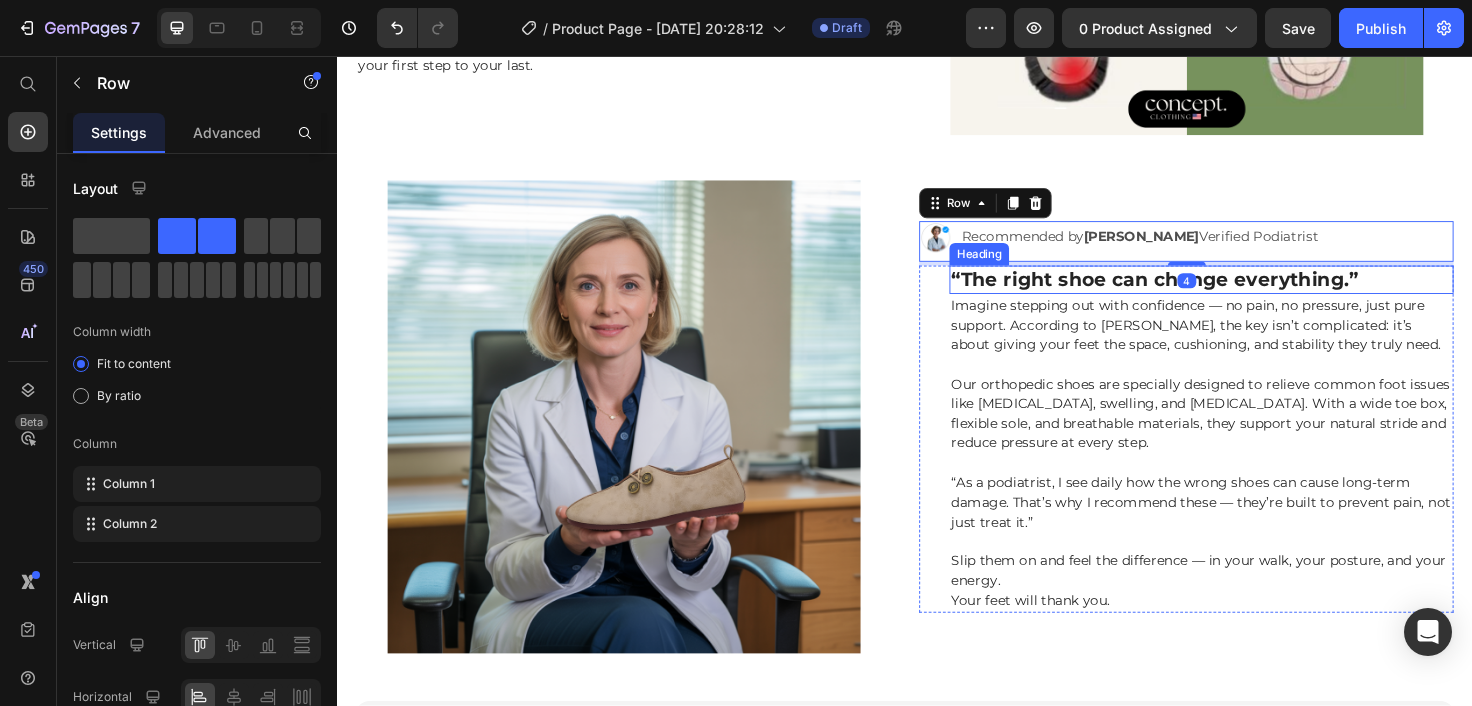 click on "⁠⁠⁠⁠⁠⁠⁠ “The right shoe can change everything.”" at bounding box center [1250, 293] 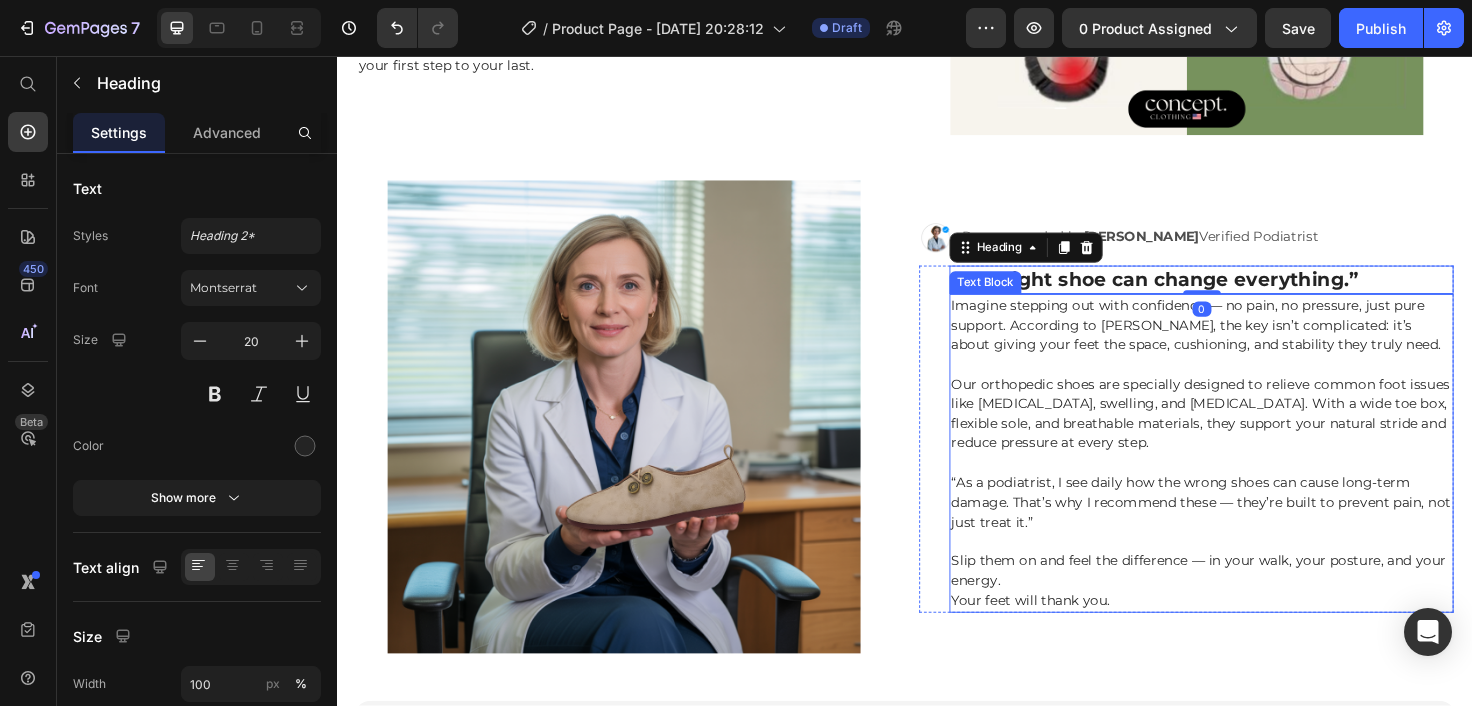 click on "Our orthopedic shoes are specially designed to relieve common foot issues like [MEDICAL_DATA], swelling, and [MEDICAL_DATA]. With a wide toe box, flexible sole, and breathable materials, they support your natural stride and reduce pressure at every step." at bounding box center [1249, 434] 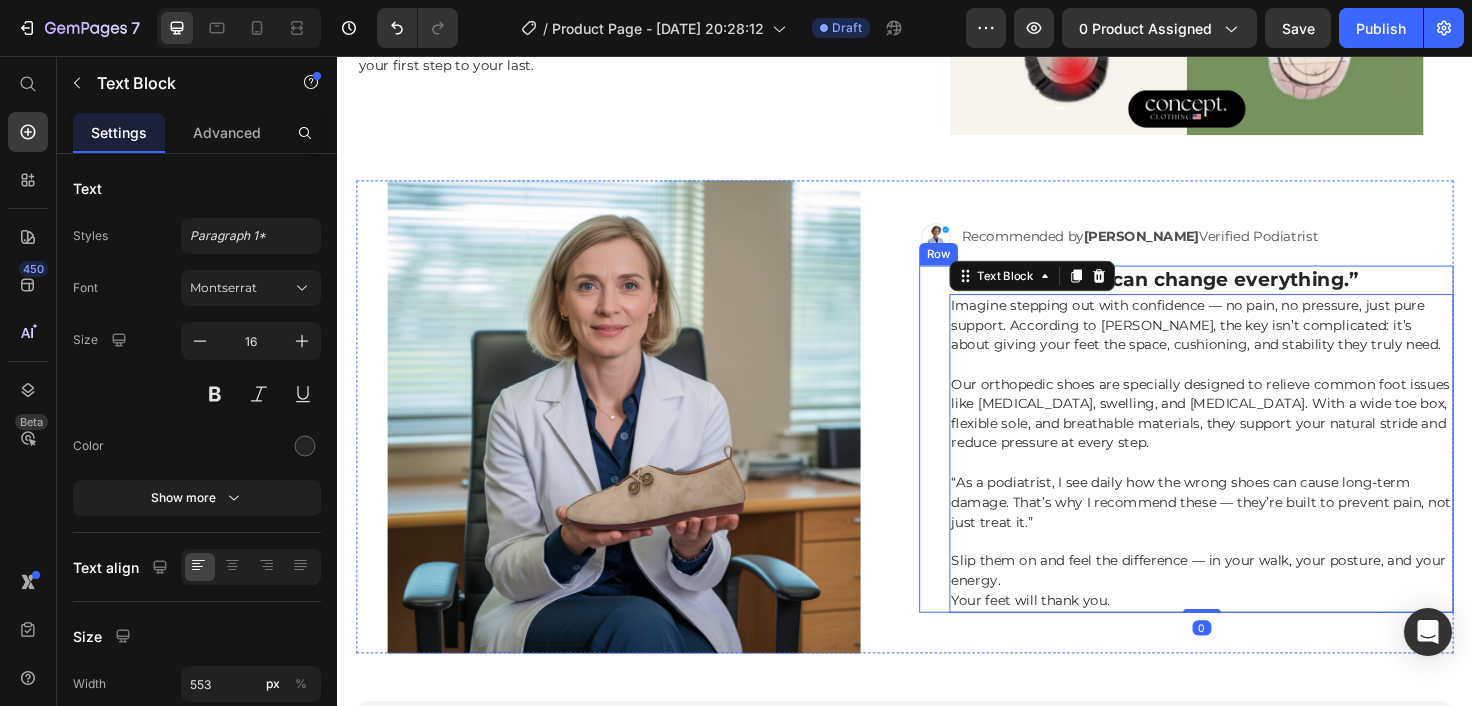 click on "Image Recommended by  Dr. Eleanor Vance  Verified Podiatrist  Text Block Row ⁠⁠⁠⁠⁠⁠⁠ “The right shoe can change everything.” Heading Imagine stepping out with confidence — no pain, no pressure, just pure support. According to Dr. Vance, the key isn’t complicated: it’s about giving your feet the space, cushioning, and stability they truly need. Our orthopedic shoes are specially designed to relieve common foot issues like bunions, swelling, and plantar fasciitis. With a wide toe box, flexible sole, and breathable materials, they support your natural stride and reduce pressure at every step. “As a podiatrist, I see daily how the wrong shoes can cause long-term damage. That’s why I recommend these — they’re built to prevent pain, not just treat it.” Slip them on and feel the difference — in your walk, your posture, and your energy. Your feet will thank you. Text Block   0 Row Image Row" at bounding box center (937, 438) 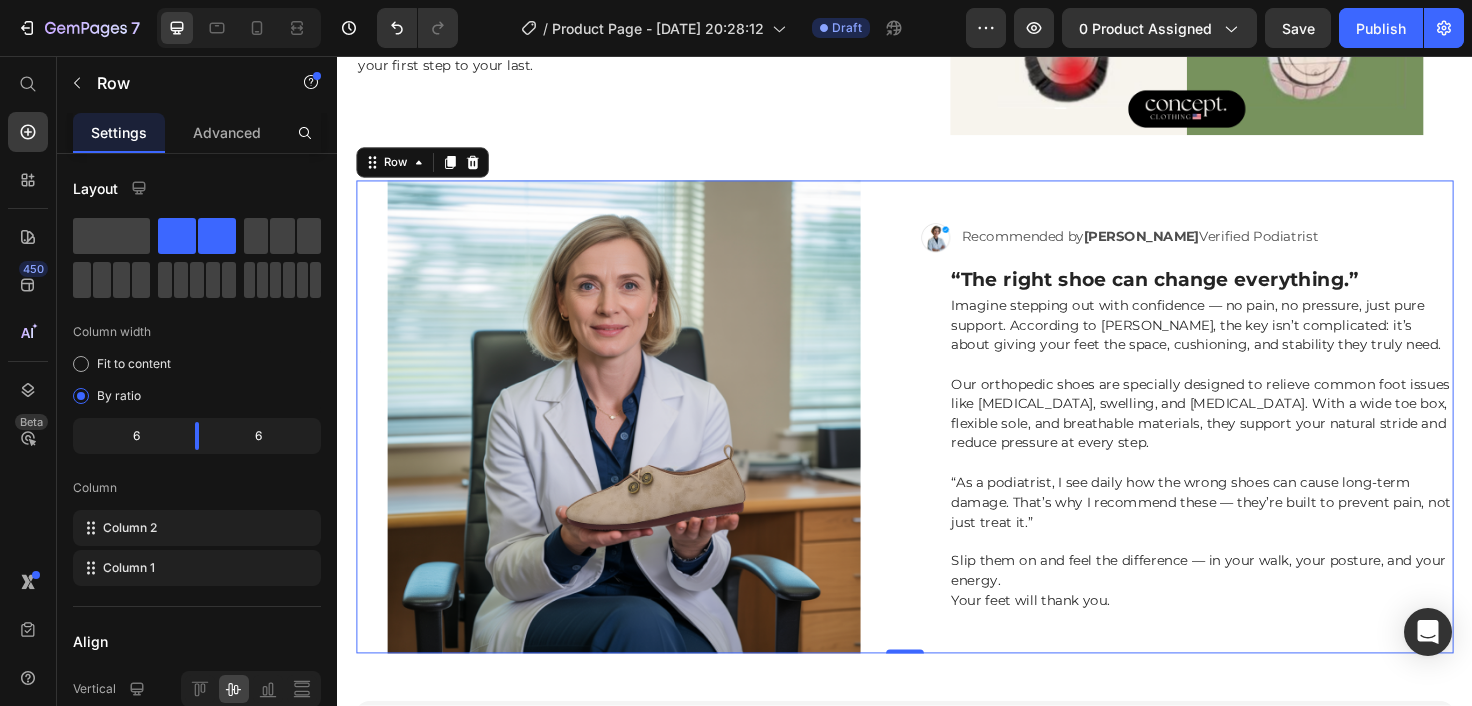 click on "Image Recommended by  Dr. Eleanor Vance  Verified Podiatrist  Text Block Row ⁠⁠⁠⁠⁠⁠⁠ “The right shoe can change everything.” Heading Imagine stepping out with confidence — no pain, no pressure, just pure support. According to Dr. Vance, the key isn’t complicated: it’s about giving your feet the space, cushioning, and stability they truly need. Our orthopedic shoes are specially designed to relieve common foot issues like bunions, swelling, and plantar fasciitis. With a wide toe box, flexible sole, and breathable materials, they support your natural stride and reduce pressure at every step. “As a podiatrist, I see daily how the wrong shoes can cause long-term damage. That’s why I recommend these — they’re built to prevent pain, not just treat it.” Slip them on and feel the difference — in your walk, your posture, and your energy. Your feet will thank you. Text Block Row" at bounding box center [1234, 438] 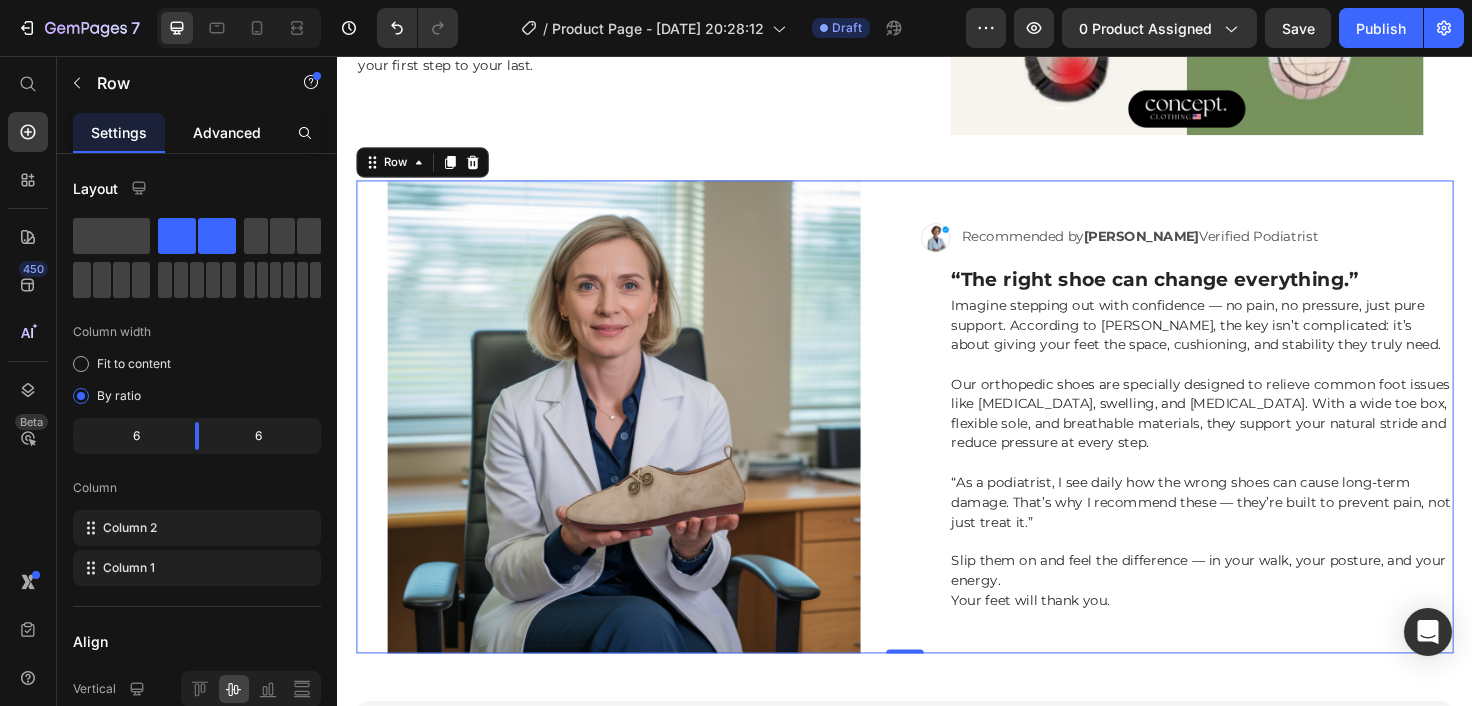click on "Advanced" at bounding box center (227, 132) 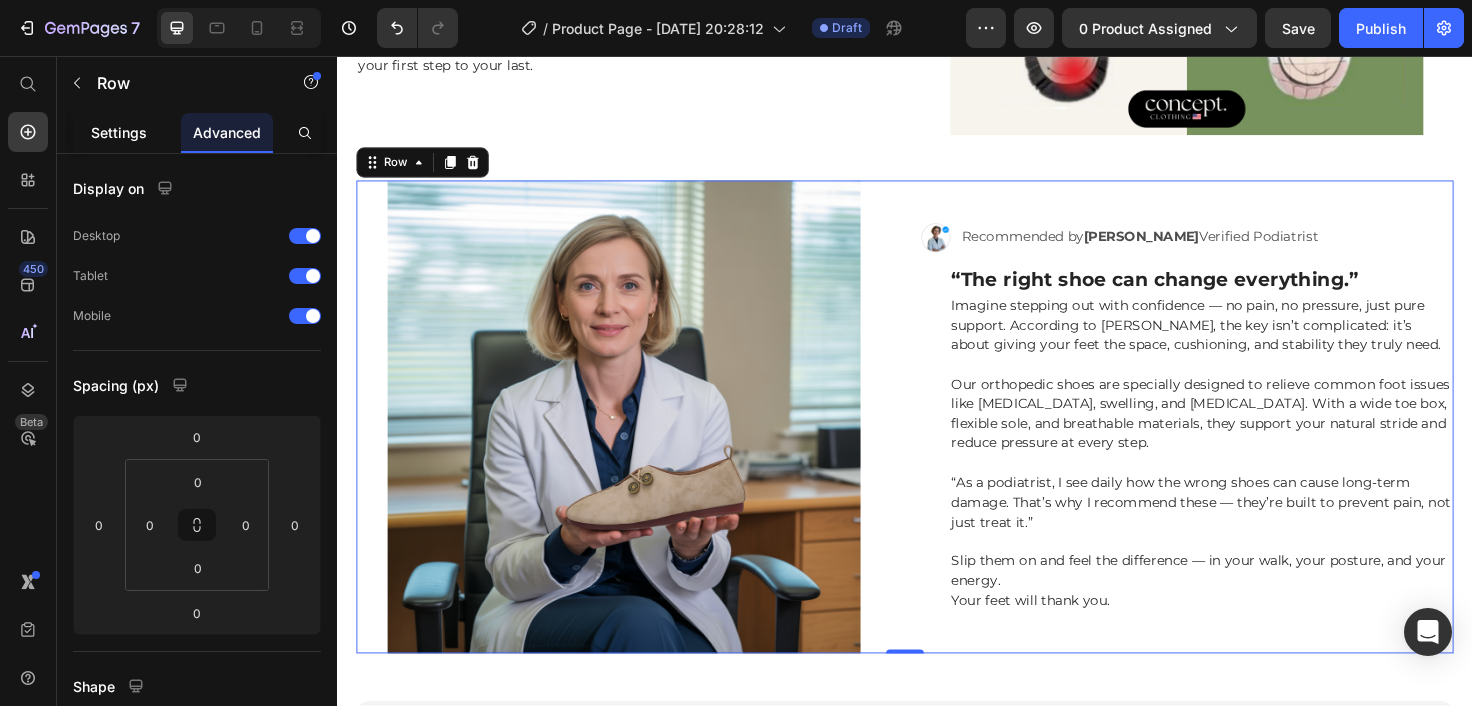 click on "Settings" at bounding box center (119, 132) 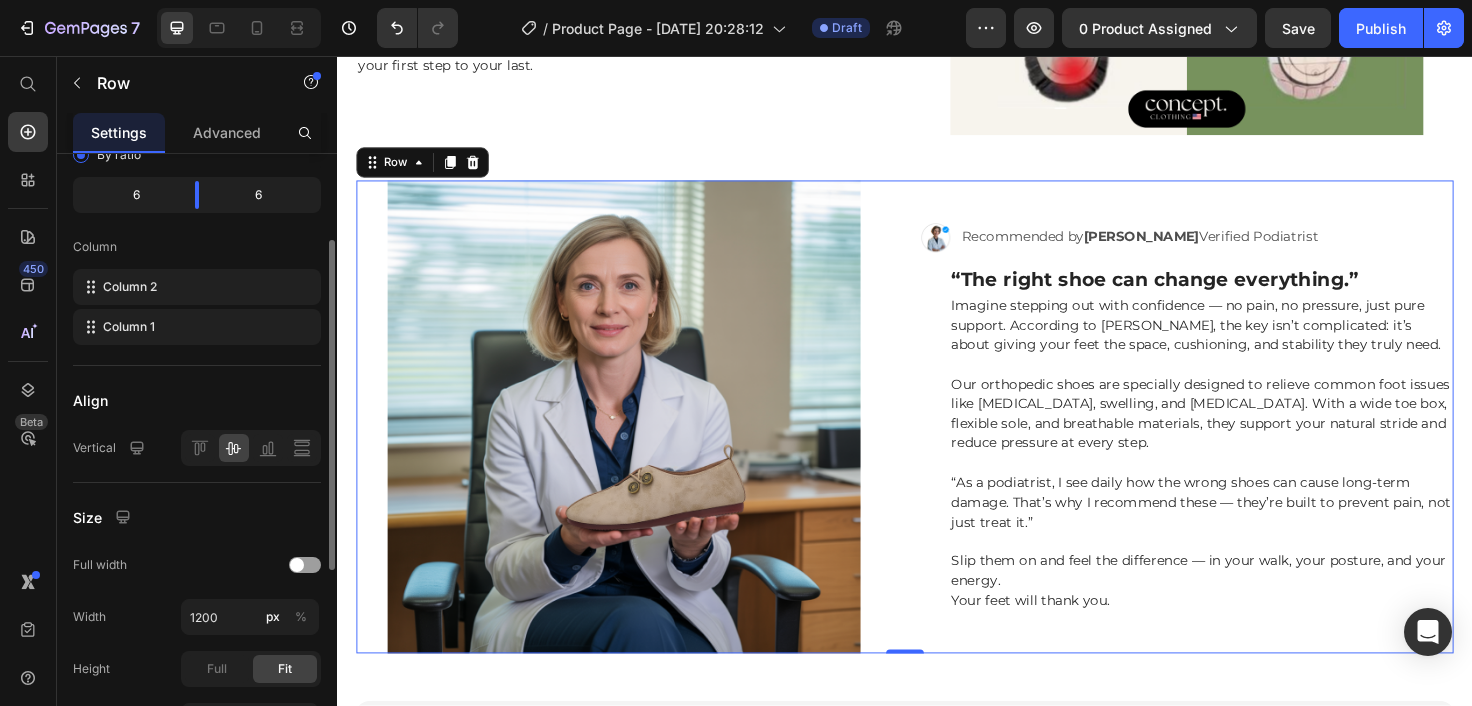 scroll, scrollTop: 266, scrollLeft: 0, axis: vertical 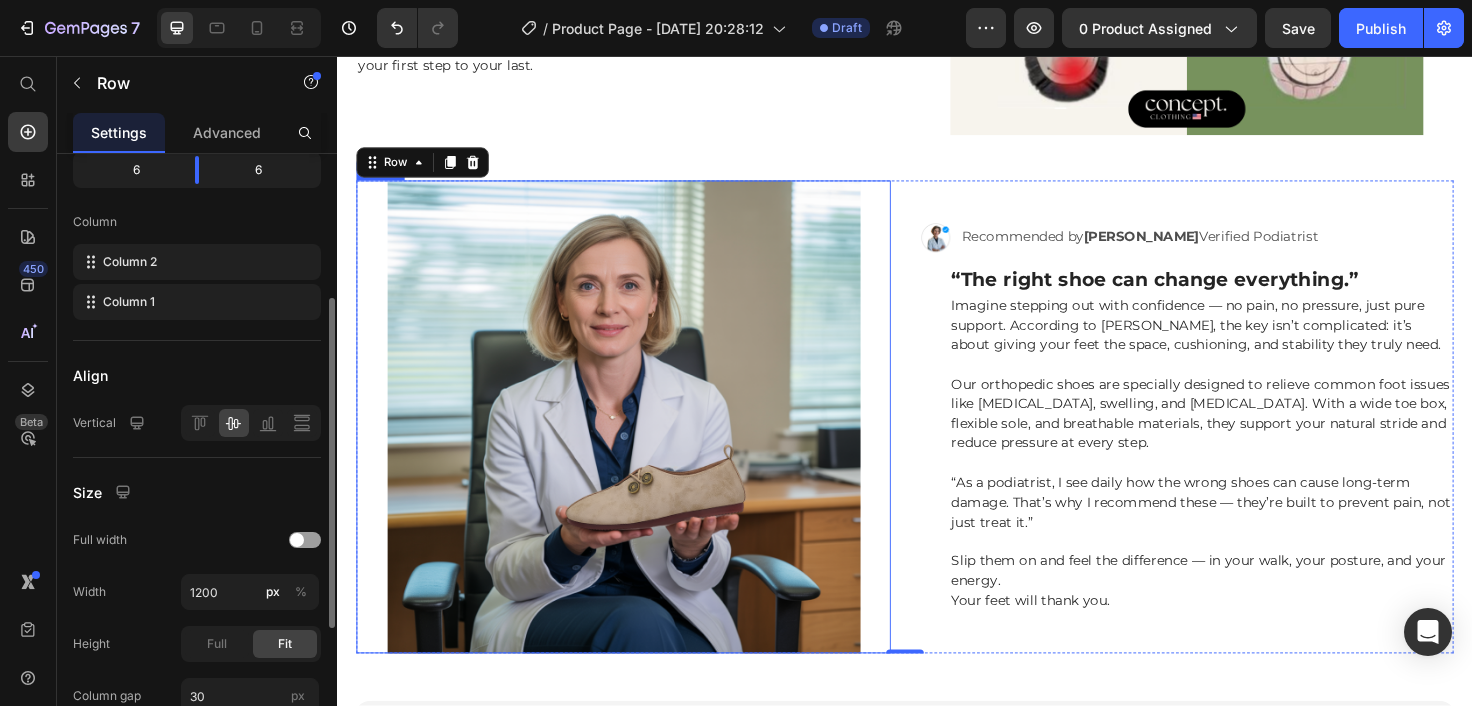 click at bounding box center (639, 438) 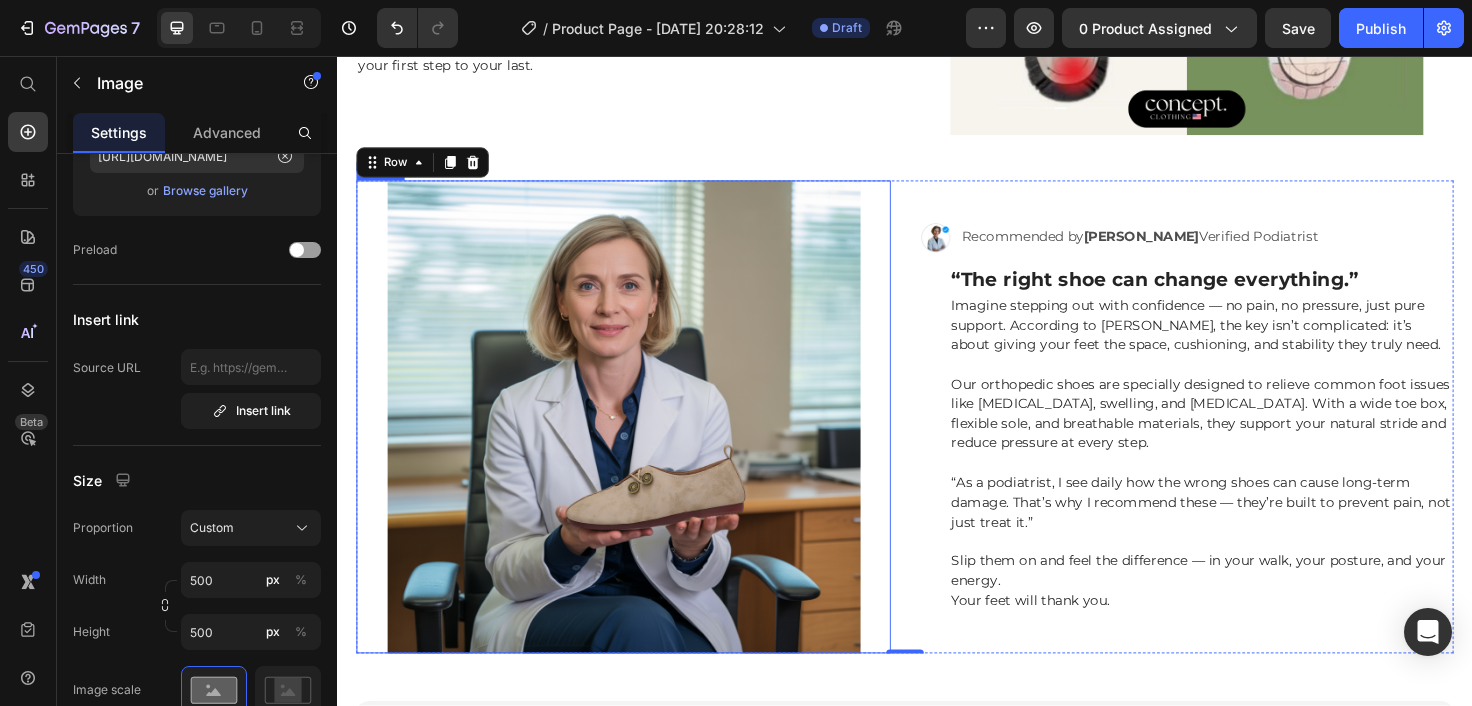 scroll, scrollTop: 0, scrollLeft: 0, axis: both 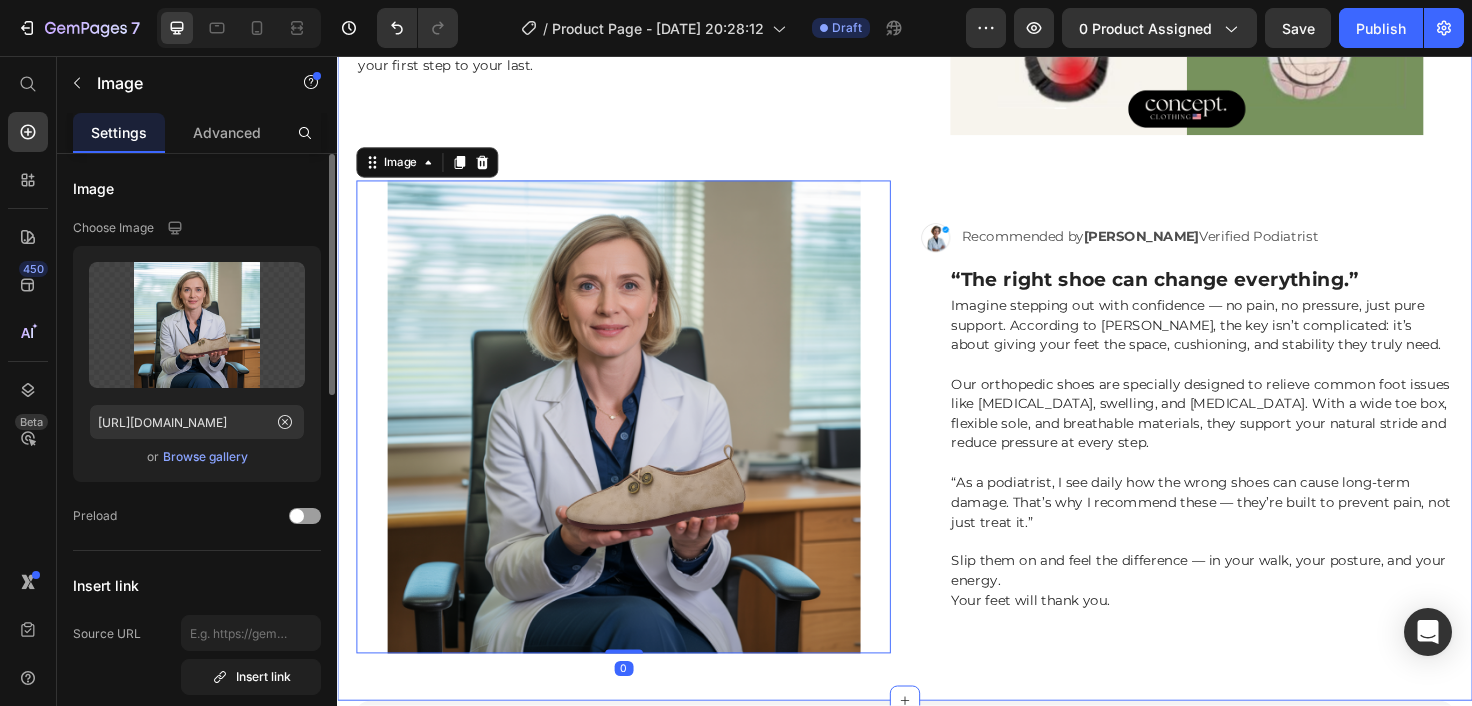 click on "⁠⁠⁠⁠⁠⁠⁠ ❌ Tired of Shoes That Leave You in Pain? ✅ Here’s What Real Comfort Looks Like. Heading If your feet are always sore, swollen, or cramped by the end of the day — you’re not alone. Most shoes are simply not made for real feet. At Concept Clothing, we design footwear that understands you. Our orthopedic shoes feature a wide toe box, soft flexible soles, and breathable materials to support foot health — not fight against it. Whether you’re managing bunions, neuropathy, or daily swelling, these are the shoes that actually help. Say goodbye to the red spots, pressure points, and stiff soles. And say hello to walking with comfort, support, and confidence — from your first step to your last. Text Block Row" at bounding box center (639, -110) 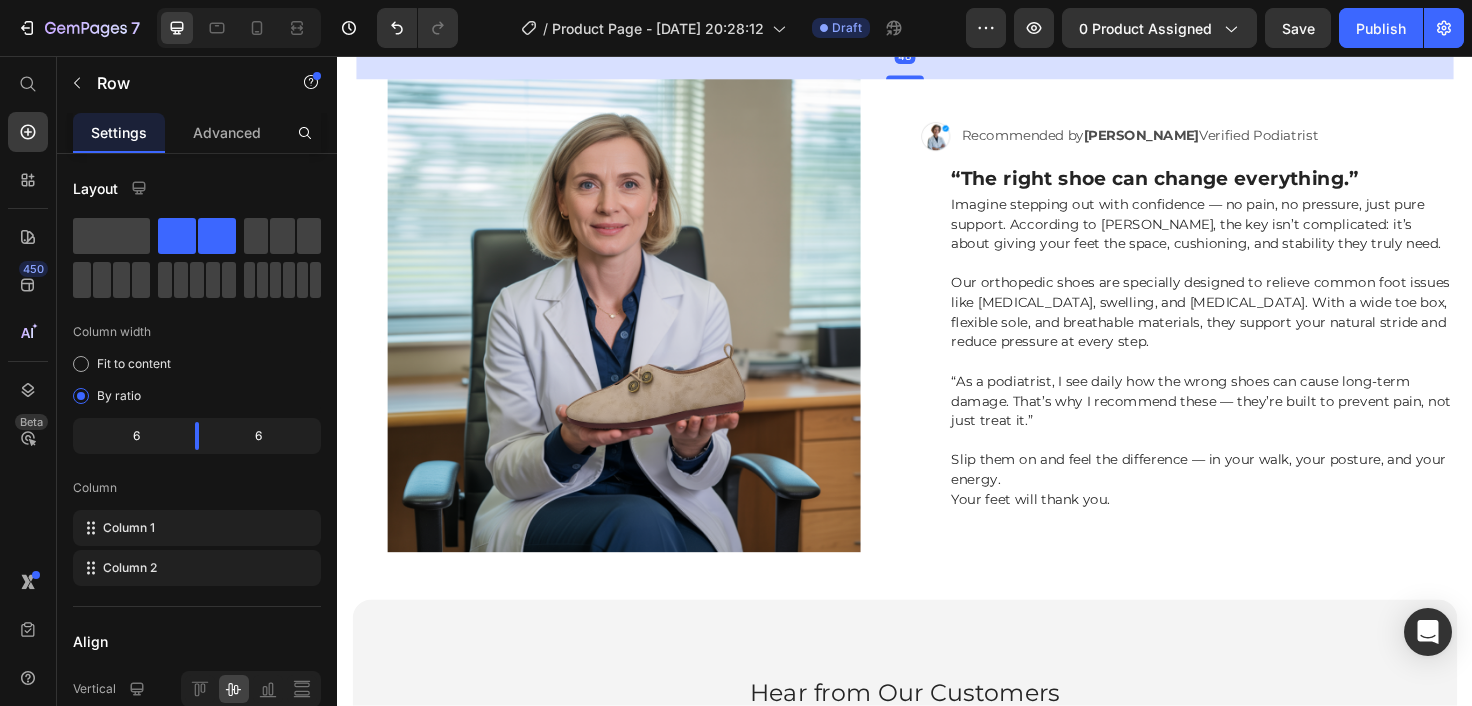 scroll, scrollTop: 1887, scrollLeft: 0, axis: vertical 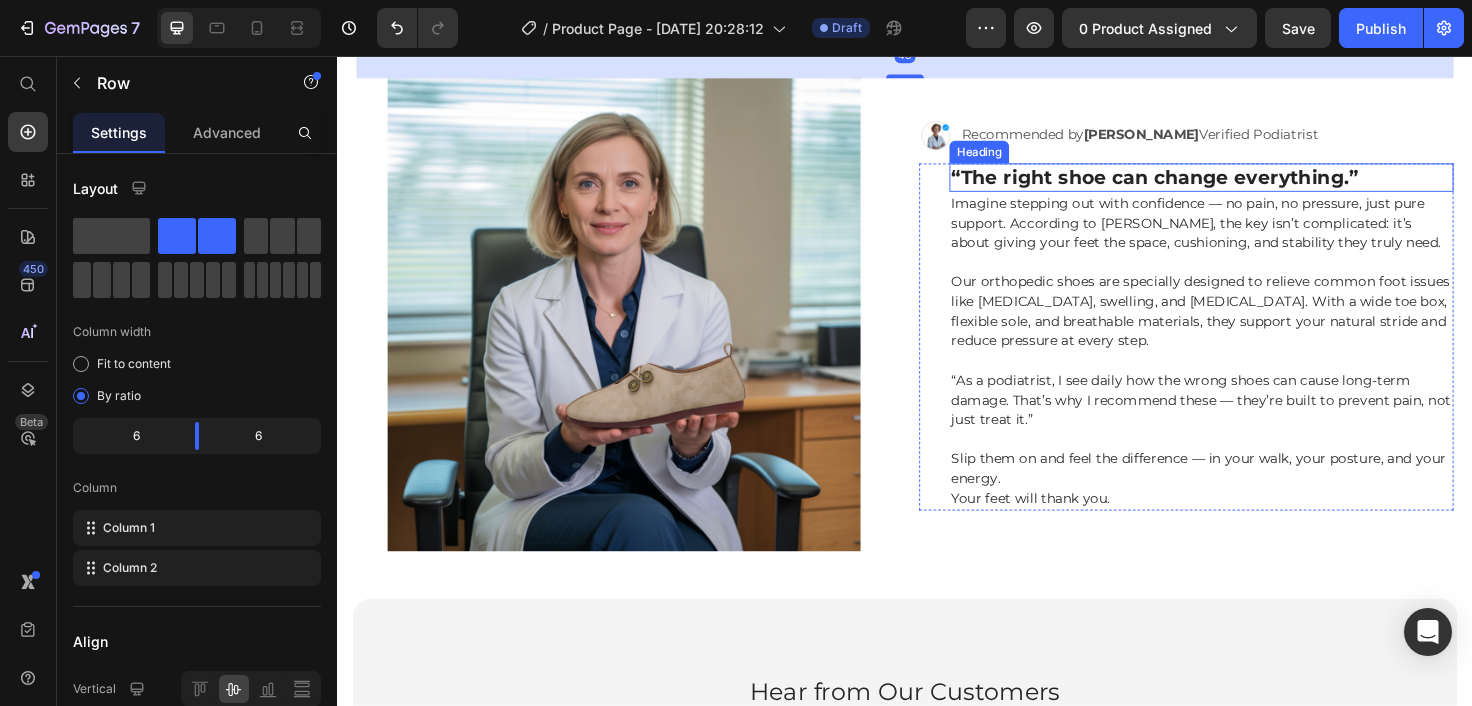 click on "⁠⁠⁠⁠⁠⁠⁠ “The right shoe can change everything.”" at bounding box center (1250, 185) 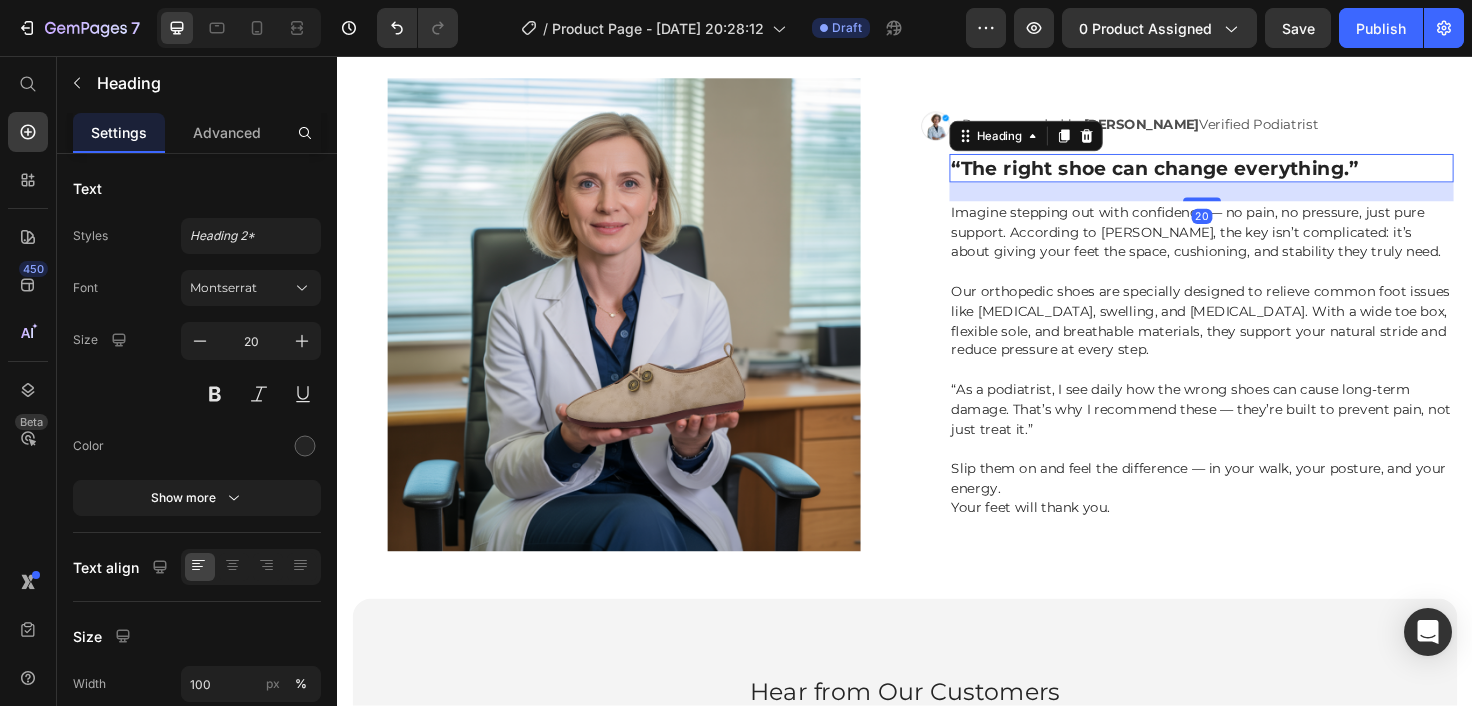 drag, startPoint x: 1250, startPoint y: 192, endPoint x: 1249, endPoint y: 212, distance: 20.024984 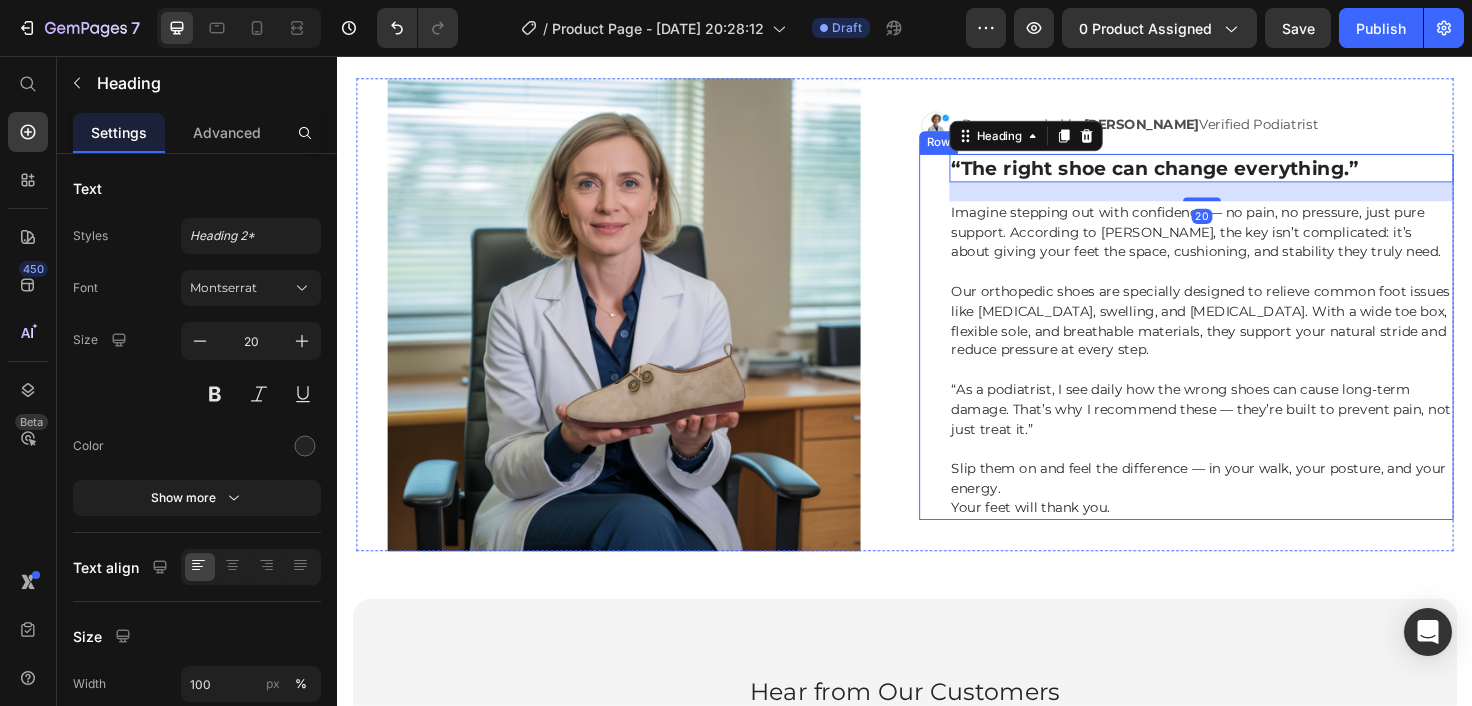 click on "⁠⁠⁠⁠⁠⁠⁠ “The right shoe can change everything.” Heading   20 Imagine stepping out with confidence — no pain, no pressure, just pure support. According to Dr. Vance, the key isn’t complicated: it’s about giving your feet the space, cushioning, and stability they truly need. Our orthopedic shoes are specially designed to relieve common foot issues like bunions, swelling, and plantar fasciitis. With a wide toe box, flexible sole, and breathable materials, they support your natural stride and reduce pressure at every step. “As a podiatrist, I see daily how the wrong shoes can cause long-term damage. That’s why I recommend these — they’re built to prevent pain, not just treat it.” Slip them on and feel the difference — in your walk, your posture, and your energy. Your feet will thank you. Text Block Row" at bounding box center (1234, 353) 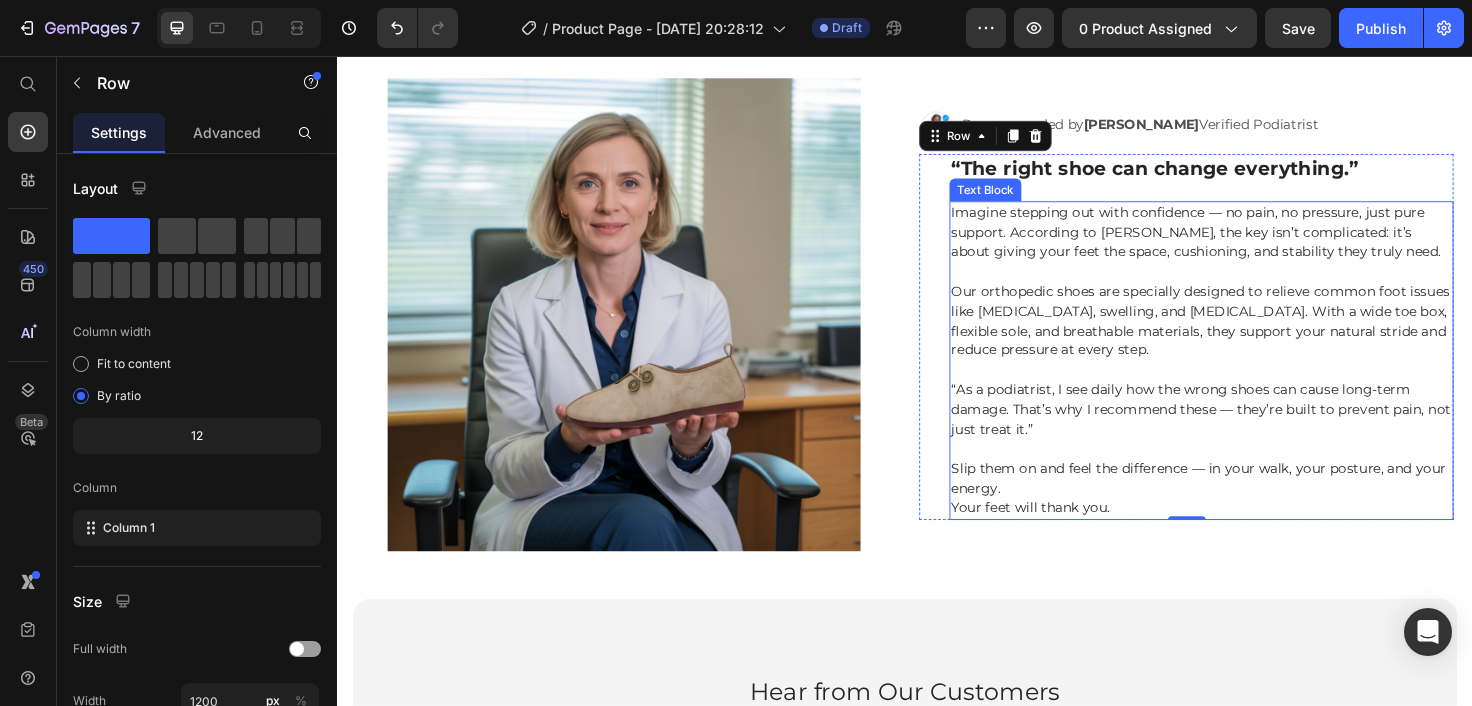 click on "Imagine stepping out with confidence — no pain, no pressure, just pure support. According to [PERSON_NAME], the key isn’t complicated: it’s about giving your feet the space, cushioning, and stability they truly need." at bounding box center [1245, 243] 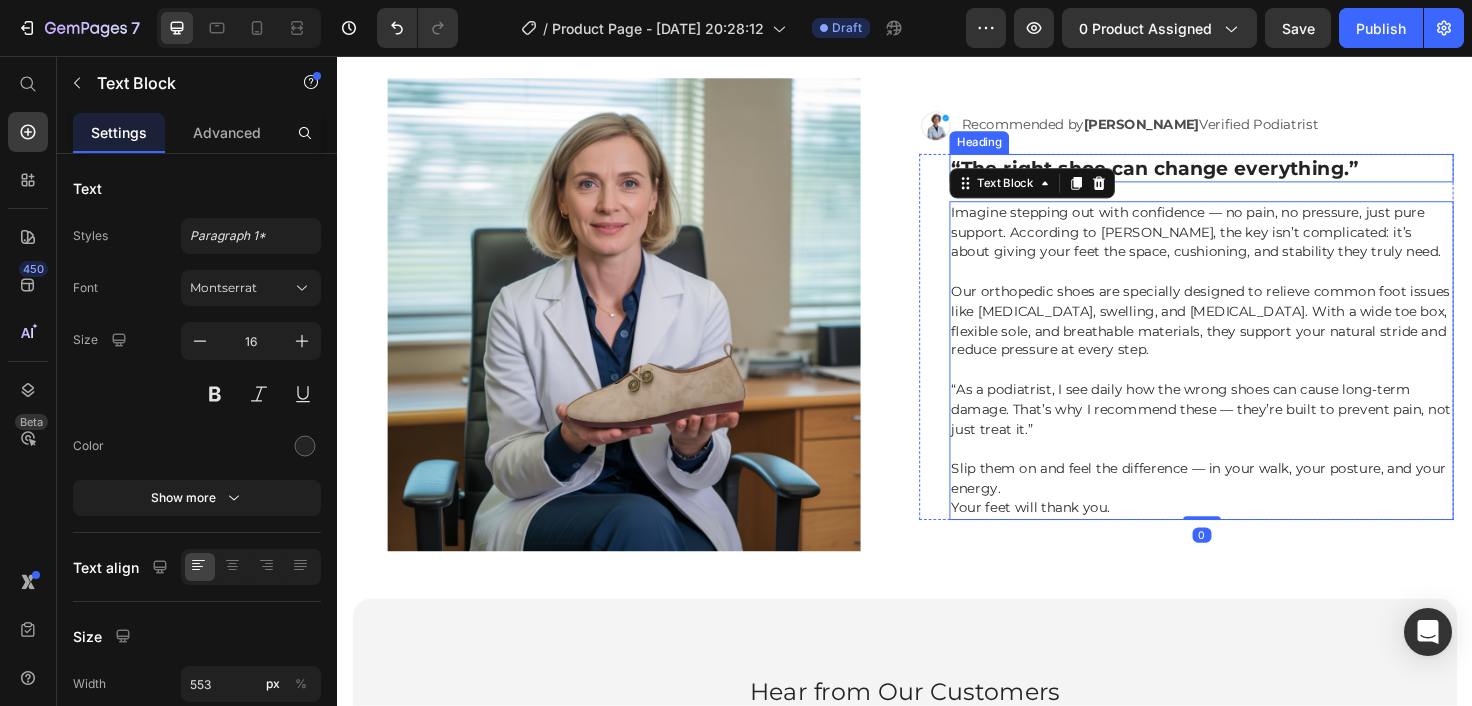 click on "⁠⁠⁠⁠⁠⁠⁠ “The right shoe can change everything.” Heading Imagine stepping out with confidence — no pain, no pressure, just pure support. According to Dr. Vance, the key isn’t complicated: it’s about giving your feet the space, cushioning, and stability they truly need. Our orthopedic shoes are specially designed to relieve common foot issues like bunions, swelling, and plantar fasciitis. With a wide toe box, flexible sole, and breathable materials, they support your natural stride and reduce pressure at every step. “As a podiatrist, I see daily how the wrong shoes can cause long-term damage. That’s why I recommend these — they’re built to prevent pain, not just treat it.” Slip them on and feel the difference — in your walk, your posture, and your energy. Your feet will thank you. Text Block   0" at bounding box center (1250, 353) 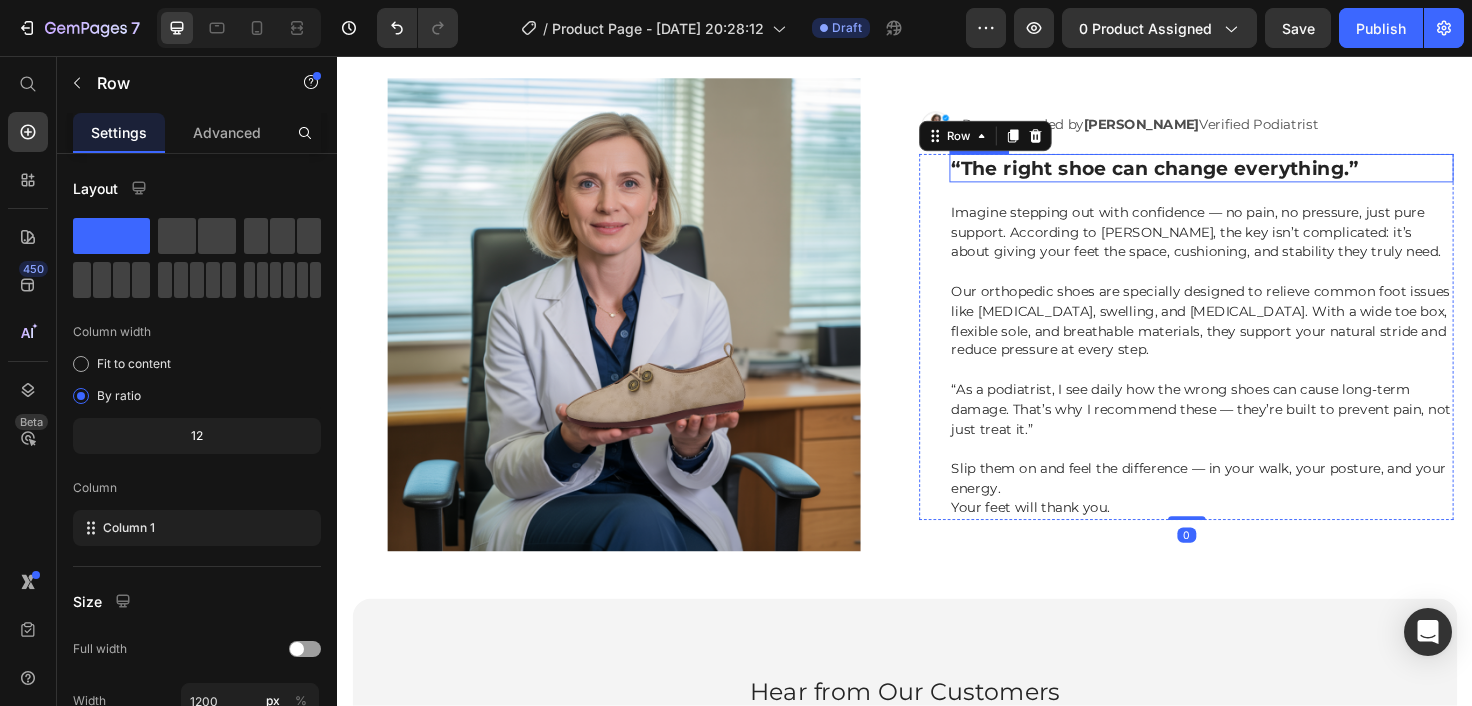 click on "“The right shoe can change everything.”" at bounding box center [1201, 175] 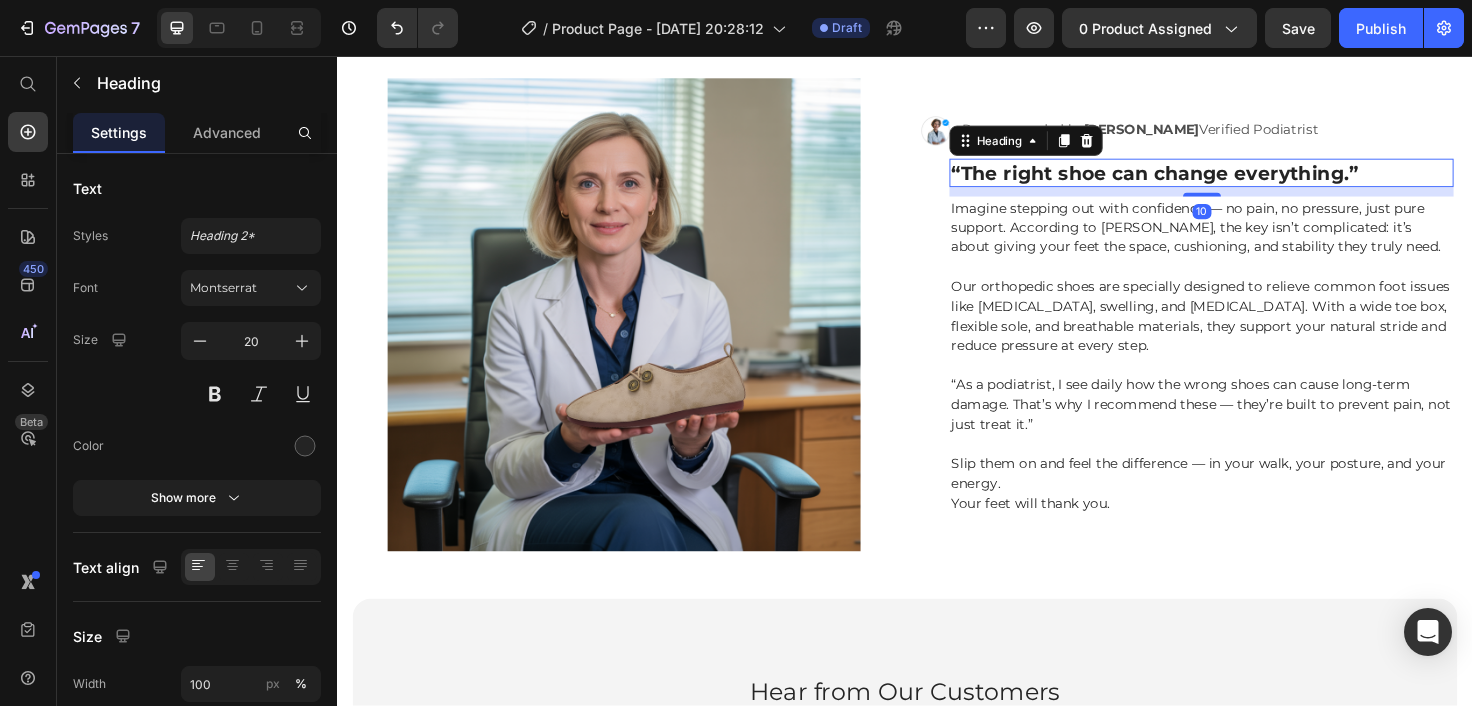 drag, startPoint x: 1245, startPoint y: 198, endPoint x: 1248, endPoint y: 188, distance: 10.440307 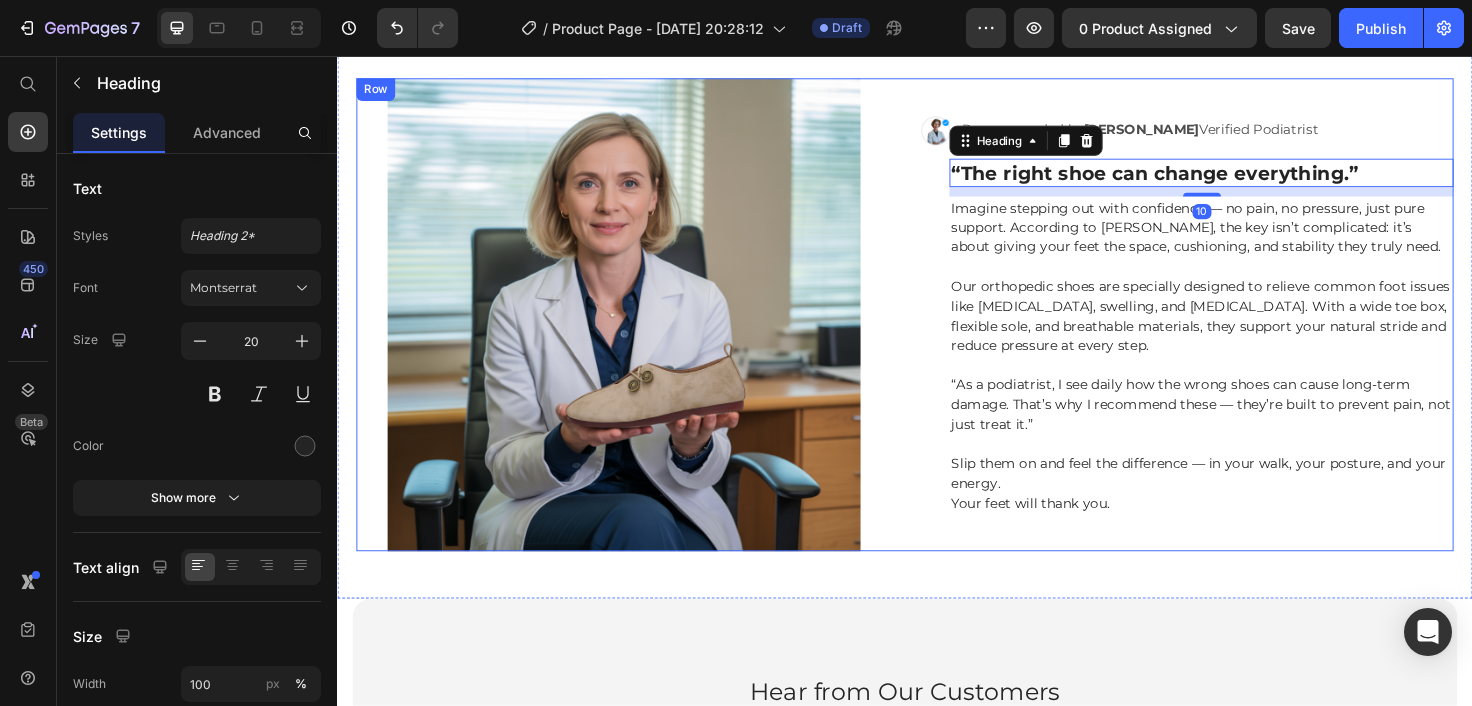click on "Image Recommended by  Dr. Eleanor Vance  Verified Podiatrist  Text Block Row ⁠⁠⁠⁠⁠⁠⁠ “The right shoe can change everything.” Heading   10 Imagine stepping out with confidence — no pain, no pressure, just pure support. According to Dr. Vance, the key isn’t complicated: it’s about giving your feet the space, cushioning, and stability they truly need. Our orthopedic shoes are specially designed to relieve common foot issues like bunions, swelling, and plantar fasciitis. With a wide toe box, flexible sole, and breathable materials, they support your natural stride and reduce pressure at every step. “As a podiatrist, I see daily how the wrong shoes can cause long-term damage. That’s why I recommend these — they’re built to prevent pain, not just treat it.” Slip them on and feel the difference — in your walk, your posture, and your energy. Your feet will thank you. Text Block Row" at bounding box center (1234, 330) 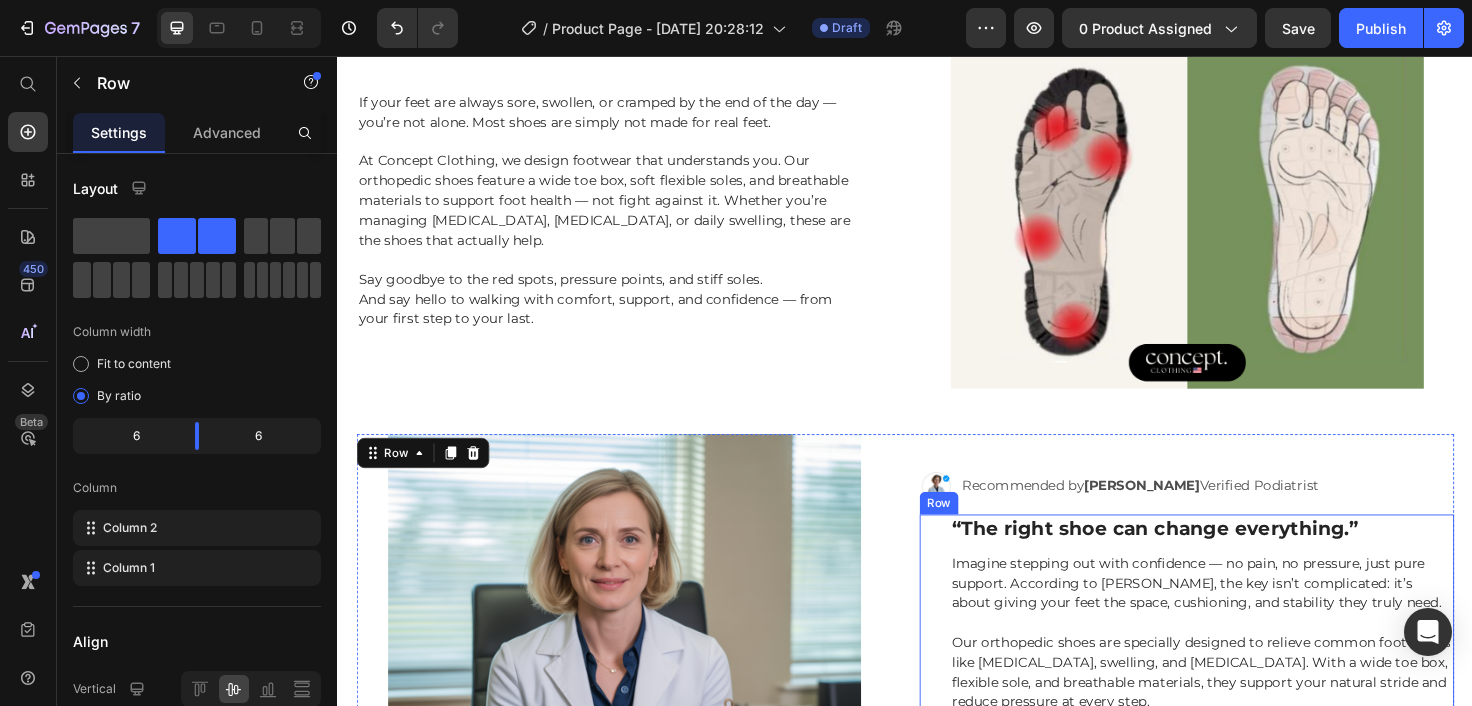 scroll, scrollTop: 1139, scrollLeft: 0, axis: vertical 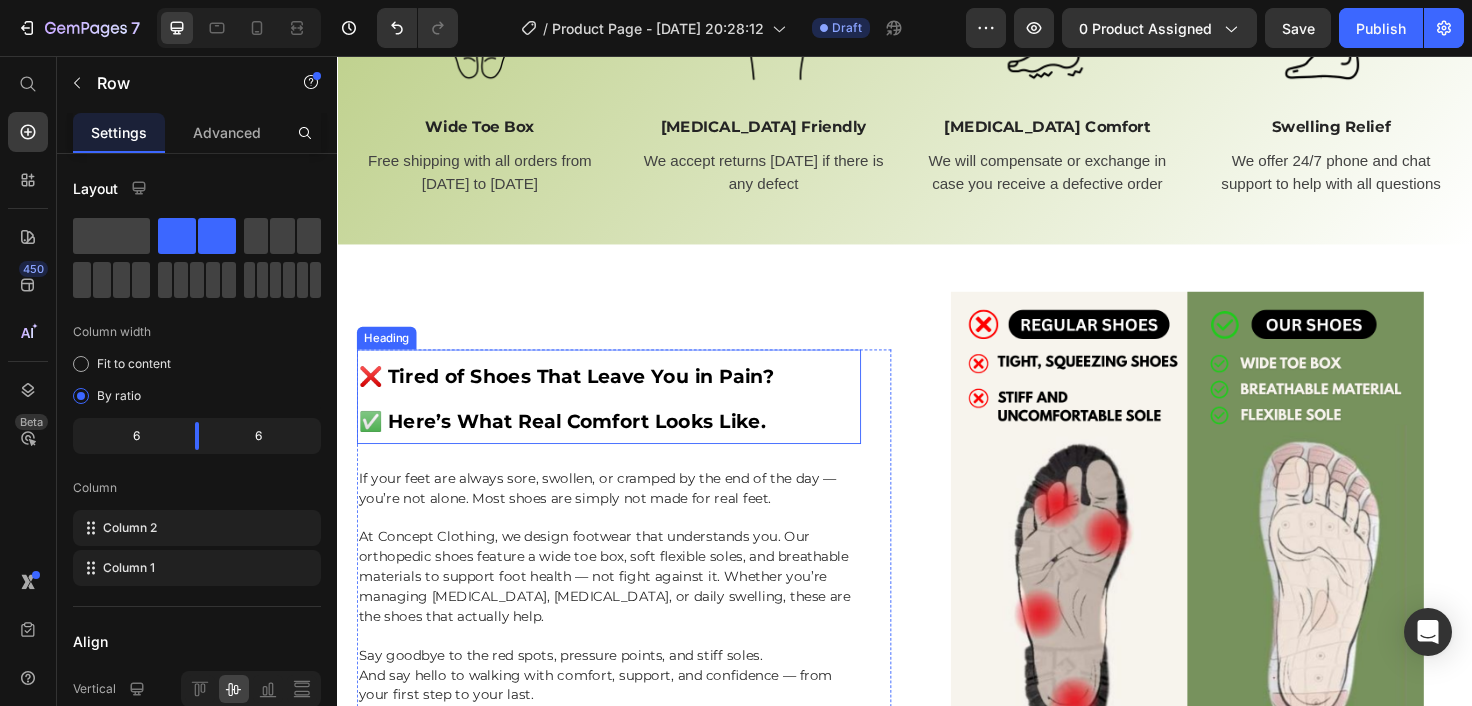 click on "✅ Here’s What Real Comfort Looks Like." at bounding box center (574, 443) 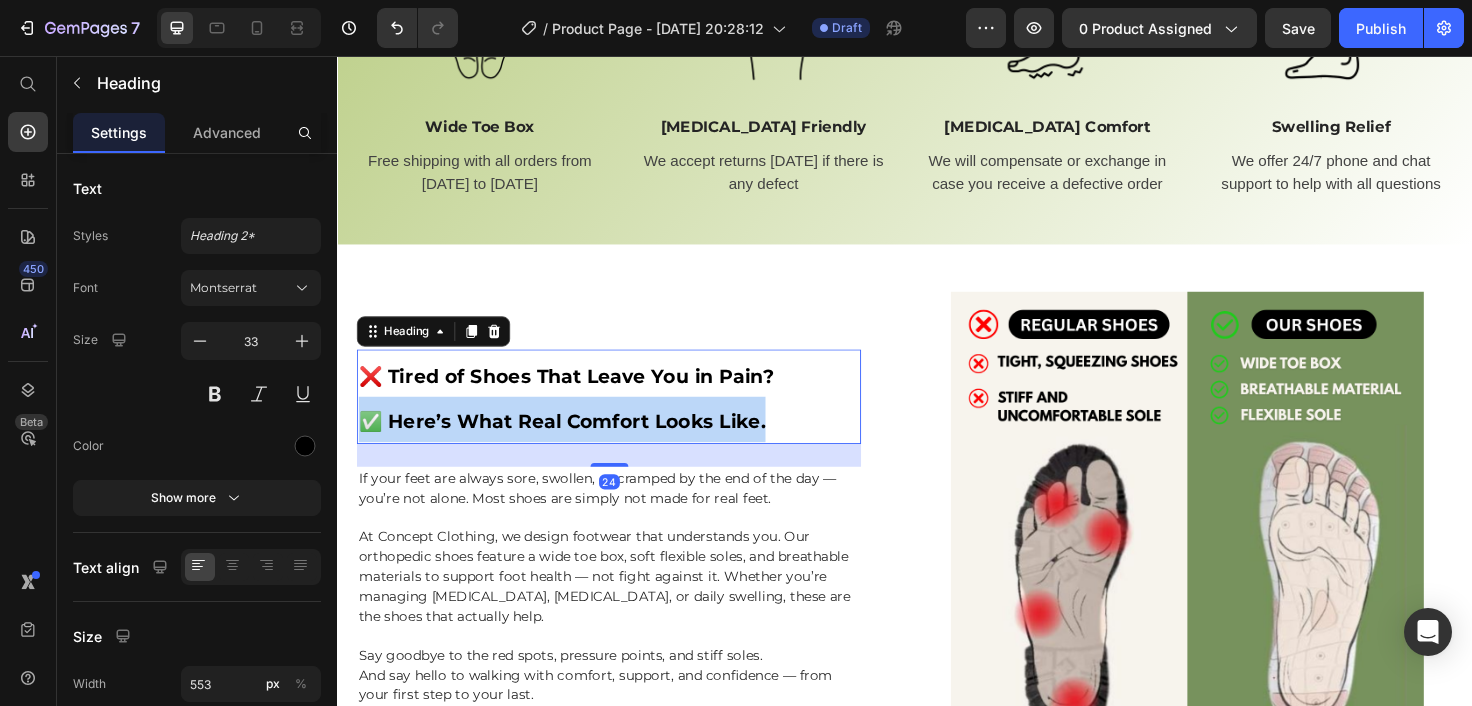 click on "✅ Here’s What Real Comfort Looks Like." at bounding box center (574, 443) 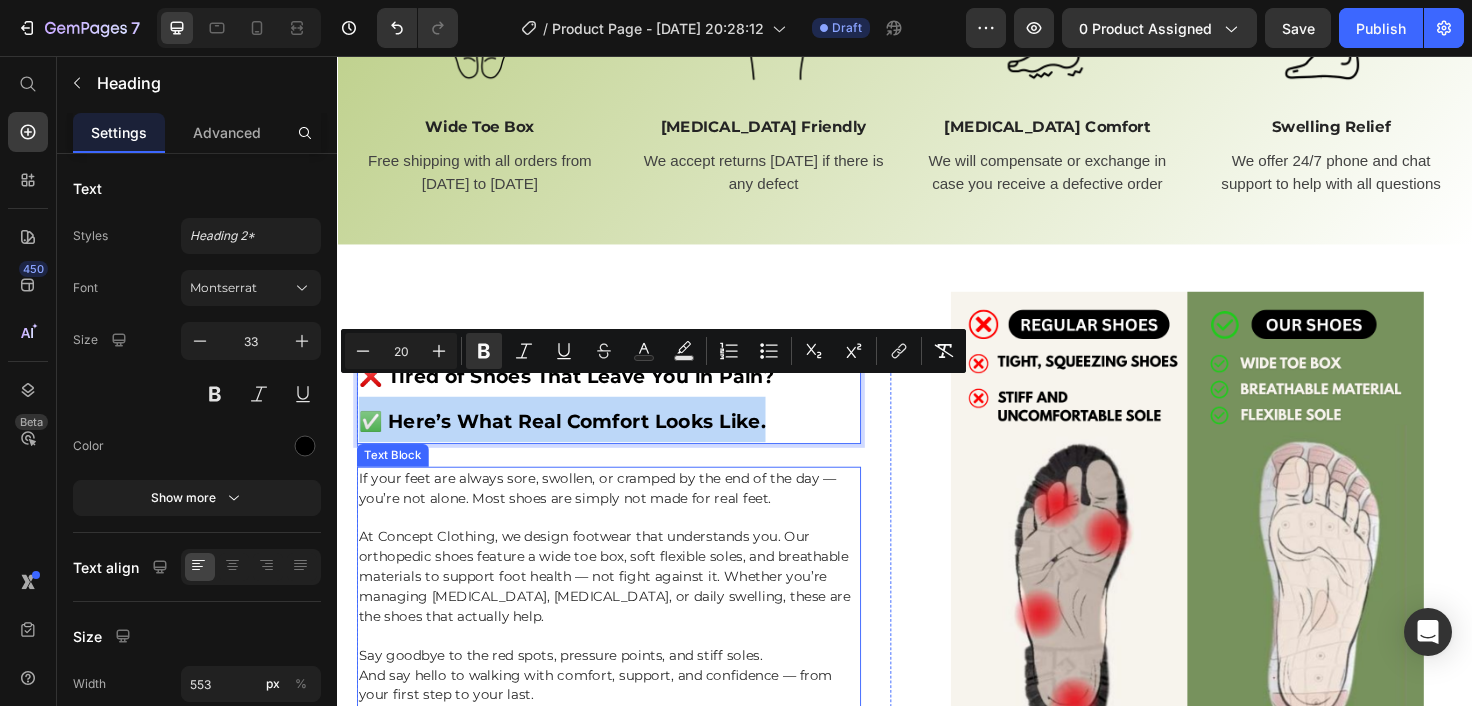 click on "If your feet are always sore, swollen, or cramped by the end of the day — you’re not alone. Most shoes are simply not made for real feet." at bounding box center (611, 513) 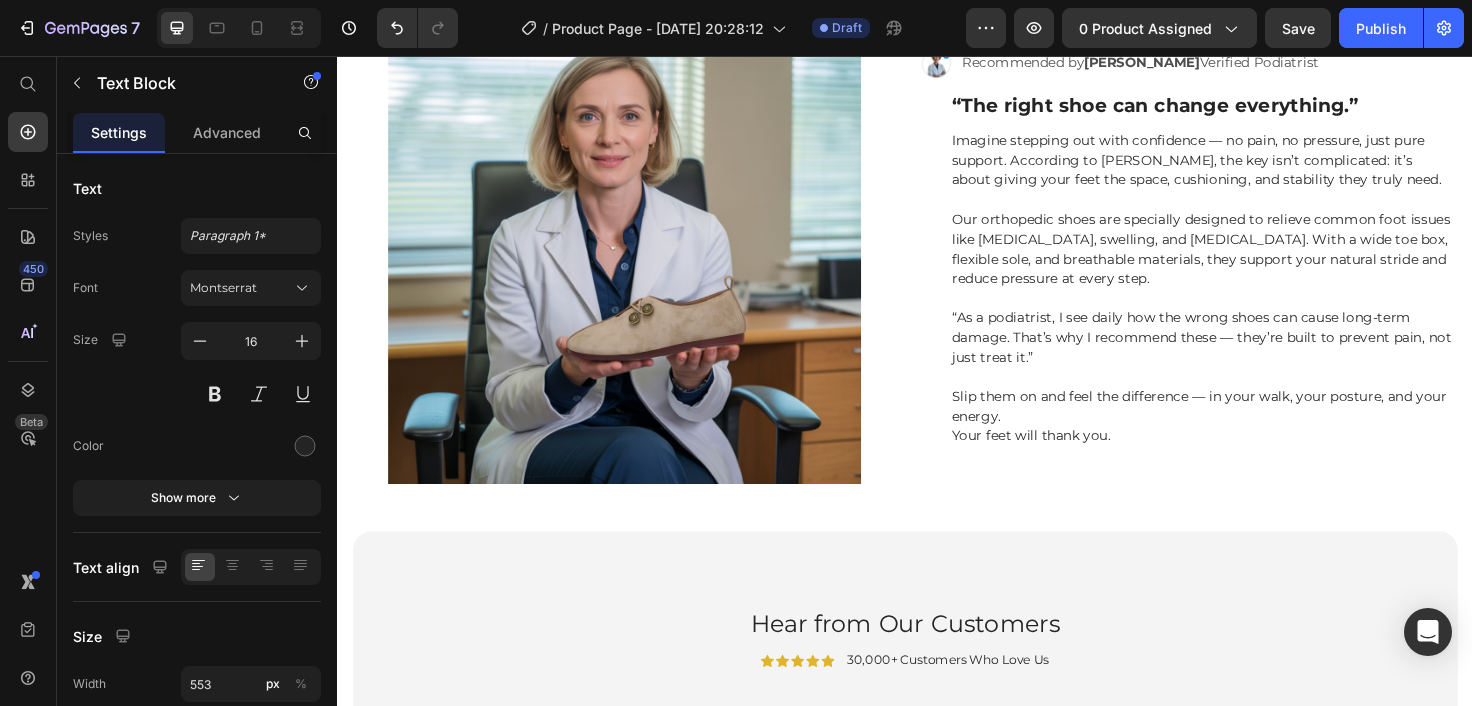 scroll, scrollTop: 976, scrollLeft: 0, axis: vertical 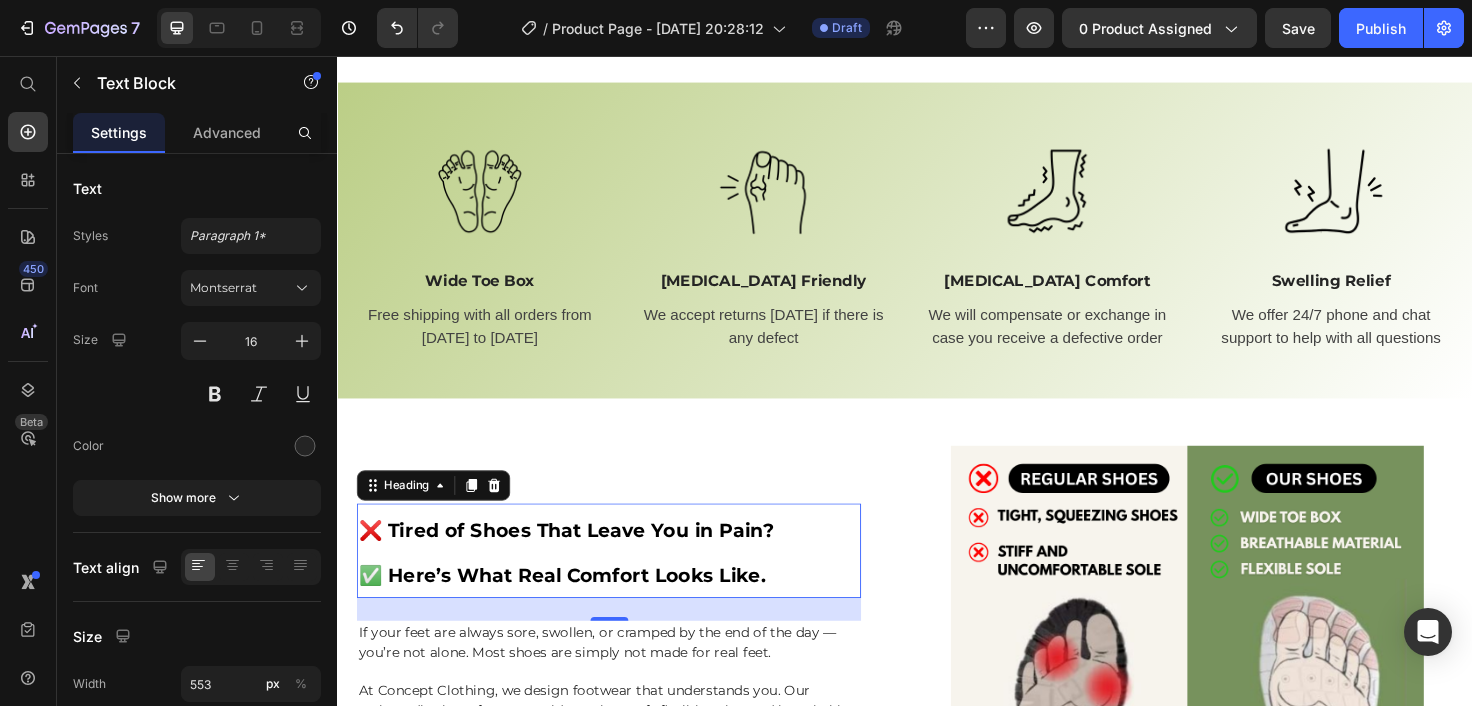 click on "✅ Here’s What Real Comfort Looks Like." at bounding box center (574, 606) 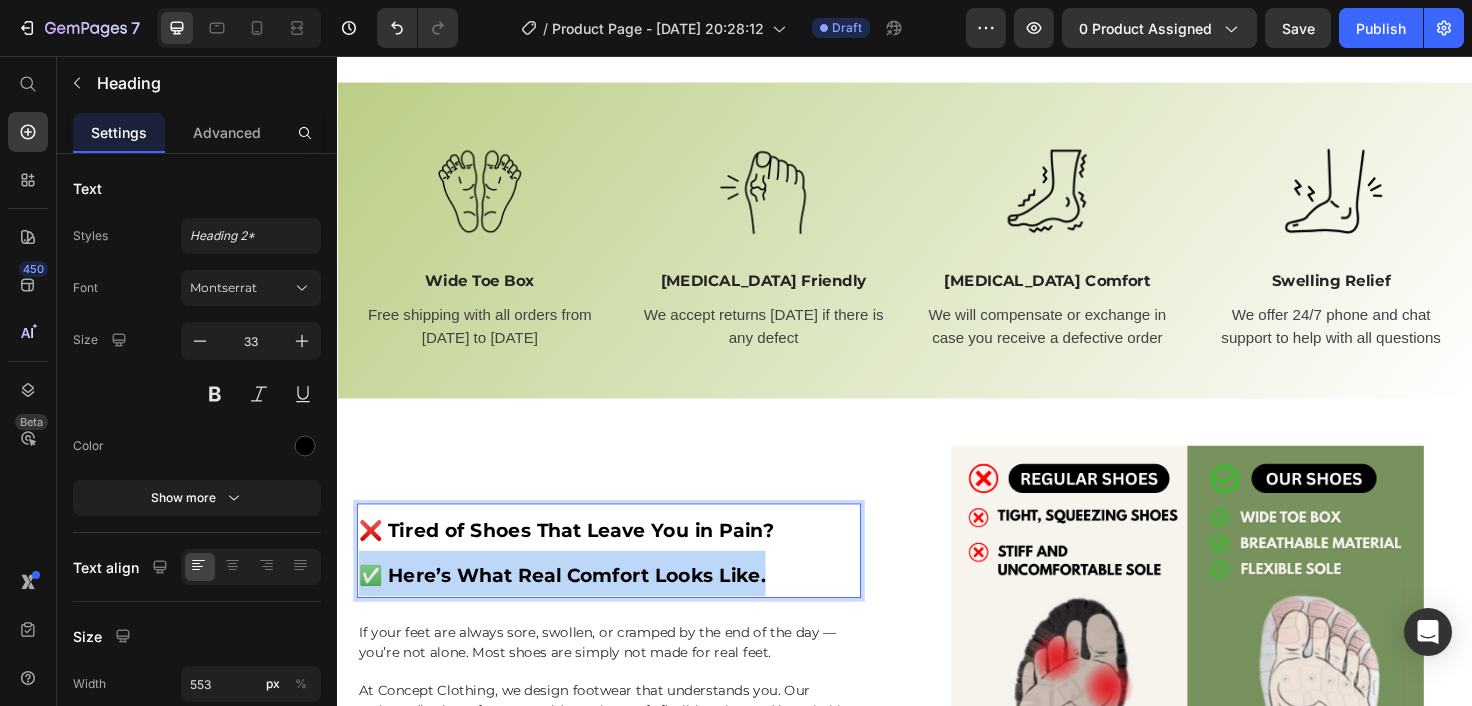 click on "✅ Here’s What Real Comfort Looks Like." at bounding box center (574, 606) 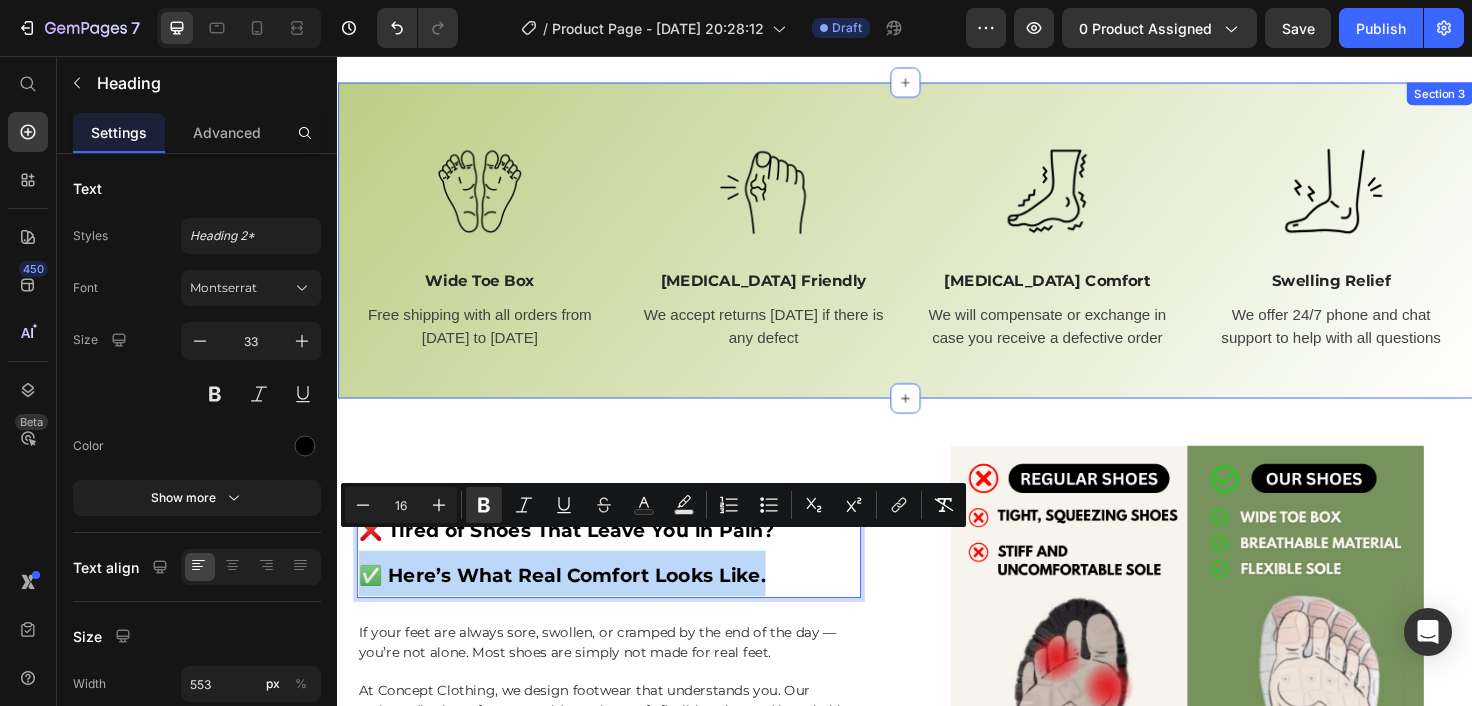 click on "Image  Wide Toe Box Text Block Free shipping with all orders
from April 1 to April 17 Text Image Bunion Friendly Text Block We accept returns within 7 days
if there is any defect Text Image Neuropathy Comfort Text Block We will compensate or exchange in case you receive a defective order Text Image Swelling Relief Text Block We offer 24/7 phone and chat support to help with all questions Text Row Section 3" at bounding box center (937, 252) 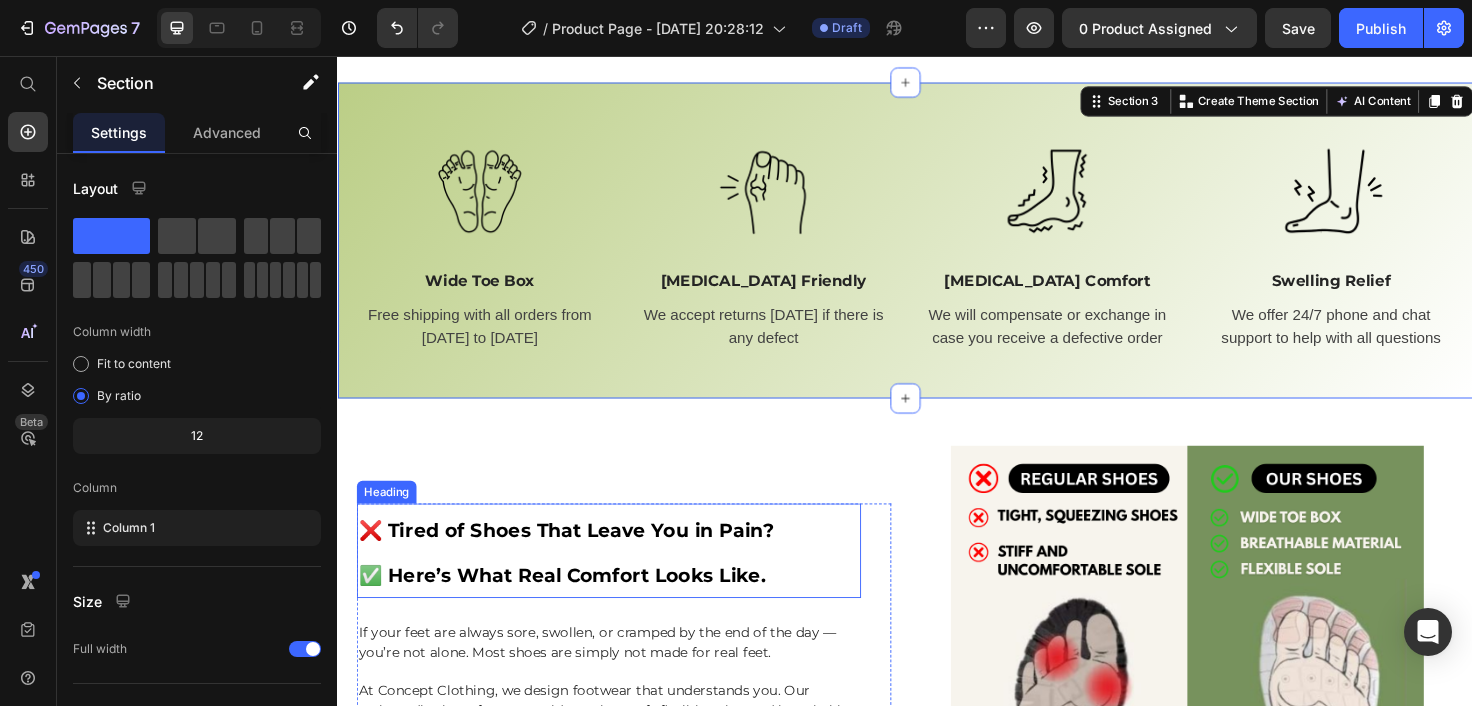 click on "❌ Tired of Shoes That Leave You in Pain?" at bounding box center (578, 558) 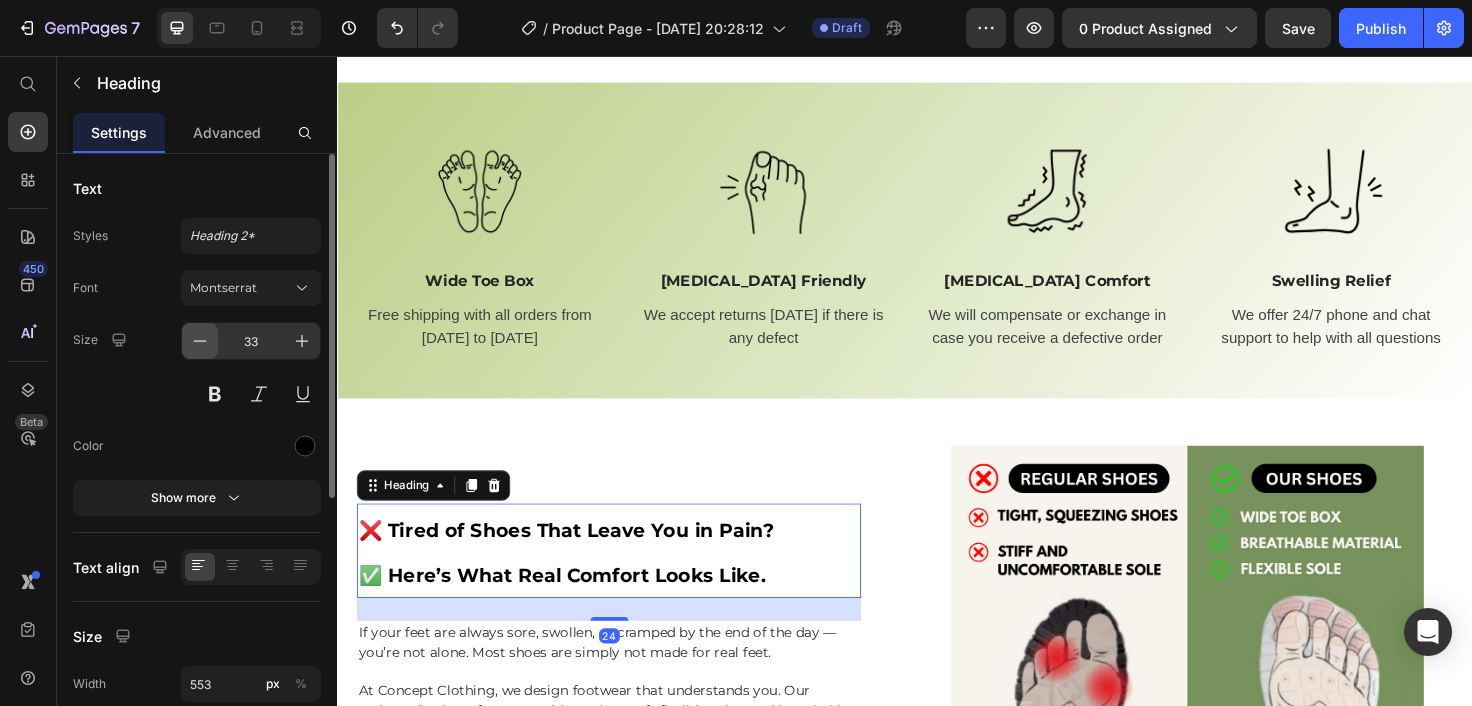 click 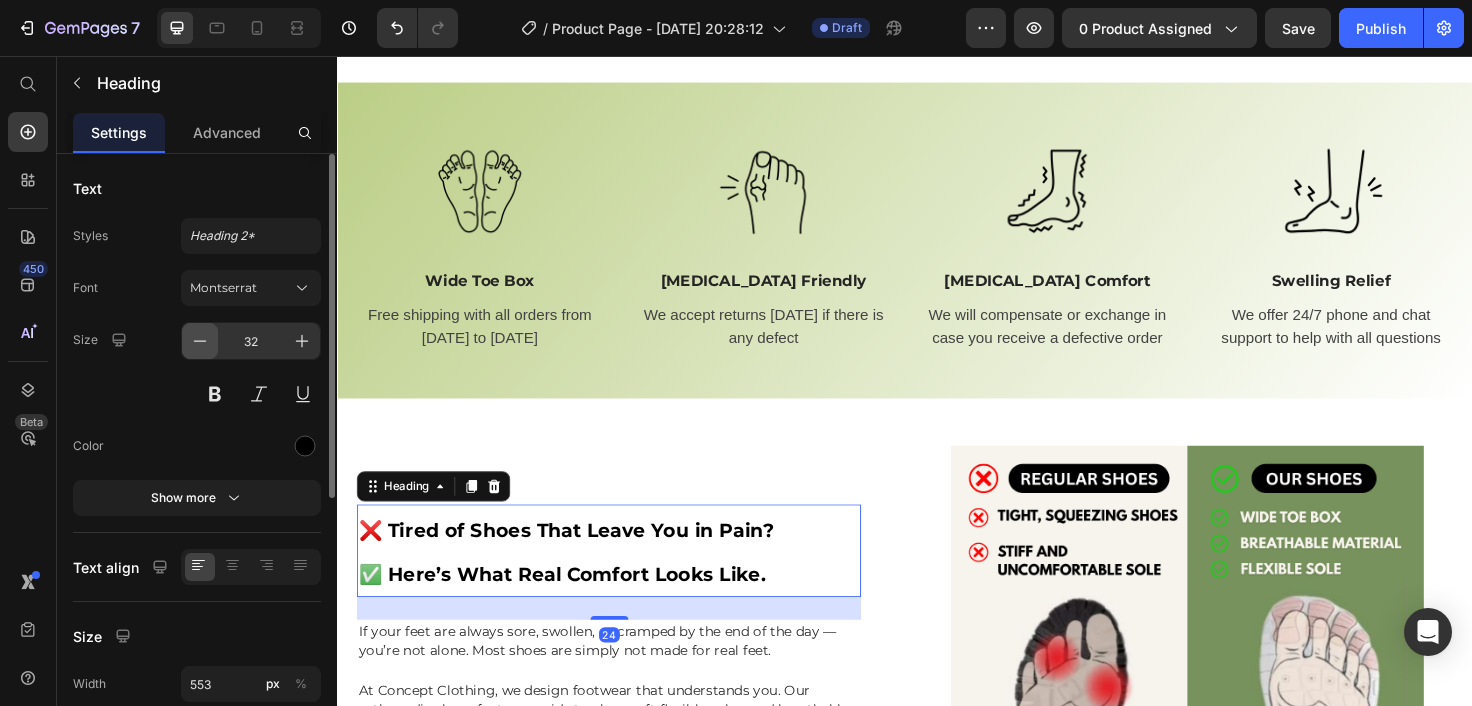 click 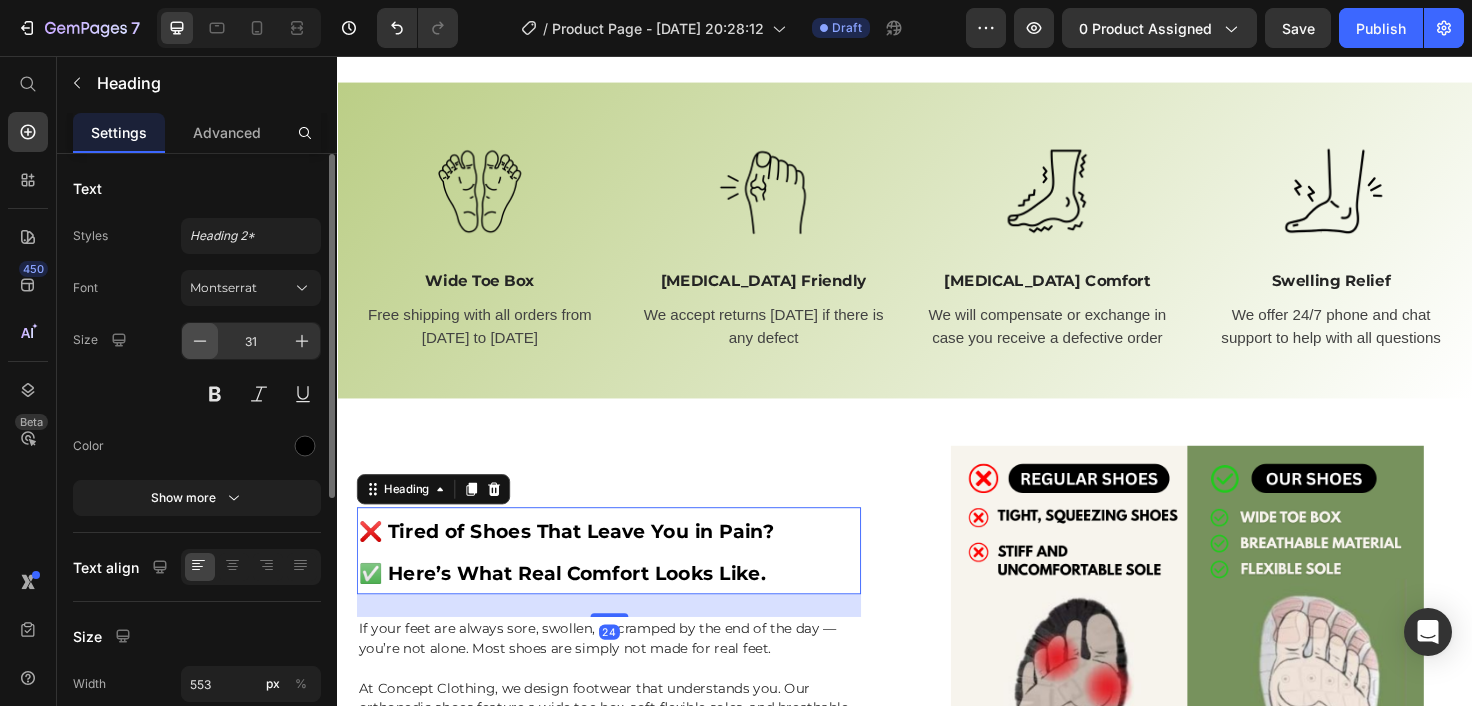 click 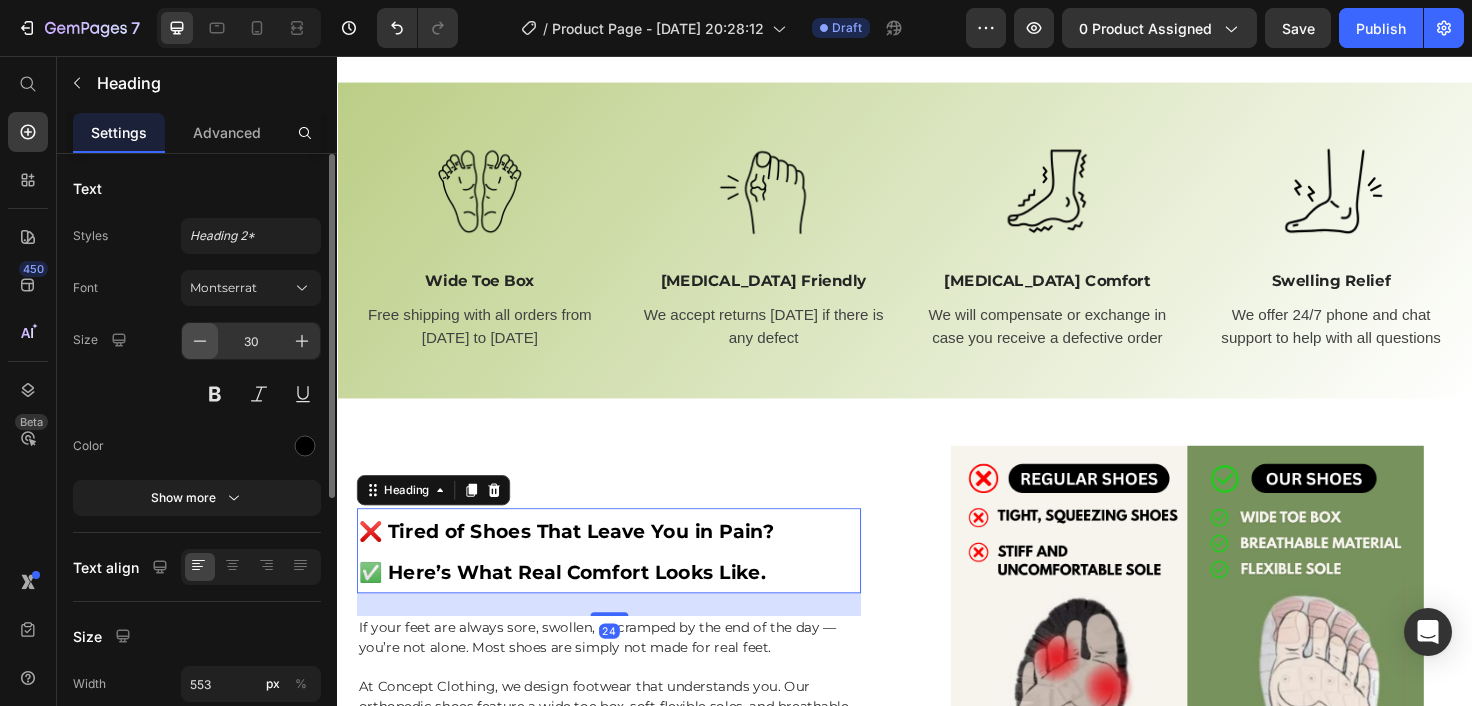 click 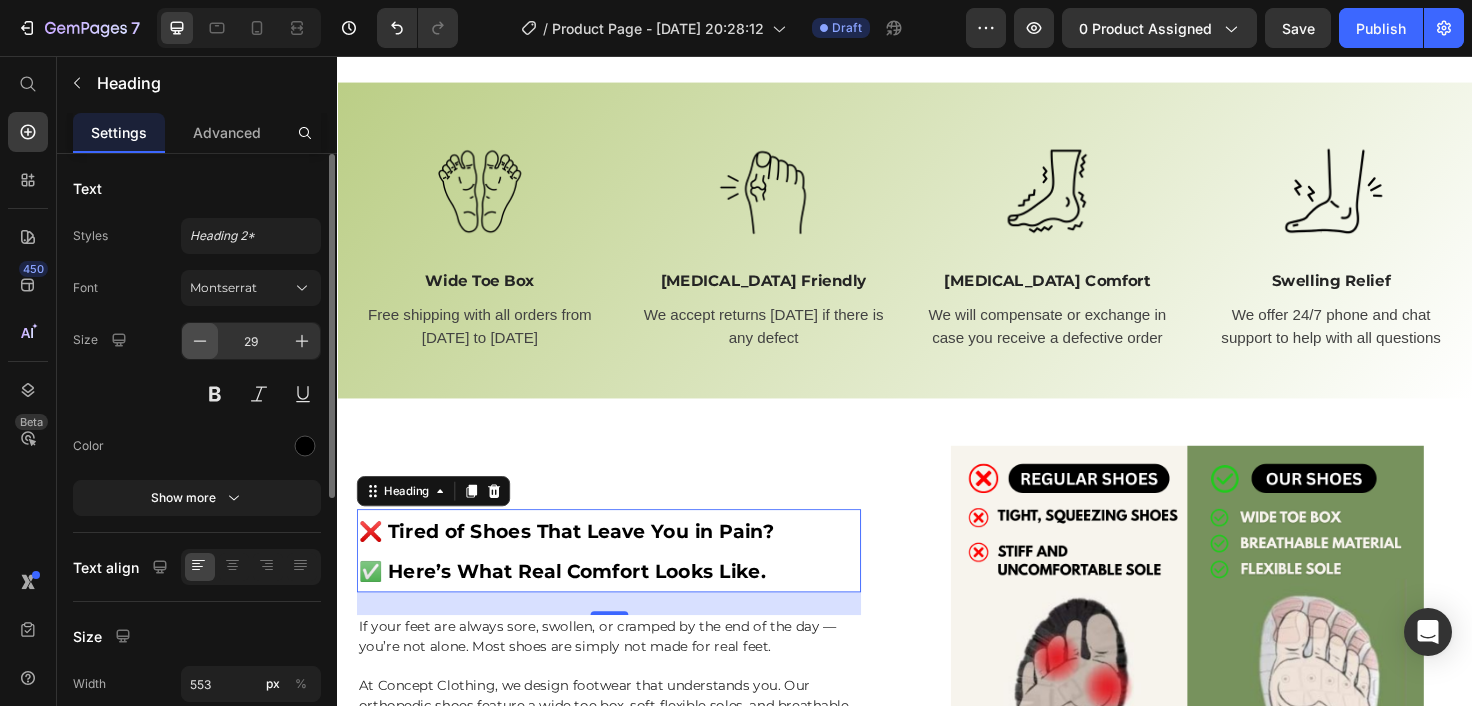 click 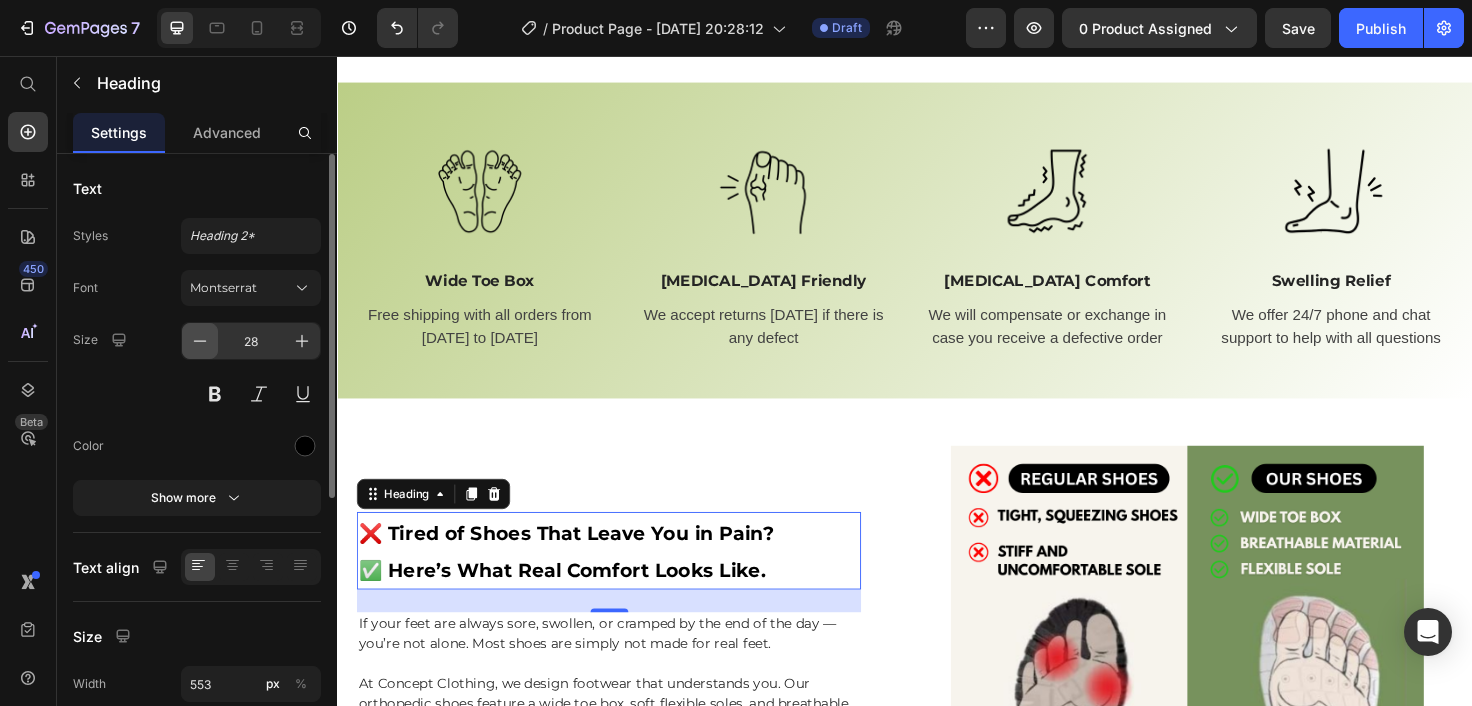 click 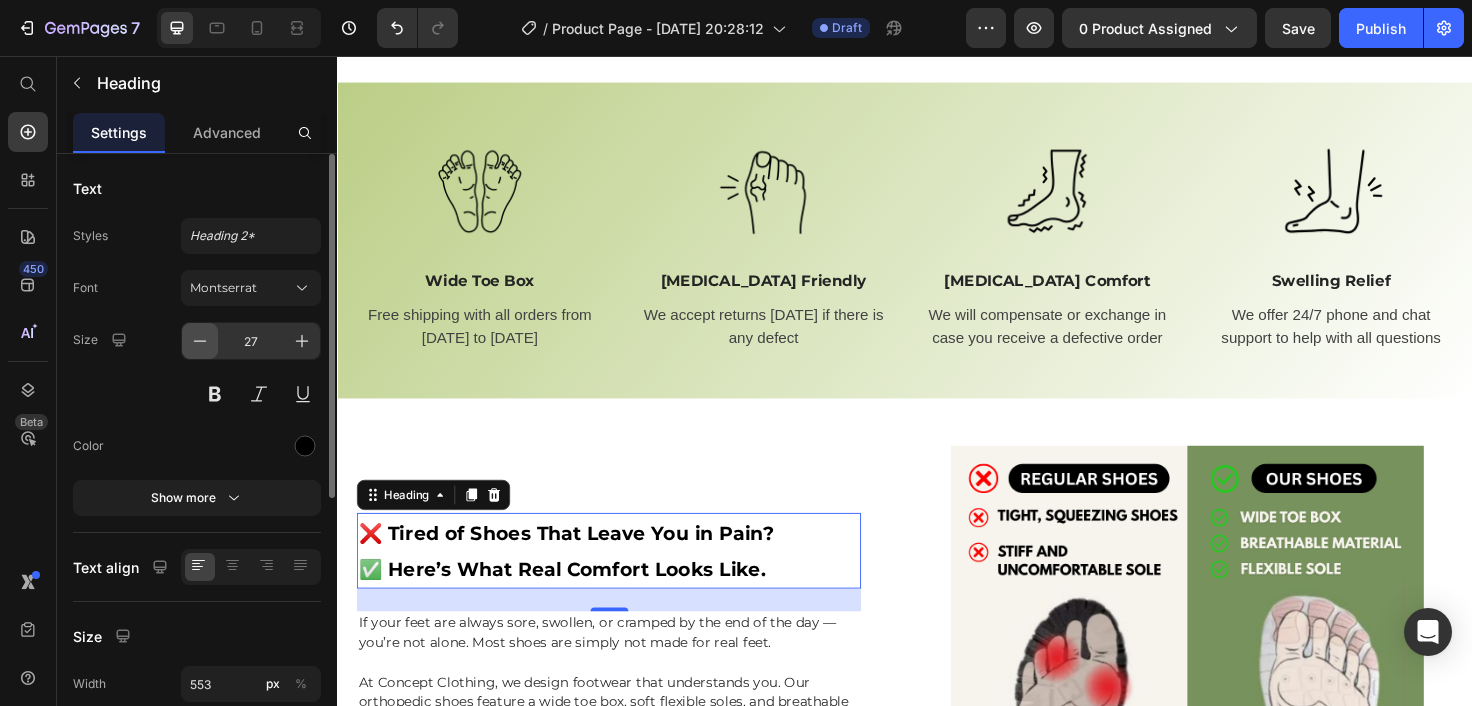 click 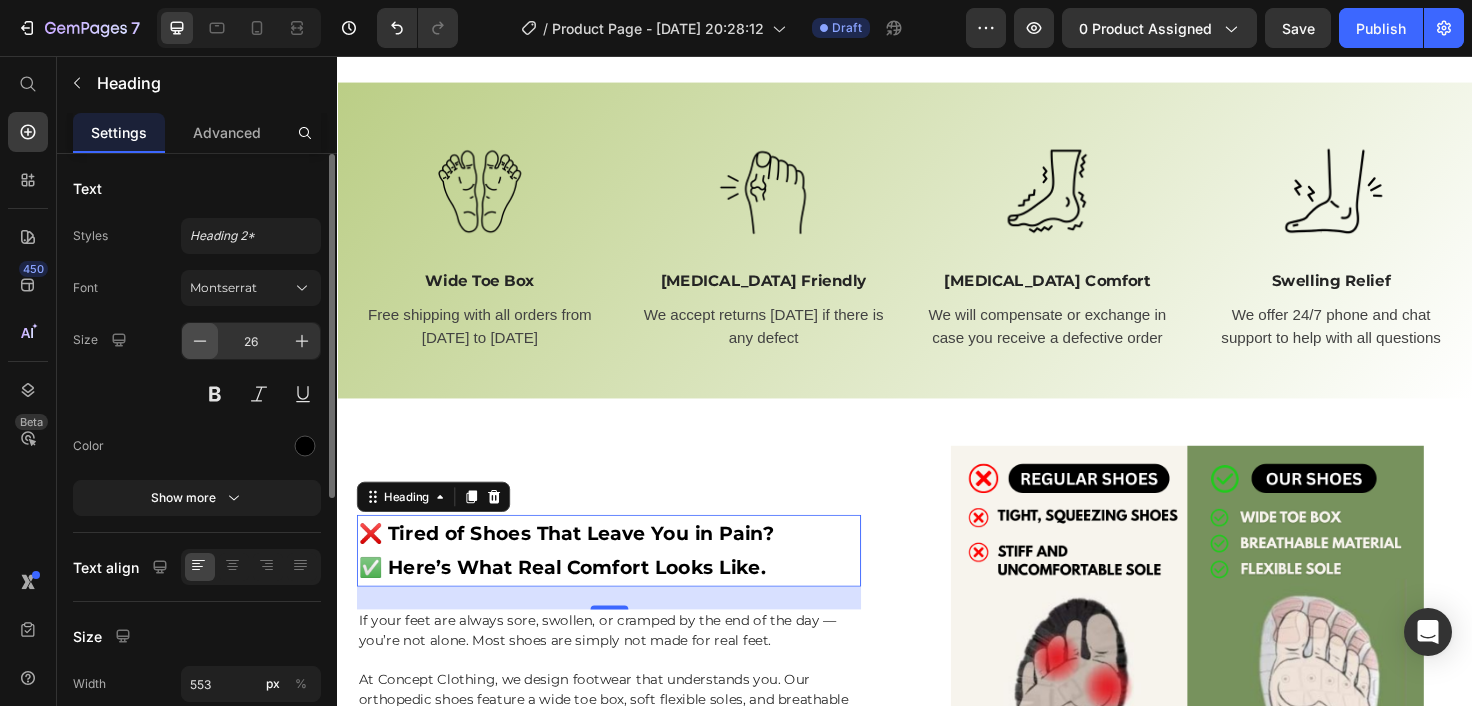click 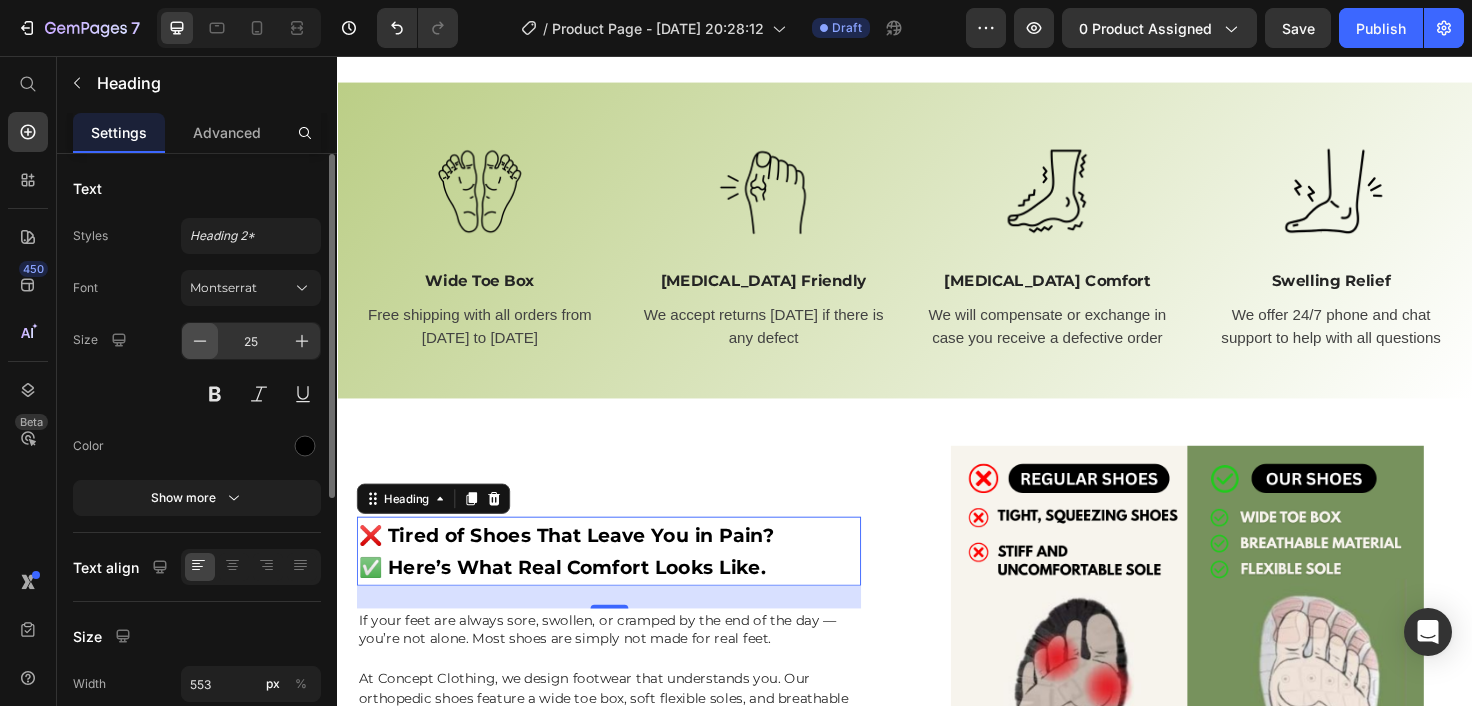 click 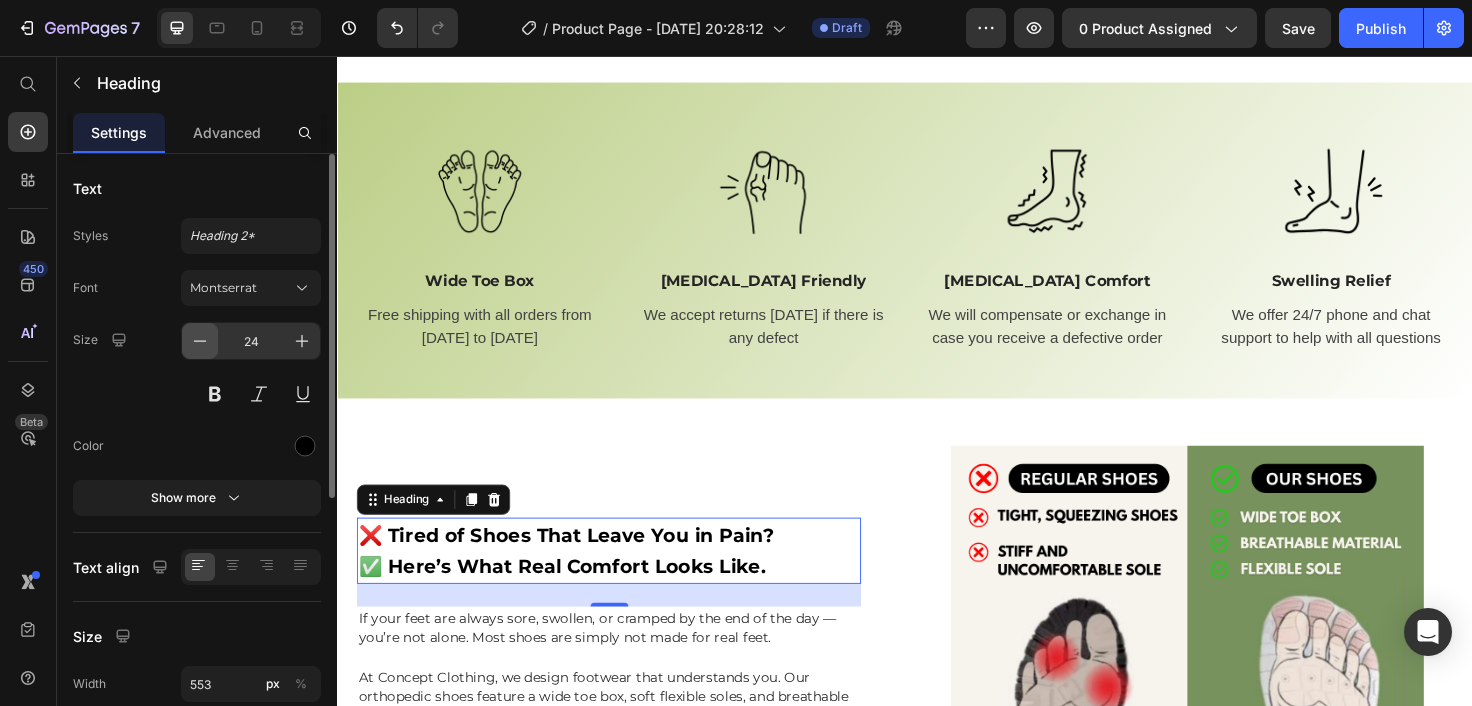 click 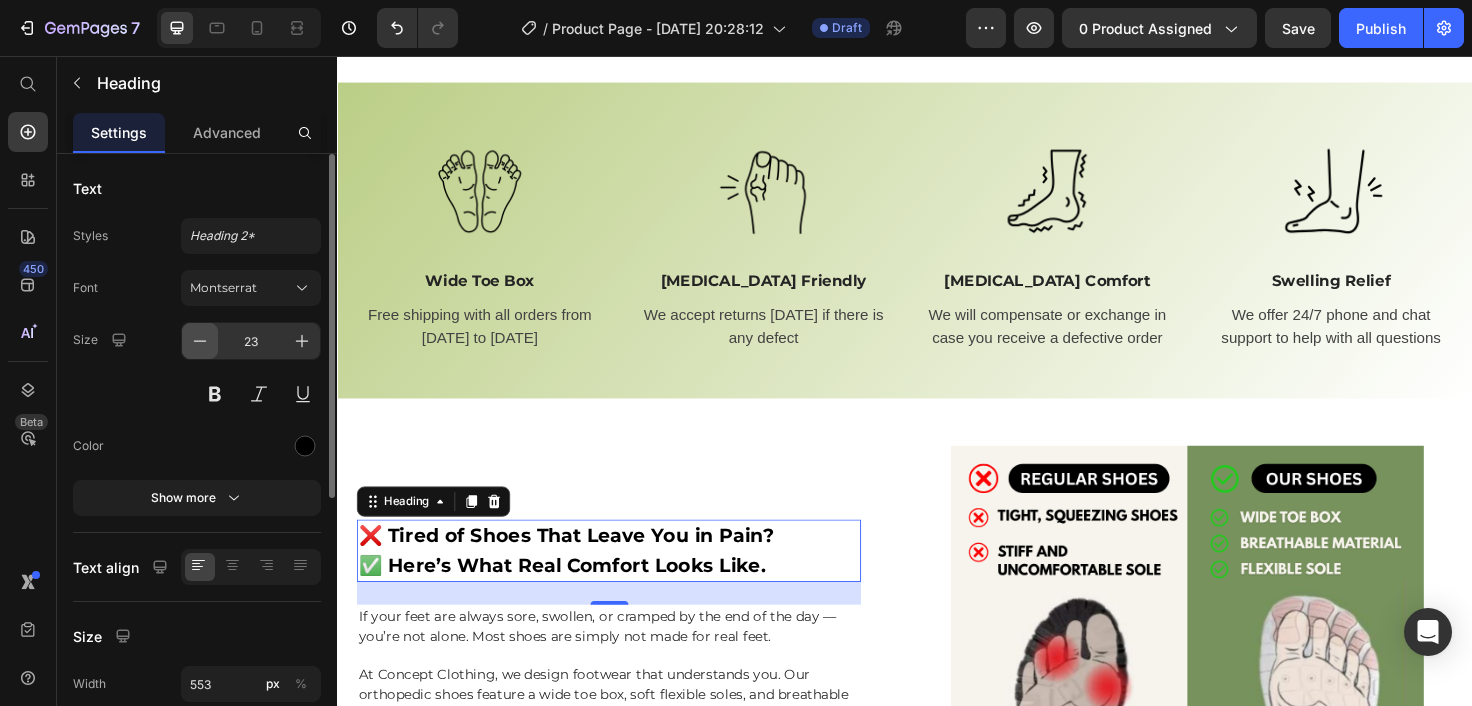 click 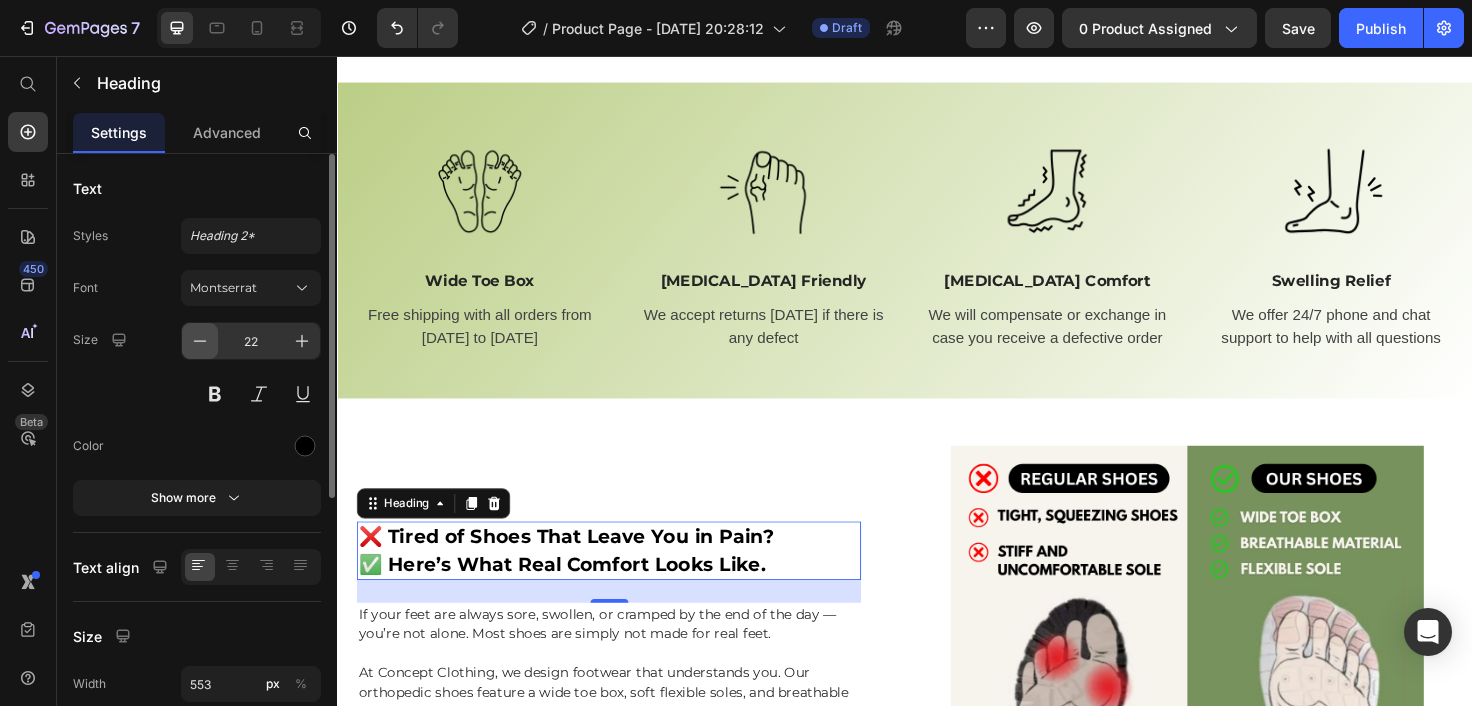 click 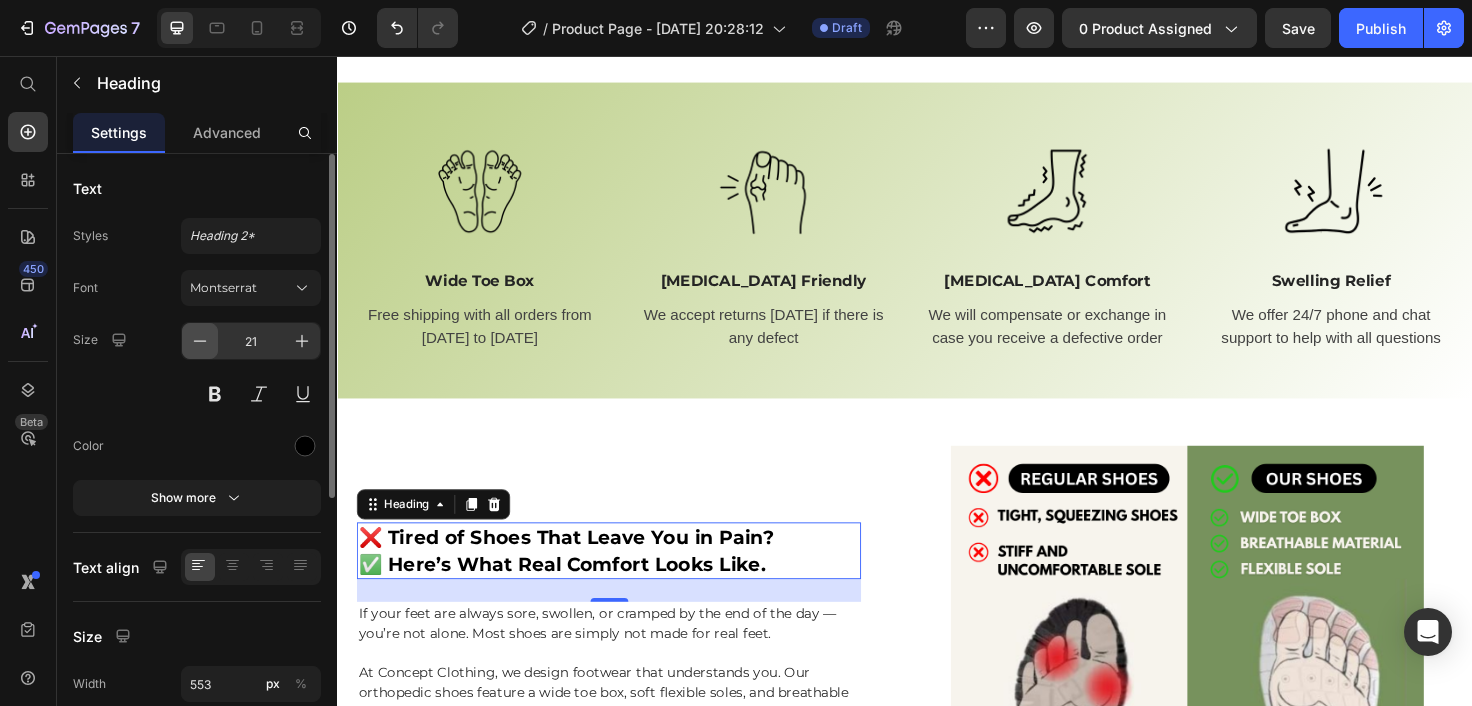 click 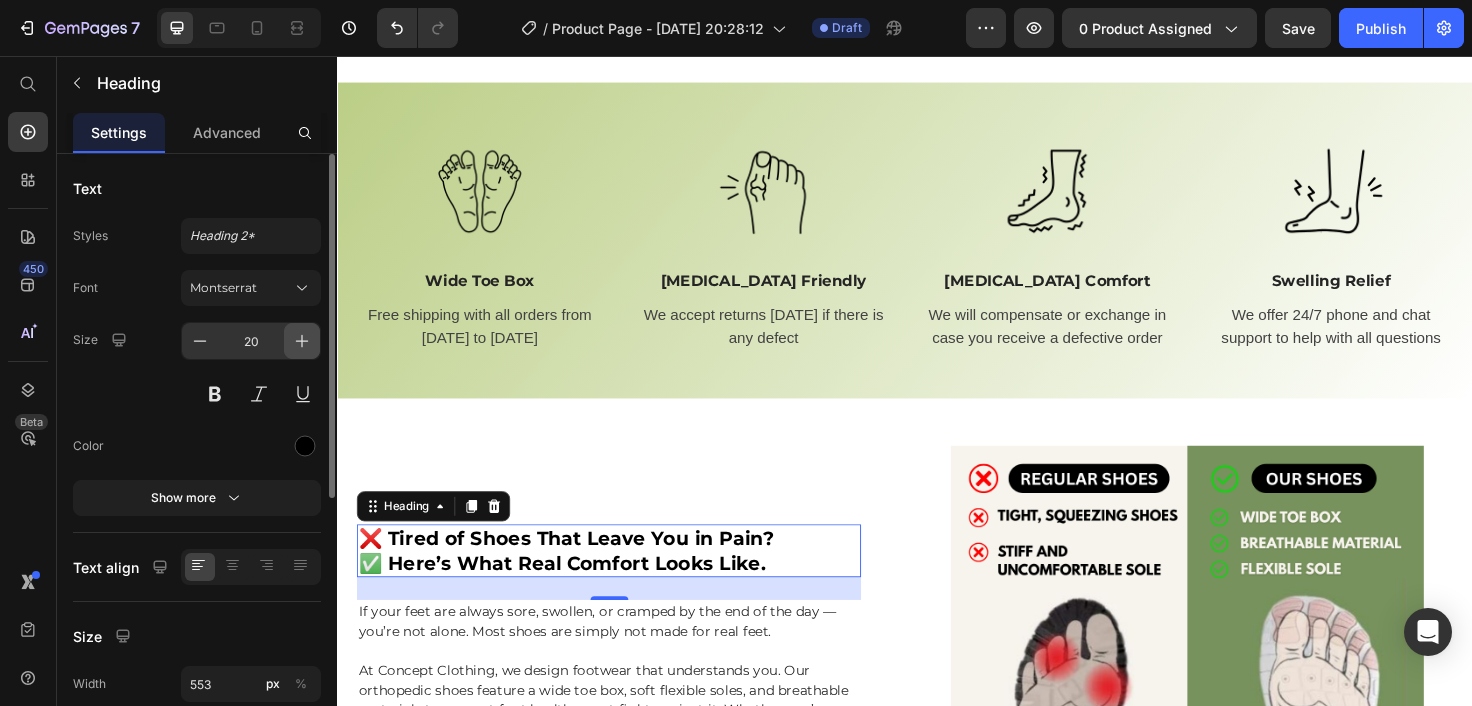 click 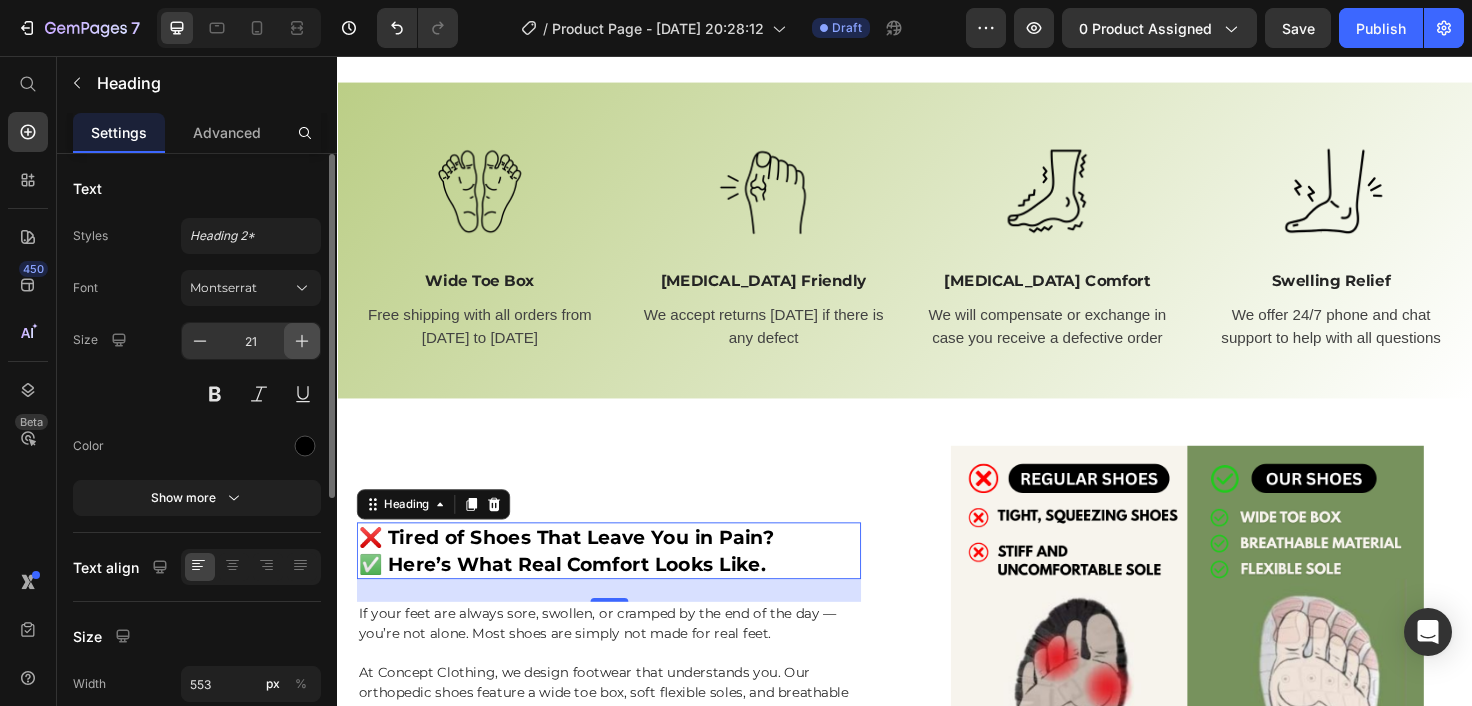 click 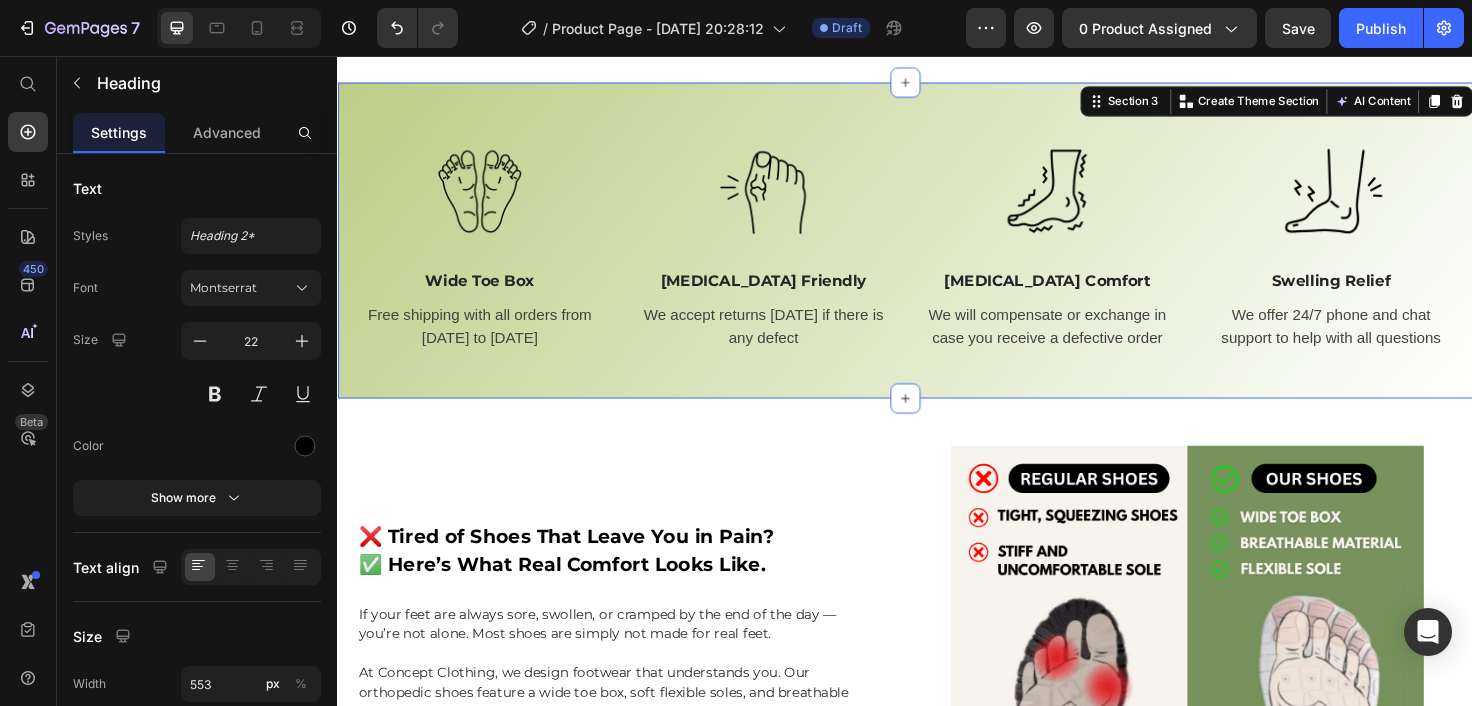 click on "Image  Wide Toe Box Text Block Free shipping with all orders
from April 1 to April 17 Text Image Bunion Friendly Text Block We accept returns within 7 days
if there is any defect Text Image Neuropathy Comfort Text Block We will compensate or exchange in case you receive a defective order Text Image Swelling Relief Text Block We offer 24/7 phone and chat support to help with all questions Text Row Section 3   You can create reusable sections Create Theme Section AI Content Write with GemAI What would you like to describe here? Tone and Voice Persuasive Product Avori | Lightweight Orthopedic Sandals Show more Generate" at bounding box center (937, 252) 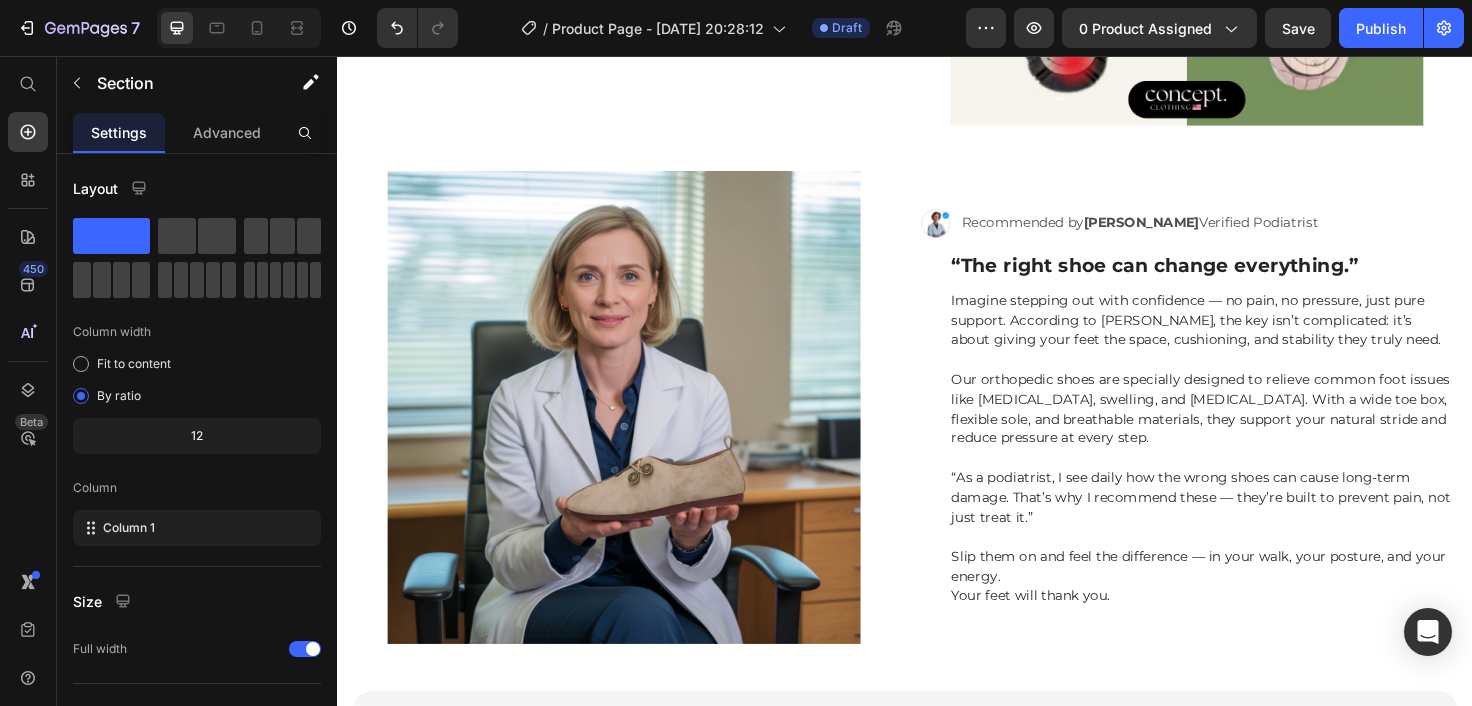 scroll, scrollTop: 1792, scrollLeft: 0, axis: vertical 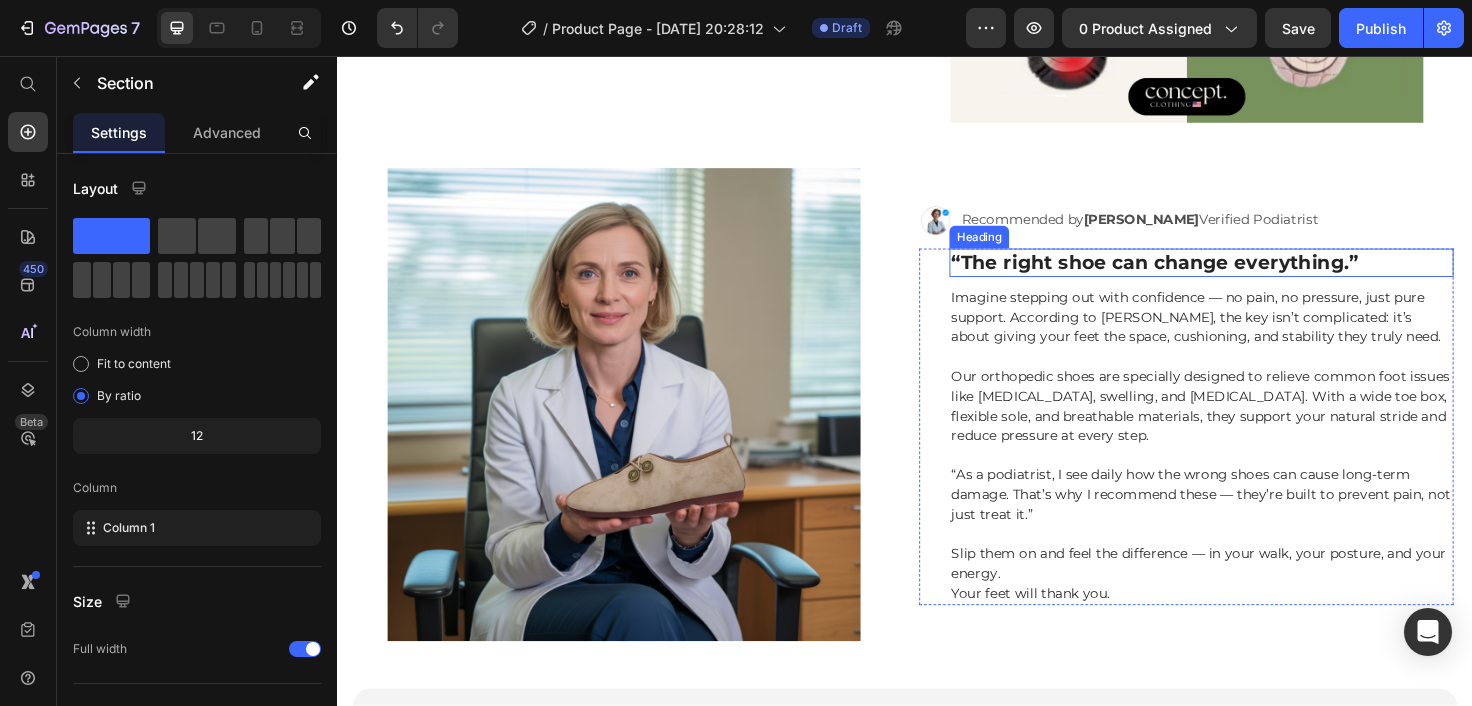 click on "“The right shoe can change everything.”" at bounding box center (1201, 275) 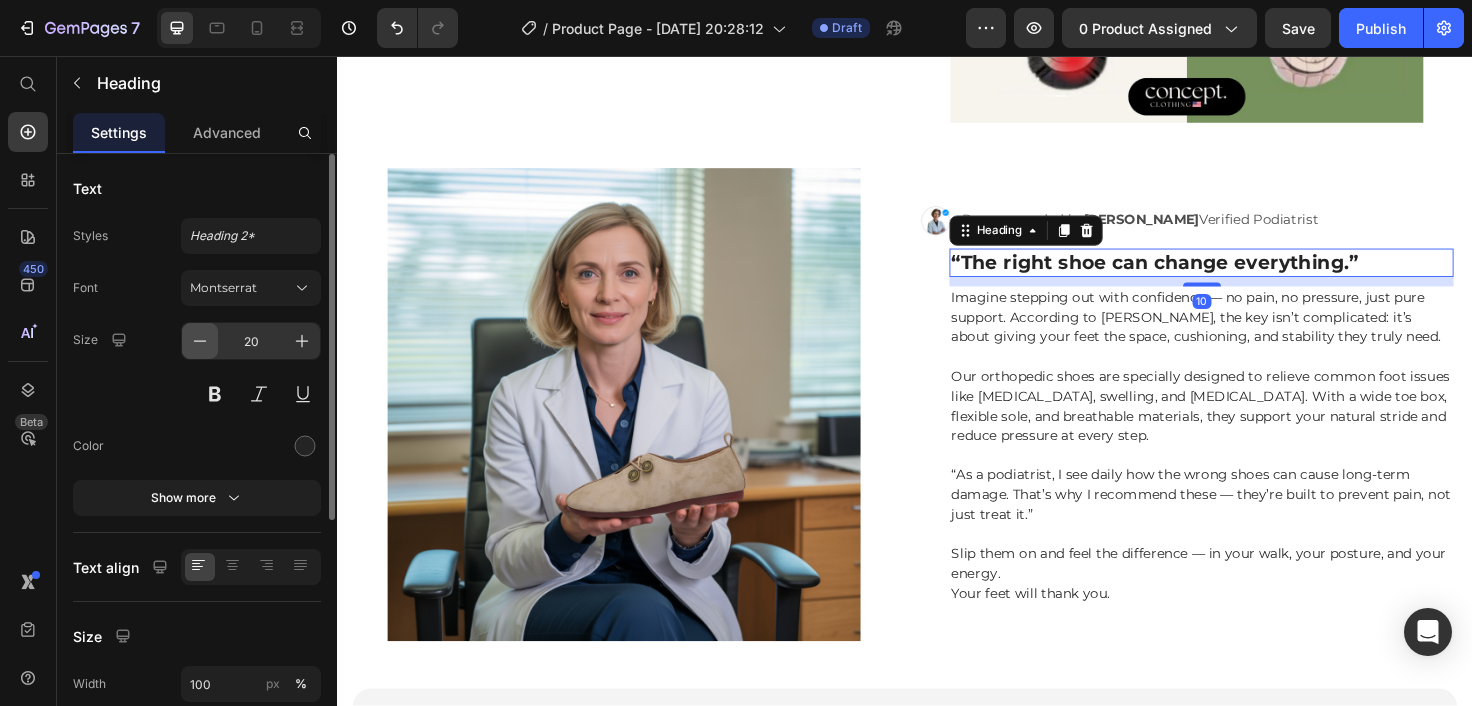 click 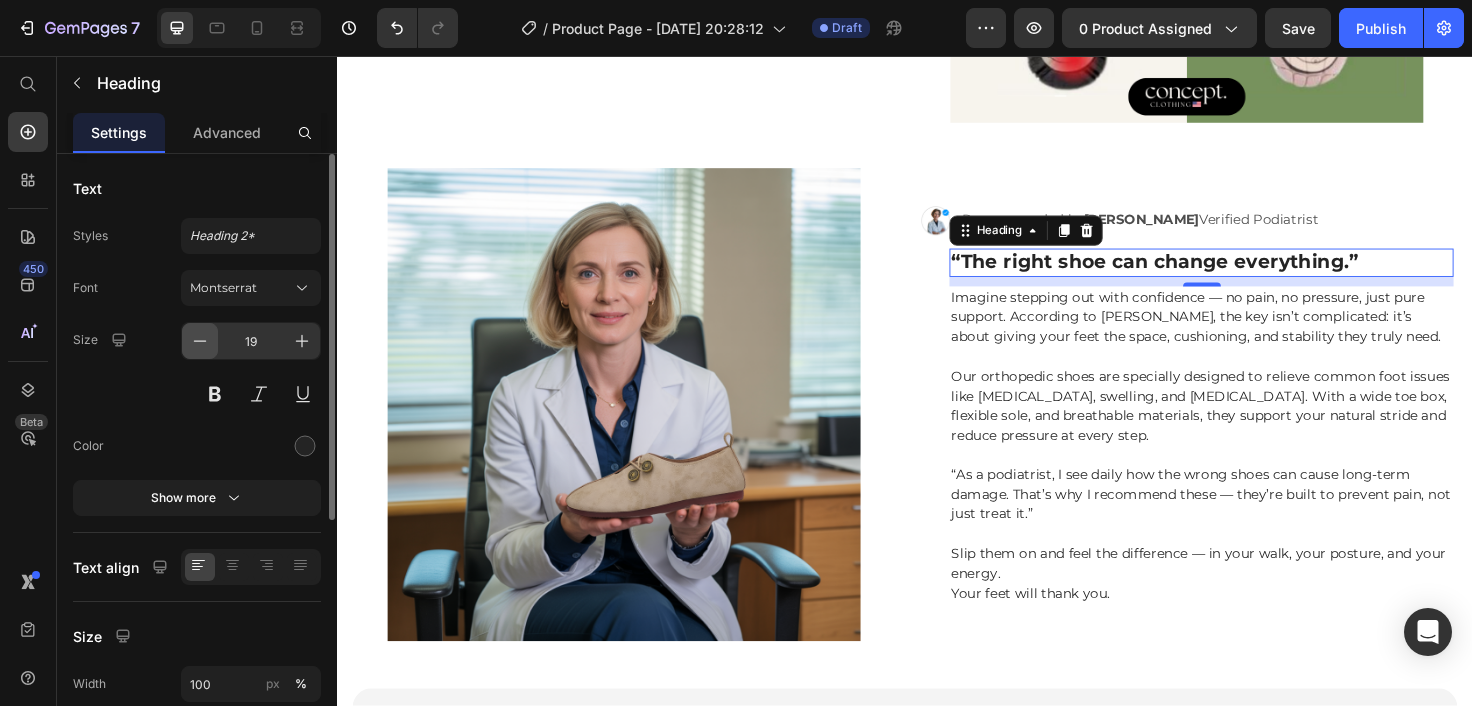click 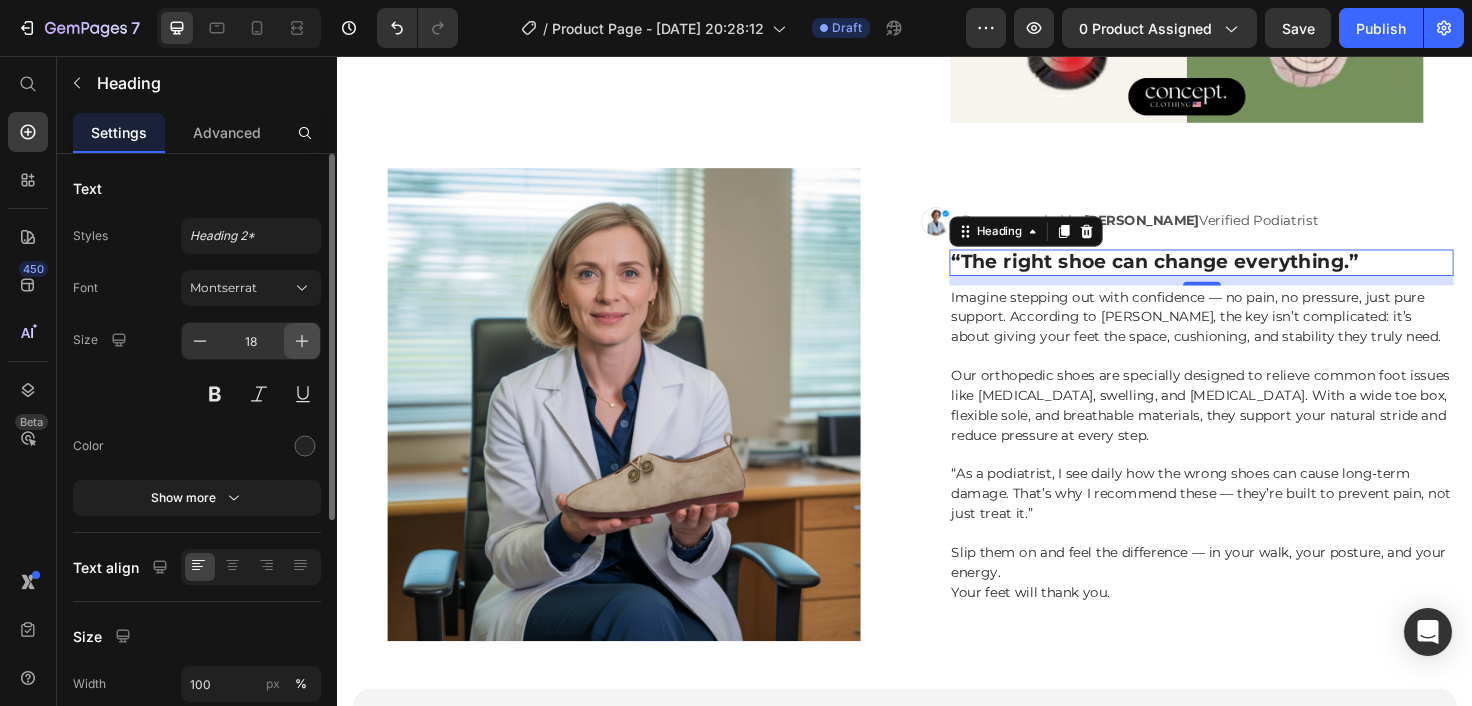 click 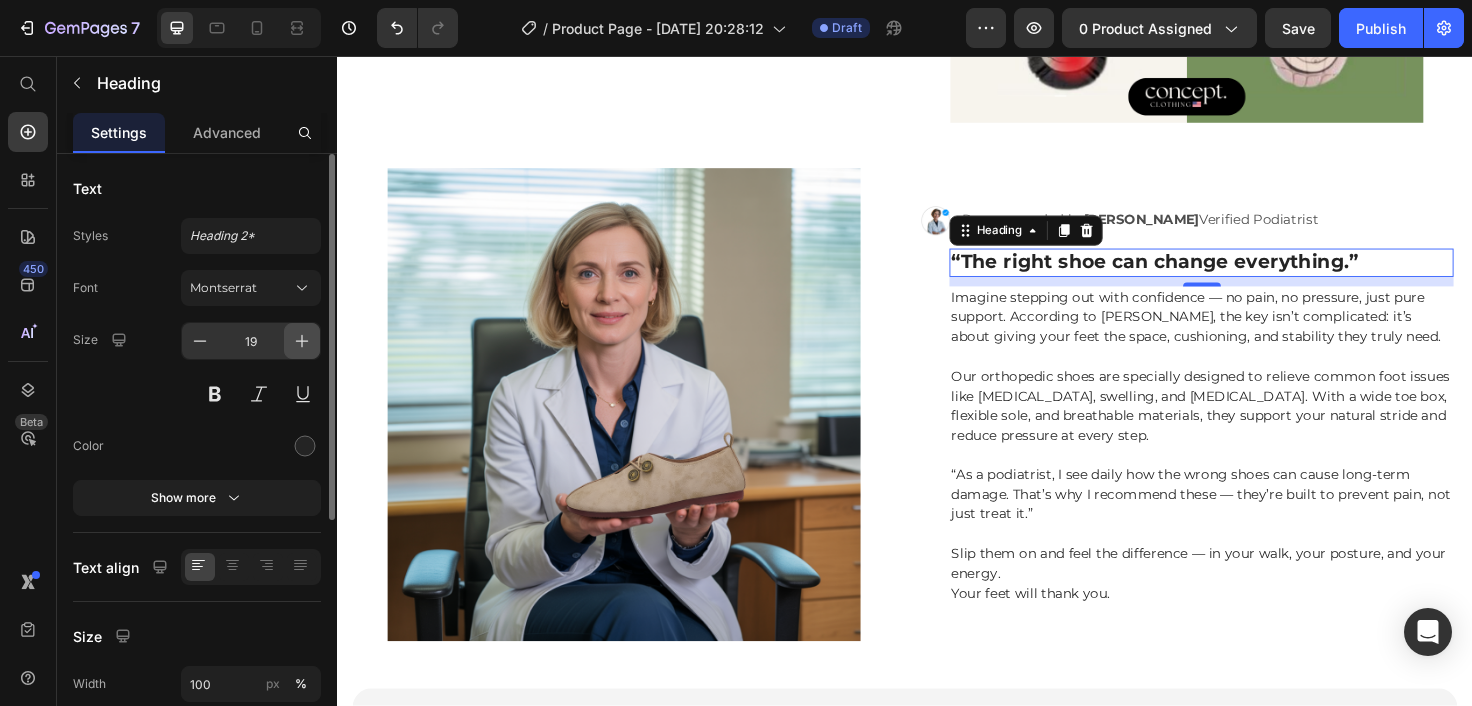 click 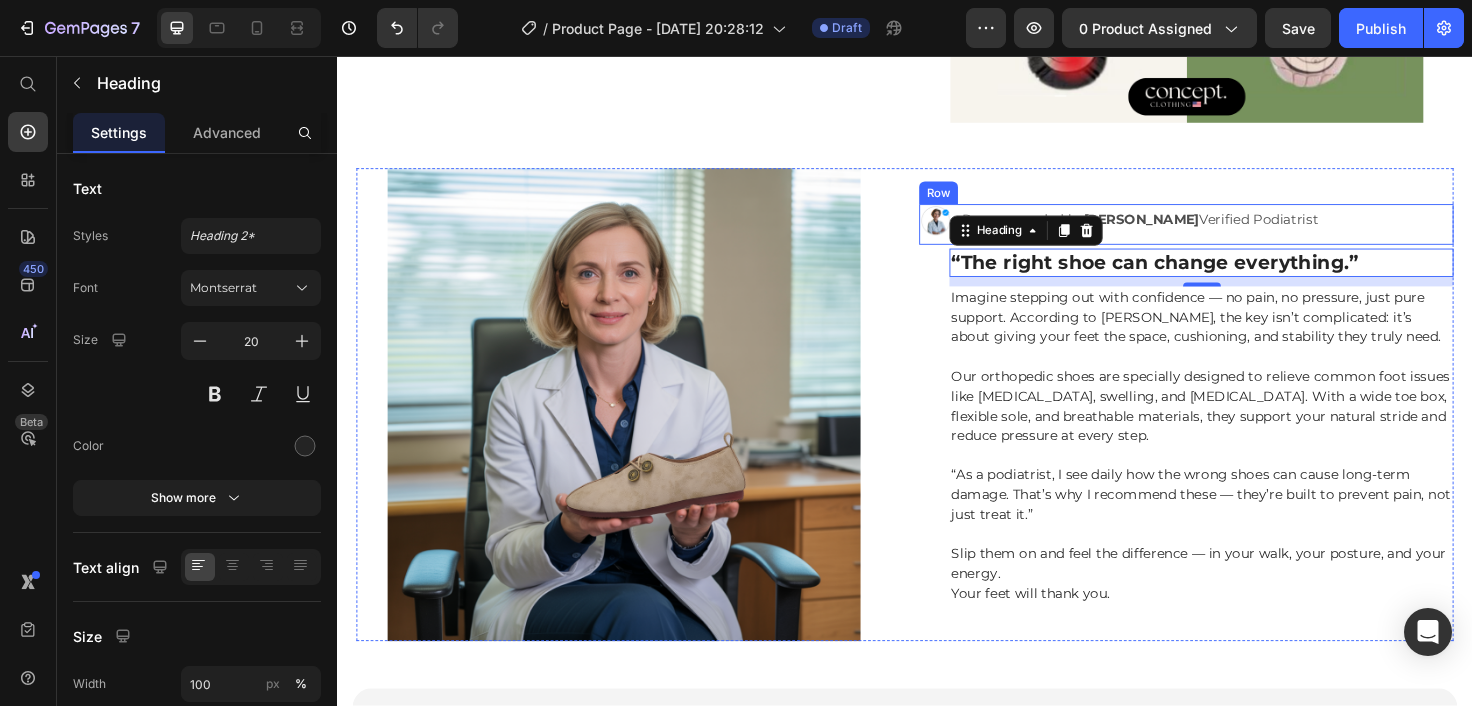 click on "Image Recommended by  Dr. Eleanor Vance  Verified Podiatrist  Text Block Row" at bounding box center [1234, 234] 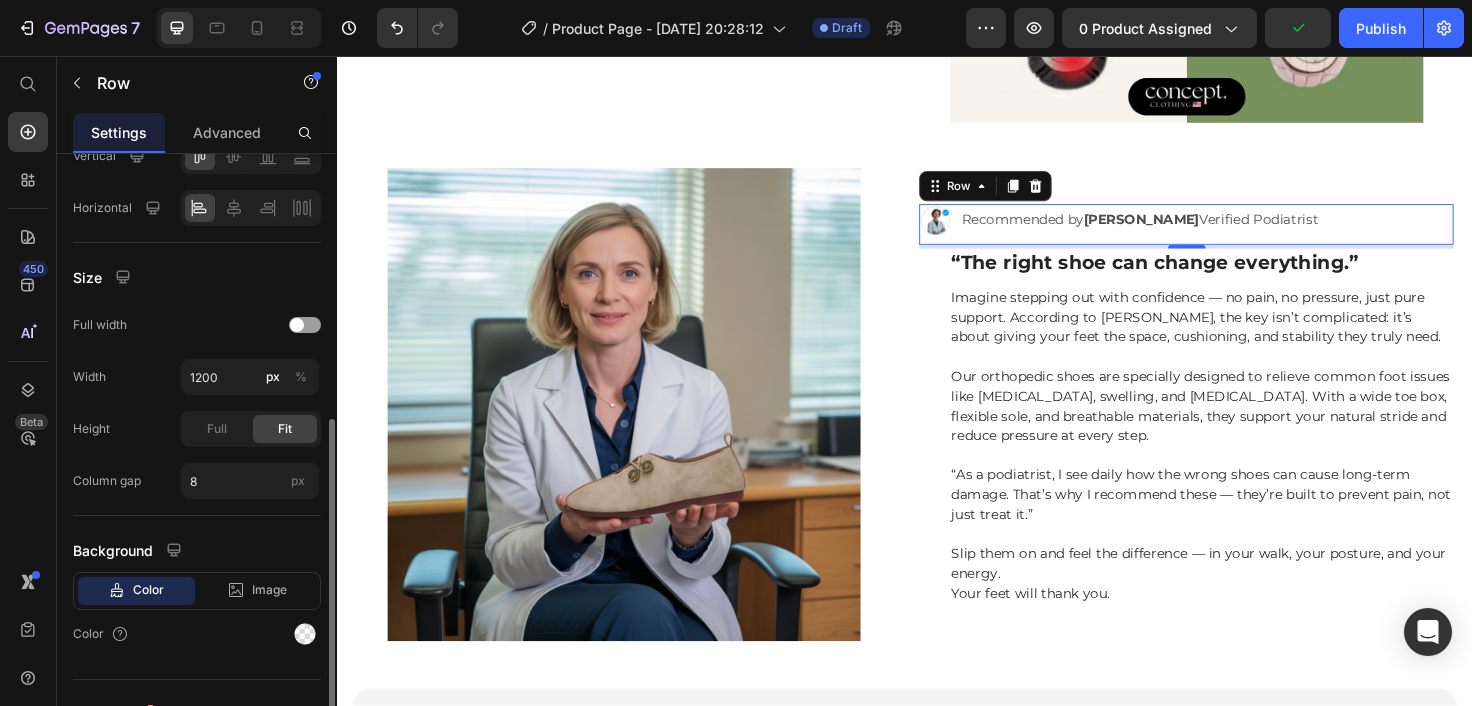 scroll, scrollTop: 490, scrollLeft: 0, axis: vertical 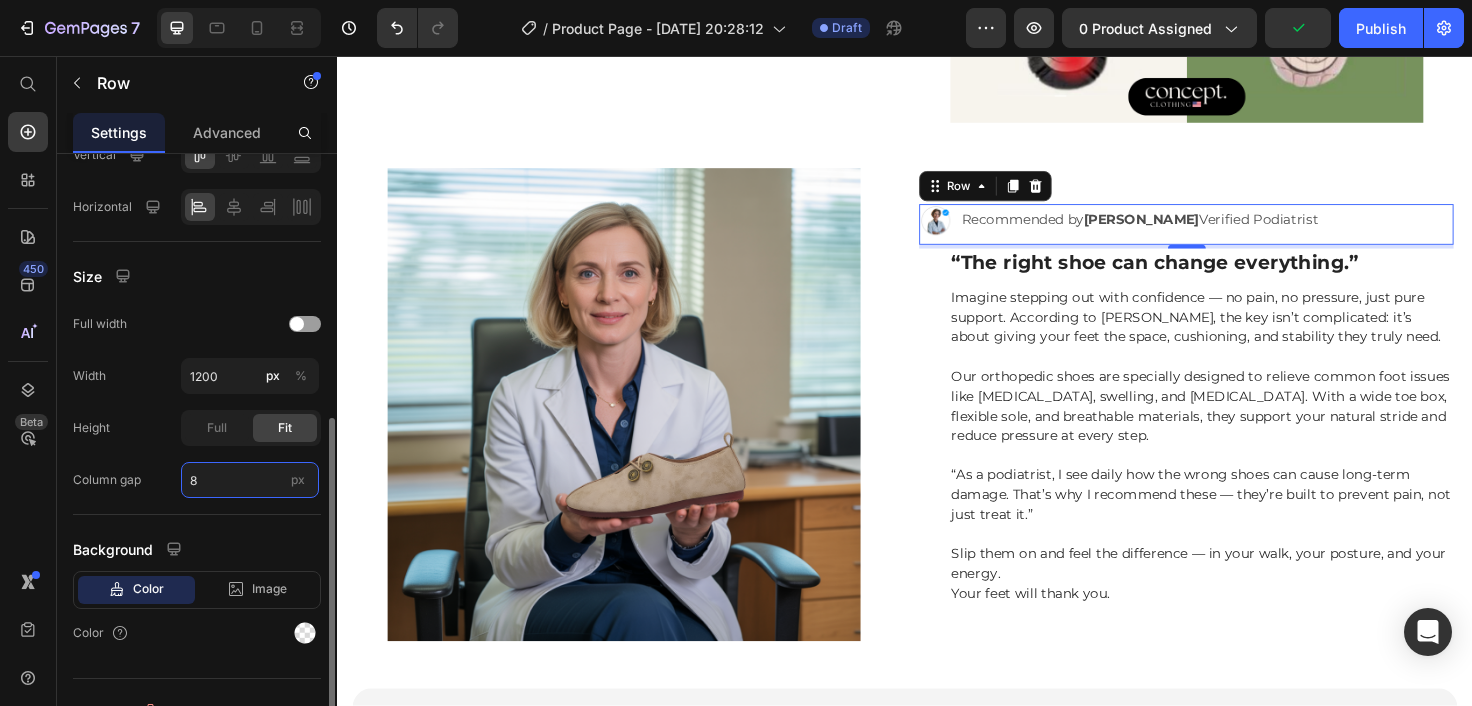click on "8" at bounding box center (250, 480) 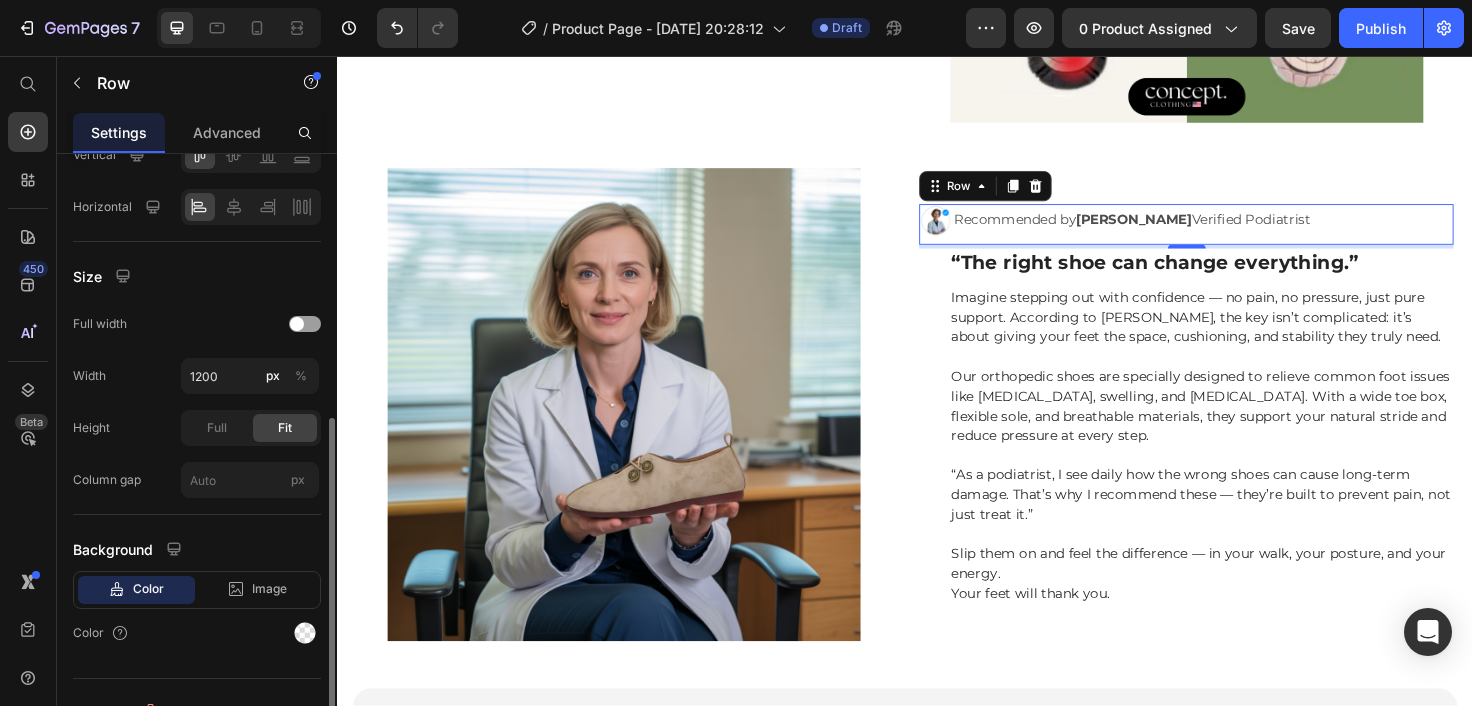 type on "8" 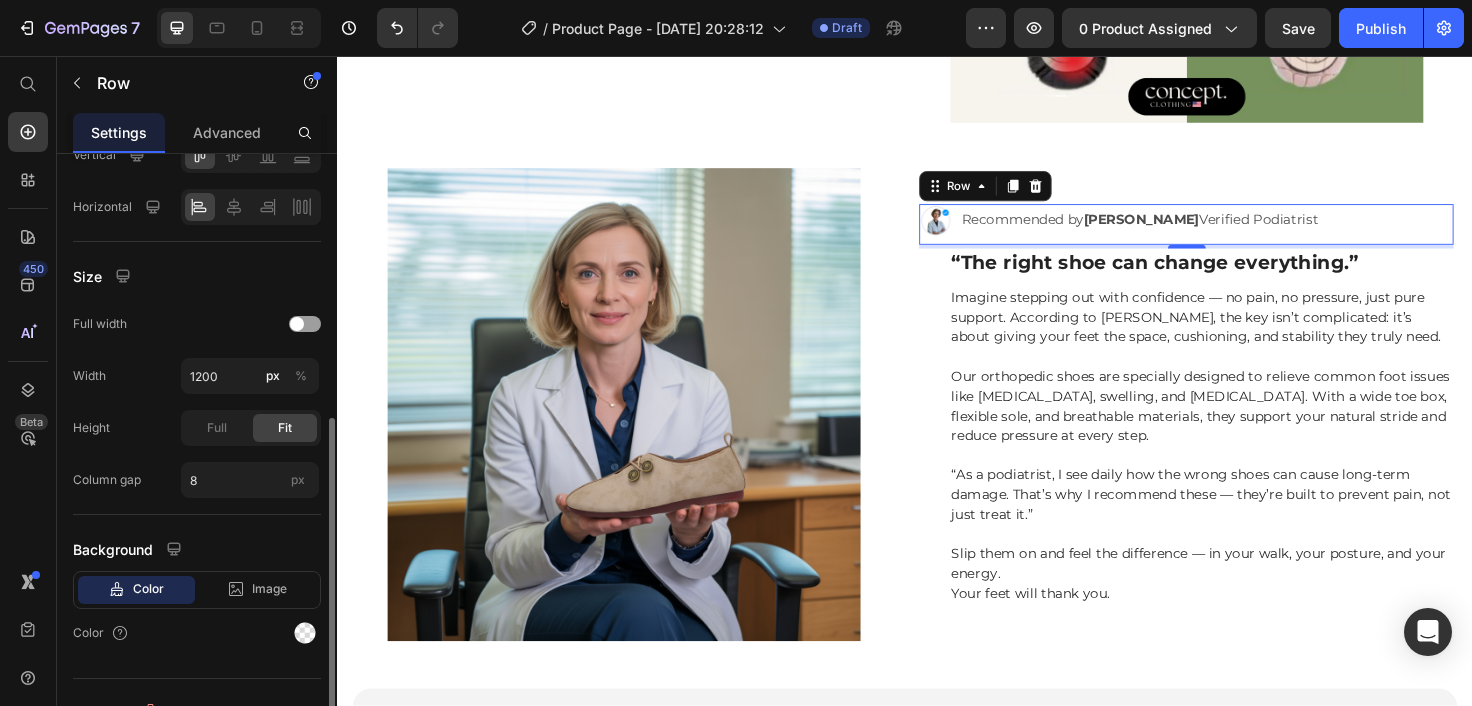 click on "Size Full width Width 1200 px % Height Full Fit Column gap 8 px" 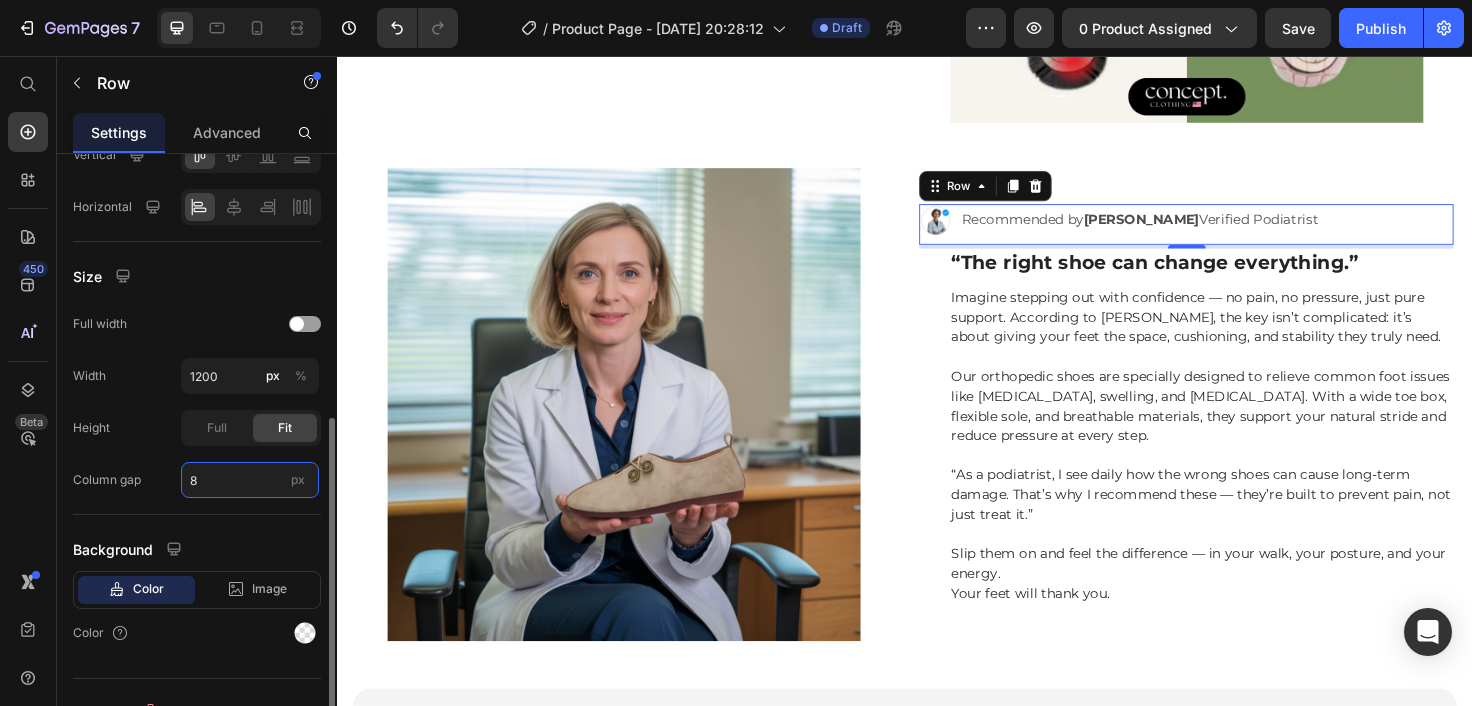 click on "8" at bounding box center (250, 480) 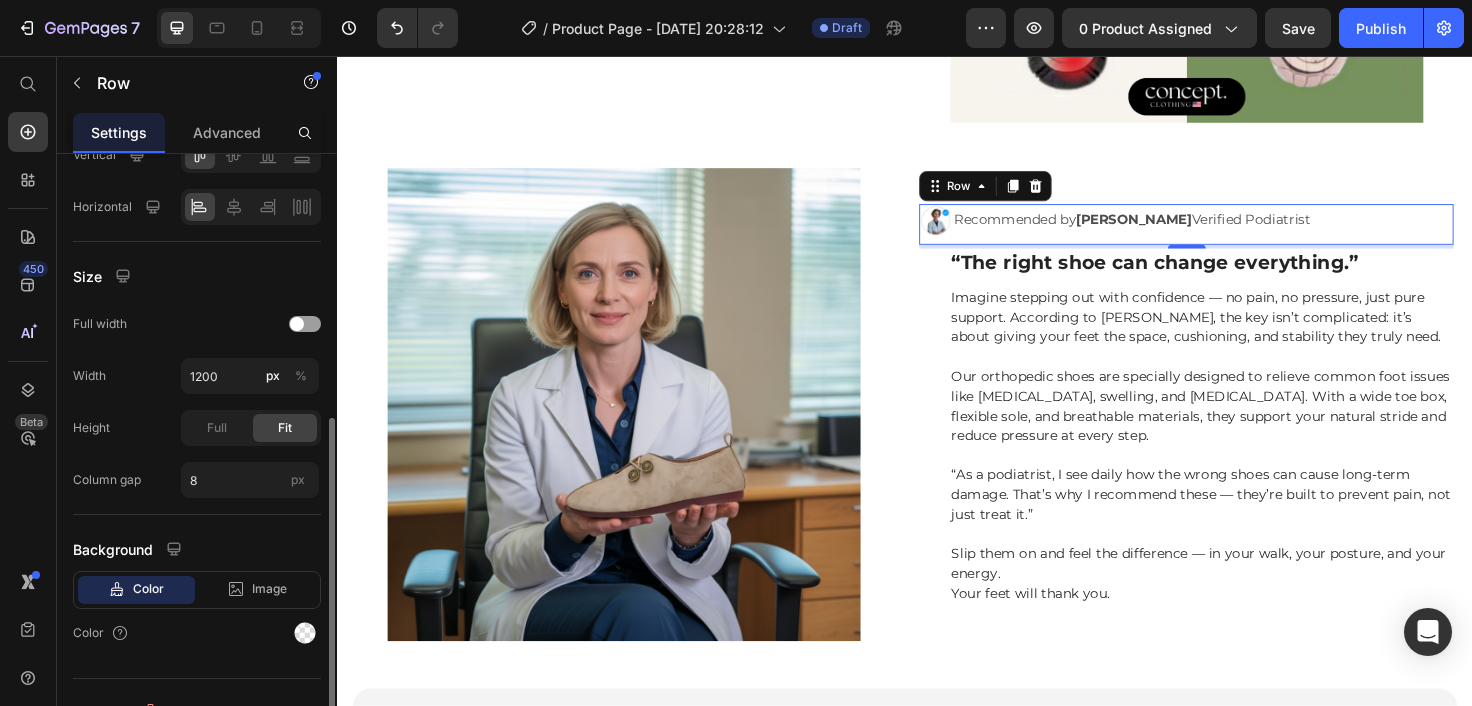 click on "Size" at bounding box center (197, 276) 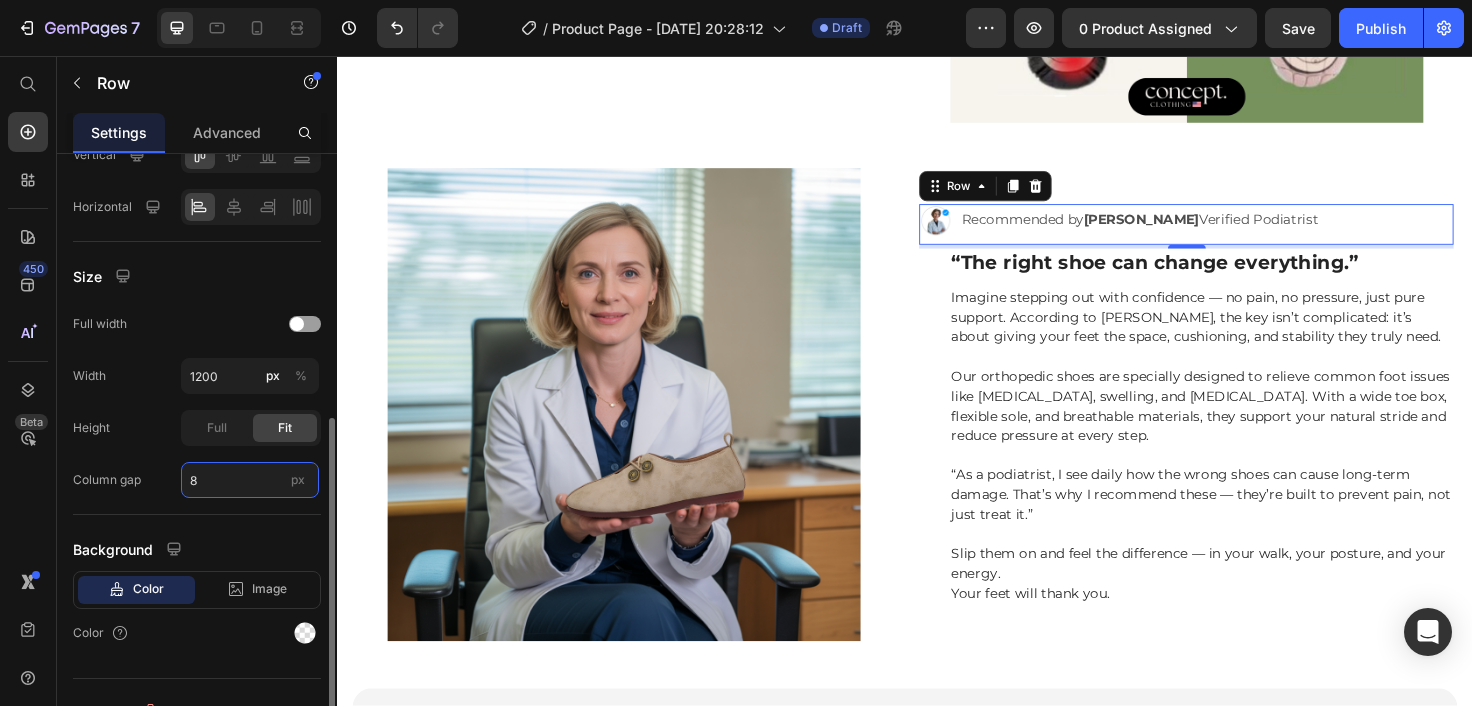 click on "8" at bounding box center (250, 480) 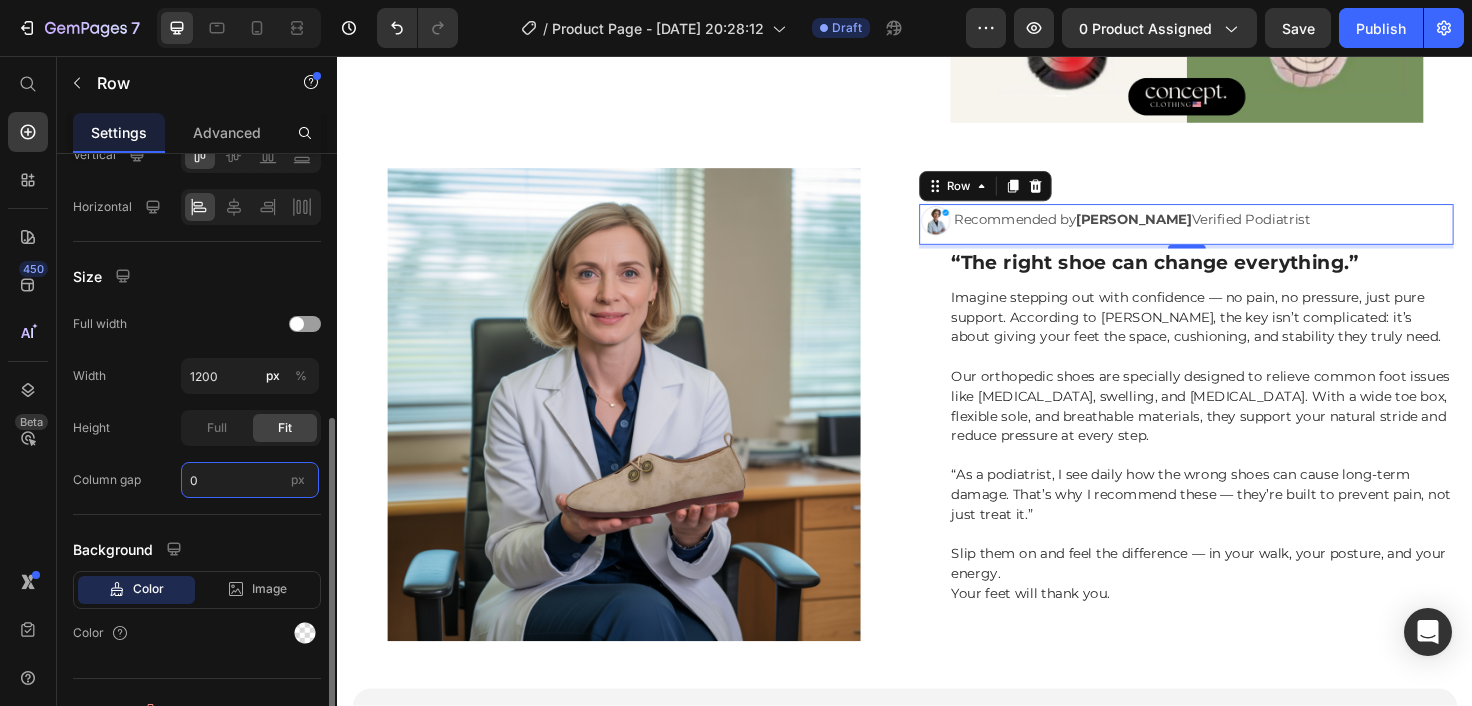 type on "0" 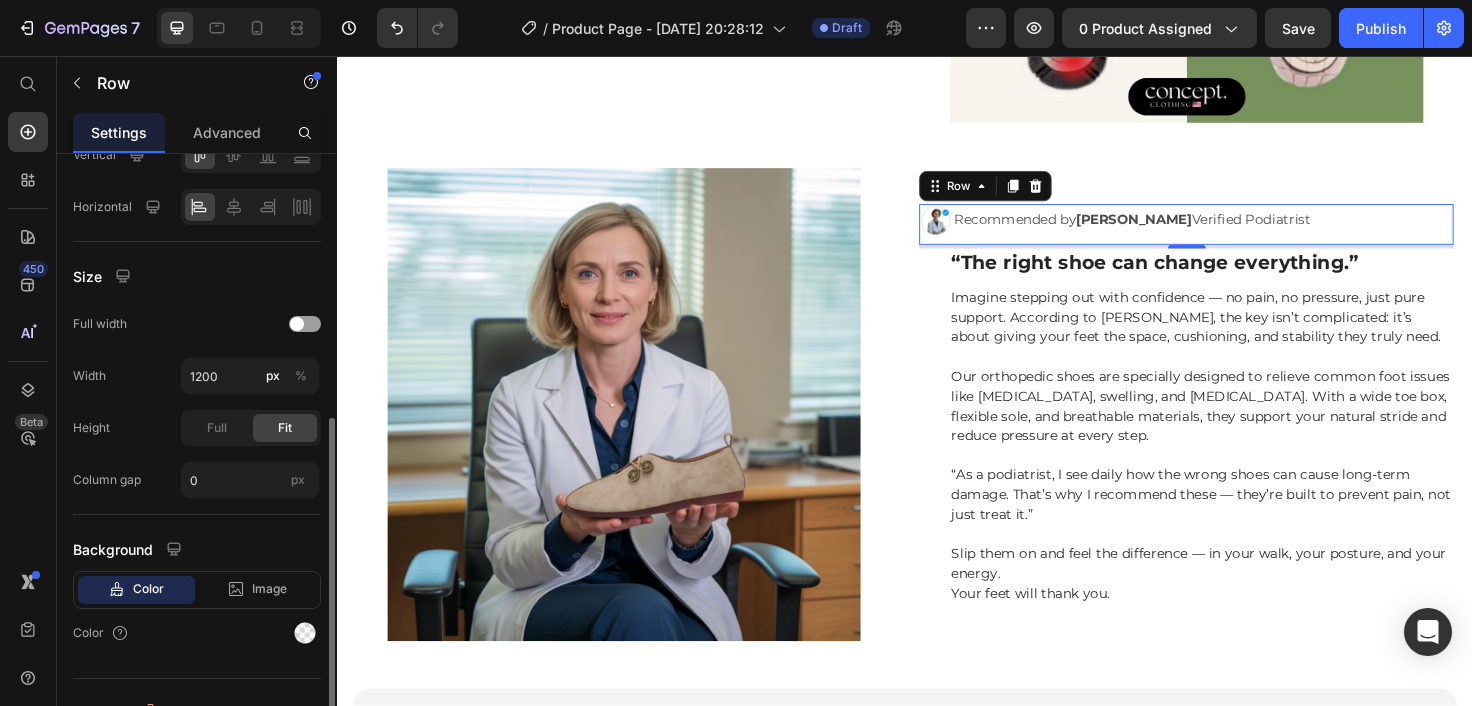 click on "Size" at bounding box center (197, 276) 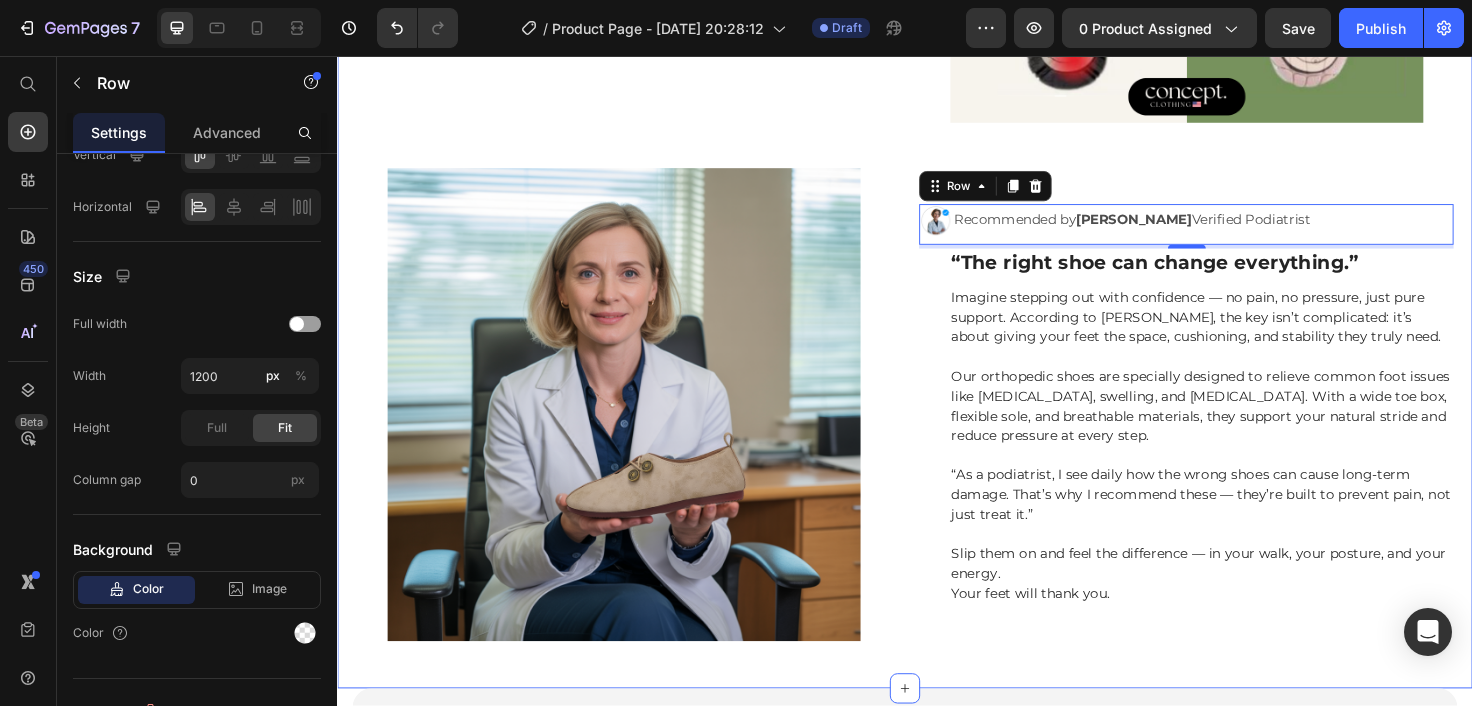 click on "⁠⁠⁠⁠⁠⁠⁠ ❌ Tired of Shoes That Leave You in Pain? ✅ Here’s What Real Comfort Looks Like. Heading If your feet are always sore, swollen, or cramped by the end of the day — you’re not alone. Most shoes are simply not made for real feet. At Concept Clothing, we design footwear that understands you. Our orthopedic shoes feature a wide toe box, soft flexible soles, and breathable materials to support foot health — not fight against it. Whether you’re managing bunions, neuropathy, or daily swelling, these are the shoes that actually help. Say goodbye to the red spots, pressure points, and stiff soles. And say hello to walking with comfort, support, and confidence — from your first step to your last. Text Block Row Image Row Image Recommended by  Dr. Eleanor Vance  Verified Podiatrist  Text Block Row   4 ⁠⁠⁠⁠⁠⁠⁠ “The right shoe can change everything.” Heading Slip them on and feel the difference — in your walk, your posture, and your energy. Your feet will thank you." at bounding box center (937, 151) 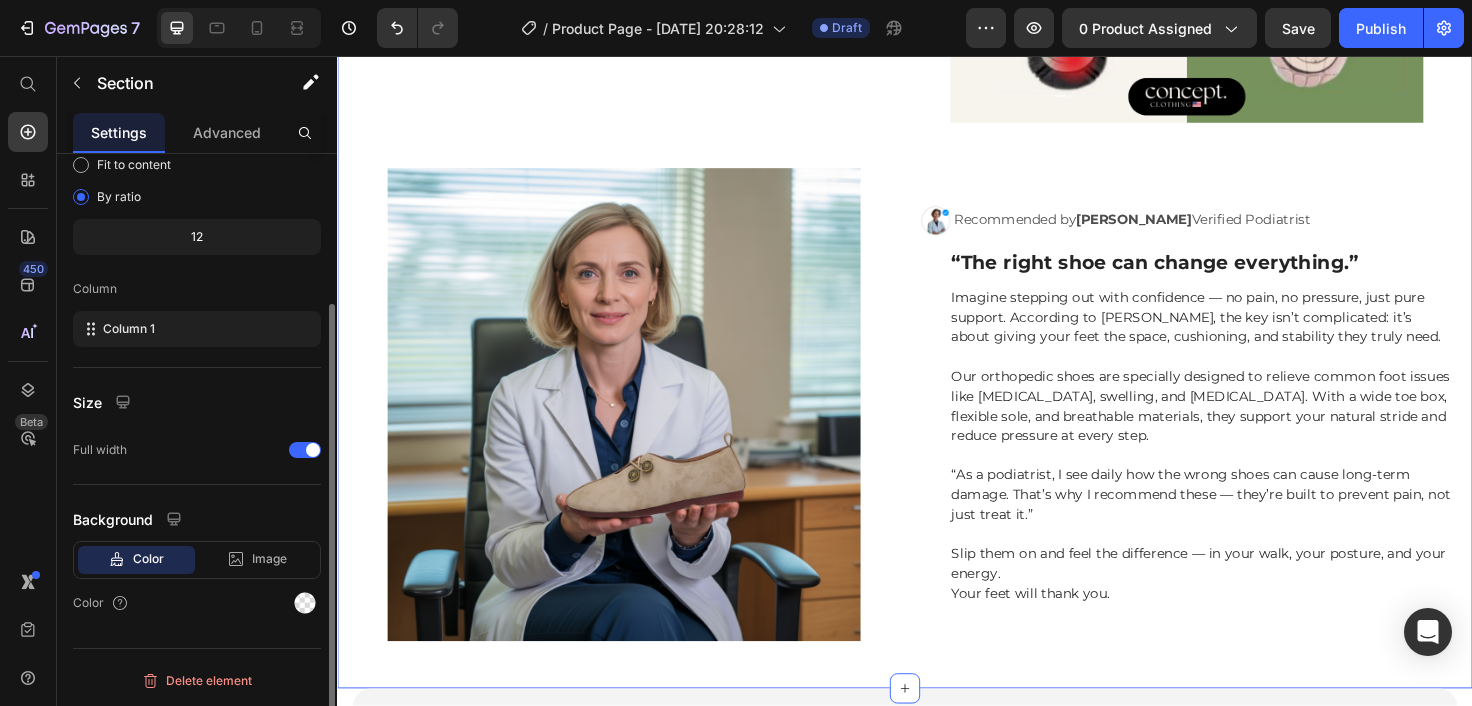 scroll, scrollTop: 0, scrollLeft: 0, axis: both 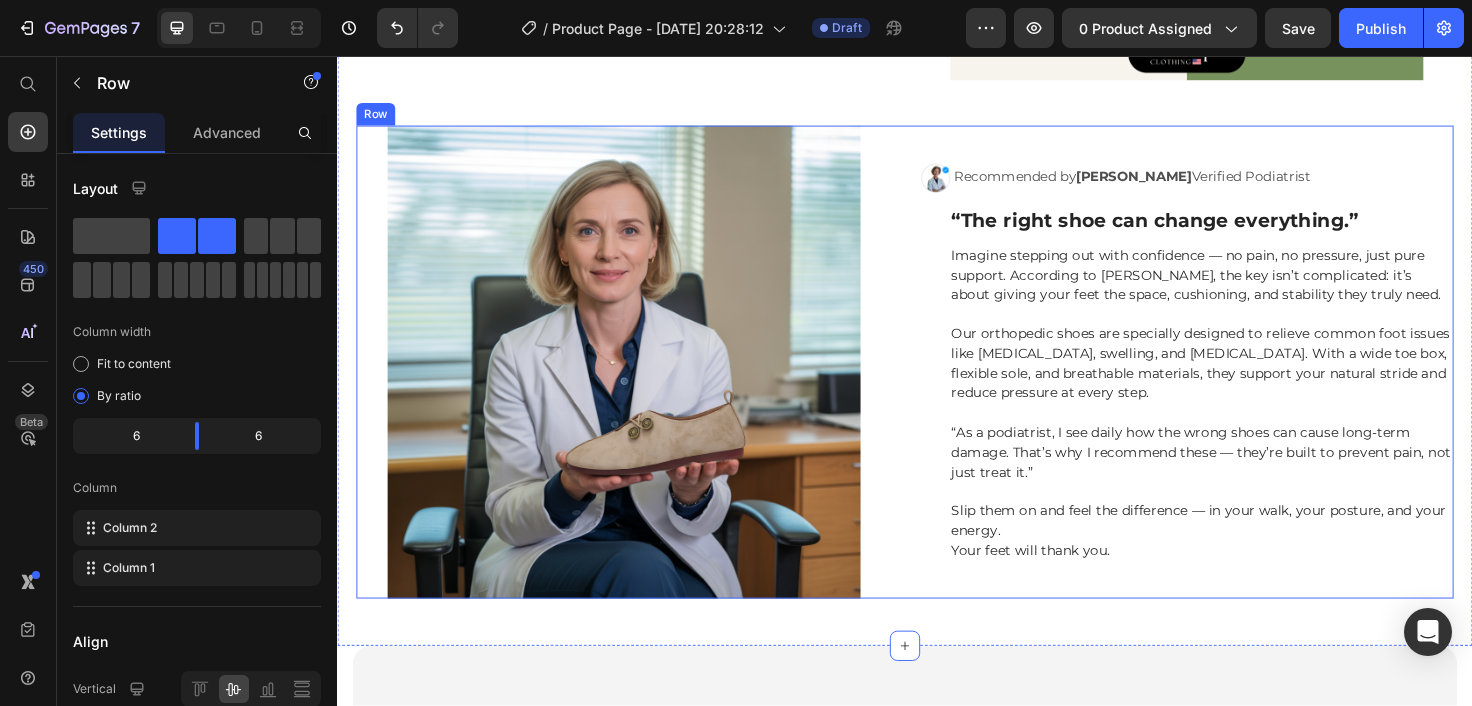 click on "Image Recommended by  Dr. Eleanor Vance  Verified Podiatrist  Text Block Row ⁠⁠⁠⁠⁠⁠⁠ “The right shoe can change everything.” Heading Imagine stepping out with confidence — no pain, no pressure, just pure support. According to Dr. Vance, the key isn’t complicated: it’s about giving your feet the space, cushioning, and stability they truly need. Our orthopedic shoes are specially designed to relieve common foot issues like bunions, swelling, and plantar fasciitis. With a wide toe box, flexible sole, and breathable materials, they support your natural stride and reduce pressure at every step. “As a podiatrist, I see daily how the wrong shoes can cause long-term damage. That’s why I recommend these — they’re built to prevent pain, not just treat it.” Slip them on and feel the difference — in your walk, your posture, and your energy. Your feet will thank you. Text Block Row" at bounding box center [1234, 380] 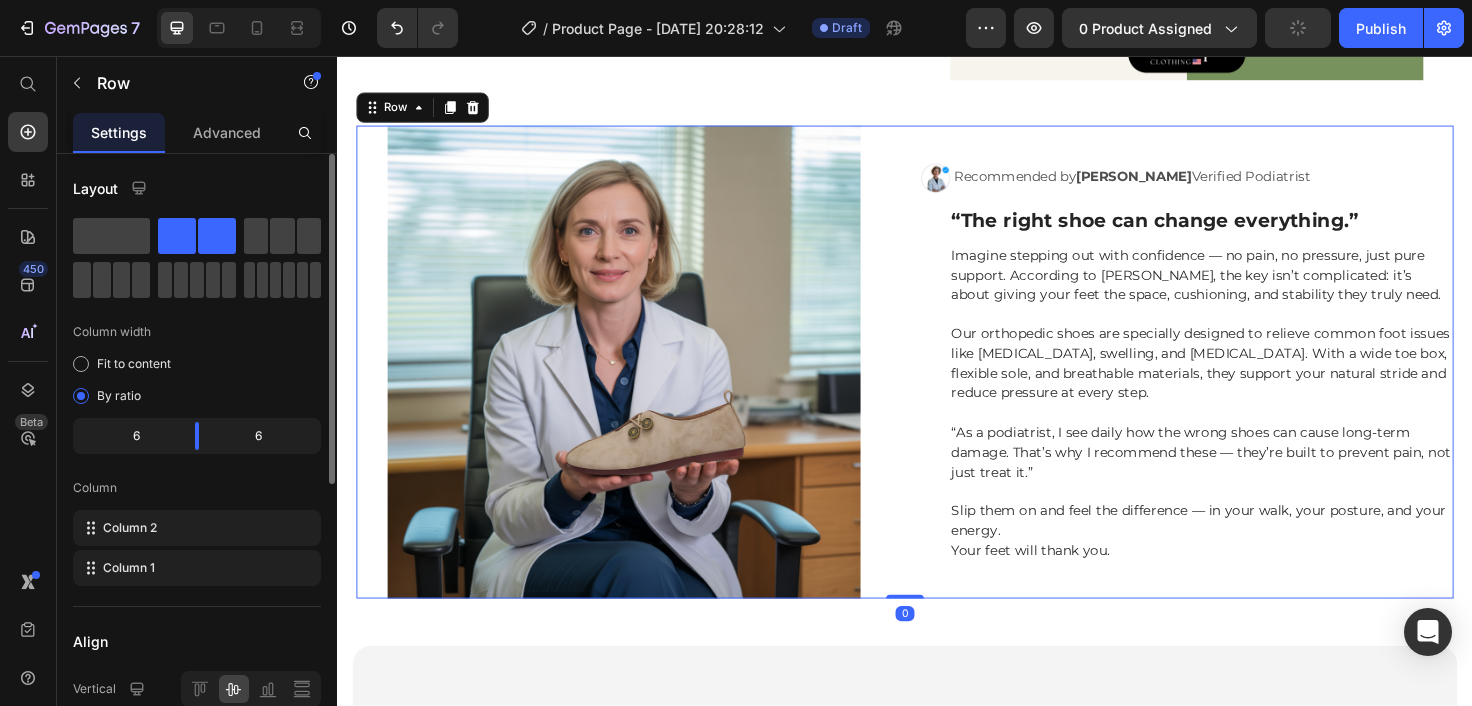 click on "Layout Column width Fit to content By ratio 6 6 Column Column 2 Column 1 Align Vertical
Size Full width Width 1200 px % Height Full Fit Column gap 30 px Background Color Image Video  Color   Delete element" at bounding box center [197, 714] 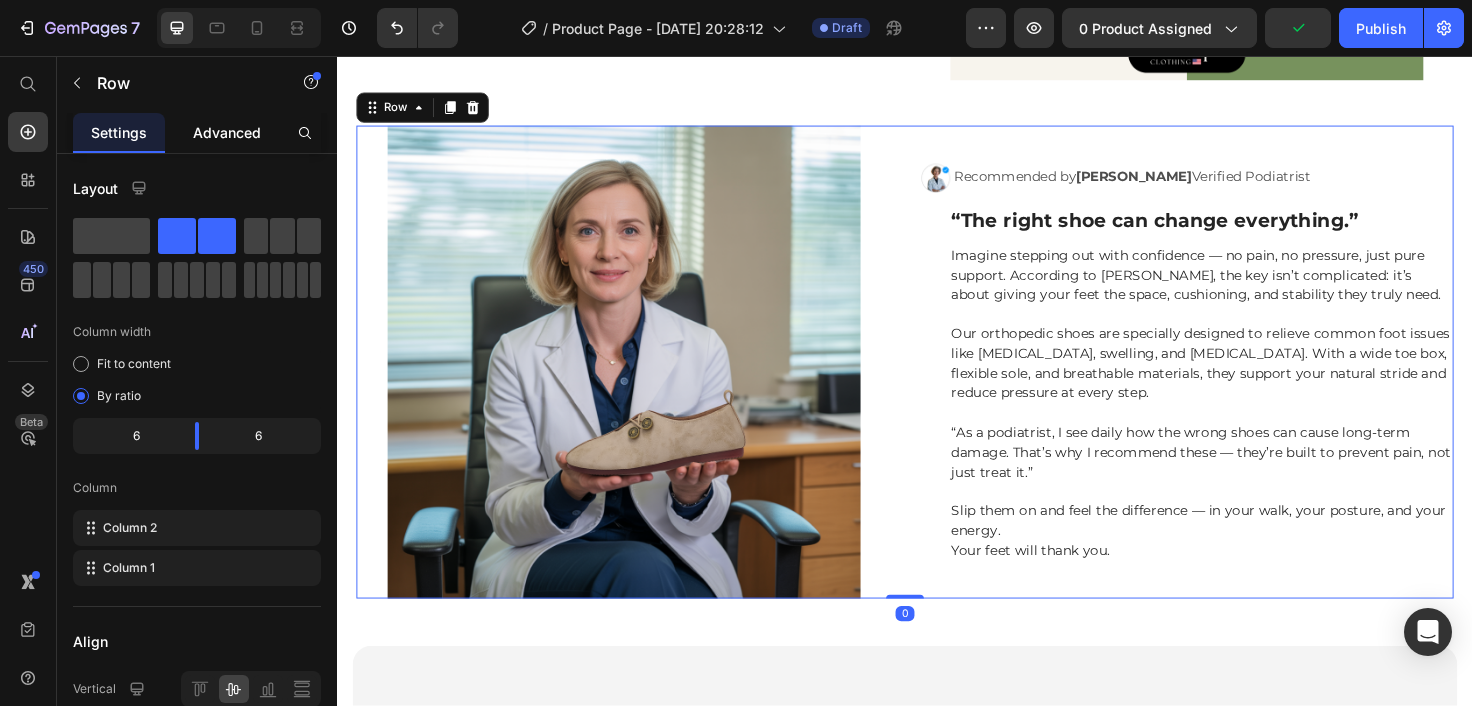 click on "Advanced" at bounding box center (227, 132) 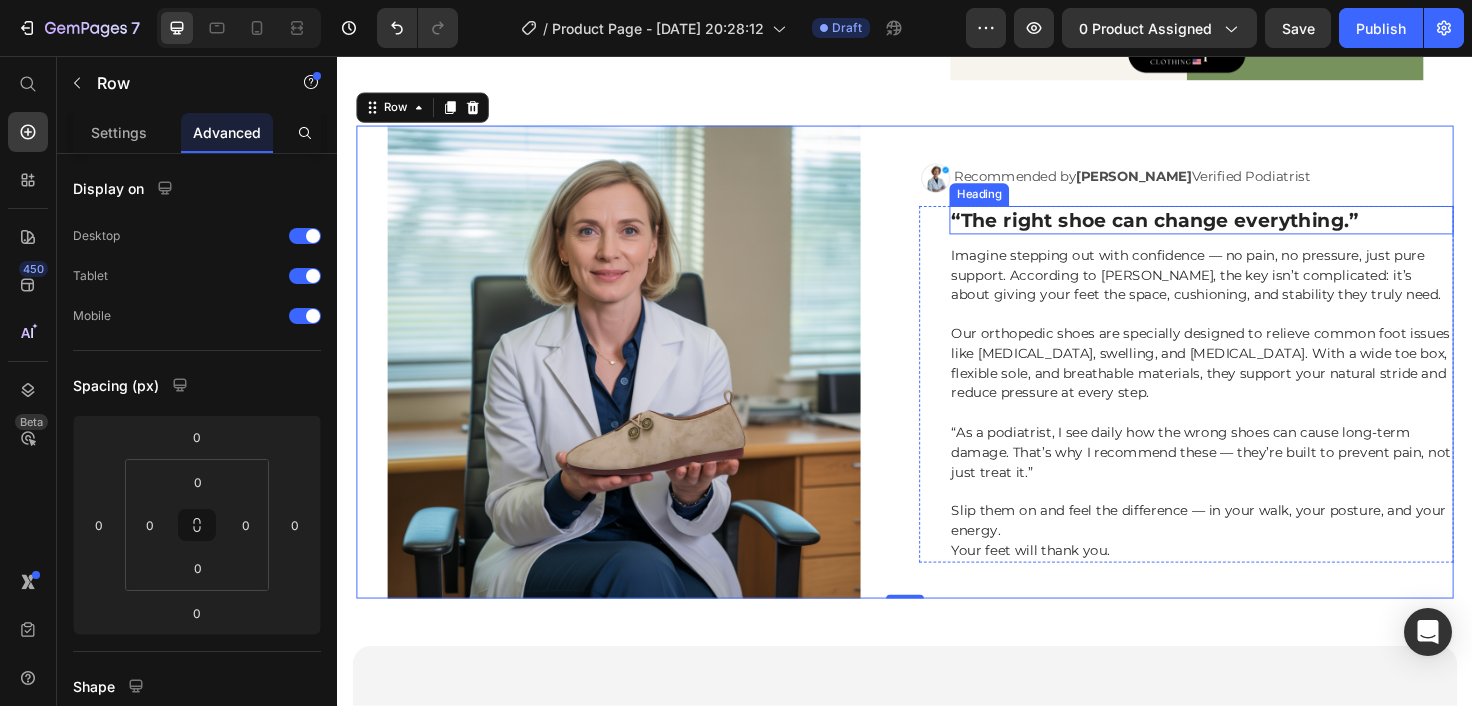 click on "“The right shoe can change everything.”" at bounding box center [1201, 230] 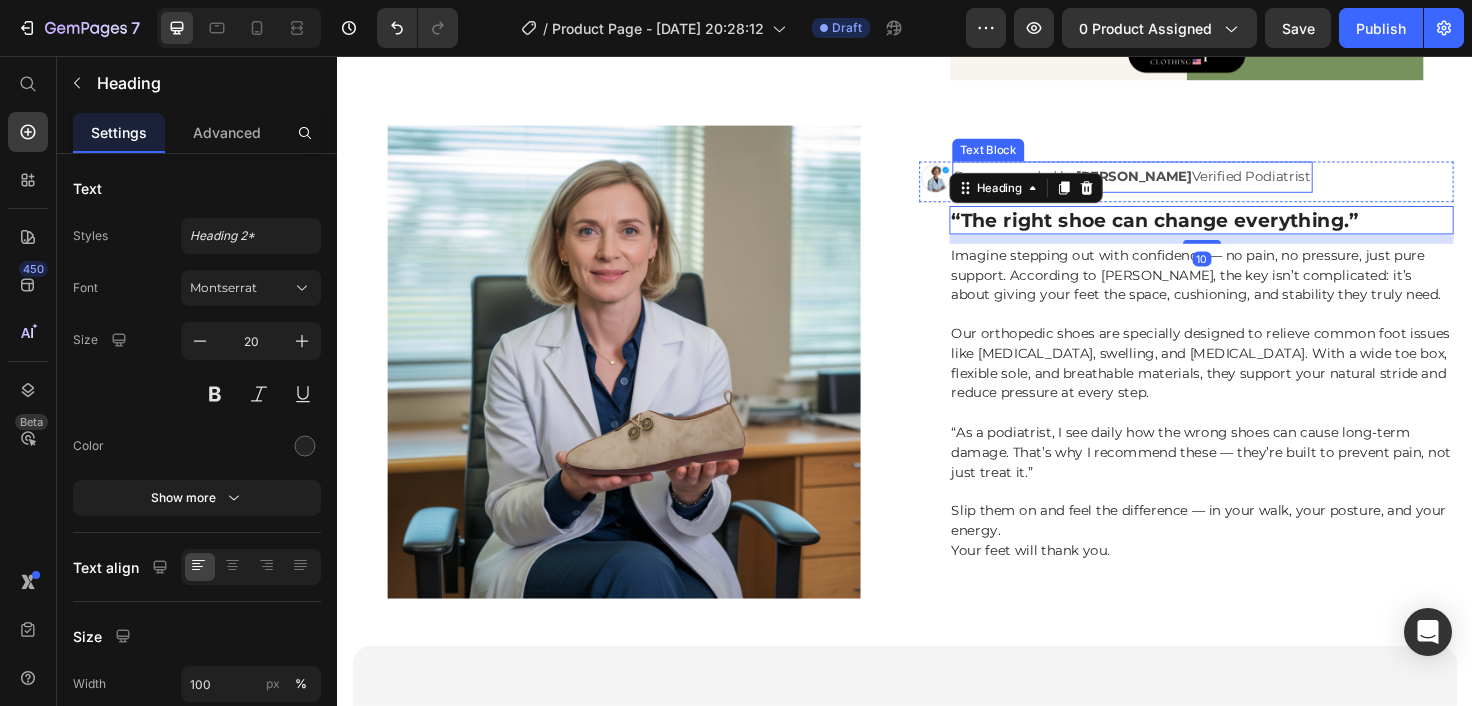 click on "Recommended by  Dr. Eleanor Vance  Verified Podiatrist" at bounding box center [1177, 184] 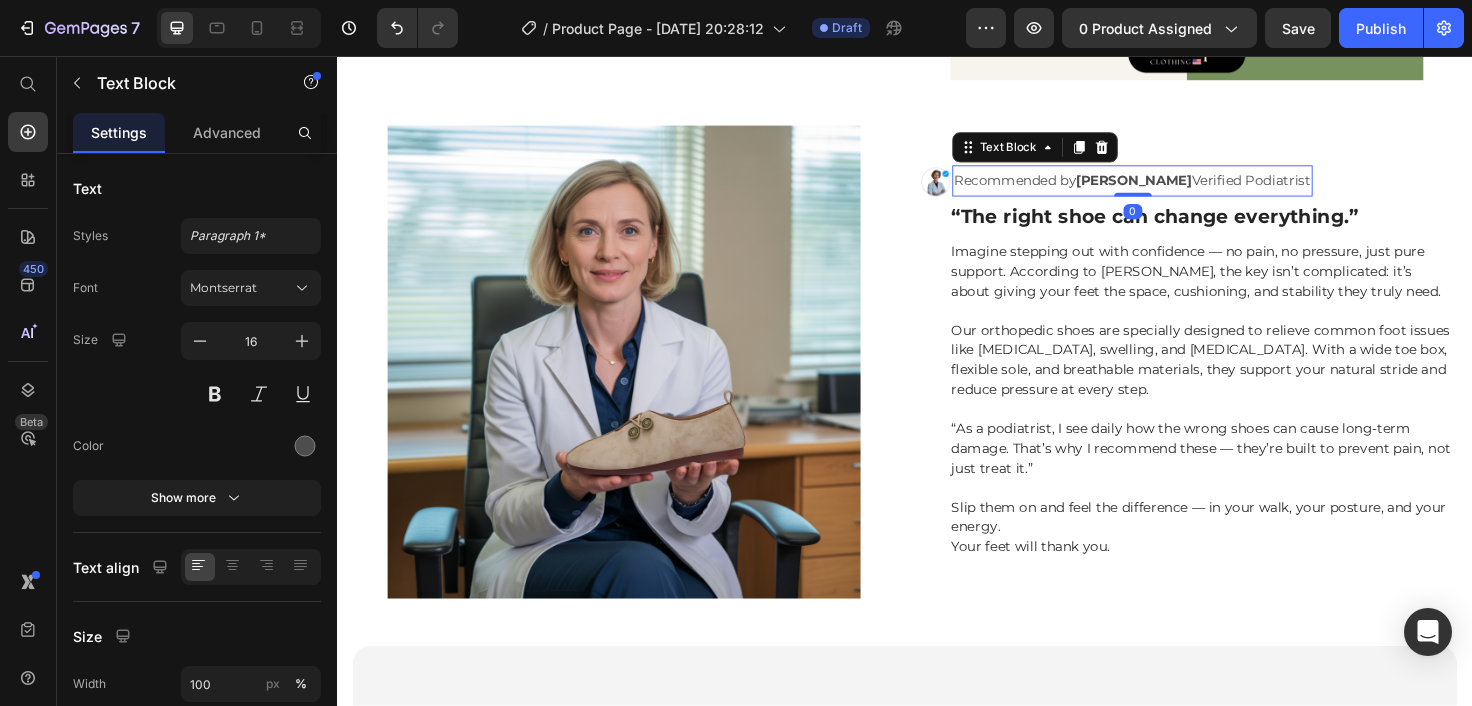 drag, startPoint x: 1197, startPoint y: 202, endPoint x: 1199, endPoint y: 185, distance: 17.117243 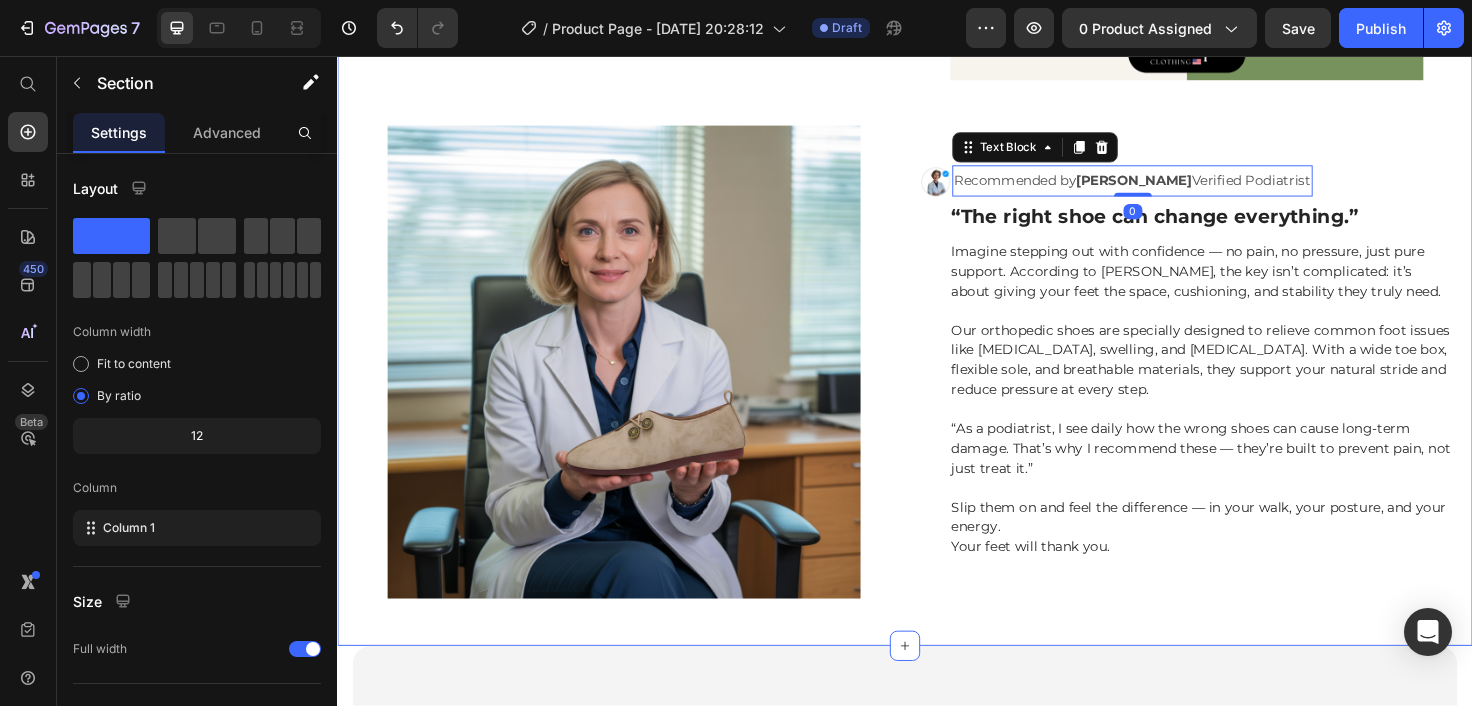 click on "⁠⁠⁠⁠⁠⁠⁠ ❌ Tired of Shoes That Leave You in Pain? ✅ Here’s What Real Comfort Looks Like. Heading If your feet are always sore, swollen, or cramped by the end of the day — you’re not alone. Most shoes are simply not made for real feet. At Concept Clothing, we design footwear that understands you. Our orthopedic shoes feature a wide toe box, soft flexible soles, and breathable materials to support foot health — not fight against it. Whether you’re managing bunions, neuropathy, or daily swelling, these are the shoes that actually help. Say goodbye to the red spots, pressure points, and stiff soles. And say hello to walking with comfort, support, and confidence — from your first step to your last. Text Block Row Image Row Image Recommended by  Dr. Eleanor Vance  Verified Podiatrist  Text Block   0 Row ⁠⁠⁠⁠⁠⁠⁠ “The right shoe can change everything.” Heading Slip them on and feel the difference — in your walk, your posture, and your energy. Your feet will thank you." at bounding box center (937, 106) 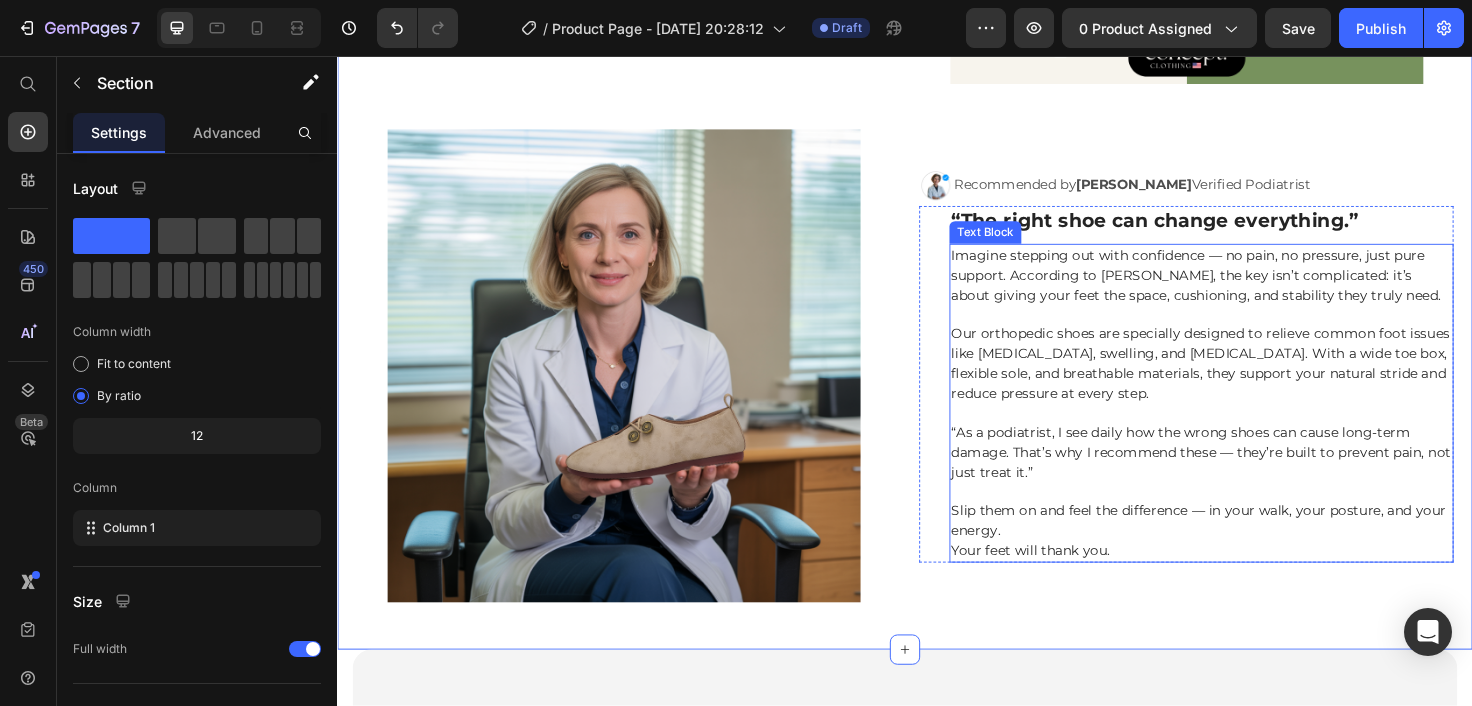 scroll, scrollTop: 1822, scrollLeft: 0, axis: vertical 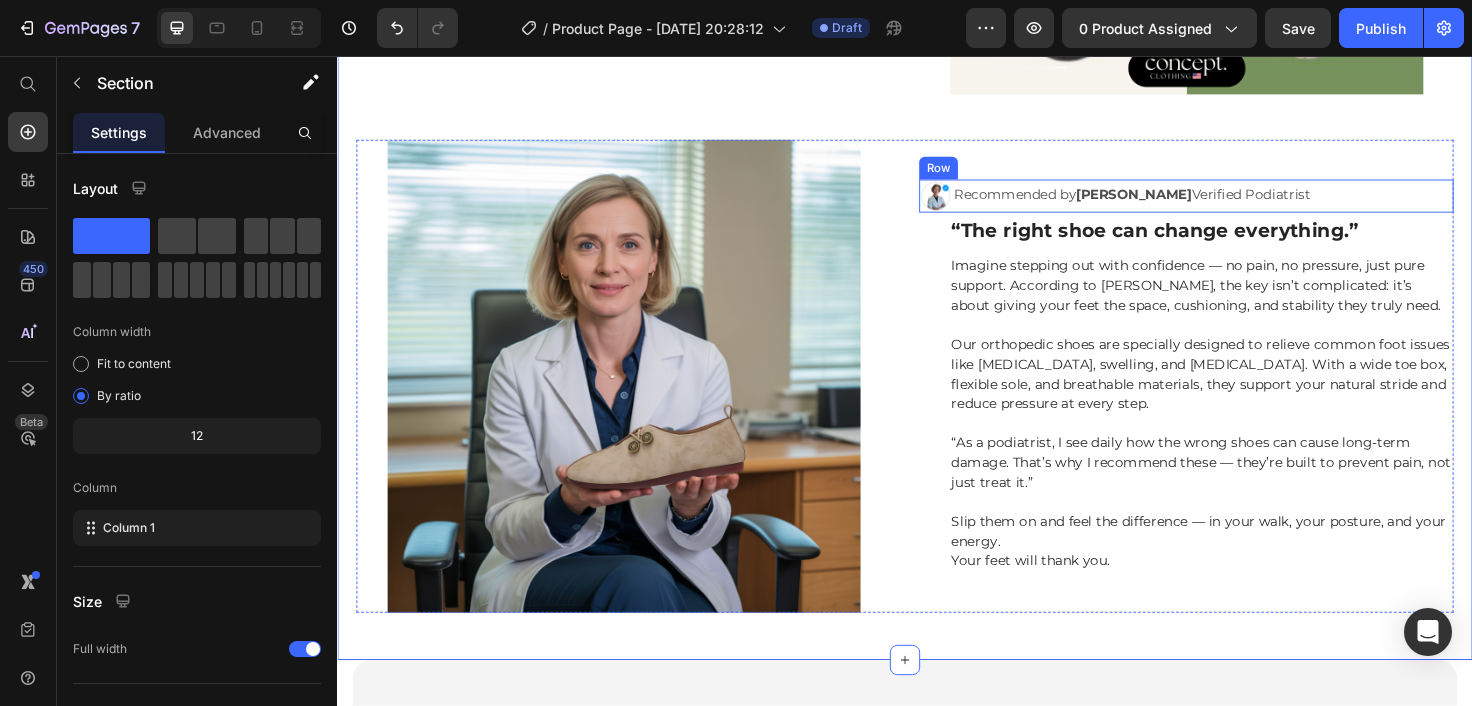 click on "Image Recommended by  Dr. Eleanor Vance  Verified Podiatrist  Text Block Row" at bounding box center (1234, 204) 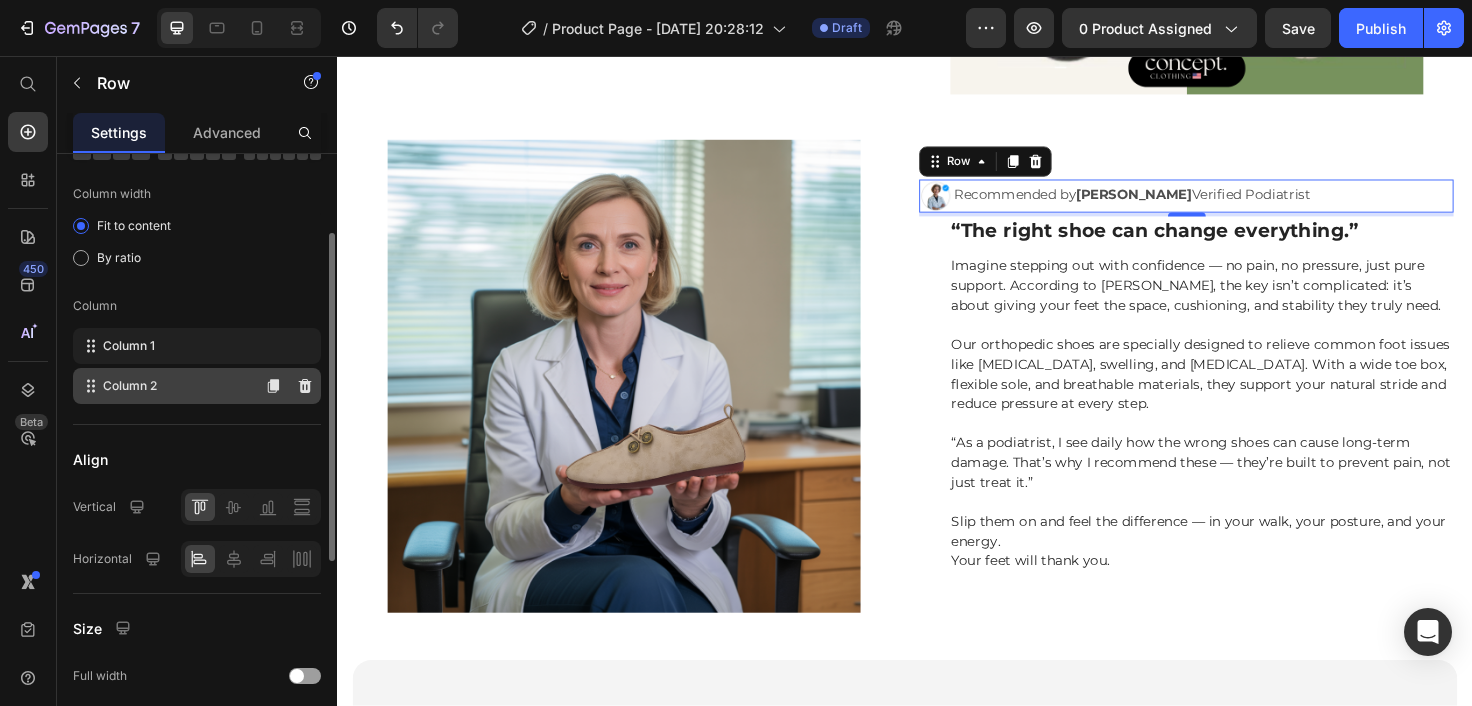 scroll, scrollTop: 142, scrollLeft: 0, axis: vertical 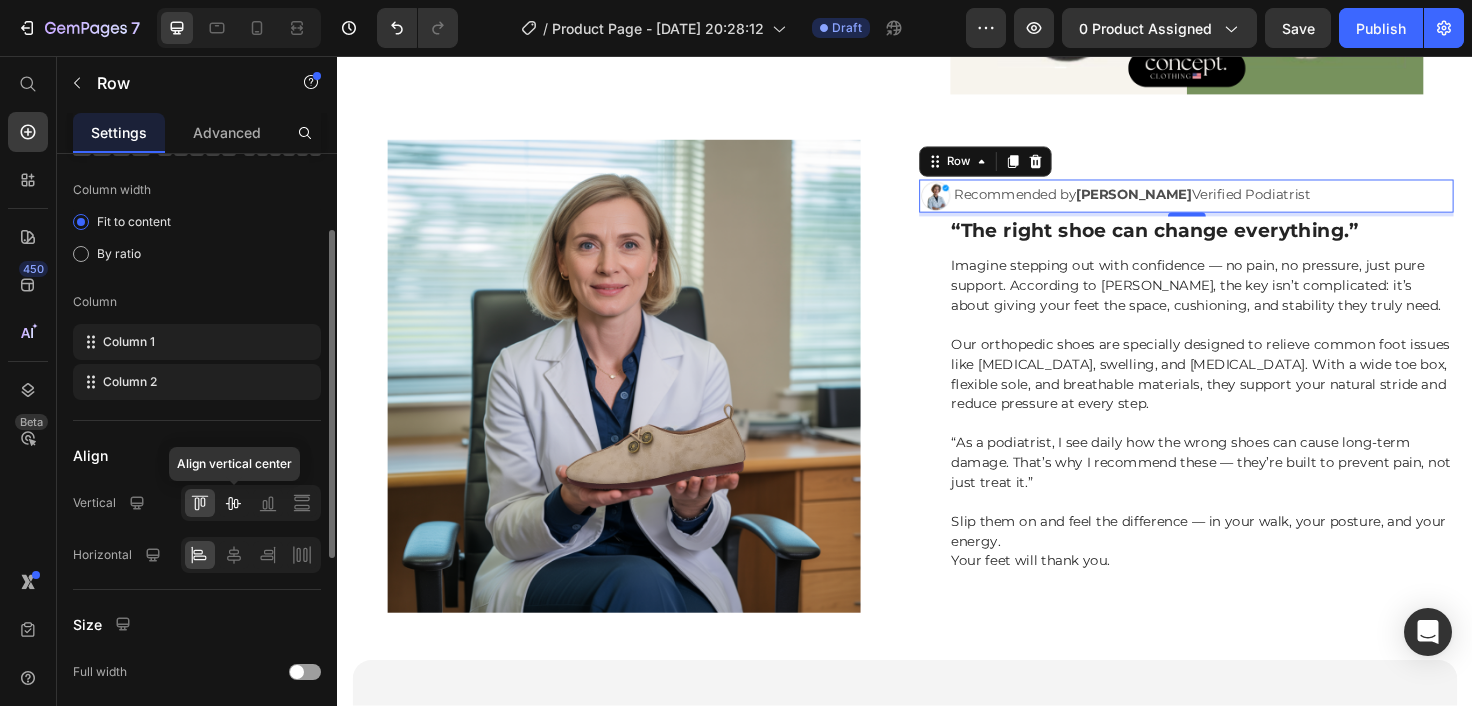 click 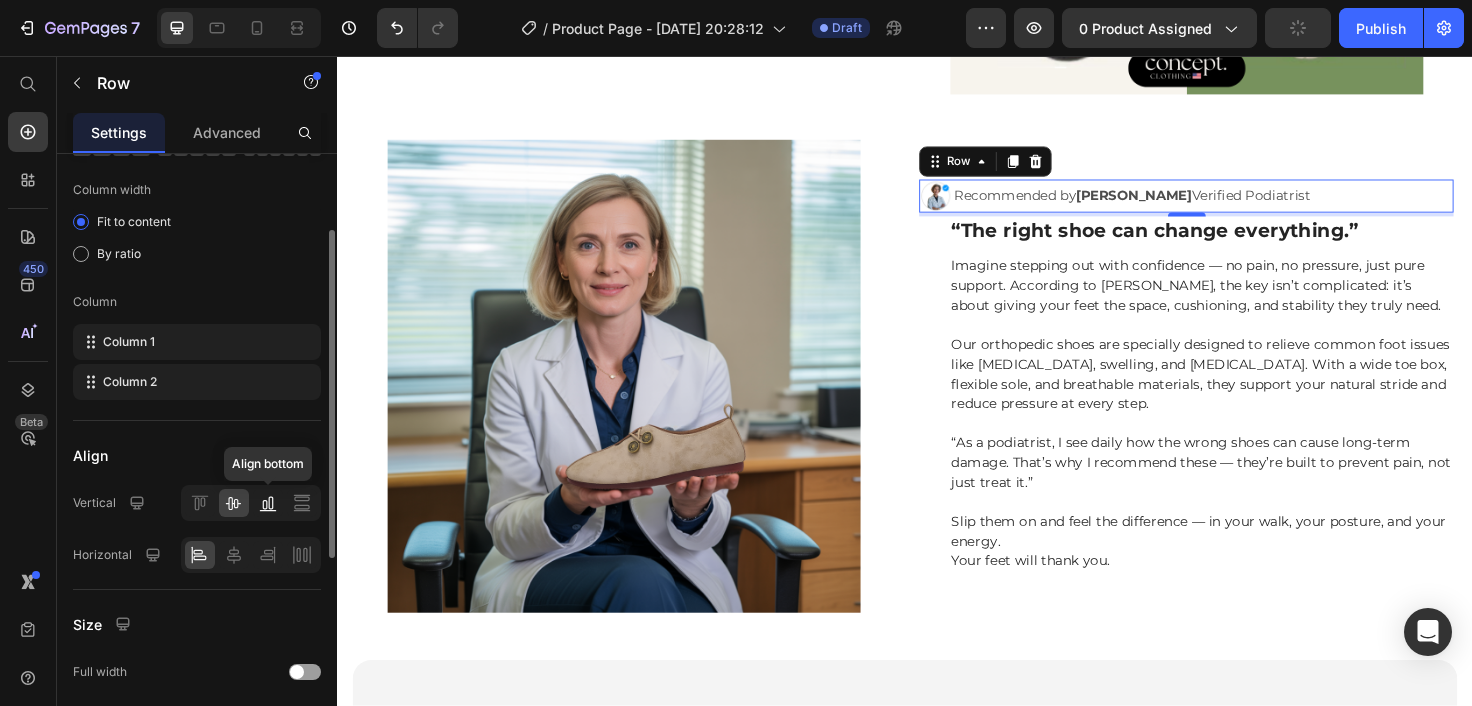 click 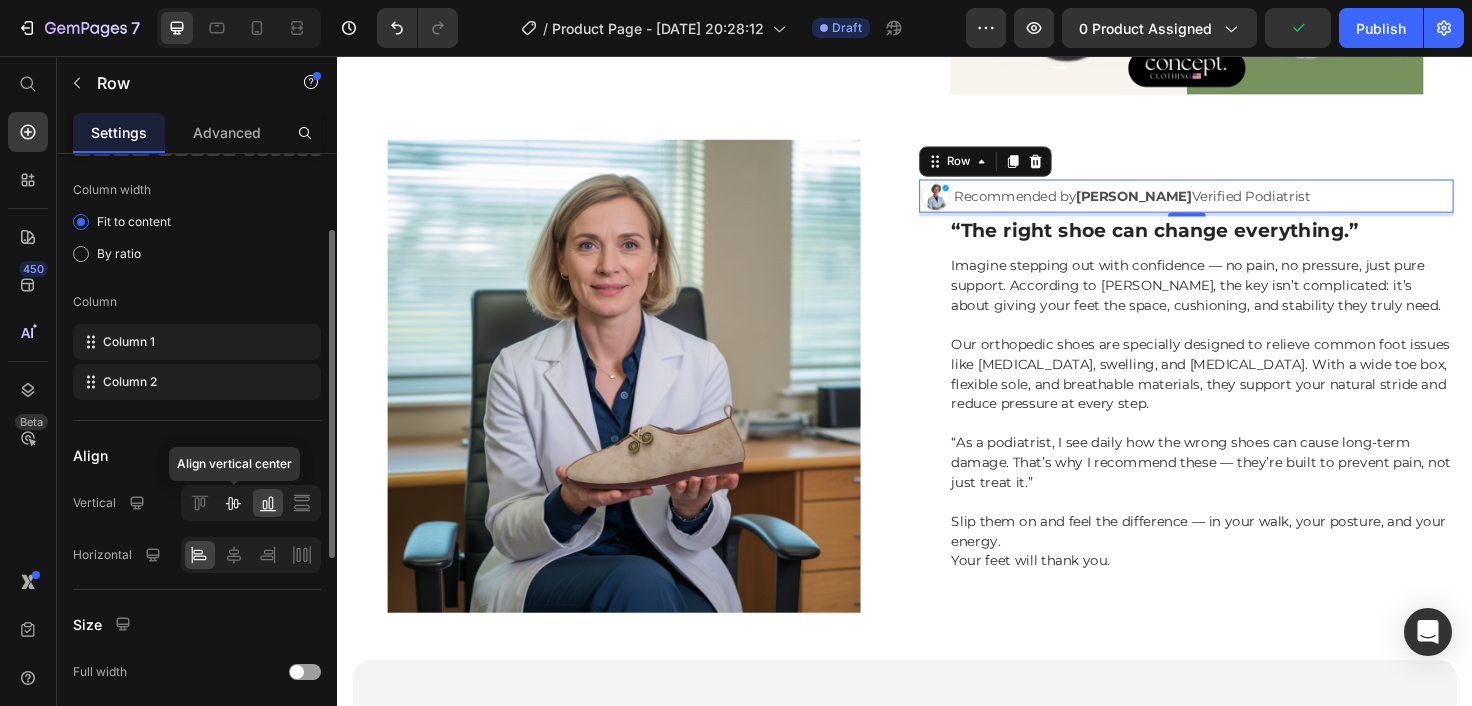 click 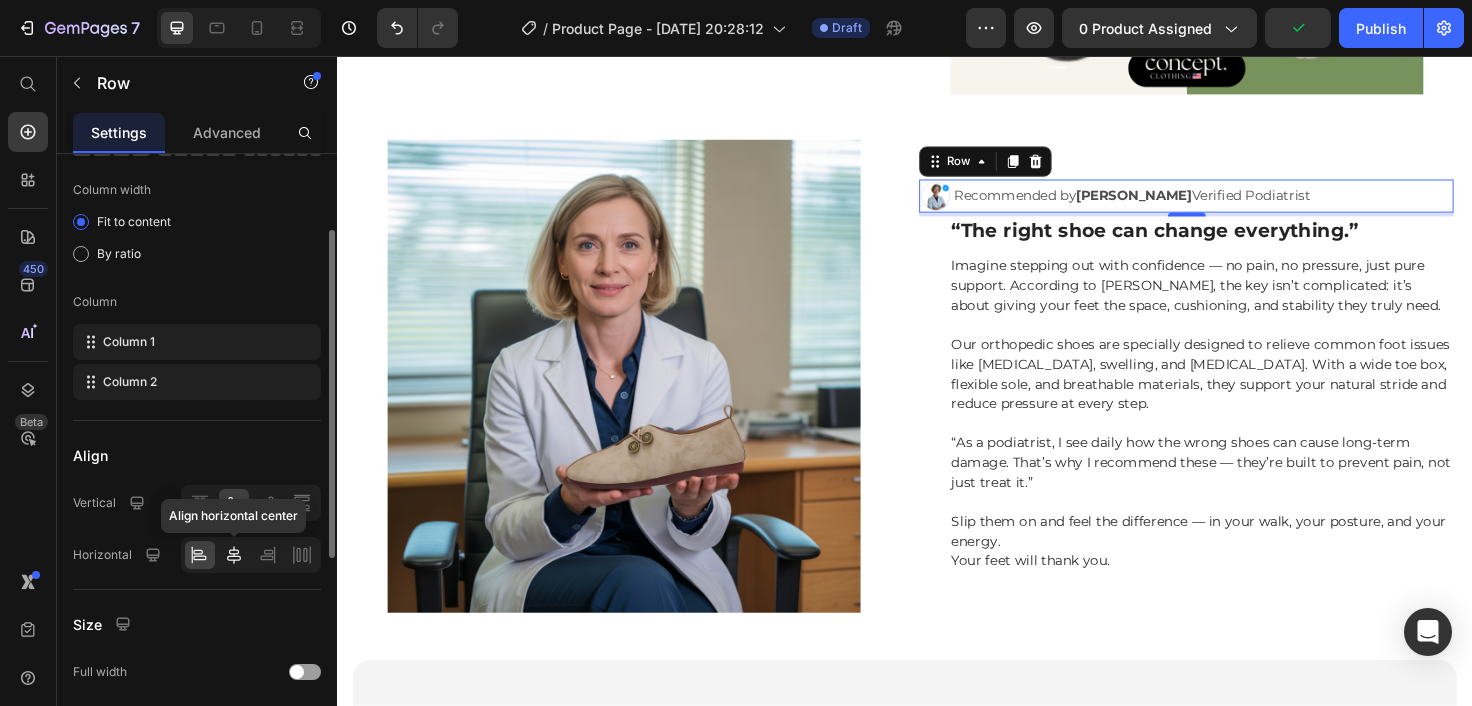 click 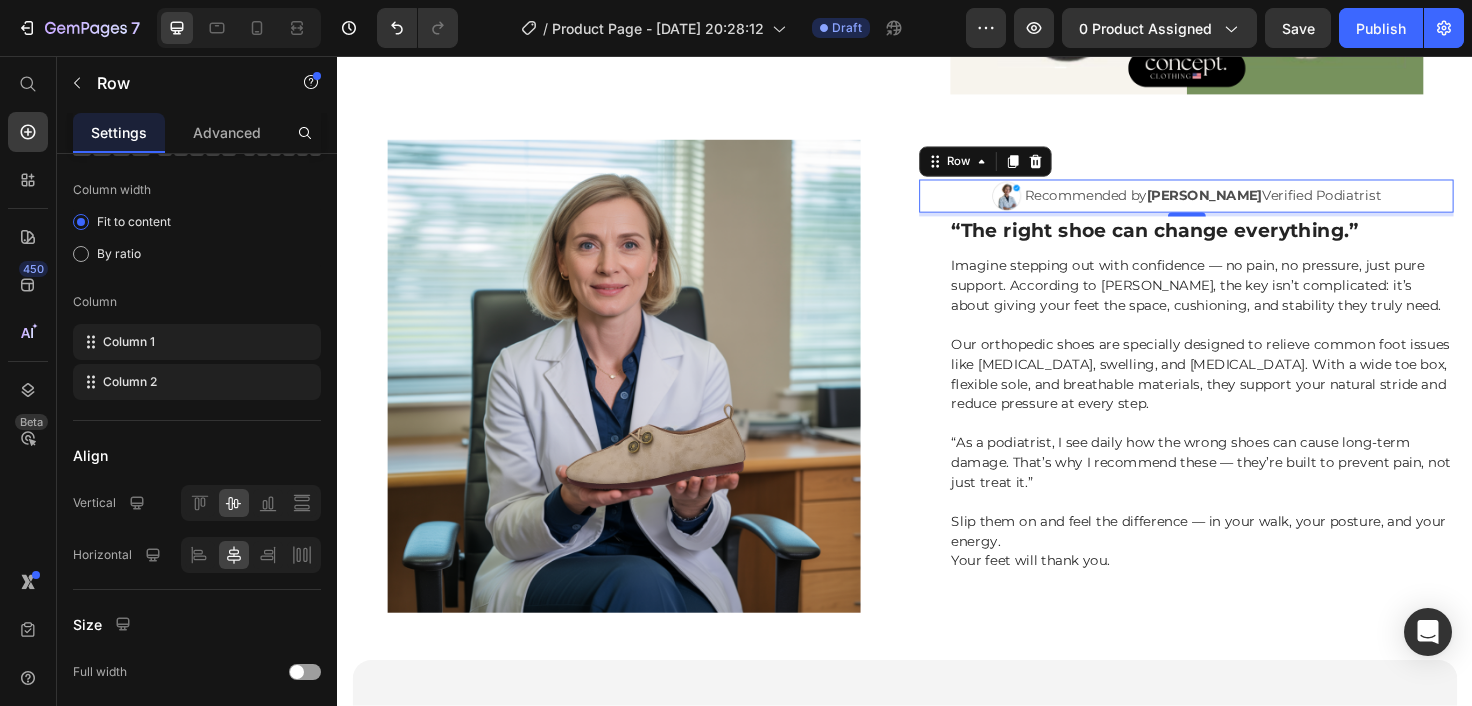 click on "Image Recommended by  Dr. Eleanor Vance  Verified Podiatrist  Text Block Row   4" at bounding box center (1234, 204) 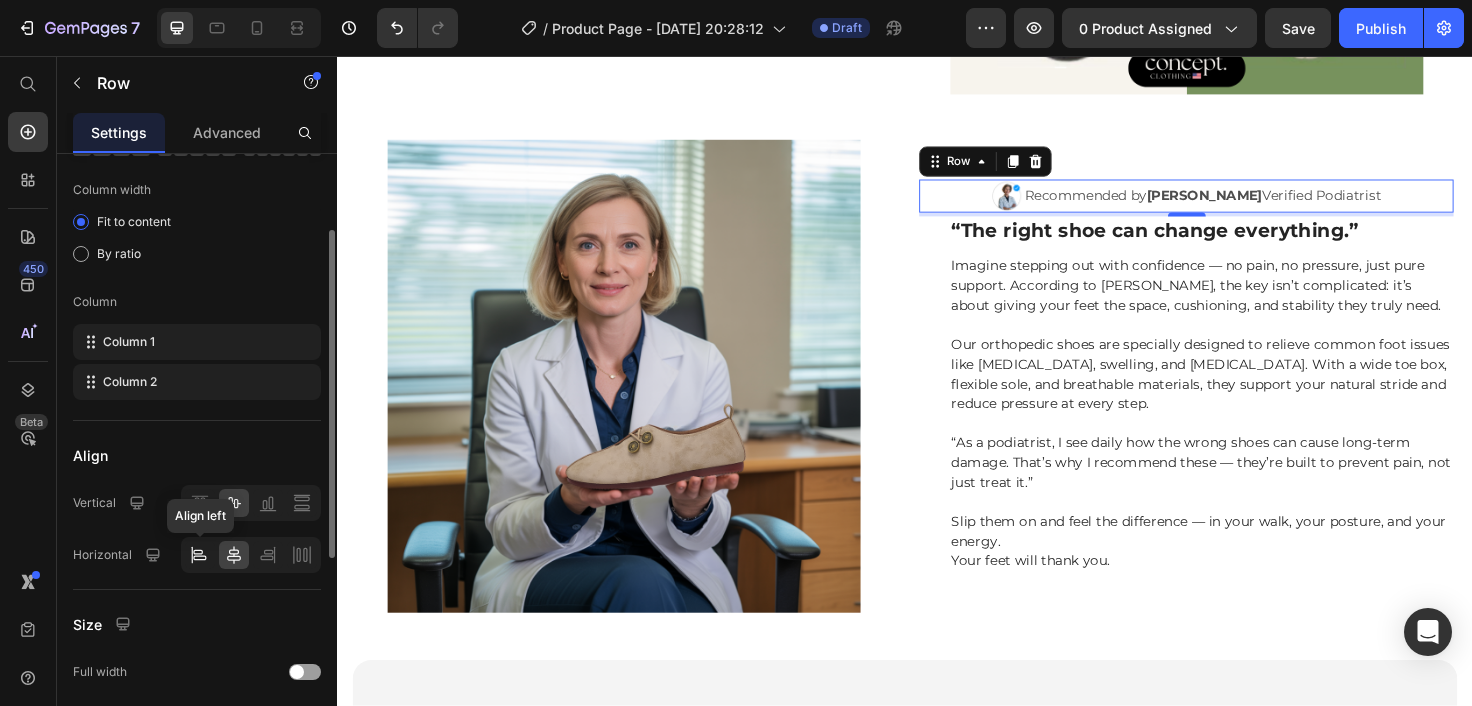 click 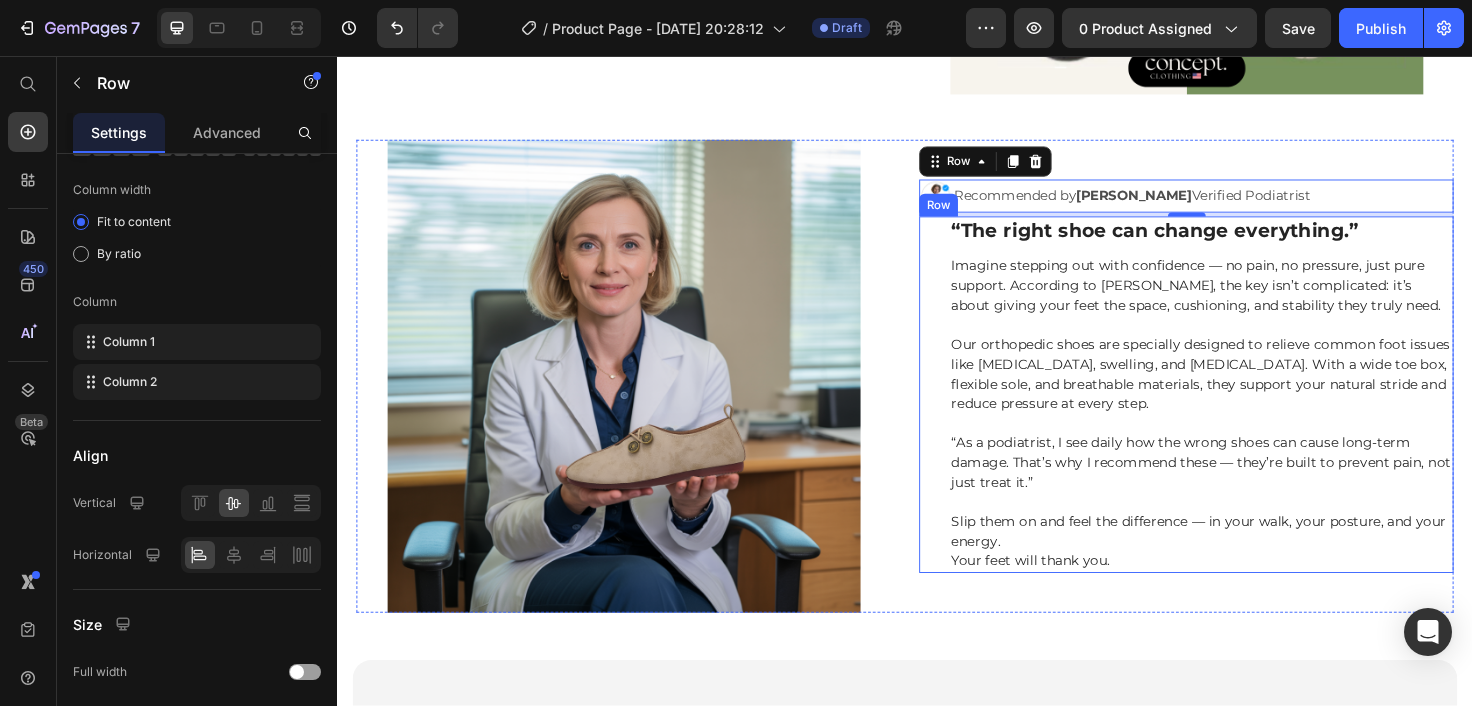 click on "⁠⁠⁠⁠⁠⁠⁠ “The right shoe can change everything.” Heading Imagine stepping out with confidence — no pain, no pressure, just pure support. According to Dr. Vance, the key isn’t complicated: it’s about giving your feet the space, cushioning, and stability they truly need. Our orthopedic shoes are specially designed to relieve common foot issues like bunions, swelling, and plantar fasciitis. With a wide toe box, flexible sole, and breathable materials, they support your natural stride and reduce pressure at every step. “As a podiatrist, I see daily how the wrong shoes can cause long-term damage. That’s why I recommend these — they’re built to prevent pain, not just treat it.” Slip them on and feel the difference — in your walk, your posture, and your energy. Your feet will thank you. Text Block Row" at bounding box center (1234, 414) 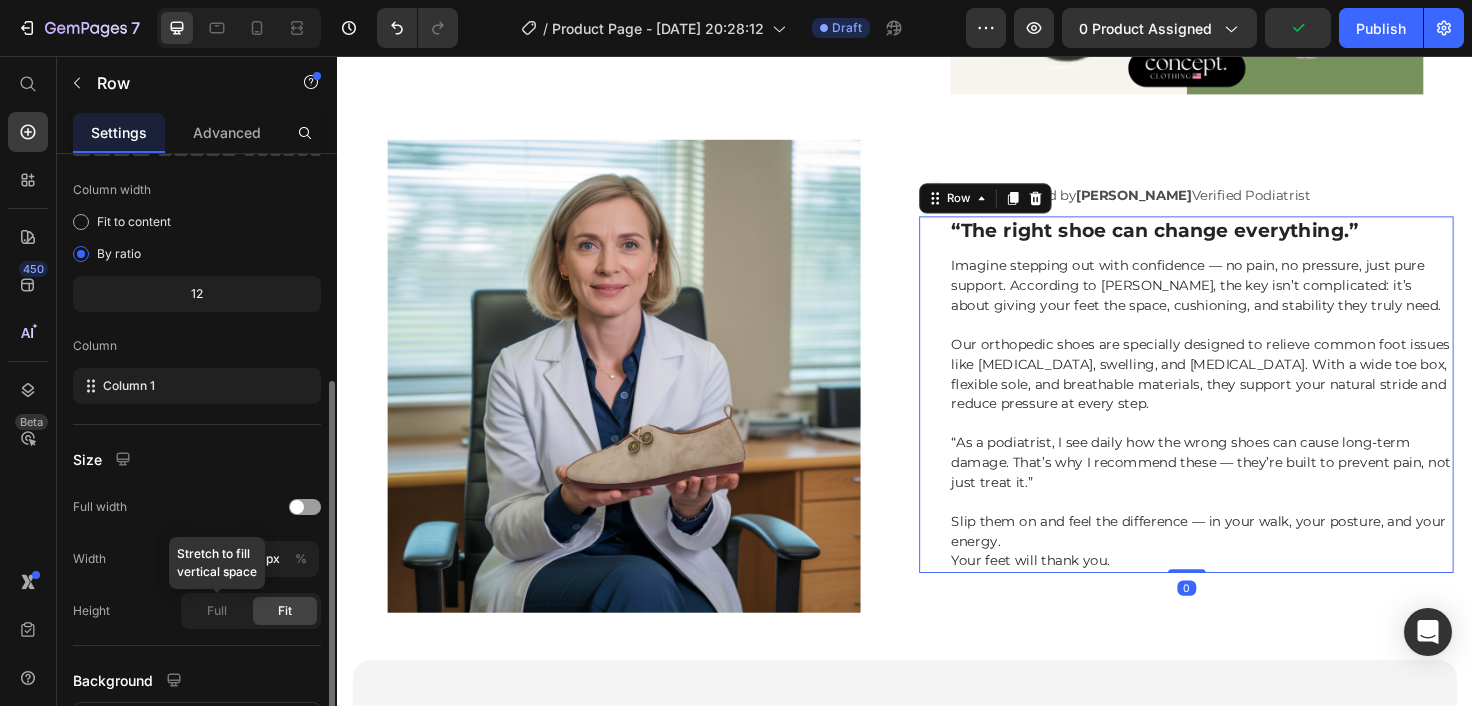 scroll, scrollTop: 303, scrollLeft: 0, axis: vertical 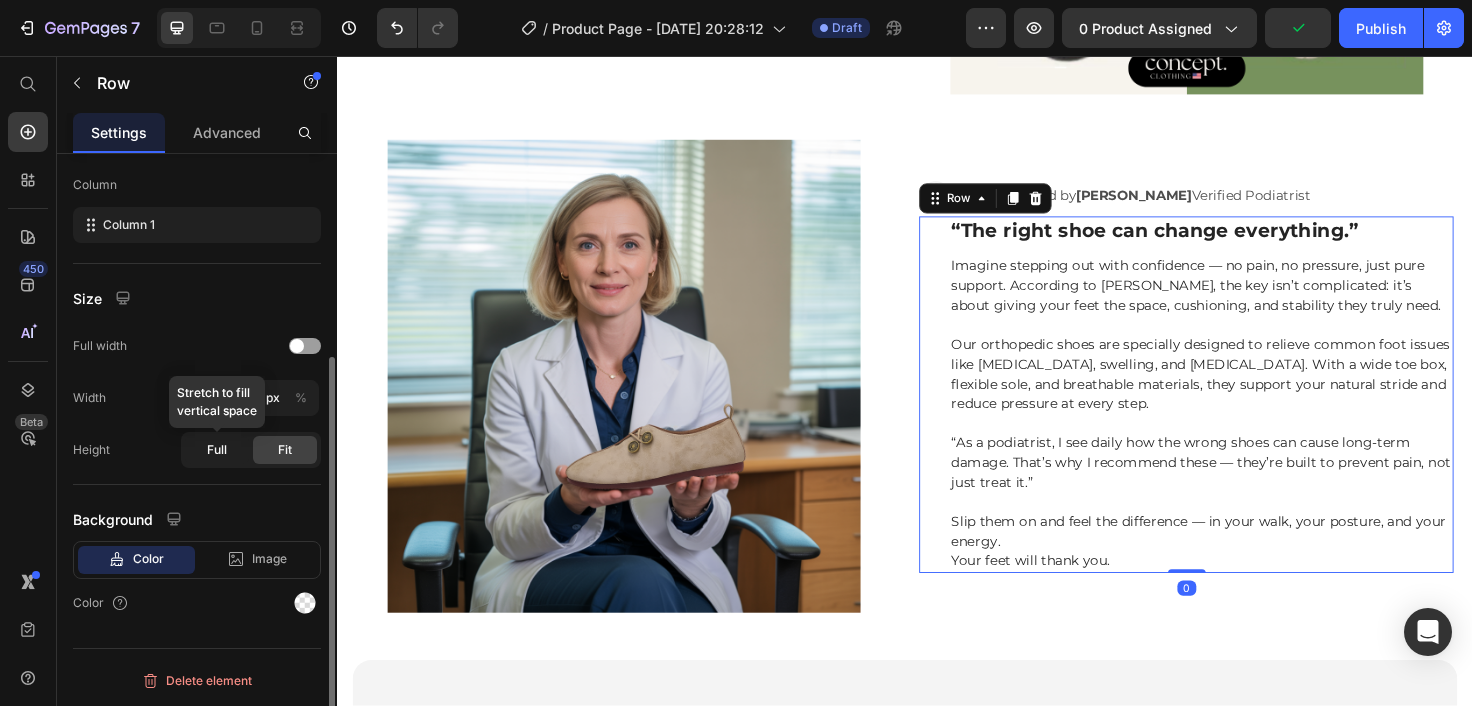 click on "Full" 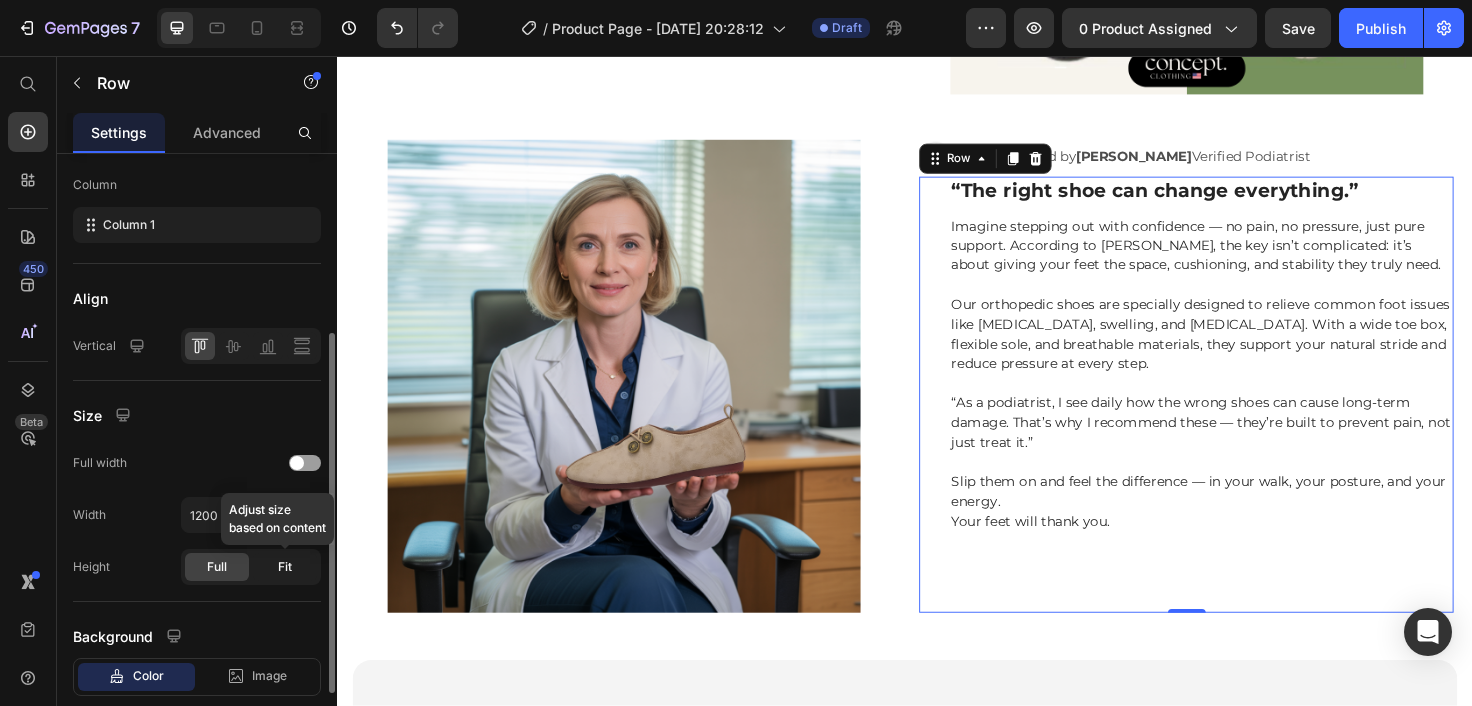 click on "Fit" 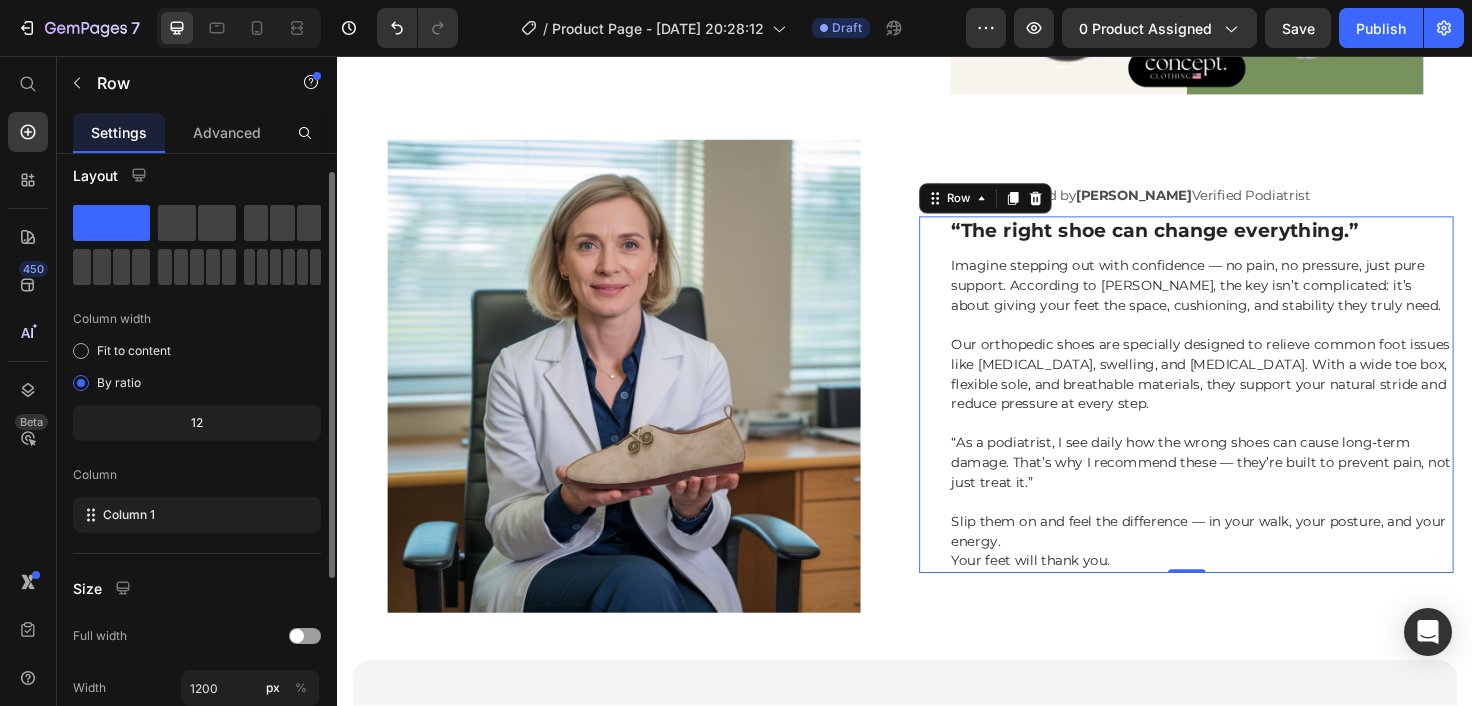 scroll, scrollTop: 0, scrollLeft: 0, axis: both 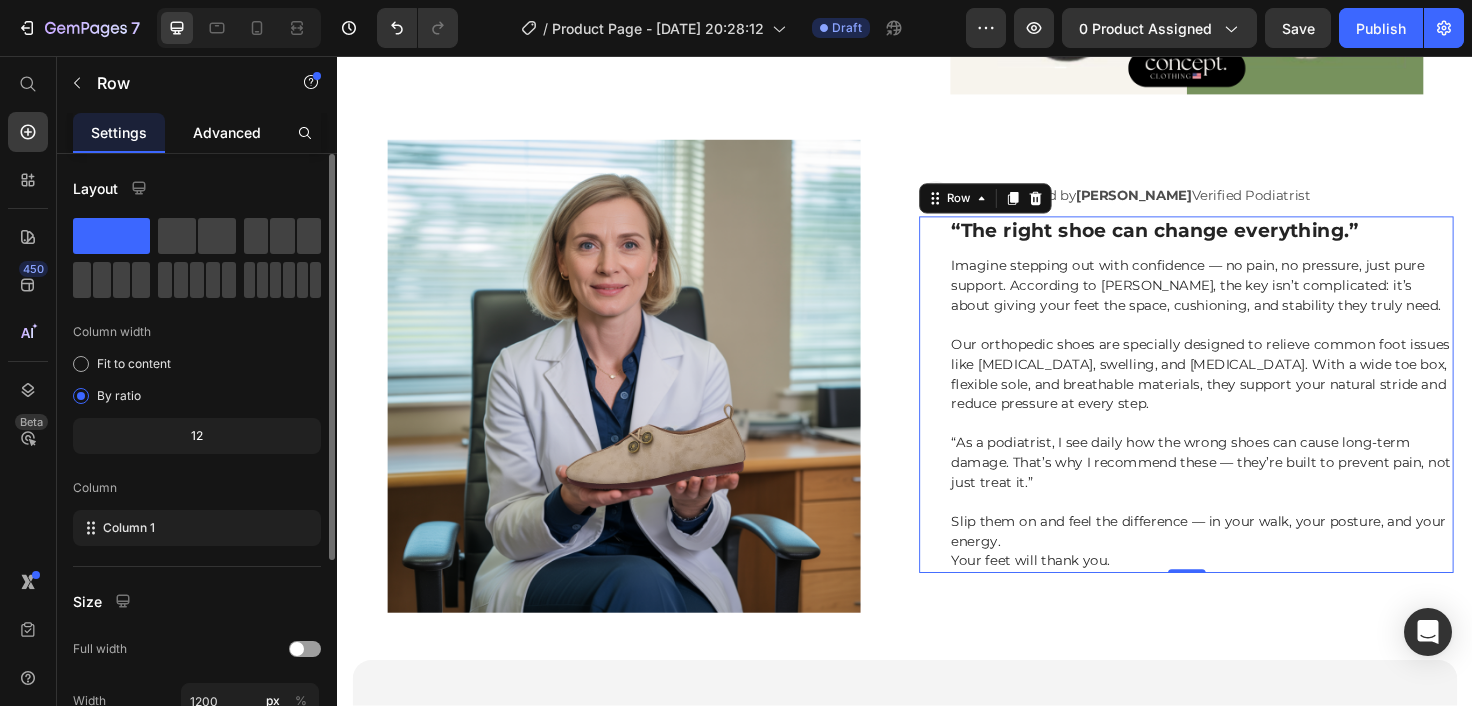 click on "Advanced" at bounding box center [227, 132] 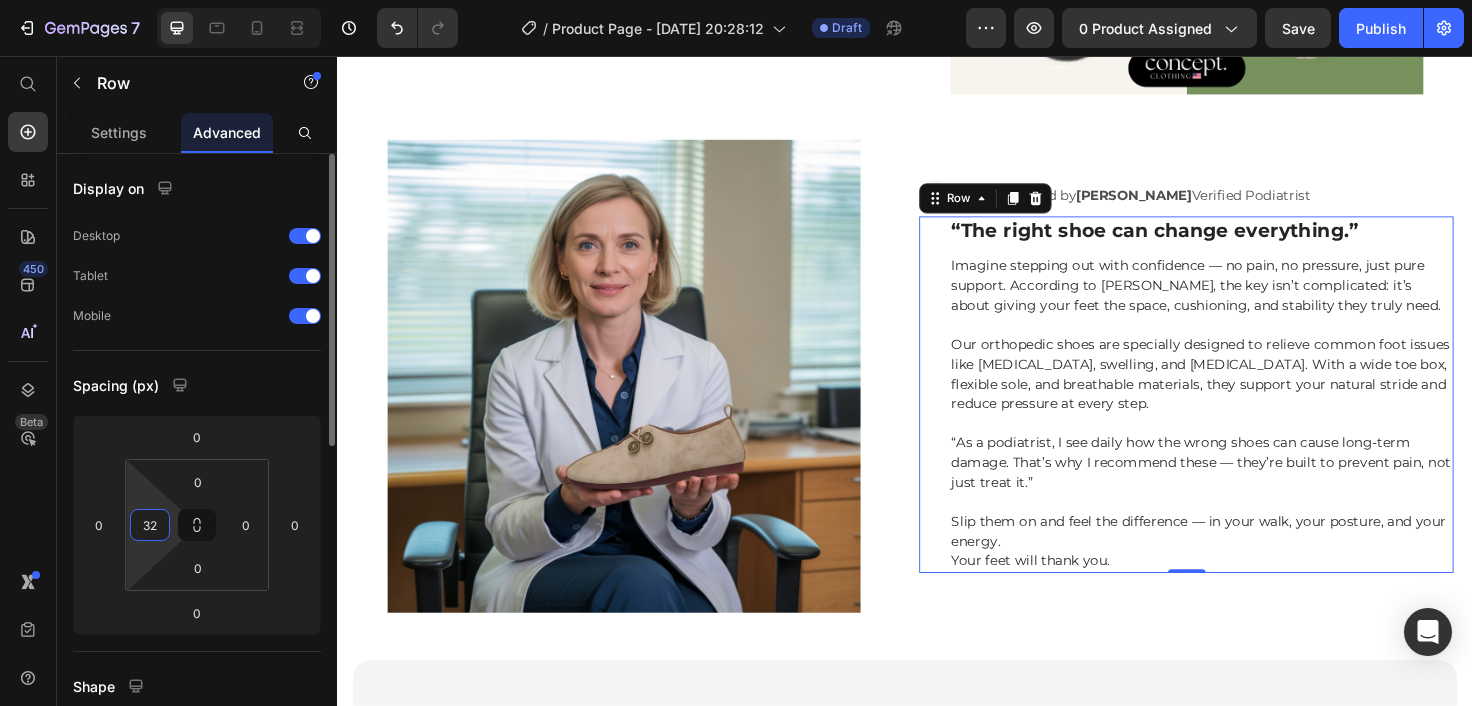 click on "32" at bounding box center [150, 525] 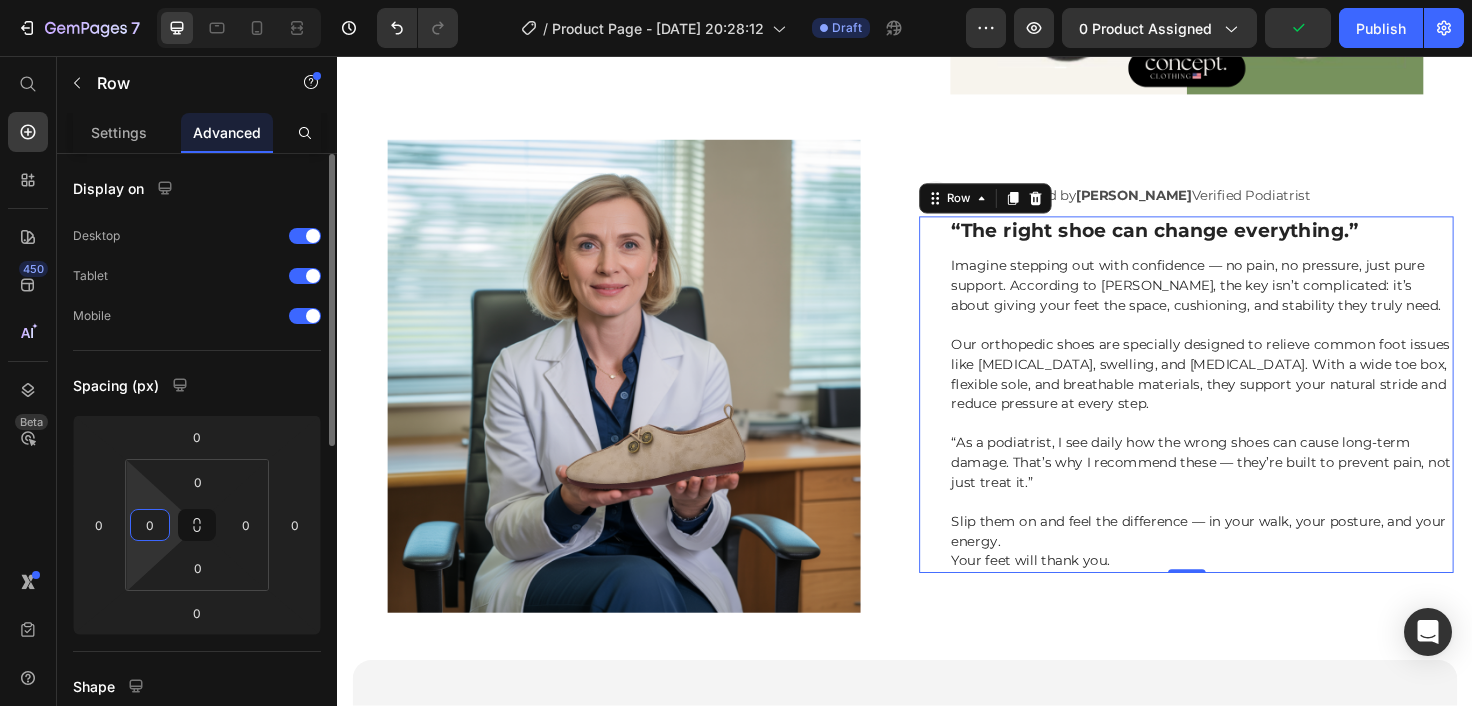 type on "0" 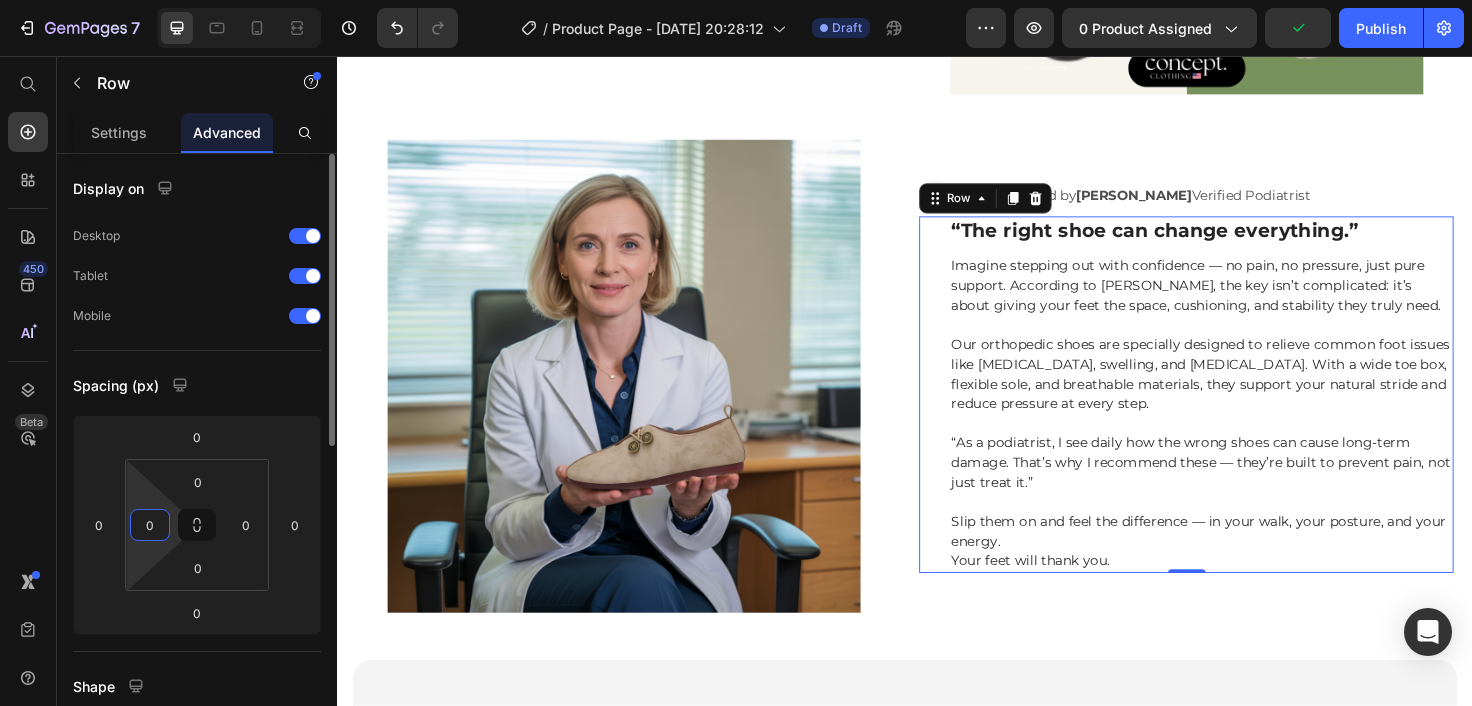 click on "Spacing (px)" at bounding box center [197, 385] 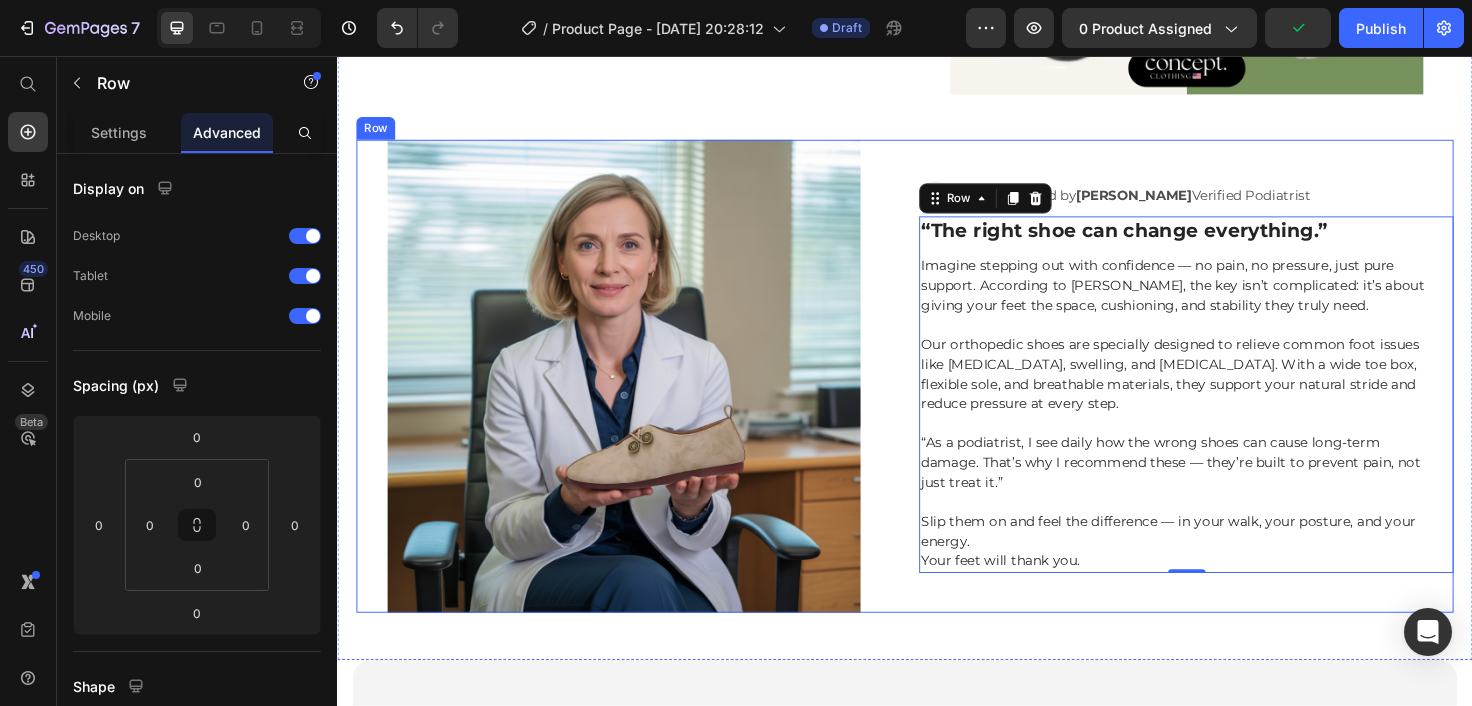 click on "Image Recommended by  Dr. Eleanor Vance  Verified Podiatrist  Text Block Row ⁠⁠⁠⁠⁠⁠⁠ “The right shoe can change everything.” Heading Imagine stepping out with confidence — no pain, no pressure, just pure support. According to Dr. Vance, the key isn’t complicated: it’s about giving your feet the space, cushioning, and stability they truly need. Our orthopedic shoes are specially designed to relieve common foot issues like bunions, swelling, and plantar fasciitis. With a wide toe box, flexible sole, and breathable materials, they support your natural stride and reduce pressure at every step. “As a podiatrist, I see daily how the wrong shoes can cause long-term damage. That’s why I recommend these — they’re built to prevent pain, not just treat it.” Slip them on and feel the difference — in your walk, your posture, and your energy. Your feet will thank you. Text Block Row   0 Image Row" at bounding box center (937, 395) 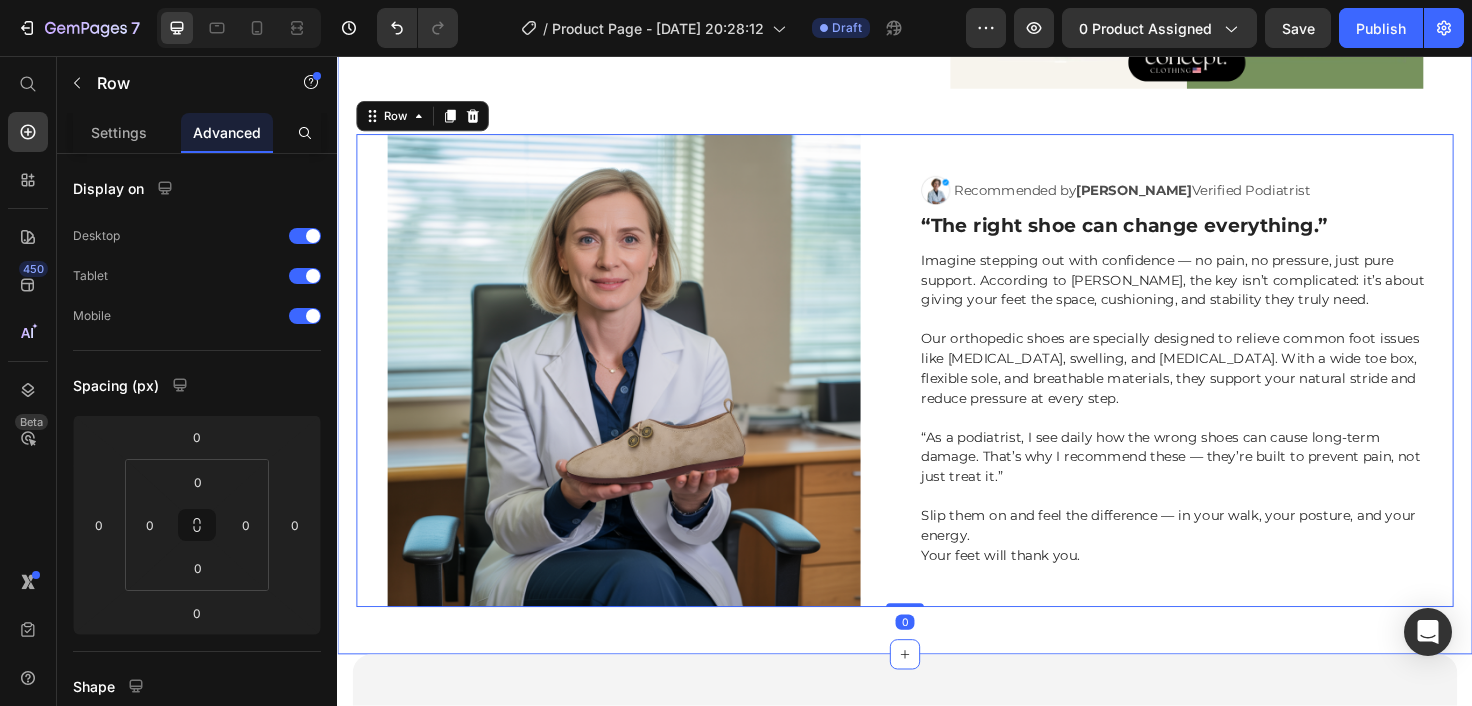 scroll, scrollTop: 1829, scrollLeft: 0, axis: vertical 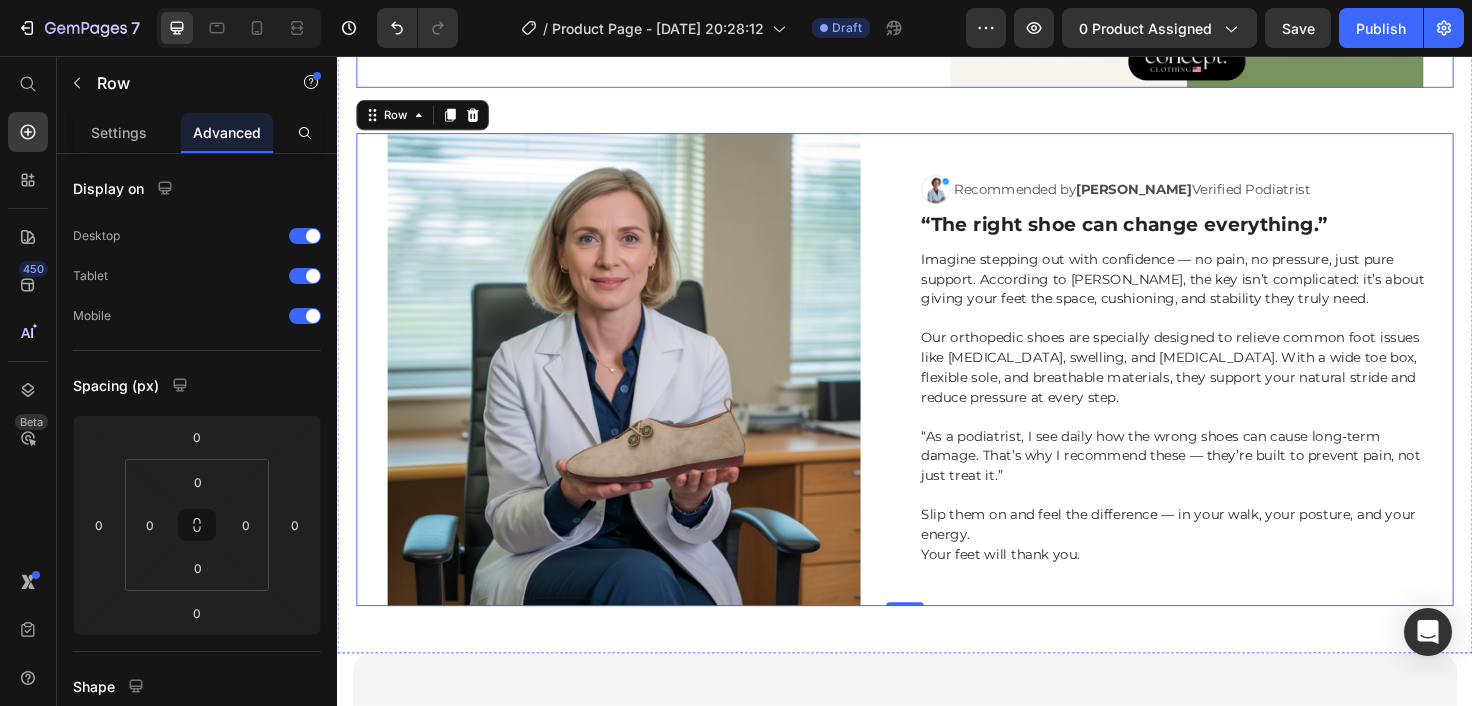 click on "⁠⁠⁠⁠⁠⁠⁠ ❌ Tired of Shoes That Leave You in Pain? ✅ Here’s What Real Comfort Looks Like. Heading If your feet are always sore, swollen, or cramped by the end of the day — you’re not alone. Most shoes are simply not made for real feet. At Concept Clothing, we design footwear that understands you. Our orthopedic shoes feature a wide toe box, soft flexible soles, and breathable materials to support foot health — not fight against it. Whether you’re managing bunions, neuropathy, or daily swelling, these are the shoes that actually help. Say goodbye to the red spots, pressure points, and stiff soles. And say hello to walking with comfort, support, and confidence — from your first step to your last. Text Block Row" at bounding box center [639, -160] 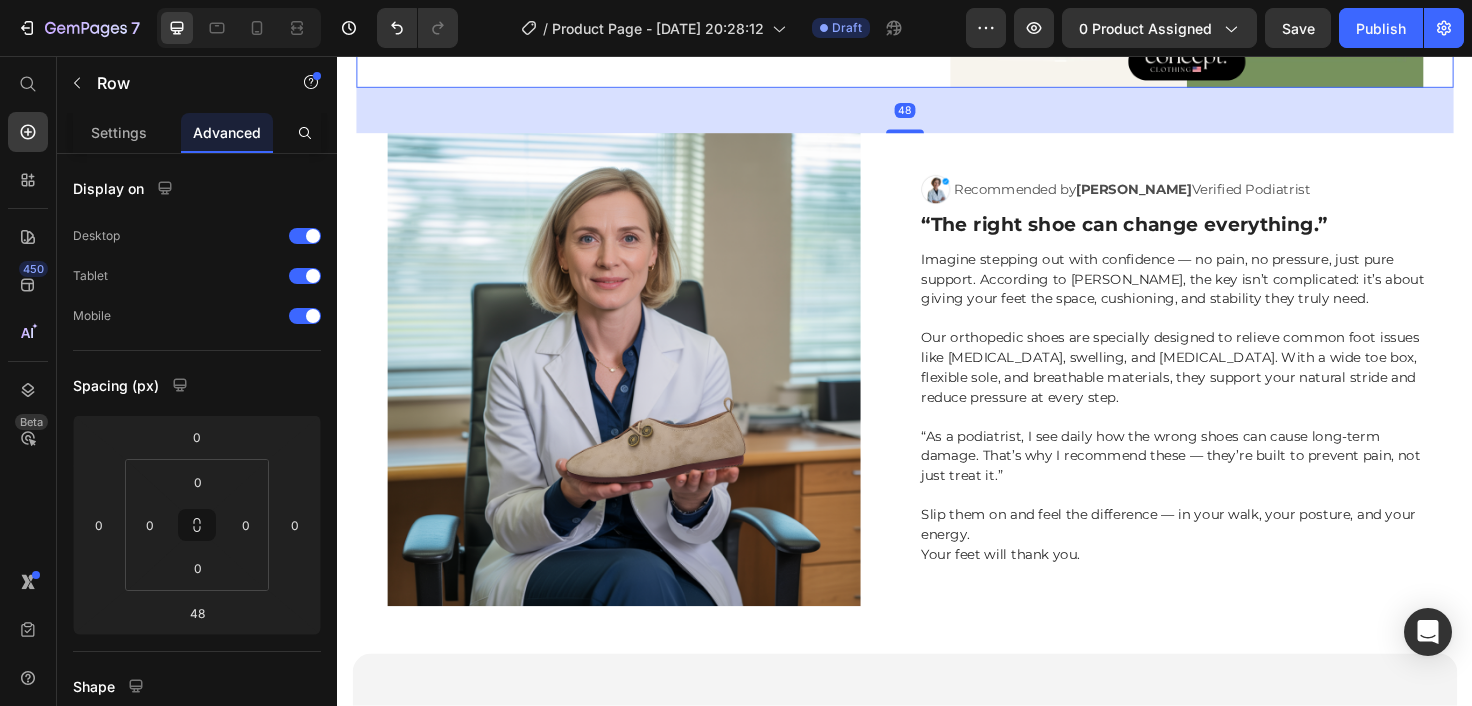 click on "48" at bounding box center [937, 114] 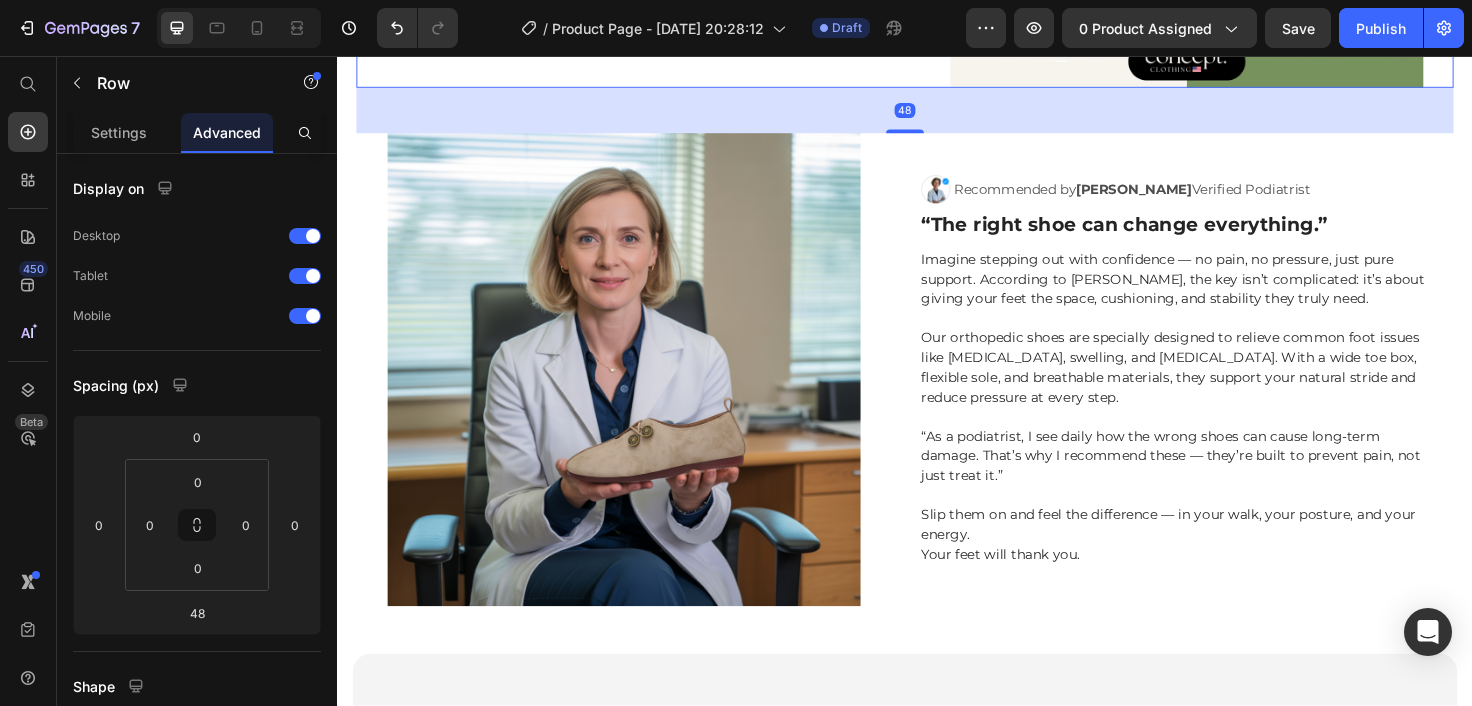 click on "⁠⁠⁠⁠⁠⁠⁠ ❌ Tired of Shoes That Leave You in Pain? ✅ Here’s What Real Comfort Looks Like. Heading If your feet are always sore, swollen, or cramped by the end of the day — you’re not alone. Most shoes are simply not made for real feet. At Concept Clothing, we design footwear that understands you. Our orthopedic shoes feature a wide toe box, soft flexible soles, and breathable materials to support foot health — not fight against it. Whether you’re managing bunions, neuropathy, or daily swelling, these are the shoes that actually help. Say goodbye to the red spots, pressure points, and stiff soles. And say hello to walking with comfort, support, and confidence — from your first step to your last. Text Block Row" at bounding box center (639, -160) 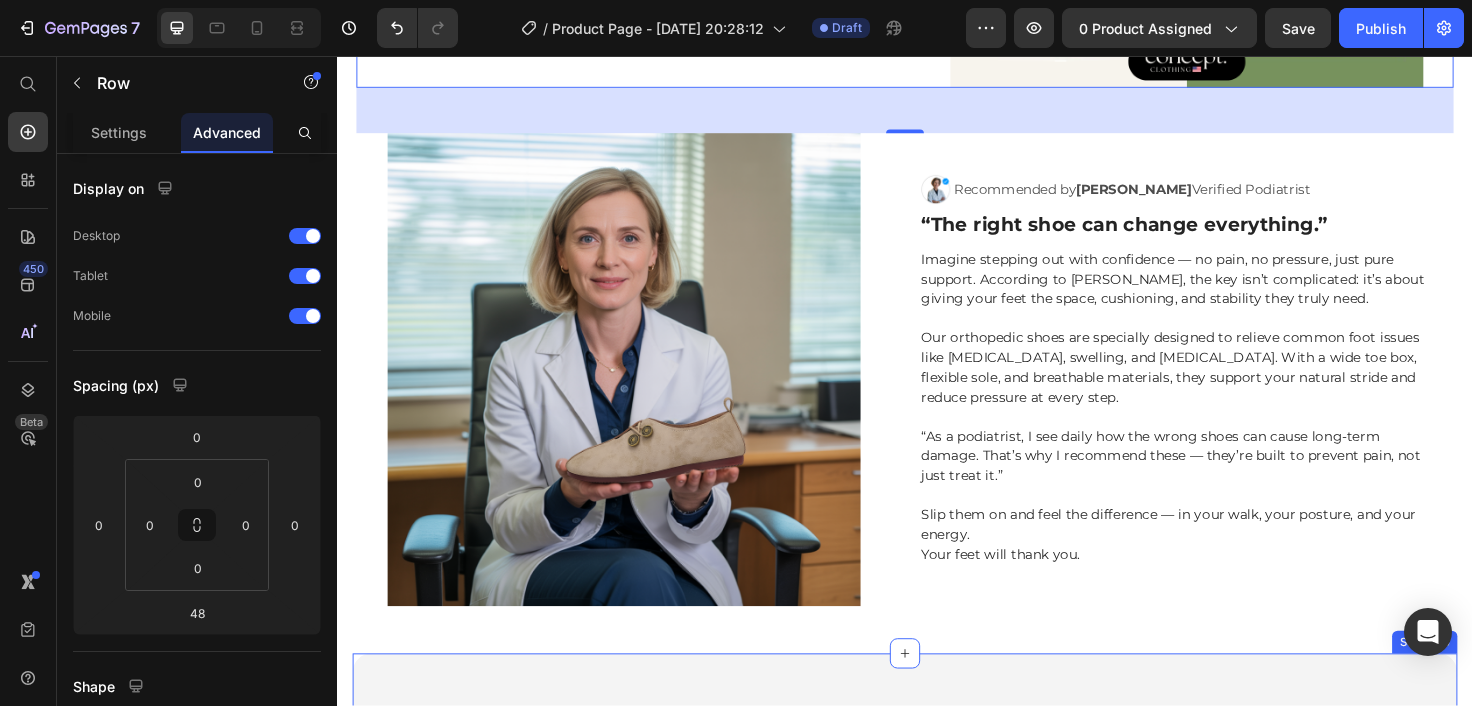 click on "Hear from Our Customers Heading Icon Icon Icon Icon Icon Icon List 30,000+ Customers Who Love Us Text Block Row Image Emily Text Block Customer  Text Block Row Icon Icon Icon Icon Icon Icon List
Icon Verified Buyer Text Block Row Row Amazing product! Text Block “I absolutely love this skin cream! It has transformed my complexion and given me a radiant glow.” Text Block Row Image Sarah Text Block Customer  Text Block Row Icon Icon Icon Icon Icon Icon List
Icon Verified Buyer Text Block Row Row My skin has never looked better! Text Block “I've tried many skin creams, but this one takes the cake. It deeply hydrates my skin without feeling heavy or greasy.” Text Block Row Image Ken K Text Block Customer  Text Block Row Icon Icon Icon Icon Icon Icon List
Icon Verified Buyer Text Block Row Row It soothes and nourishes my skin Text Block Text Block Row Row Image Michael Text Block Customer  Text Block Row Icon Icon Icon Icon Icon Icon List Icon Row" at bounding box center [937, 1109] 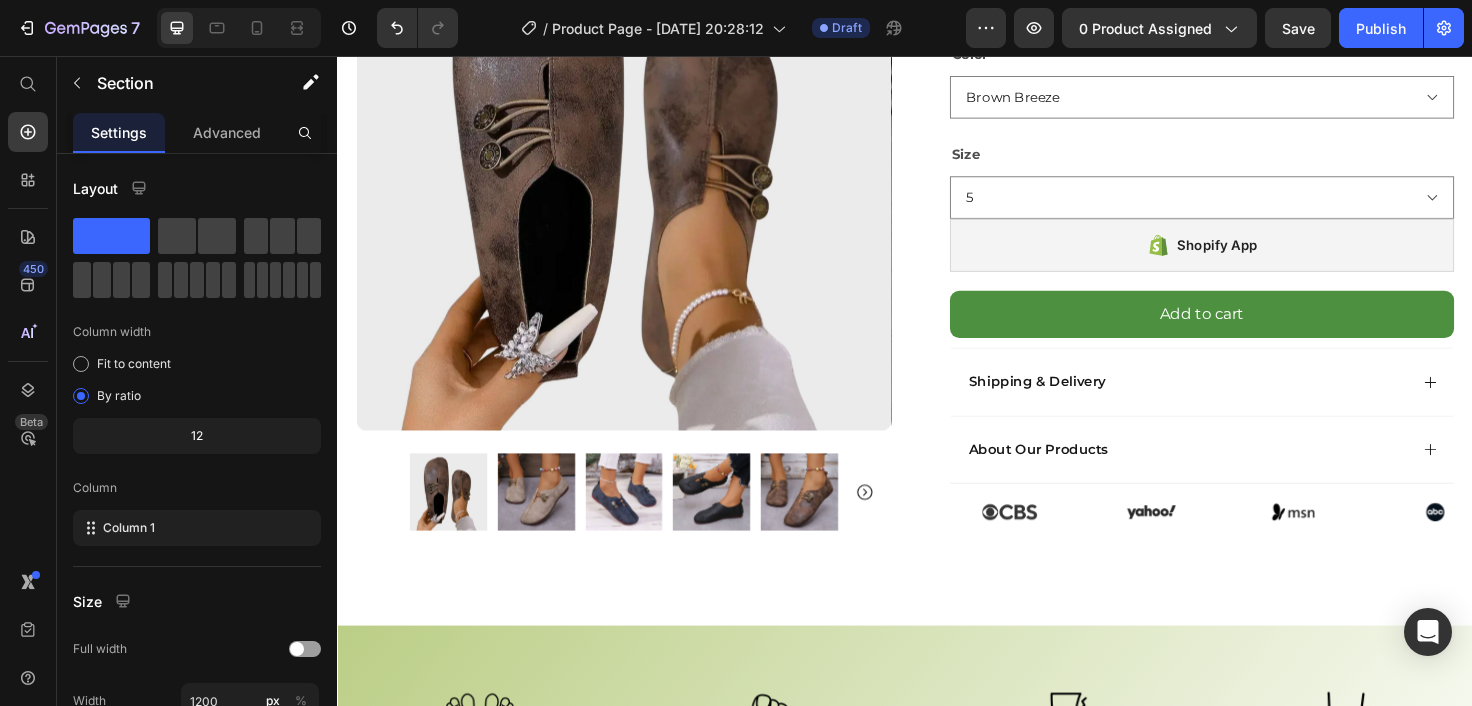 scroll, scrollTop: 401, scrollLeft: 0, axis: vertical 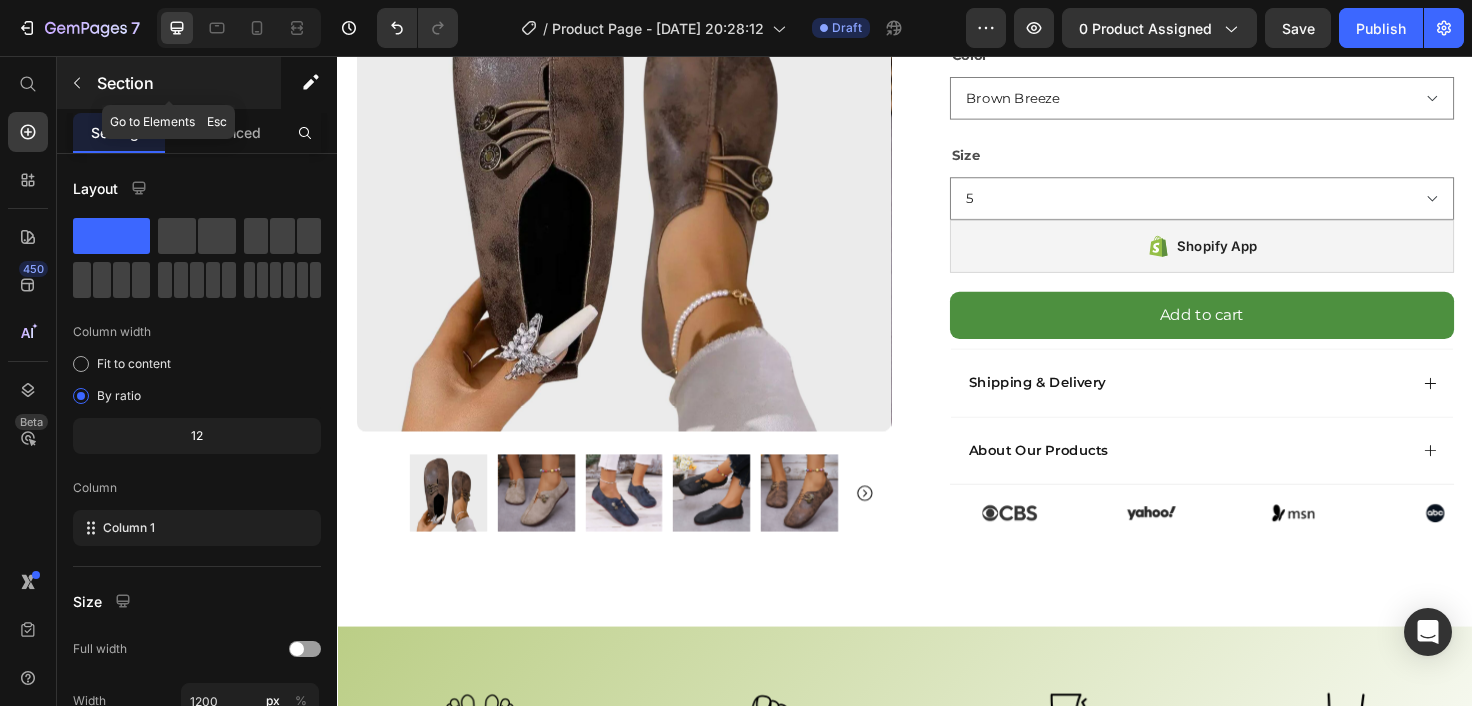 click 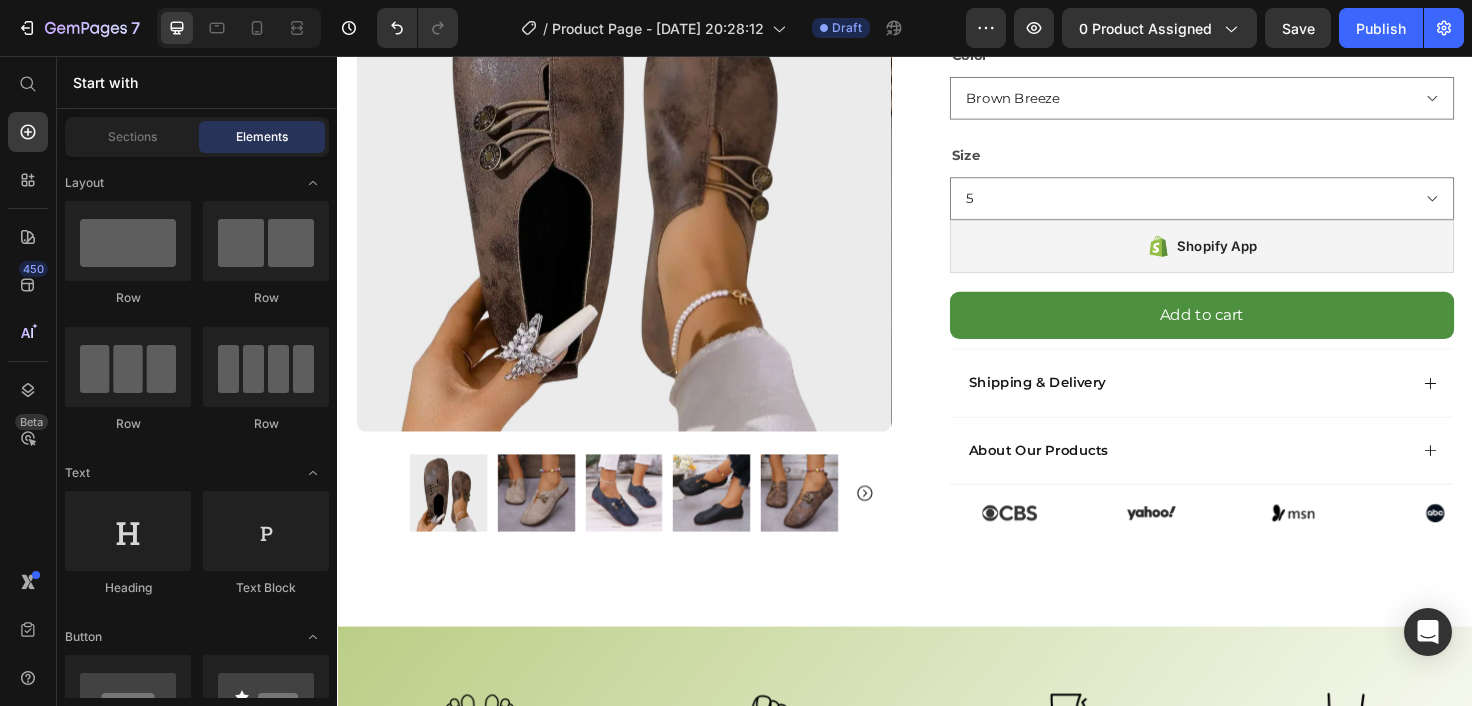 click on "Sections Elements" at bounding box center (197, 137) 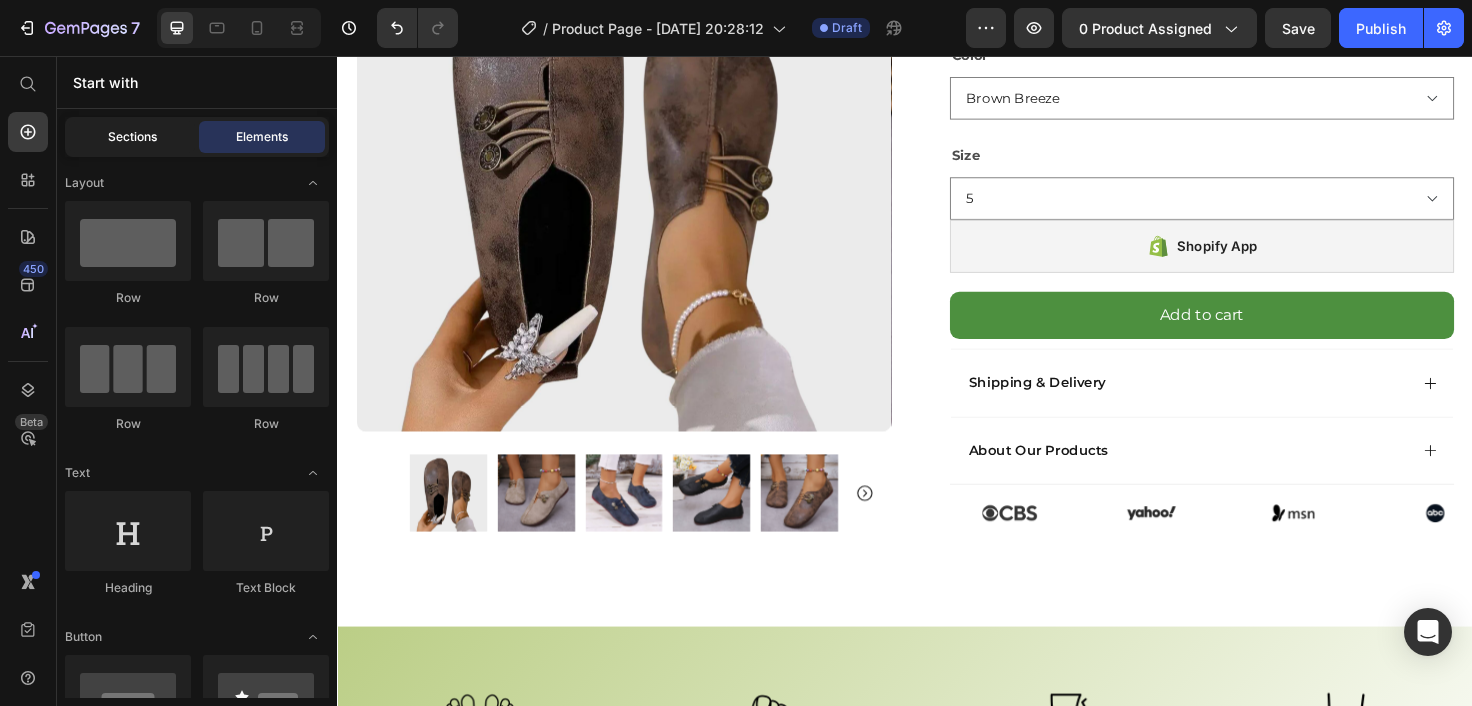 click on "Sections" at bounding box center [132, 137] 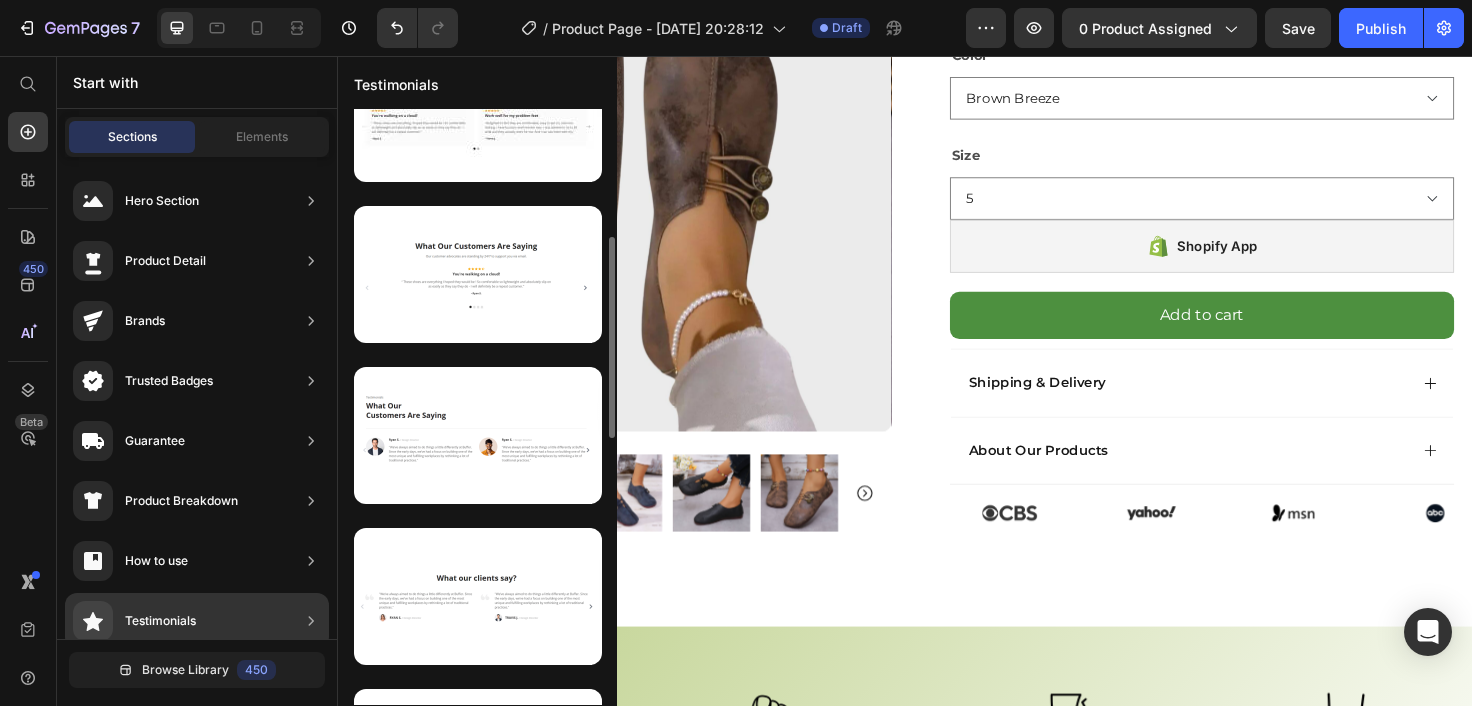 scroll, scrollTop: 0, scrollLeft: 0, axis: both 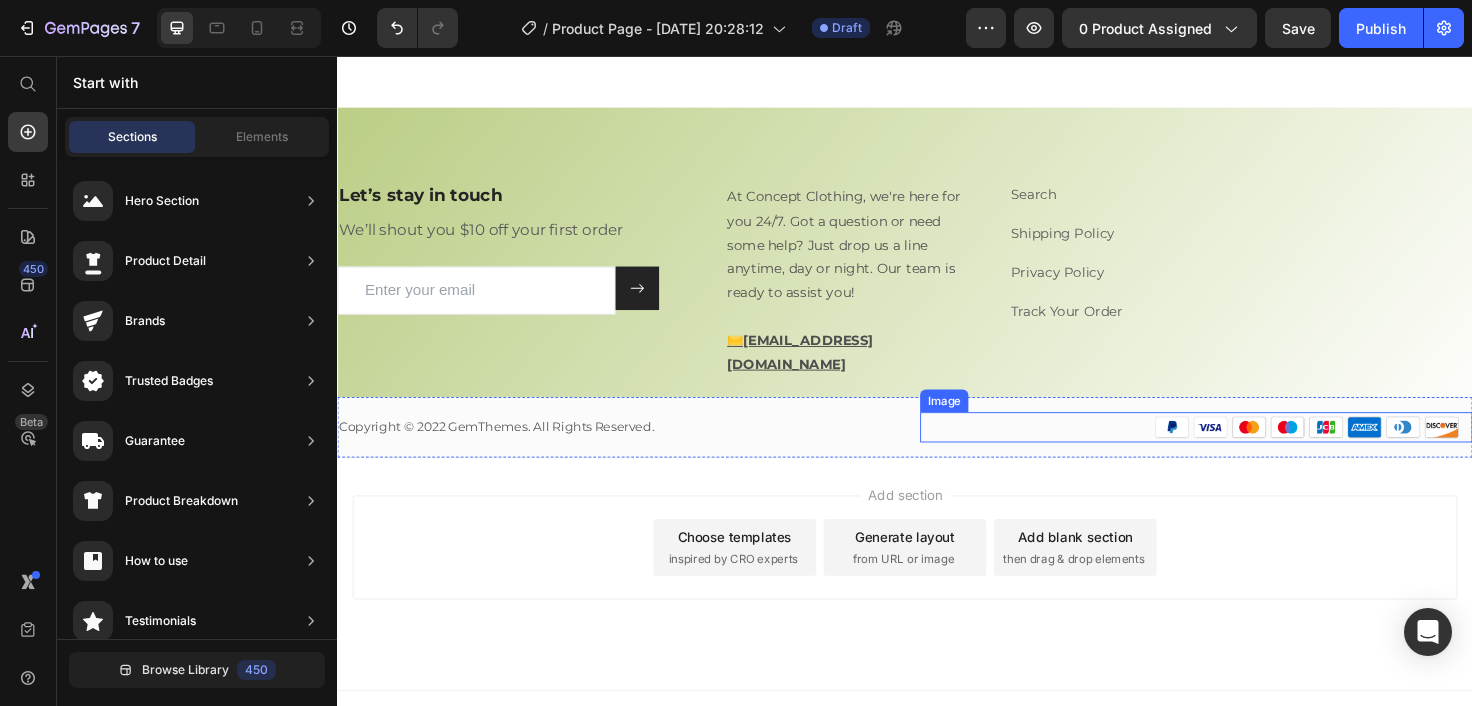 click at bounding box center [1245, 449] 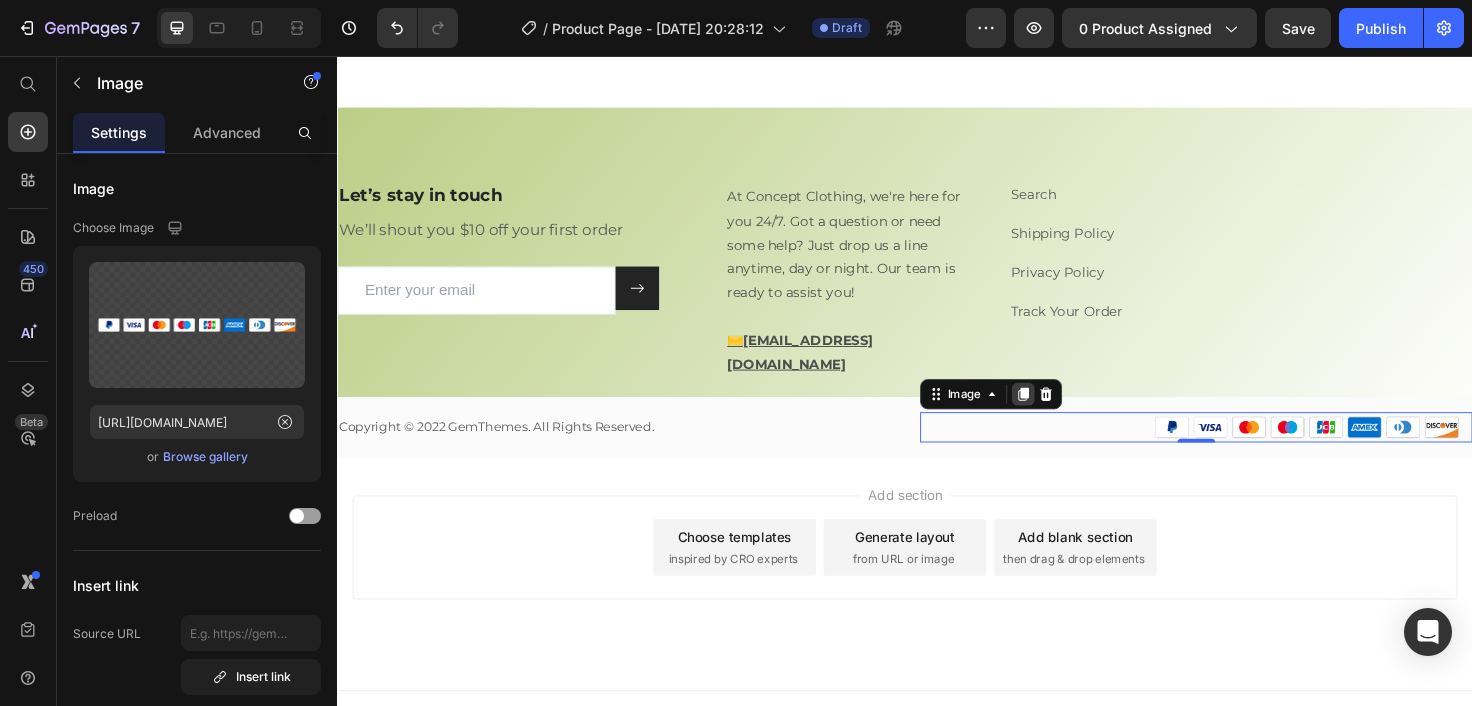 click 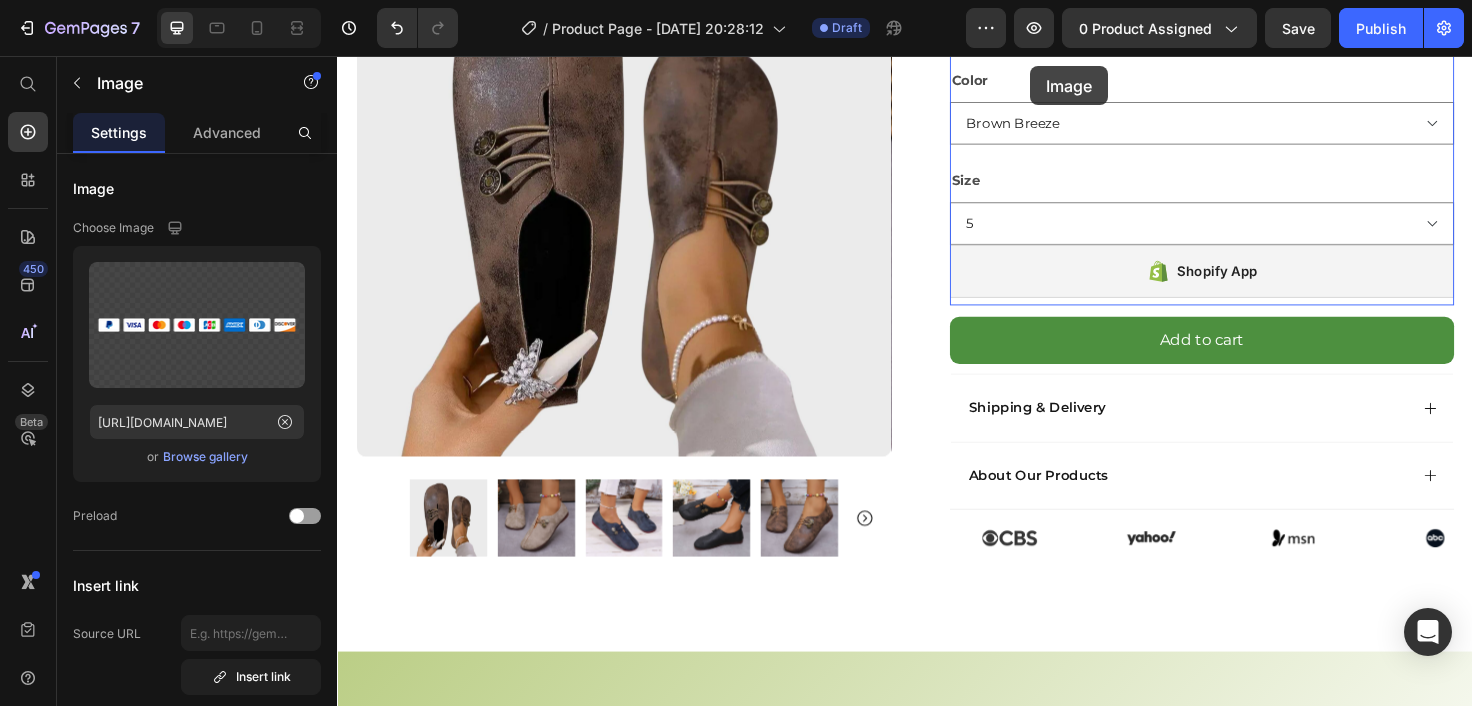 scroll, scrollTop: 369, scrollLeft: 0, axis: vertical 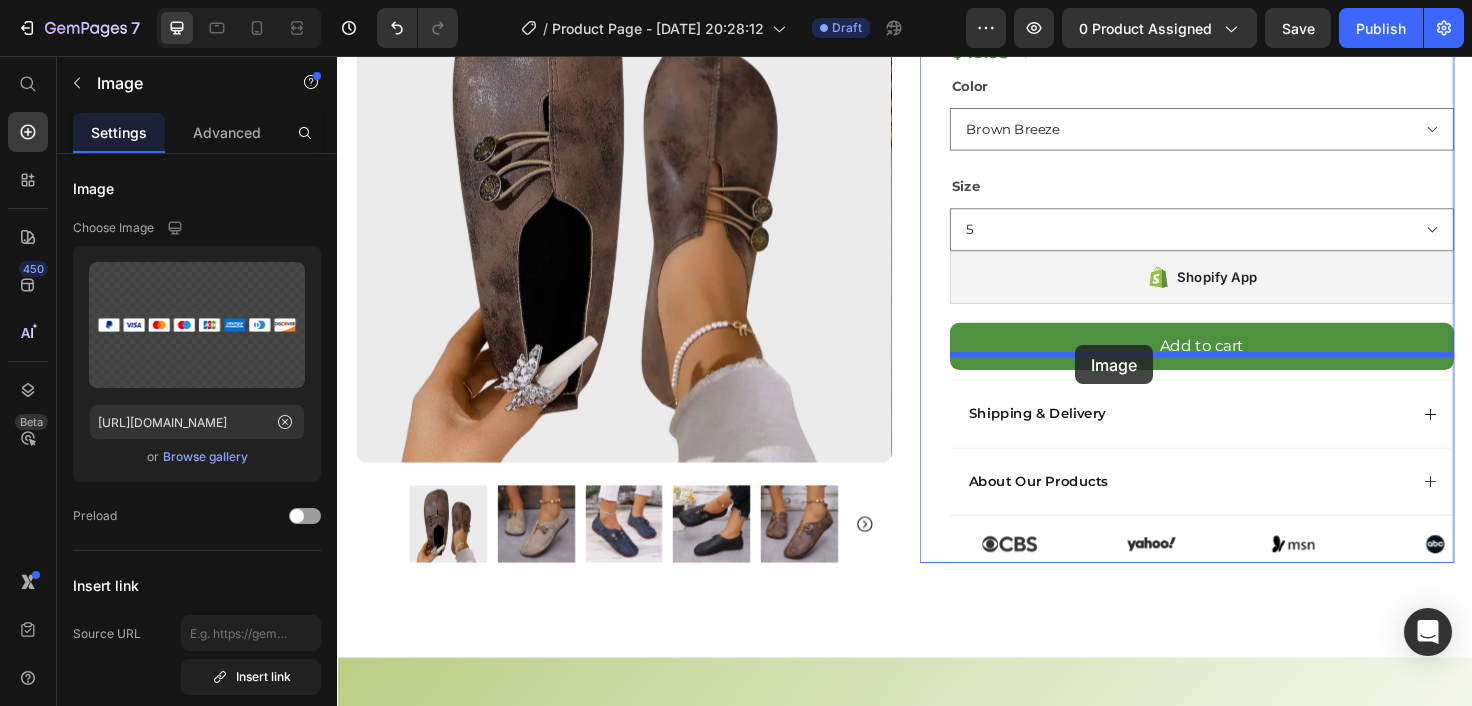 drag, startPoint x: 1156, startPoint y: 455, endPoint x: 1117, endPoint y: 362, distance: 100.84642 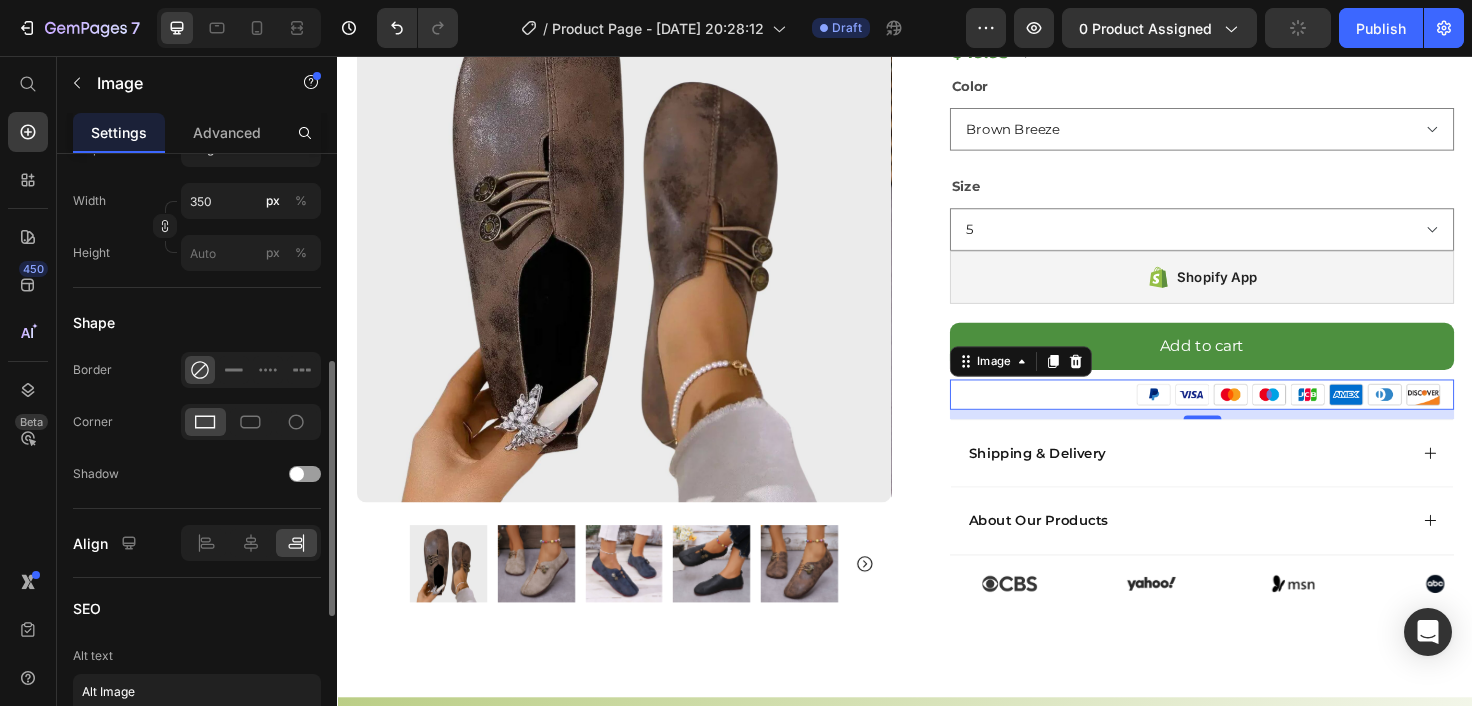 scroll, scrollTop: 643, scrollLeft: 0, axis: vertical 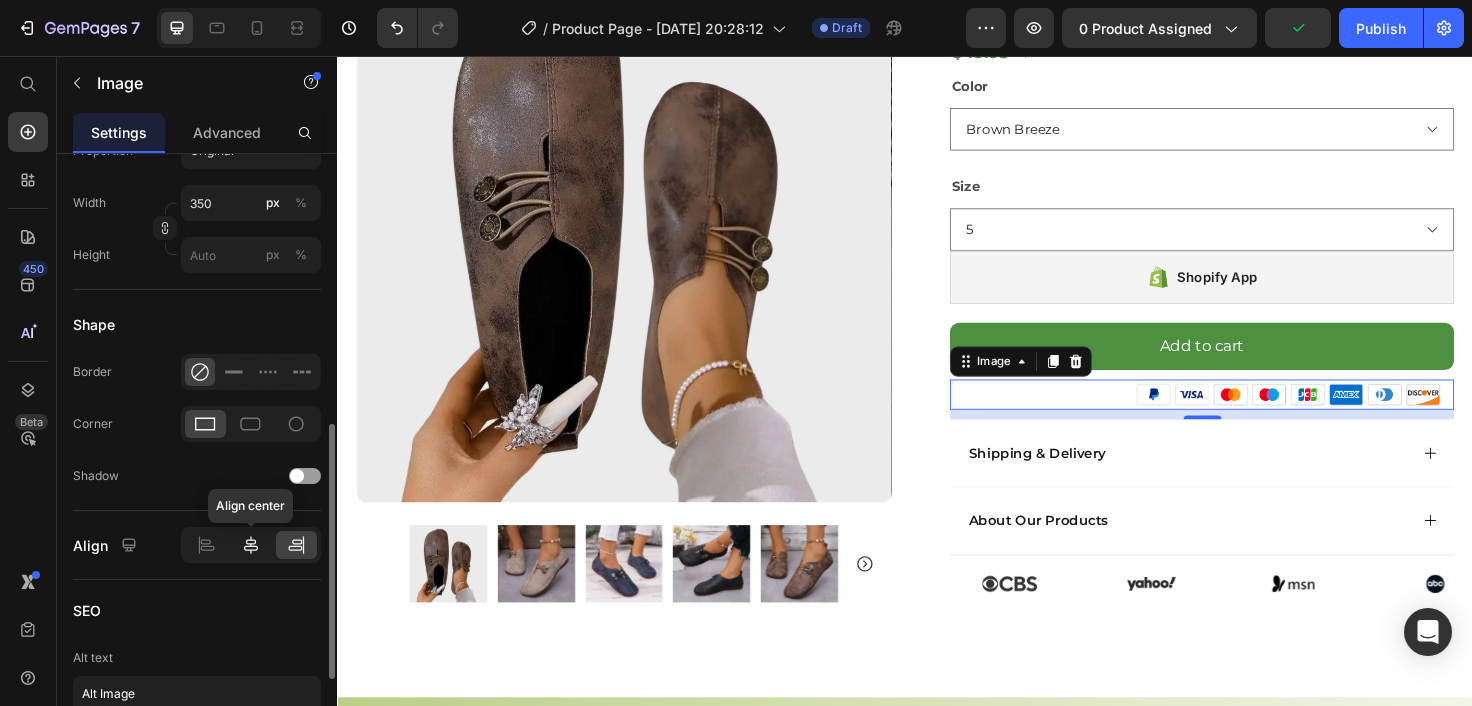 click 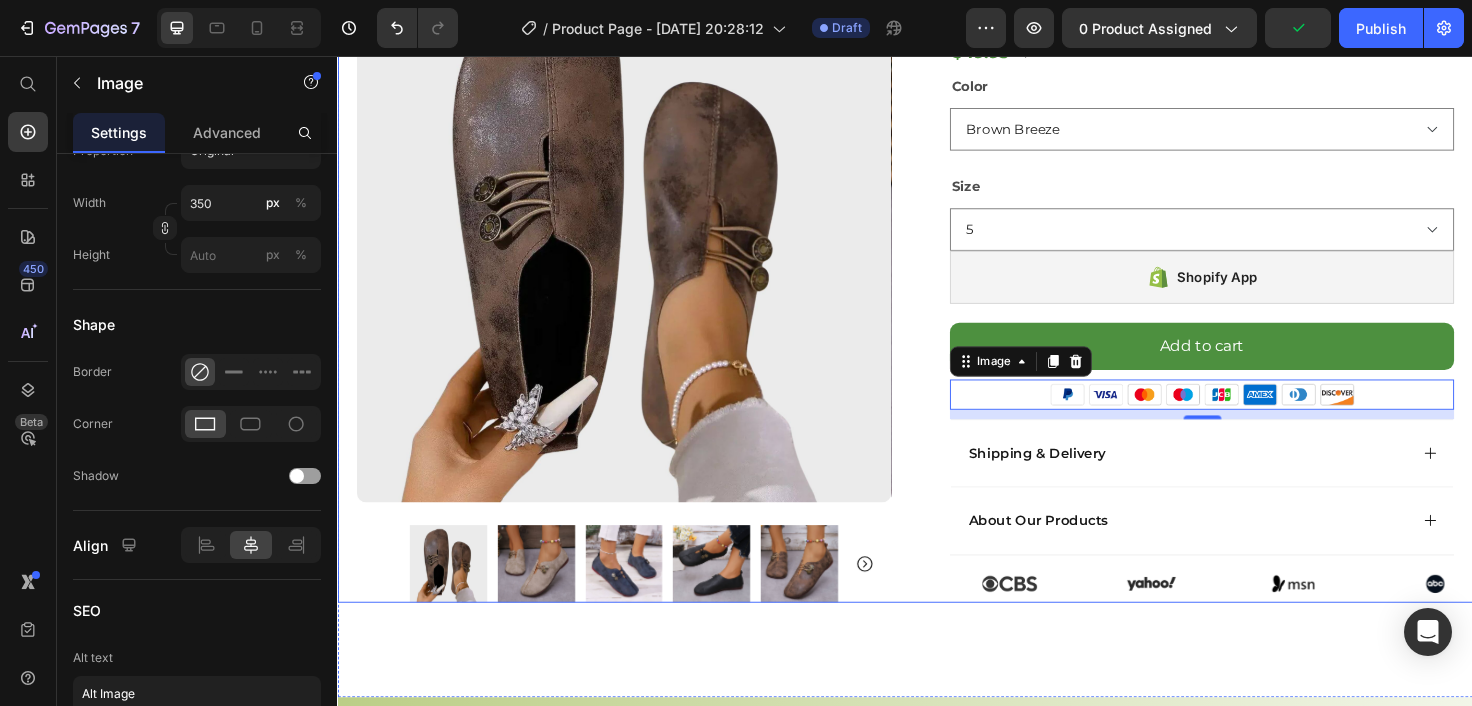 click on "Product Images Row Image Recommended by  Dr. Eleanor Vance  Verified Podiatrist  Text Block Row Lucille | Soft and Flexible Orthopedic Shoes Product Title Icon Icon Icon Icon Icon Icon List 2439 Reviews Text Block Row Secure shipping with  USPS 90-Day  Money-Back  Guarantee Pay safely with  PayPal & Credit Card  Item List $49.95 Product Price $100.00 Product Price Row Color Brown Breeze Beige Navy Midnight Black Size 5 6 7 7.5 8 9 10 11 12 Product Variants & Swatches Shopify App Shopify App Row Add to cart Add to Cart Image   10 Image Icon Icon Icon Icon Icon Icon List “This skin cream is a game-changer! It has transformed my dry, lackluster skin into a hydrated and radiant complexion. I love how it absorbs quickly and leaves no greasy residue. Highly recommend” Text Block
Icon Hannah N. (Houston, USA) Text Block Row Row
Shipping & Delivery
About Our Products Accordion" at bounding box center [937, 201] 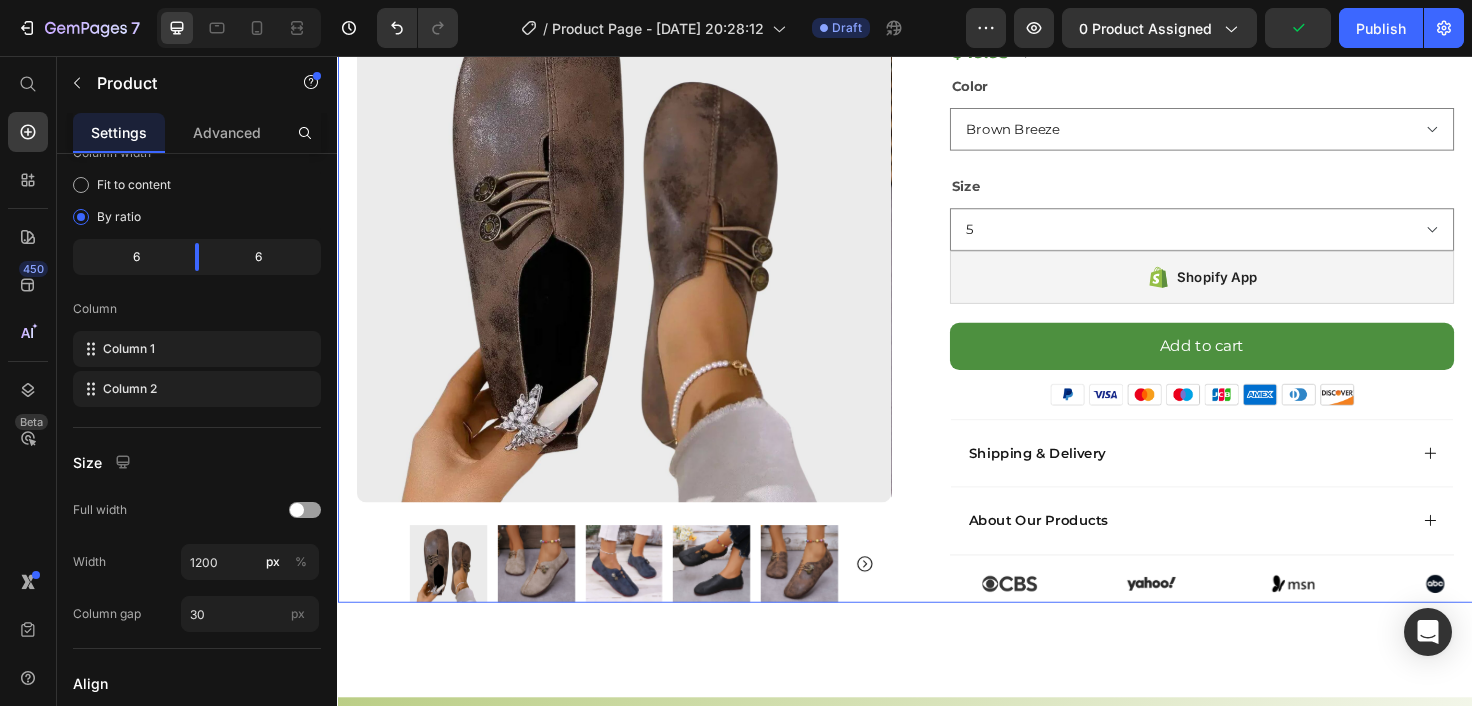 scroll, scrollTop: 0, scrollLeft: 0, axis: both 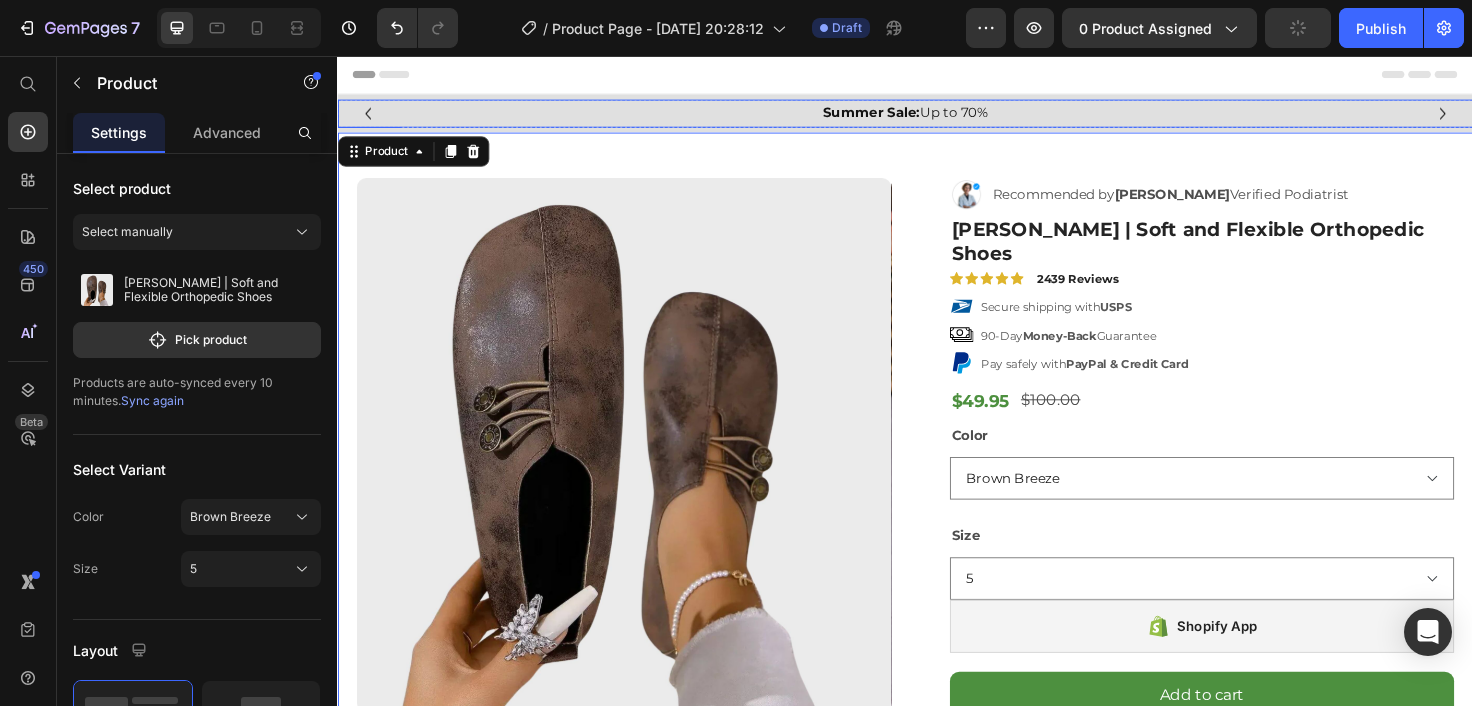 click 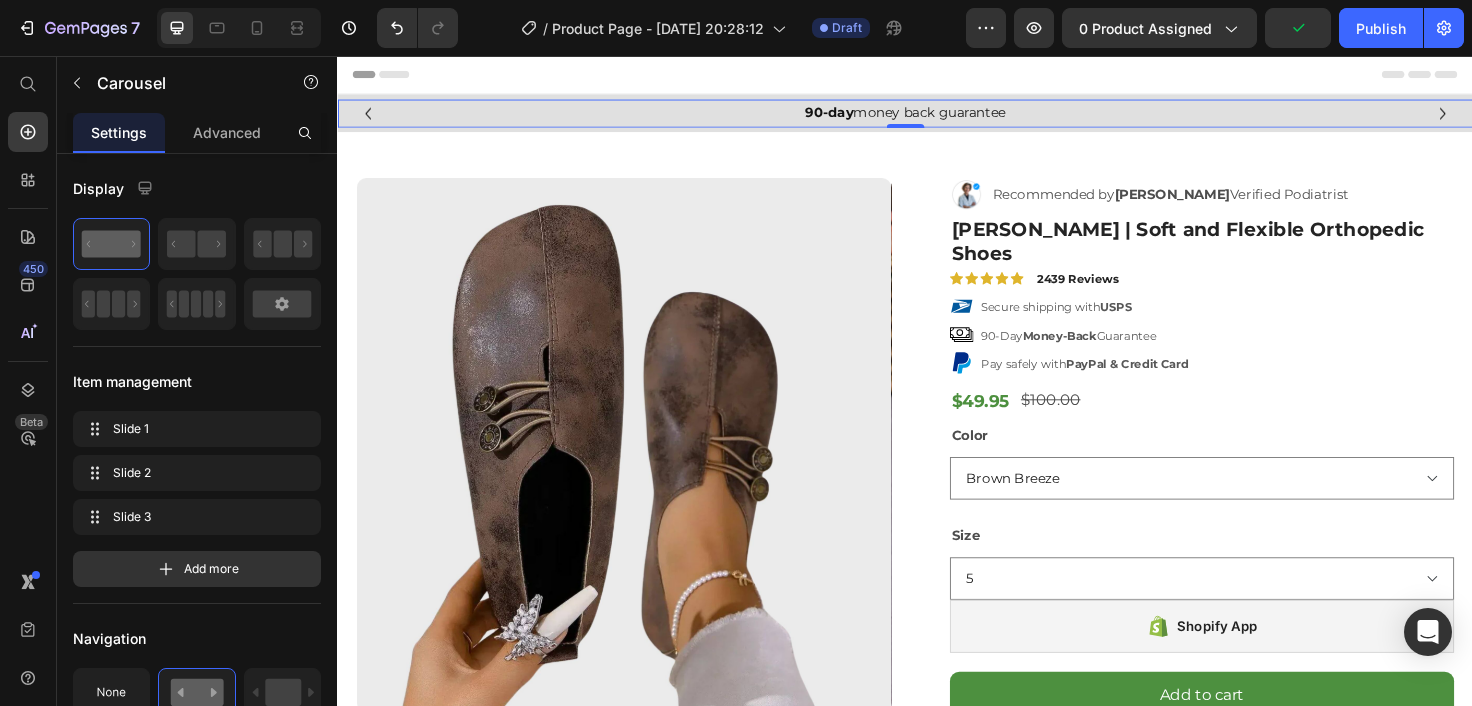 click 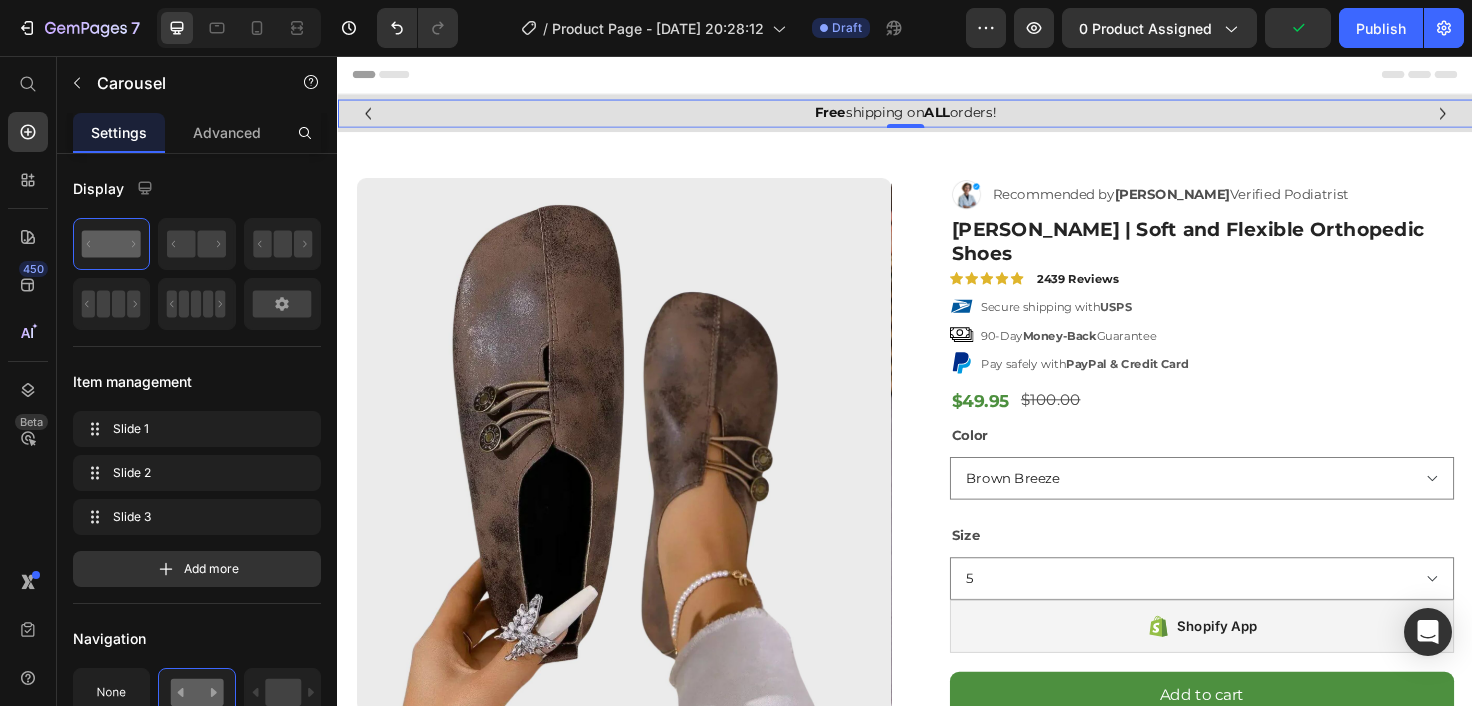 click 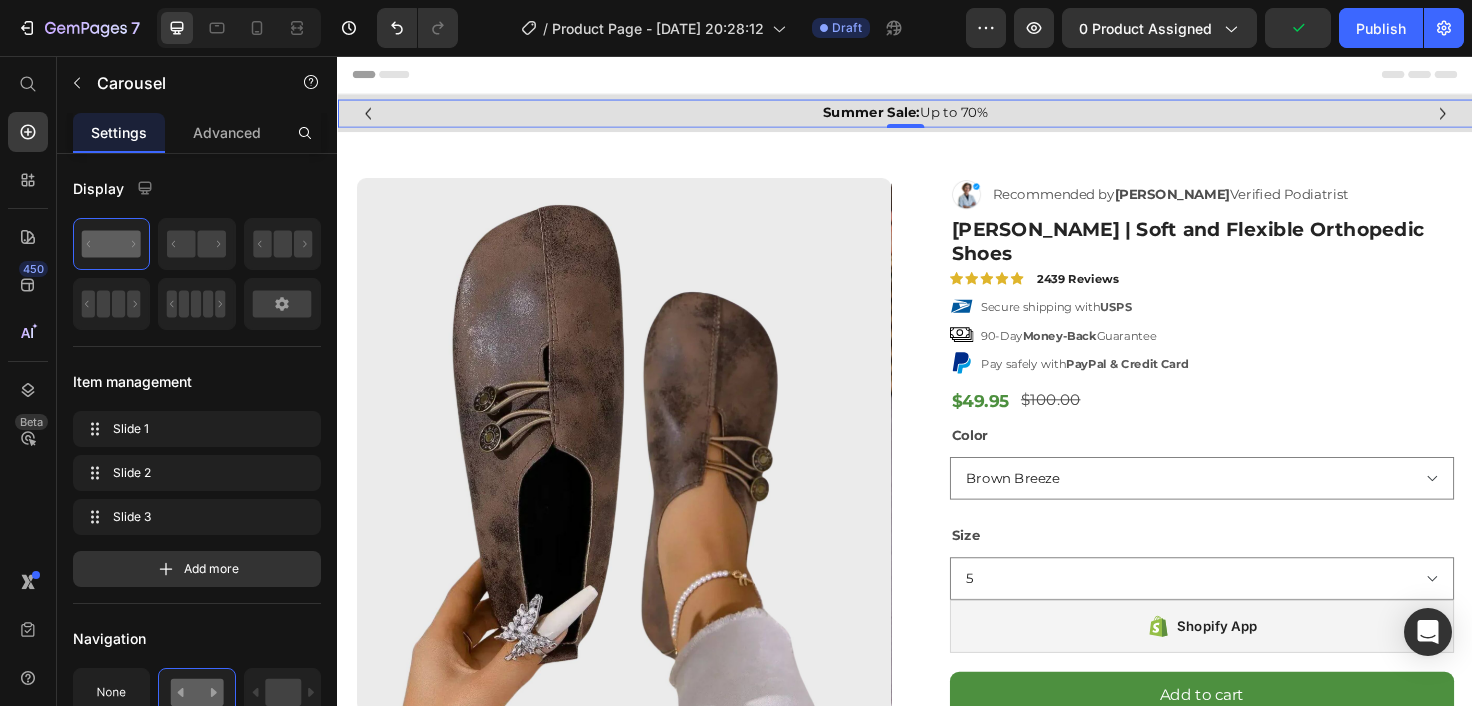 click 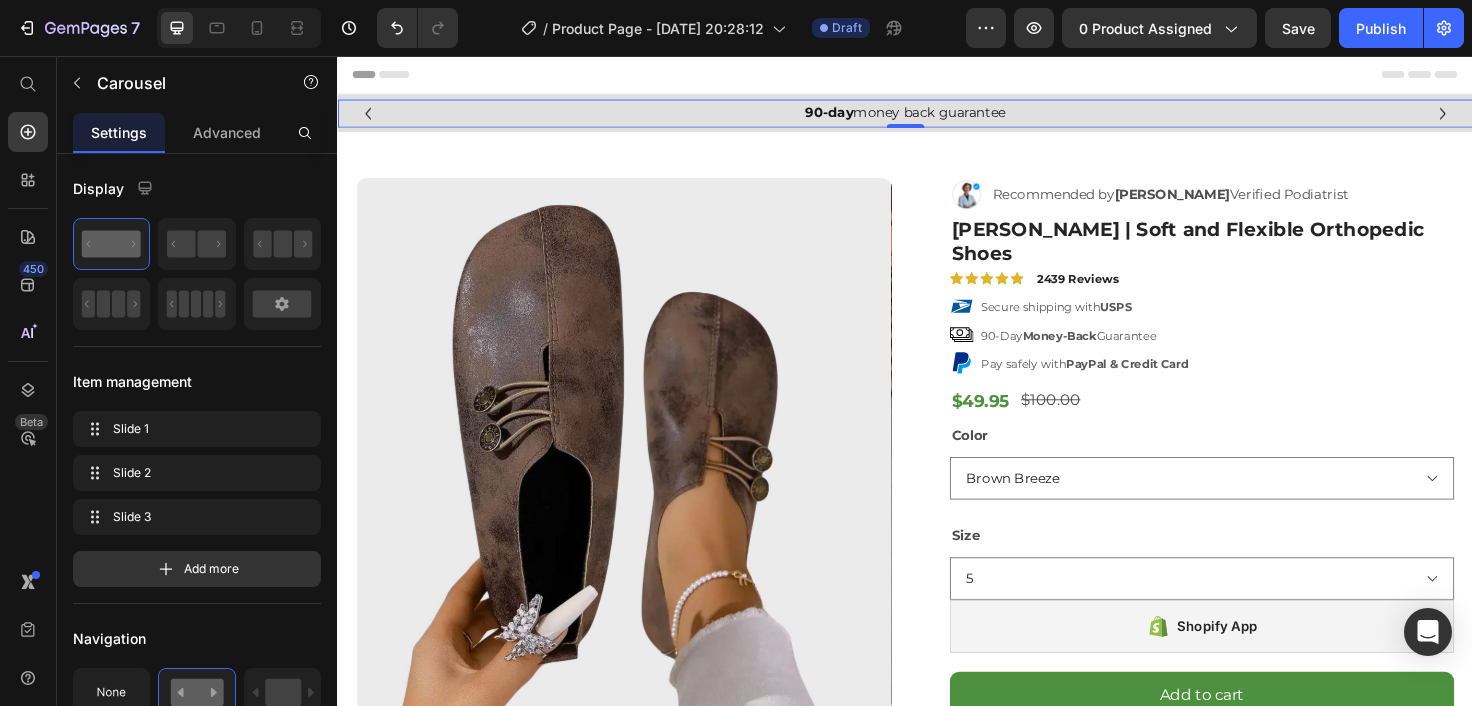 click 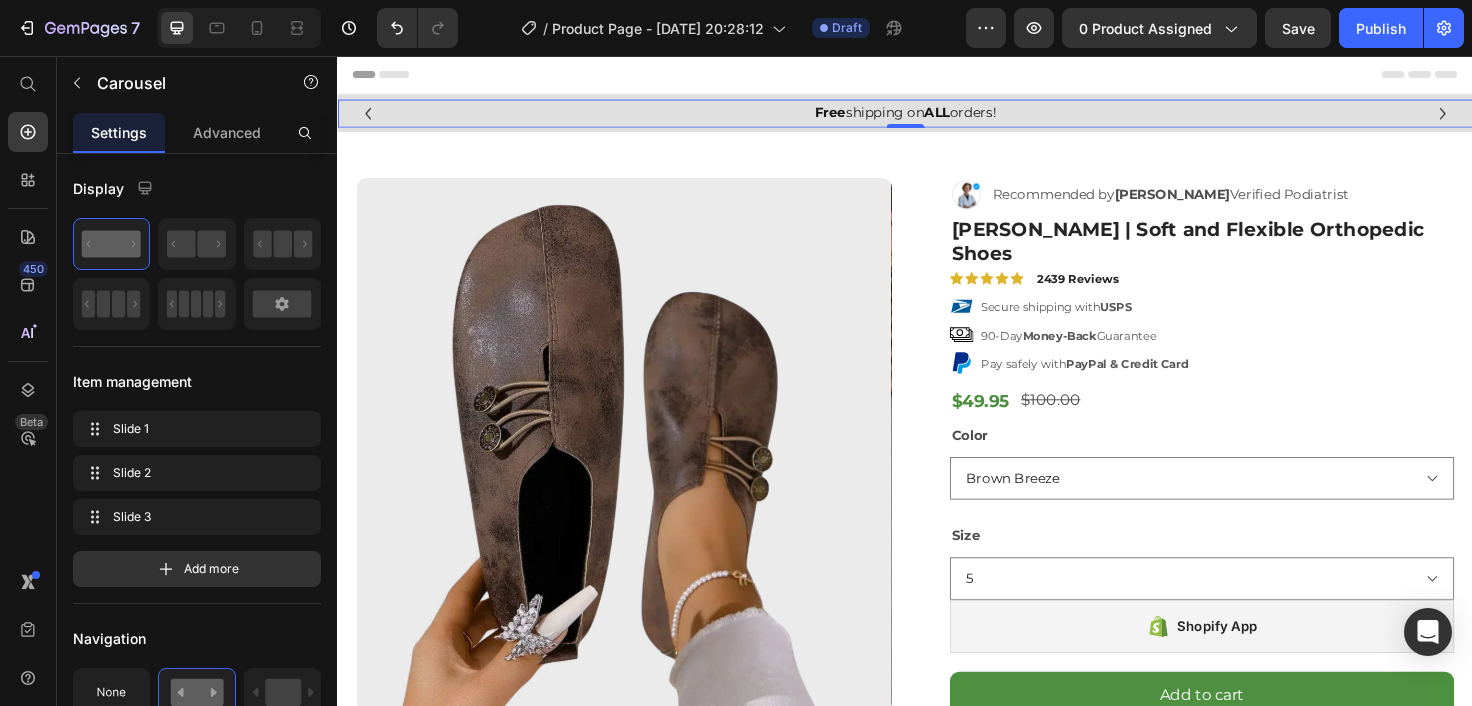 click 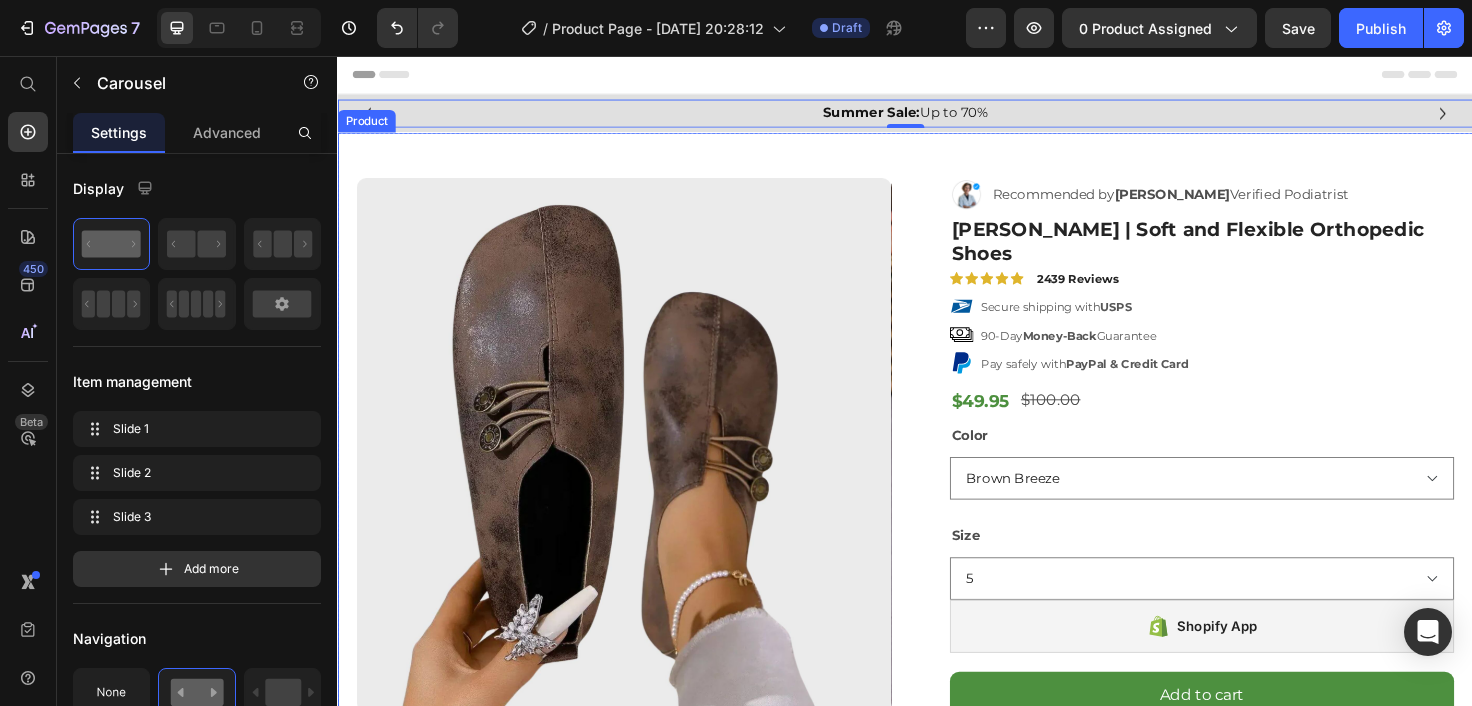 click on "Product Images Row Image Recommended by  Dr. Eleanor Vance  Verified Podiatrist  Text Block Row Lucille | Soft and Flexible Orthopedic Shoes Product Title Icon Icon Icon Icon Icon Icon List 2439 Reviews Text Block Row Secure shipping with  USPS 90-Day  Money-Back  Guarantee Pay safely with  PayPal & Credit Card  Item List $49.95 Product Price $100.00 Product Price Row Color Brown Breeze Beige Navy Midnight Black Size 5 6 7 7.5 8 9 10 11 12 Product Variants & Swatches Shopify App Shopify App Row Add to cart Add to Cart Image Image Icon Icon Icon Icon Icon Icon List “This skin cream is a game-changer! It has transformed my dry, lackluster skin into a hydrated and radiant complexion. I love how it absorbs quickly and leaves no greasy residue. Highly recommend” Text Block
Icon Hannah N. (Houston, USA) Text Block Row Row
Shipping & Delivery
About Our Products Accordion Image" at bounding box center (937, 570) 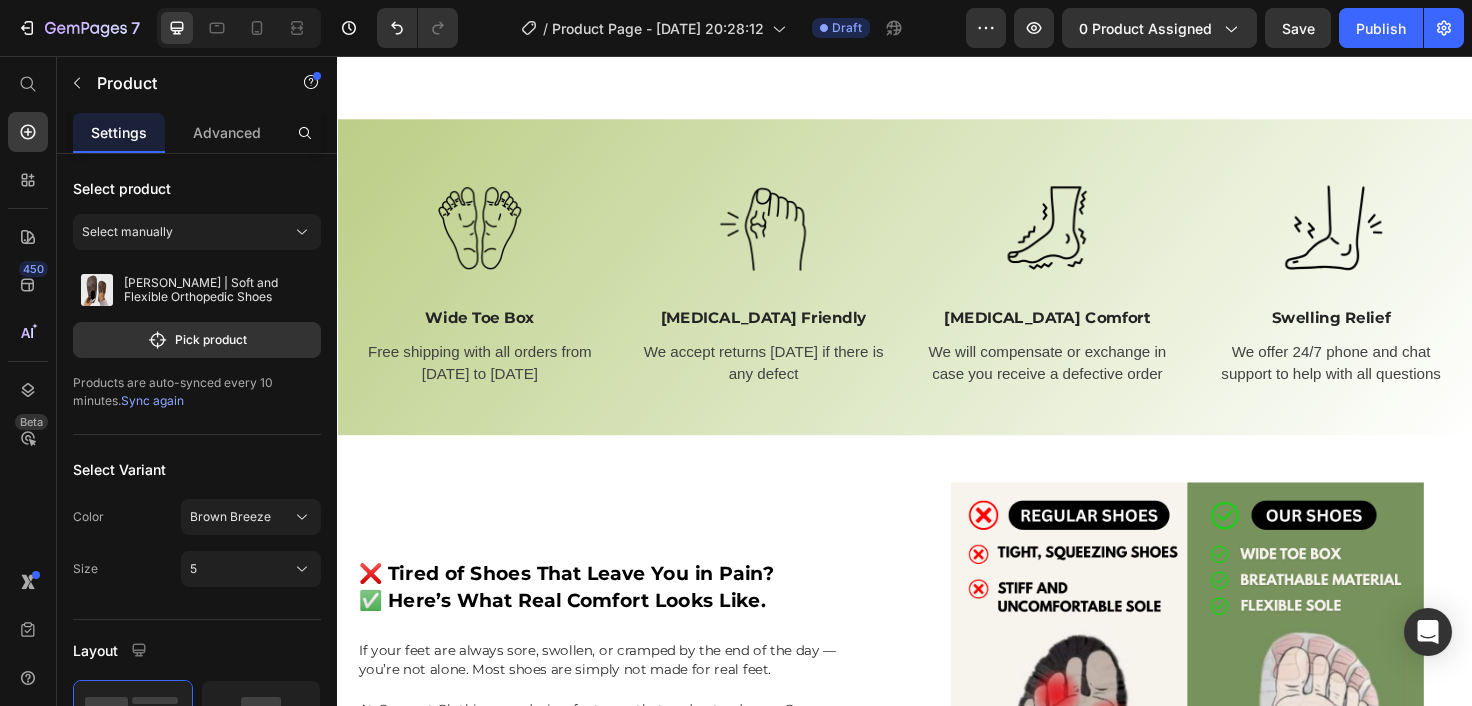 scroll, scrollTop: 976, scrollLeft: 0, axis: vertical 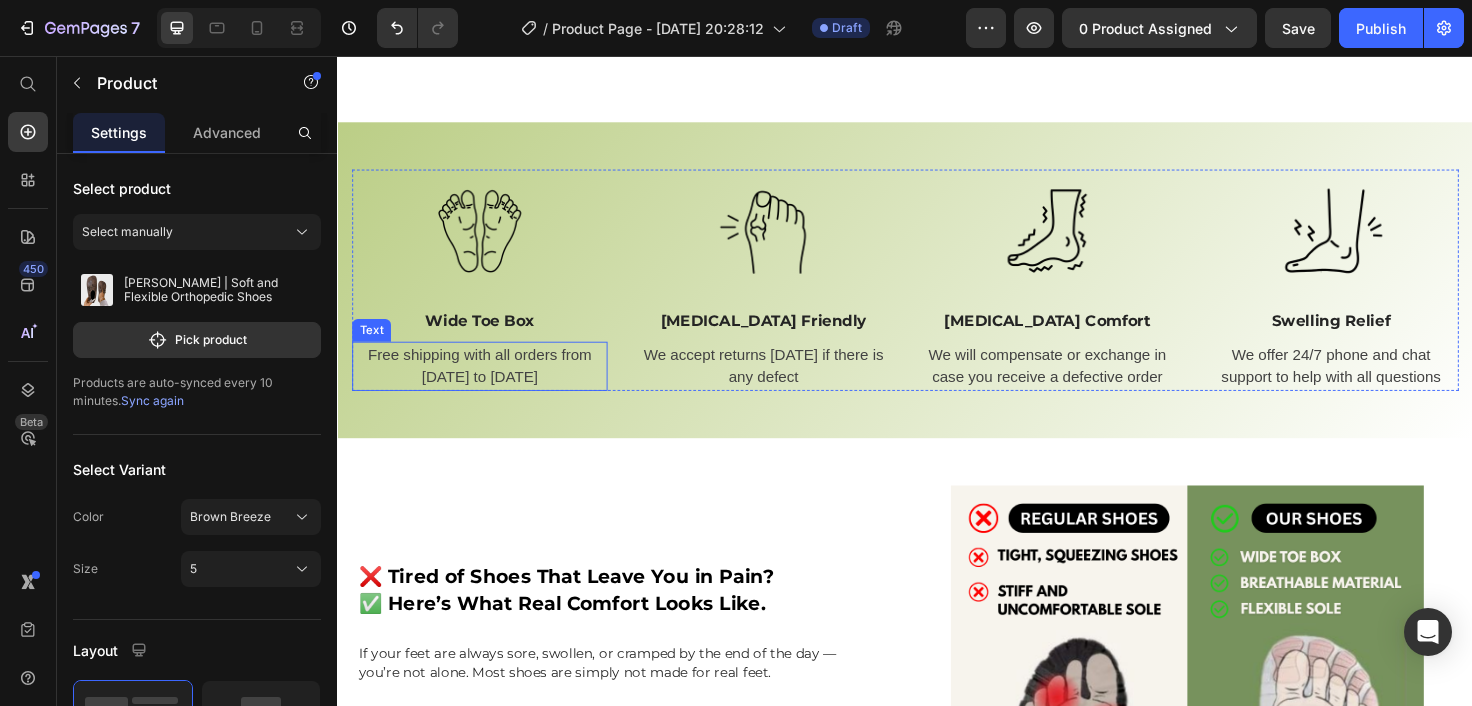 click on "Free shipping with all orders
from April 1 to April 17" at bounding box center (487, 385) 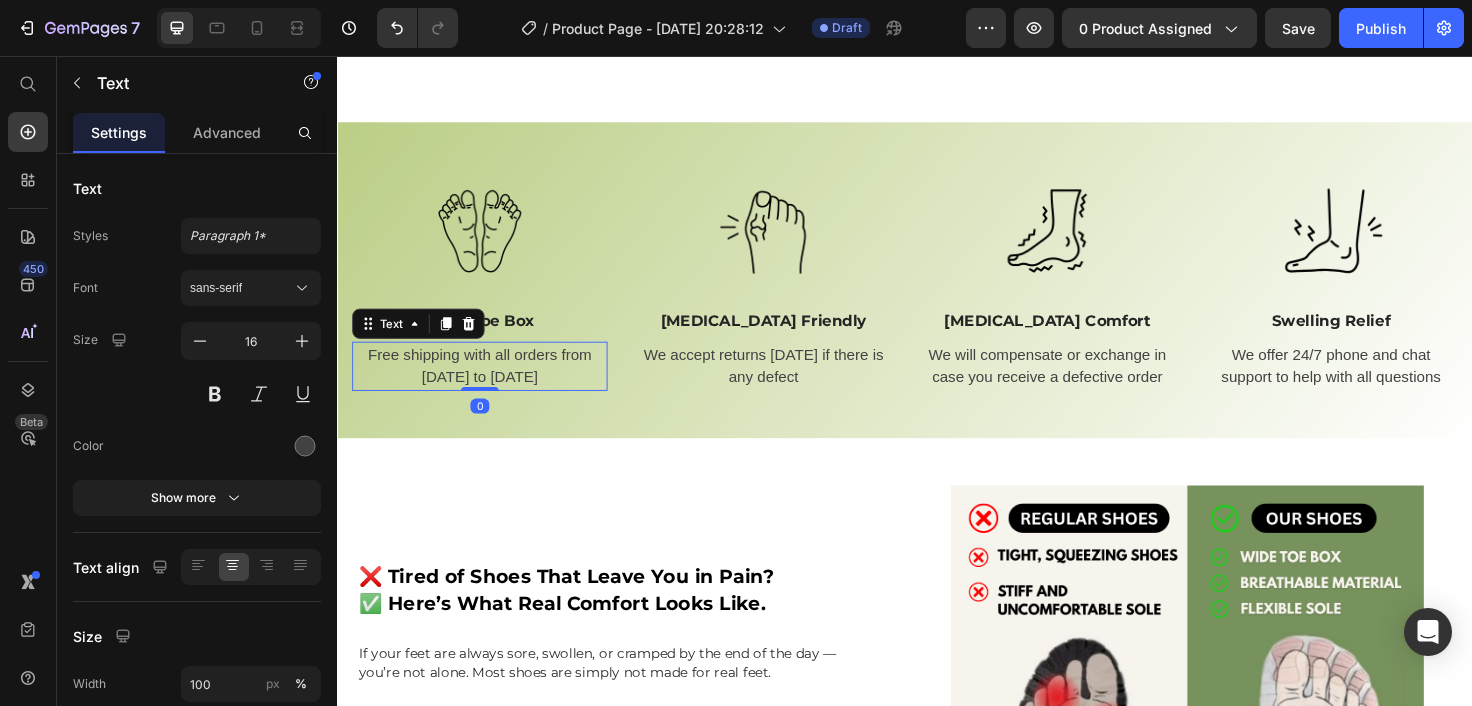 click on "Free shipping with all orders
from April 1 to April 17" at bounding box center (487, 385) 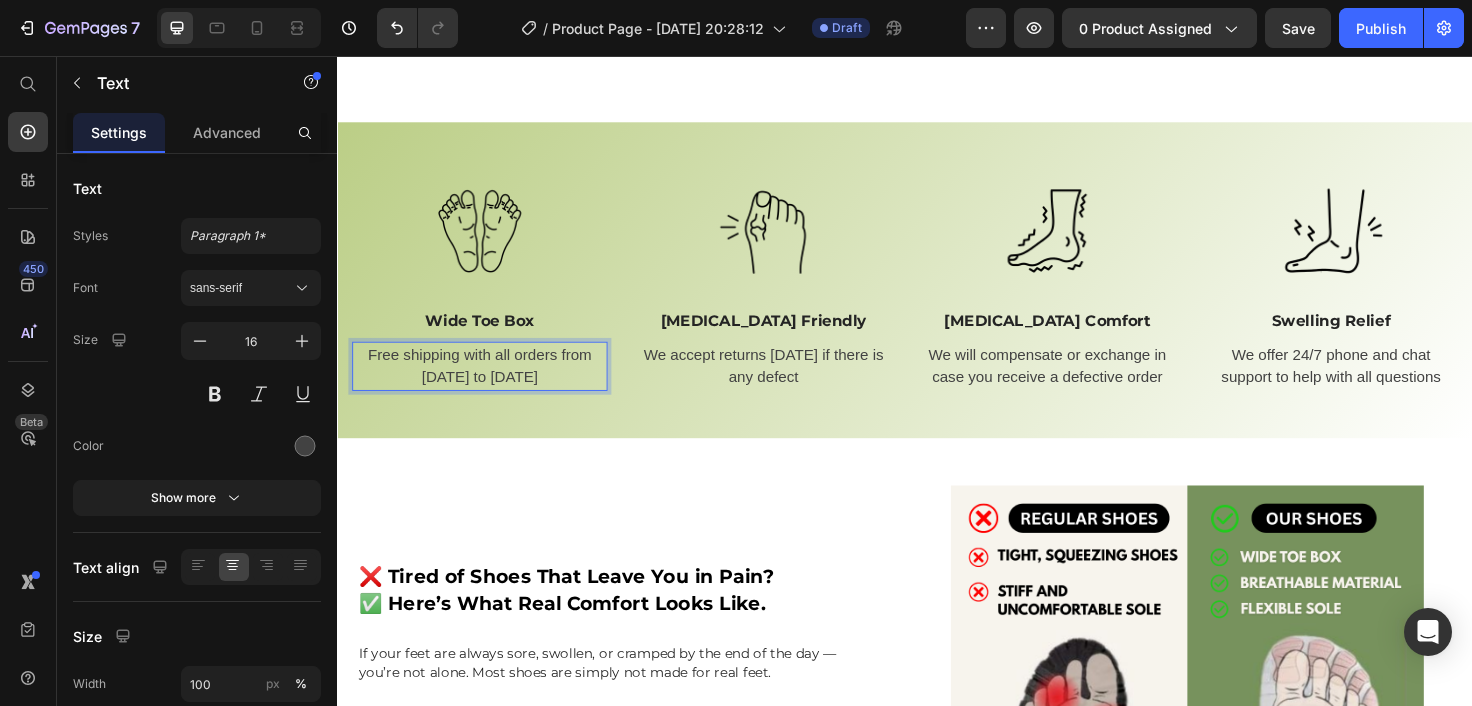 click on "Free shipping with all orders from April 1 to April 17" at bounding box center [487, 385] 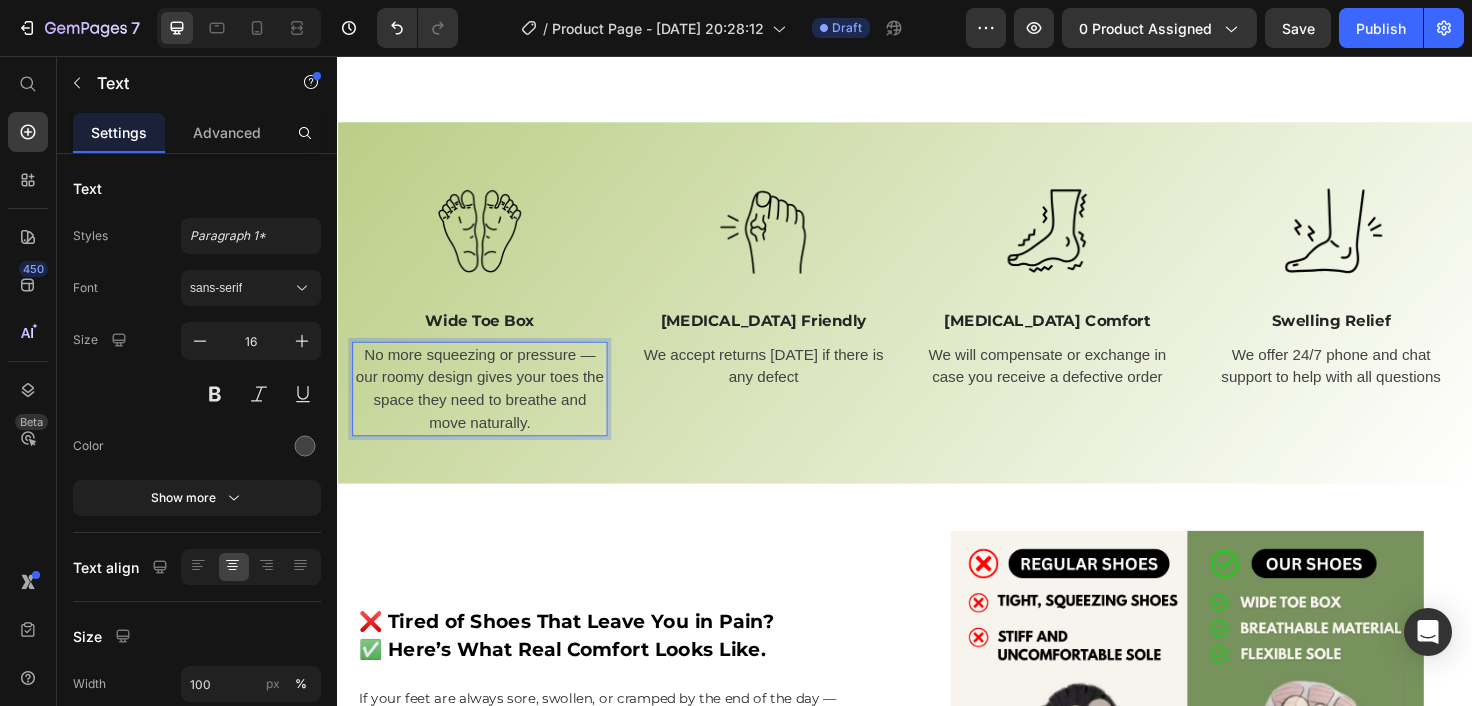 click on "No more squeezing or pressure — our roomy design gives your toes the space they need to breathe and move naturally." at bounding box center [487, 409] 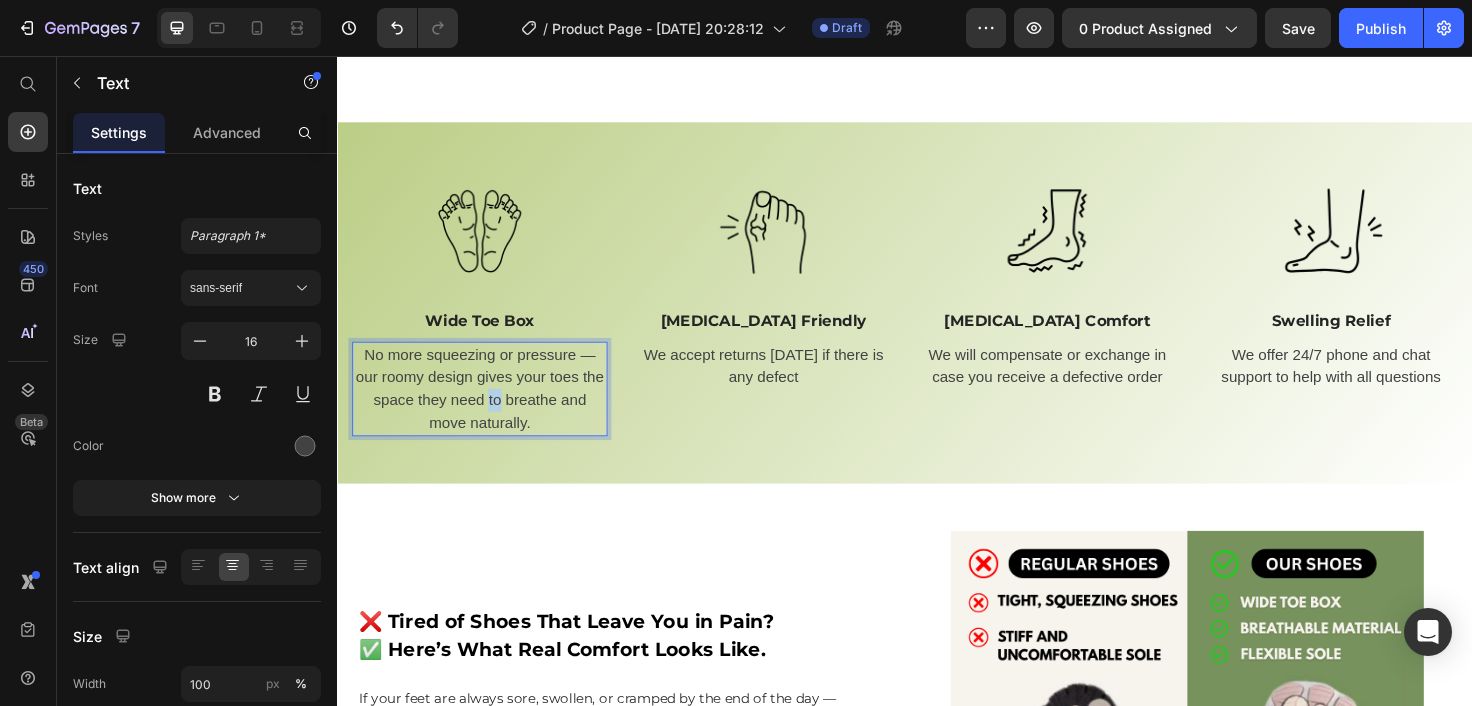 click on "No more squeezing or pressure — our roomy design gives your toes the space they need to breathe and move naturally." at bounding box center [487, 409] 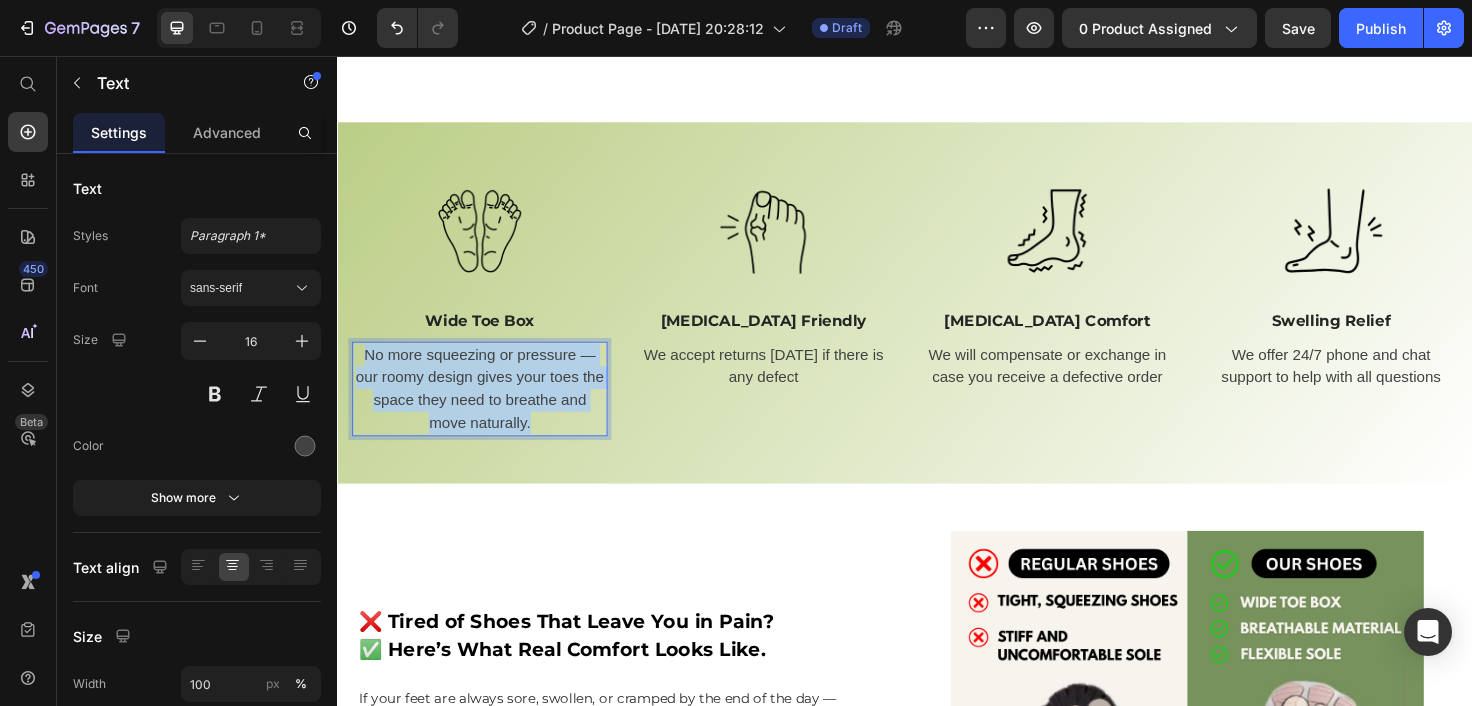 click on "No more squeezing or pressure — our roomy design gives your toes the space they need to breathe and move naturally." at bounding box center [487, 409] 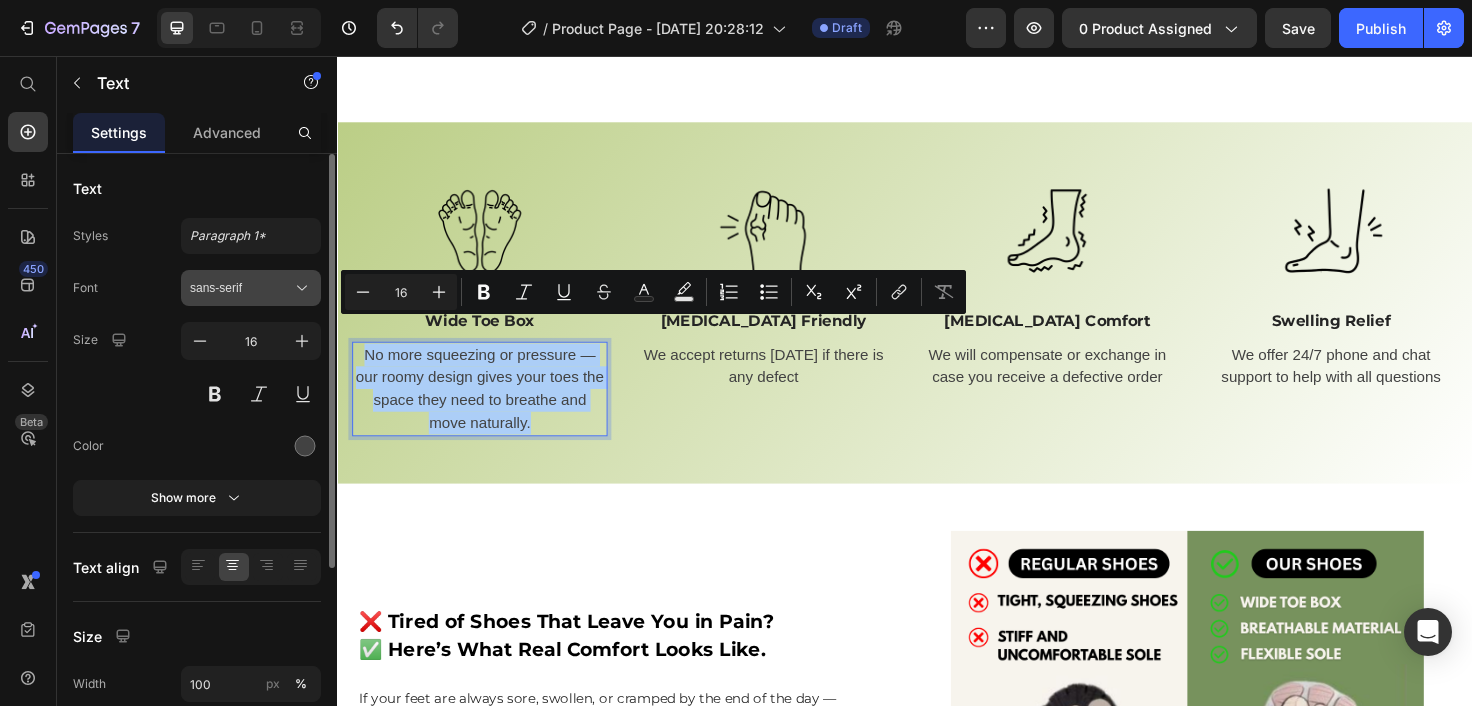 click 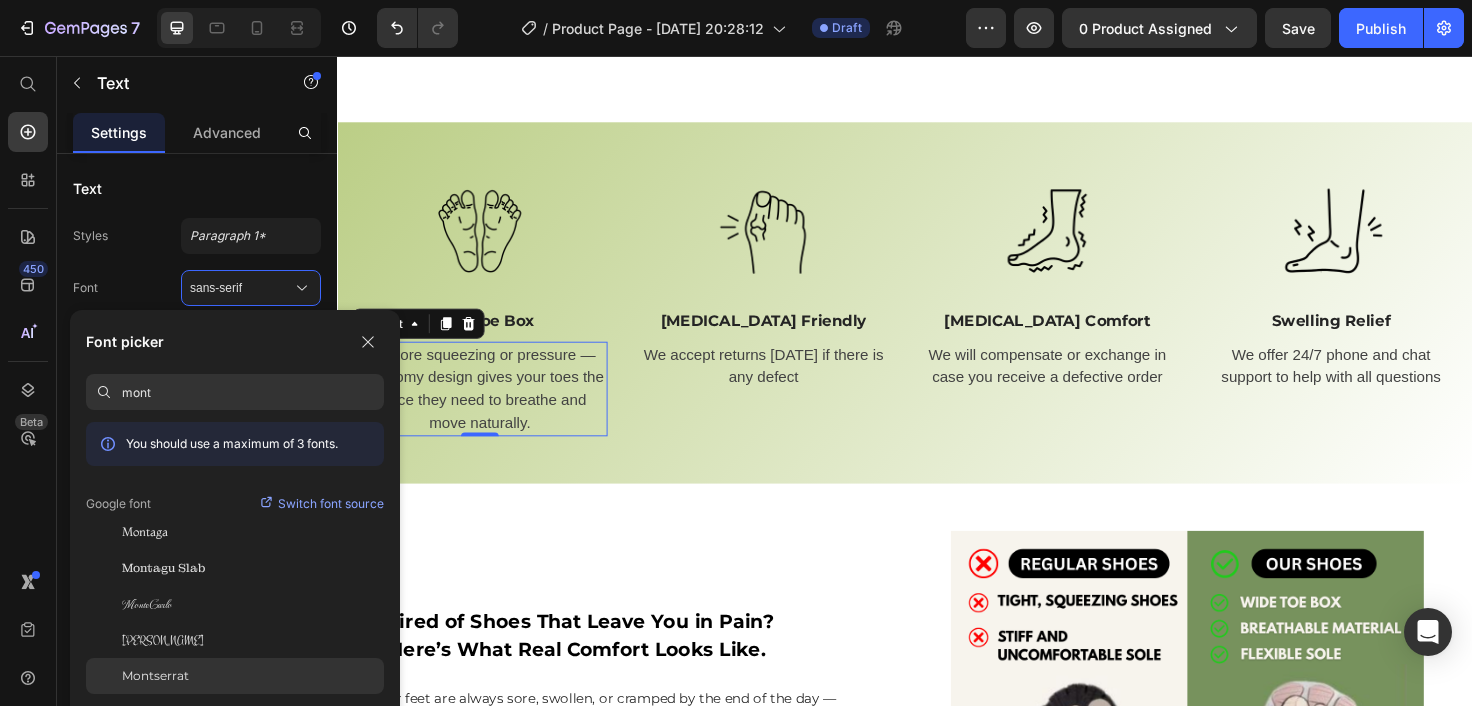 type on "mont" 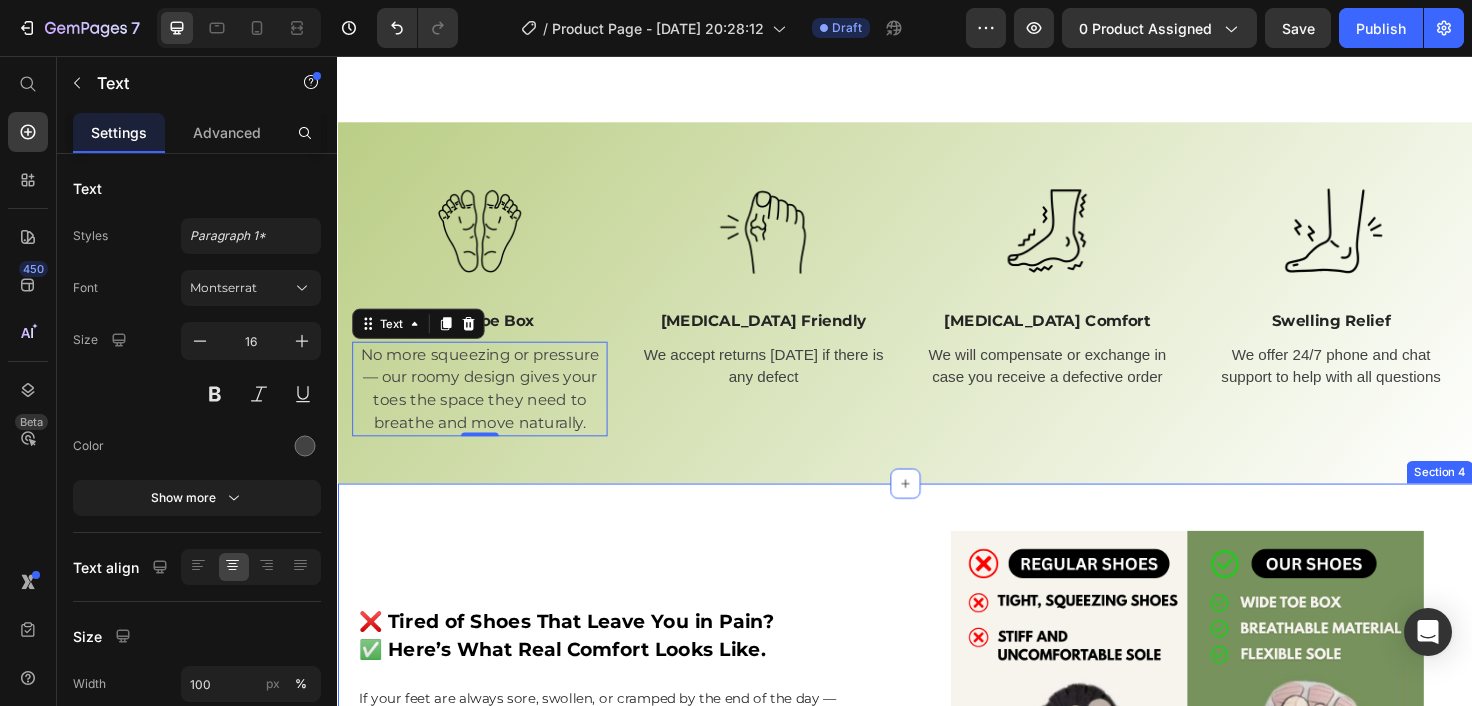 click on "❌ Tired of Shoes That Leave You in Pain? ✅ Here’s What Real Comfort Looks Like. Heading If your feet are always sore, swollen, or cramped by the end of the day — you’re not alone. Most shoes are simply not made for real feet.   At Concept Clothing, we design footwear that understands you. Our orthopedic shoes feature a wide toe box, soft flexible soles, and breathable materials to support foot health — not fight against it. Whether you’re managing bunions, neuropathy, or daily swelling, these are the shoes that actually help.   Say goodbye to the red spots, pressure points, and stiff soles. And say hello to walking with comfort, support, and confidence — from your first step to your last. Text Block Row Image Row Image Recommended by  Dr. Eleanor Vance  Verified Podiatrist  Text Block Row “The right shoe can change everything.” Heading       Slip them on and feel the difference — in your walk, your posture, and your energy. Your feet will thank you. Text Block Row Image Row" at bounding box center (937, 1083) 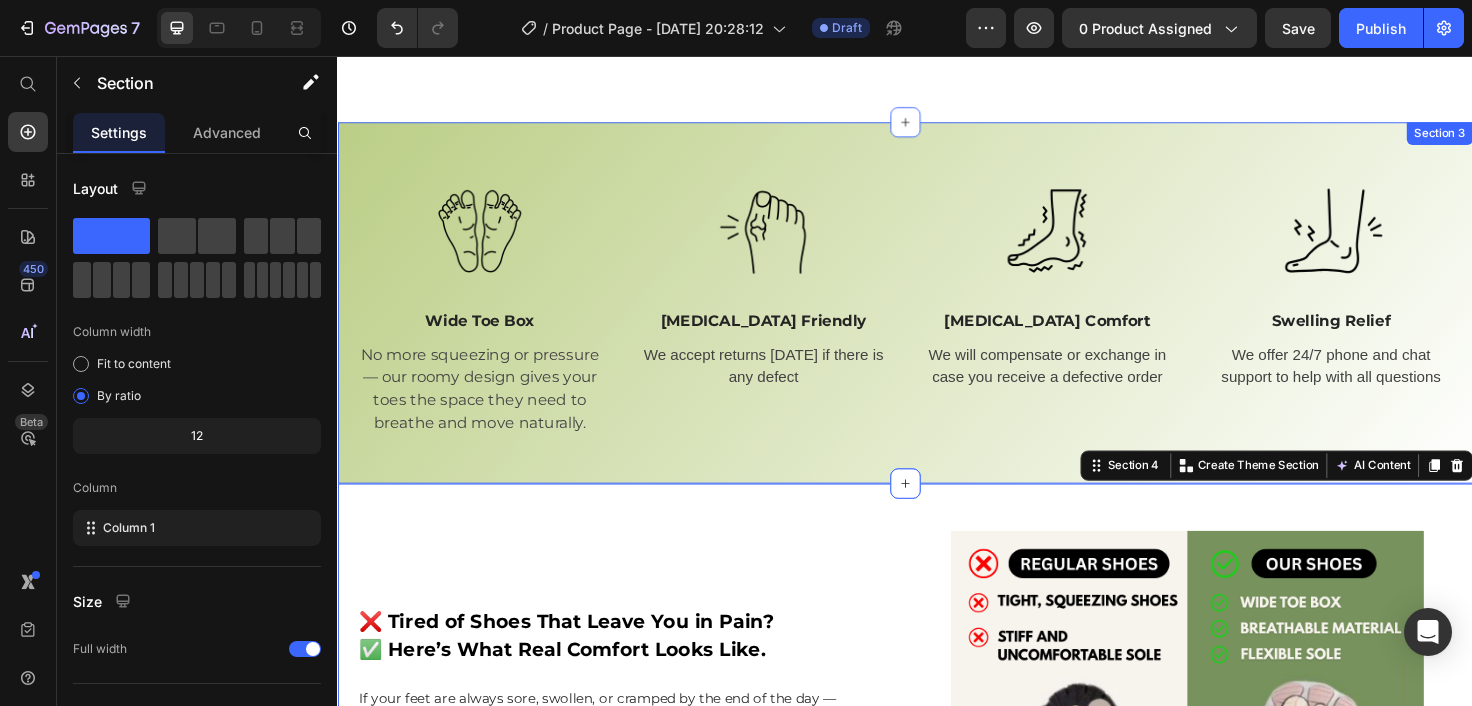 click on "Image  Wide Toe Box Text Block No more squeezing or pressure — our roomy design gives your toes the space they need to breathe and move naturally. Text Image Bunion Friendly Text Block We accept returns within 7 days
if there is any defect Text Image Neuropathy Comfort Text Block We will compensate or exchange in case you receive a defective order Text Image Swelling Relief Text Block We offer 24/7 phone and chat support to help with all questions Text Row Section 3" at bounding box center [937, 318] 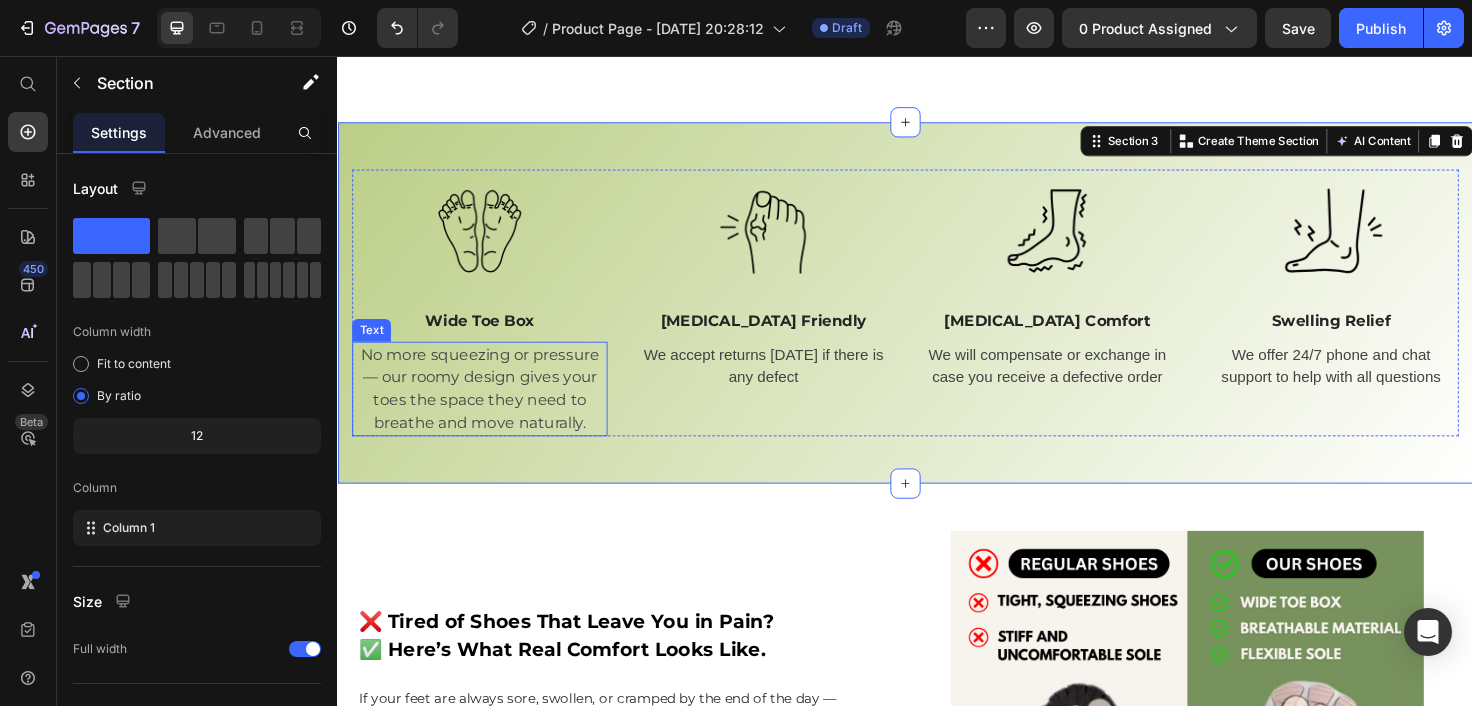 click on "No more squeezing or pressure — our roomy design gives your toes the space they need to breathe and move naturally." at bounding box center [487, 409] 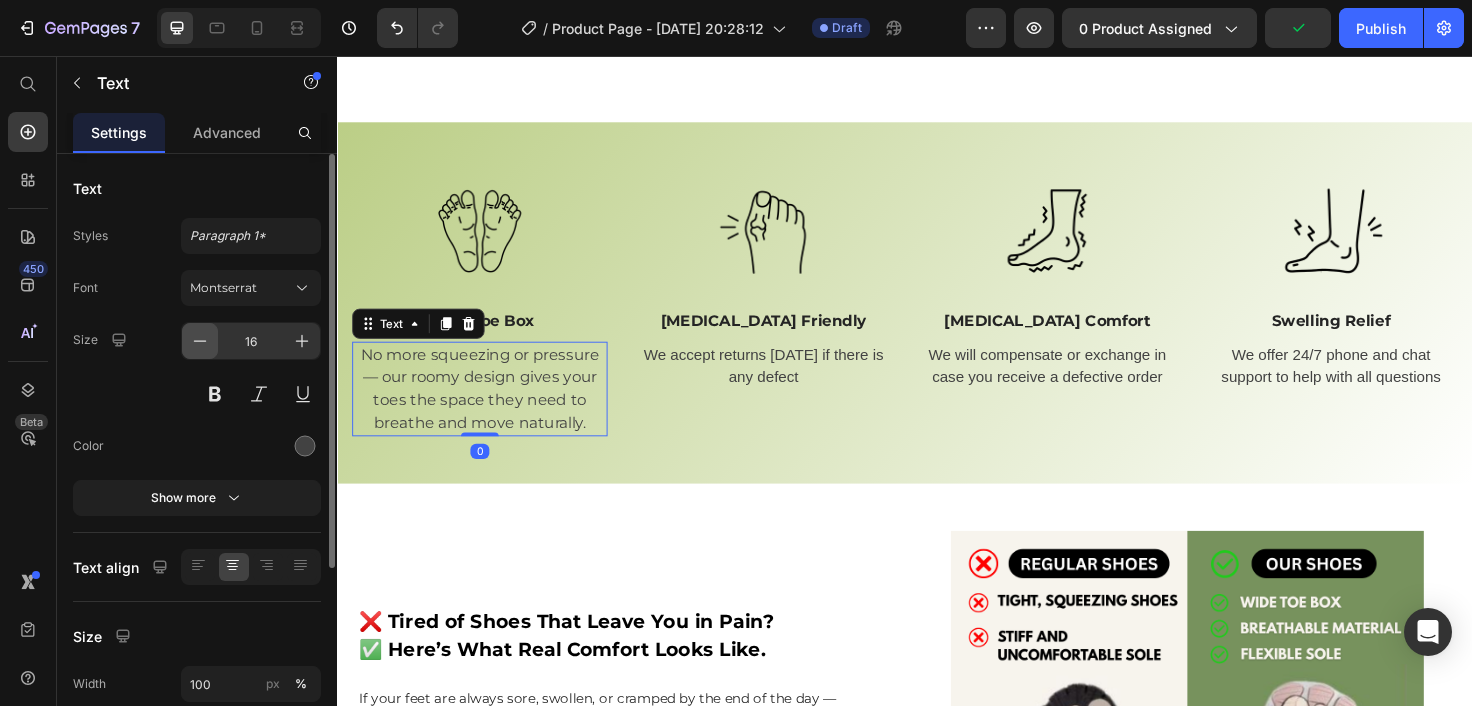click 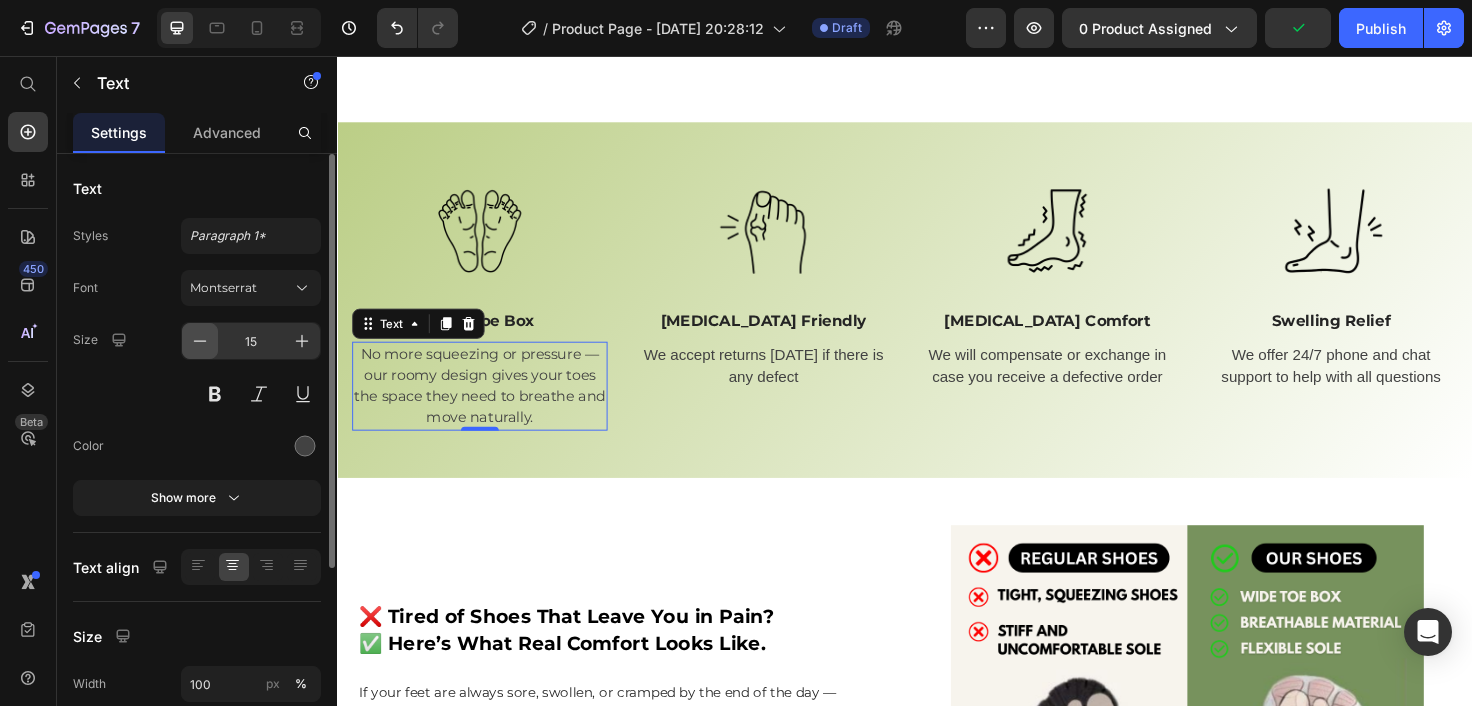 click 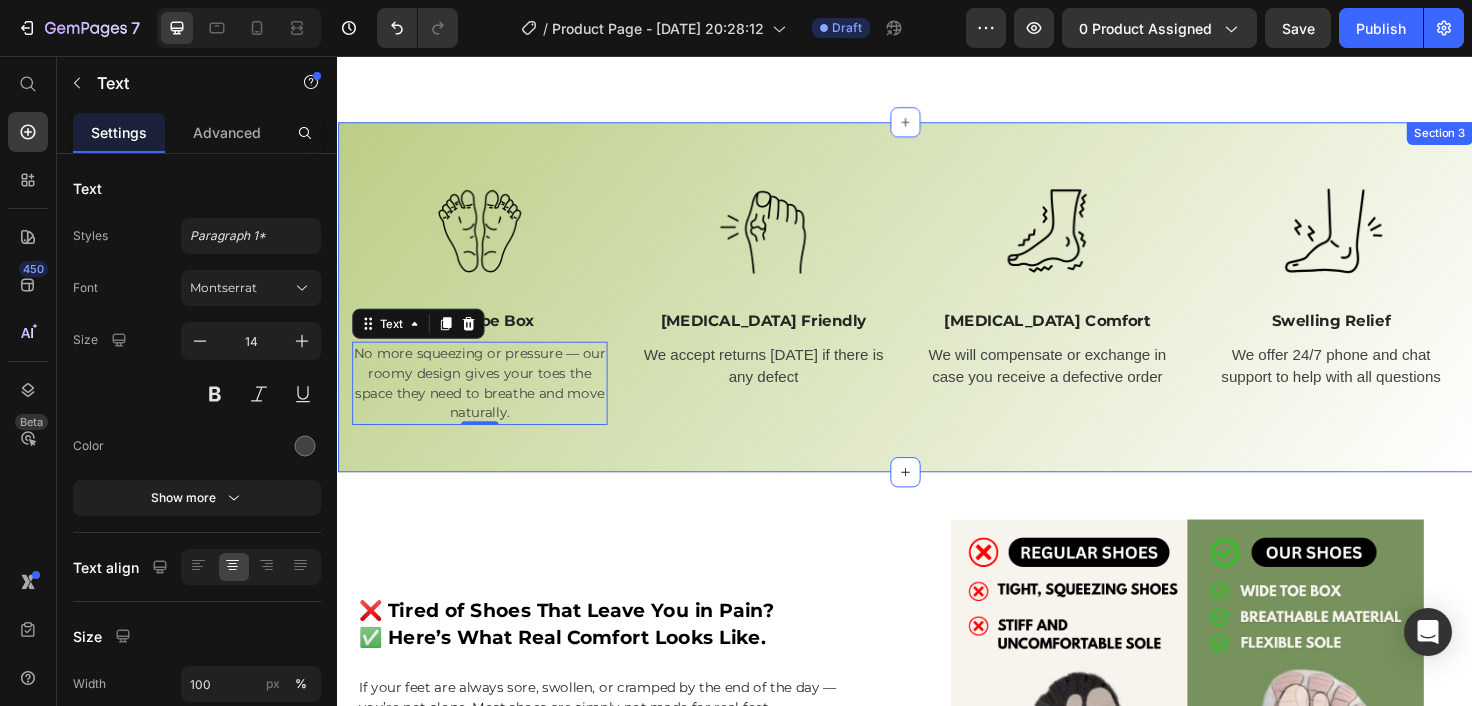 click on "Image  Wide Toe Box Text Block No more squeezing or pressure — our roomy design gives your toes the space they need to breathe and move naturally. Text   0 Image Bunion Friendly Text Block We accept returns within 7 days
if there is any defect Text Image Neuropathy Comfort Text Block We will compensate or exchange in case you receive a defective order Text Image Swelling Relief Text Block We offer 24/7 phone and chat support to help with all questions Text Row Section 3" at bounding box center (937, 312) 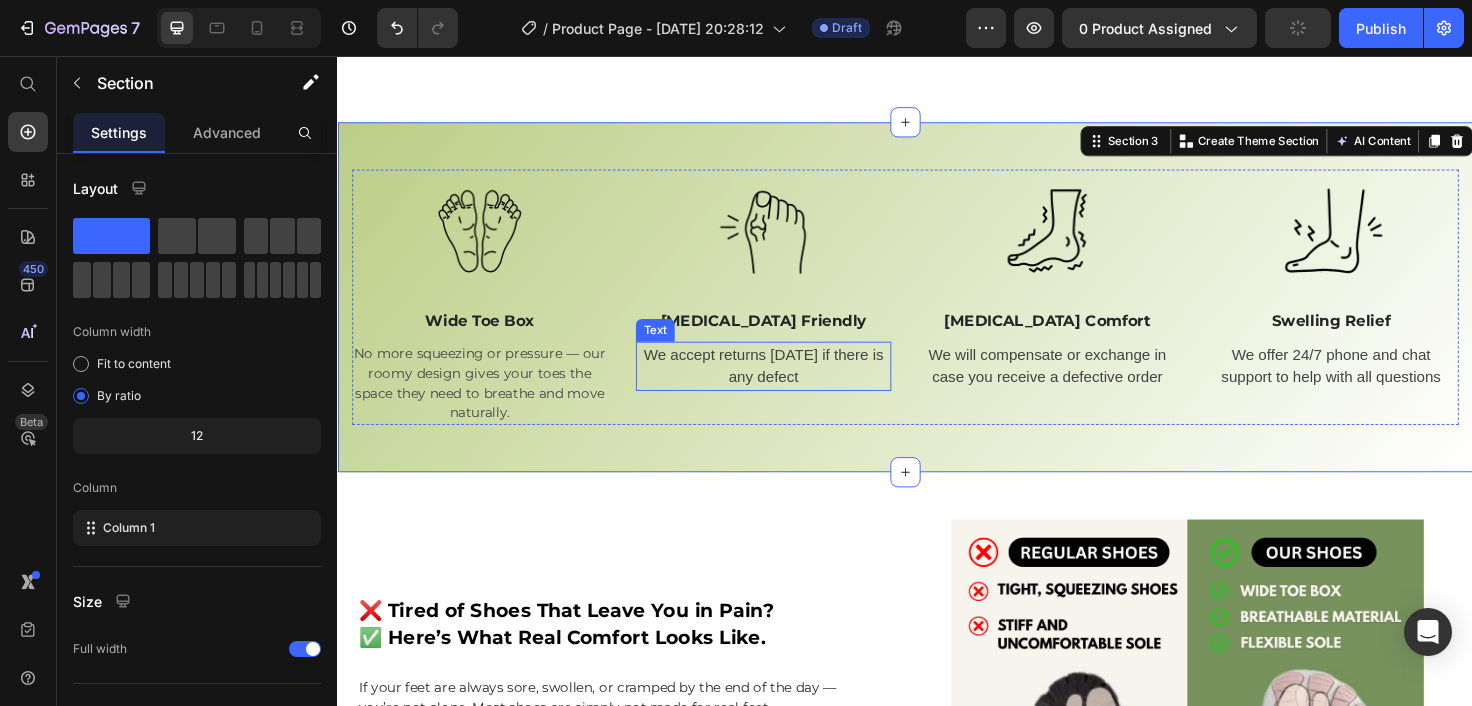 click on "[MEDICAL_DATA] Friendly" at bounding box center [787, 337] 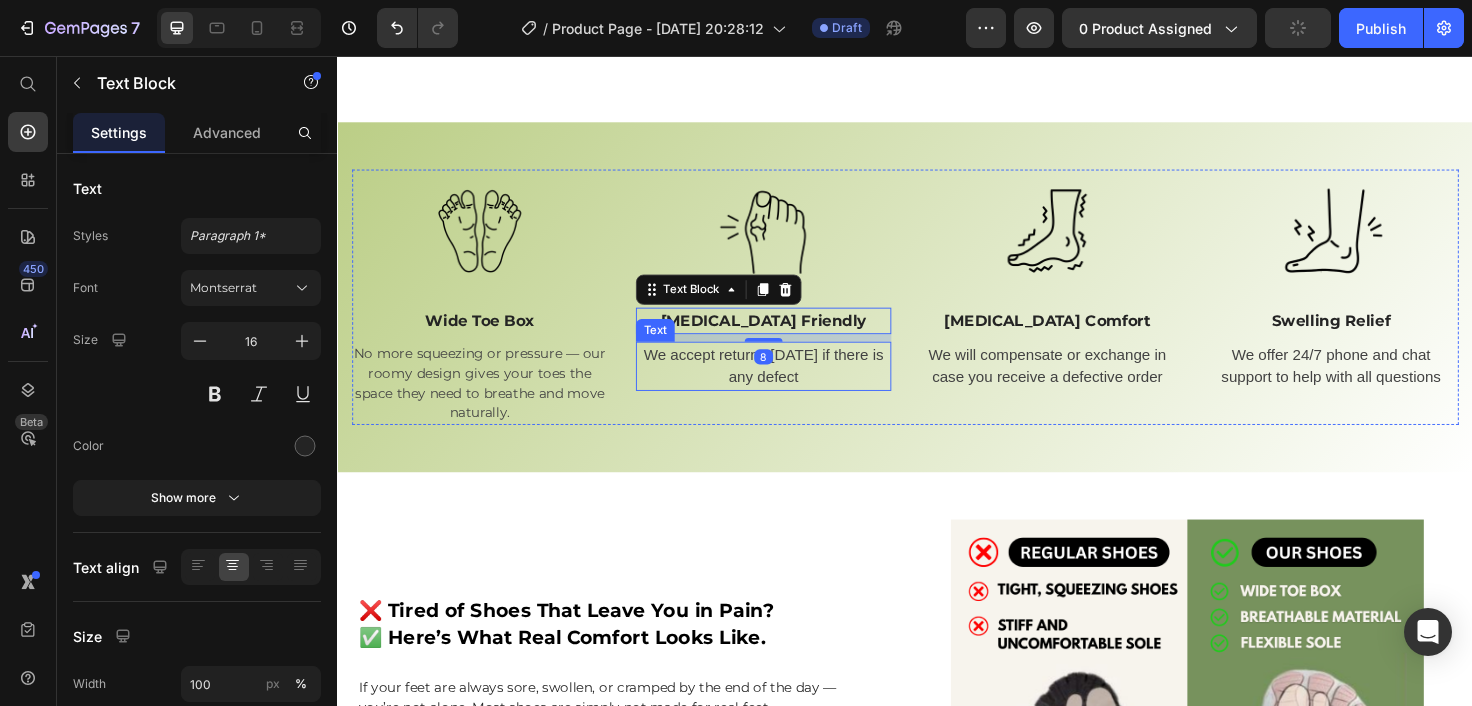 click on "We accept returns within 7 days
if there is any defect" at bounding box center (787, 385) 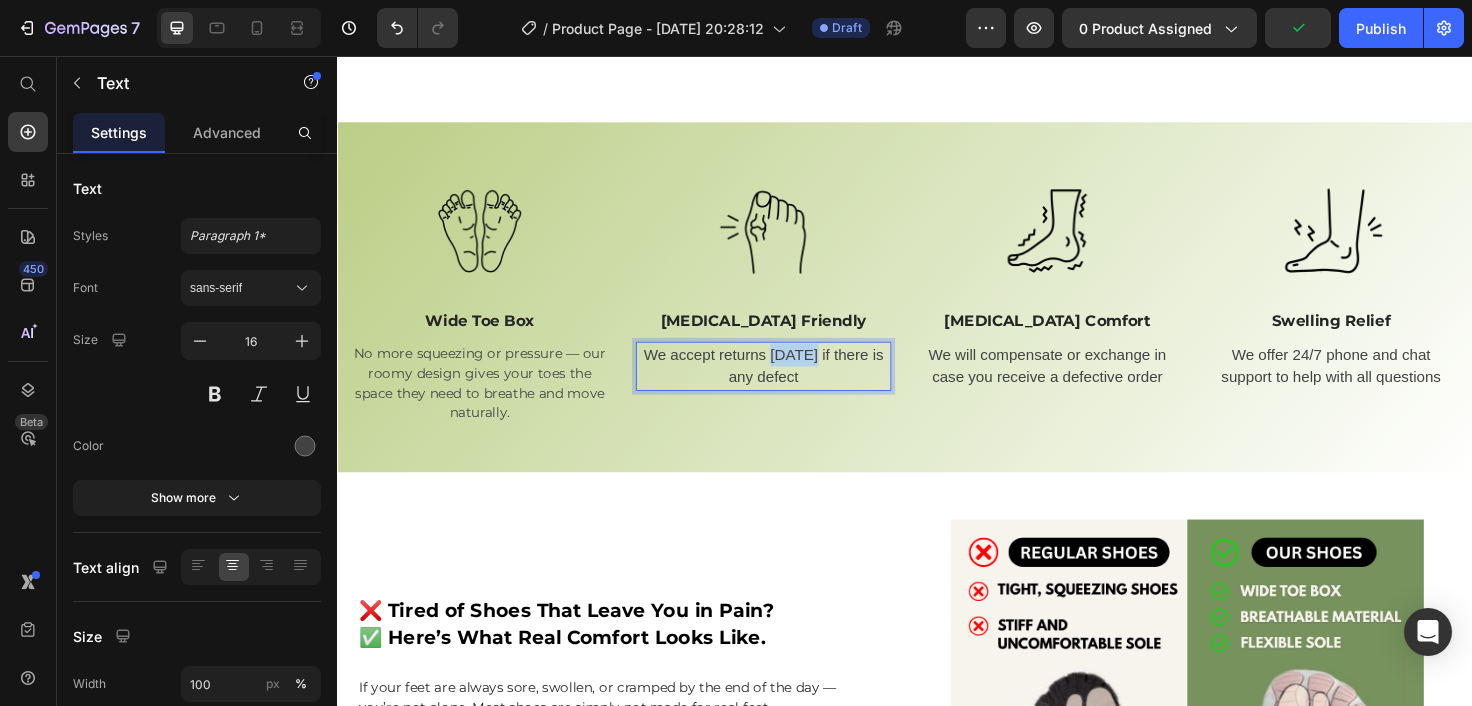 click on "We accept returns within 7 days if there is any defect" at bounding box center [787, 385] 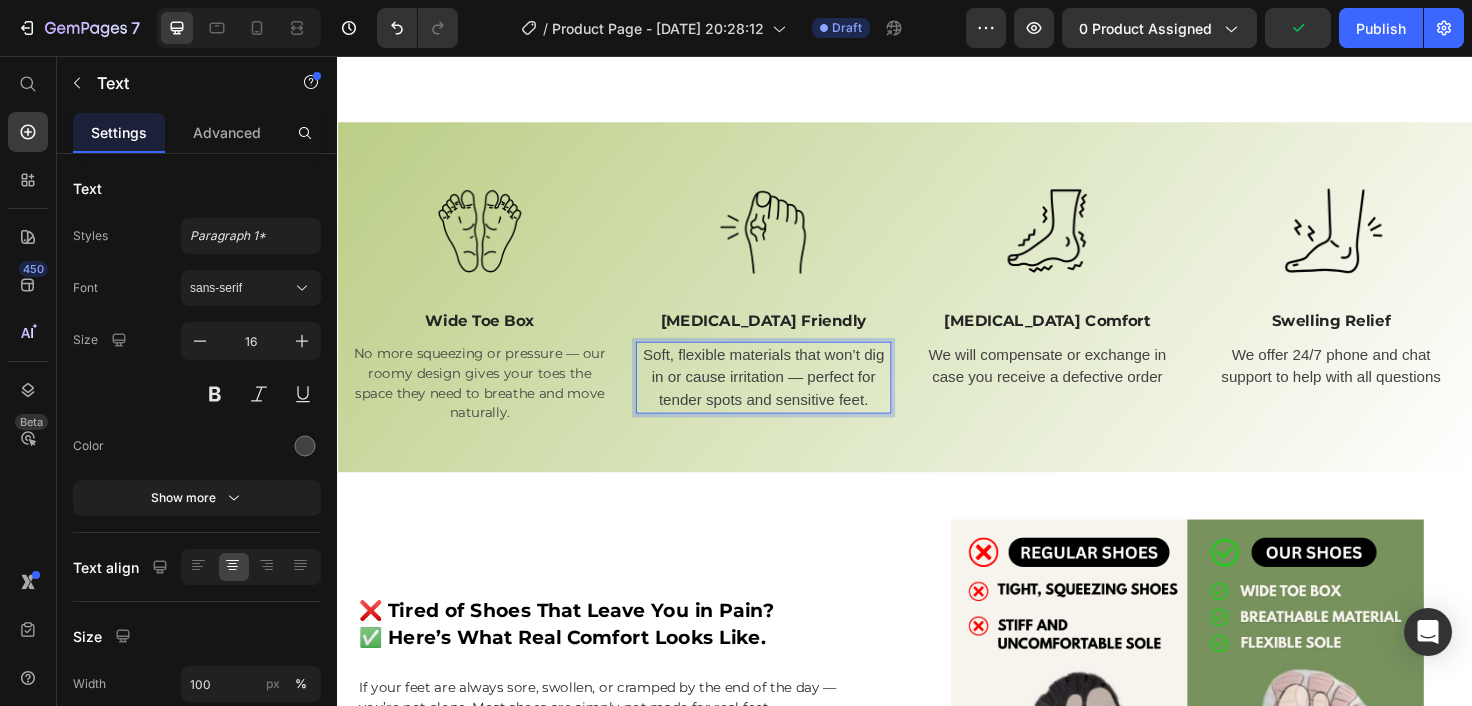 click on "Soft, flexible materials that won’t dig in or cause irritation — perfect for tender spots and sensitive feet." at bounding box center (787, 397) 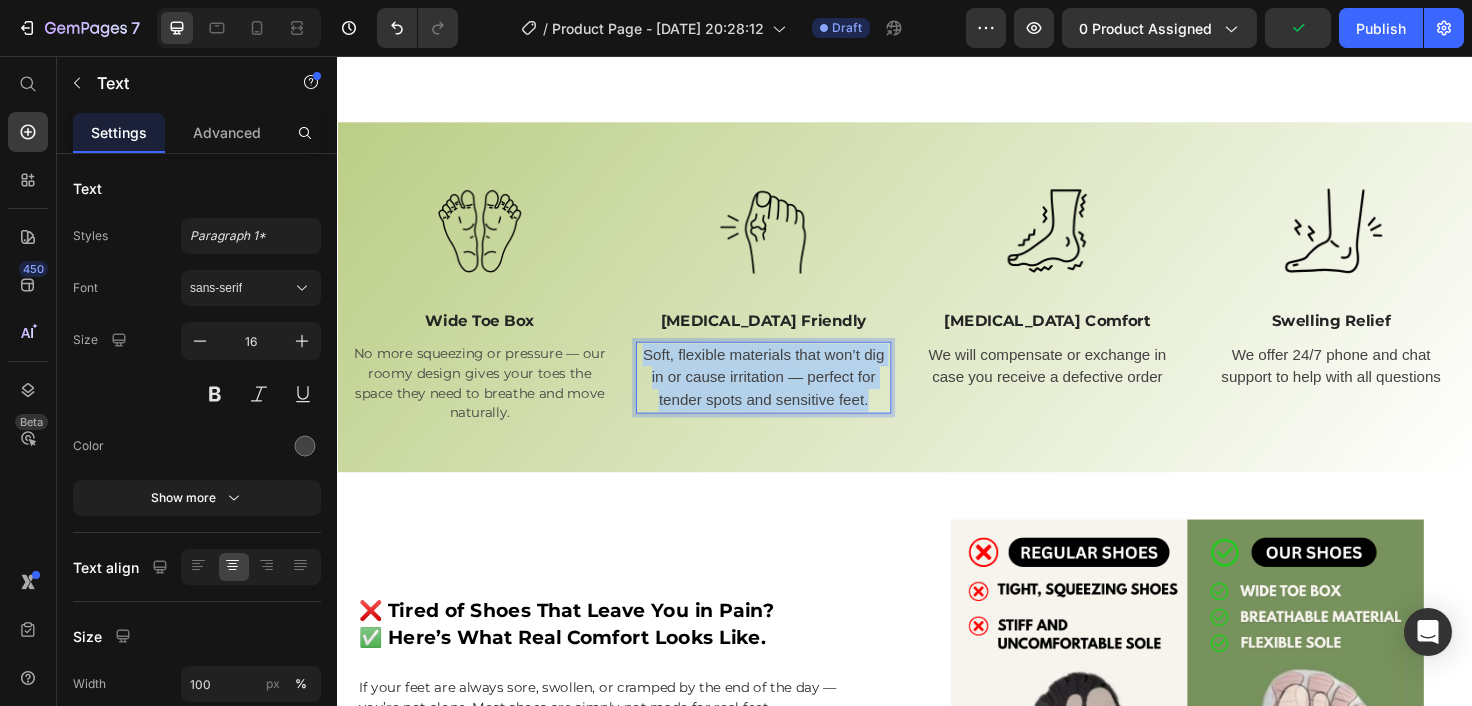 click on "Soft, flexible materials that won’t dig in or cause irritation — perfect for tender spots and sensitive feet." at bounding box center [787, 397] 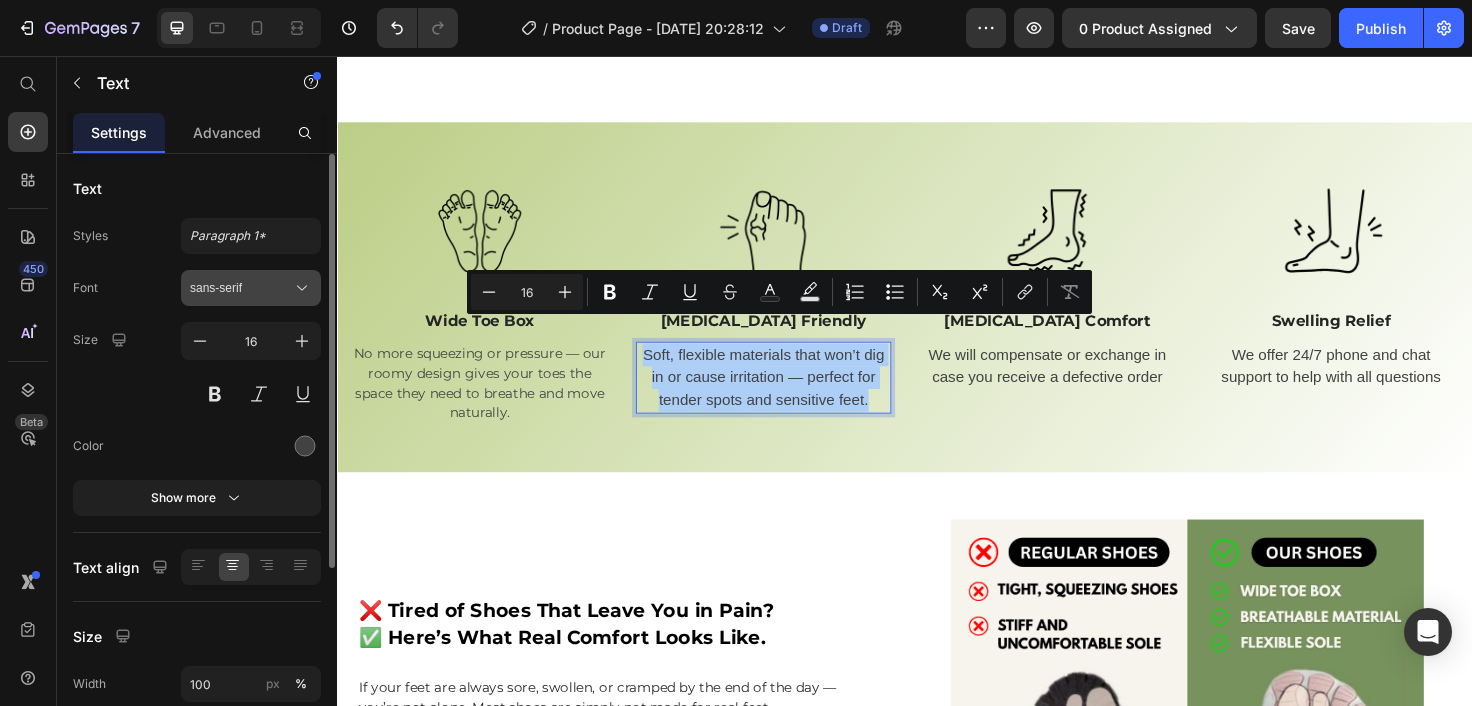 click on "sans-serif" at bounding box center [251, 288] 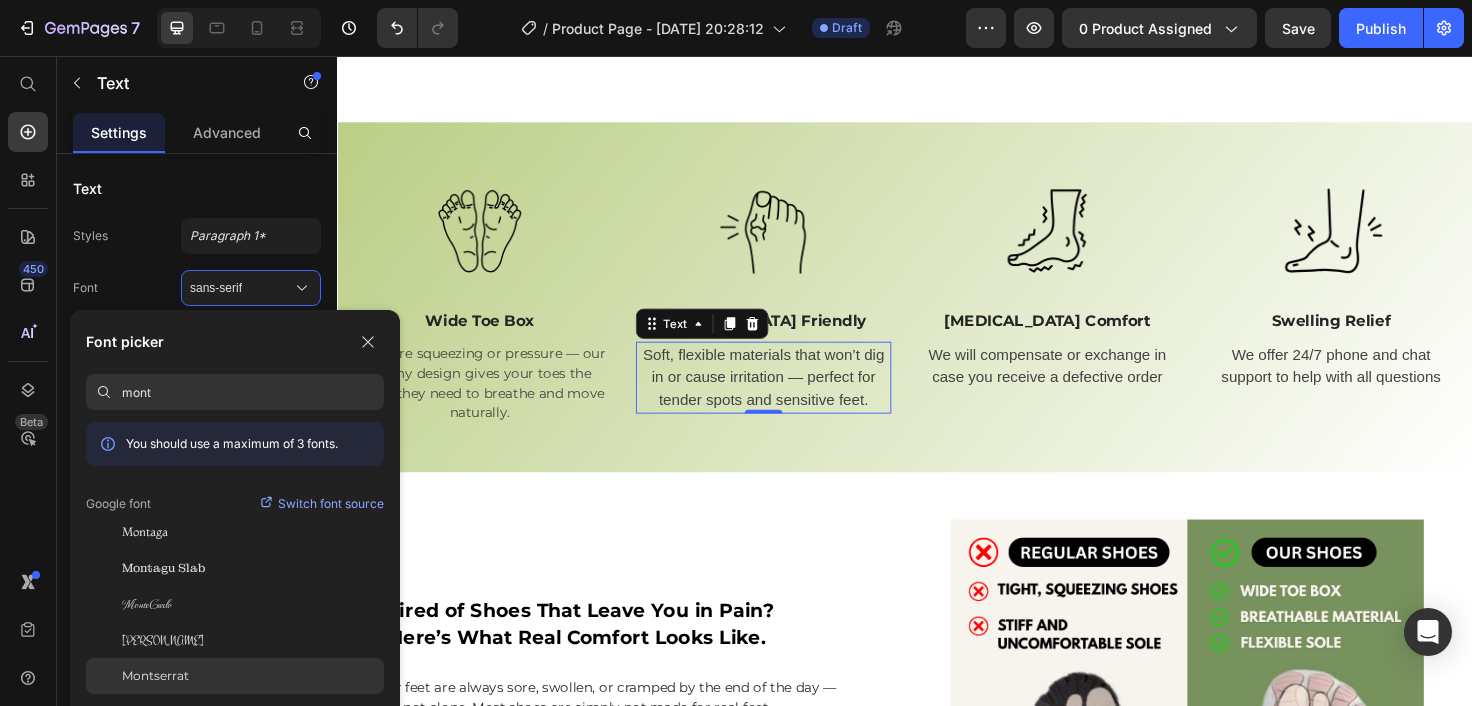 type on "mont" 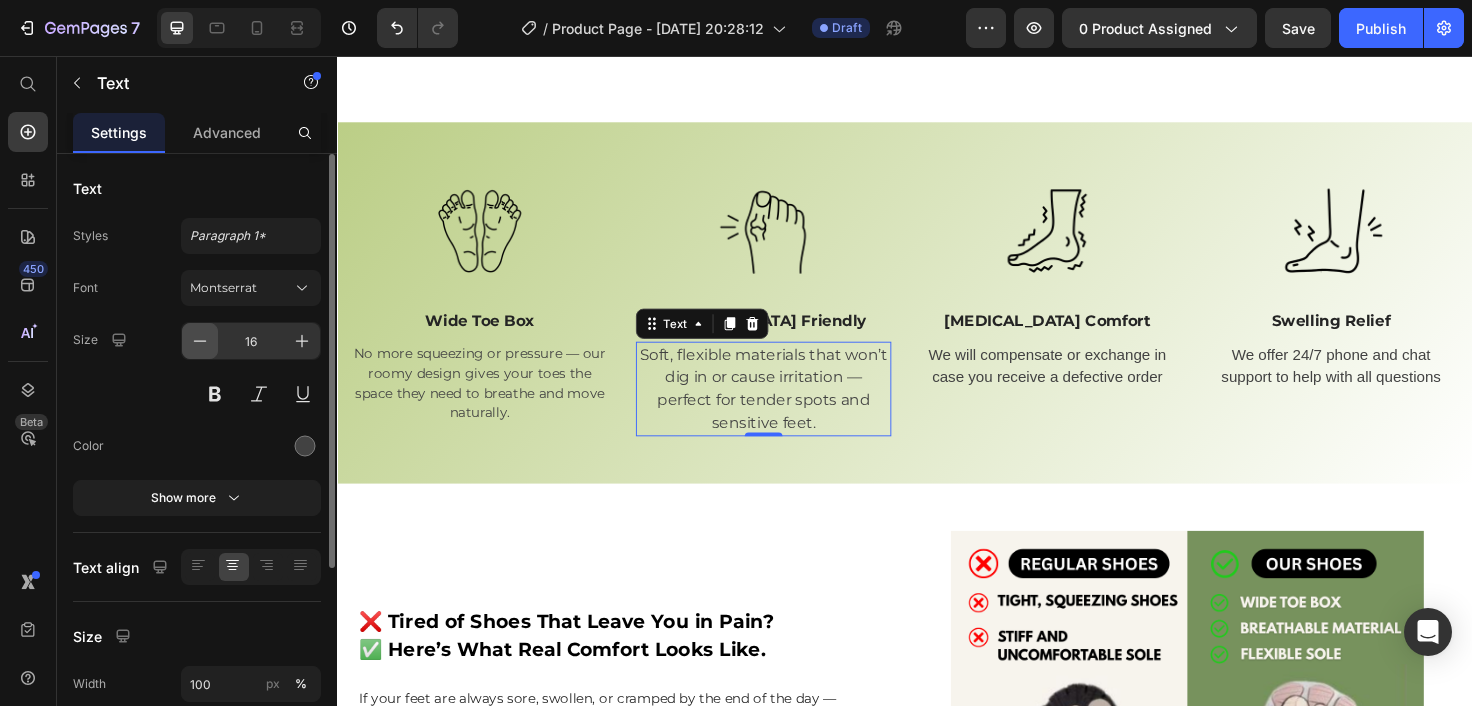 click 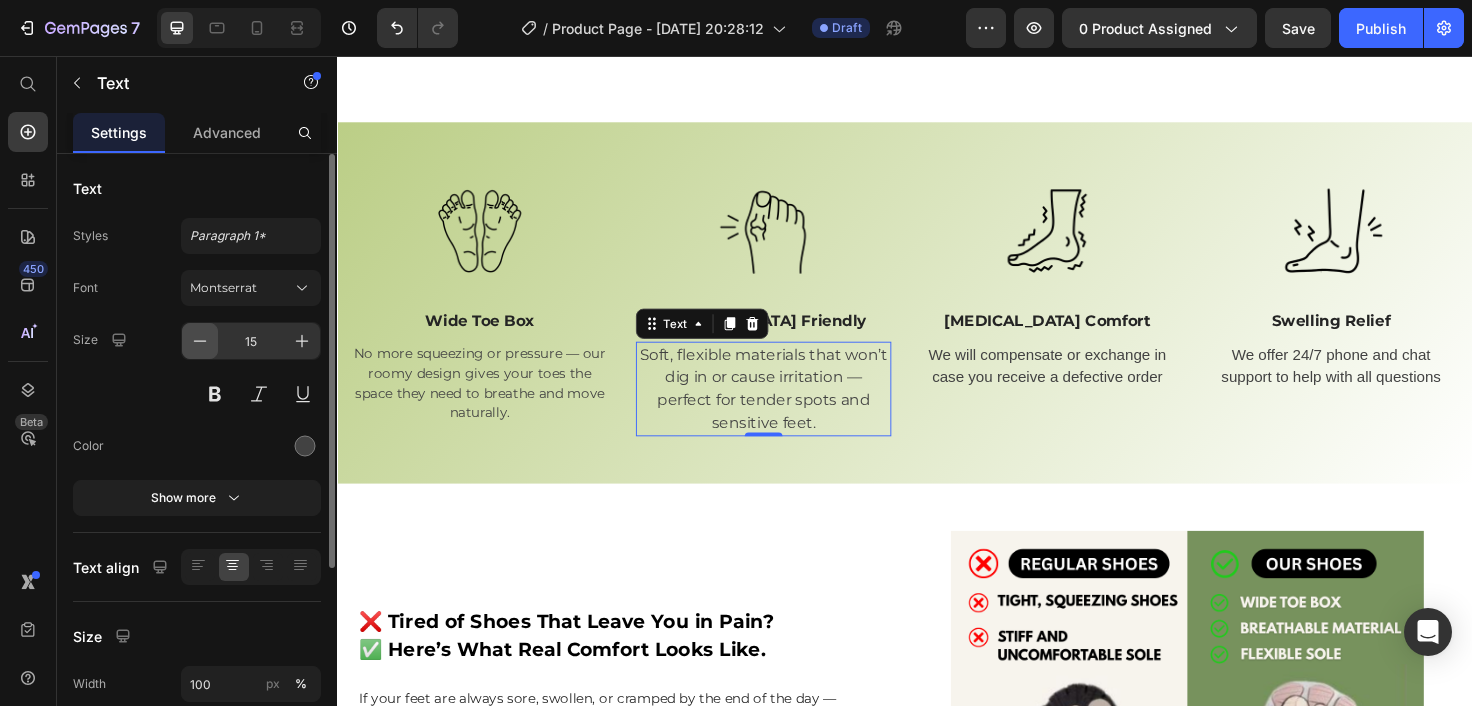 click 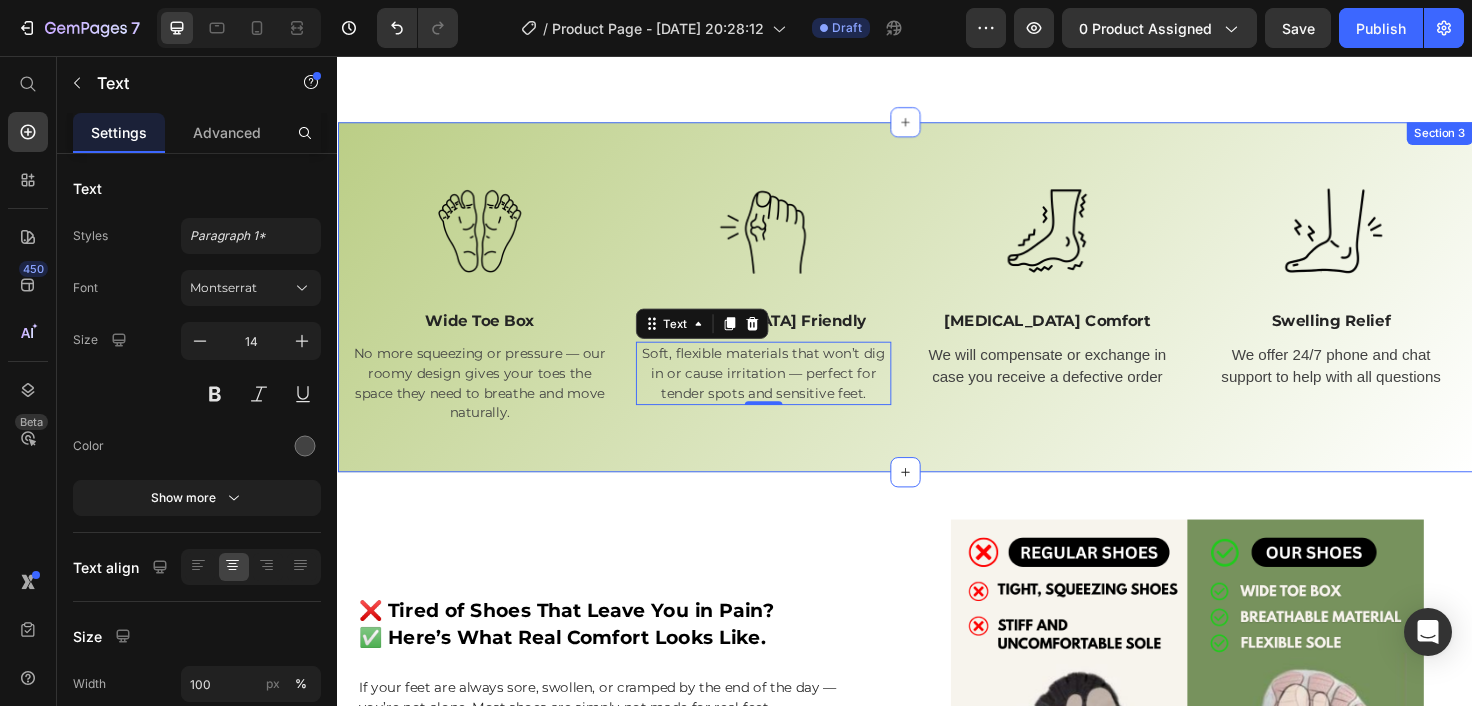click on "Image  Wide Toe Box Text Block No more squeezing or pressure — our roomy design gives your toes the space they need to breathe and move naturally. Text Image Bunion Friendly Text Block Soft, flexible materials that won’t dig in or cause irritation — perfect for tender spots and sensitive feet. Text   0 Image Neuropathy Comfort Text Block We will compensate or exchange in case you receive a defective order Text Image Swelling Relief Text Block We offer 24/7 phone and chat support to help with all questions Text Row Section 3" at bounding box center [937, 312] 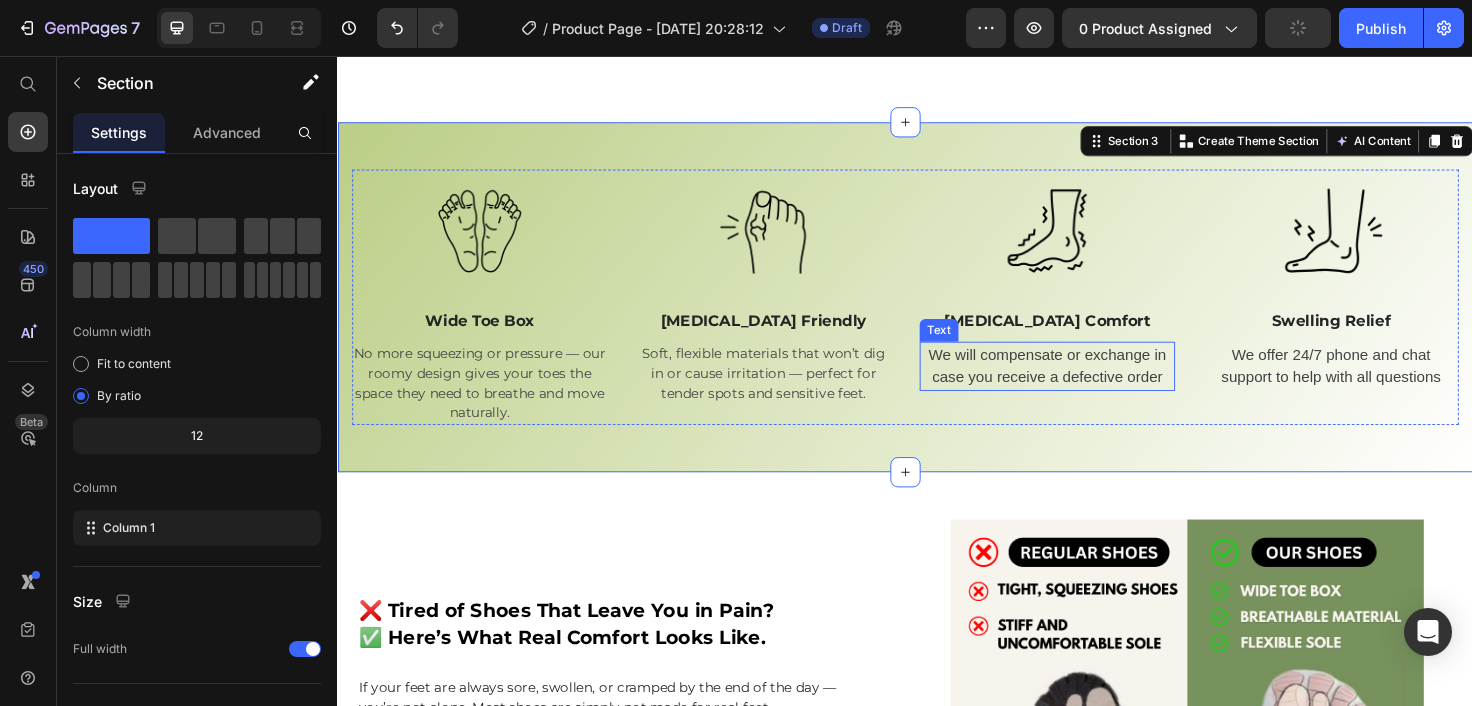 click on "We will compensate or exchange in case you receive a defective order" at bounding box center [1087, 385] 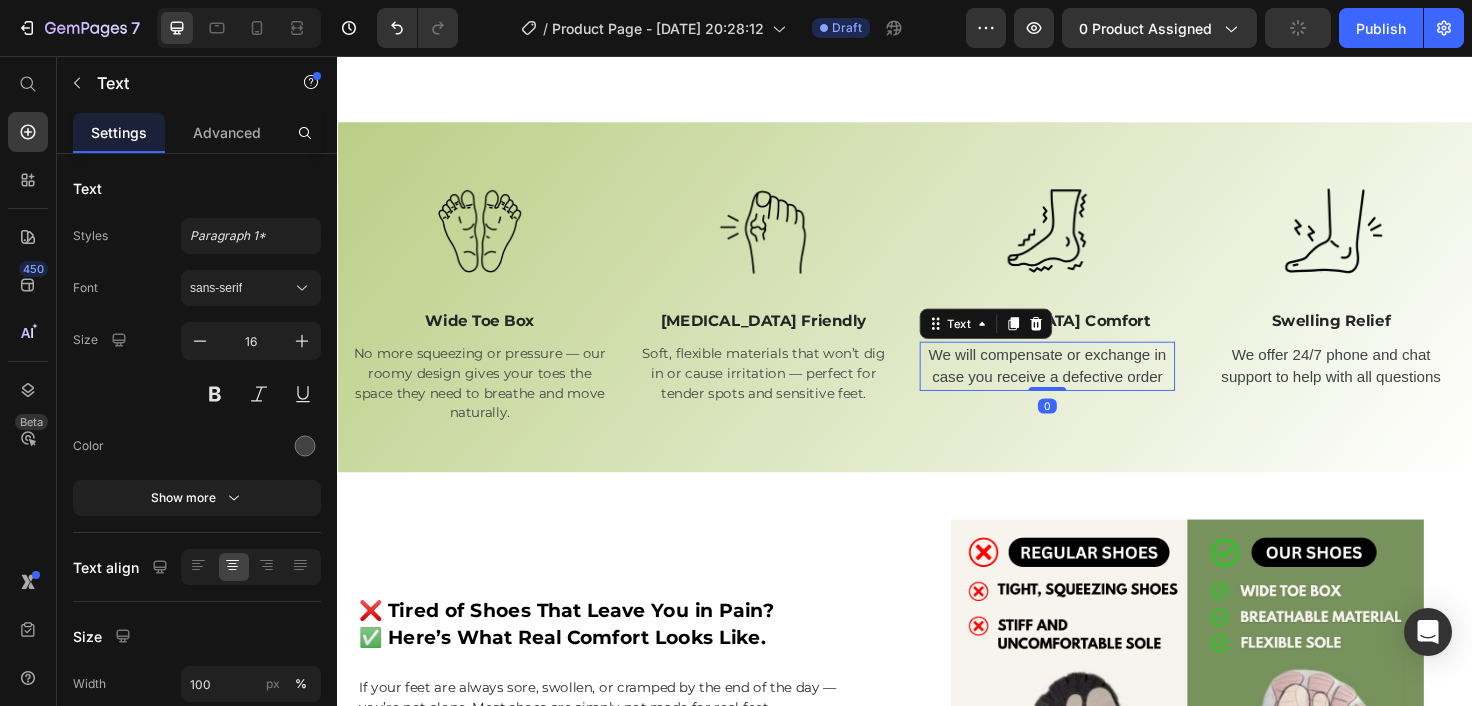 click on "We will compensate or exchange in case you receive a defective order" at bounding box center (1087, 385) 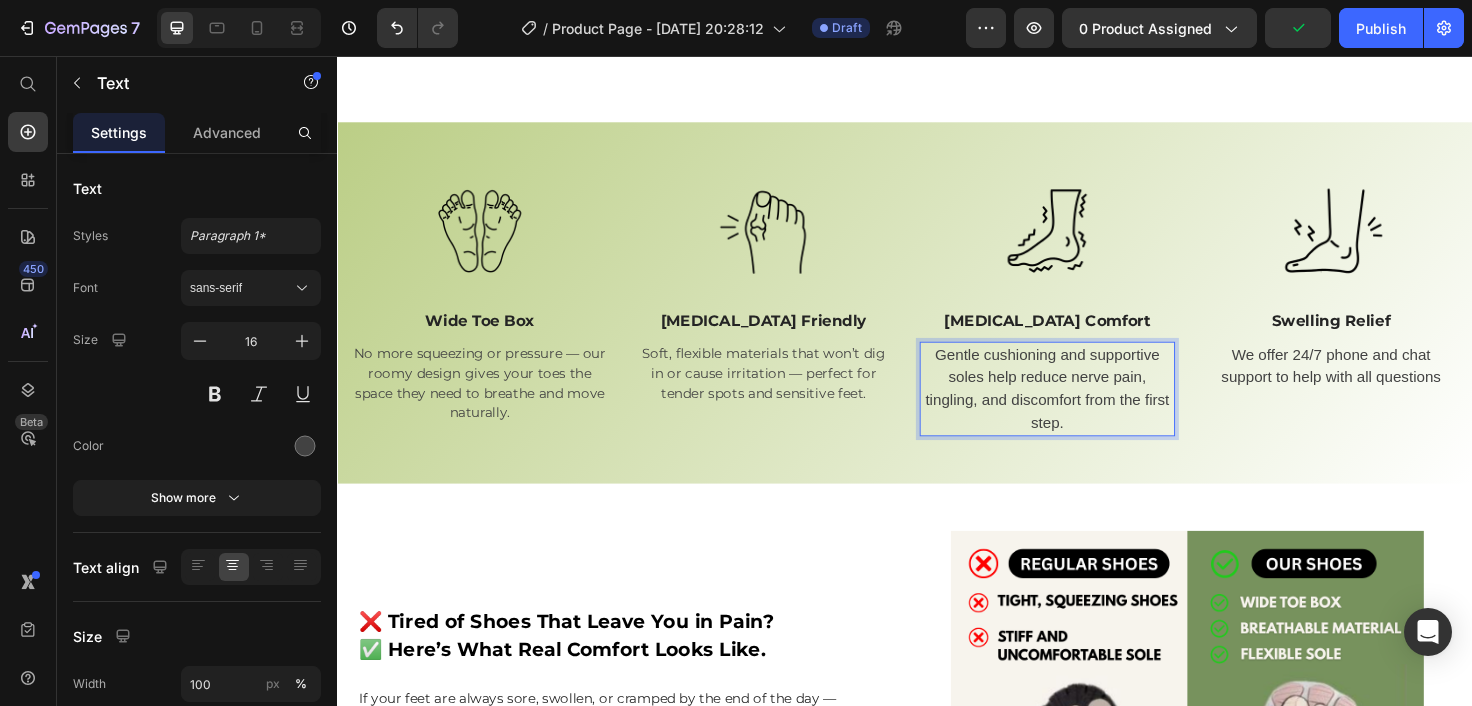 click on "Gentle cushioning and supportive soles help reduce nerve pain, tingling, and discomfort from the first step." at bounding box center [1087, 409] 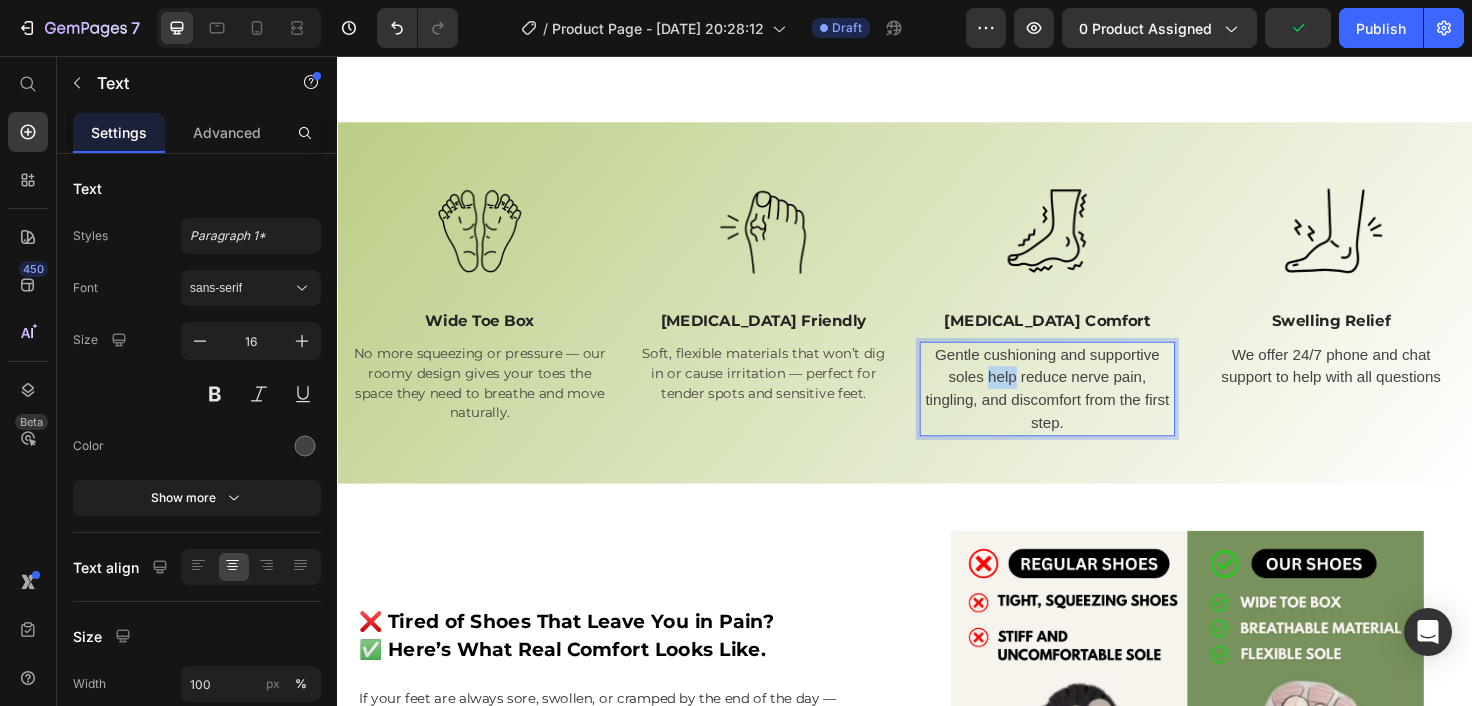 click on "Gentle cushioning and supportive soles help reduce nerve pain, tingling, and discomfort from the first step." at bounding box center [1087, 409] 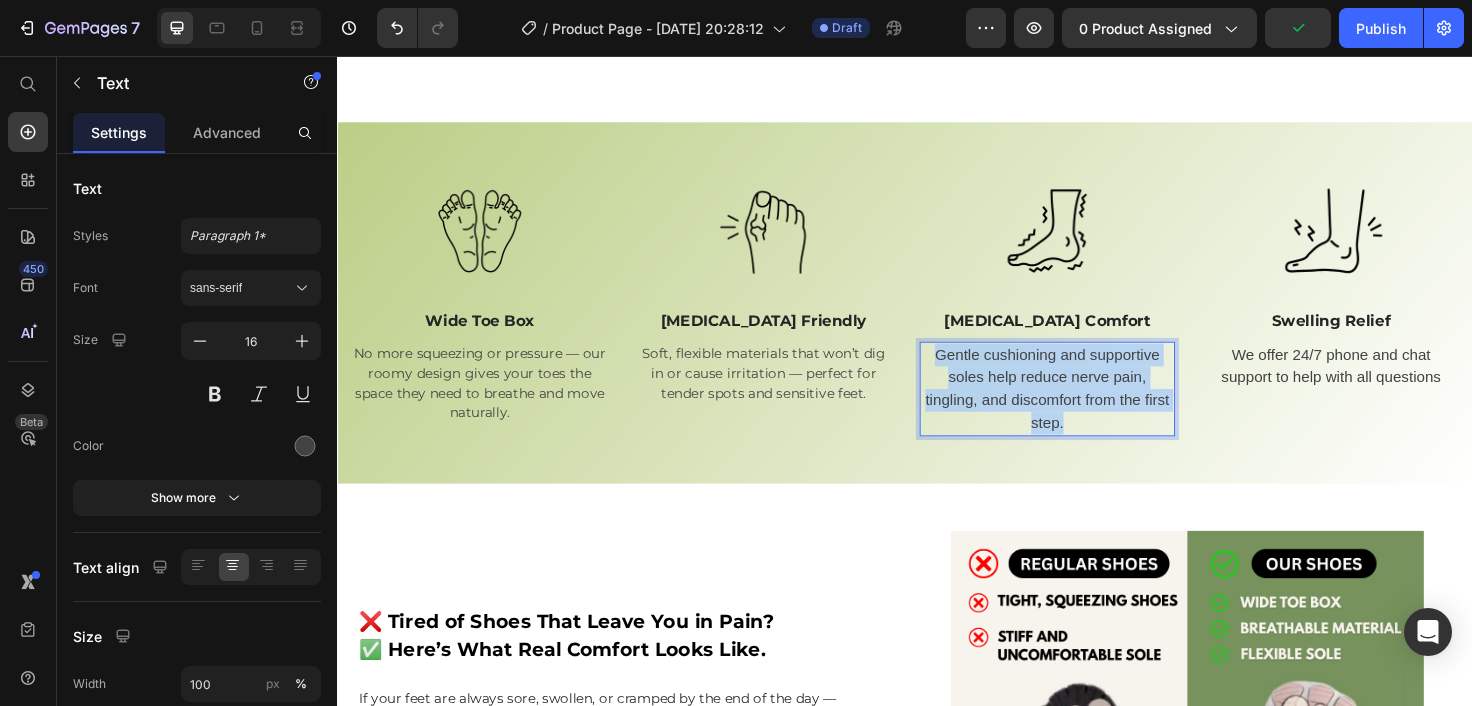 click on "Gentle cushioning and supportive soles help reduce nerve pain, tingling, and discomfort from the first step." at bounding box center (1087, 409) 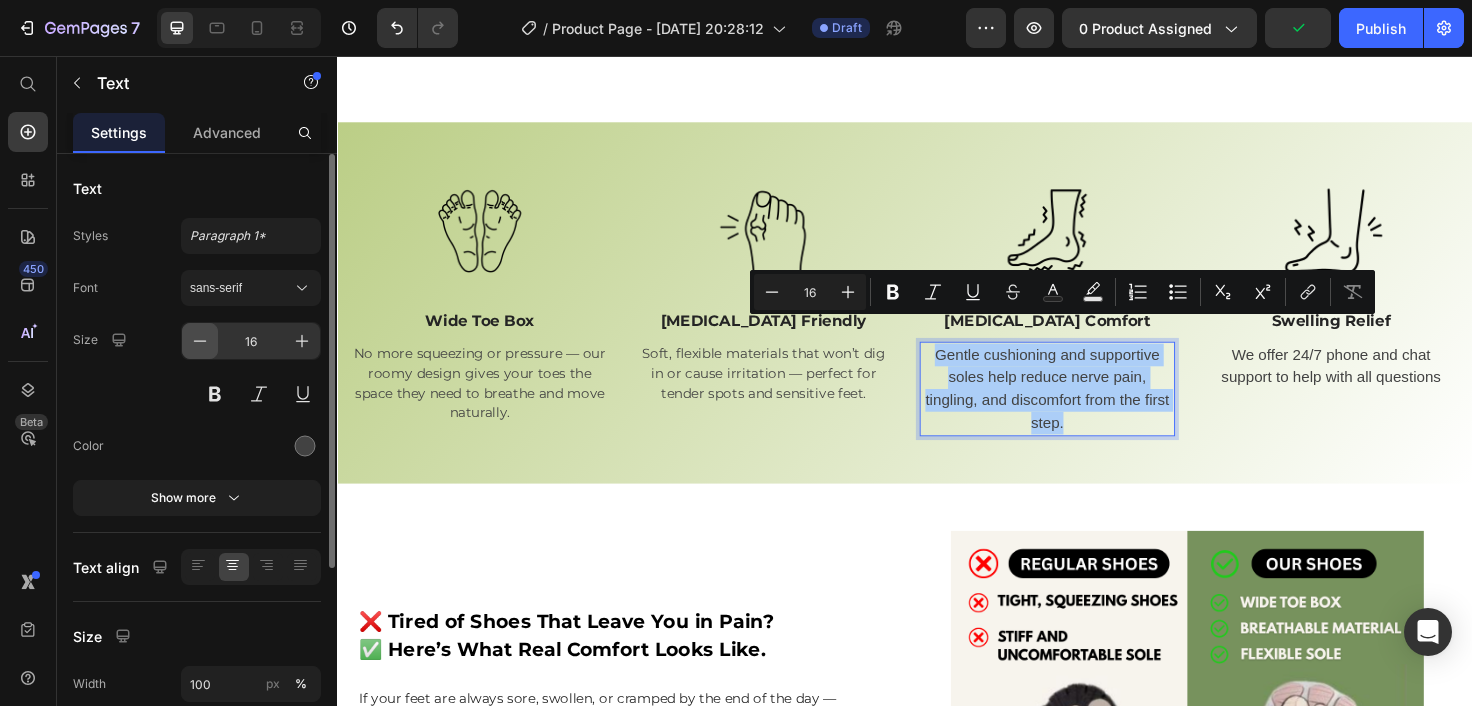 click at bounding box center (200, 341) 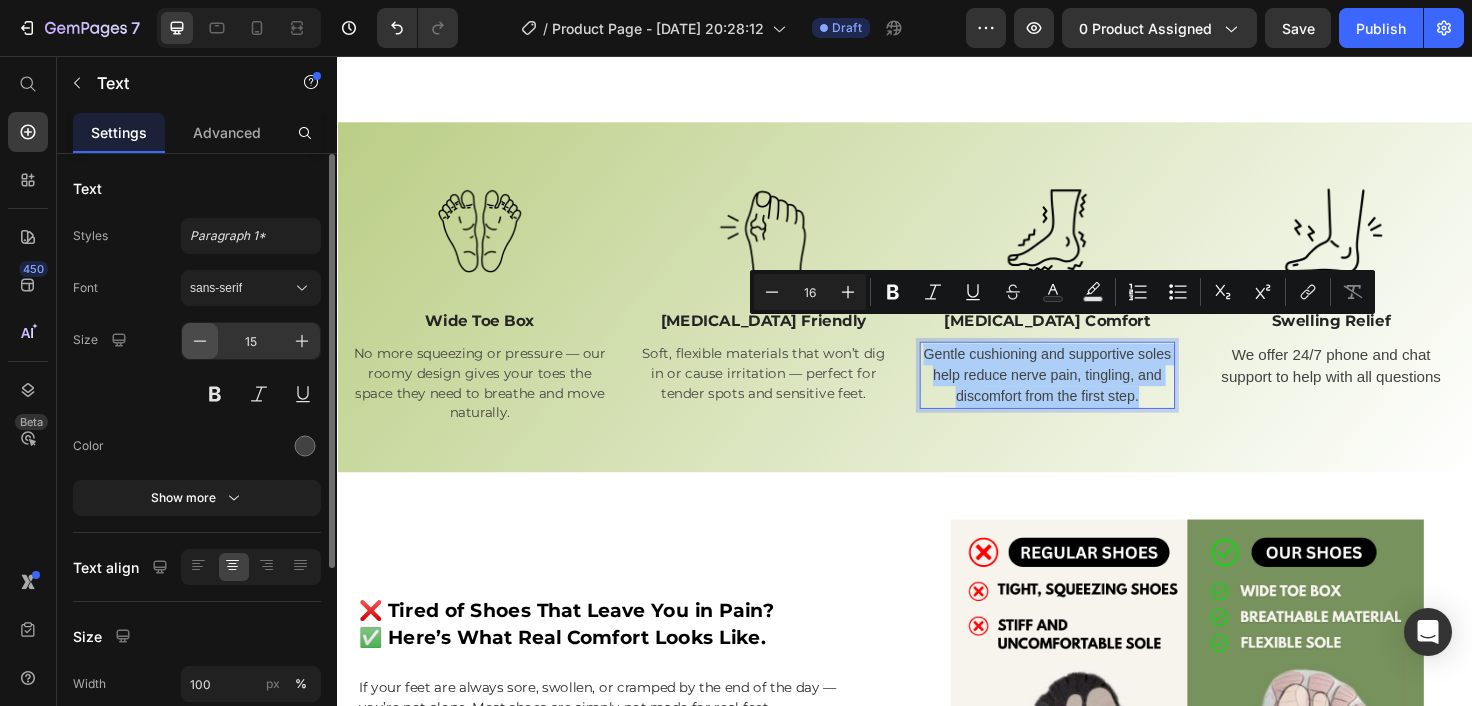 click at bounding box center (200, 341) 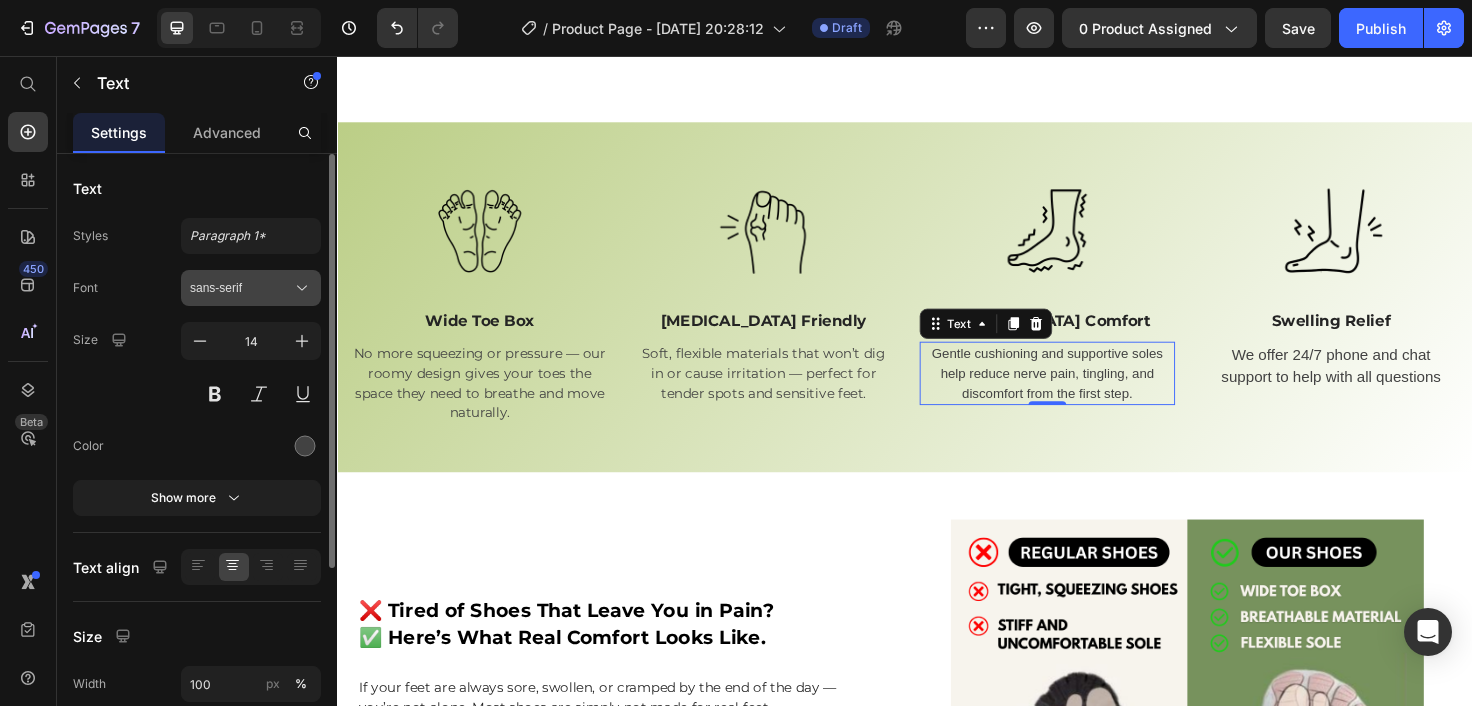 click on "sans-serif" at bounding box center [251, 288] 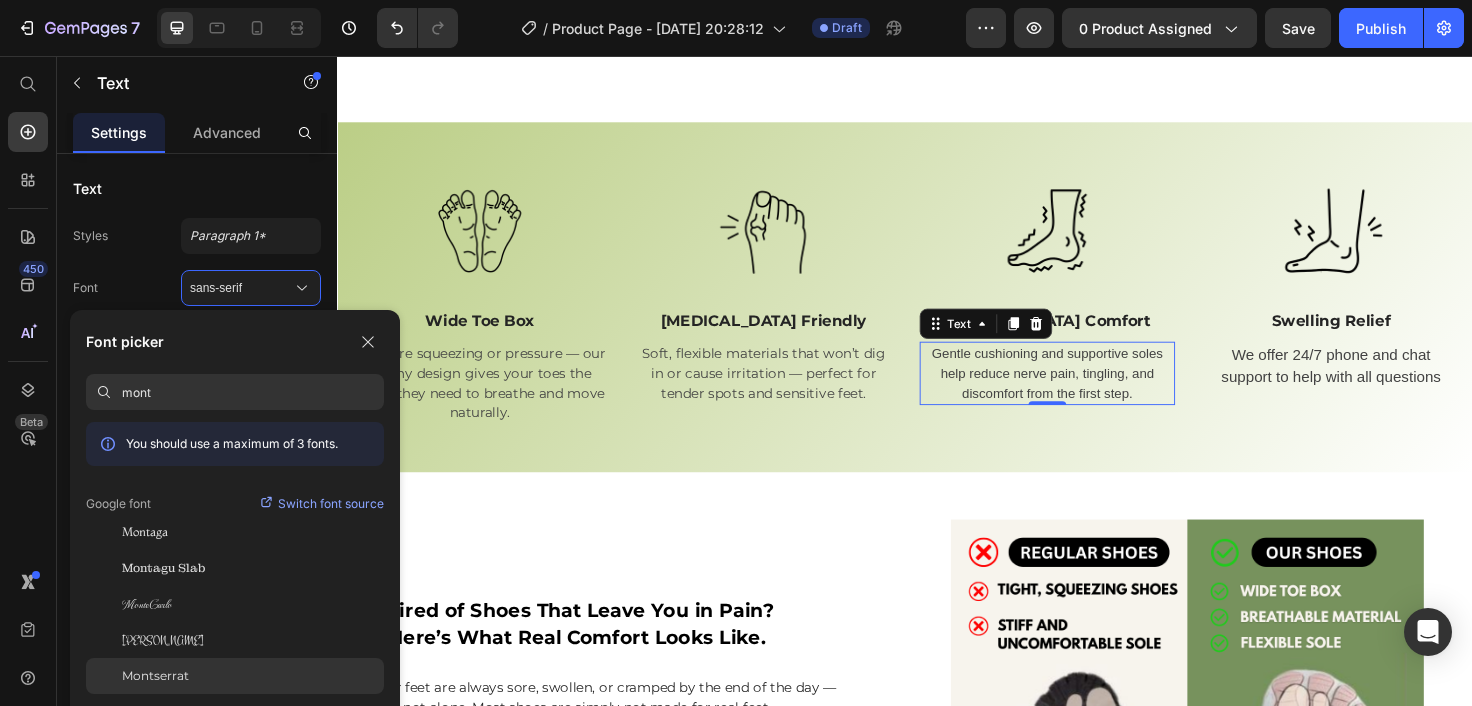 type on "mont" 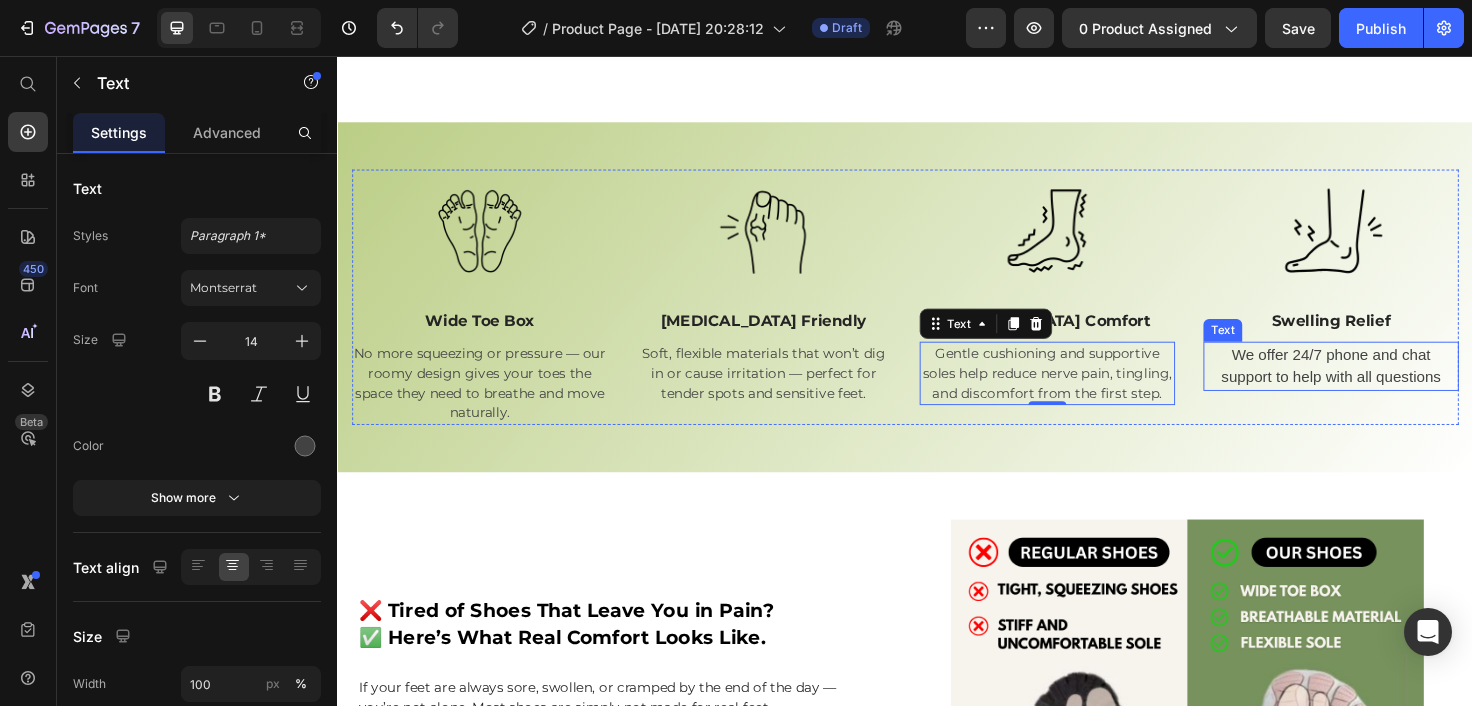 click on "We offer 24/7 phone and chat support to help with all questions" at bounding box center (1387, 385) 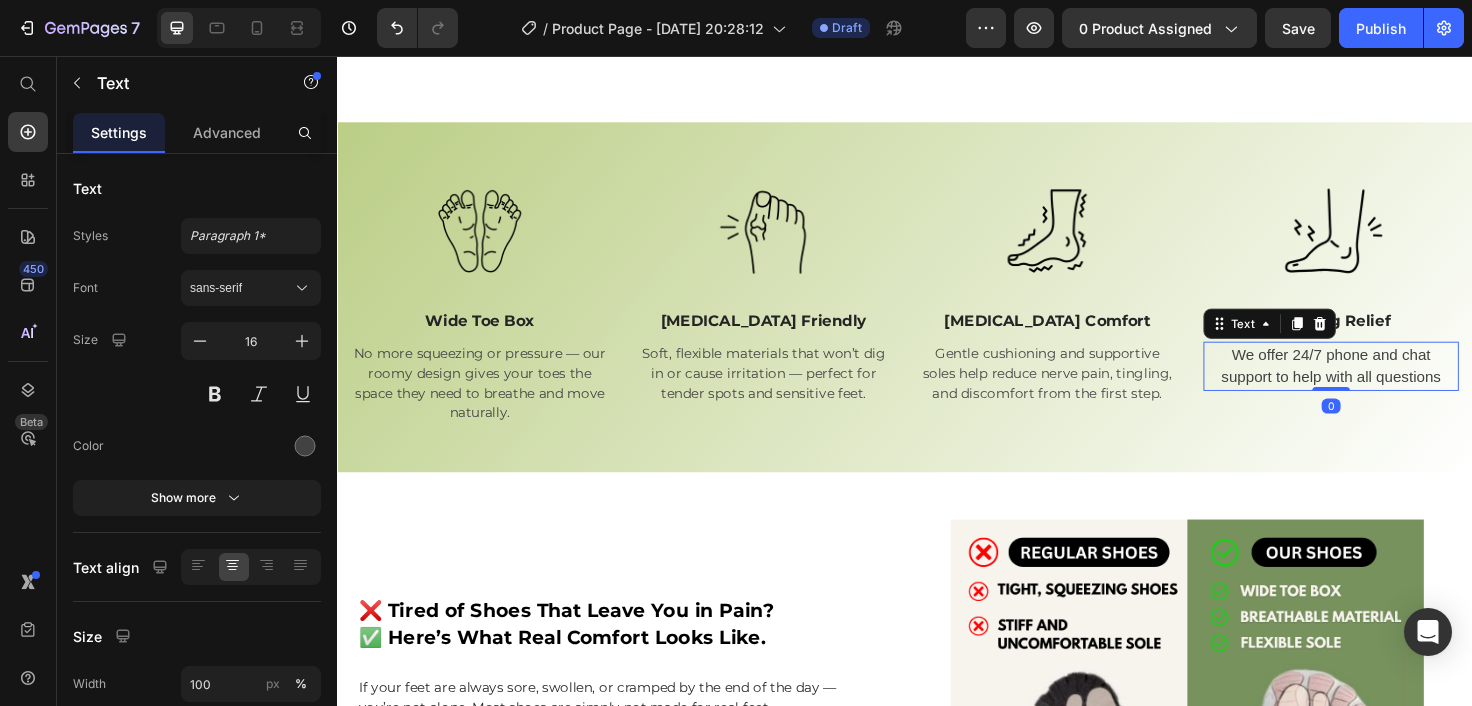 click on "We offer 24/7 phone and chat support to help with all questions" at bounding box center (1387, 385) 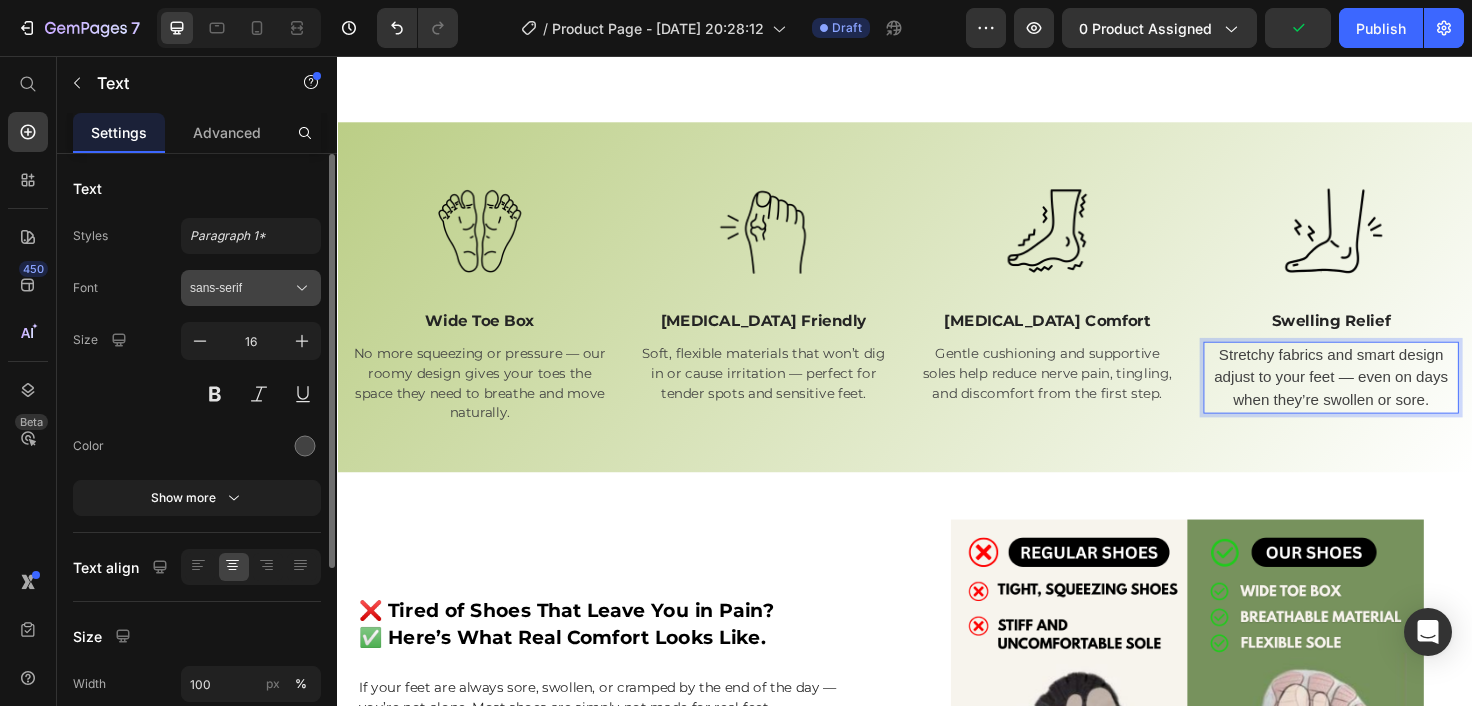click on "sans-serif" at bounding box center [241, 288] 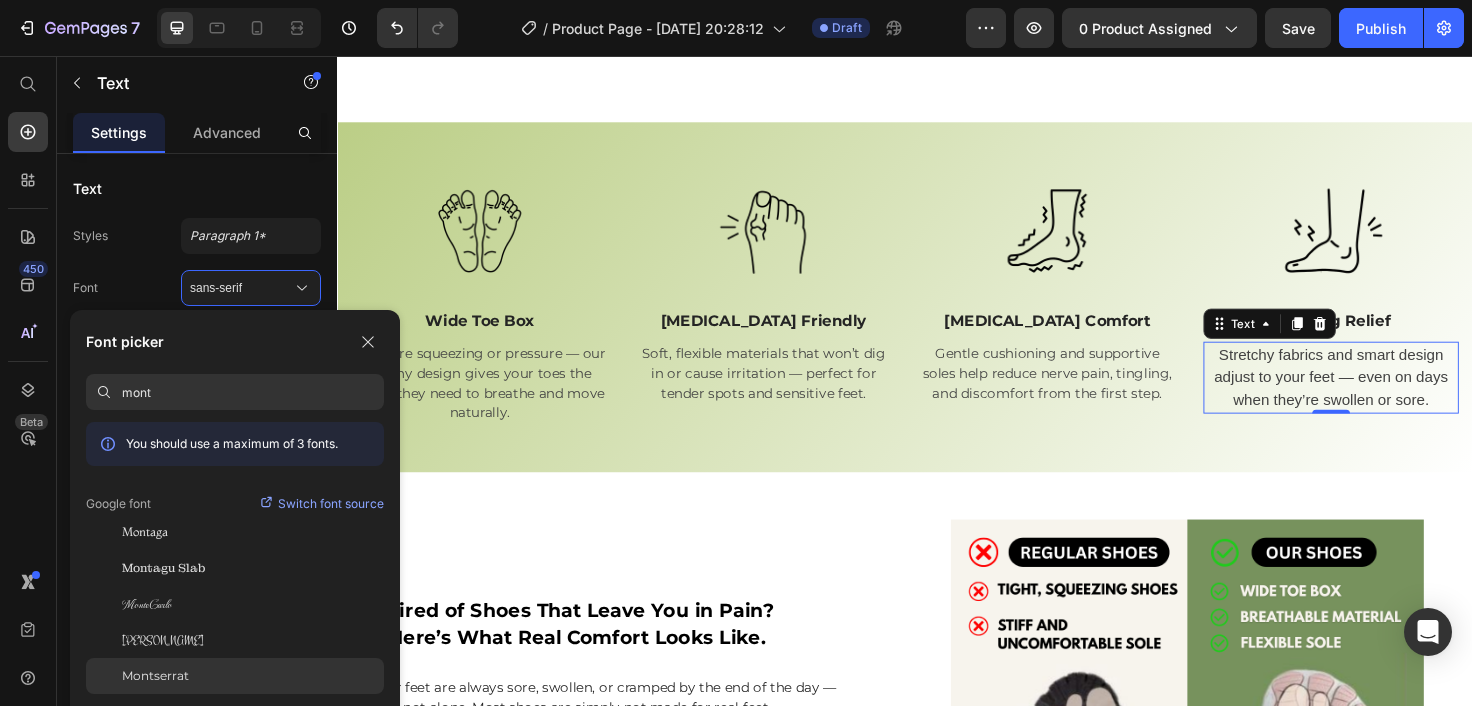 type on "mont" 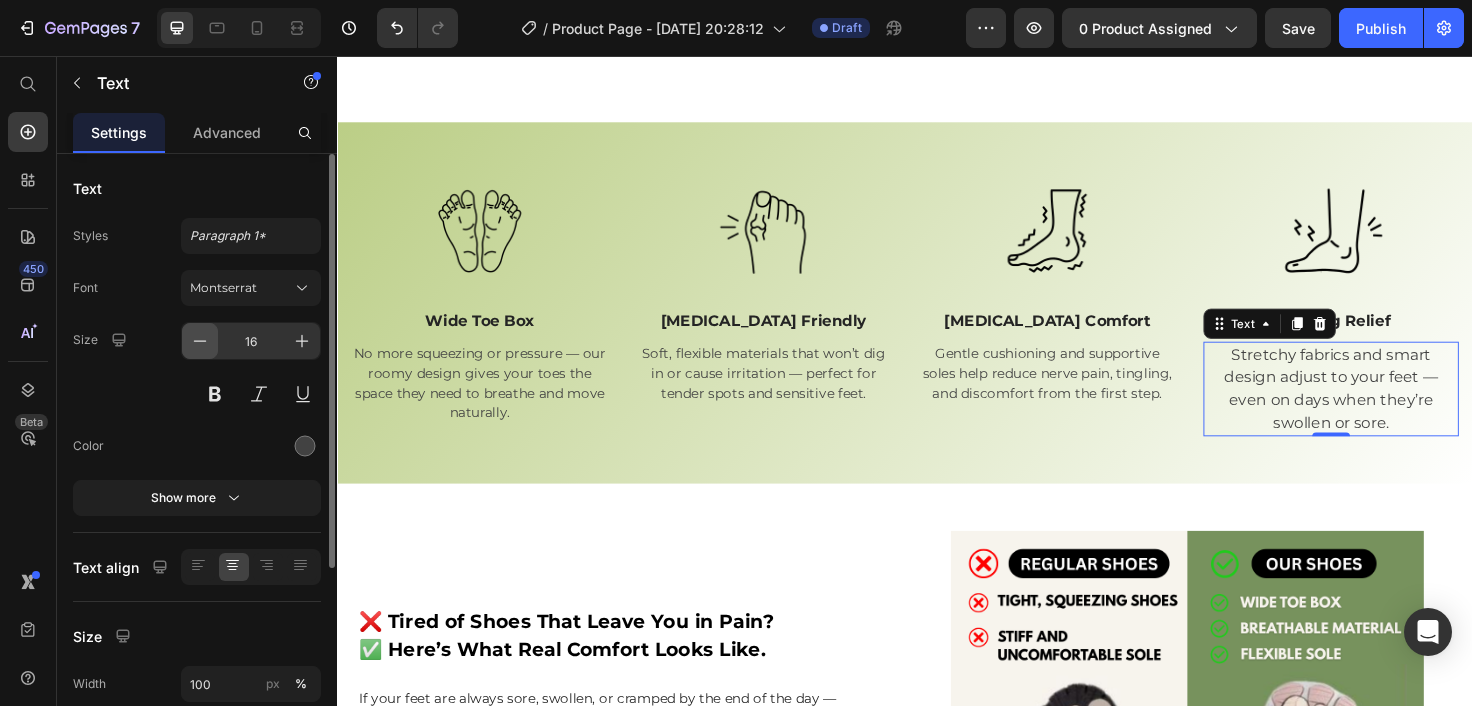 click 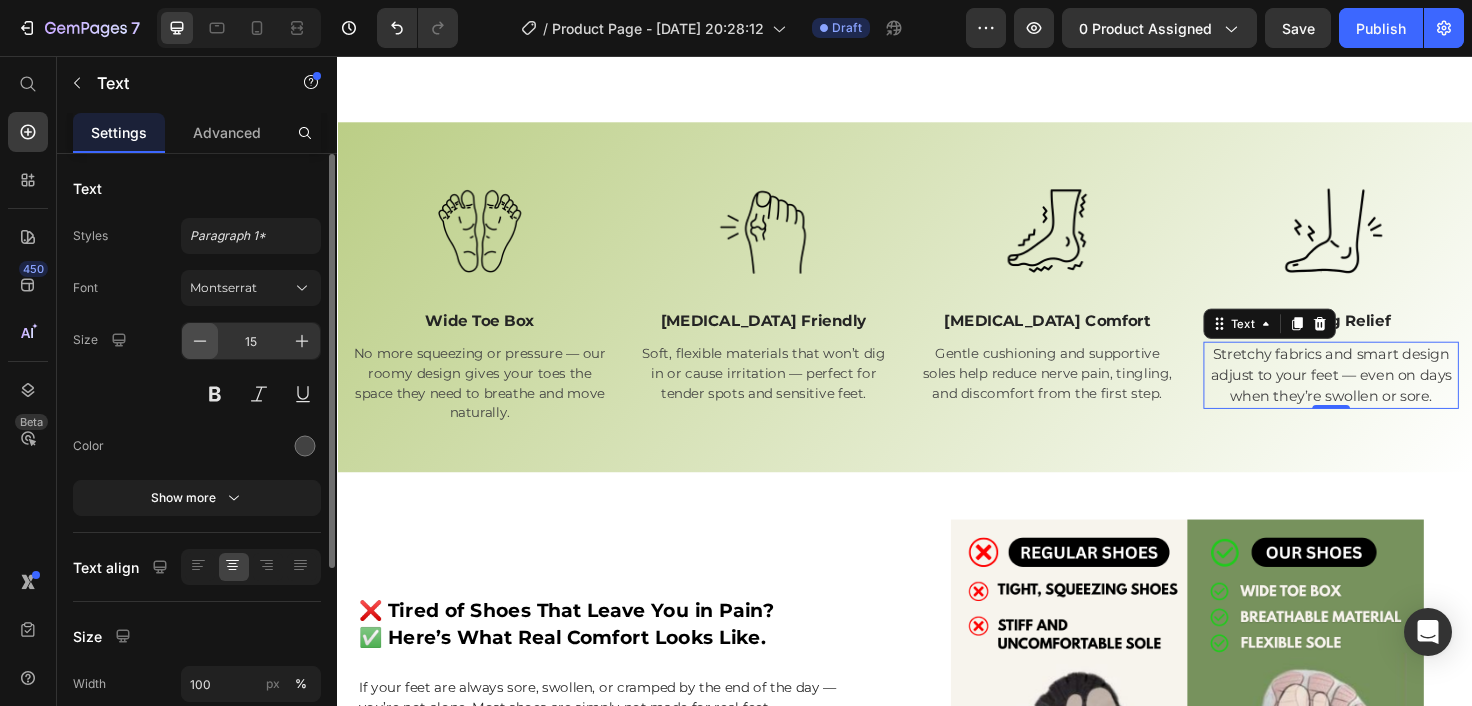 click 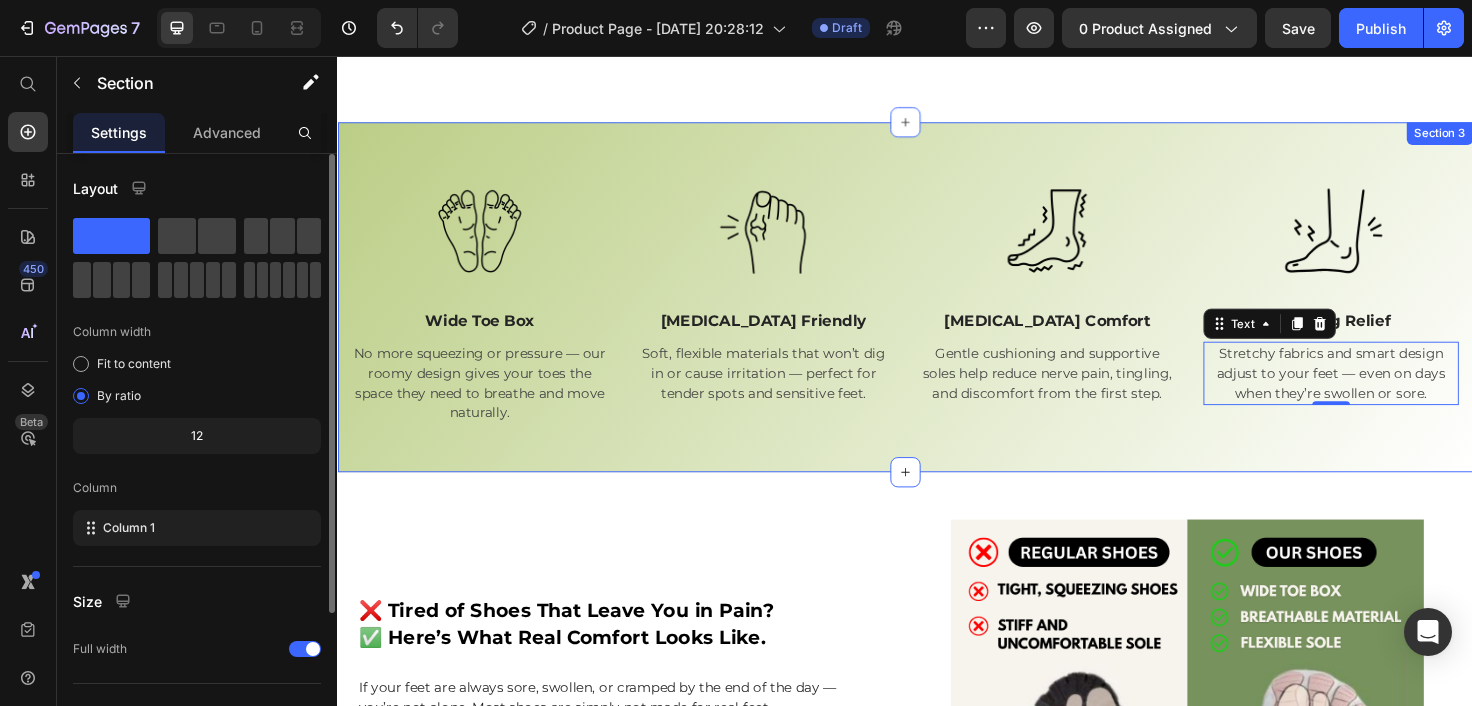 click on "Image  Wide Toe Box Text Block No more squeezing or pressure — our roomy design gives your toes the space they need to breathe and move naturally. Text Image Bunion Friendly Text Block Soft, flexible materials that won’t dig in or cause irritation — perfect for tender spots and sensitive feet. Text Image Neuropathy Comfort Text Block Gentle cushioning and supportive soles help reduce nerve pain, tingling, and discomfort from the first step. Text Image Swelling Relief Text Block Stretchy fabrics and smart design adjust to your feet — even on days when they’re swollen or sore. Text   0 Row Section 3" at bounding box center [937, 312] 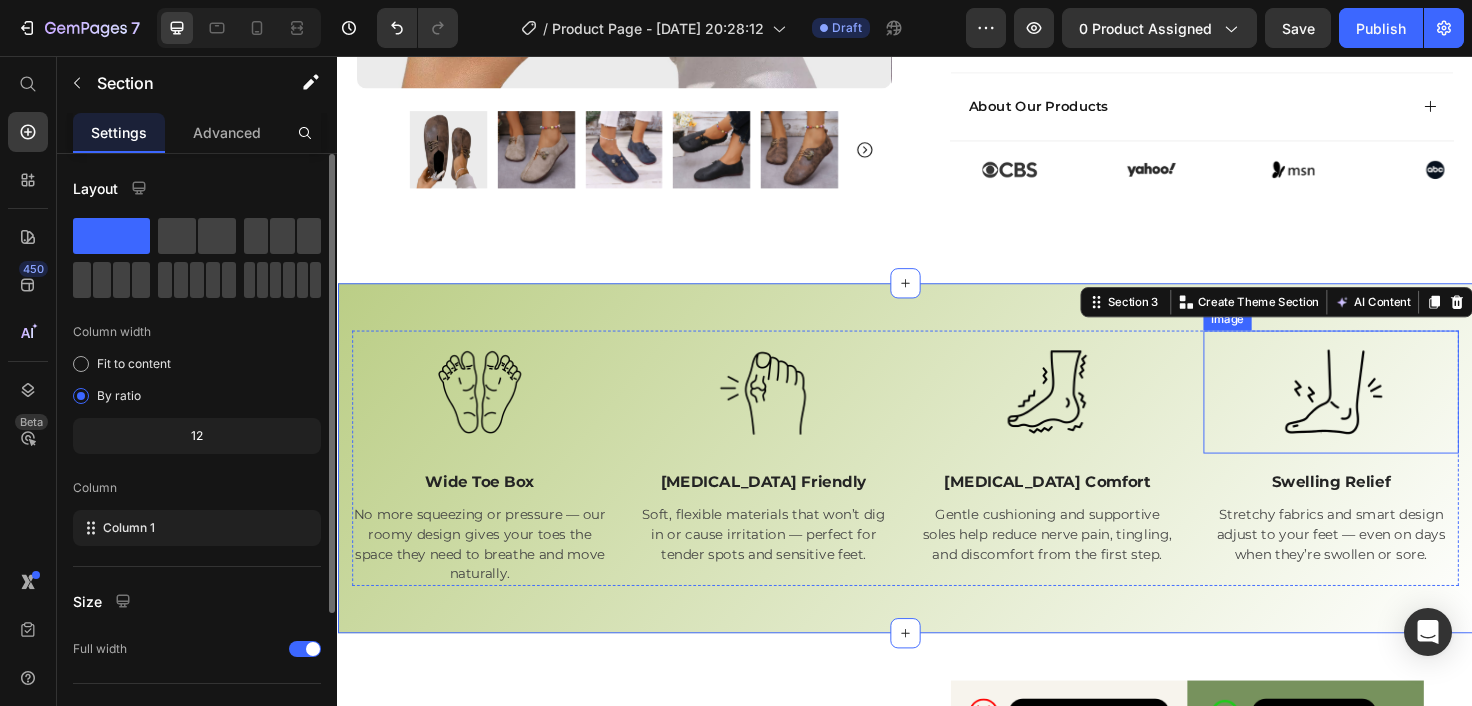 scroll, scrollTop: 793, scrollLeft: 0, axis: vertical 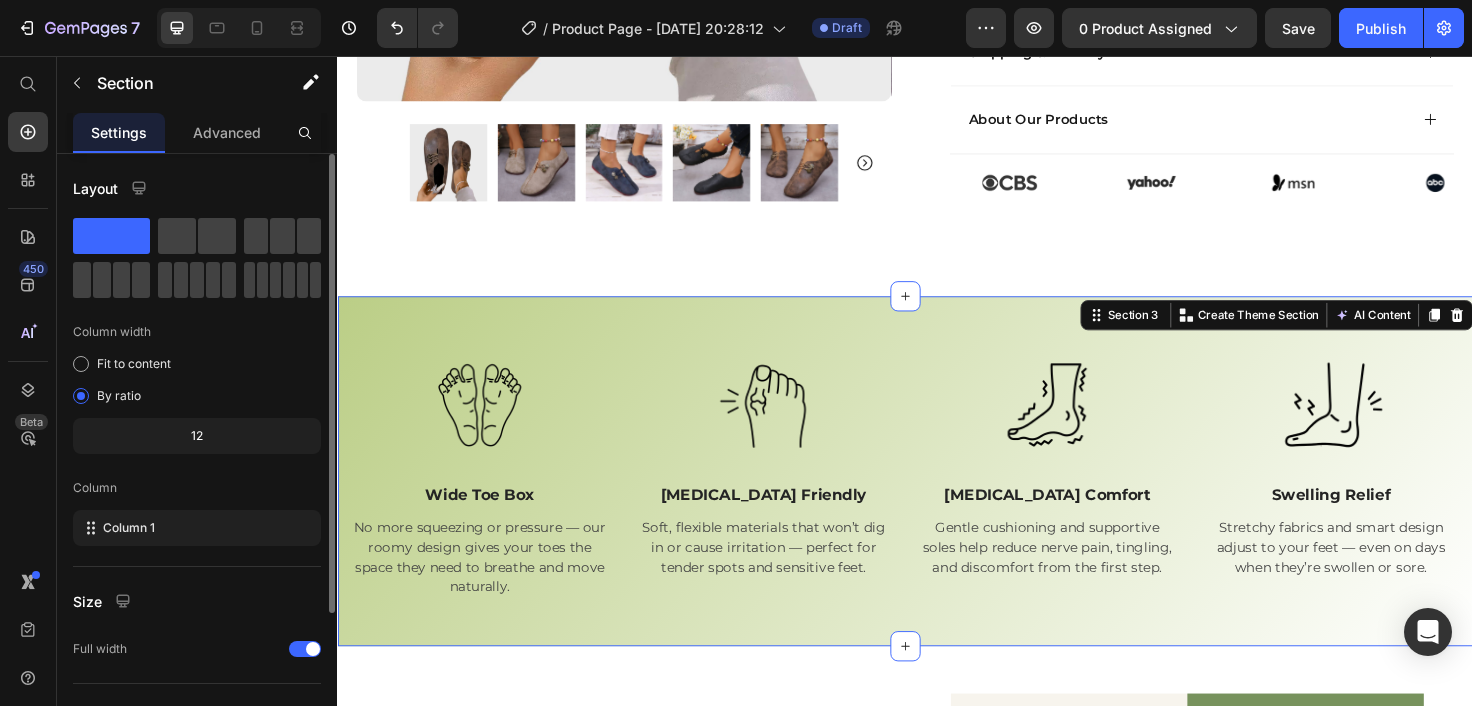click on "Image  Wide Toe Box Text Block No more squeezing or pressure — our roomy design gives your toes the space they need to breathe and move naturally. Text Image Bunion Friendly Text Block Soft, flexible materials that won’t dig in or cause irritation — perfect for tender spots and sensitive feet. Text Image Neuropathy Comfort Text Block Gentle cushioning and supportive soles help reduce nerve pain, tingling, and discomfort from the first step. Text Image Swelling Relief Text Block Stretchy fabrics and smart design adjust to your feet — even on days when they’re swollen or sore. Text Row Section 3   You can create reusable sections Create Theme Section AI Content Write with GemAI What would you like to describe here? Tone and Voice Persuasive Product Avori | Lightweight Orthopedic Sandals Show more Generate" at bounding box center (937, 495) 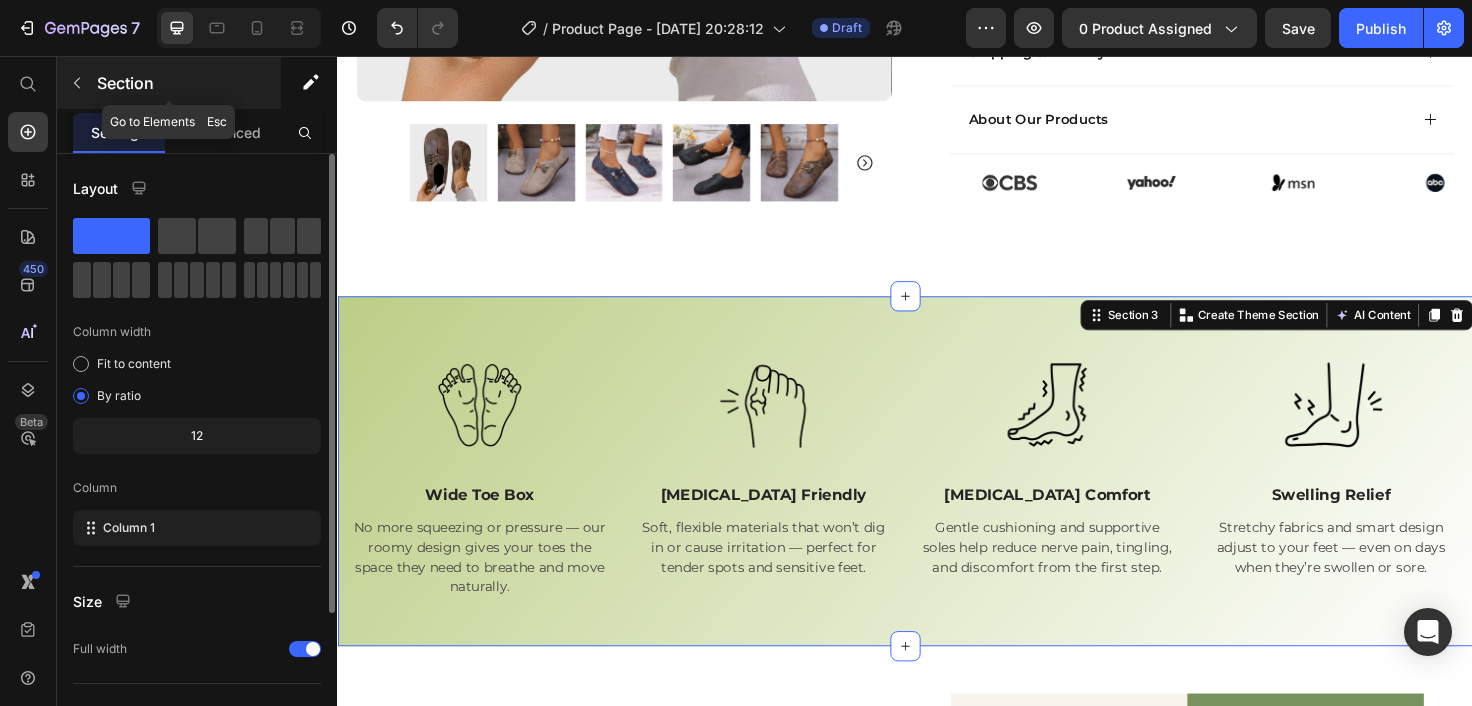 click 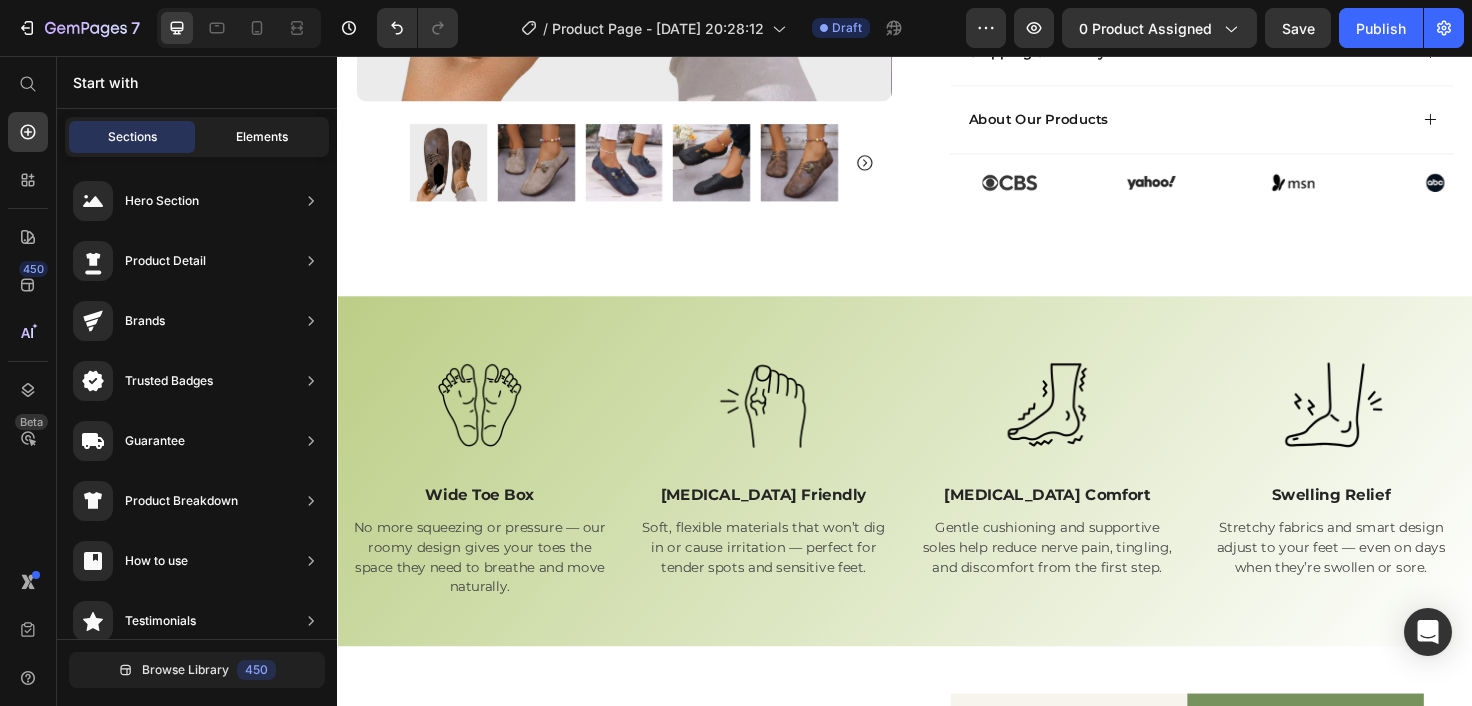 click on "Elements" 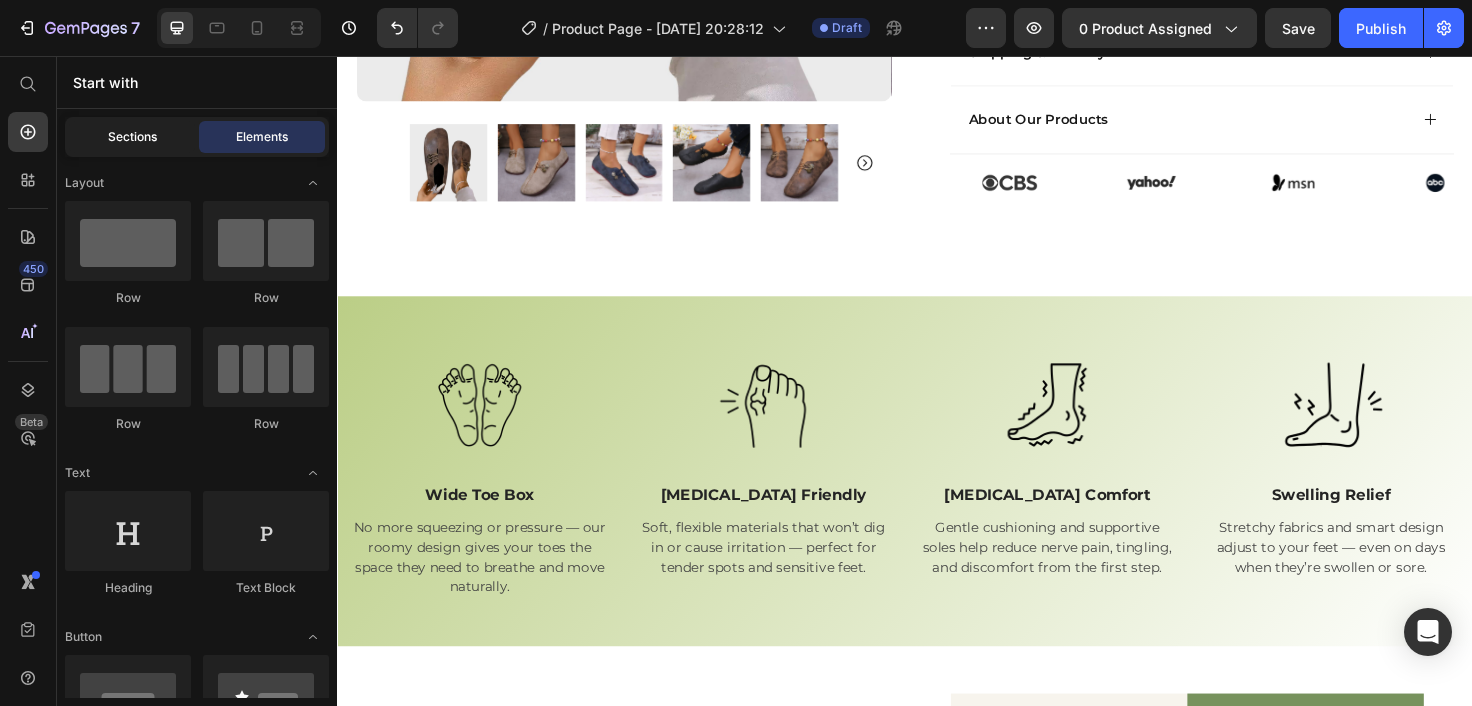click on "Sections" 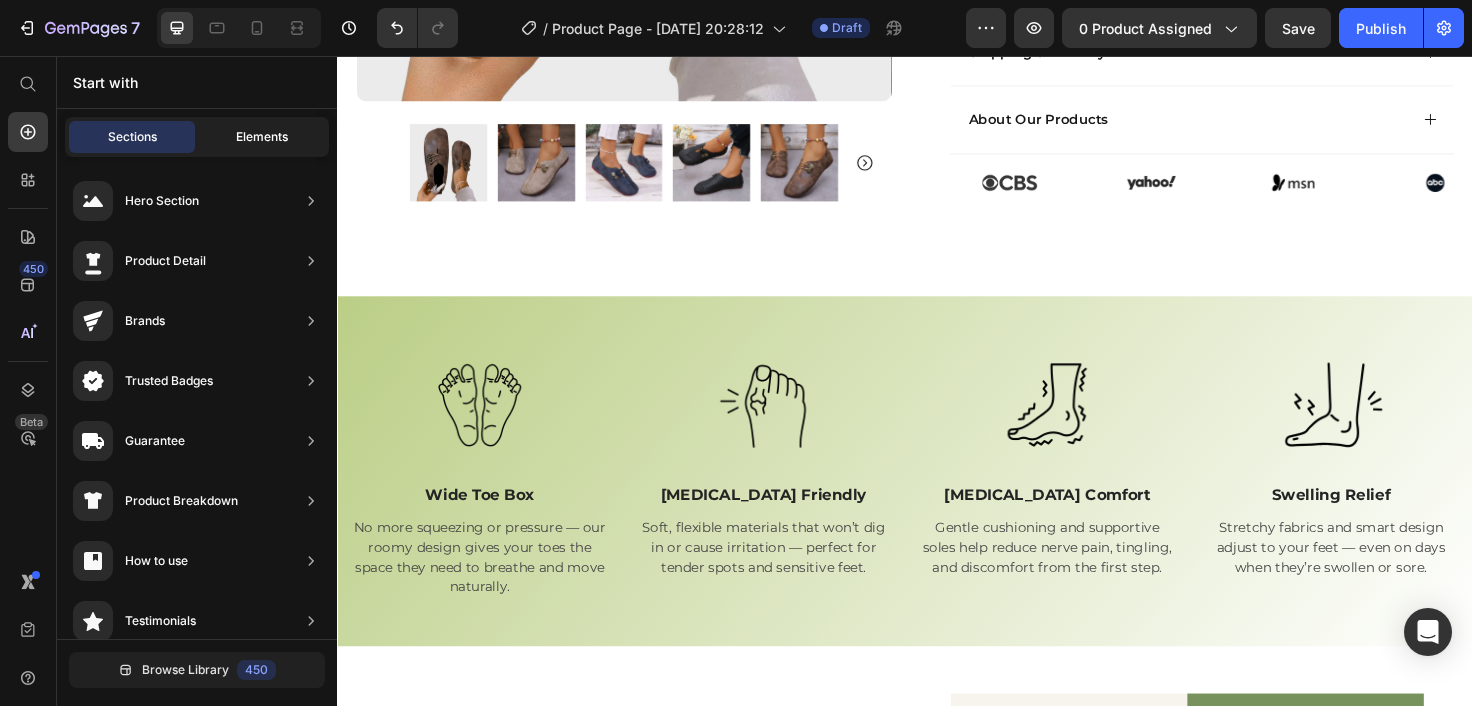 click on "Elements" at bounding box center (262, 137) 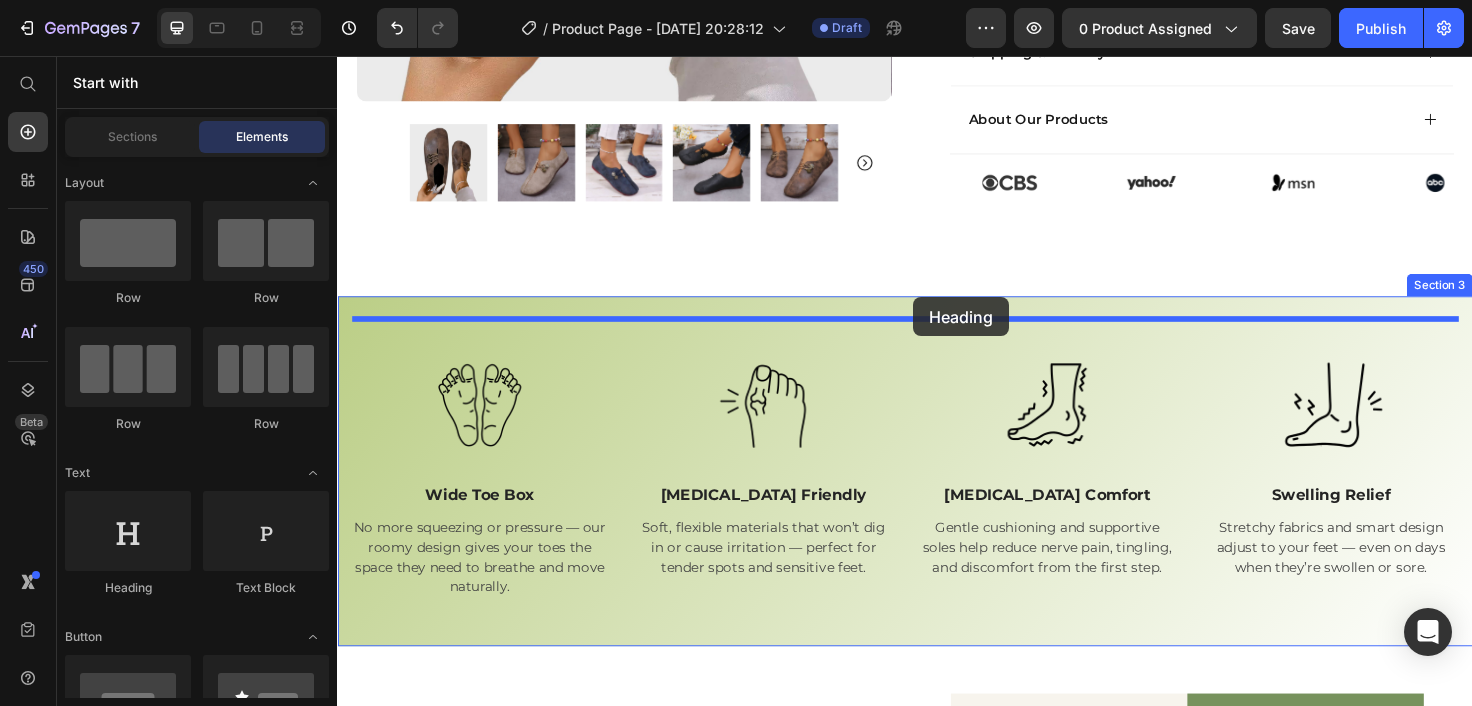 drag, startPoint x: 498, startPoint y: 572, endPoint x: 946, endPoint y: 311, distance: 518.48334 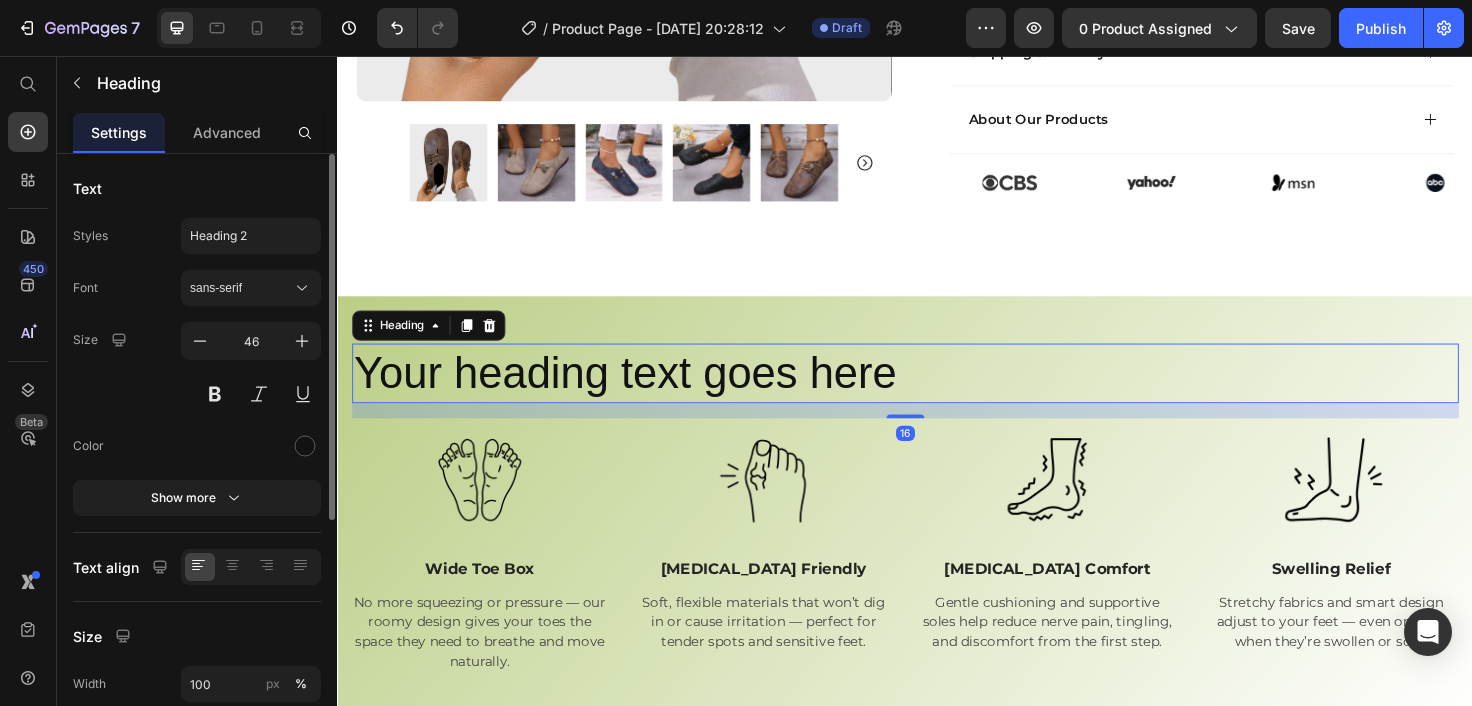 click on "Your heading text goes here" at bounding box center (937, 392) 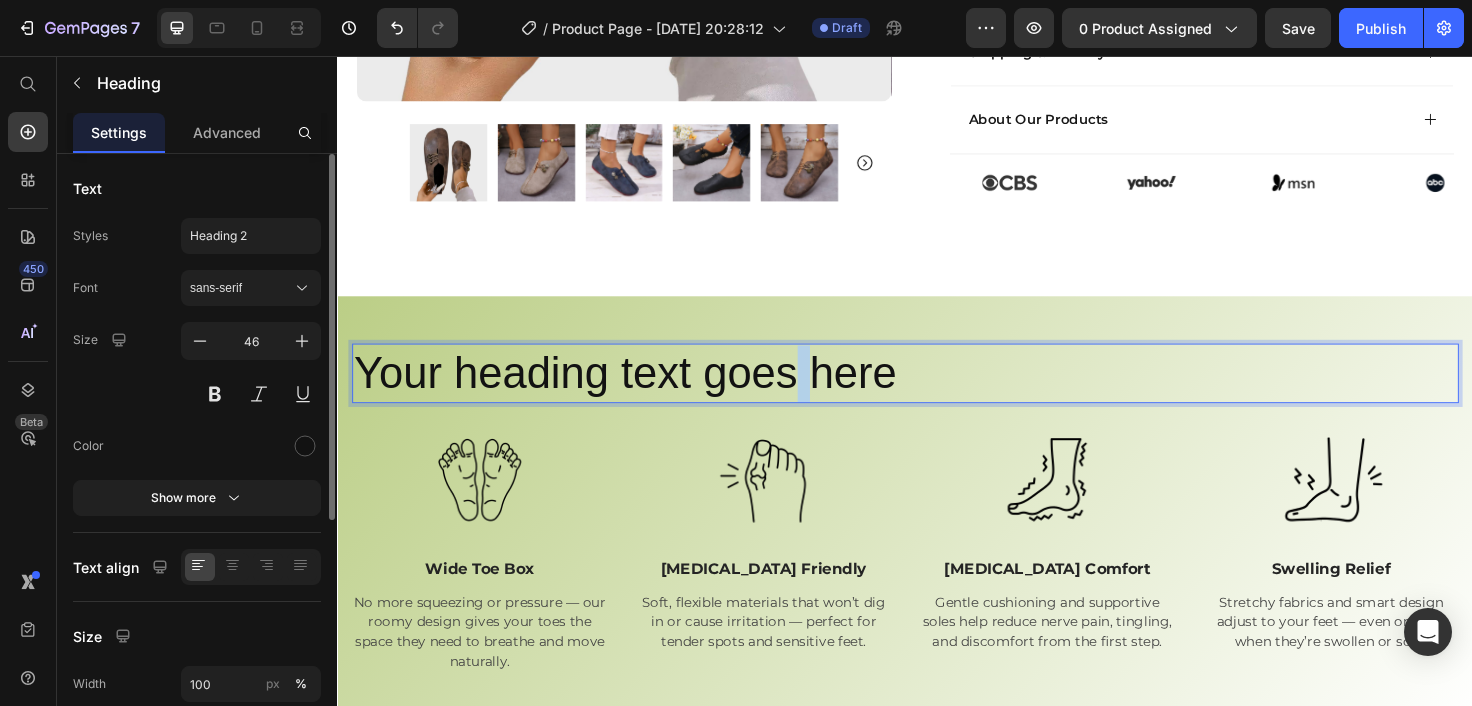 click on "Your heading text goes here" at bounding box center (937, 392) 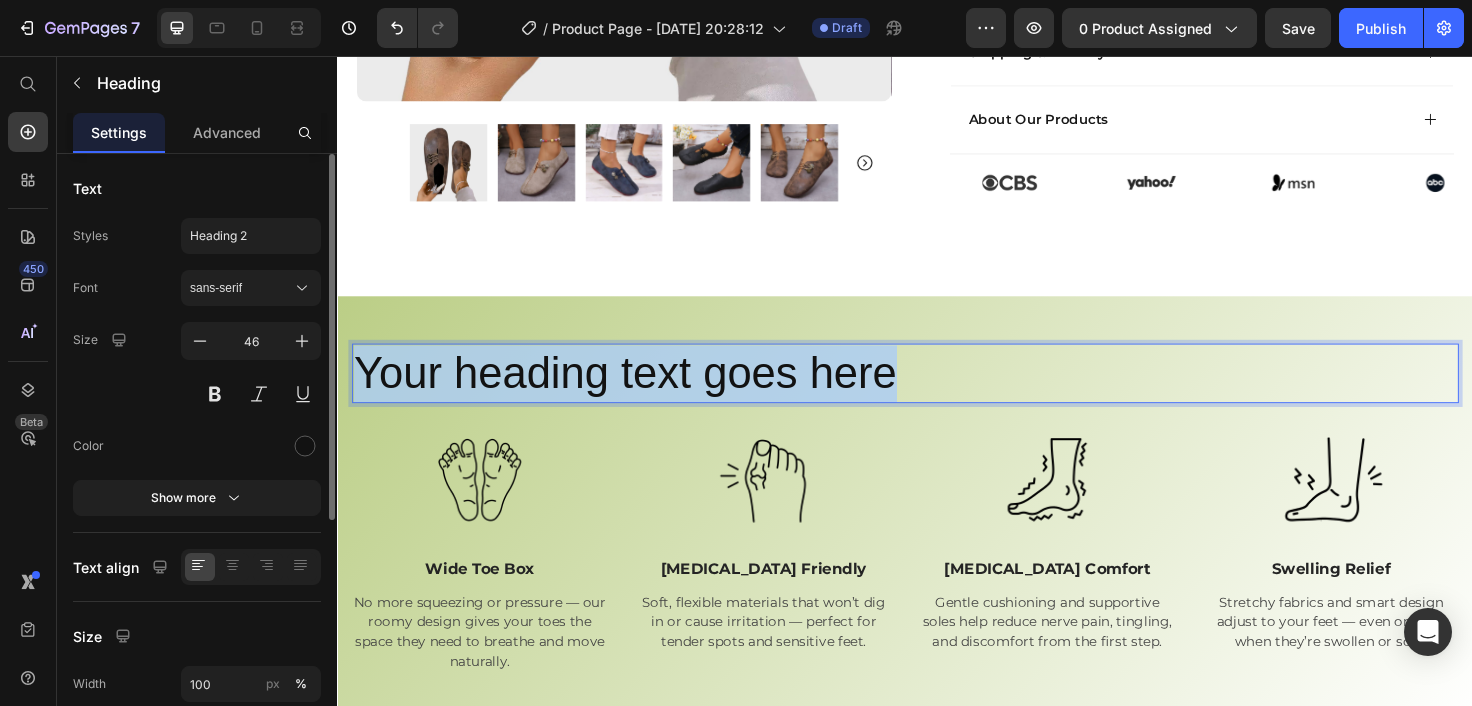 click on "Your heading text goes here" at bounding box center [937, 392] 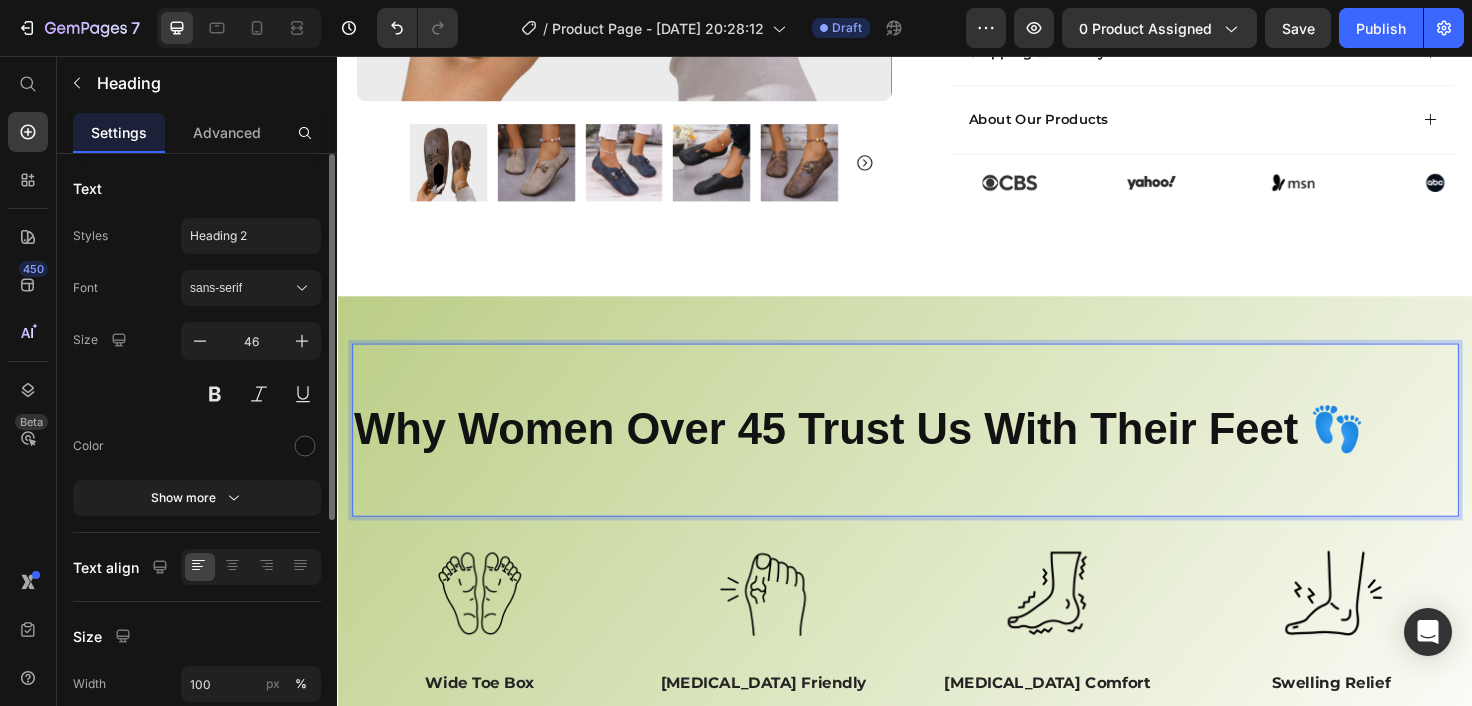 click on "Why Women Over 45 Trust Us With Their Feet 👣" at bounding box center [888, 450] 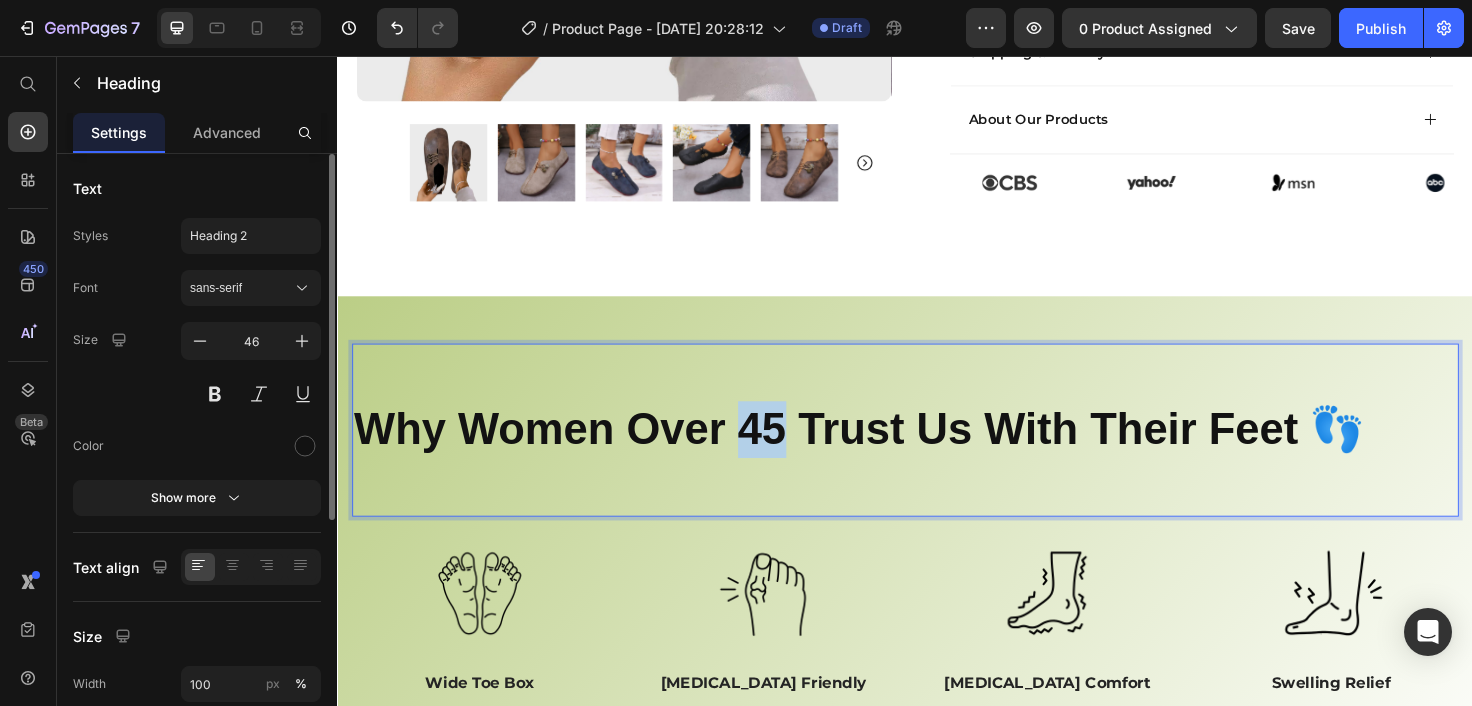 click on "Why Women Over 45 Trust Us With Their Feet 👣" at bounding box center (888, 450) 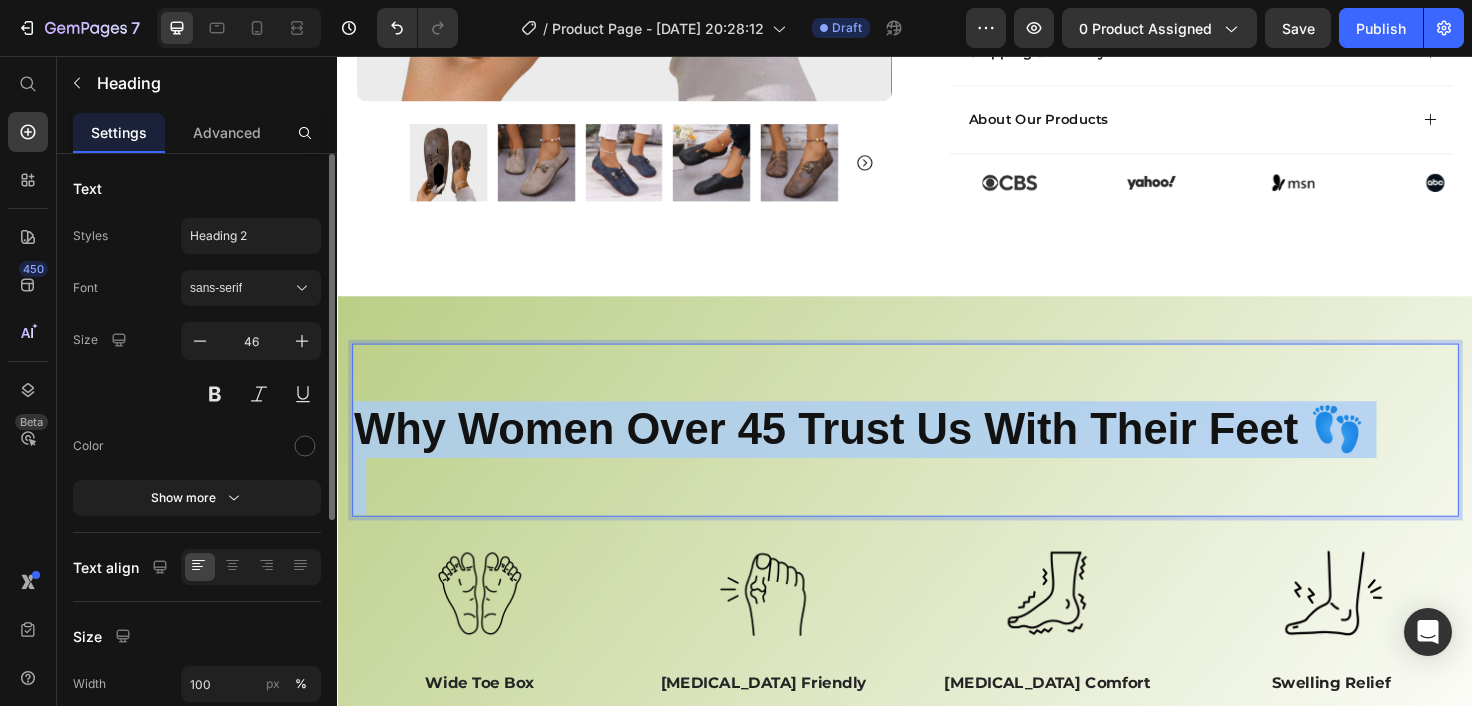 click on "Why Women Over 45 Trust Us With Their Feet 👣" at bounding box center (888, 450) 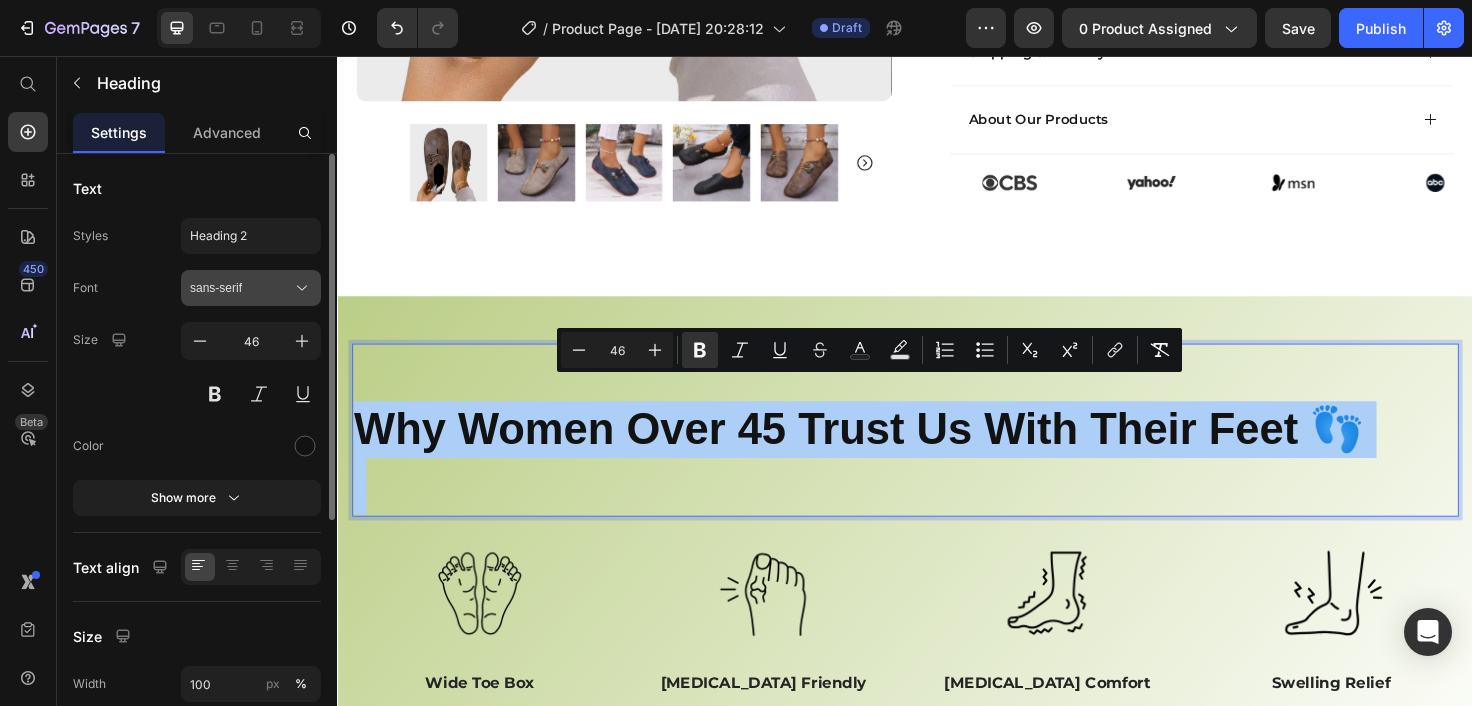 click on "sans-serif" at bounding box center (241, 288) 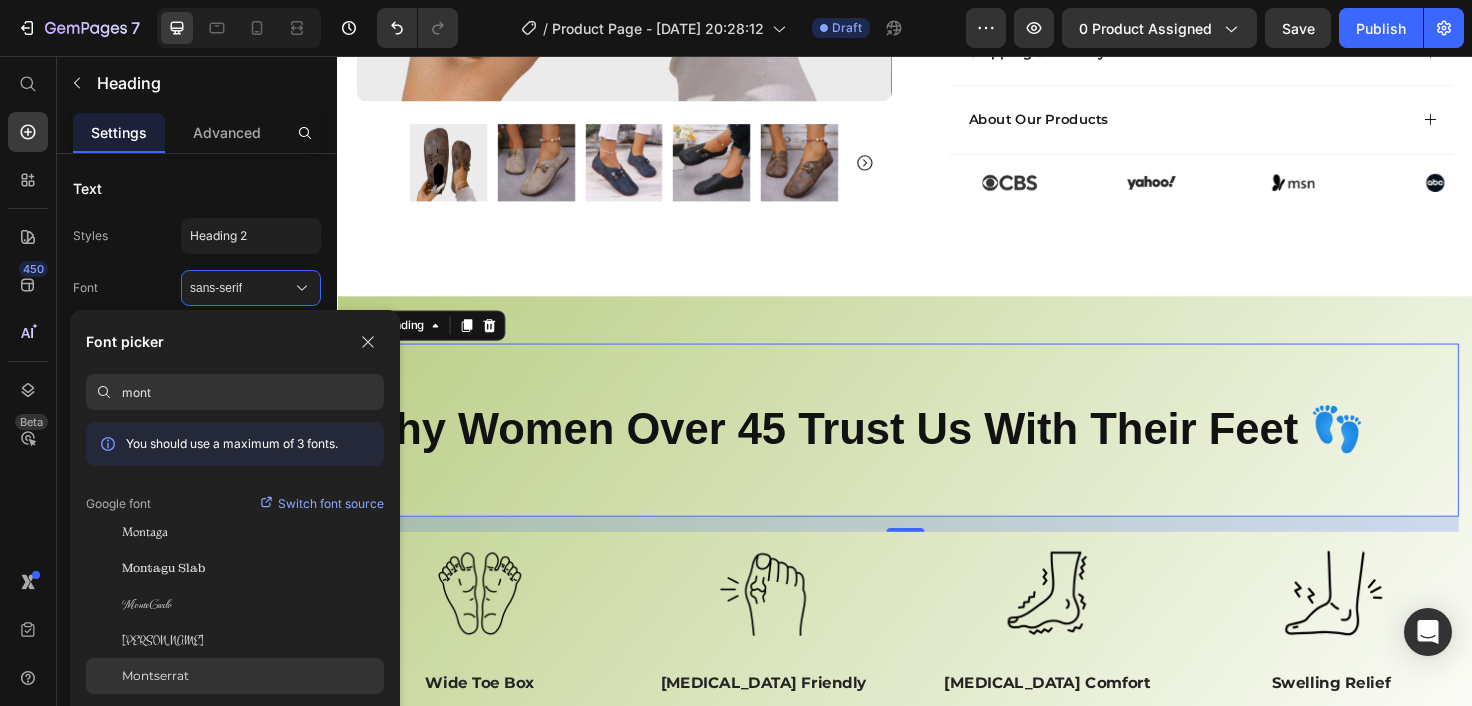 type on "mont" 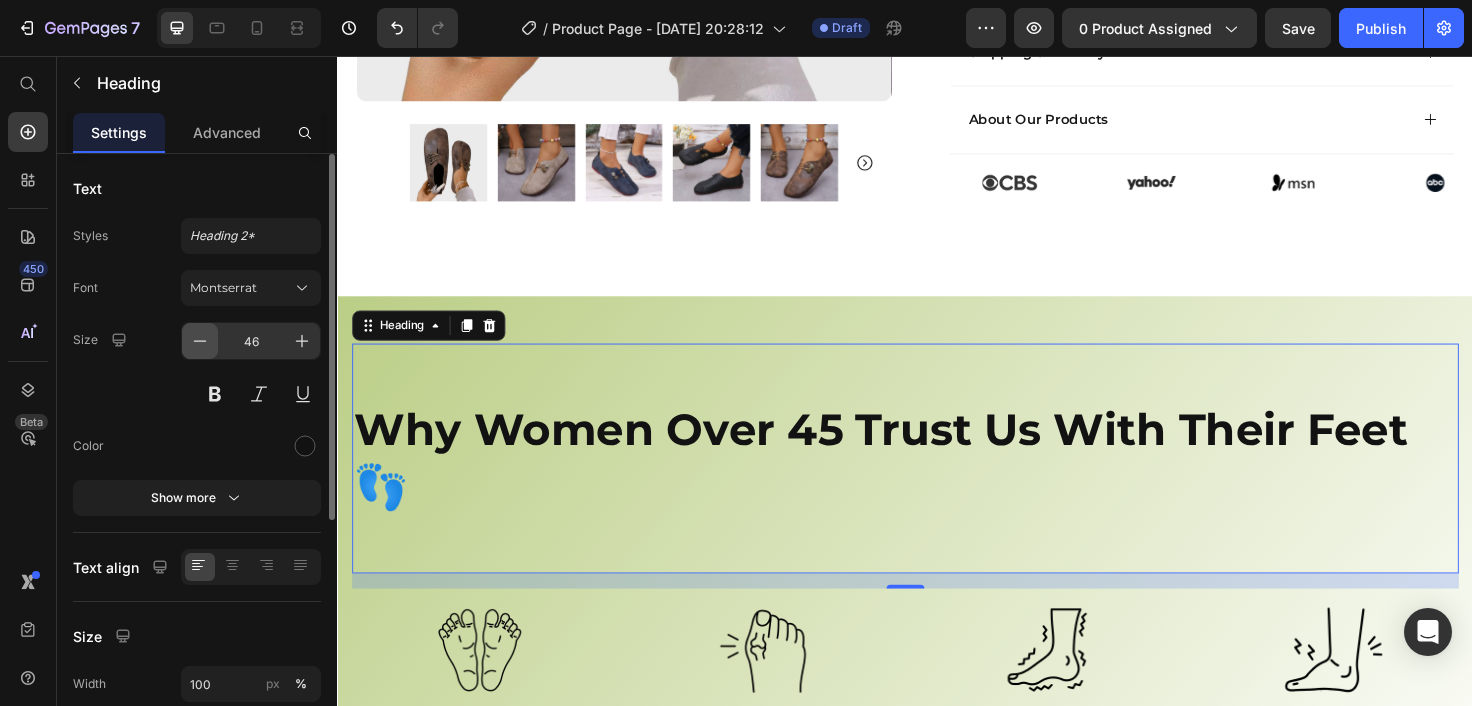click at bounding box center [200, 341] 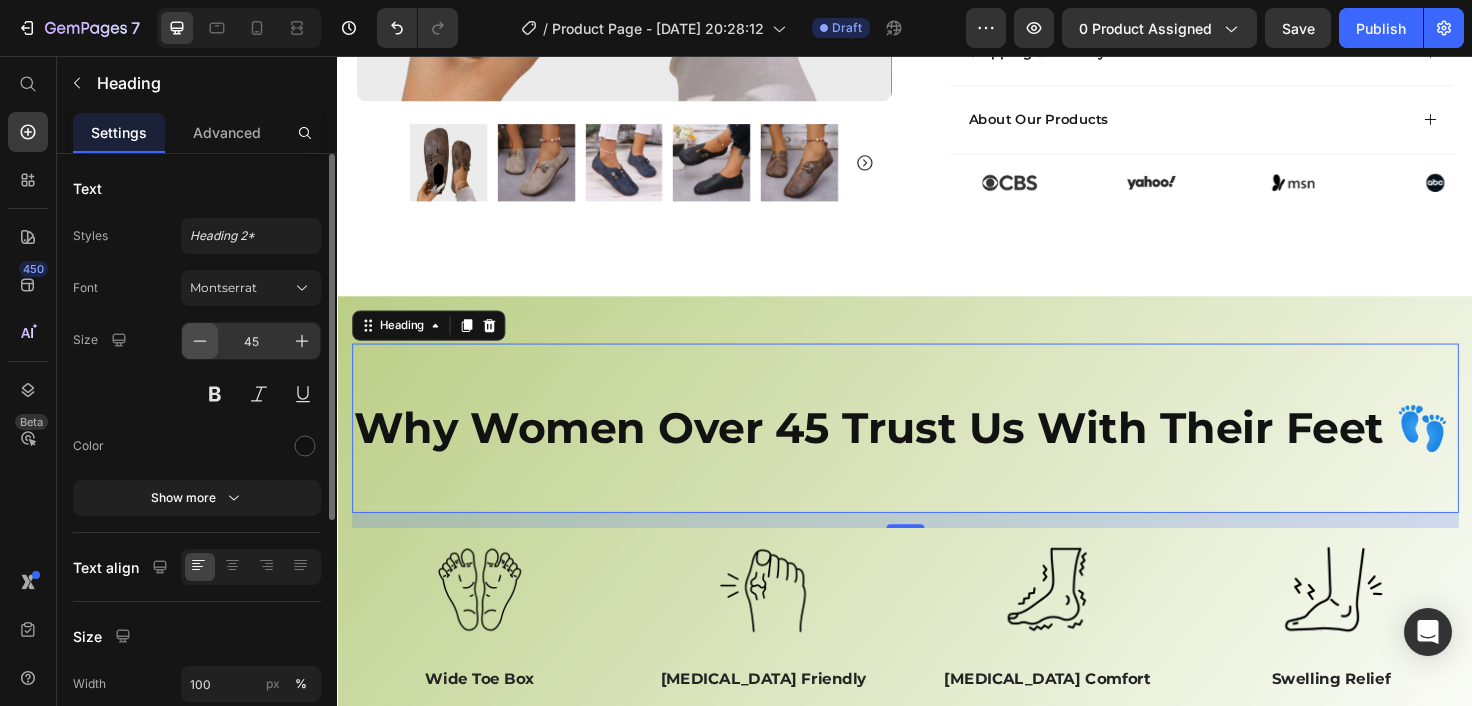 click 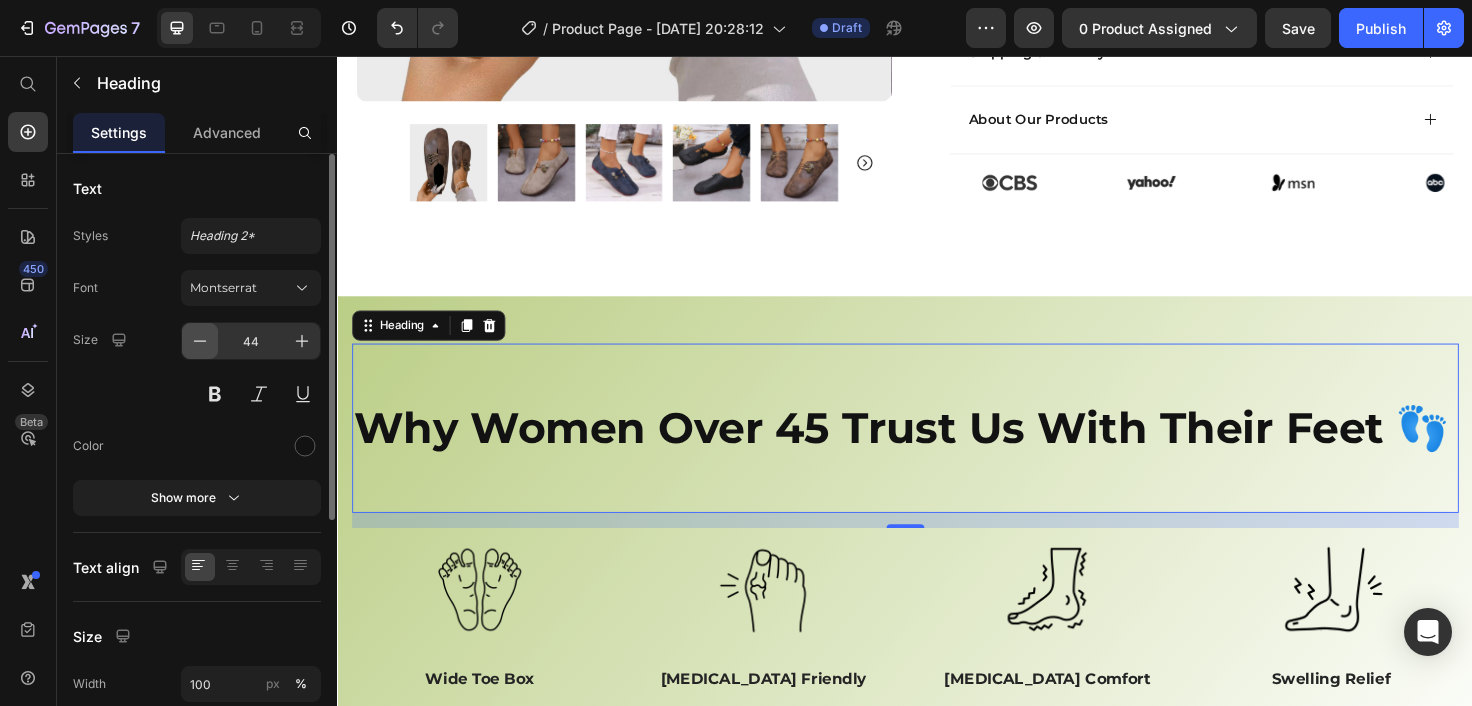 click 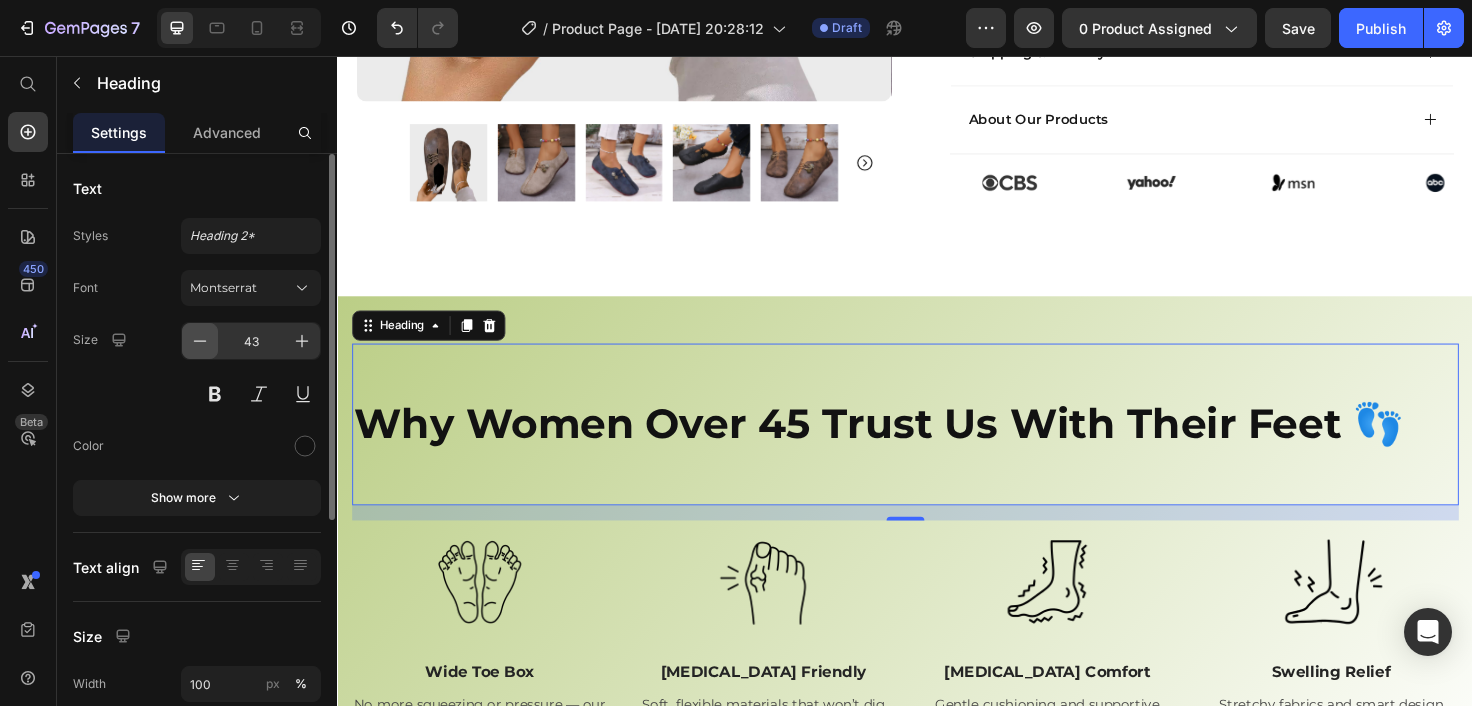 click 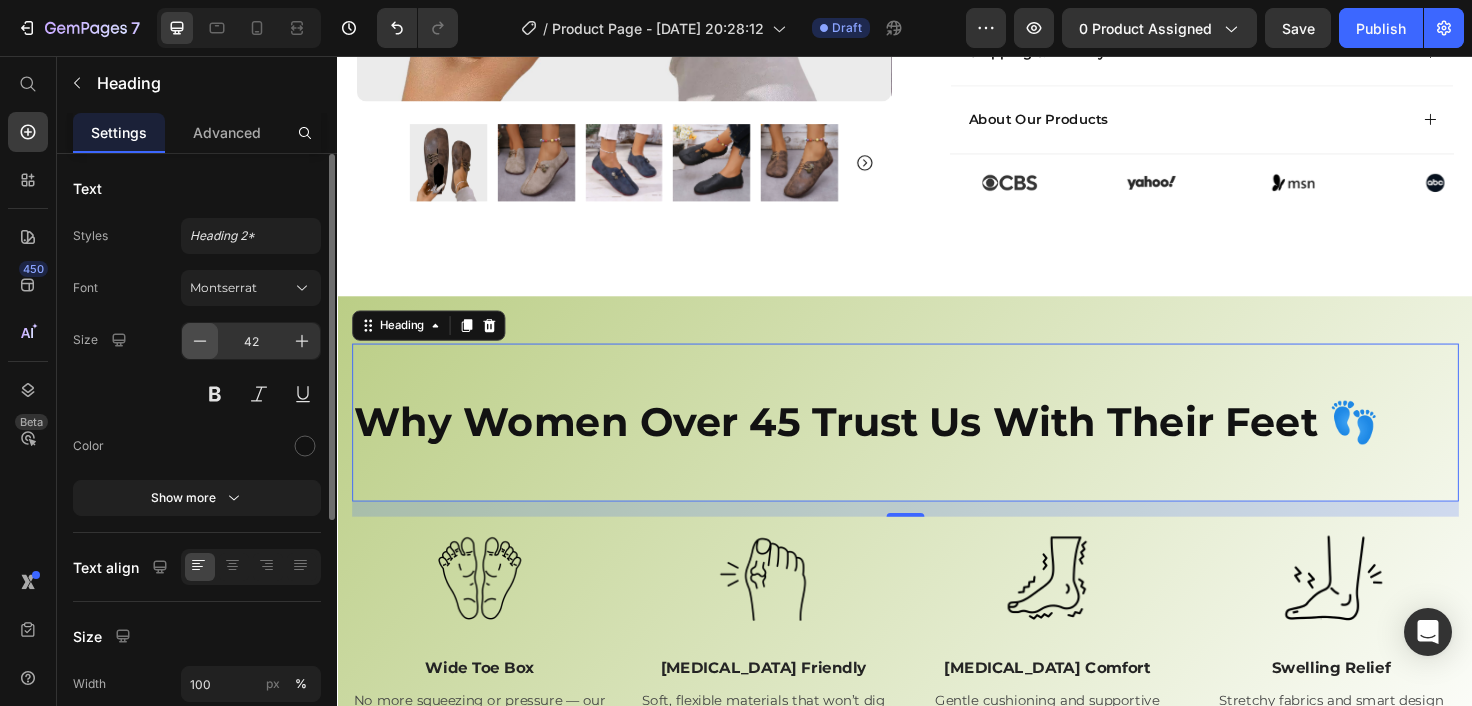click 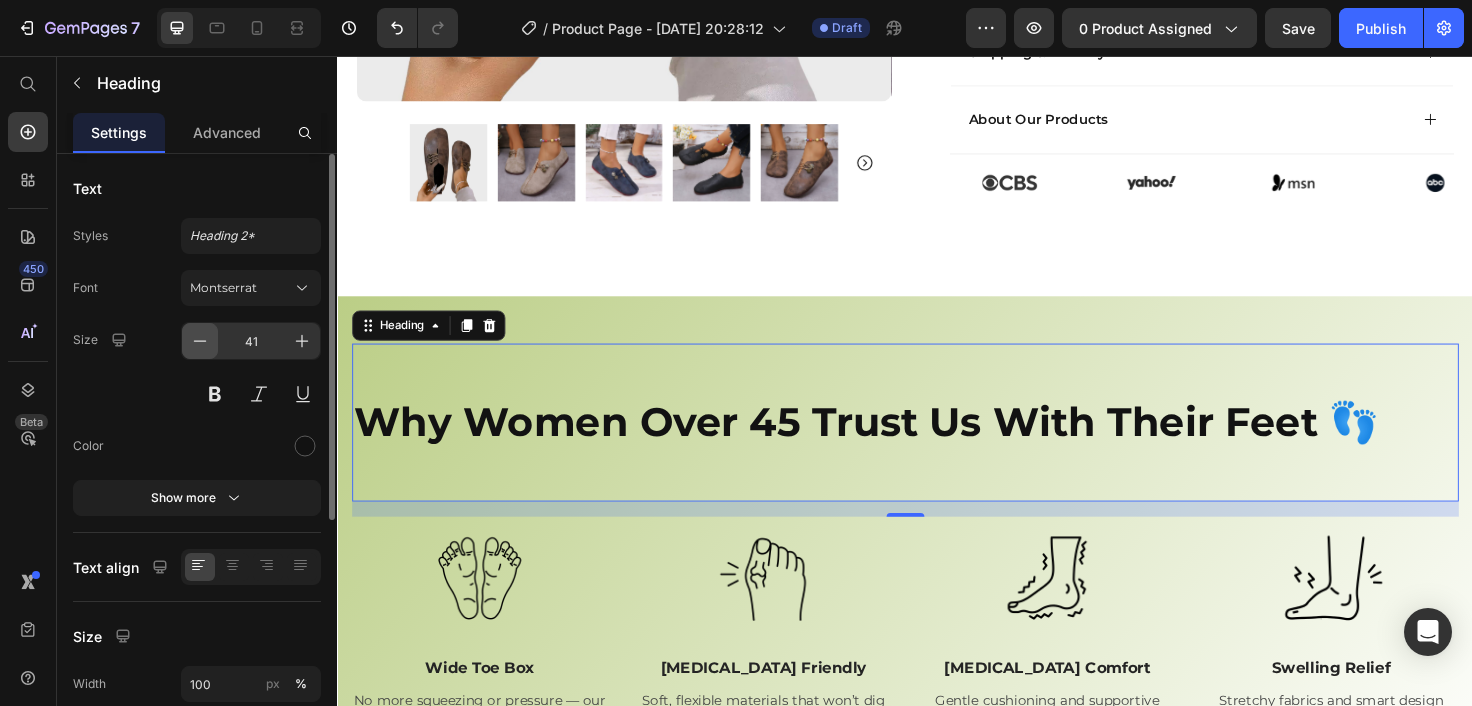 click 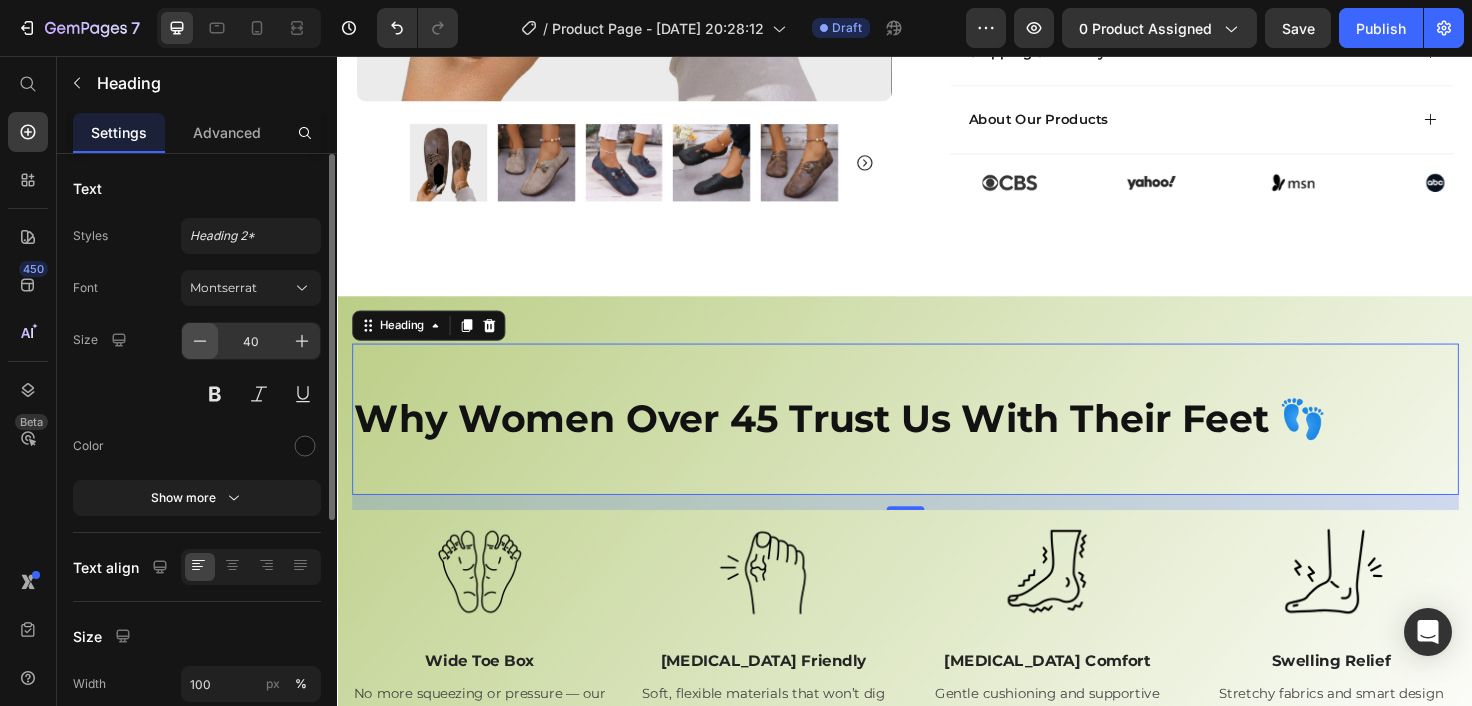 click 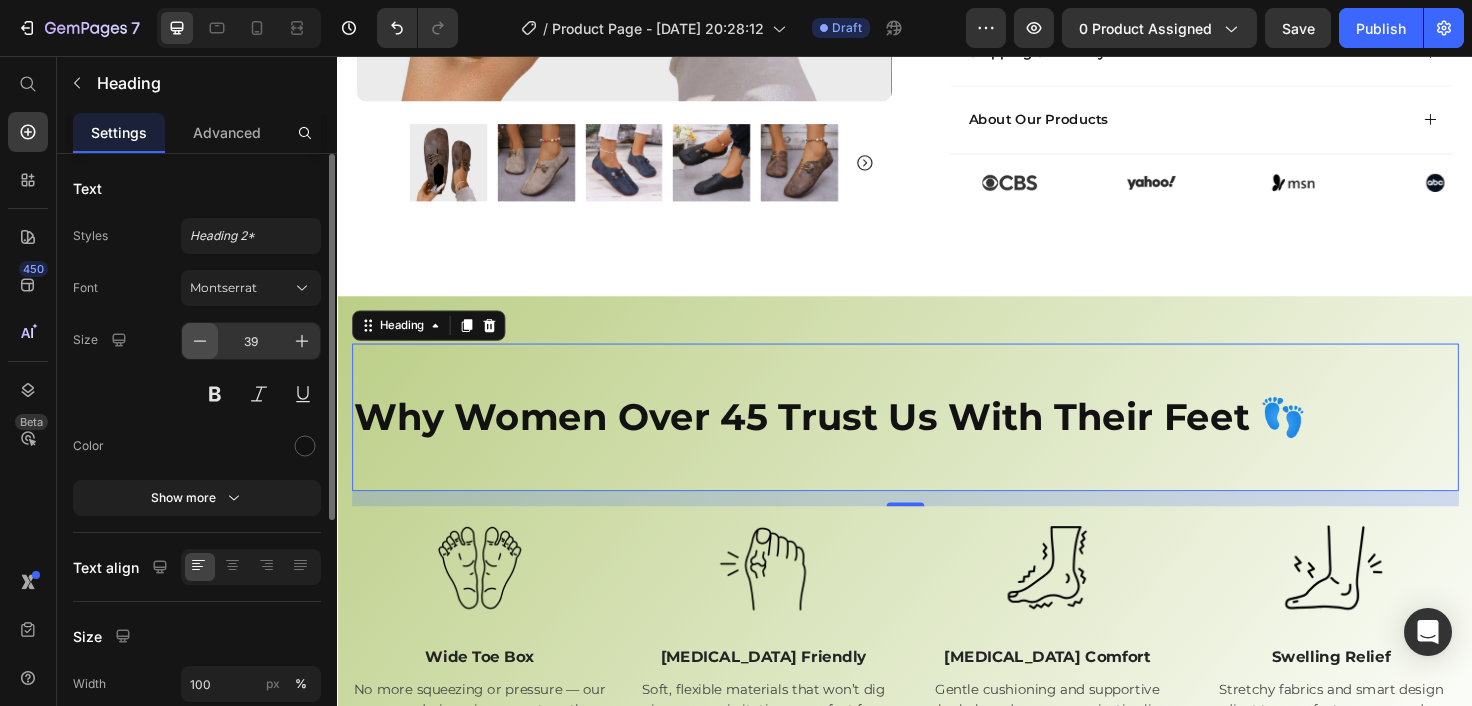 click 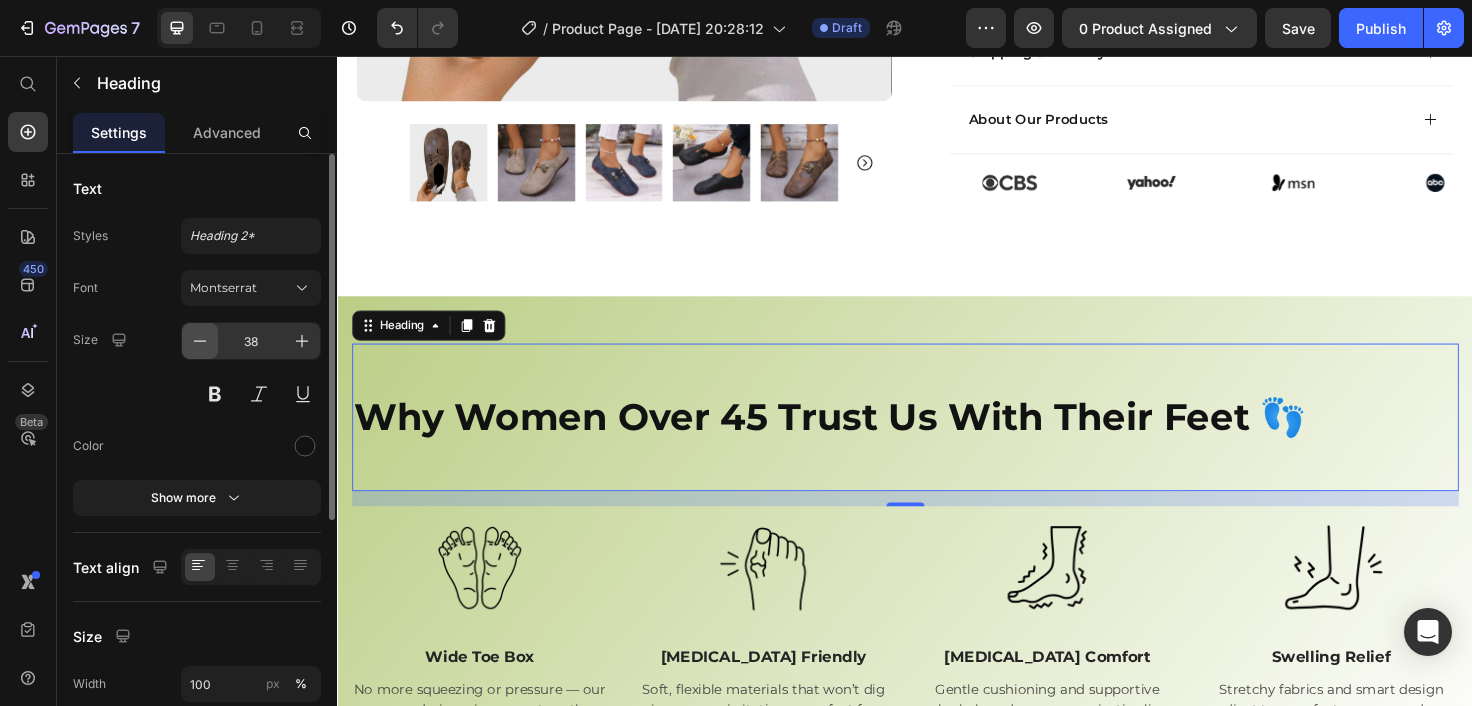 click 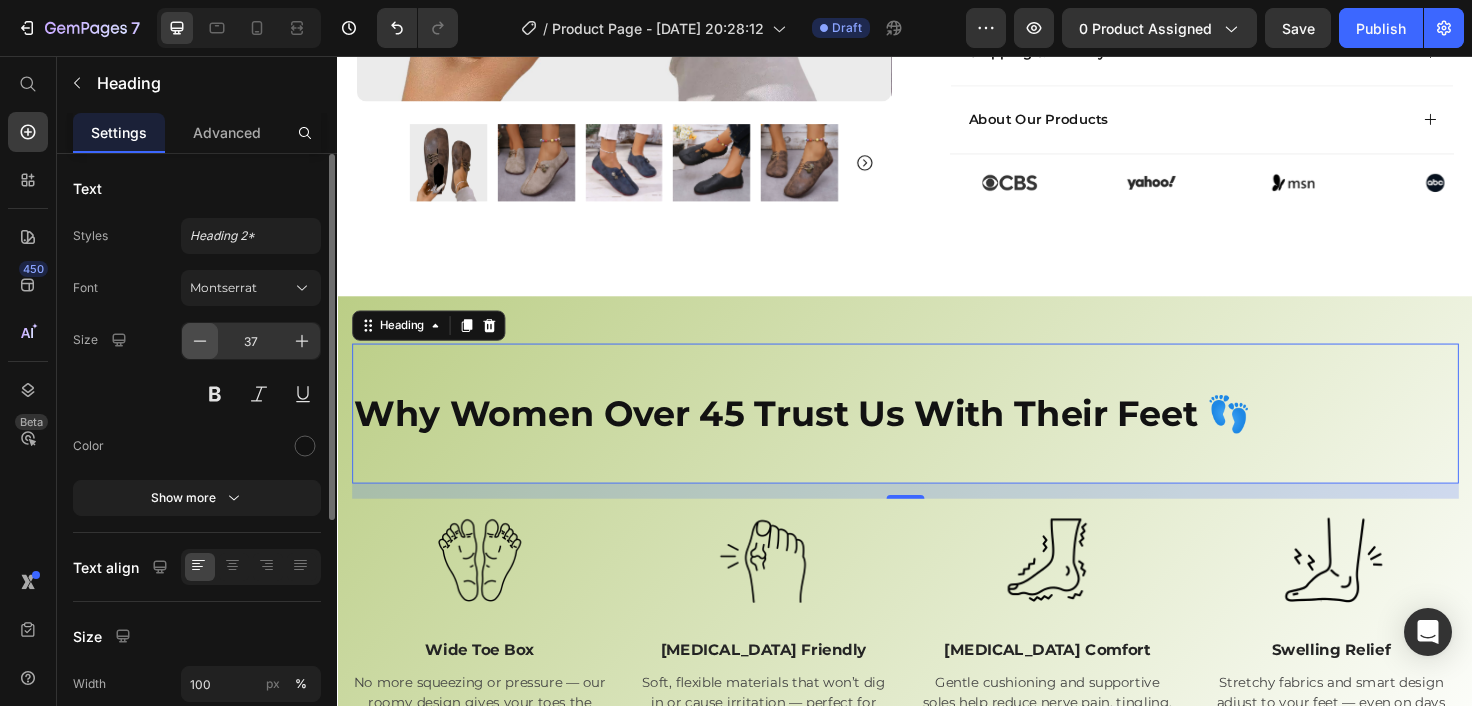 click 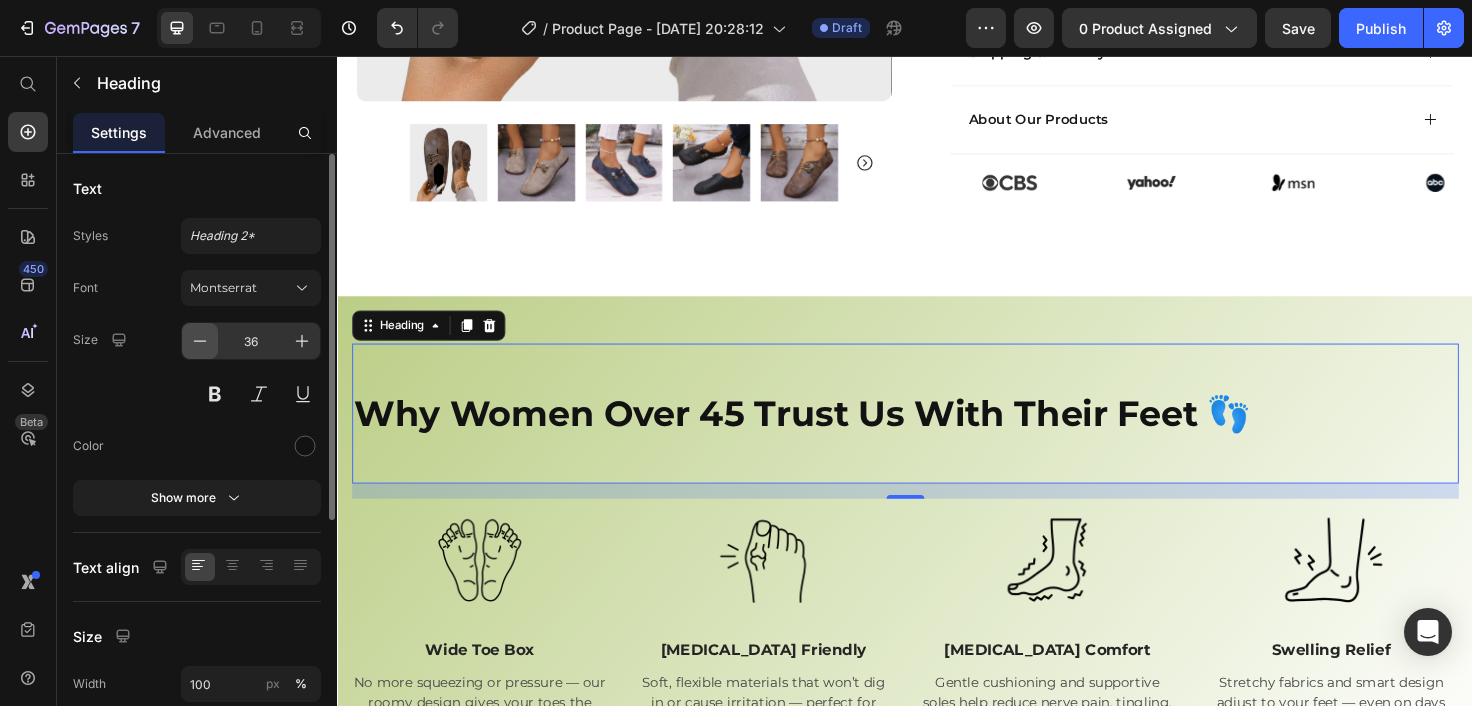 click 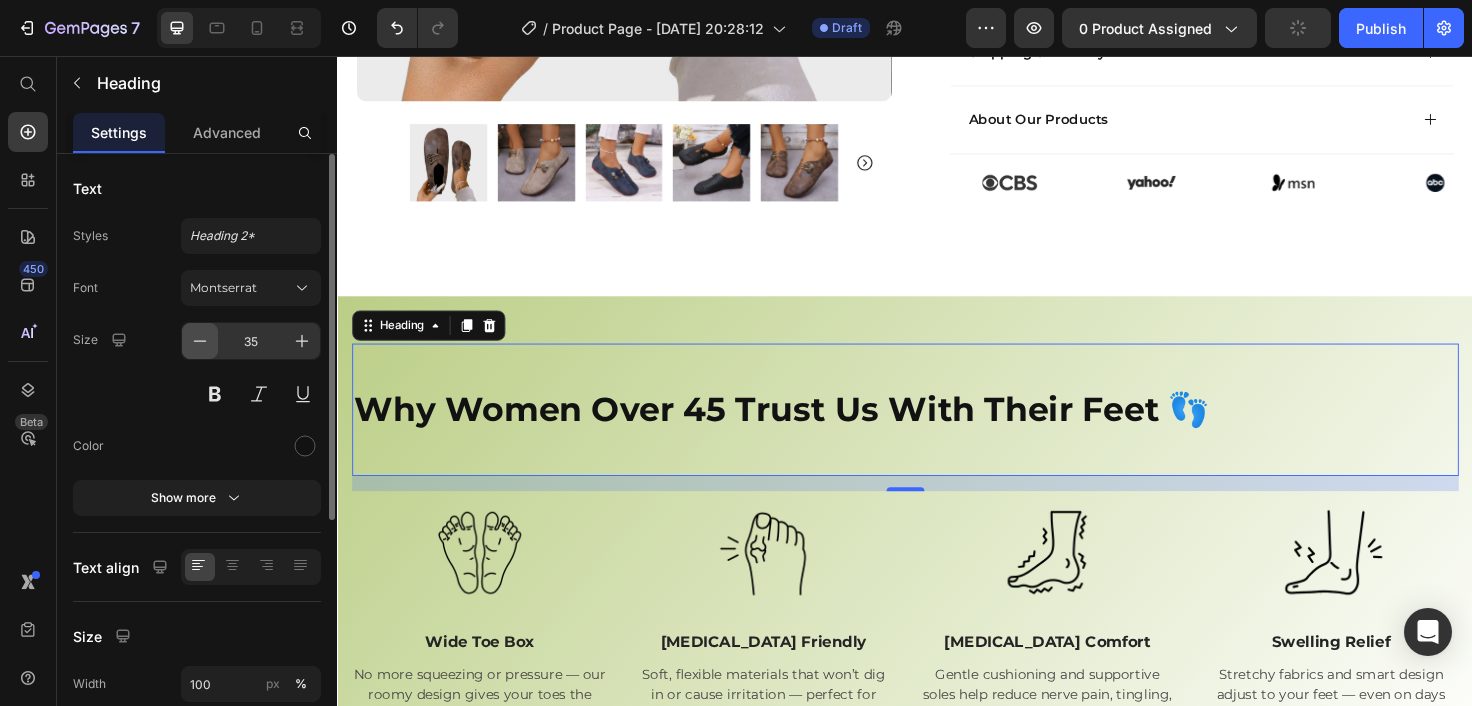 click 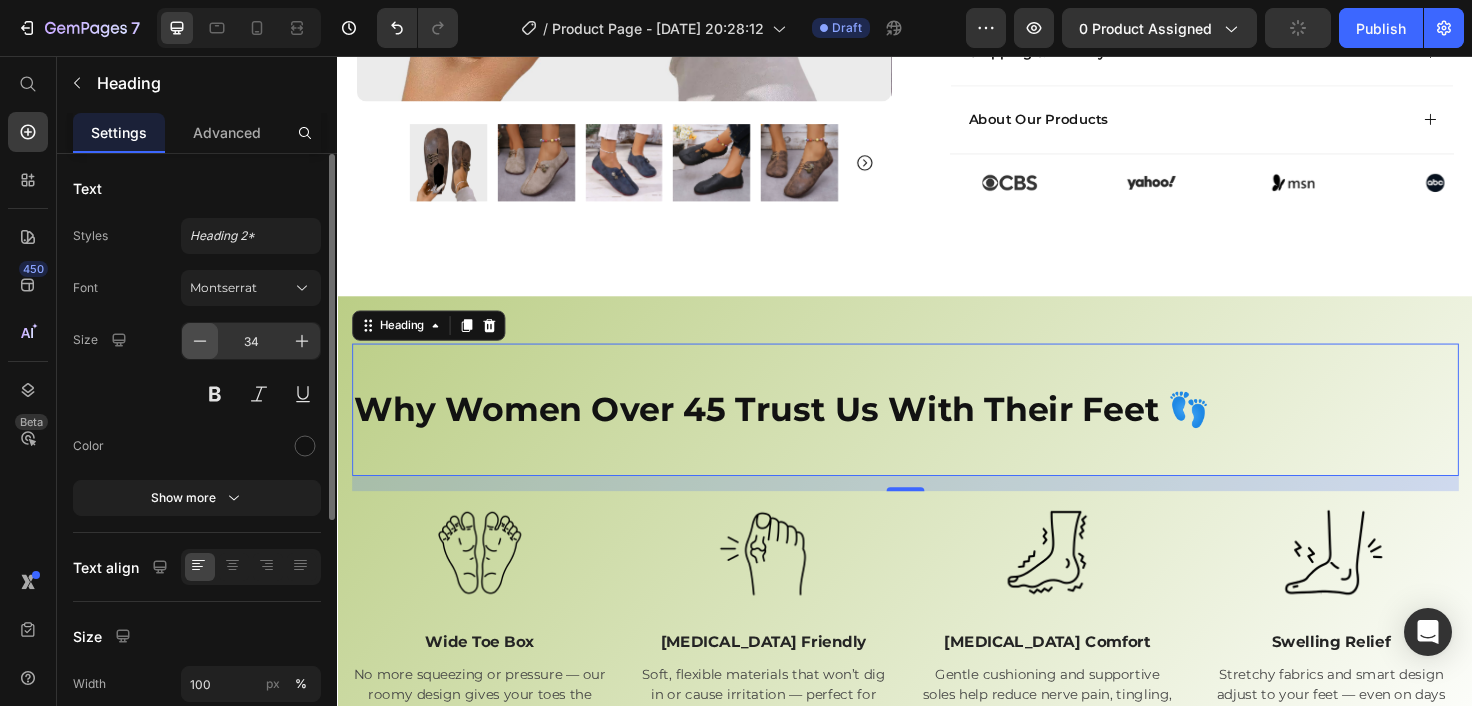 click 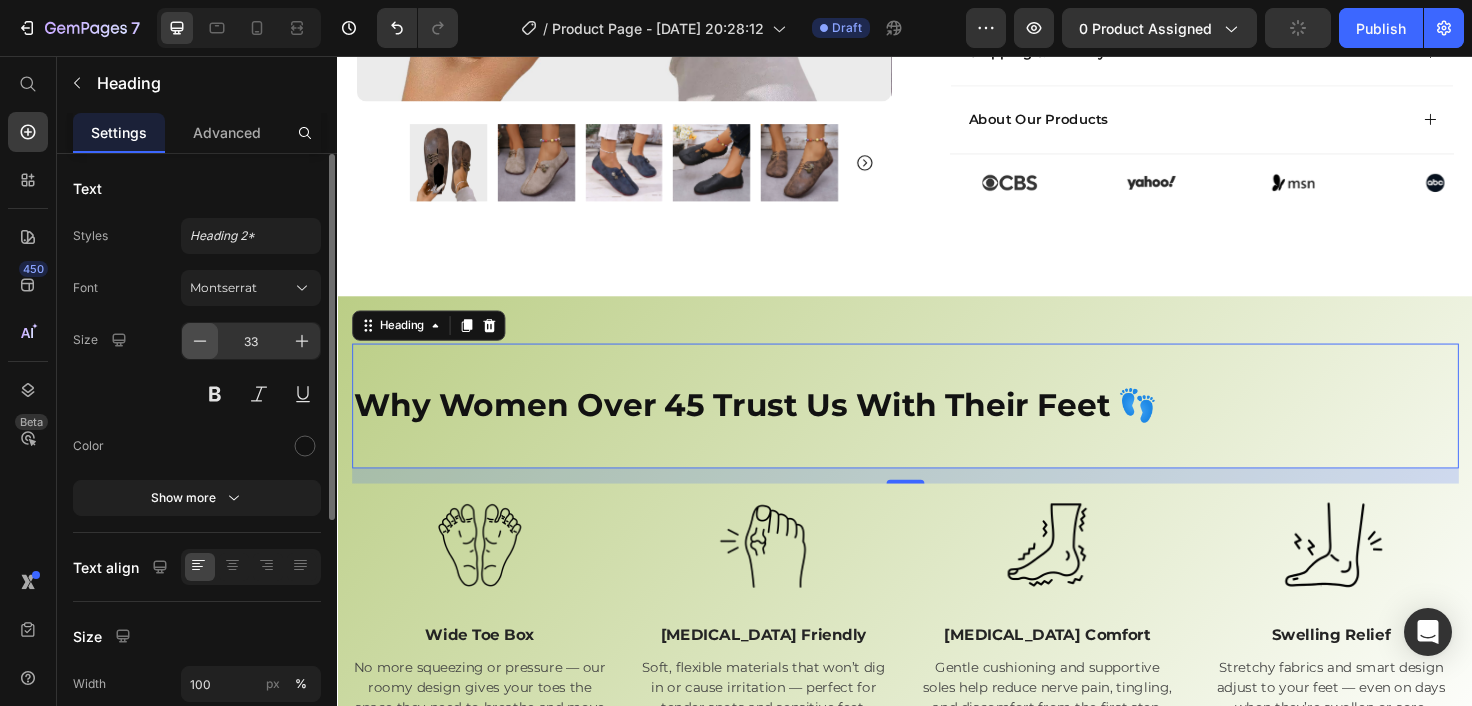 click 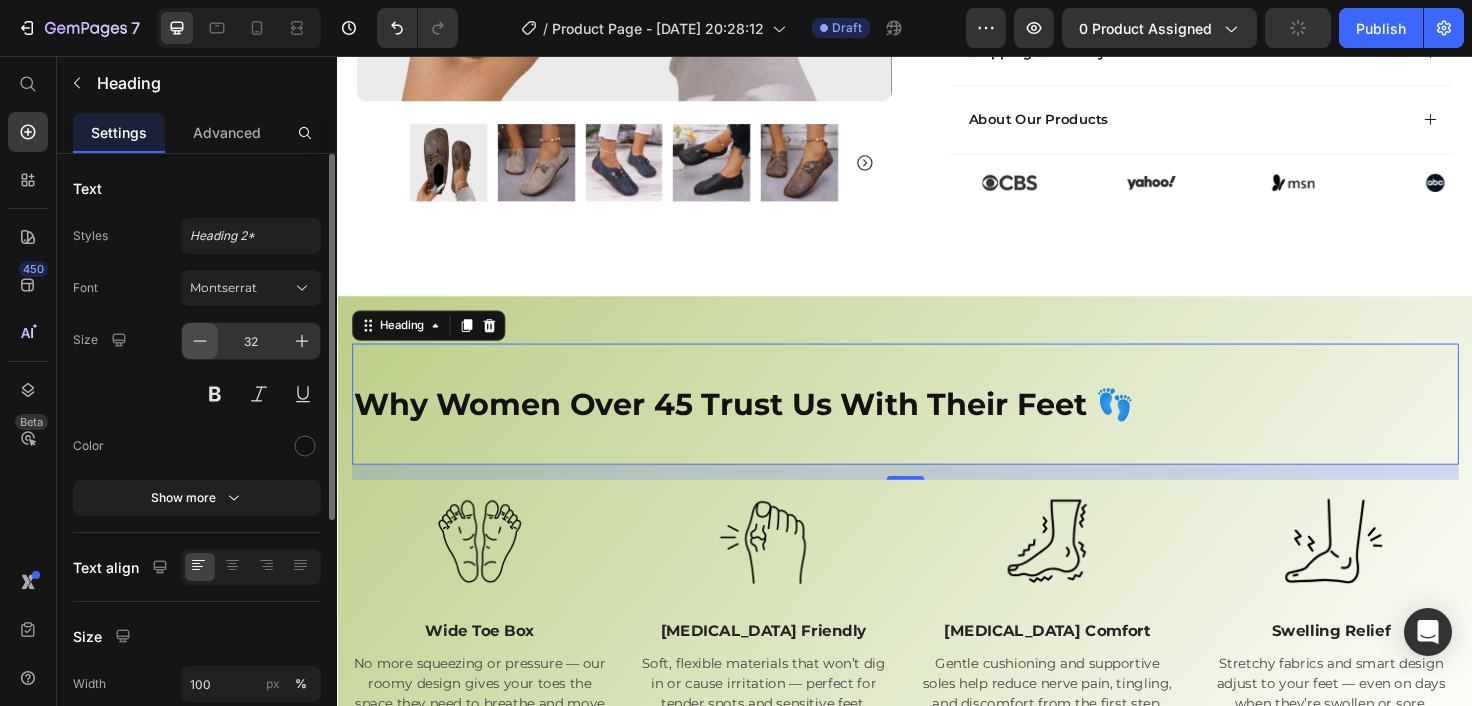 click 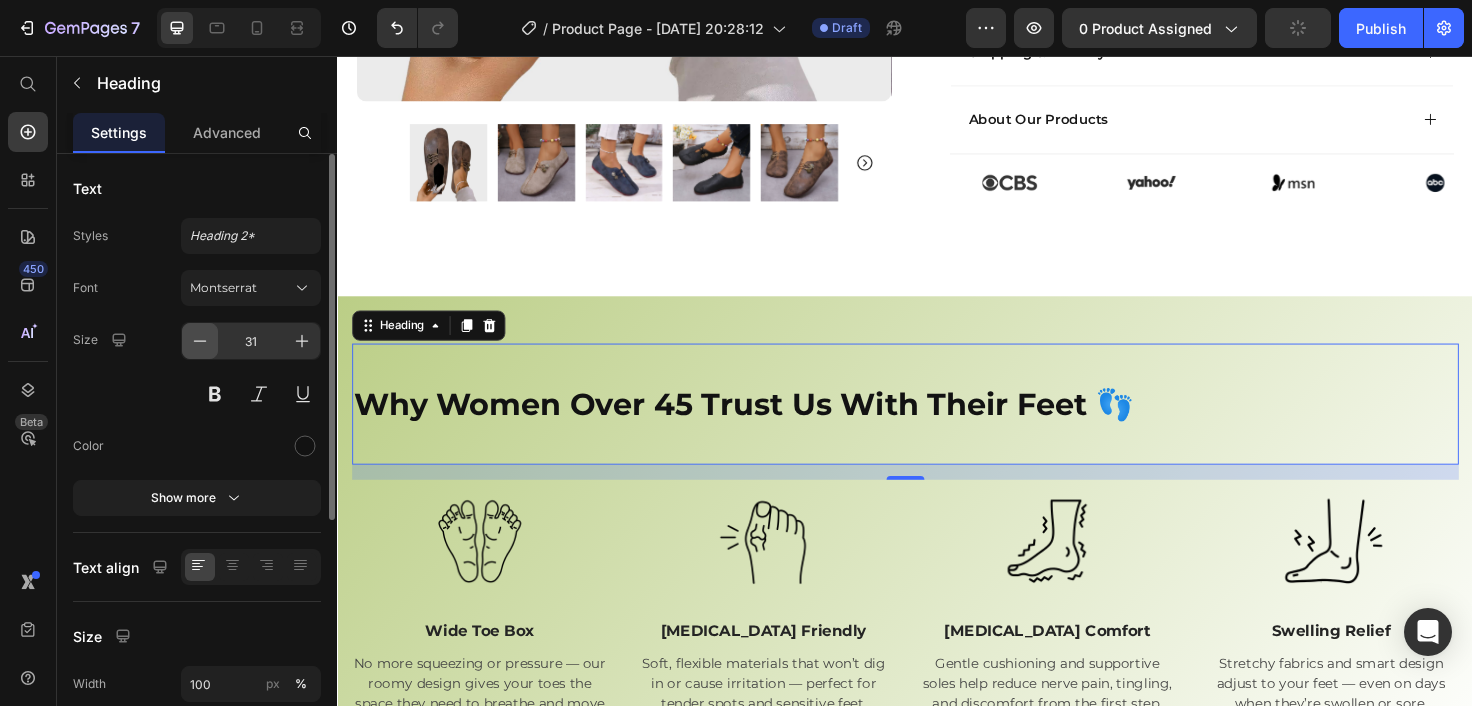 click 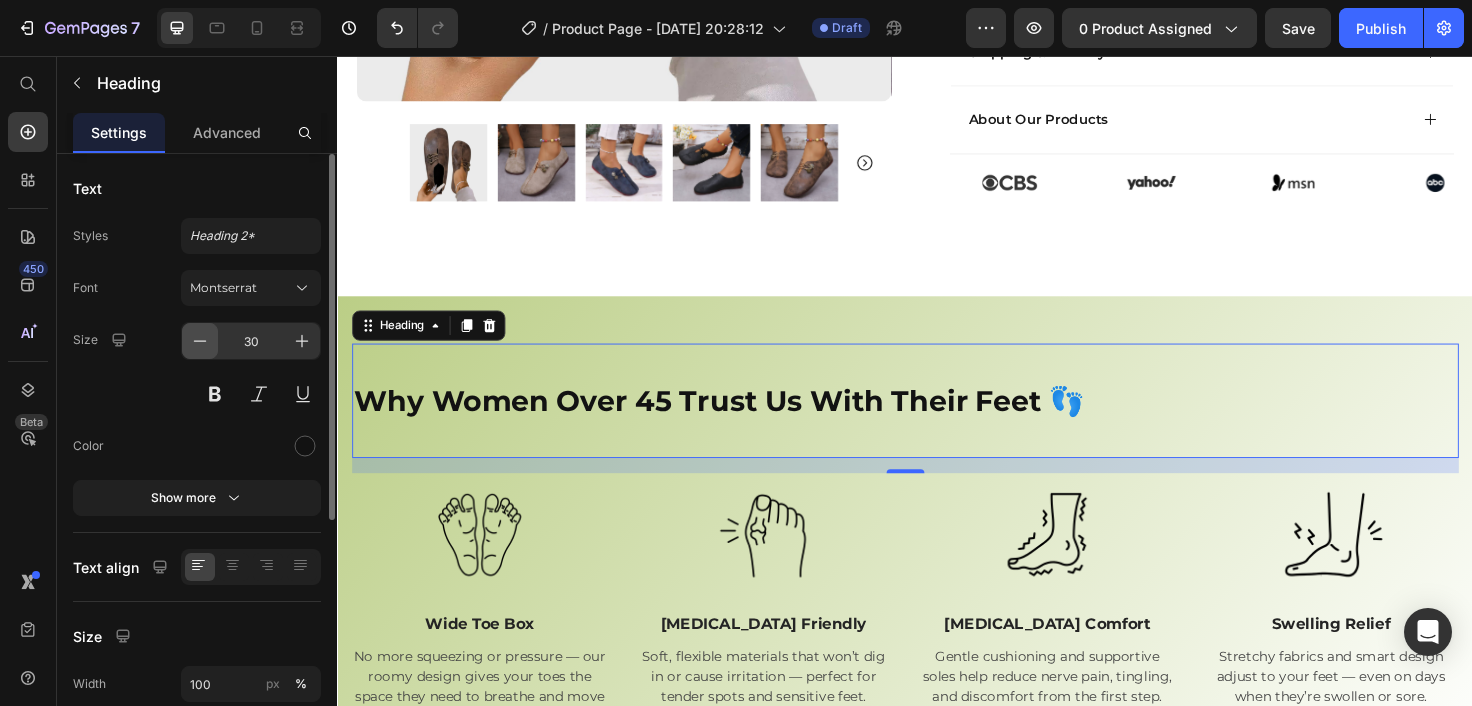 click 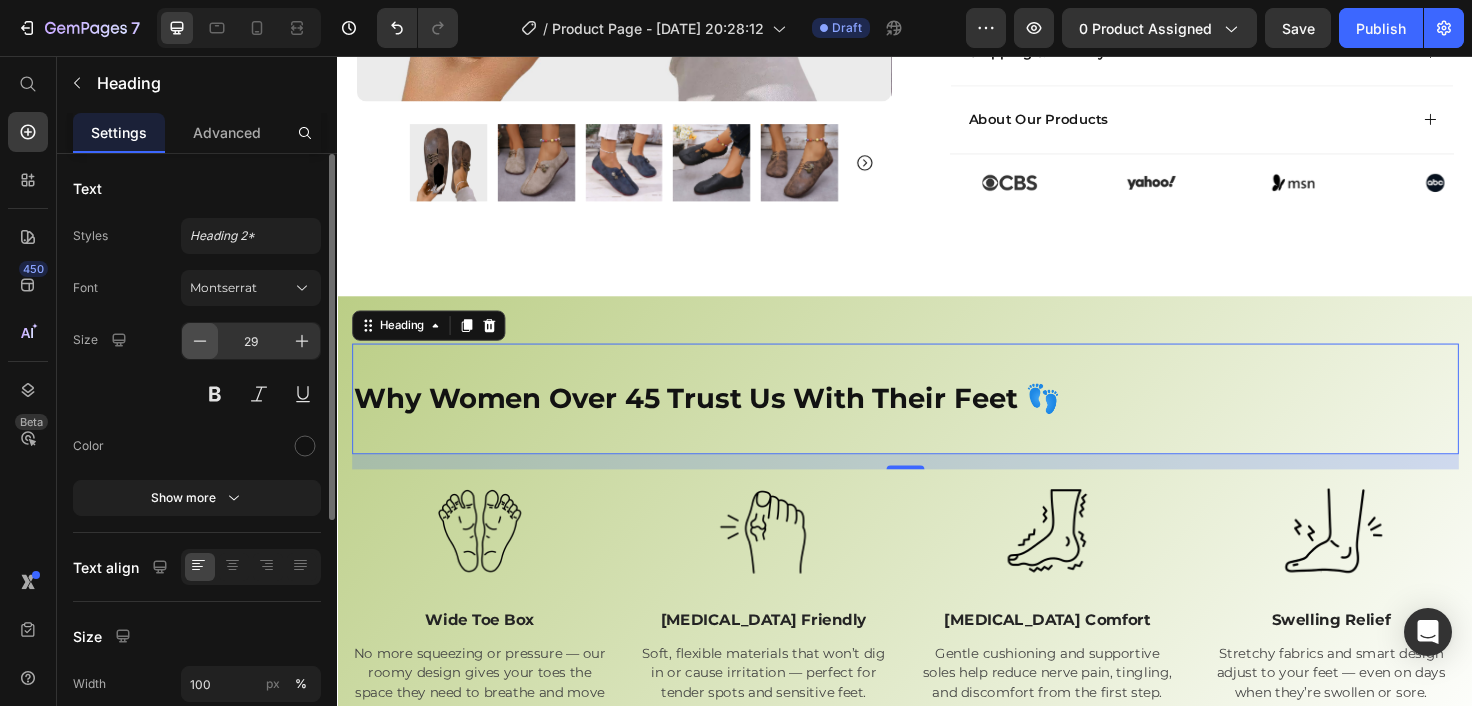 click 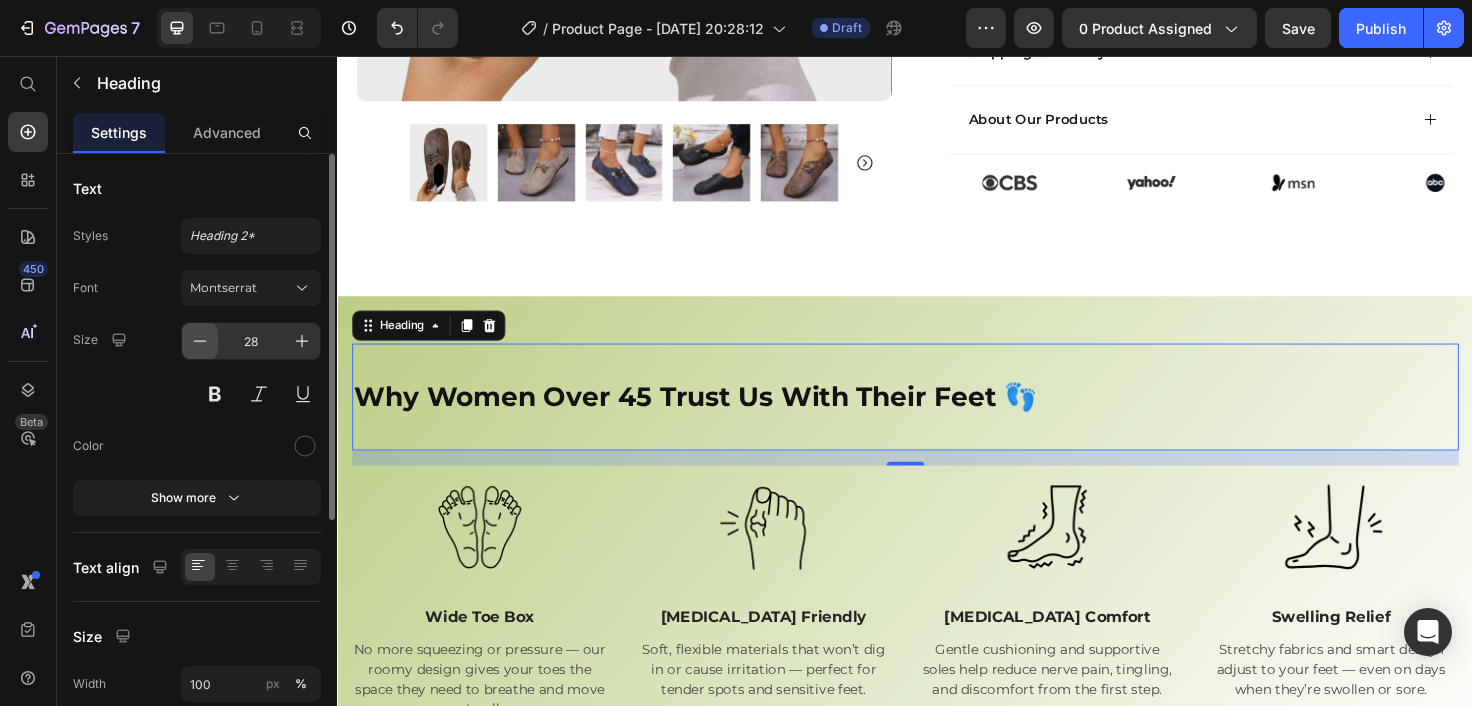click 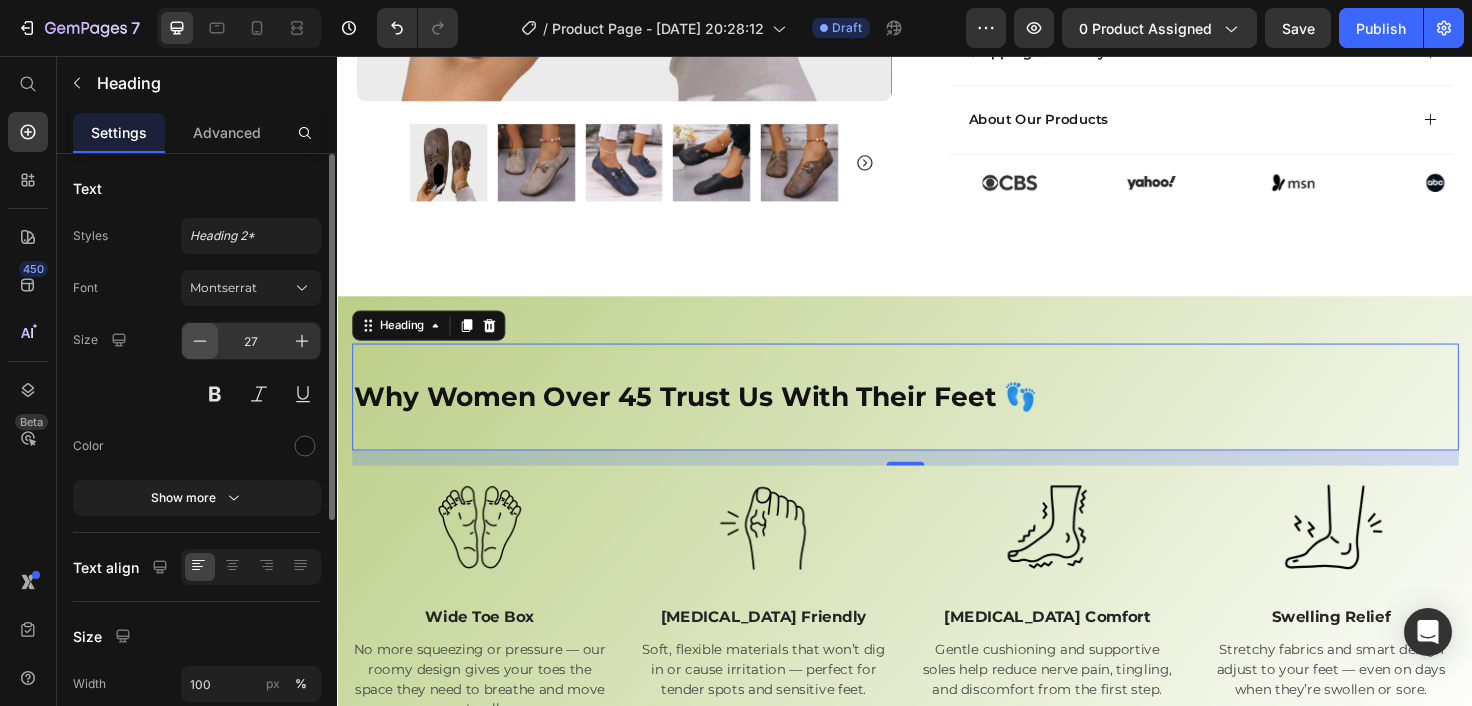 click 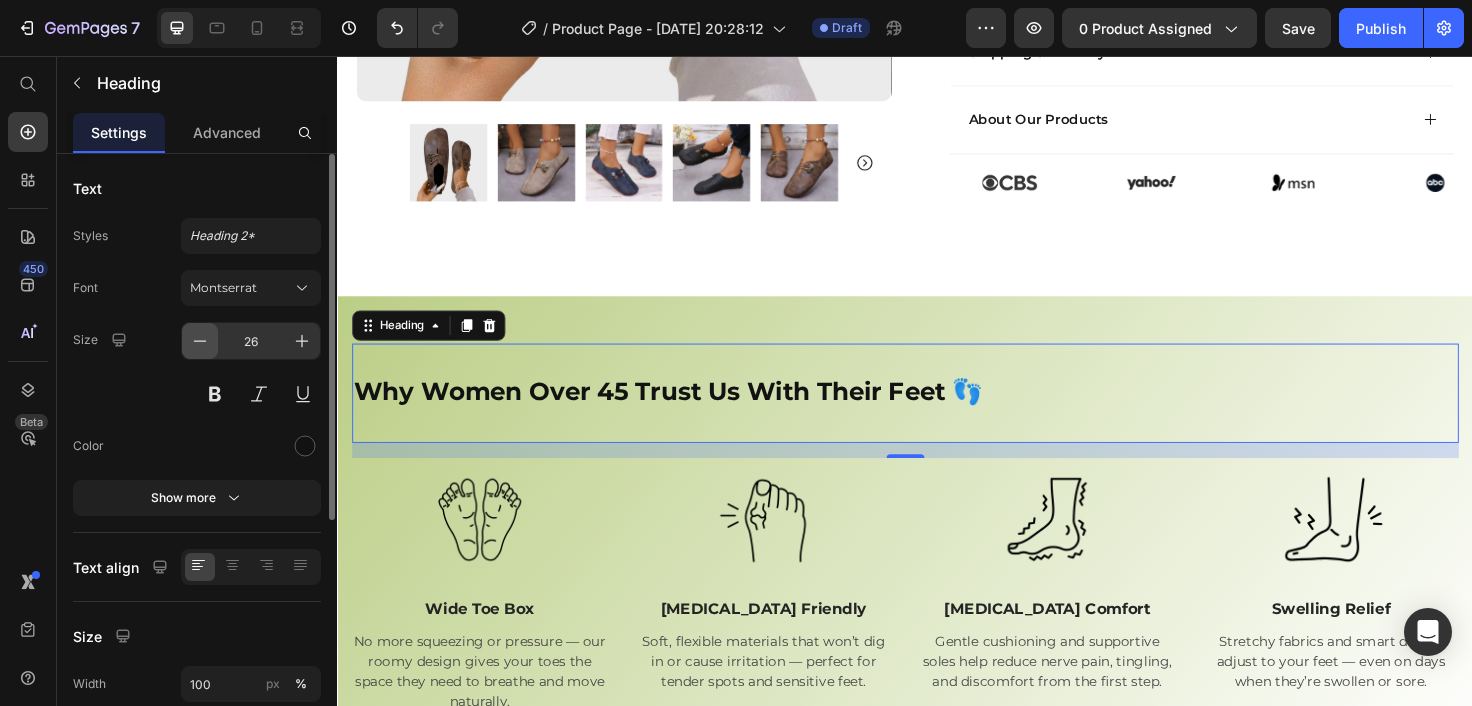 click 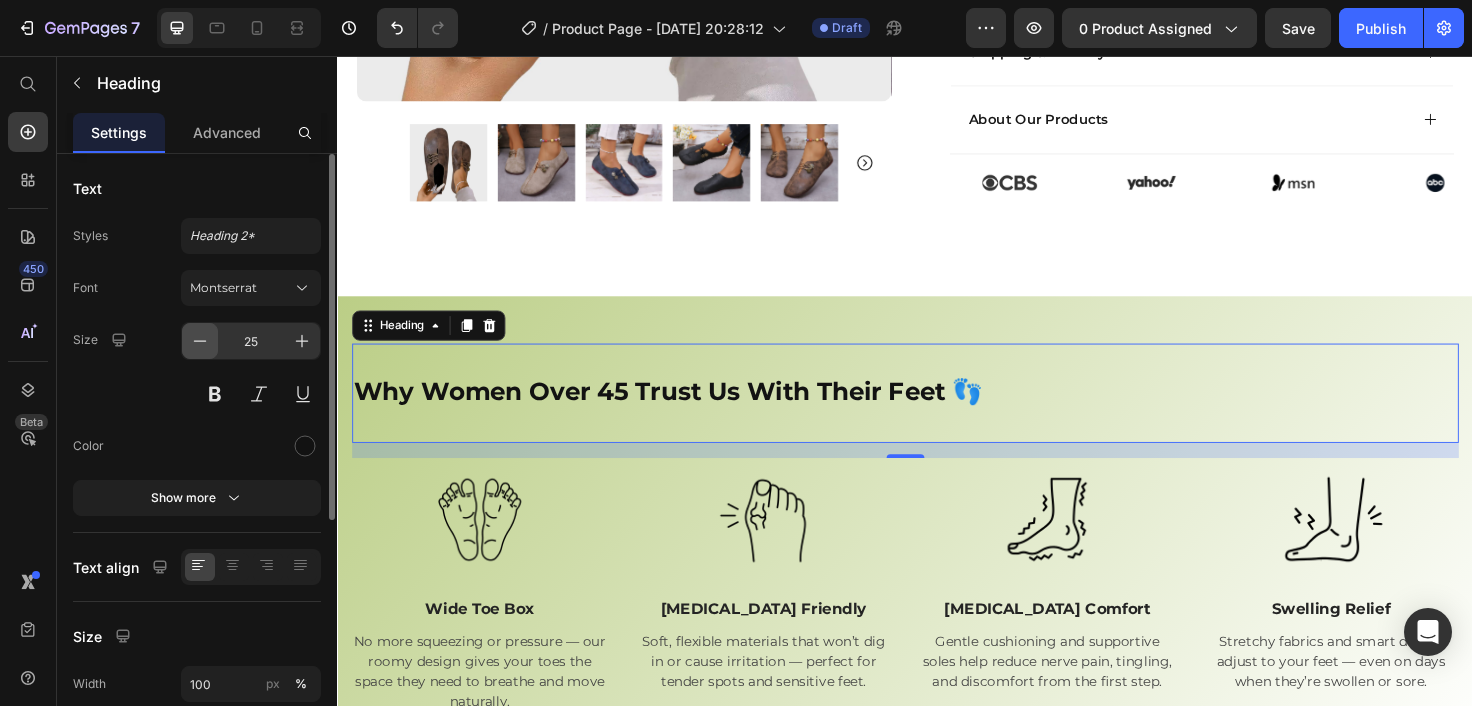 click 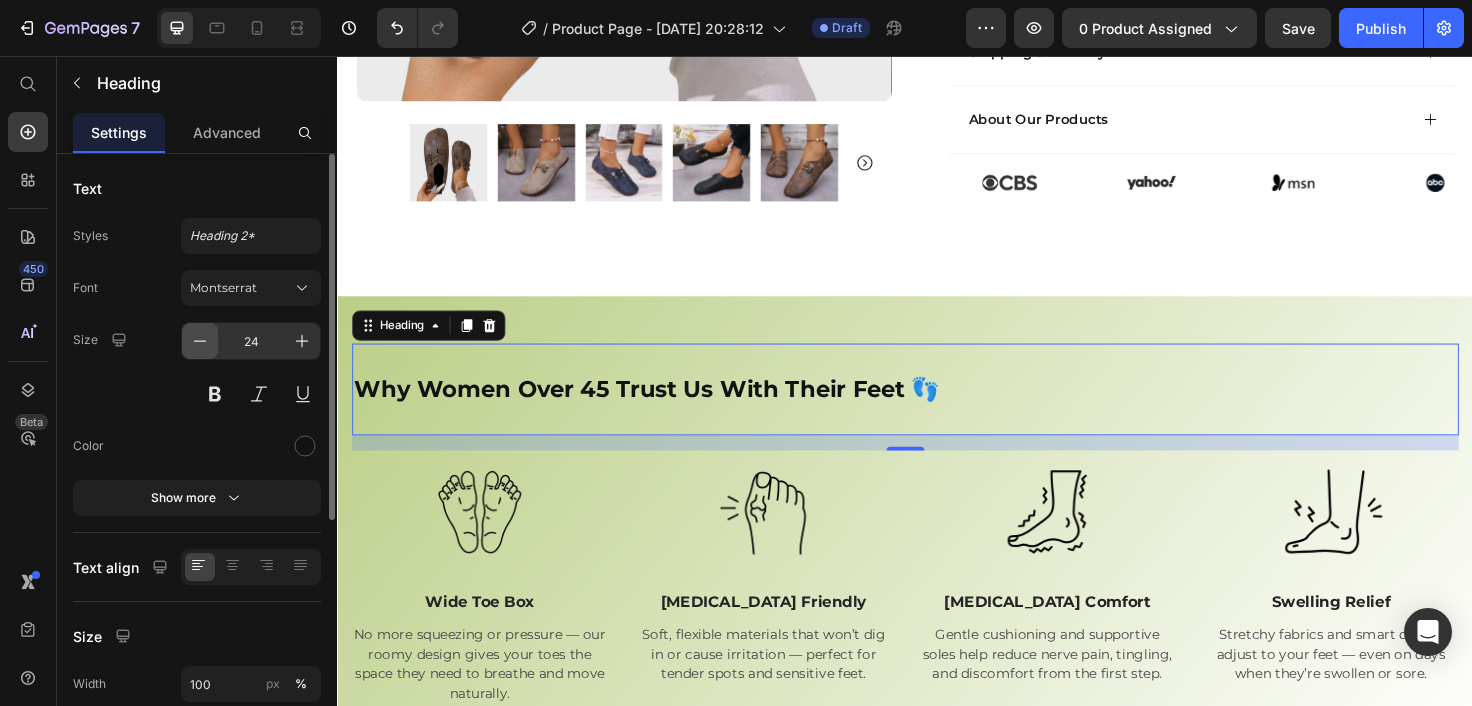 click 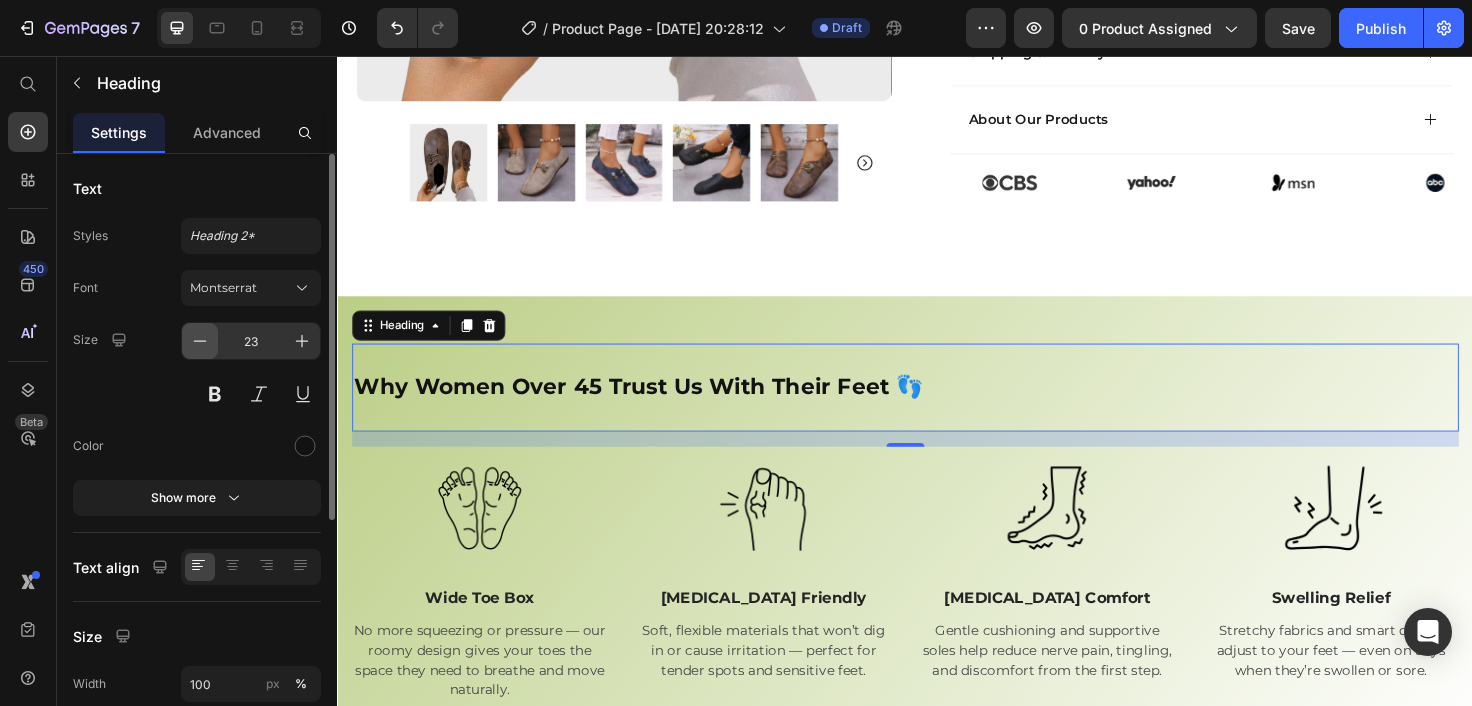 click 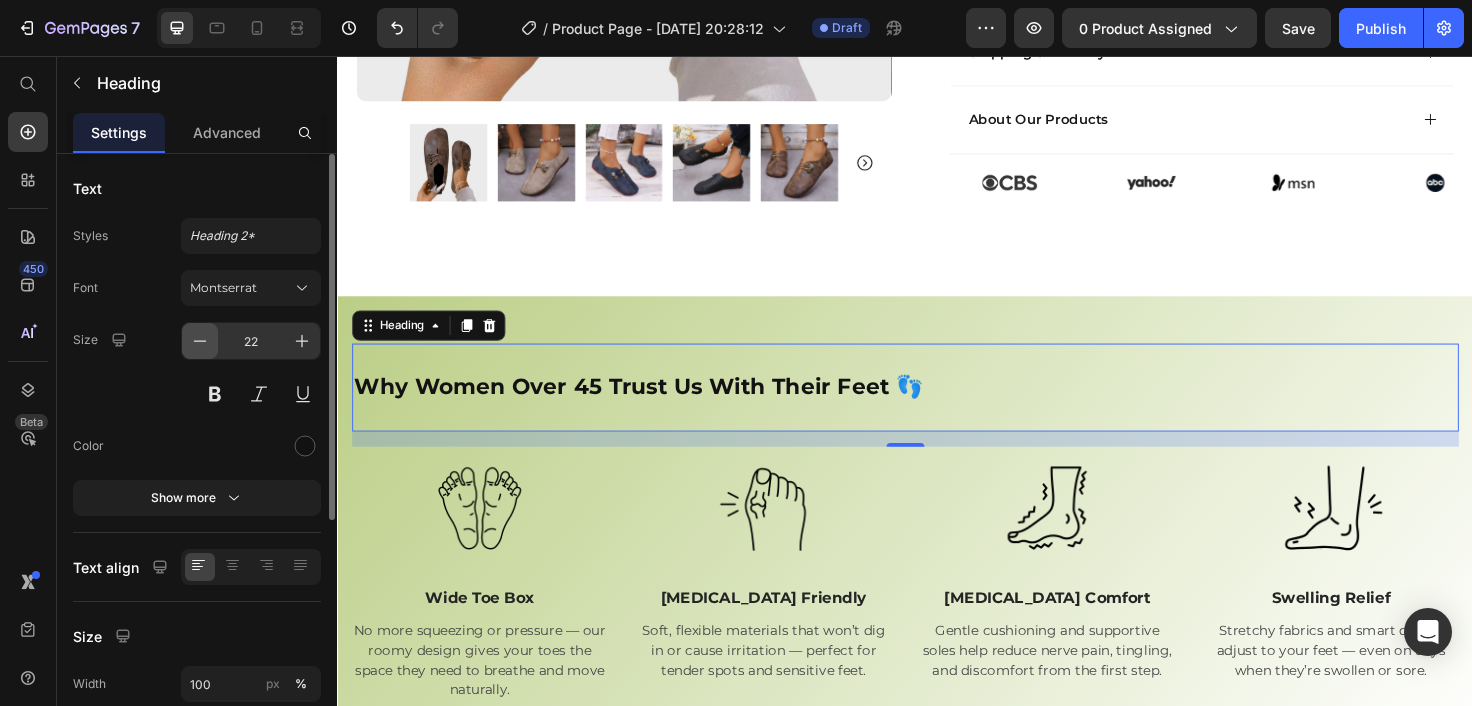 click 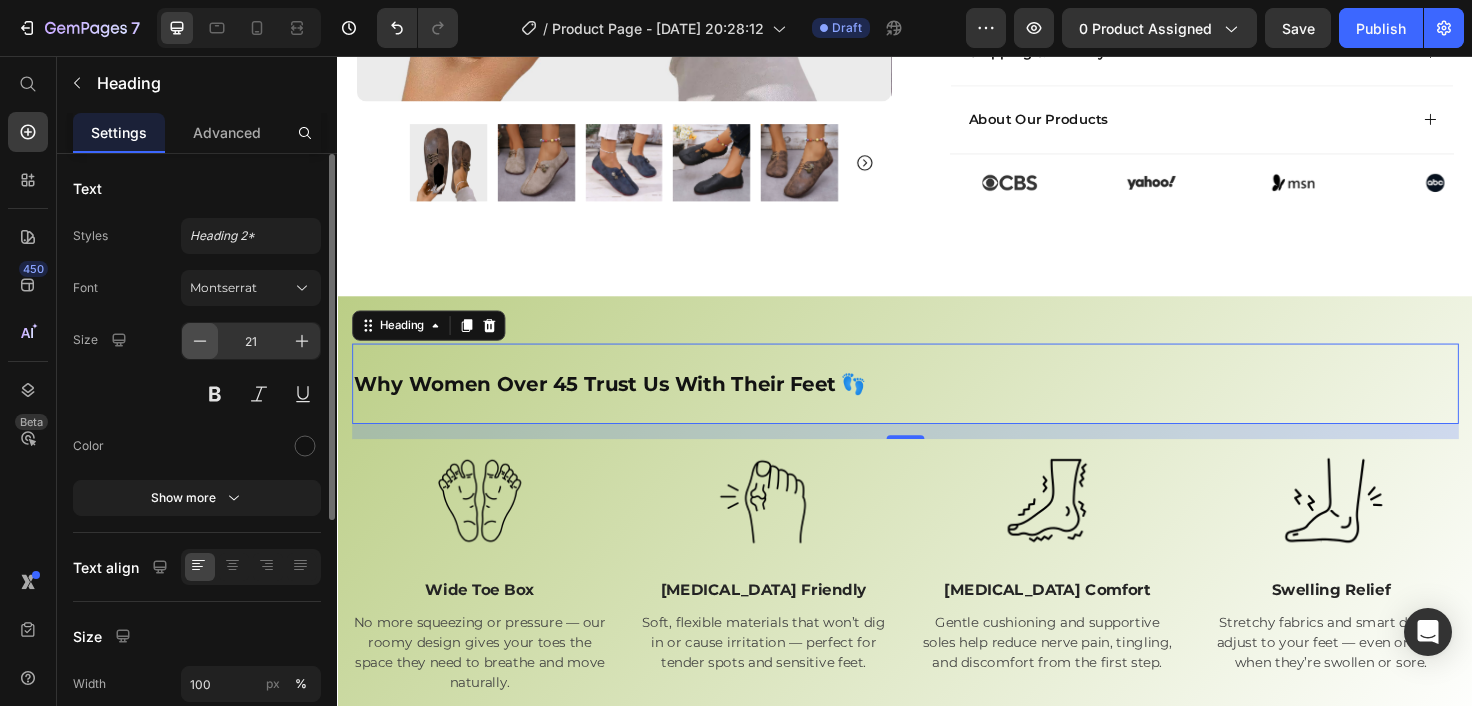 click 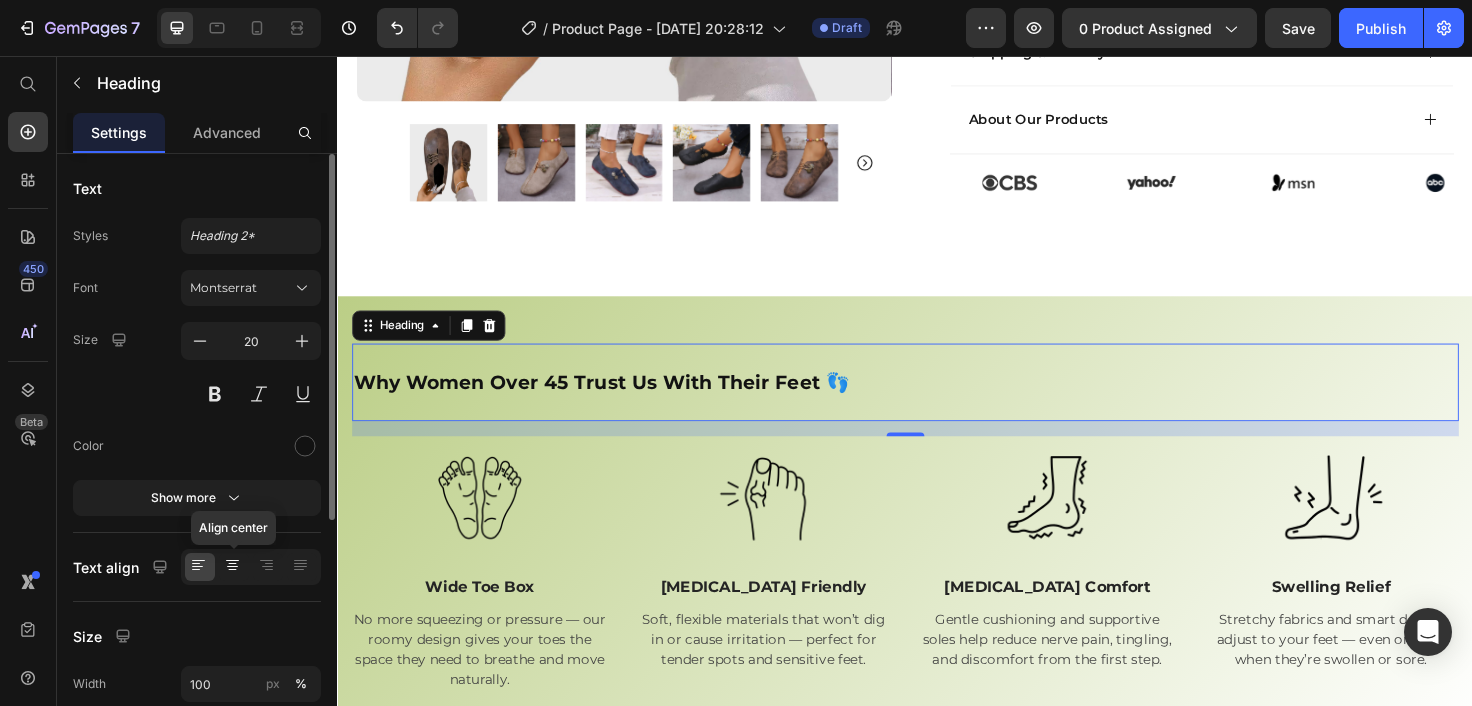 click 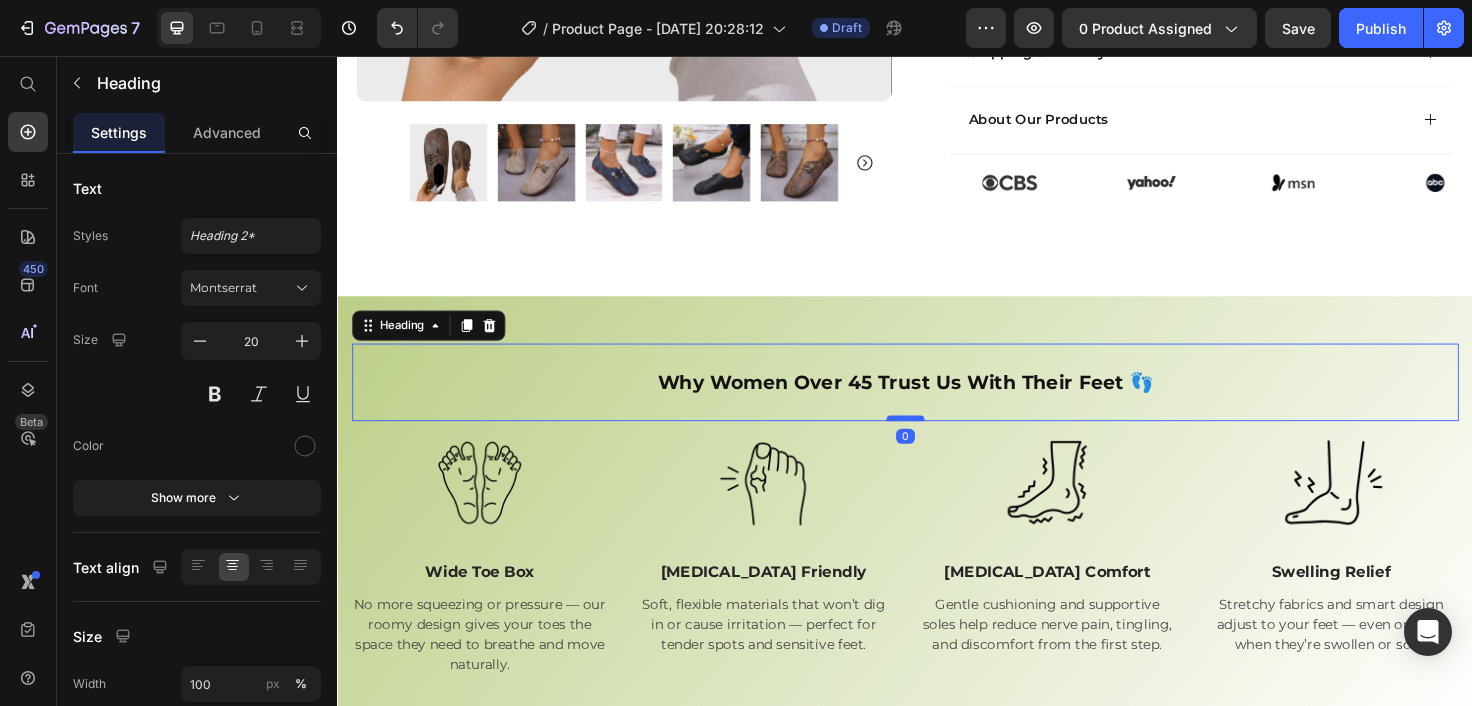 drag, startPoint x: 935, startPoint y: 428, endPoint x: 937, endPoint y: 409, distance: 19.104973 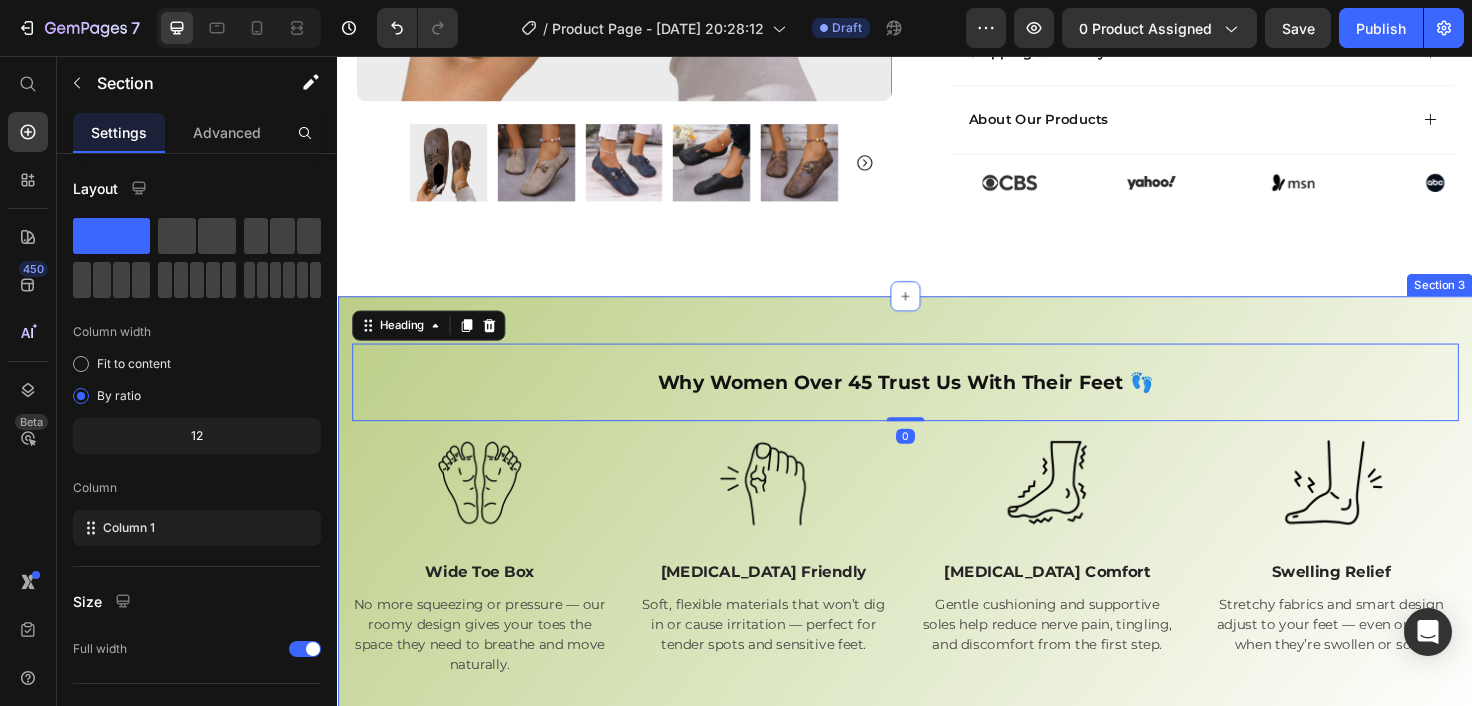 click on "Why Women Over 45 Trust Us With Their Feet 👣   Heading   0 Image  Wide Toe Box Text Block No more squeezing or pressure — our roomy design gives your toes the space they need to breathe and move naturally. Text Image Bunion Friendly Text Block Soft, flexible materials that won’t dig in or cause irritation — perfect for tender spots and sensitive feet. Text Image Neuropathy Comfort Text Block Gentle cushioning and supportive soles help reduce nerve pain, tingling, and discomfort from the first step. Text Image Swelling Relief Text Block Stretchy fabrics and smart design adjust to your feet — even on days when they’re swollen or sore. Text Row Section 3" at bounding box center (937, 536) 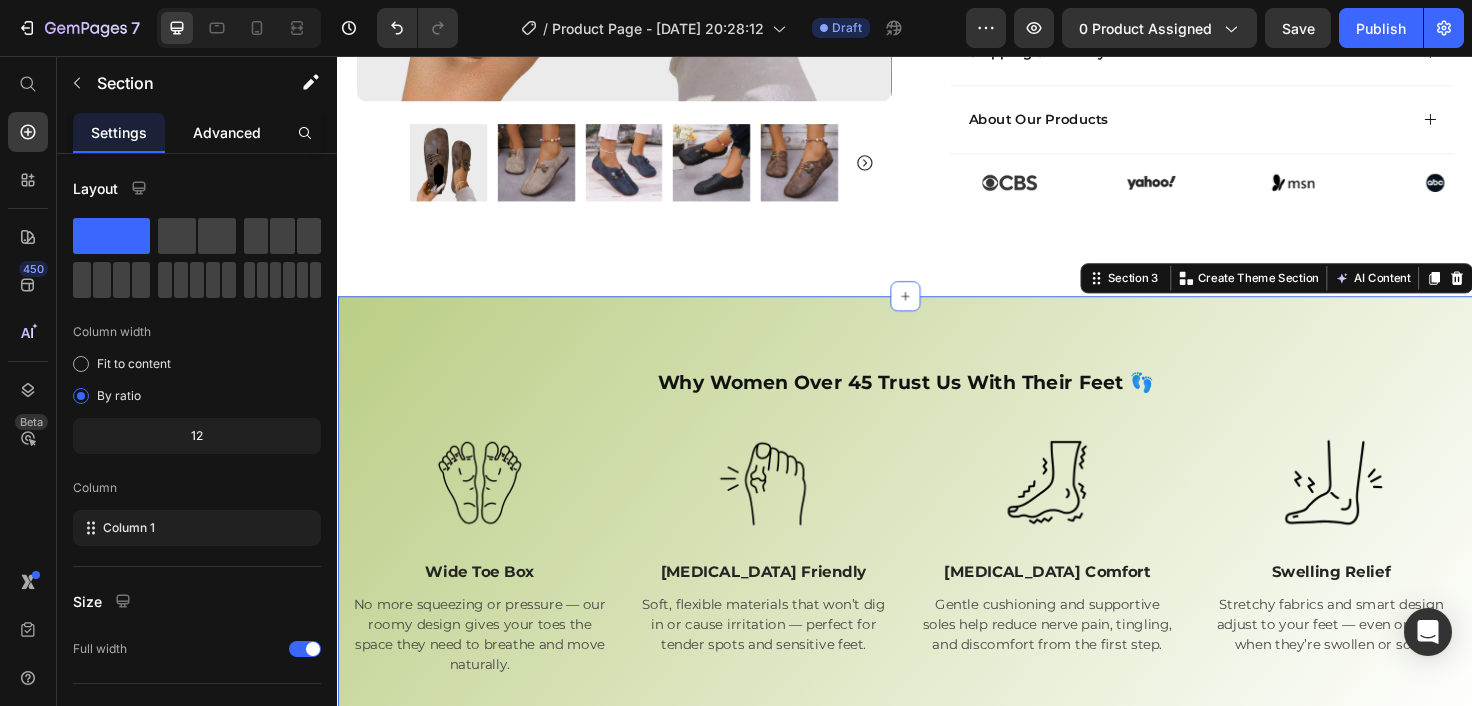 click on "Advanced" at bounding box center [227, 132] 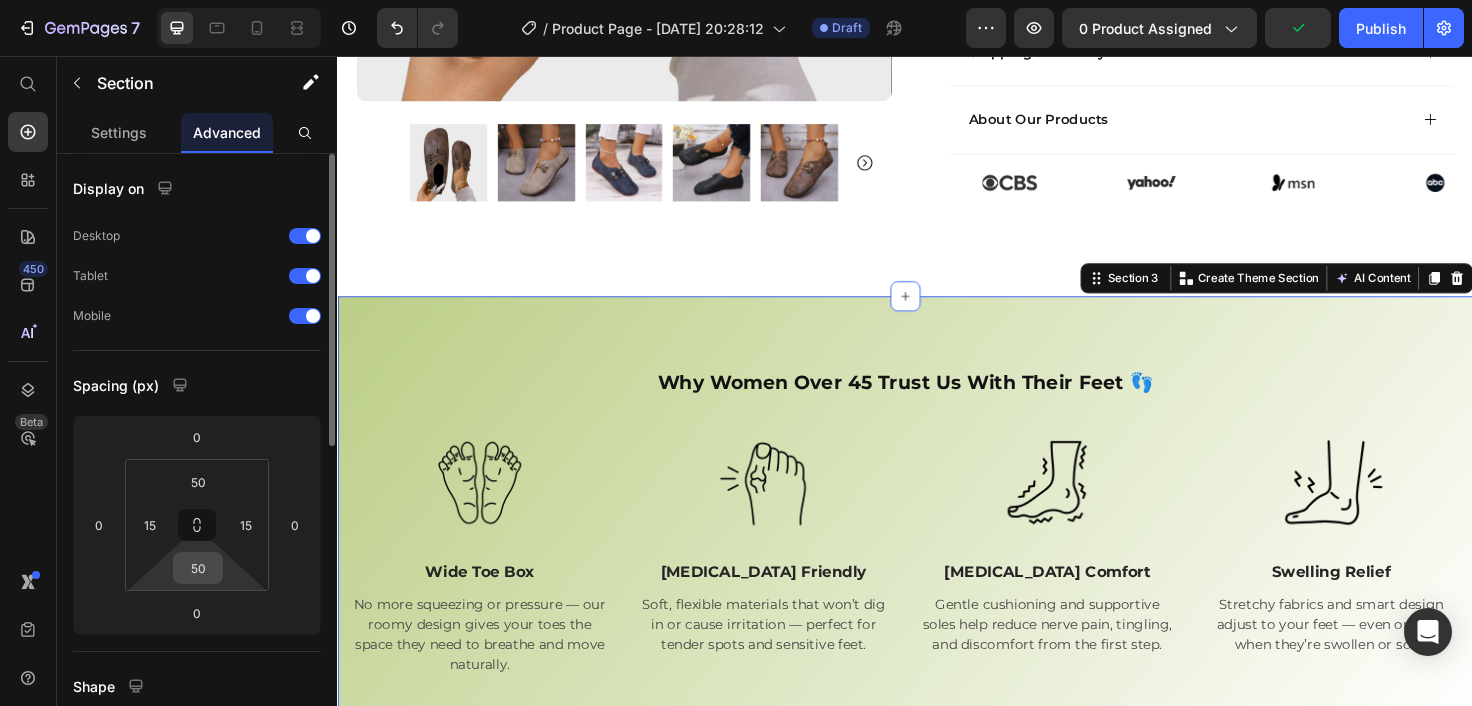click on "50" at bounding box center [198, 568] 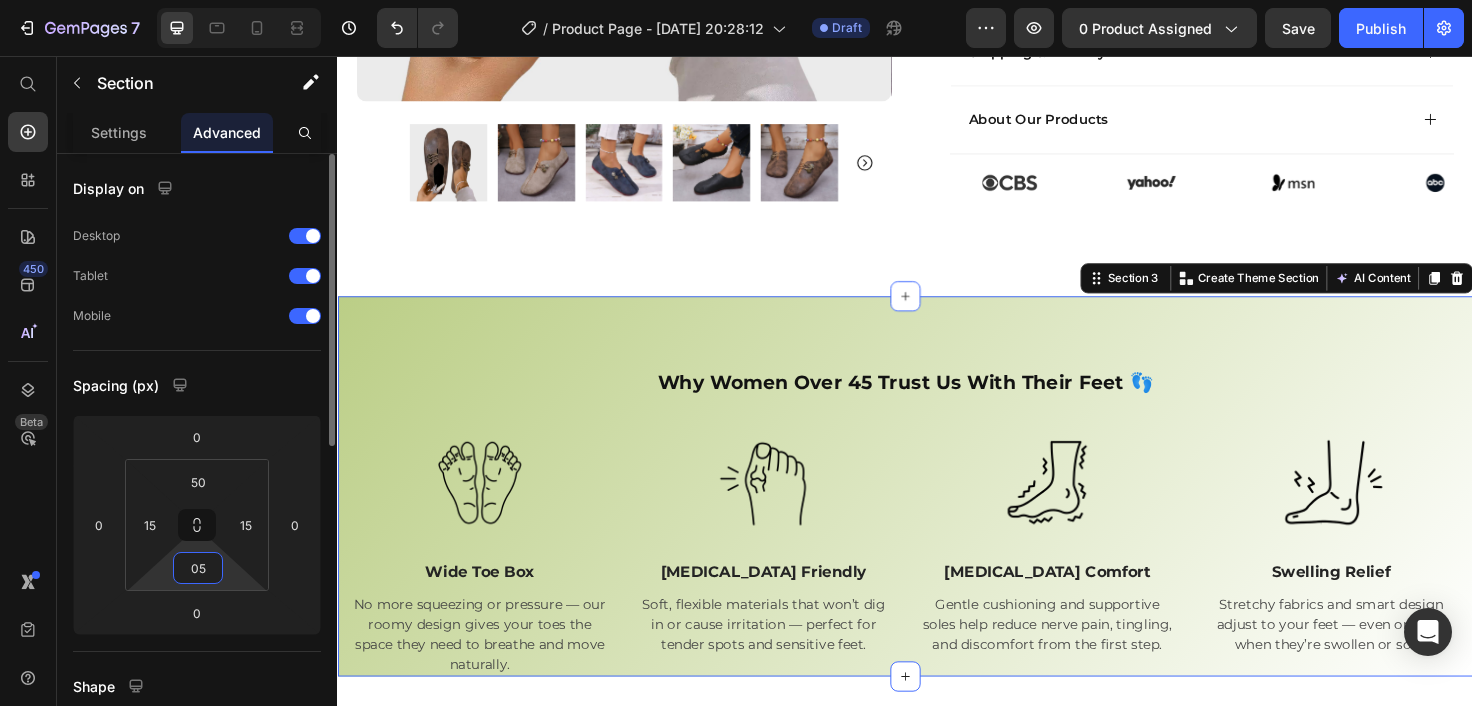 type on "050" 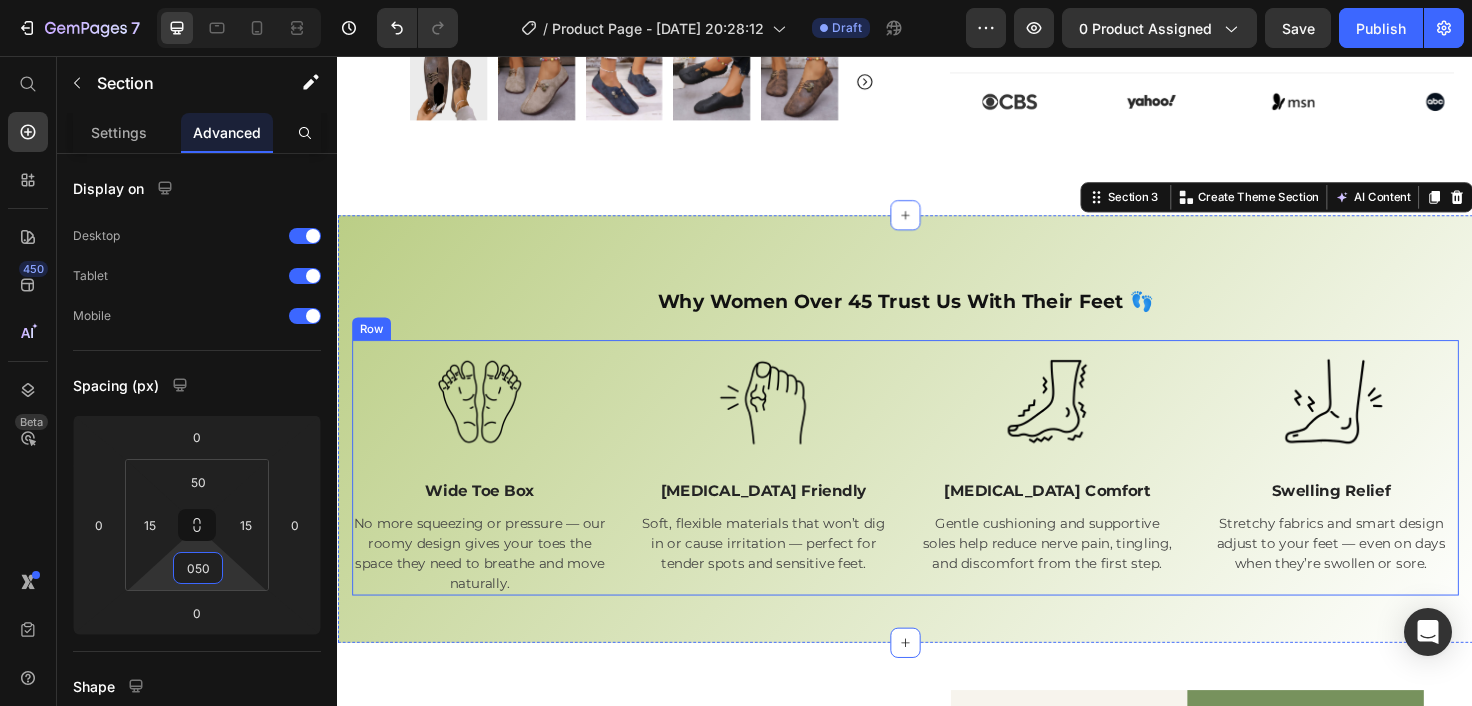 scroll, scrollTop: 930, scrollLeft: 0, axis: vertical 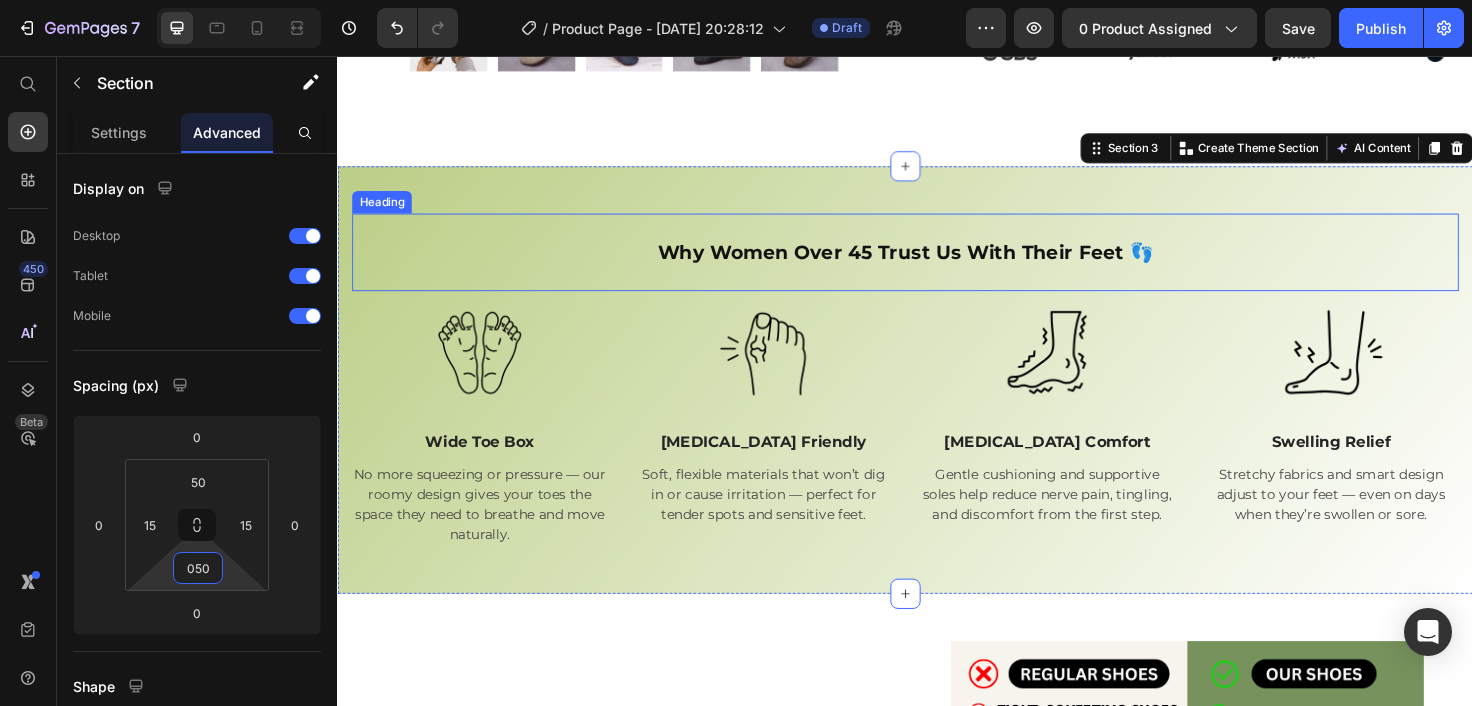 click on "Why Women Over 45 Trust Us With Their Feet 👣" at bounding box center [937, 264] 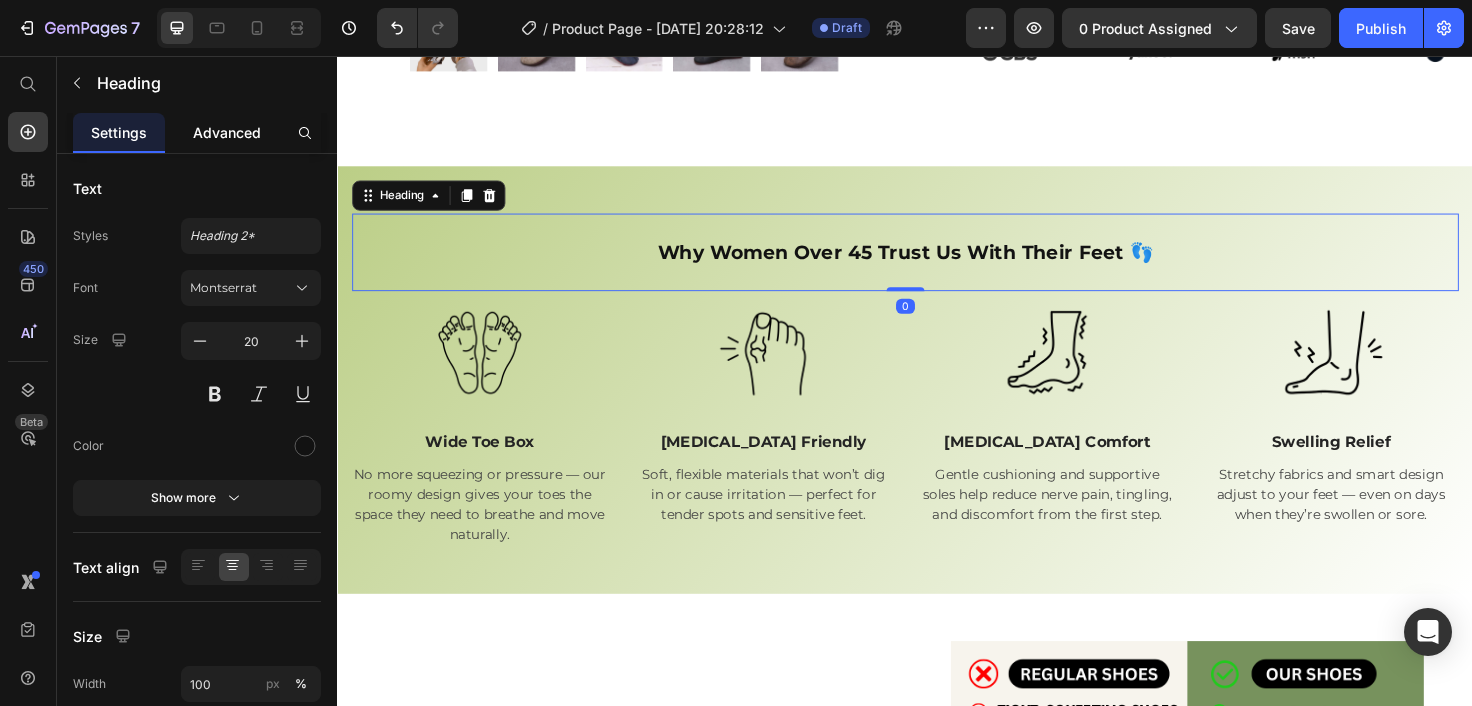 click on "Advanced" 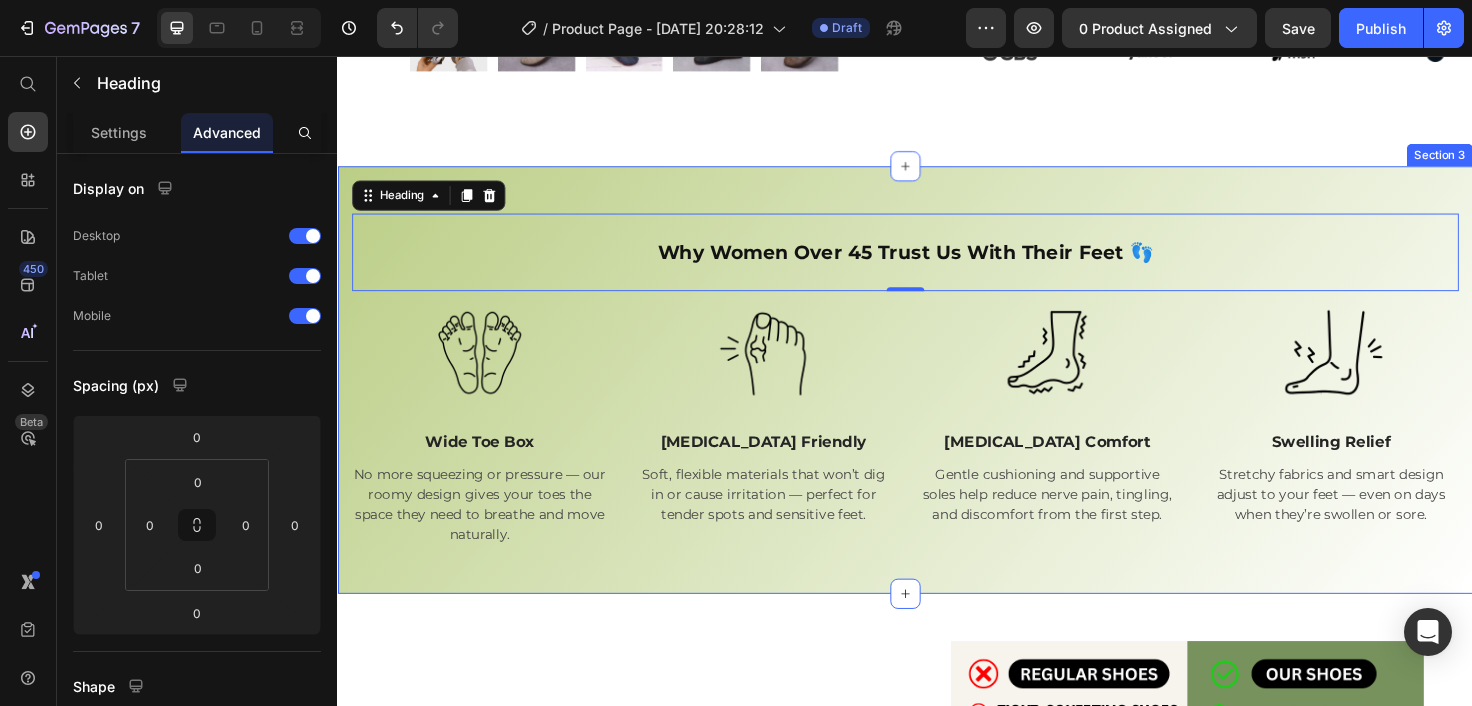 click on "Why Women Over 45 Trust Us With Their Feet 👣   Heading   0 Image  Wide Toe Box Text Block No more squeezing or pressure — our roomy design gives your toes the space they need to breathe and move naturally. Text Image Bunion Friendly Text Block Soft, flexible materials that won’t dig in or cause irritation — perfect for tender spots and sensitive feet. Text Image Neuropathy Comfort Text Block Gentle cushioning and supportive soles help reduce nerve pain, tingling, and discomfort from the first step. Text Image Swelling Relief Text Block Stretchy fabrics and smart design adjust to your feet — even on days when they’re swollen or sore. Text Row Section 3" at bounding box center (937, 399) 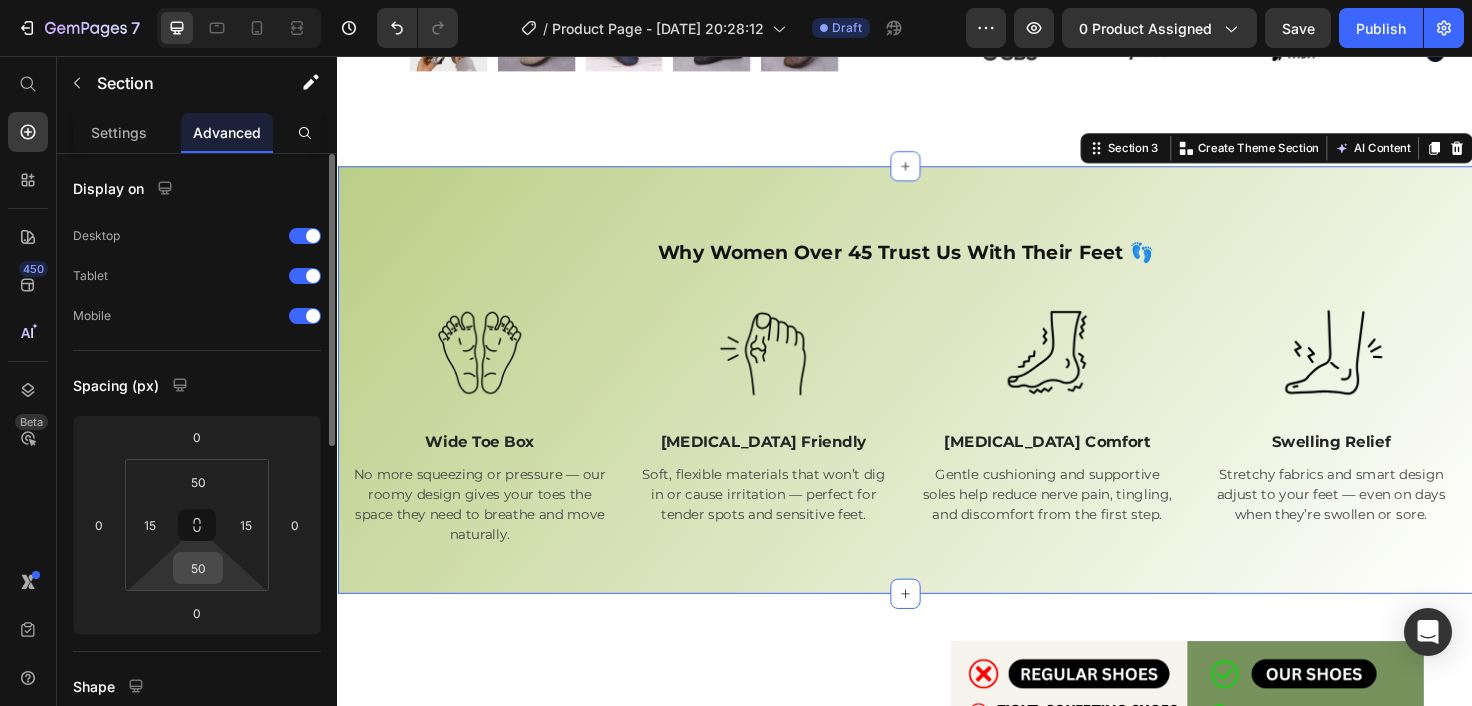 click on "50" at bounding box center (198, 568) 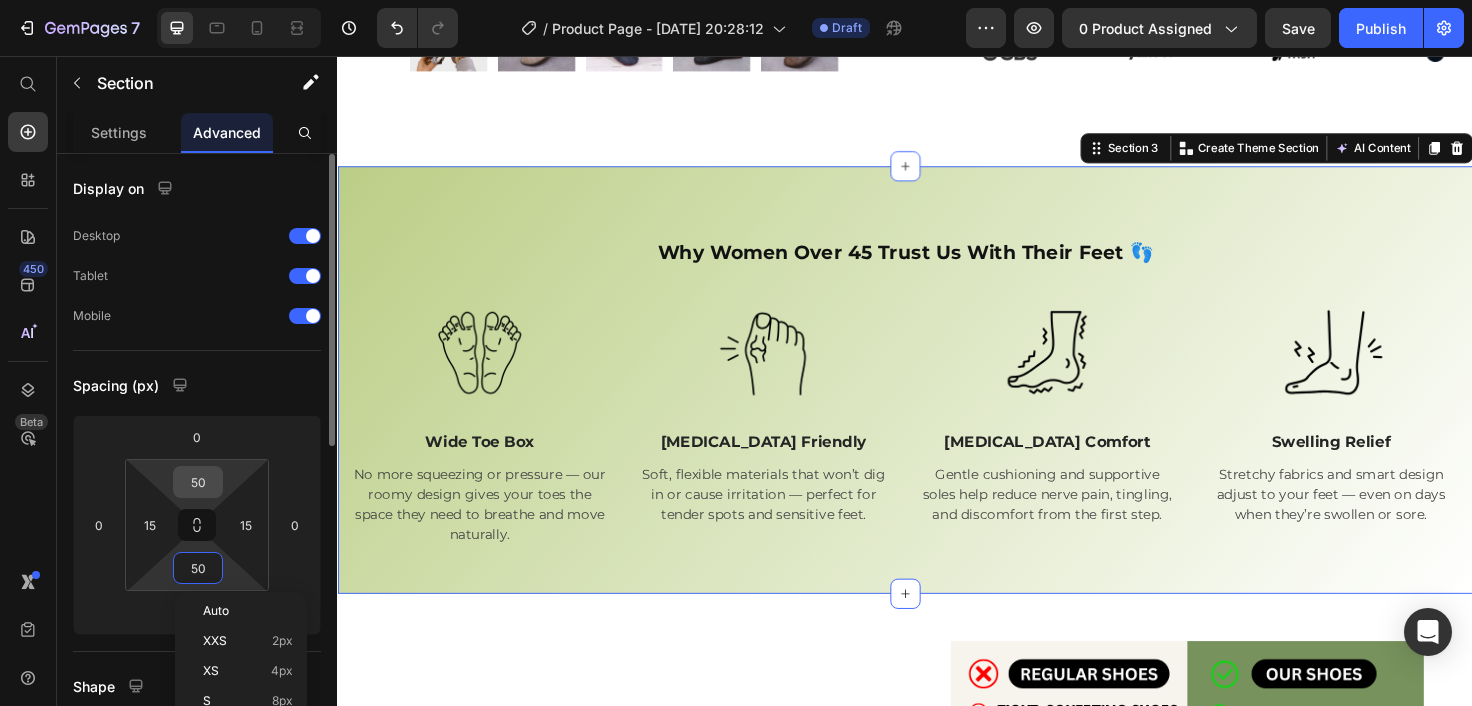 click on "50" at bounding box center (198, 482) 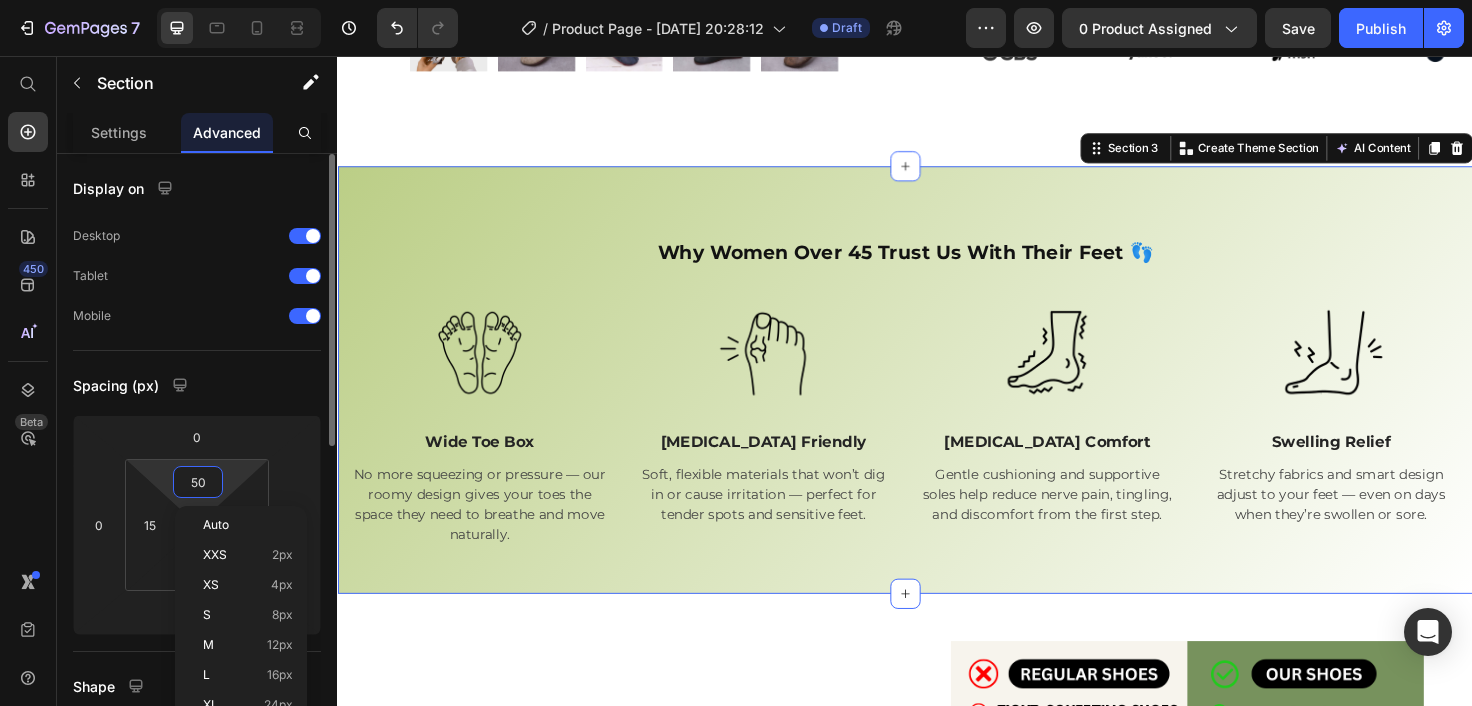 type on "0" 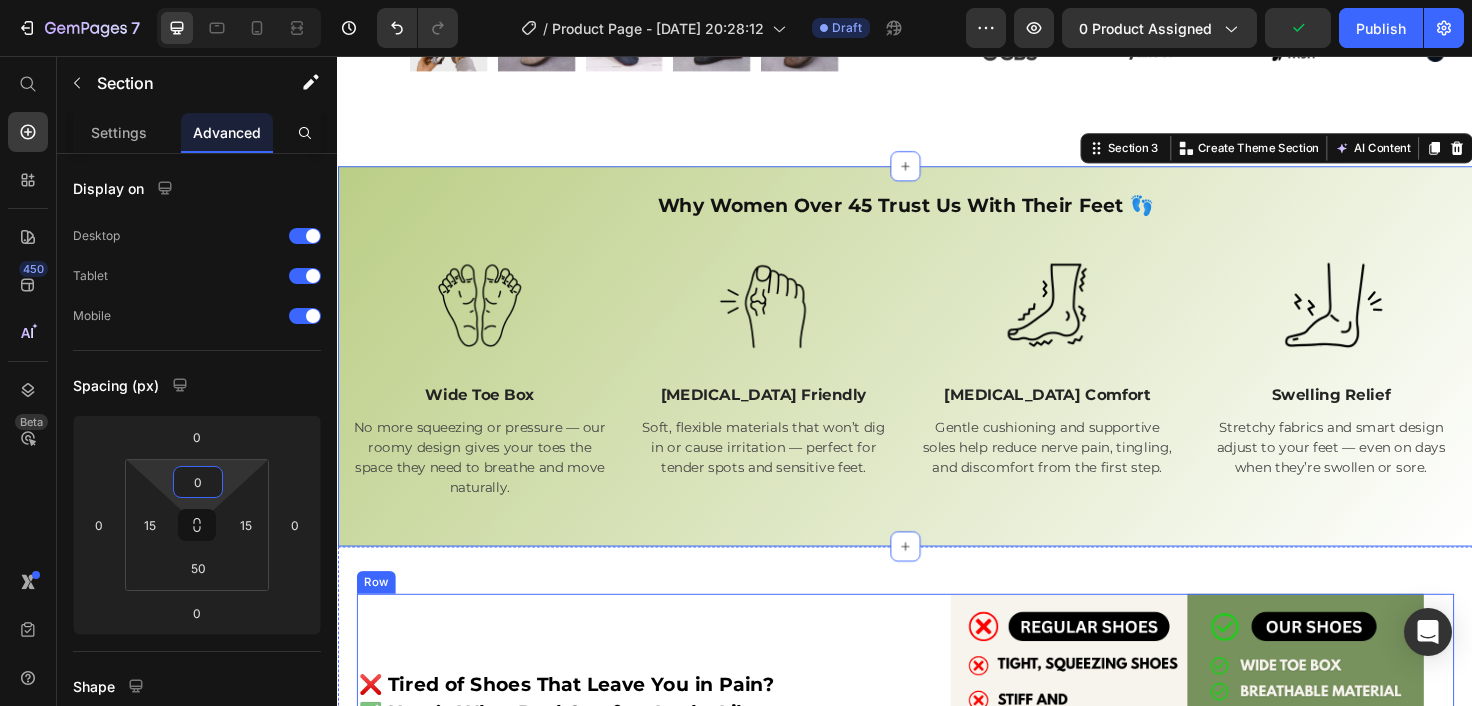 click on "❌ Tired of Shoes That Leave You in Pain? ✅ Here’s What Real Comfort Looks Like. Heading If your feet are always sore, swollen, or cramped by the end of the day — you’re not alone. Most shoes are simply not made for real feet.   At Concept Clothing, we design footwear that understands you. Our orthopedic shoes feature a wide toe box, soft flexible soles, and breathable materials to support foot health — not fight against it. Whether you’re managing bunions, neuropathy, or daily swelling, these are the shoes that actually help.   Say goodbye to the red spots, pressure points, and stiff soles. And say hello to walking with comfort, support, and confidence — from your first step to your last. Text Block Row" at bounding box center [639, 875] 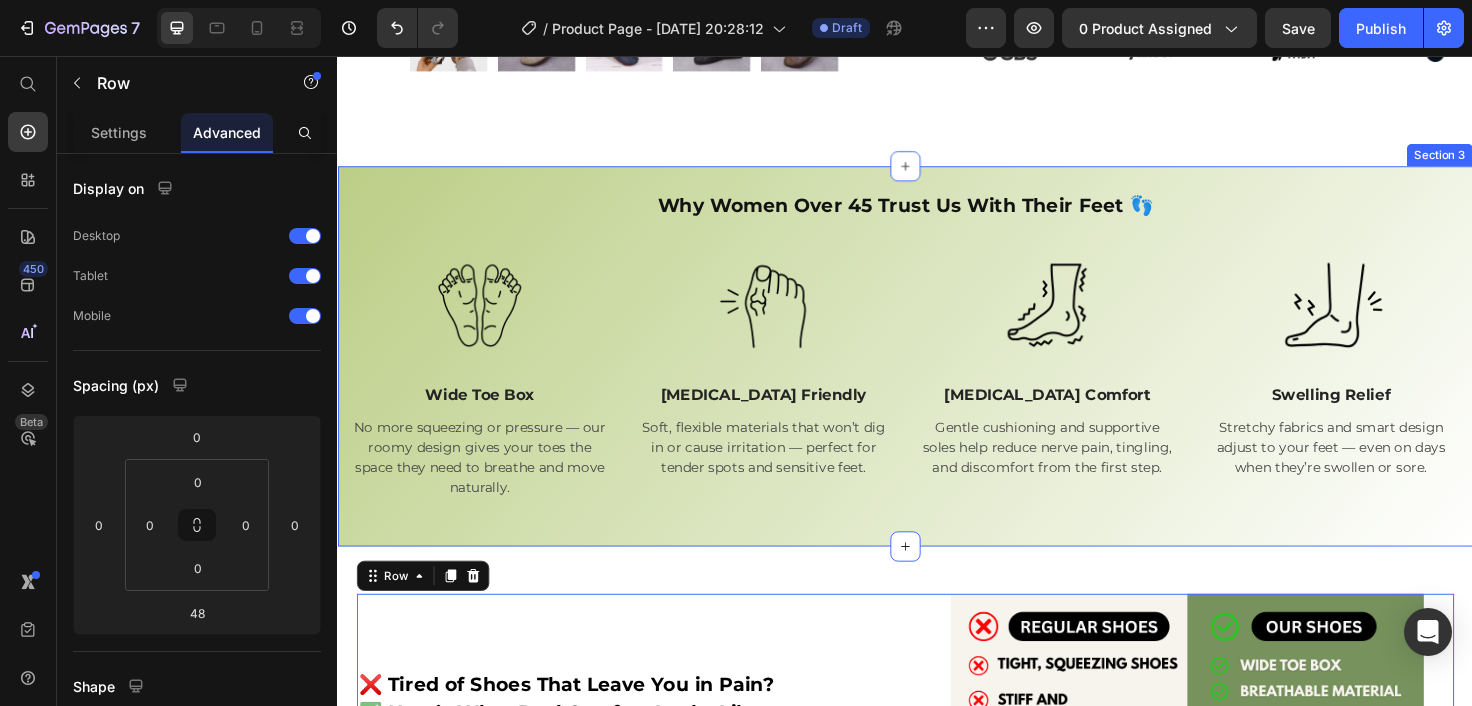 click on "Why Women Over 45 Trust Us With Their Feet 👣   Heading Image  Wide Toe Box Text Block No more squeezing or pressure — our roomy design gives your toes the space they need to breathe and move naturally. Text Image Bunion Friendly Text Block Soft, flexible materials that won’t dig in or cause irritation — perfect for tender spots and sensitive feet. Text Image Neuropathy Comfort Text Block Gentle cushioning and supportive soles help reduce nerve pain, tingling, and discomfort from the first step. Text Image Swelling Relief Text Block Stretchy fabrics and smart design adjust to your feet — even on days when they’re swollen or sore. Text Row Section 3" at bounding box center (937, 374) 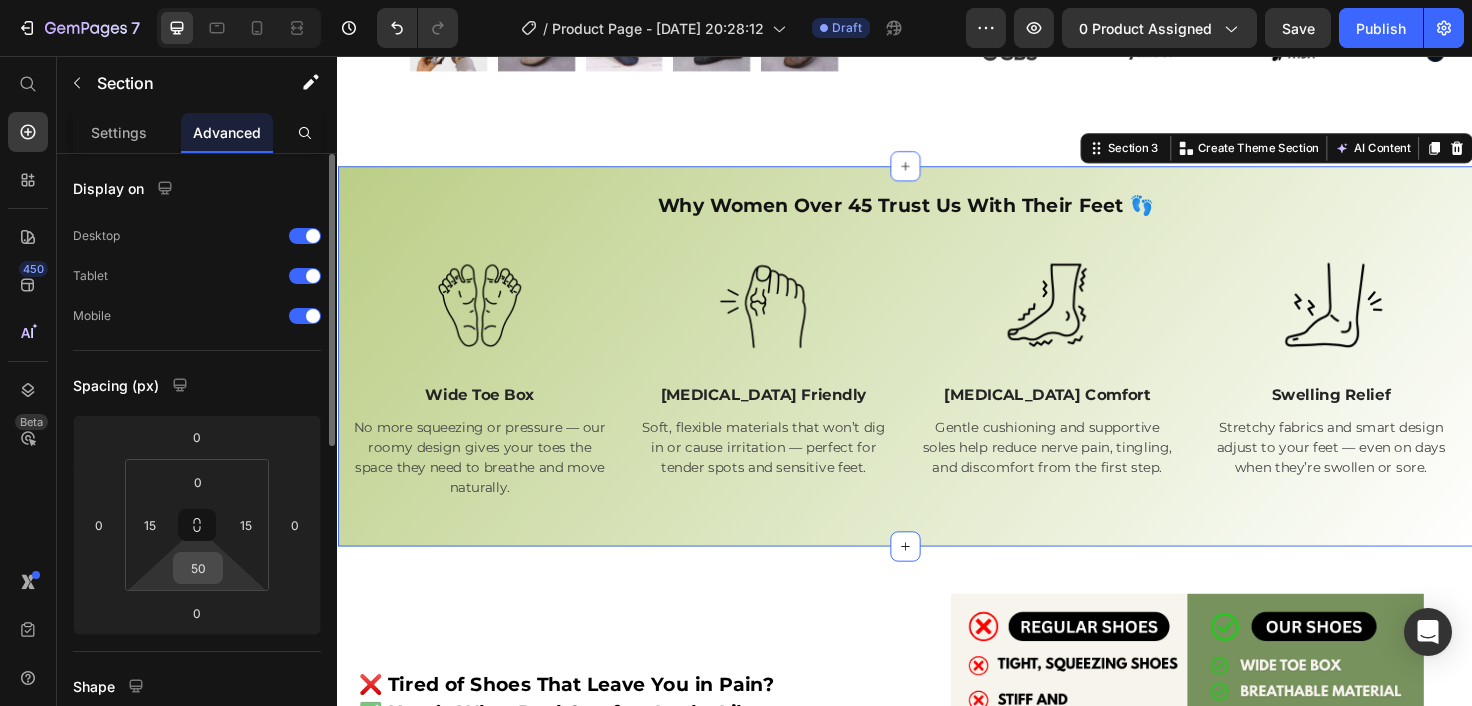 click on "50" at bounding box center [198, 568] 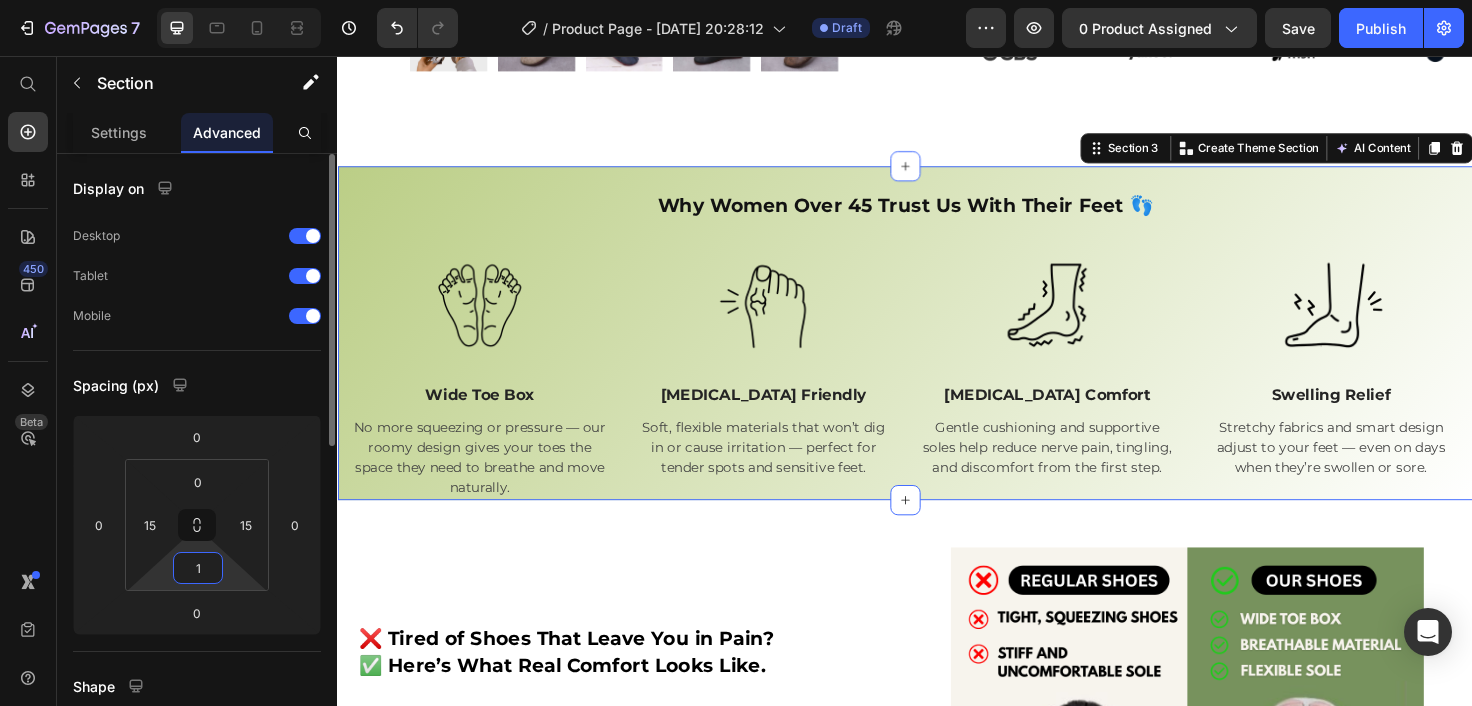 type on "15" 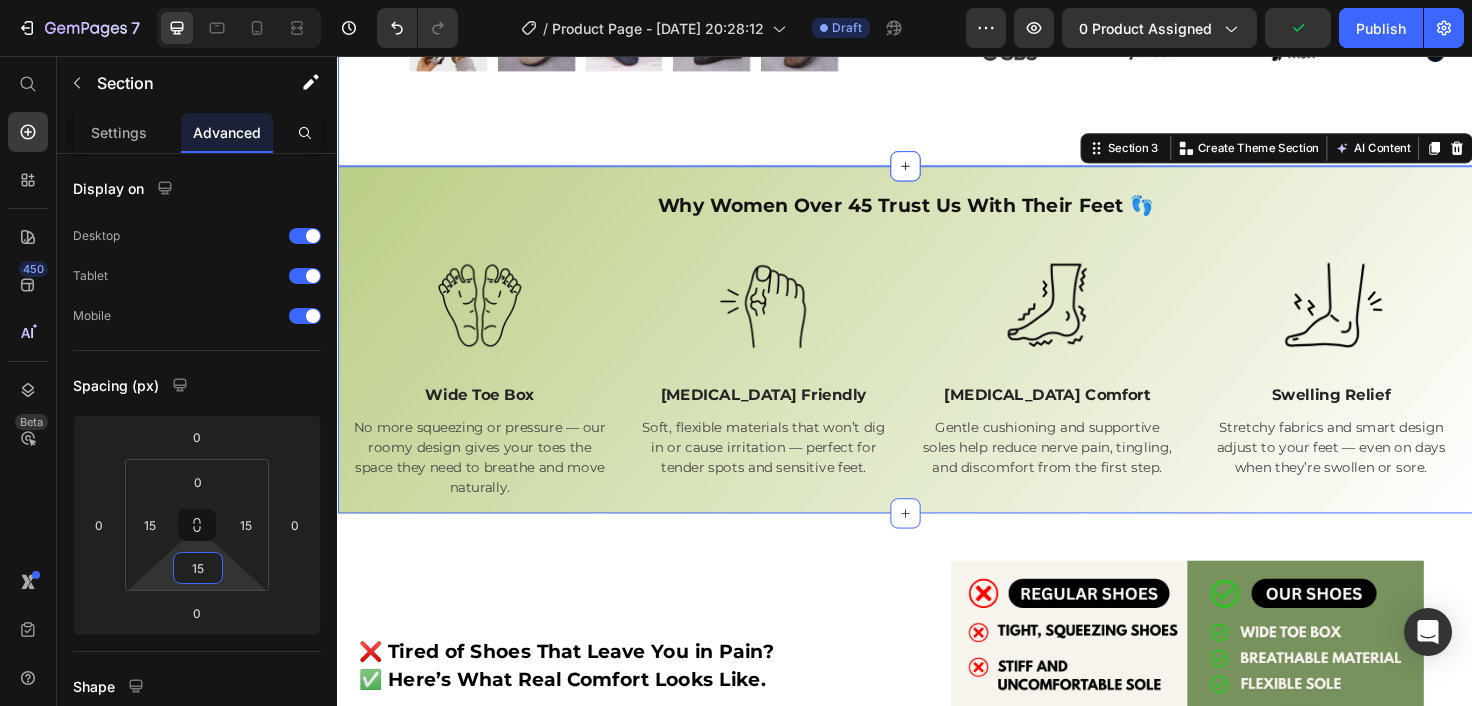 click on "Product Images Row Image Recommended by  Dr. Eleanor Vance  Verified Podiatrist  Text Block Row Lucille | Soft and Flexible Orthopedic Shoes Product Title Icon Icon Icon Icon Icon Icon List 2439 Reviews Text Block Row Secure shipping with  USPS 90-Day  Money-Back  Guarantee Pay safely with  PayPal & Credit Card  Item List $49.95 Product Price $100.00 Product Price Row Color Brown Breeze Beige Navy Midnight Black Size 5 6 7 7.5 8 9 10 11 12 Product Variants & Swatches Shopify App Shopify App Row Add to cart Add to Cart Image Image Icon Icon Icon Icon Icon Icon List “This skin cream is a game-changer! It has transformed my dry, lackluster skin into a hydrated and radiant complexion. I love how it absorbs quickly and leaves no greasy residue. Highly recommend” Text Block
Icon Hannah N. (Houston, USA) Text Block Row Row
Shipping & Delivery
About Our Products Accordion Image" at bounding box center [937, -310] 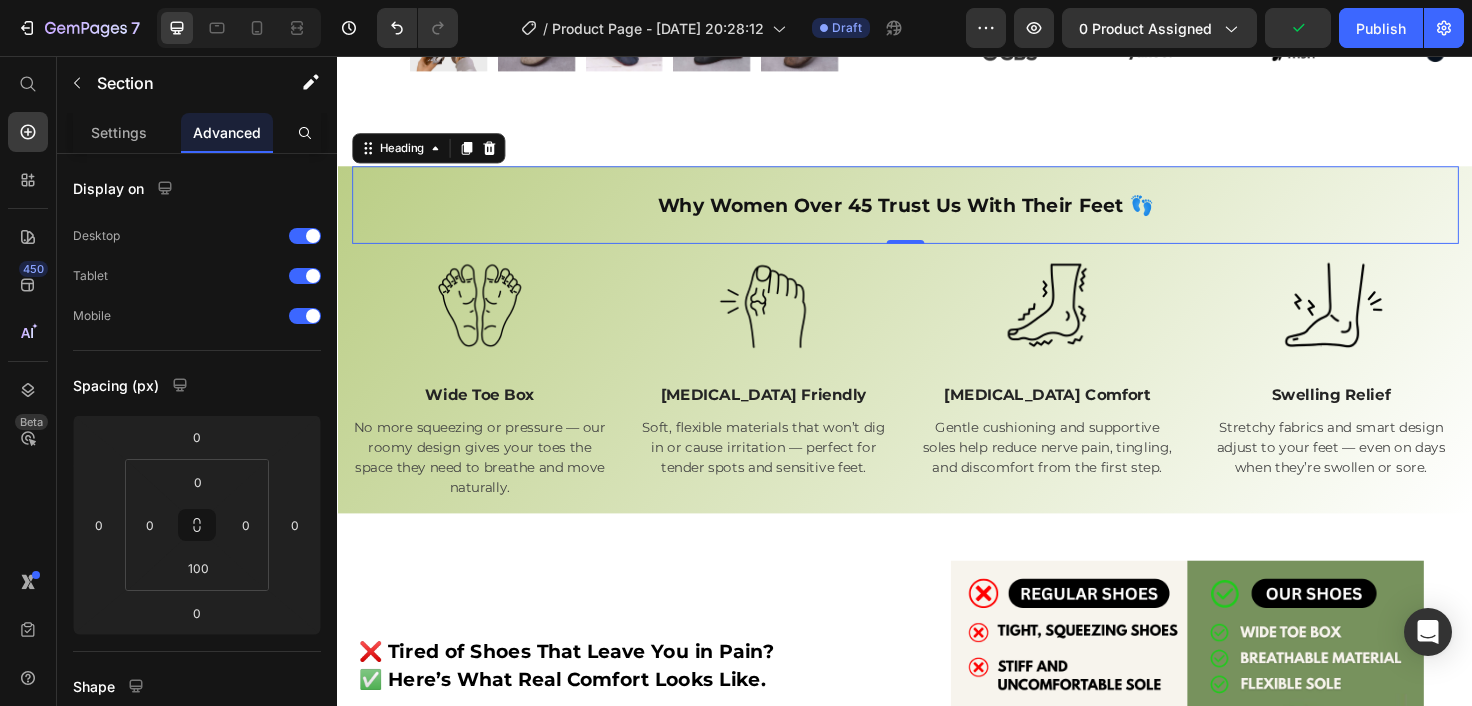 click on "Why Women Over 45 Trust Us With Their Feet 👣" at bounding box center [937, 214] 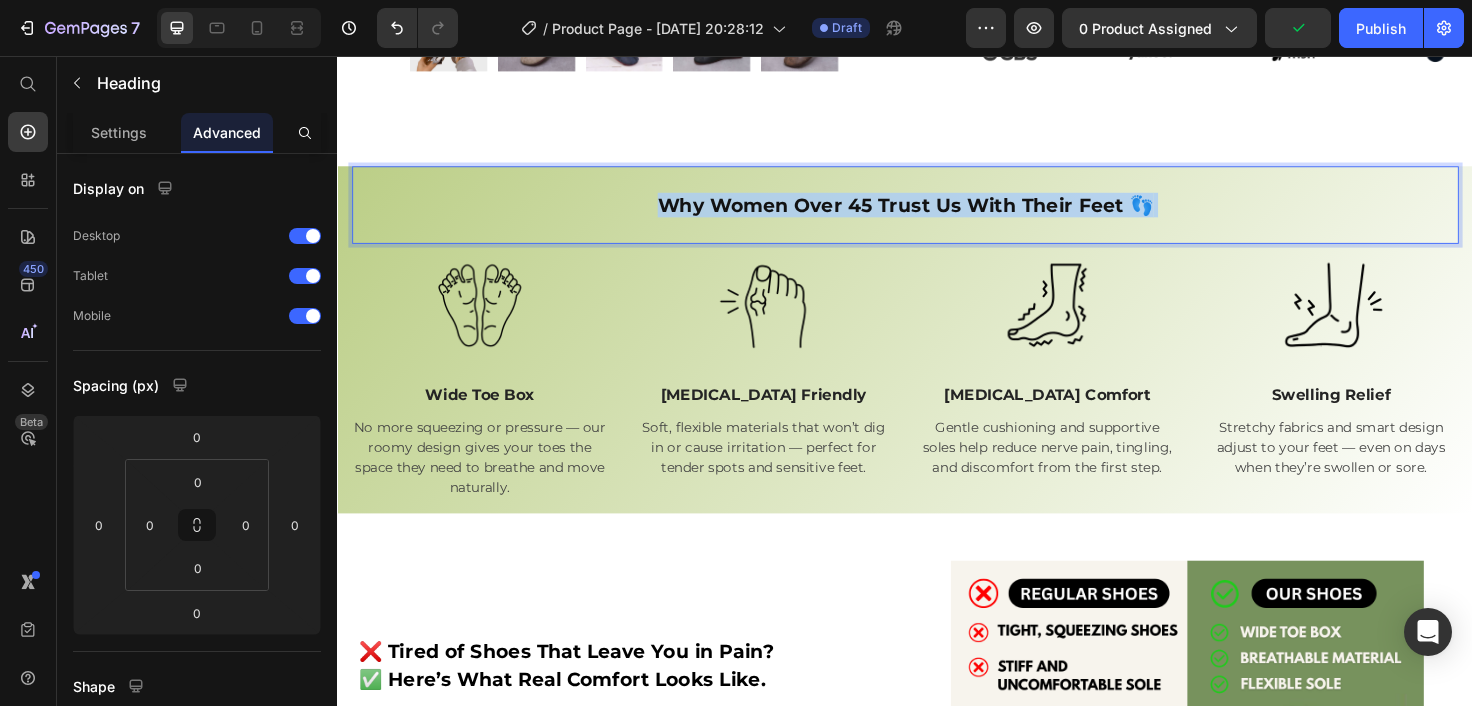 click on "Why Women Over 45 Trust Us With Their Feet 👣" at bounding box center (937, 214) 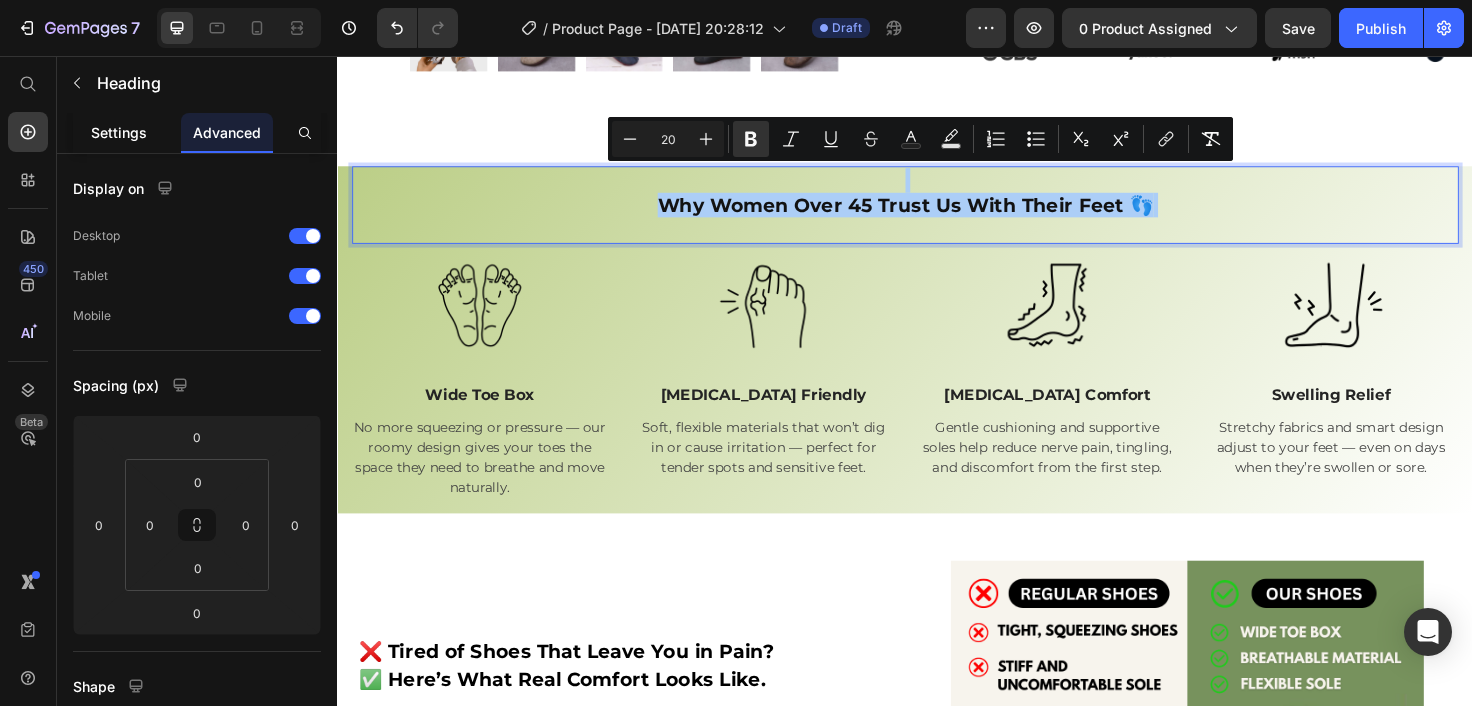 click on "Settings" at bounding box center (119, 132) 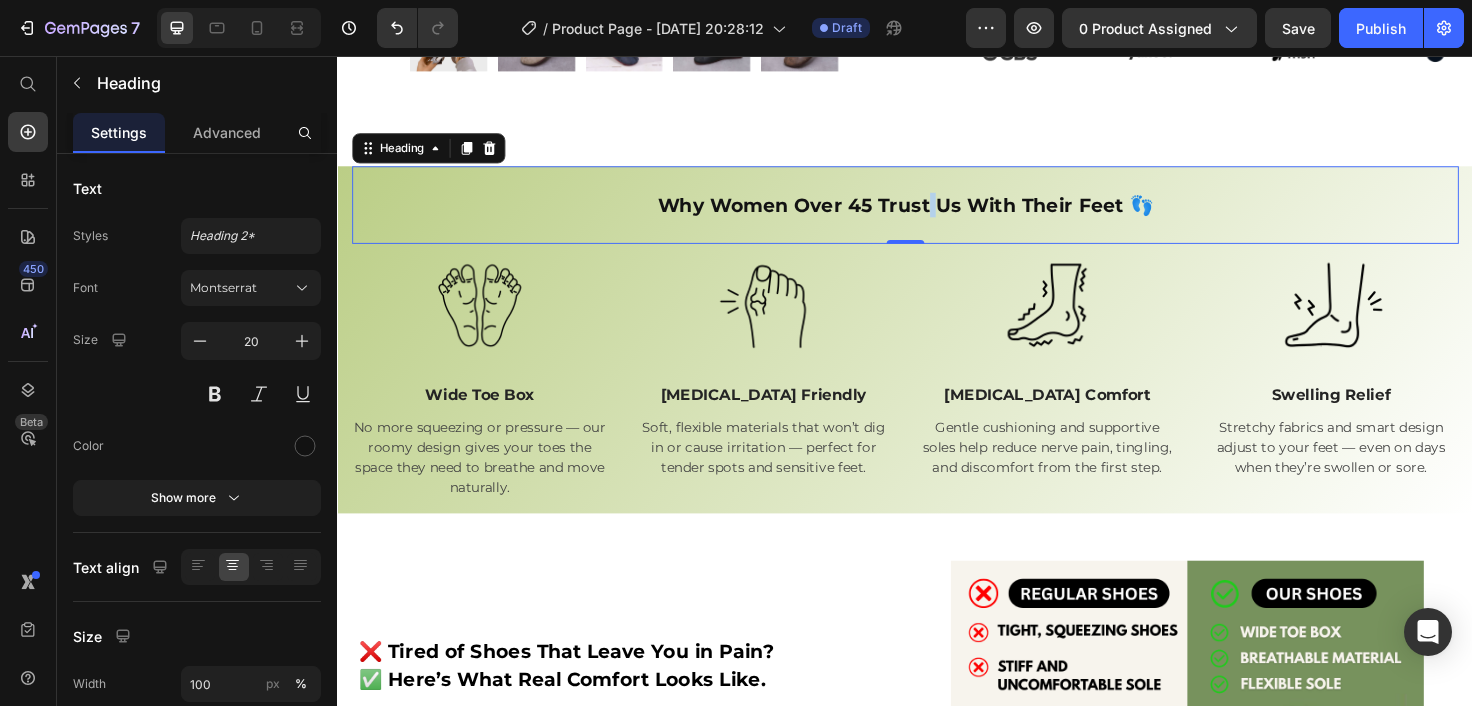click on "Why Women Over 45 Trust Us With Their Feet 👣" at bounding box center (937, 214) 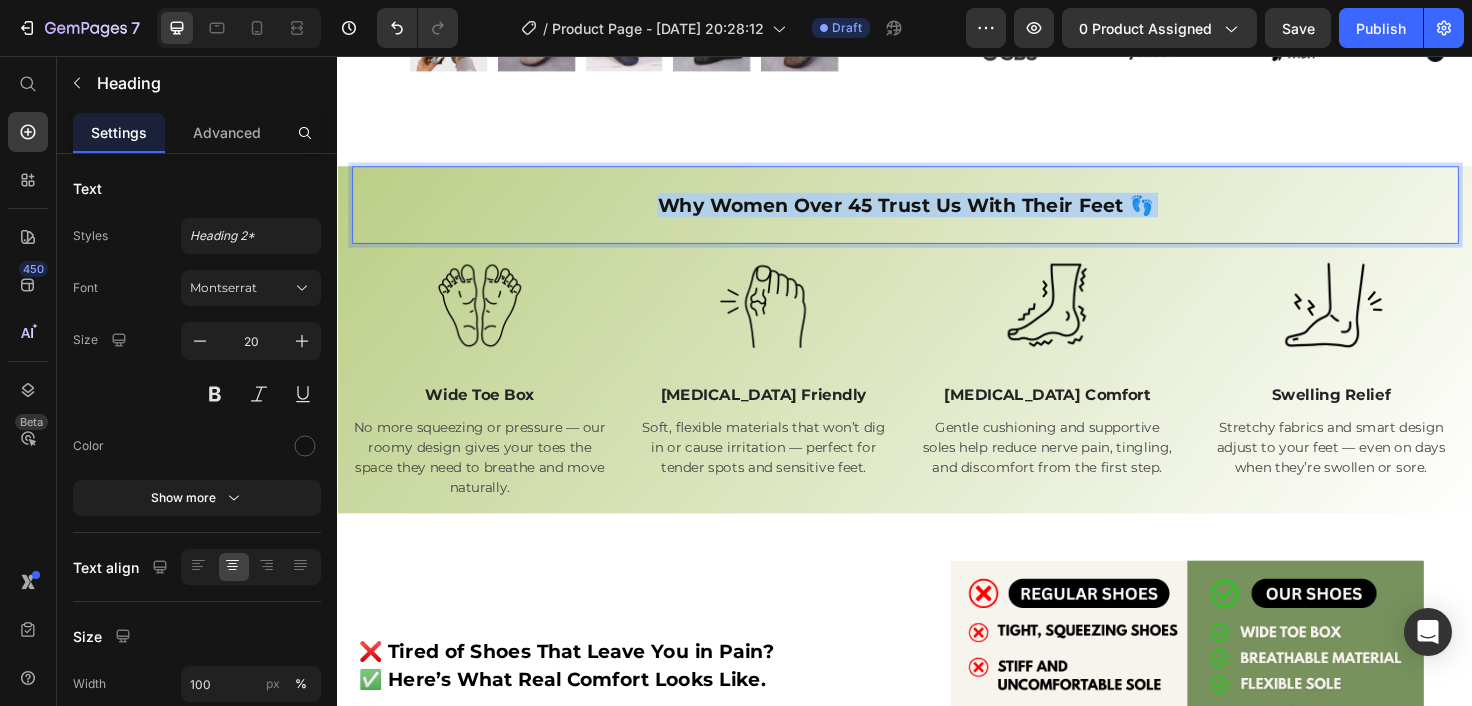 click on "Why Women Over 45 Trust Us With Their Feet 👣" at bounding box center [937, 214] 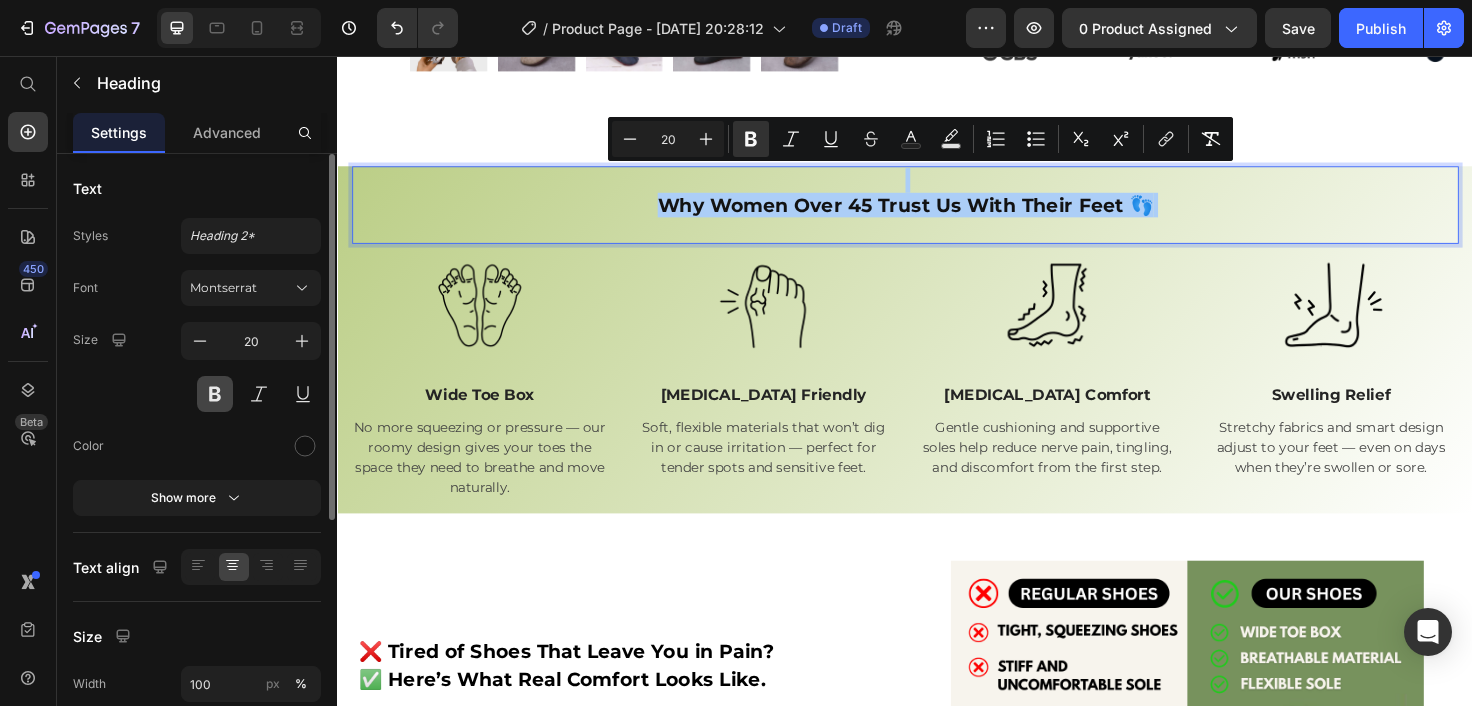 click at bounding box center (215, 394) 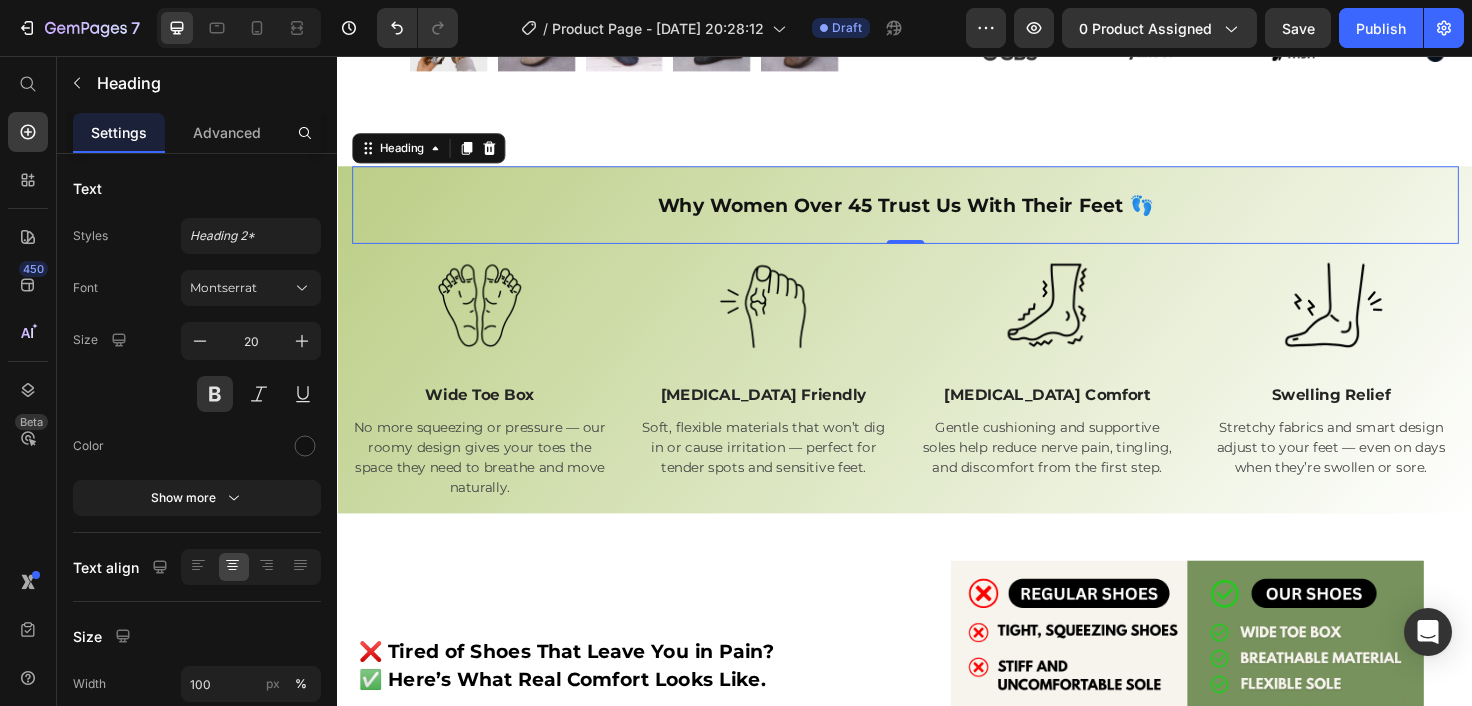 click on "Why Women Over 45 Trust Us With Their Feet 👣" at bounding box center (937, 214) 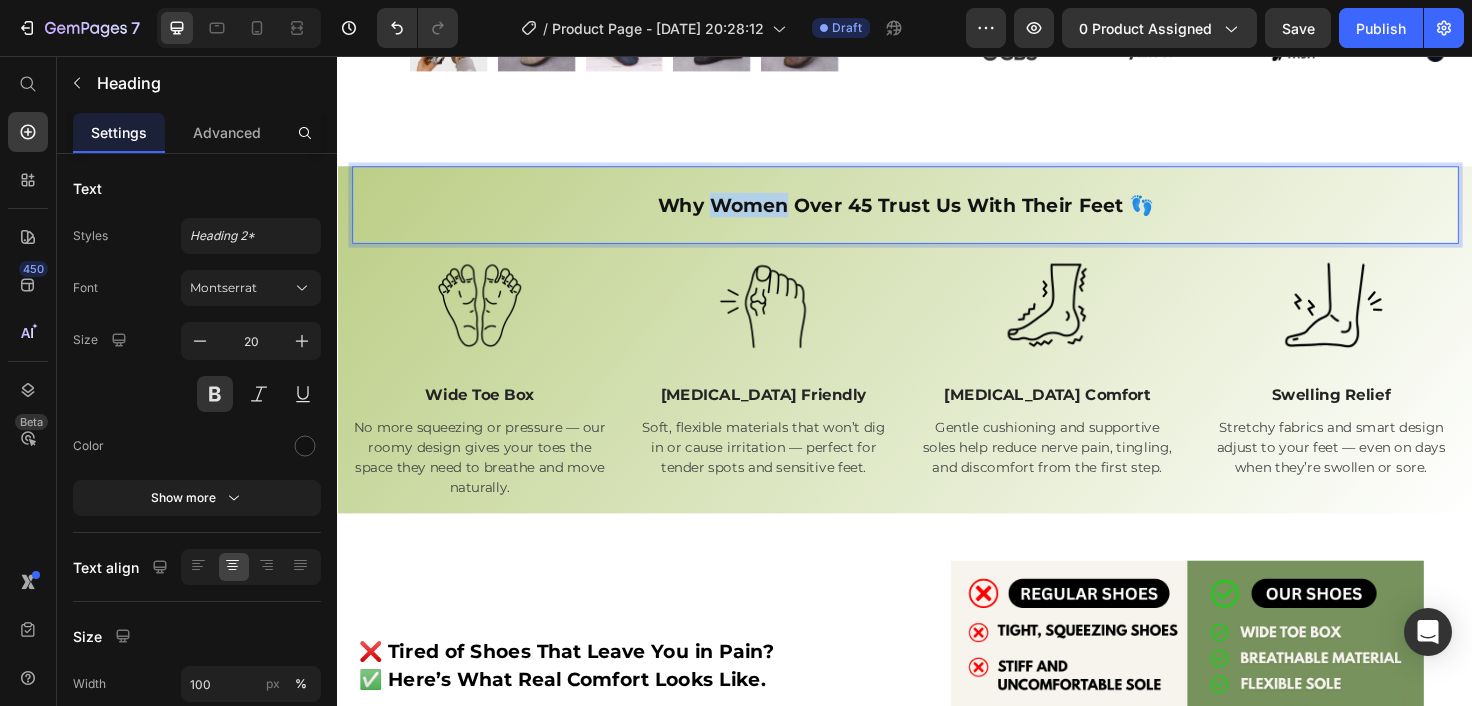 click on "Why Women Over 45 Trust Us With Their Feet 👣" at bounding box center [937, 214] 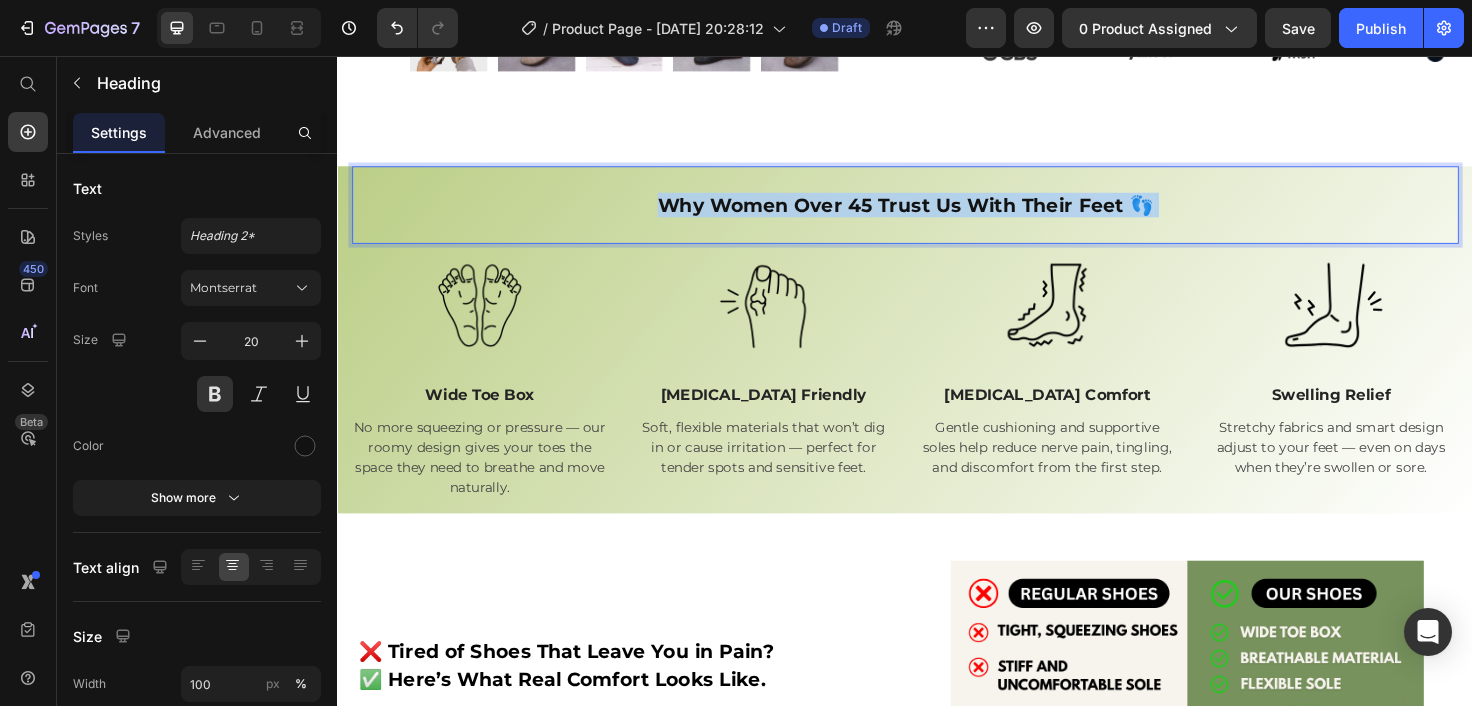 click on "Why Women Over 45 Trust Us With Their Feet 👣" at bounding box center (937, 214) 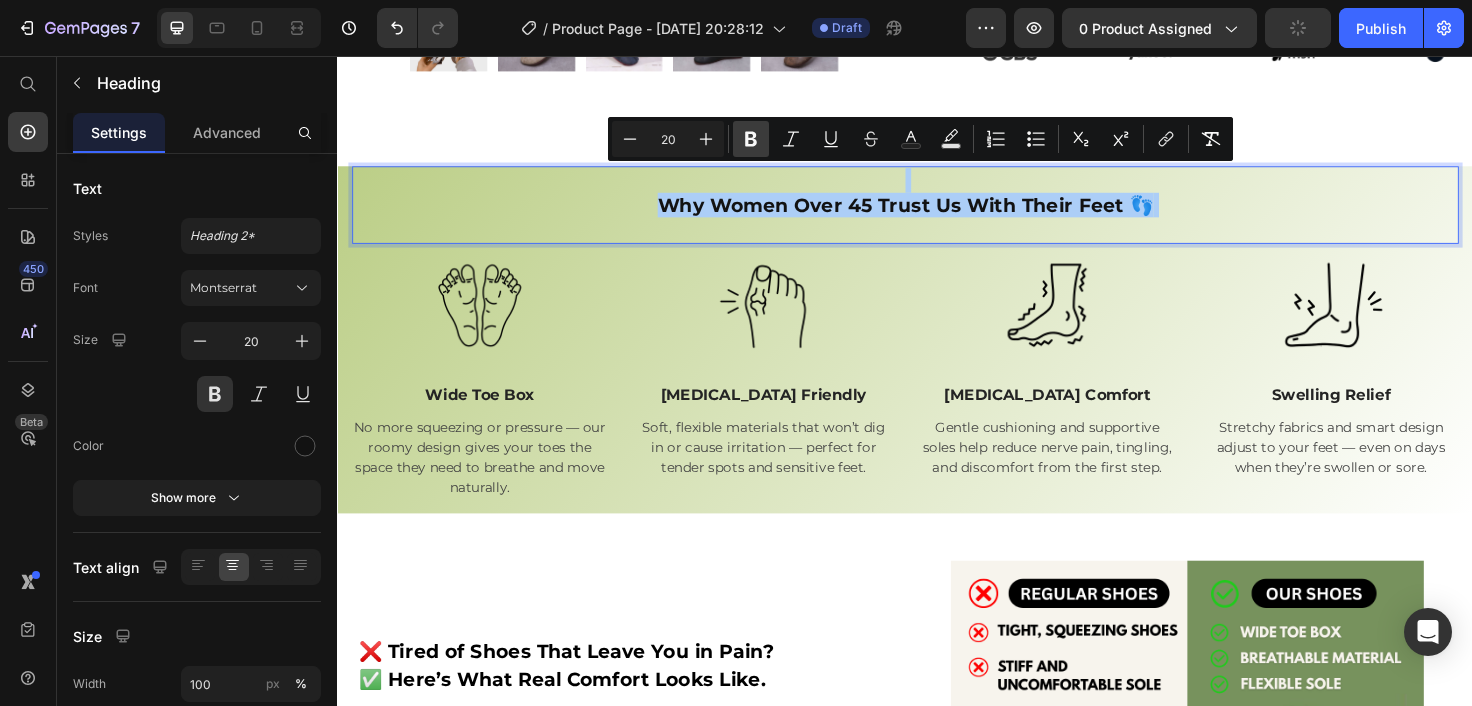 click 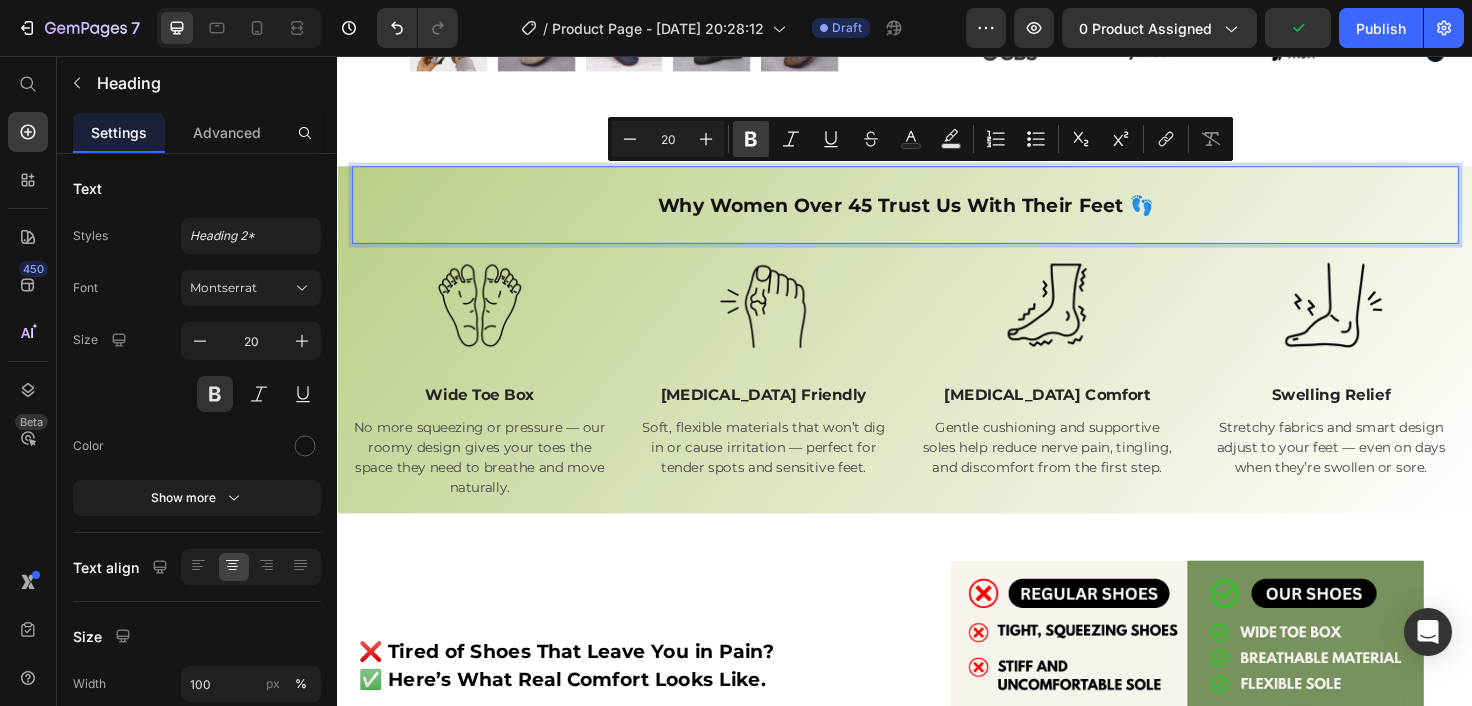 click 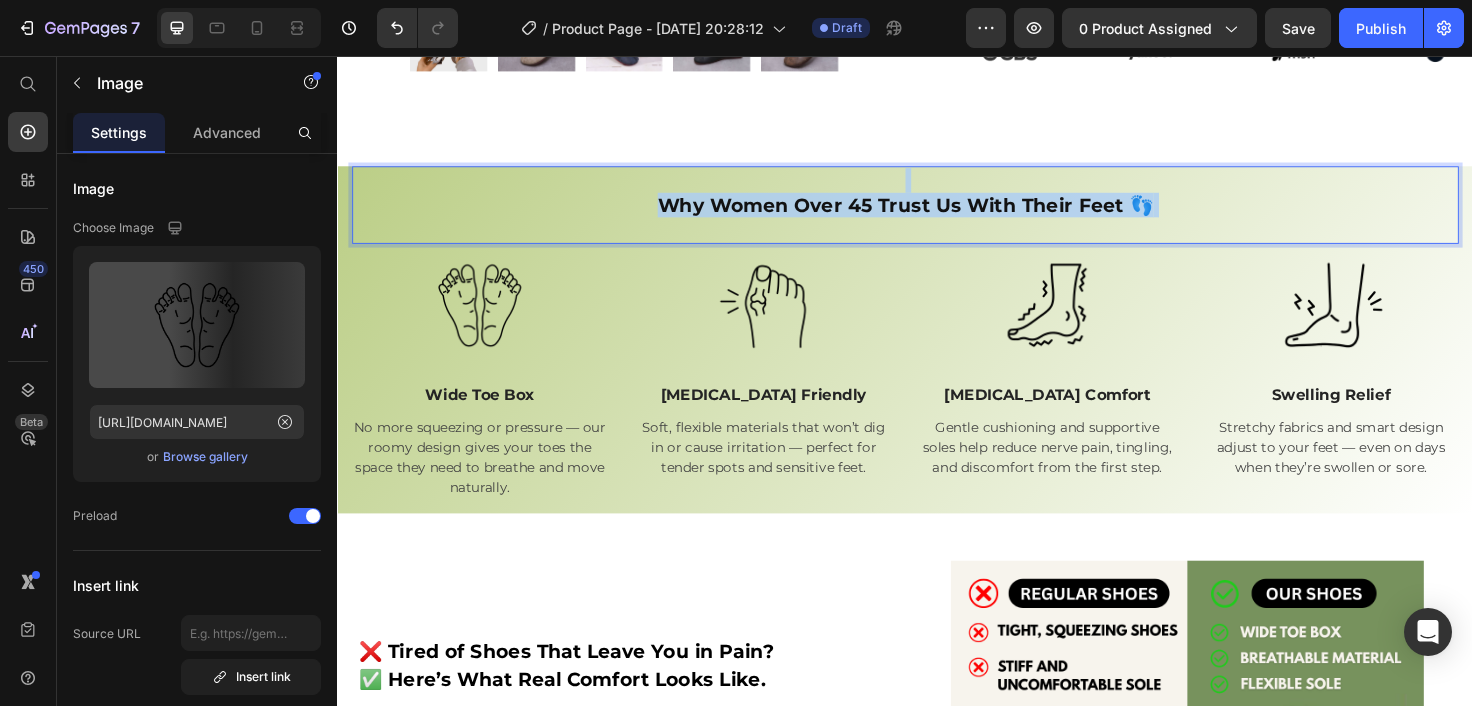 click at bounding box center [487, 320] 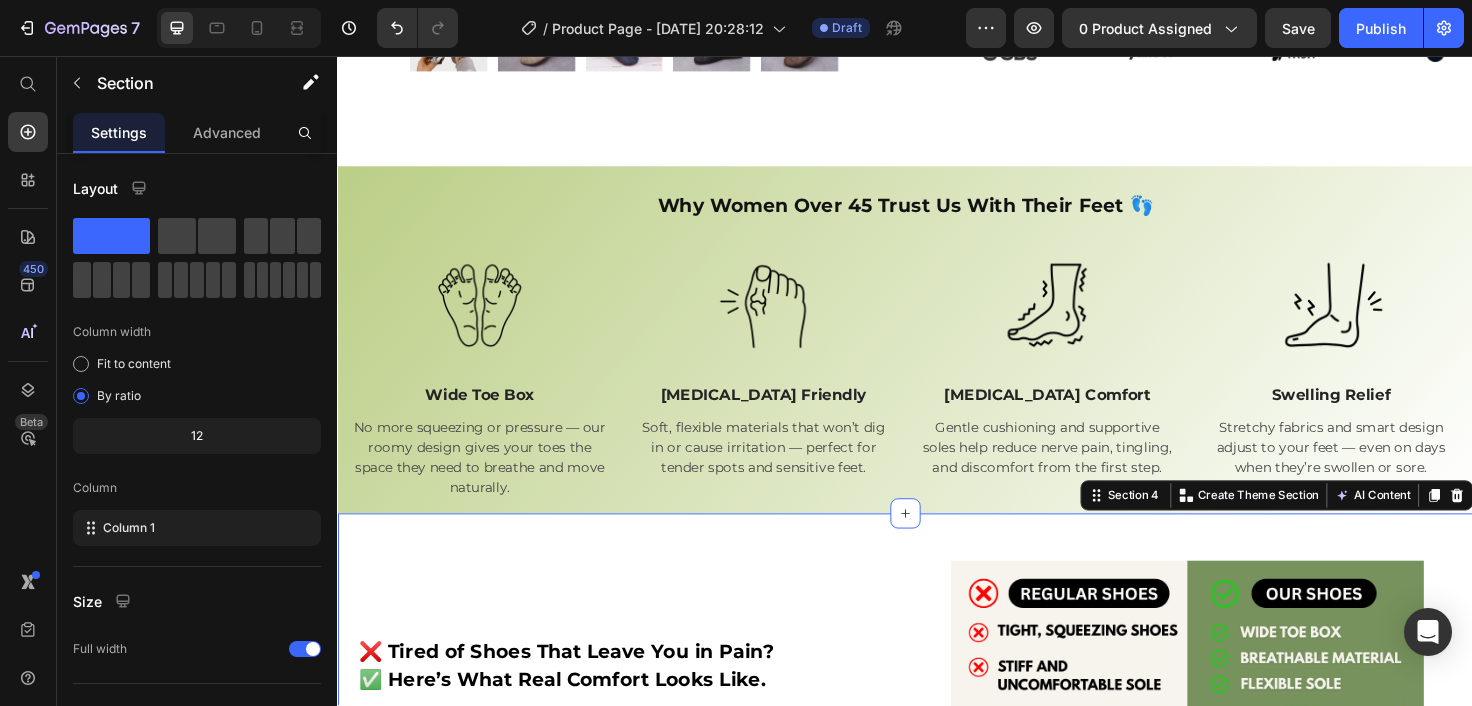 click on "❌ Tired of Shoes That Leave You in Pain? ✅ Here’s What Real Comfort Looks Like. Heading If your feet are always sore, swollen, or cramped by the end of the day — you’re not alone. Most shoes are simply not made for real feet.   At Concept Clothing, we design footwear that understands you. Our orthopedic shoes feature a wide toe box, soft flexible soles, and breathable materials to support foot health — not fight against it. Whether you’re managing bunions, neuropathy, or daily swelling, these are the shoes that actually help.   Say goodbye to the red spots, pressure points, and stiff soles. And say hello to walking with comfort, support, and confidence — from your first step to your last. Text Block Row Image Row Image Recommended by  Dr. Eleanor Vance  Verified Podiatrist  Text Block Row “The right shoe can change everything.” Heading       Slip them on and feel the difference — in your walk, your posture, and your energy. Your feet will thank you. Text Block Row Image Row" at bounding box center (937, 1114) 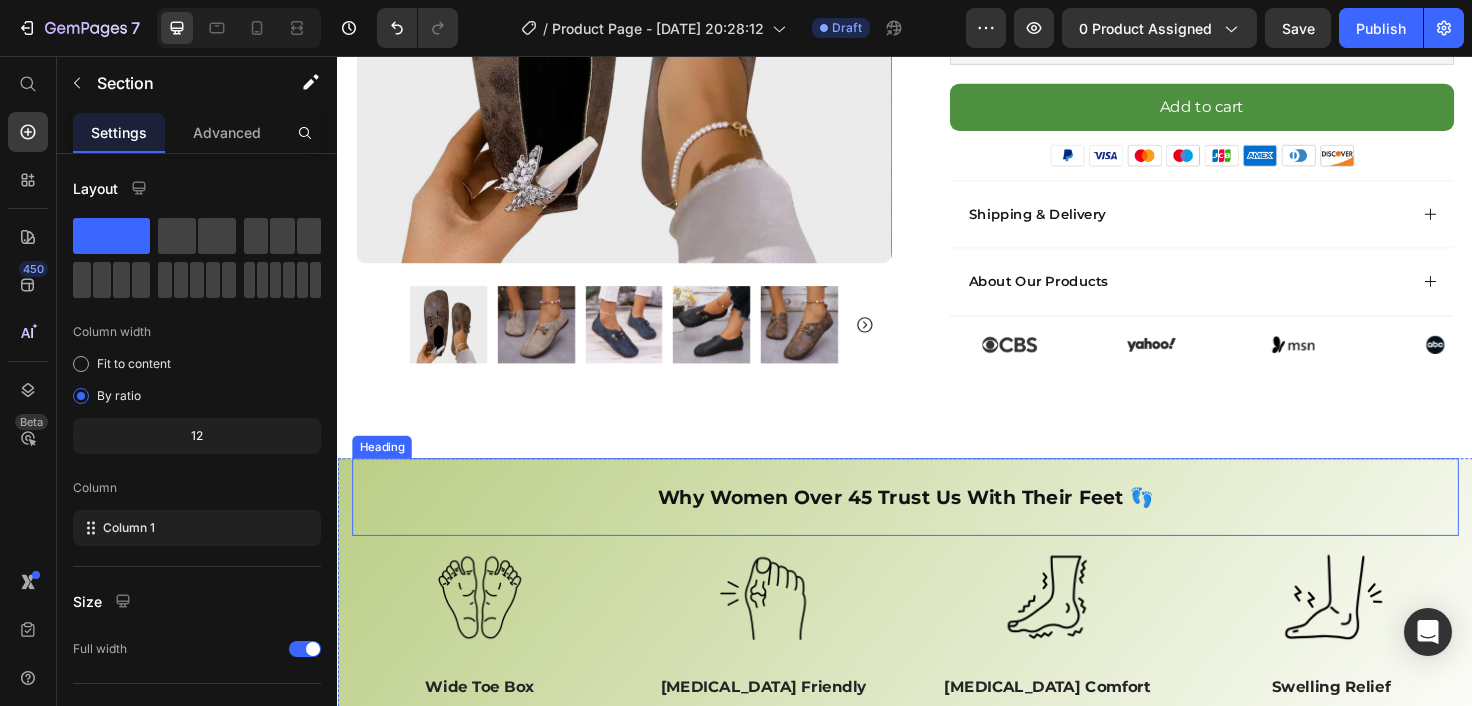 scroll, scrollTop: 610, scrollLeft: 0, axis: vertical 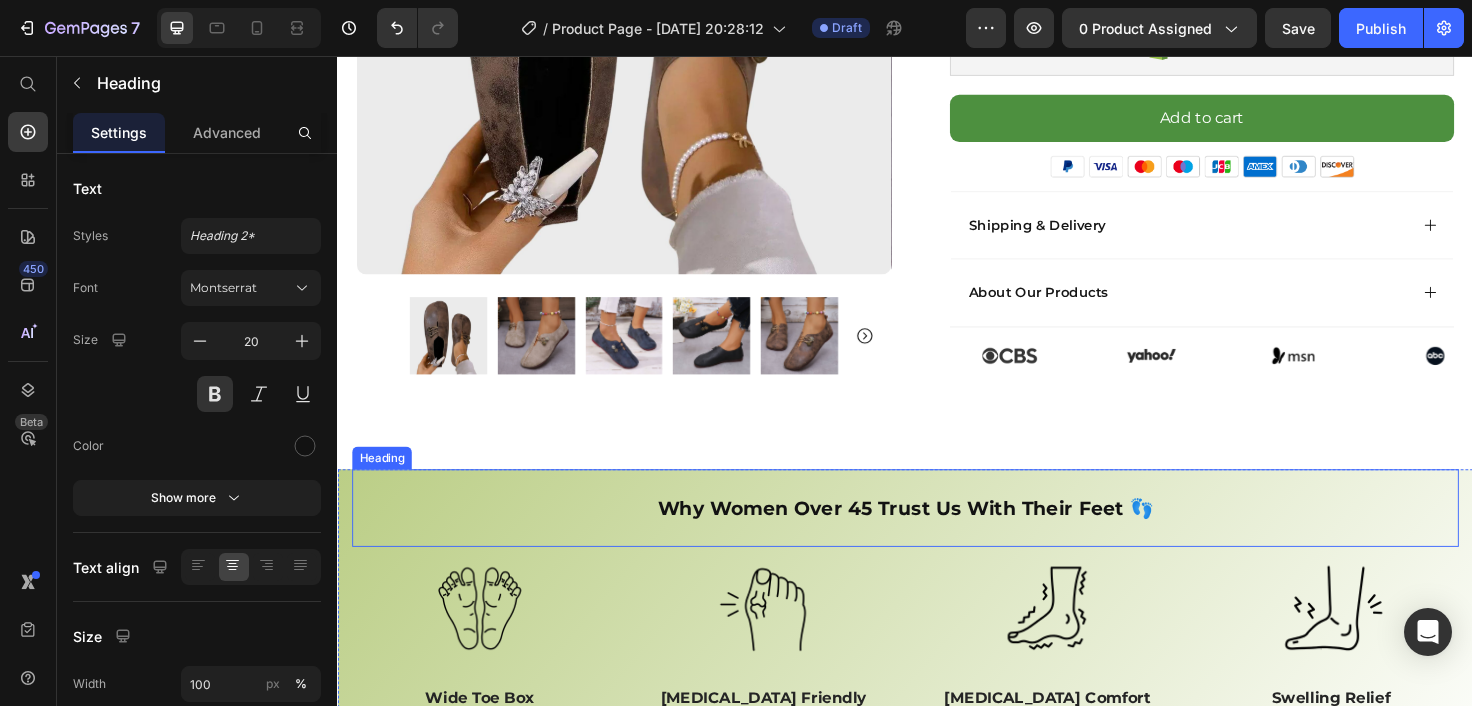 click on "Why Women Over 45 Trust Us With Their Feet 👣" at bounding box center (937, 534) 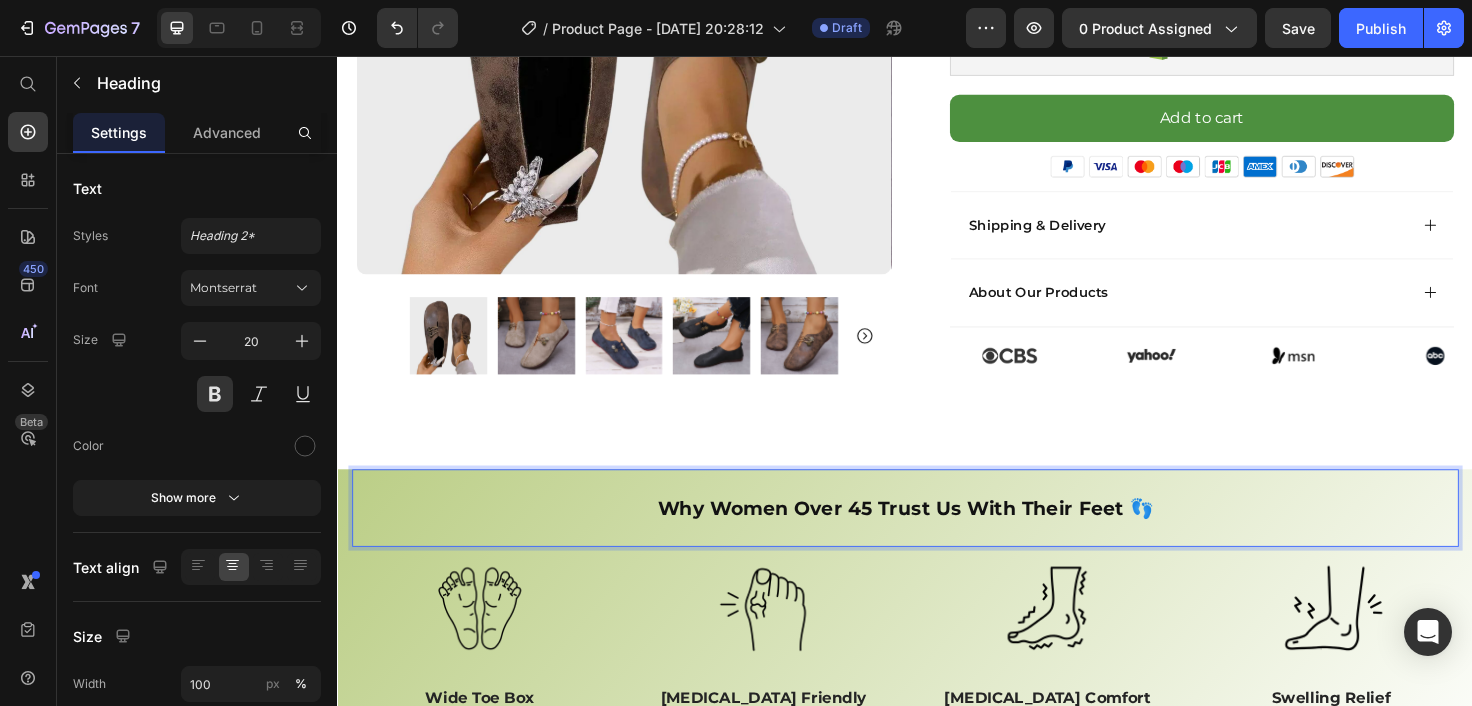 click on "Why Women Over 45 Trust Us With Their Feet 👣" at bounding box center [937, 534] 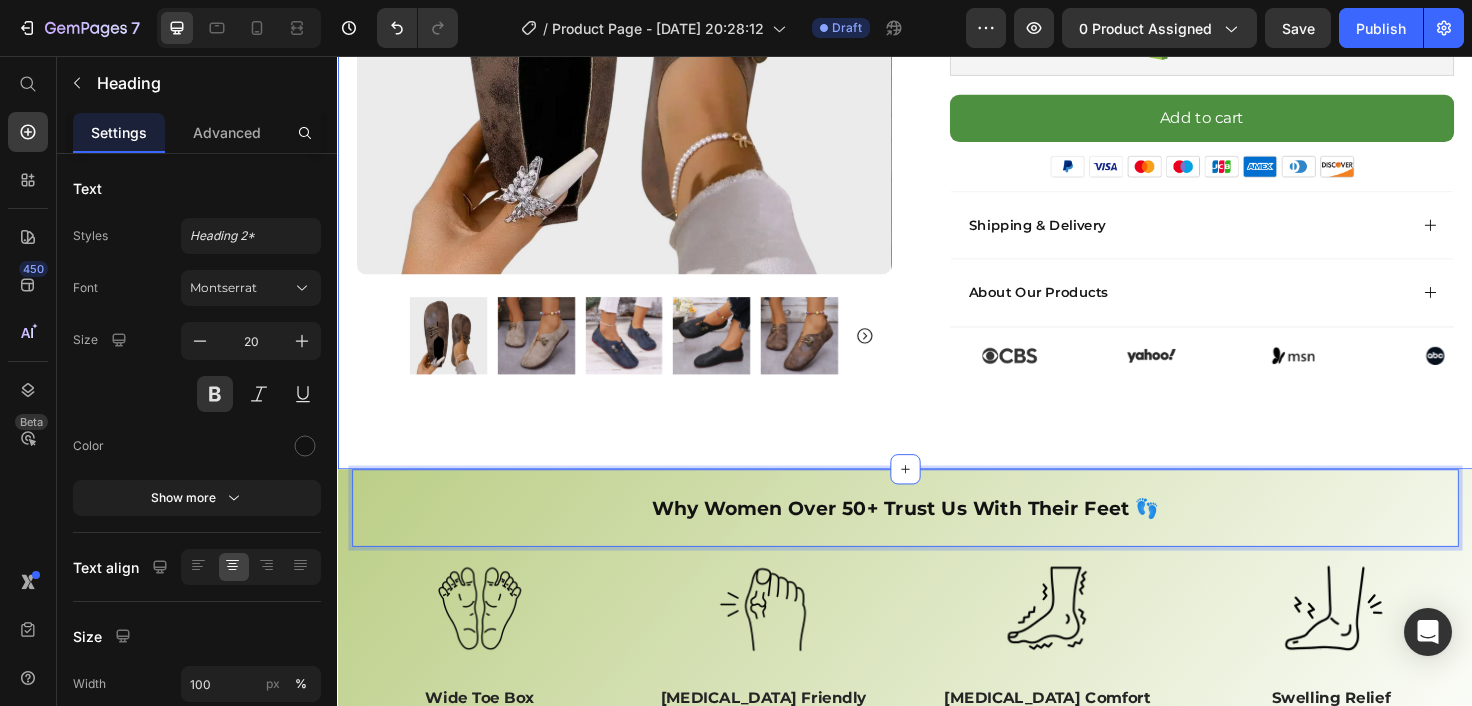 click on "Product Images Row Image Recommended by  Dr. Eleanor Vance  Verified Podiatrist  Text Block Row Lucille | Soft and Flexible Orthopedic Shoes Product Title Icon Icon Icon Icon Icon Icon List 2439 Reviews Text Block Row Secure shipping with  USPS 90-Day  Money-Back  Guarantee Pay safely with  PayPal & Credit Card  Item List $49.95 Product Price $100.00 Product Price Row Color Brown Breeze Beige Navy Midnight Black Size 5 6 7 7.5 8 9 10 11 12 Product Variants & Swatches Shopify App Shopify App Row Add to cart Add to Cart Image Image Icon Icon Icon Icon Icon Icon List “This skin cream is a game-changer! It has transformed my dry, lackluster skin into a hydrated and radiant complexion. I love how it absorbs quickly and leaves no greasy residue. Highly recommend” Text Block
Icon Hannah N. (Houston, USA) Text Block Row Row
Shipping & Delivery
About Our Products Accordion Image" at bounding box center [937, 10] 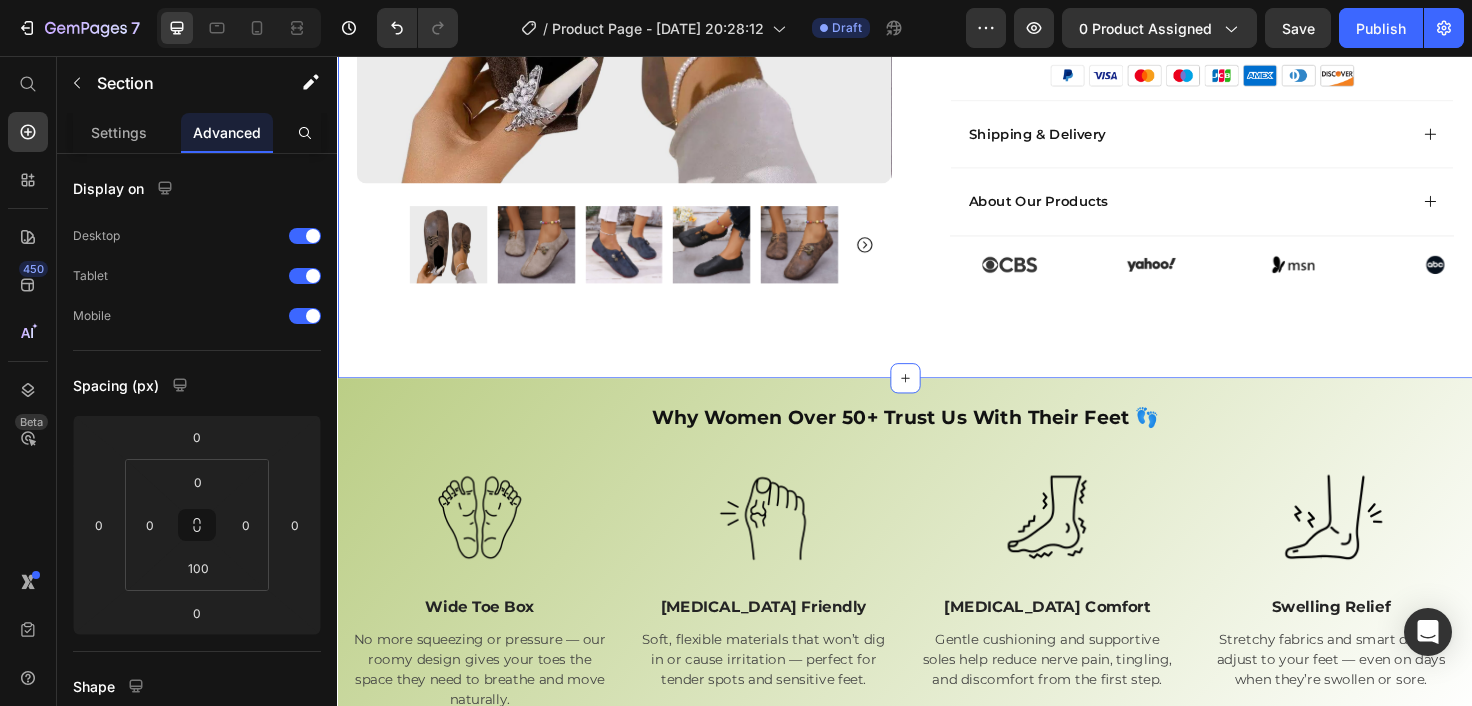 scroll, scrollTop: 0, scrollLeft: 0, axis: both 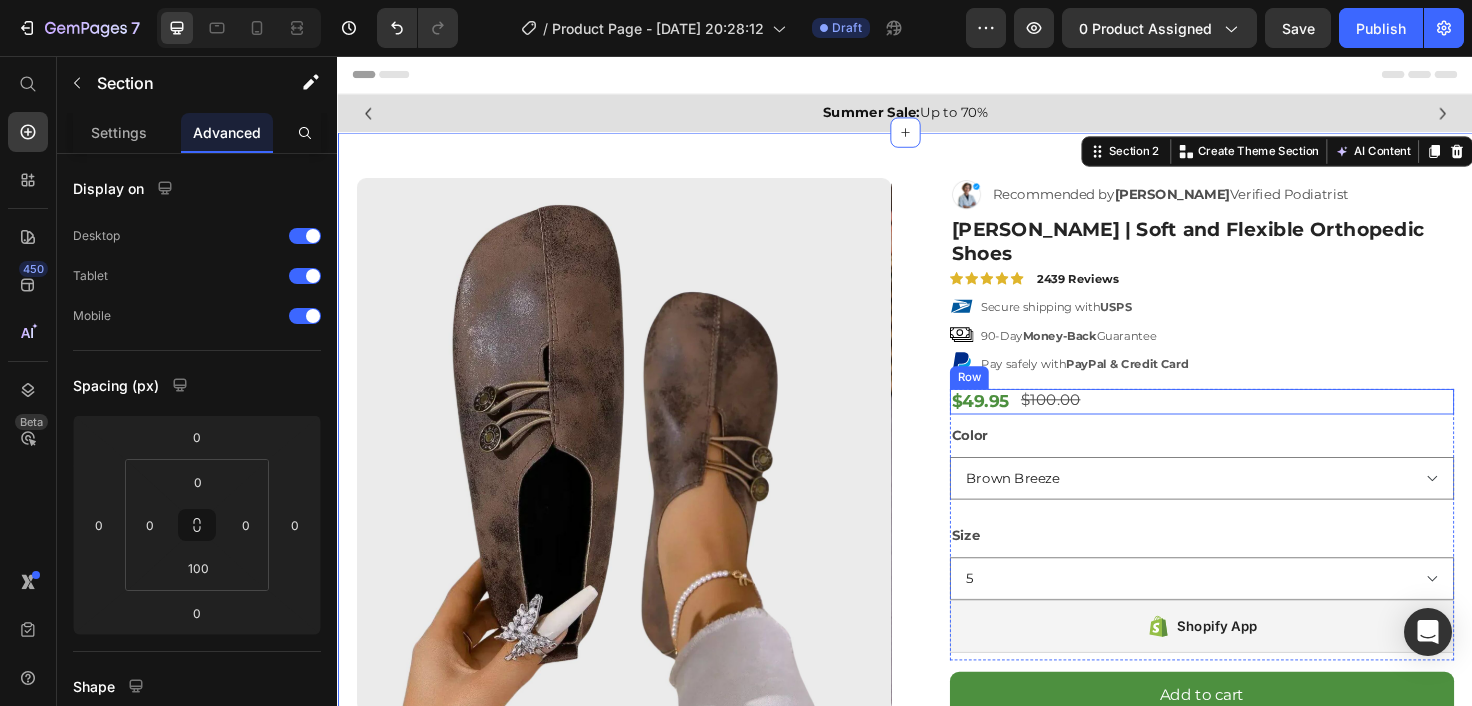 click on "$49.95 Product Price $100.00 Product Price Row" at bounding box center [1250, 421] 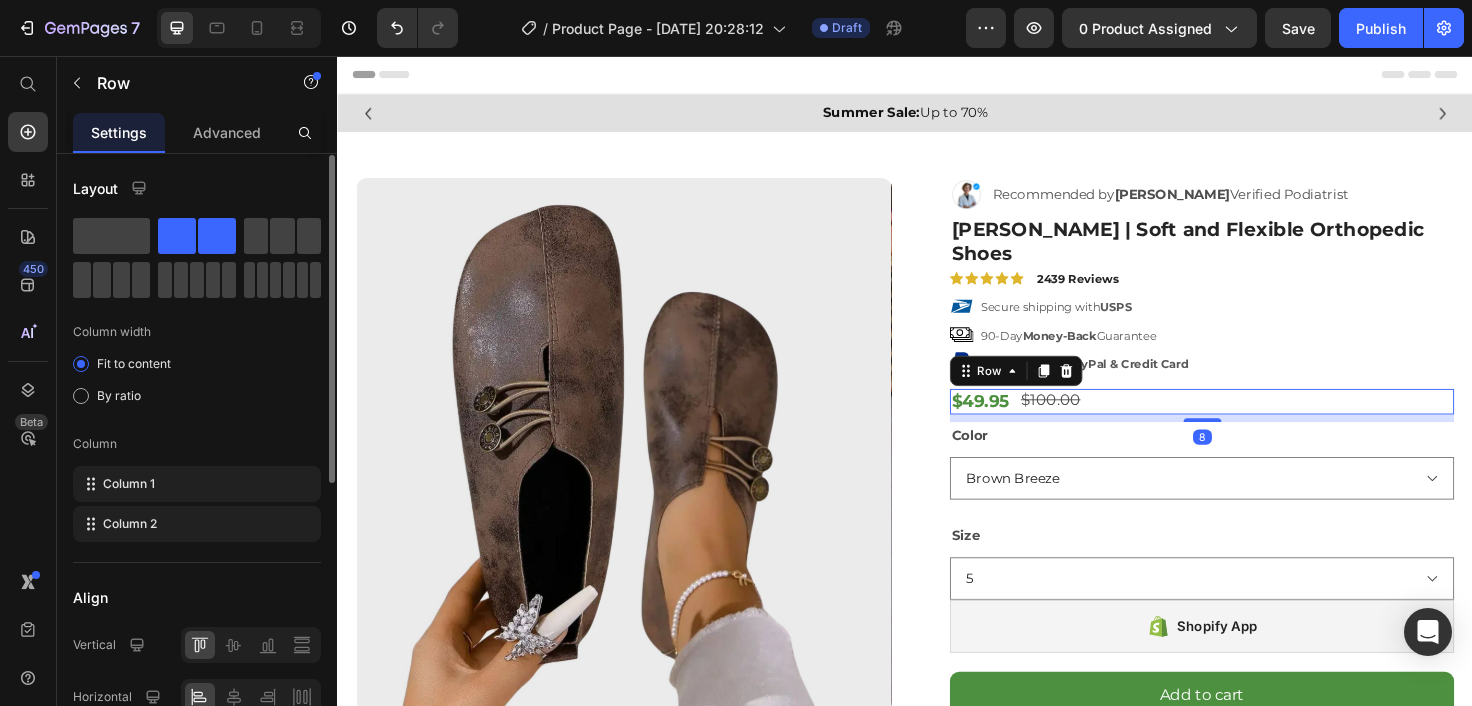 scroll, scrollTop: 44, scrollLeft: 0, axis: vertical 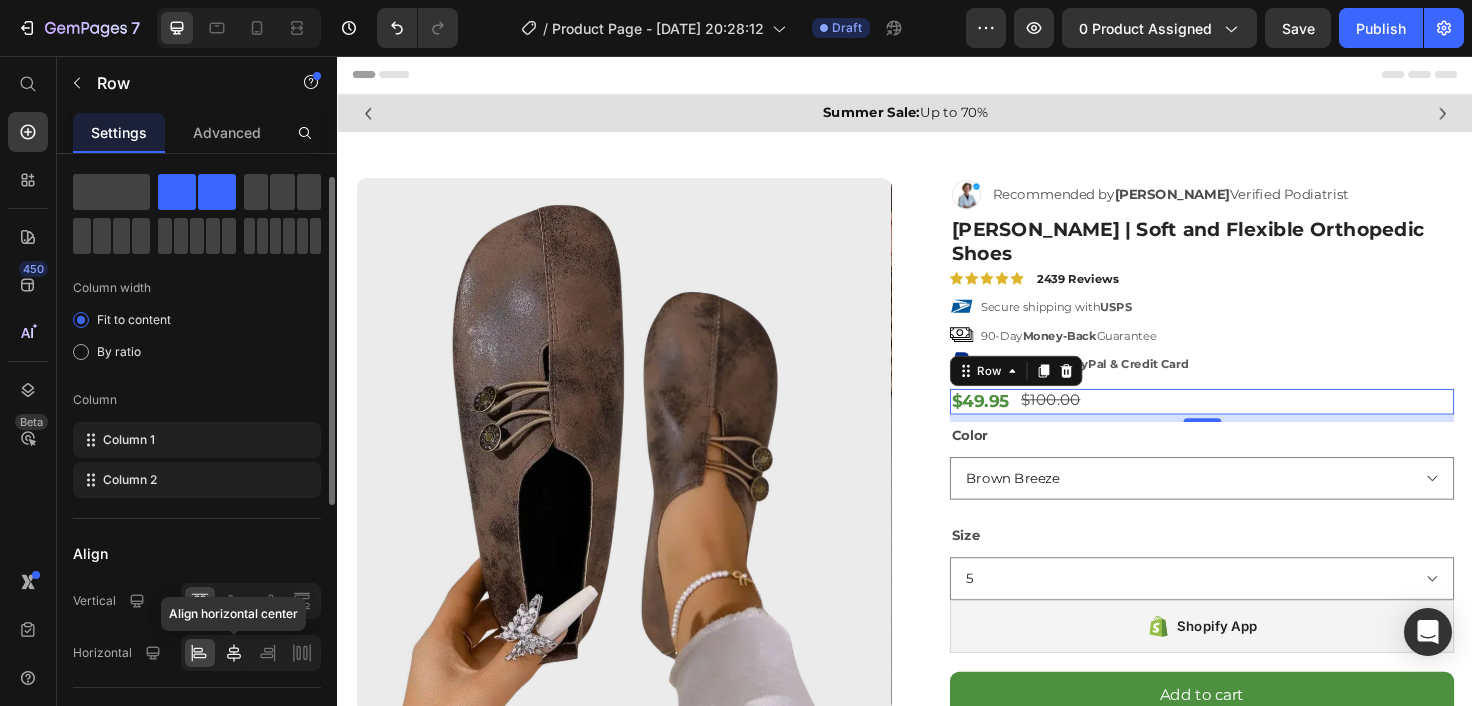 click 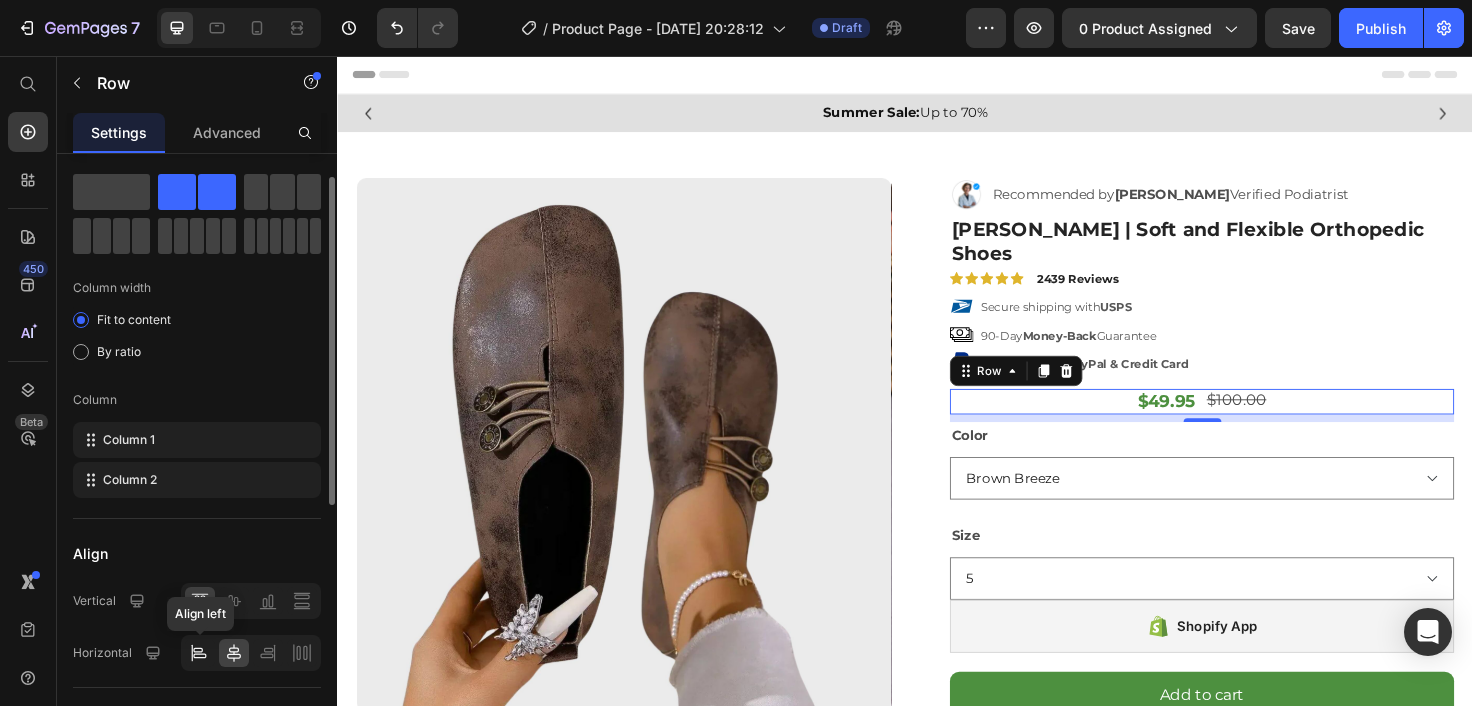click 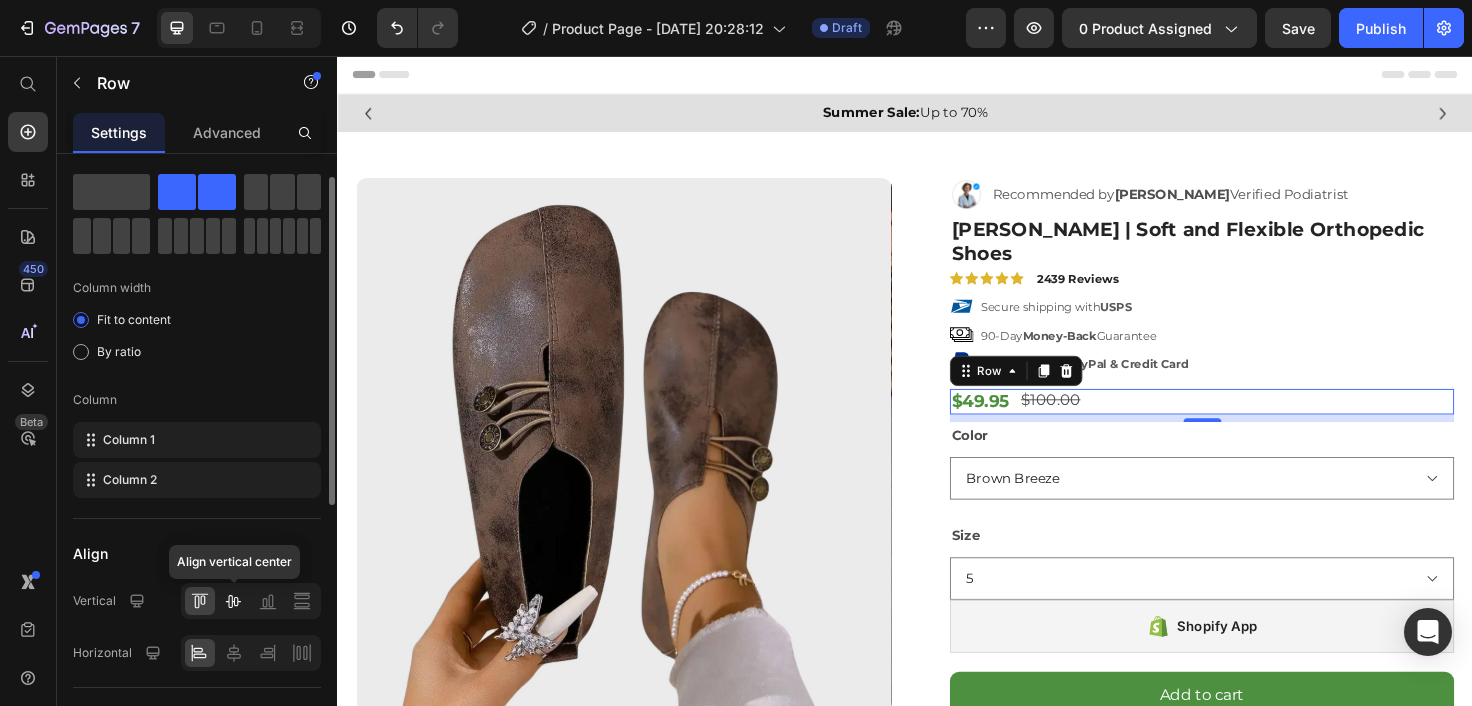 click 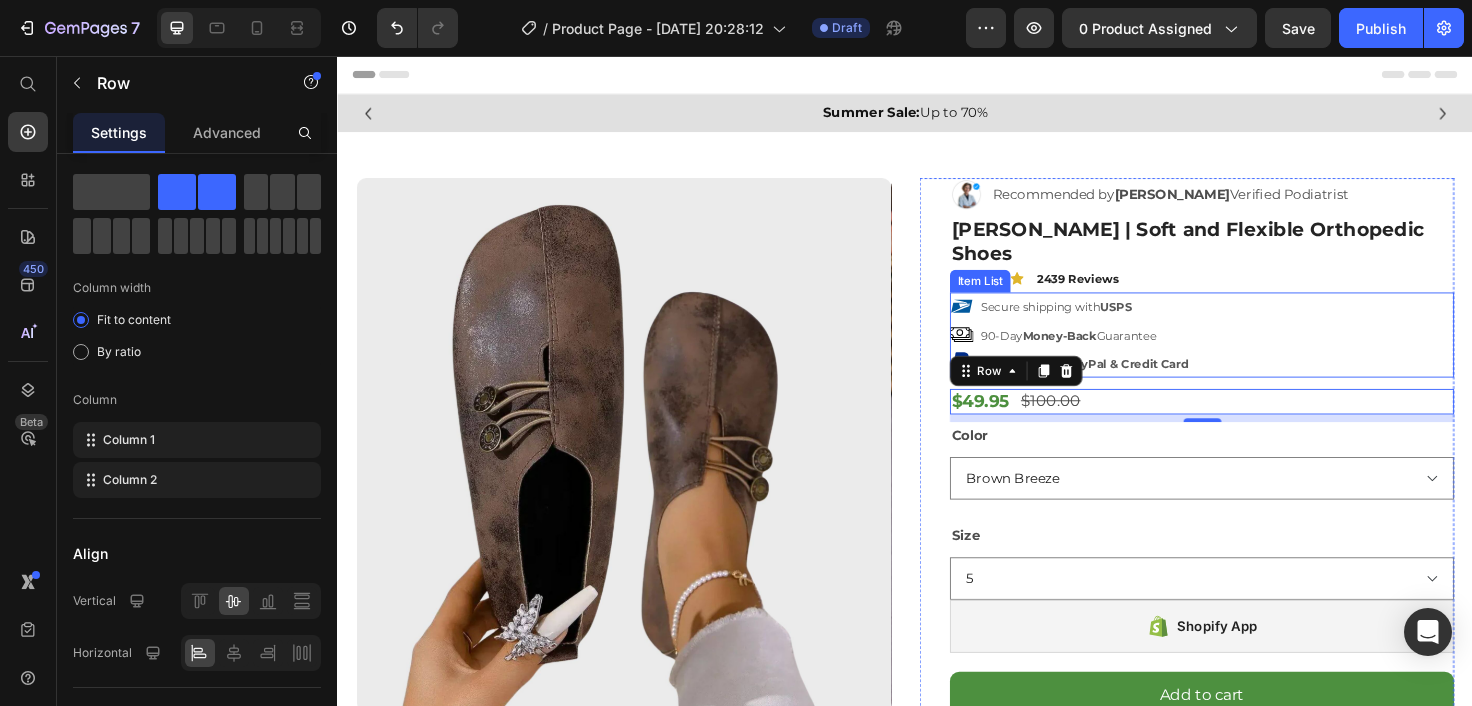 click on "Secure shipping with  USPS 90-Day  Money-Back  Guarantee Pay safely with  PayPal & Credit Card" at bounding box center [1250, 351] 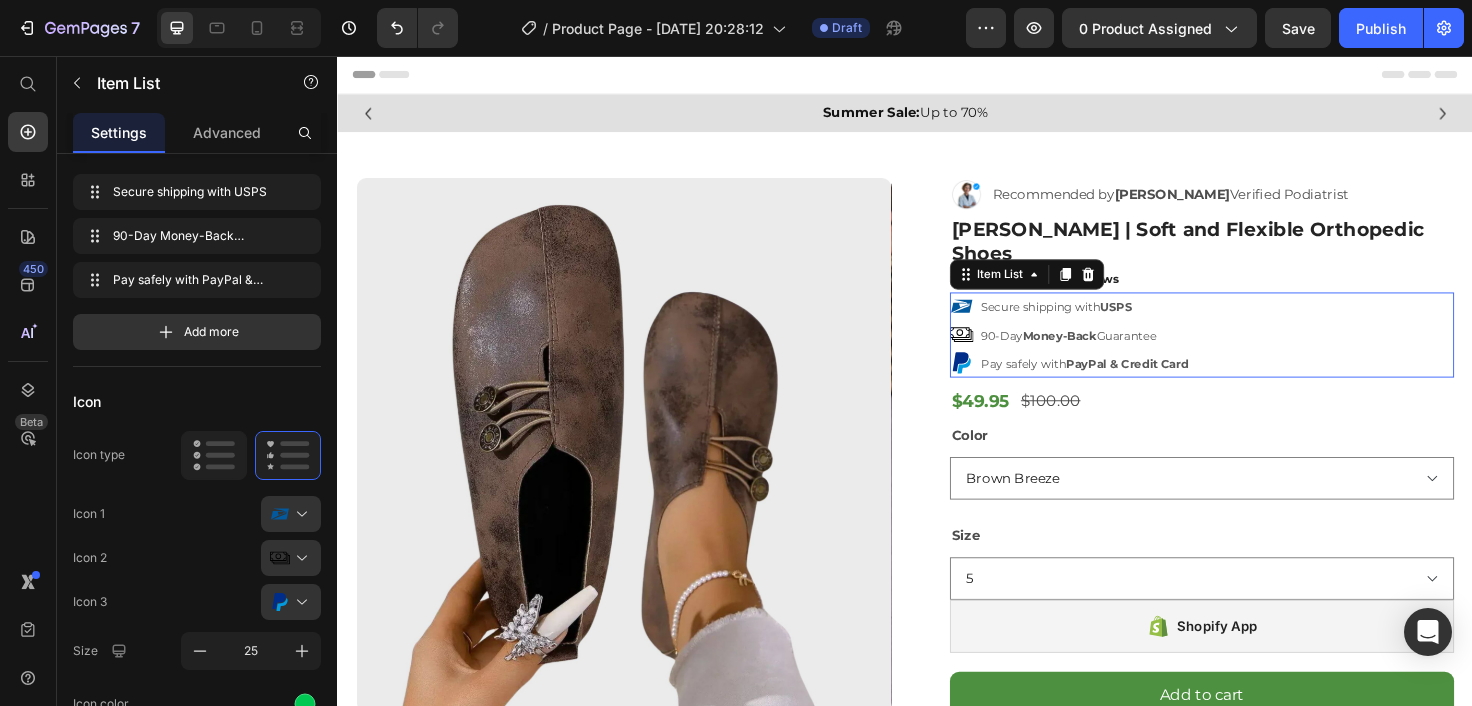 scroll, scrollTop: 0, scrollLeft: 0, axis: both 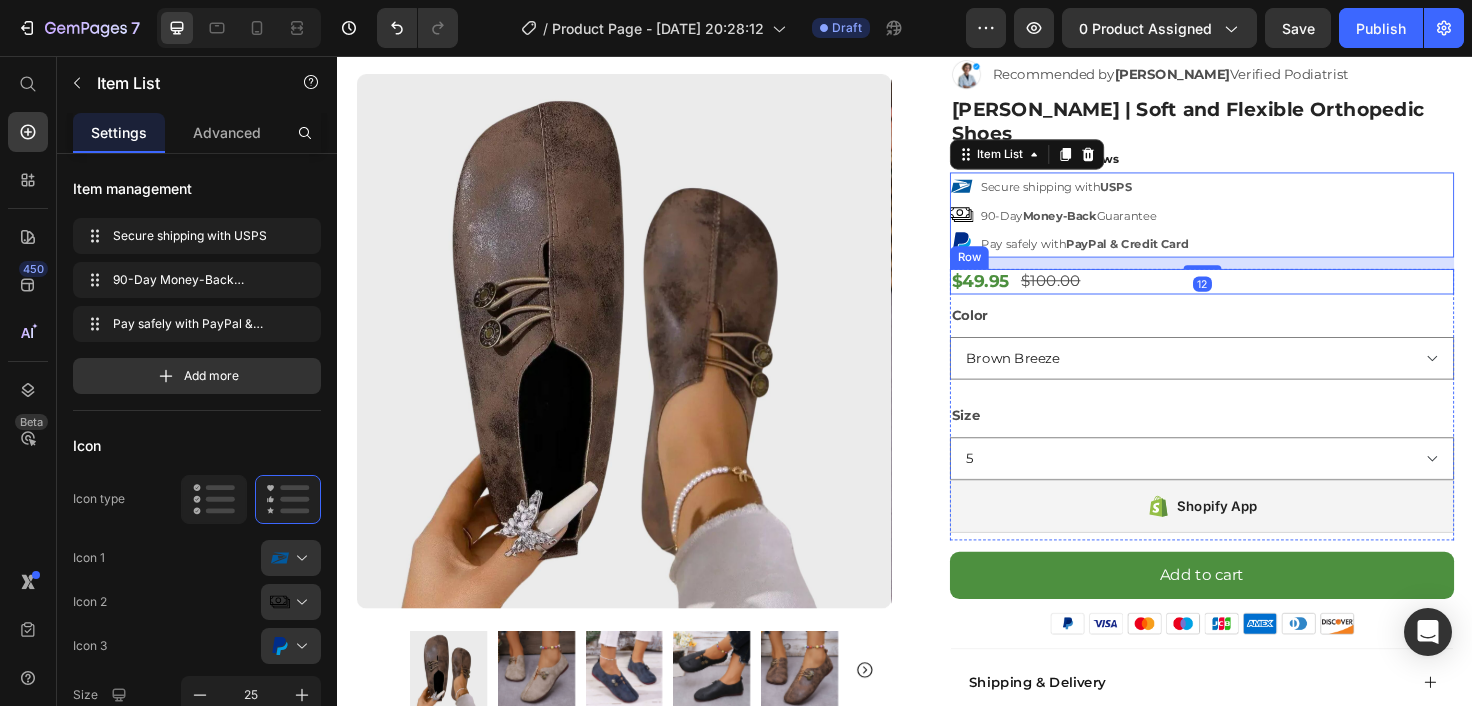 click on "$49.95 Product Price $100.00 Product Price Row" at bounding box center [1250, 295] 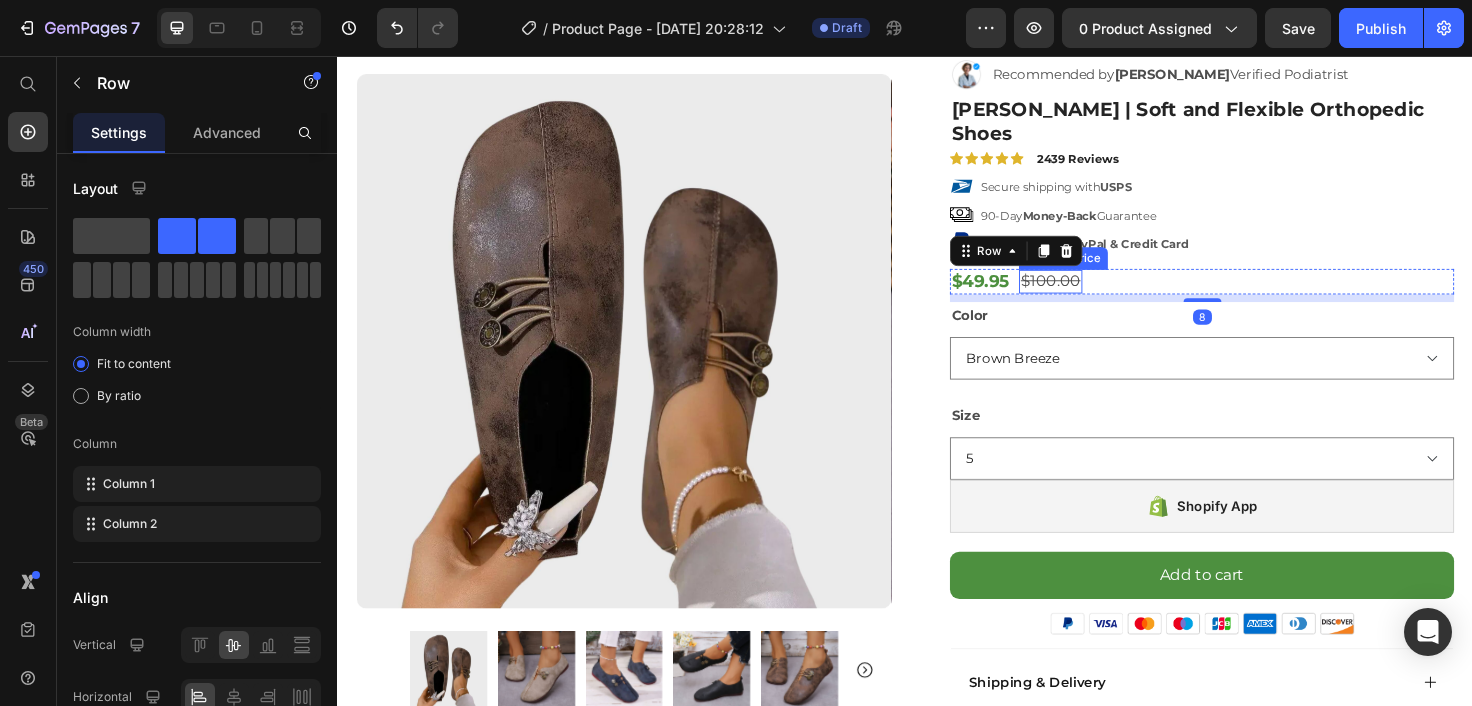 click on "$100.00" at bounding box center (1090, 295) 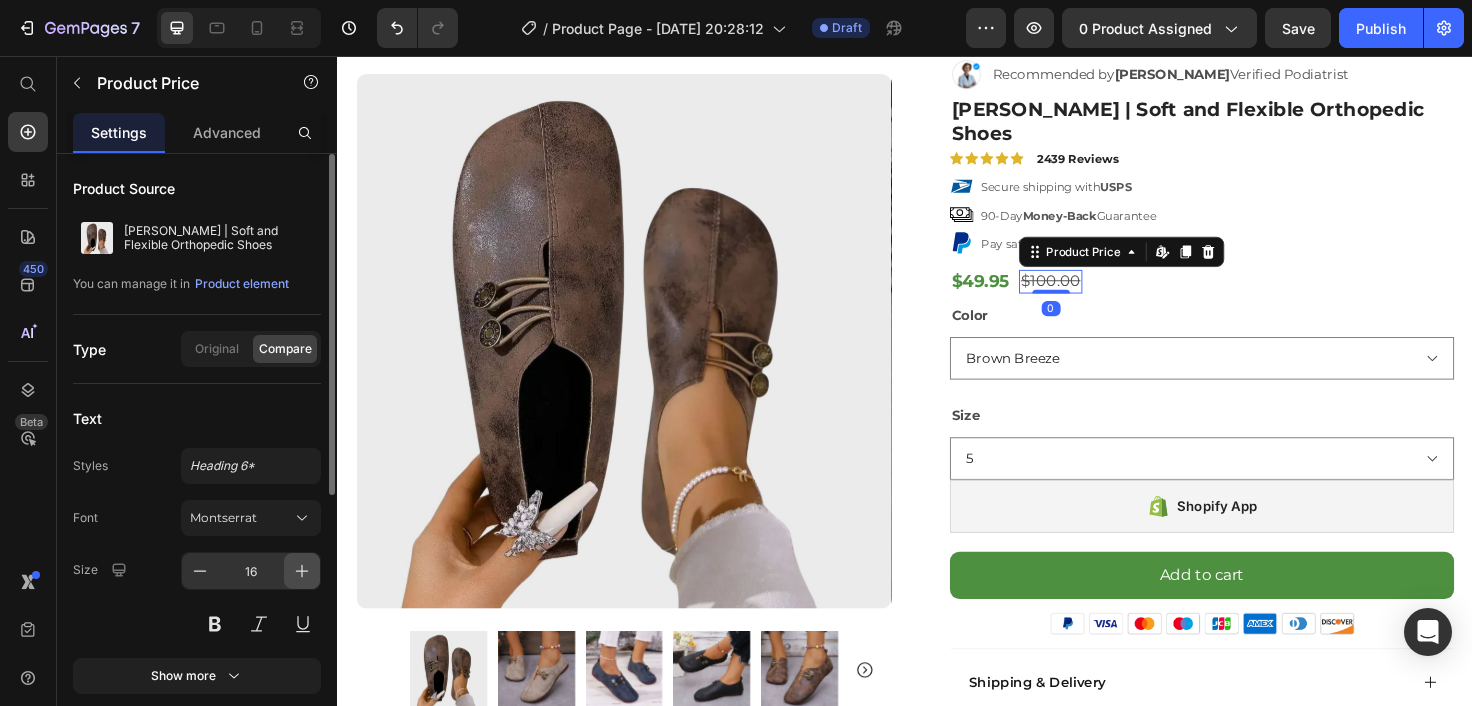 click 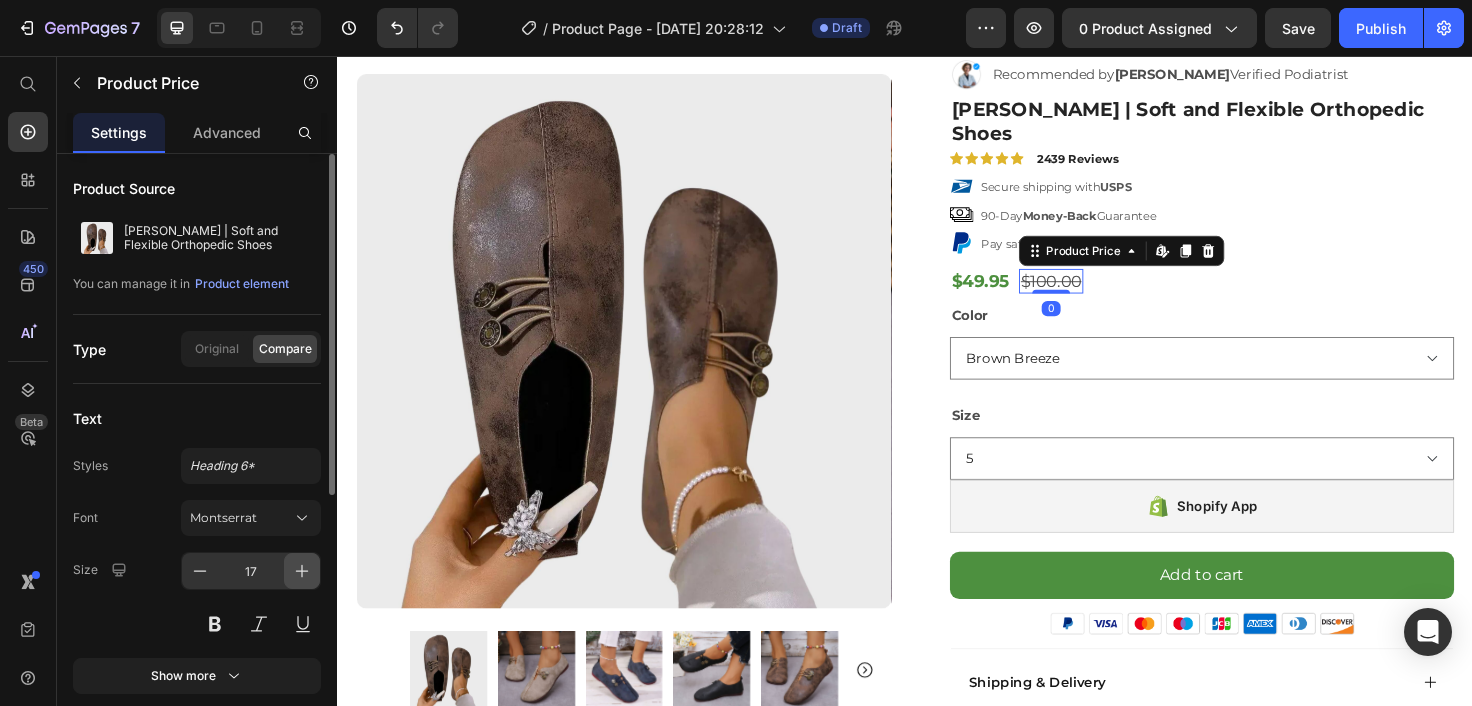 click 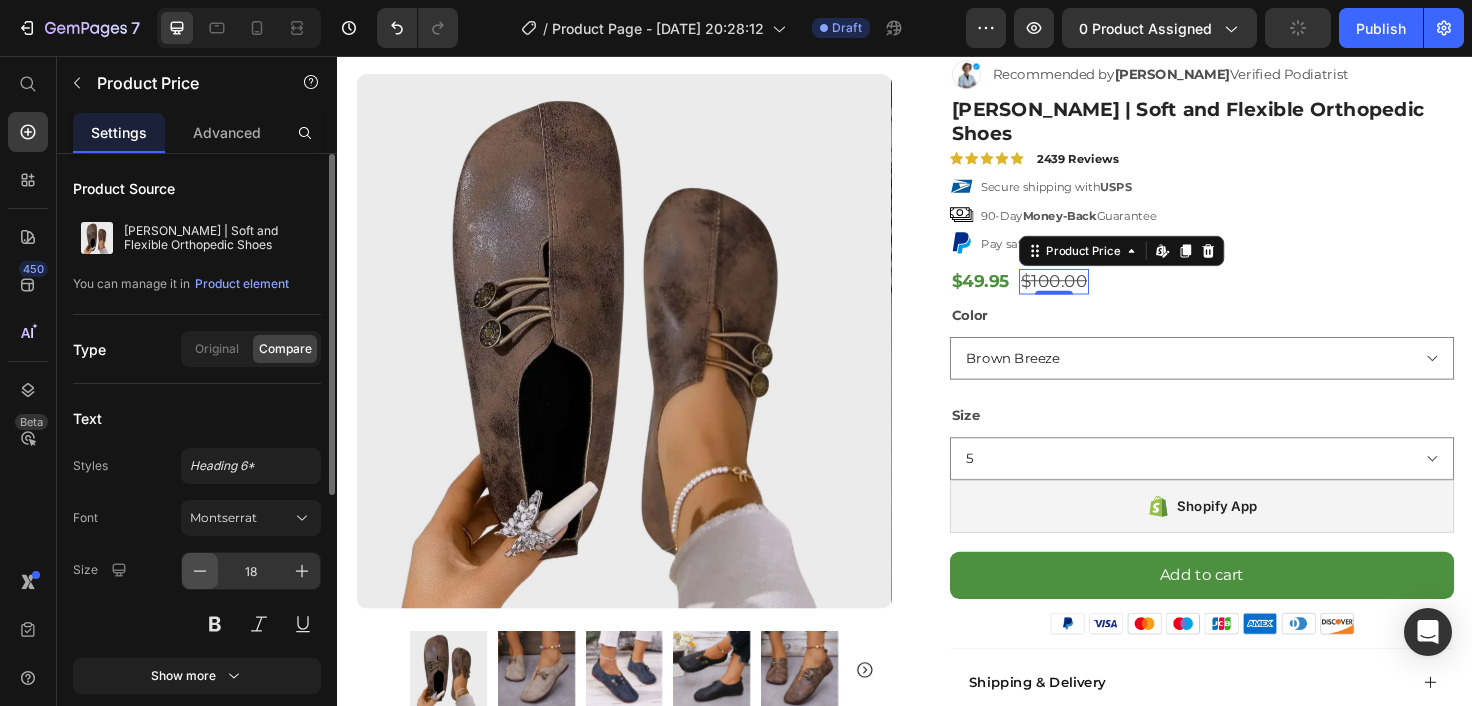 click at bounding box center [200, 571] 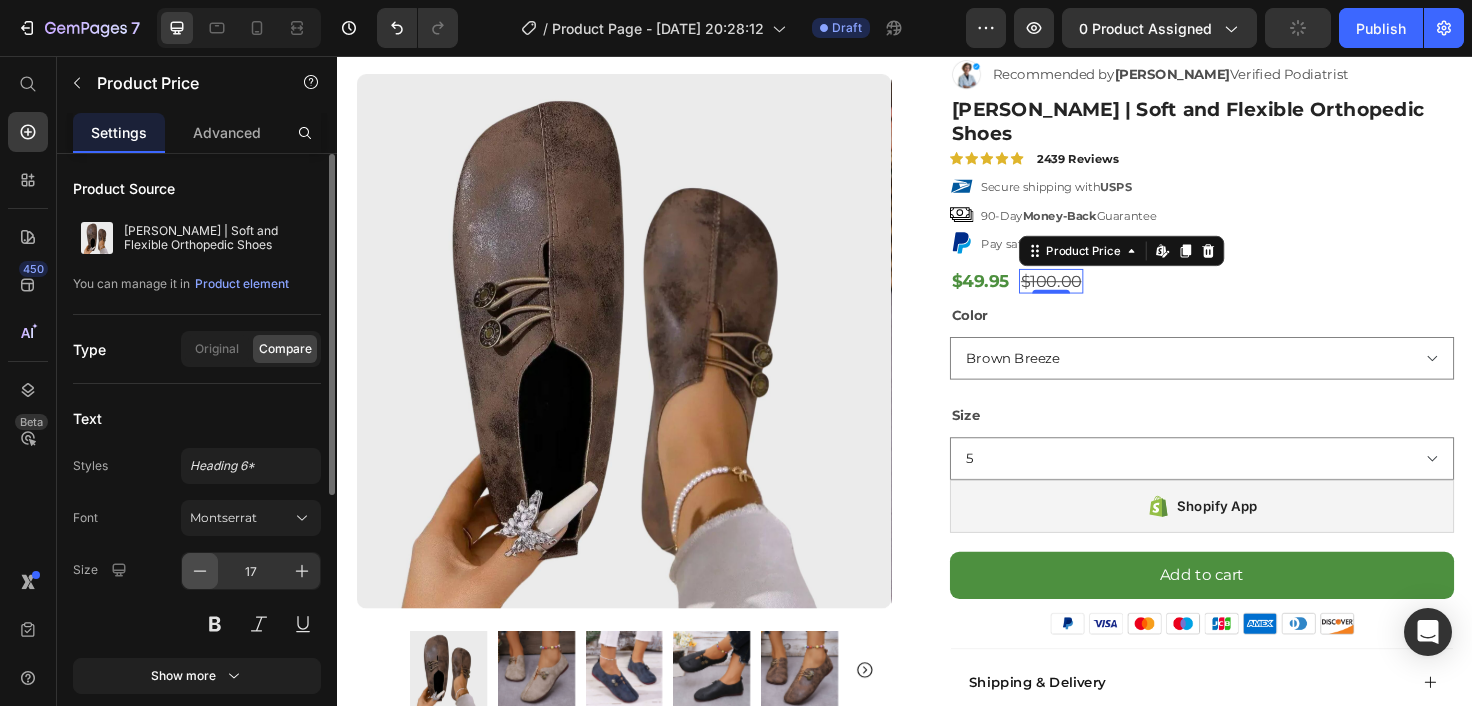 click at bounding box center [200, 571] 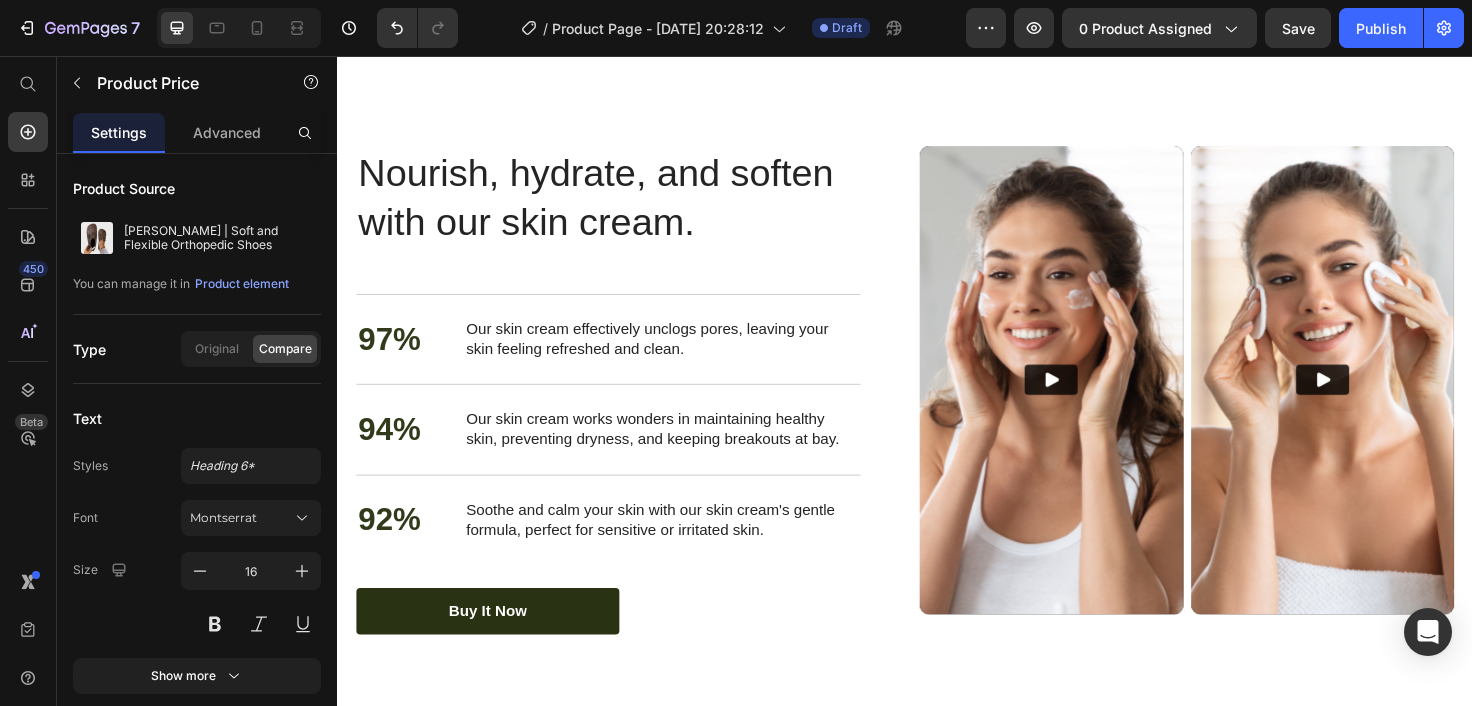 scroll, scrollTop: 4233, scrollLeft: 0, axis: vertical 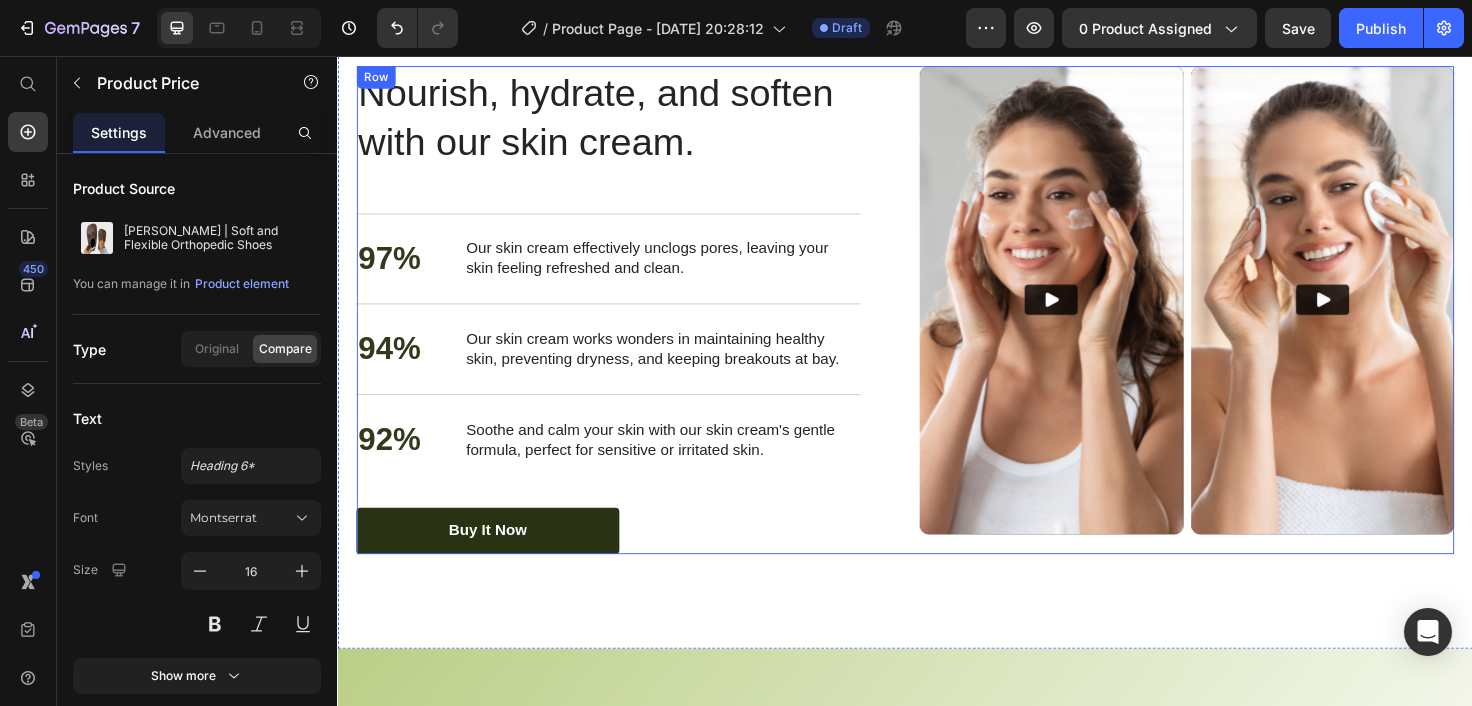 click on "Nourish, hydrate, and soften with our skin cream. Heading 97% Text Block Our skin cream effectively unclogs pores, leaving your skin feeling refreshed and clean. Text Block Row 94% Text Block Our skin cream works wonders in maintaining healthy skin, preventing dryness, and keeping breakouts at bay. Text Block Row 92% Text Block Soothe and calm your skin with our skin cream's gentle formula, perfect for sensitive or irritated skin. Text Block Row buy it now Button Row Video Video Carousel Row" at bounding box center (937, 325) 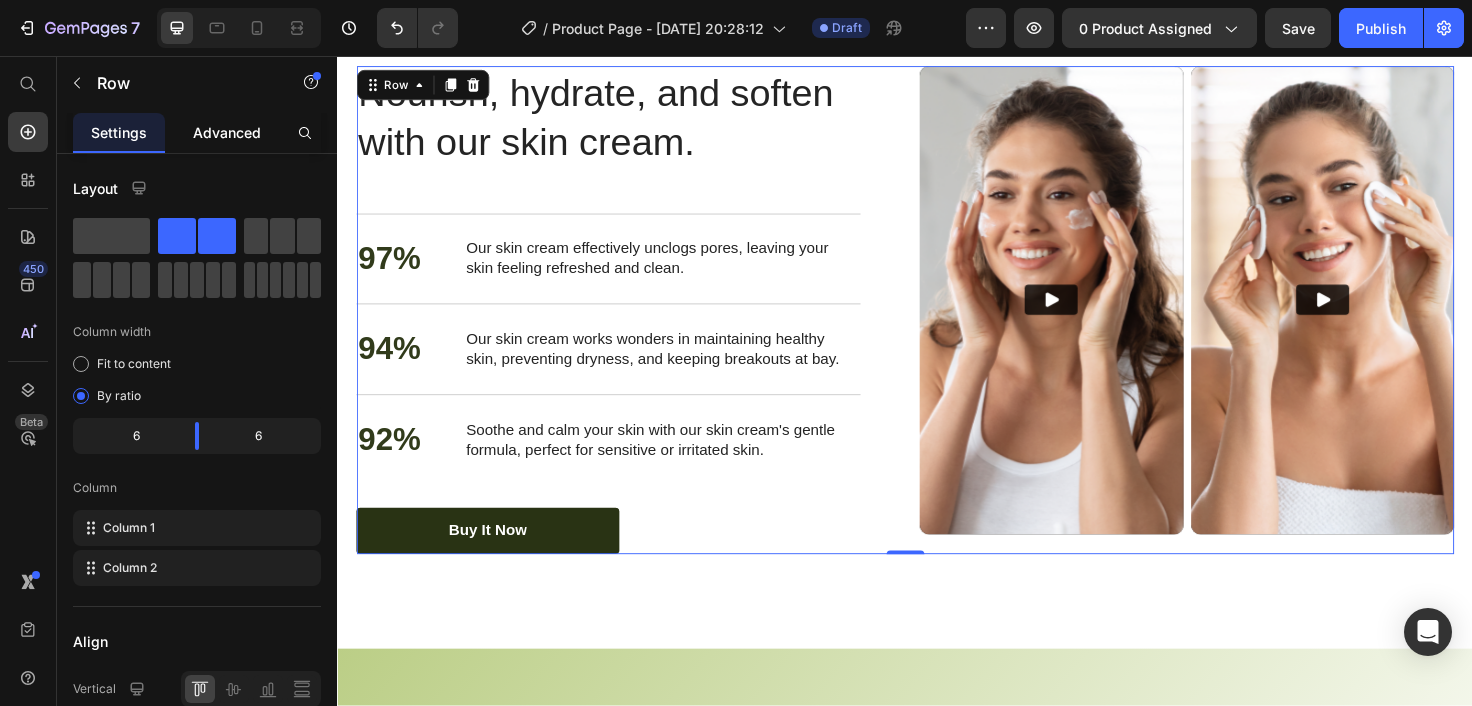 click on "Advanced" at bounding box center [227, 132] 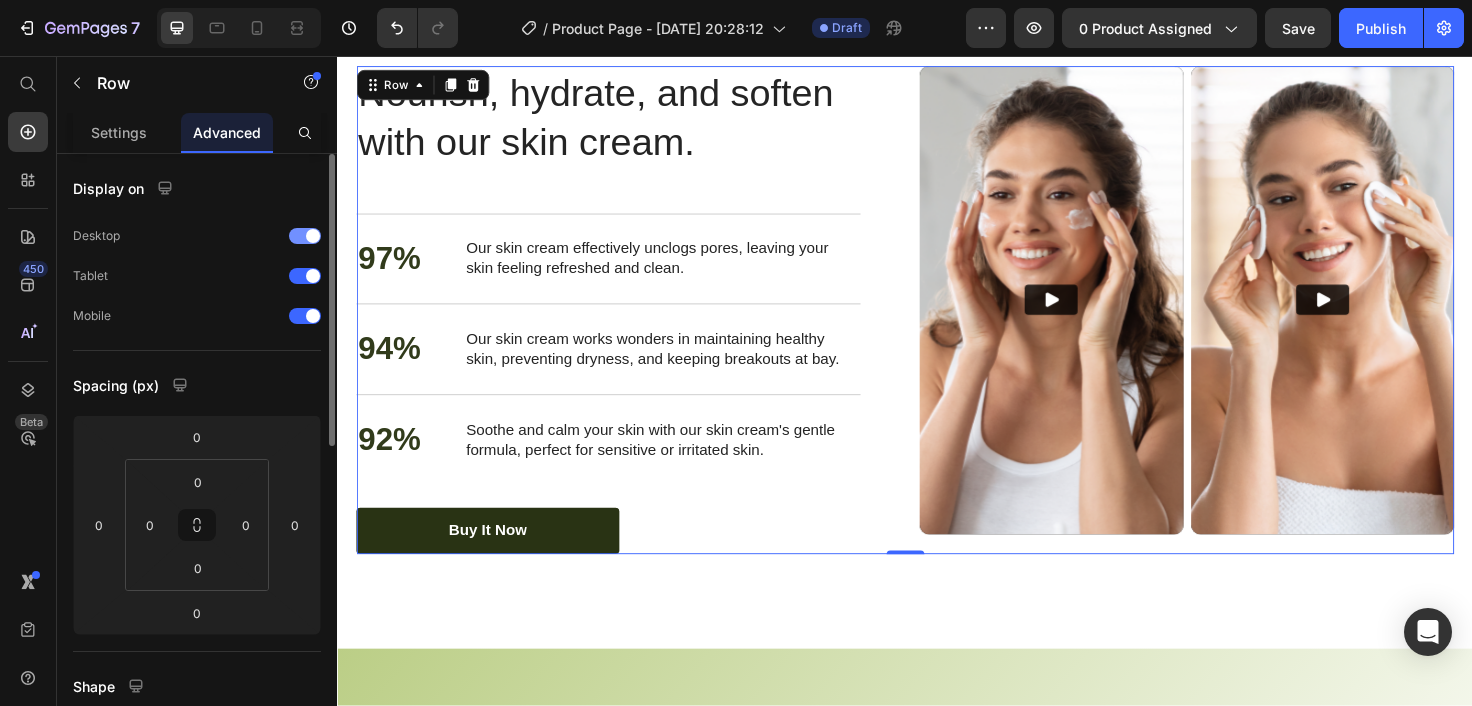 click at bounding box center (305, 236) 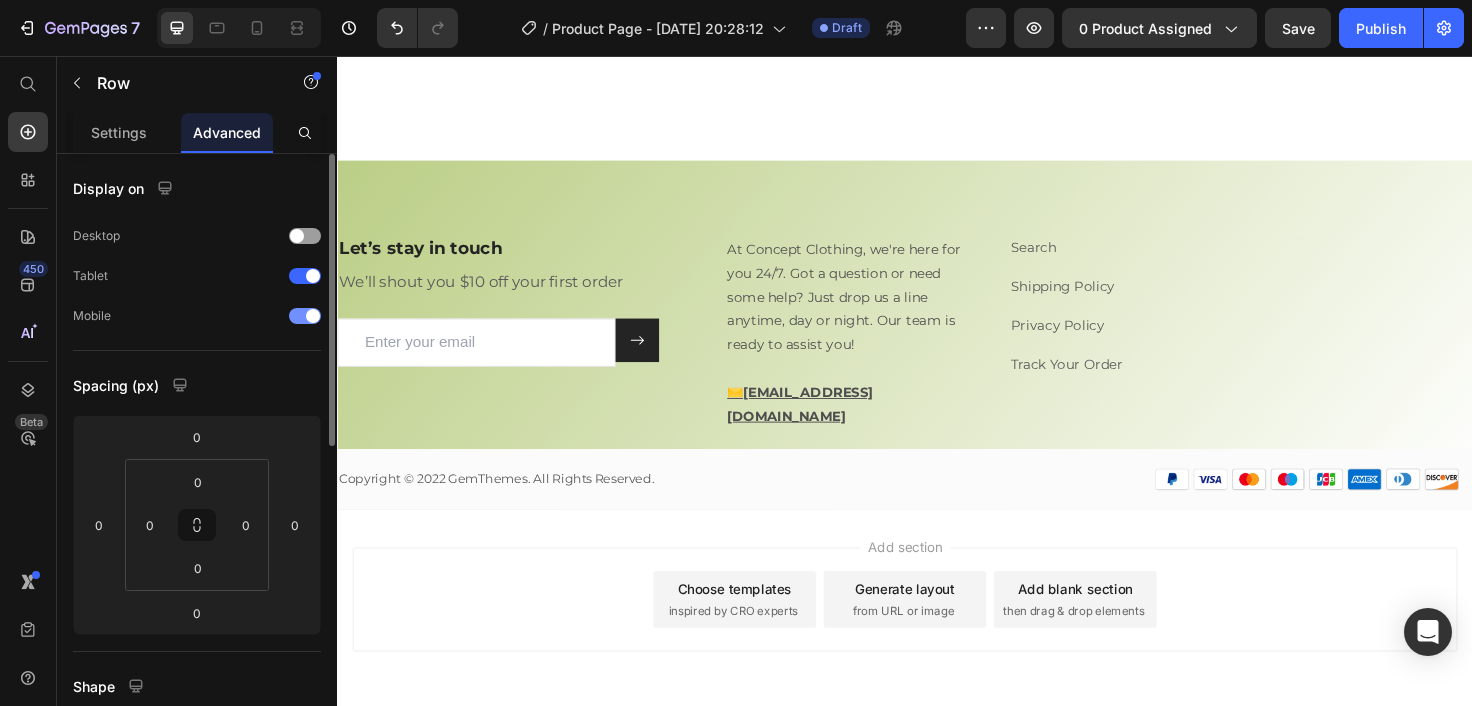 click at bounding box center [305, 316] 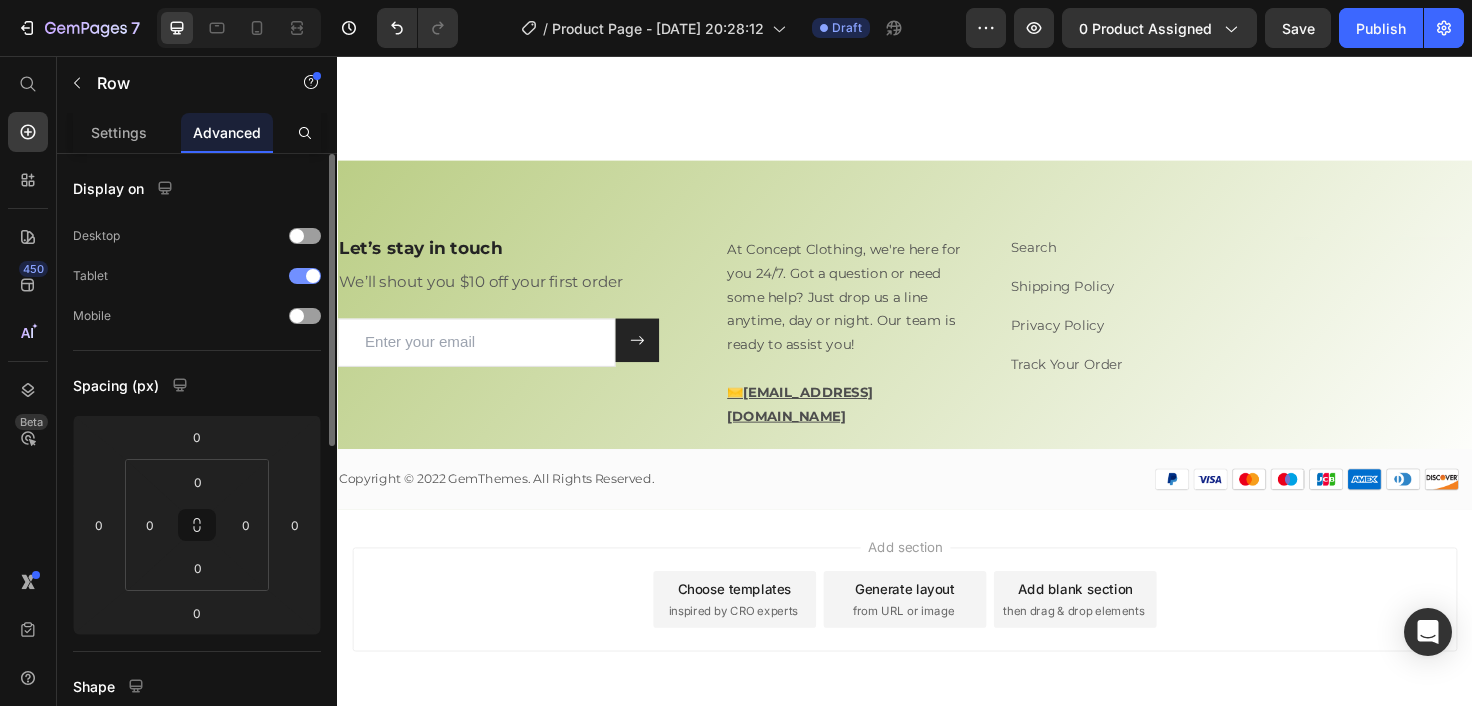 click at bounding box center [313, 276] 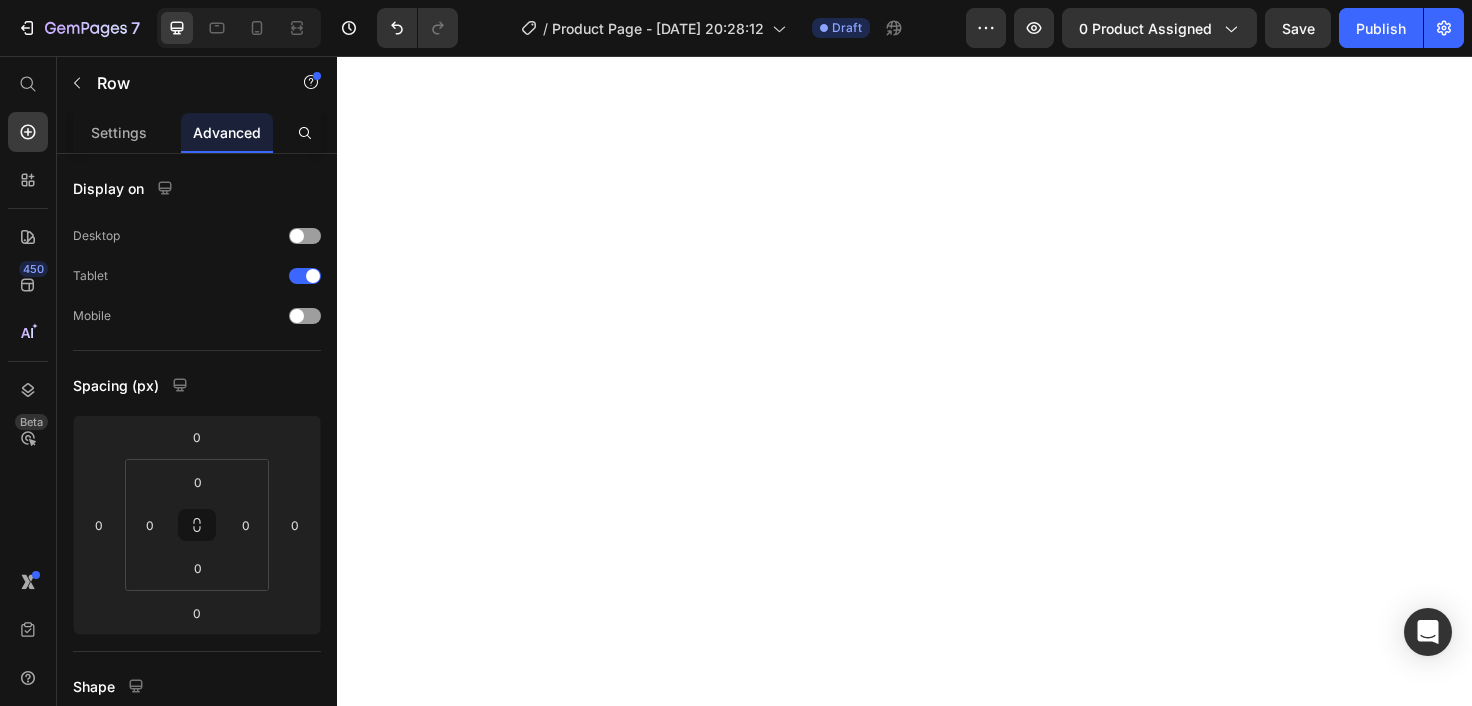 scroll, scrollTop: 0, scrollLeft: 0, axis: both 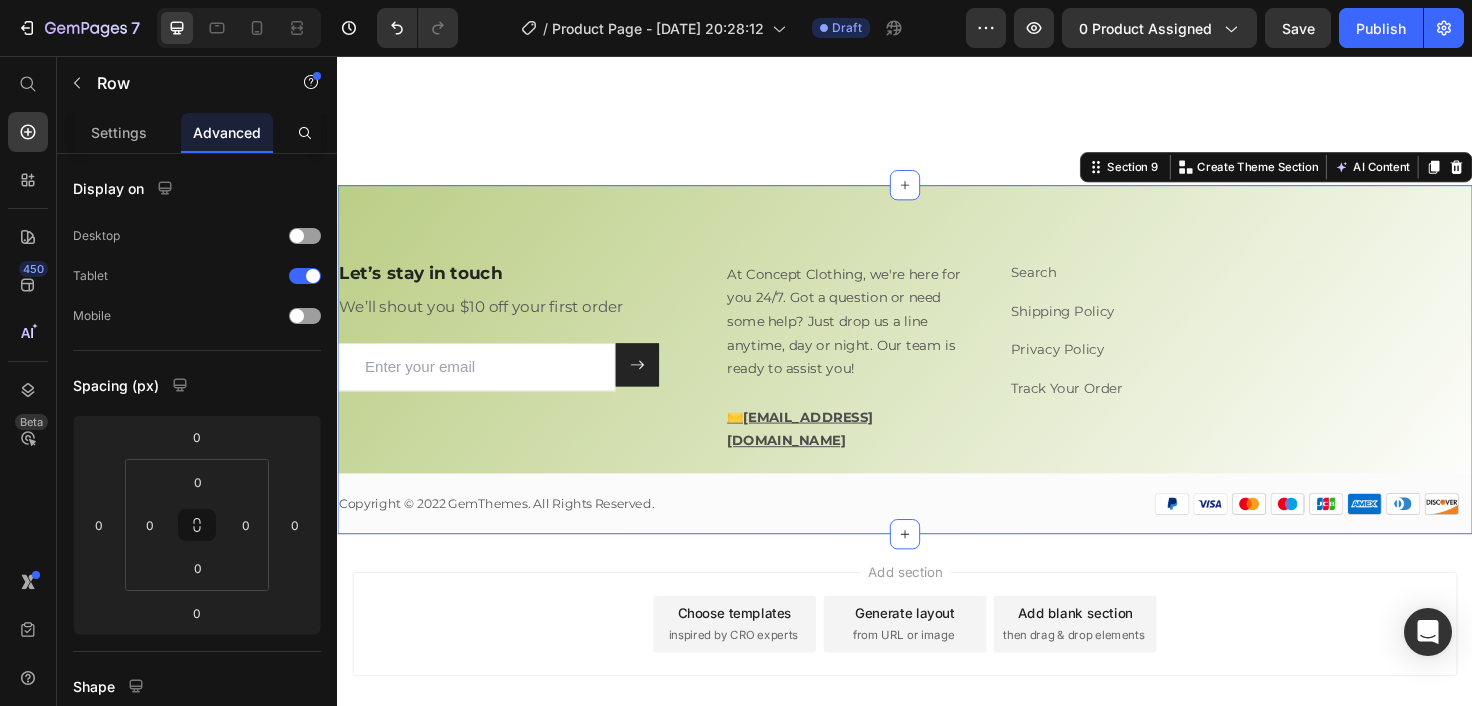 click on "Let’s stay in touch Heading We’ll shout you $10 off your first order Text block Email Field
Submit Button Row Newsletter Row At Concept Clothing, we're here for you 24/7. Got a question or need some help? Just drop us a line anytime, day or night. Our team is ready to assist you!   ✉️[EMAIL_ADDRESS][DOMAIN_NAME] Text Block Search Text block Shipping Policy Text block Privacy Policy Text block Track Your Order Text block Row Heading Row Copyright © 2022 GemThemes. All Rights Reserved. Text block Image Row Row Section 9   You can create reusable sections Create Theme Section AI Content Write with GemAI What would you like to describe here? Tone and Voice Persuasive Product Show more Generate" at bounding box center (937, 377) 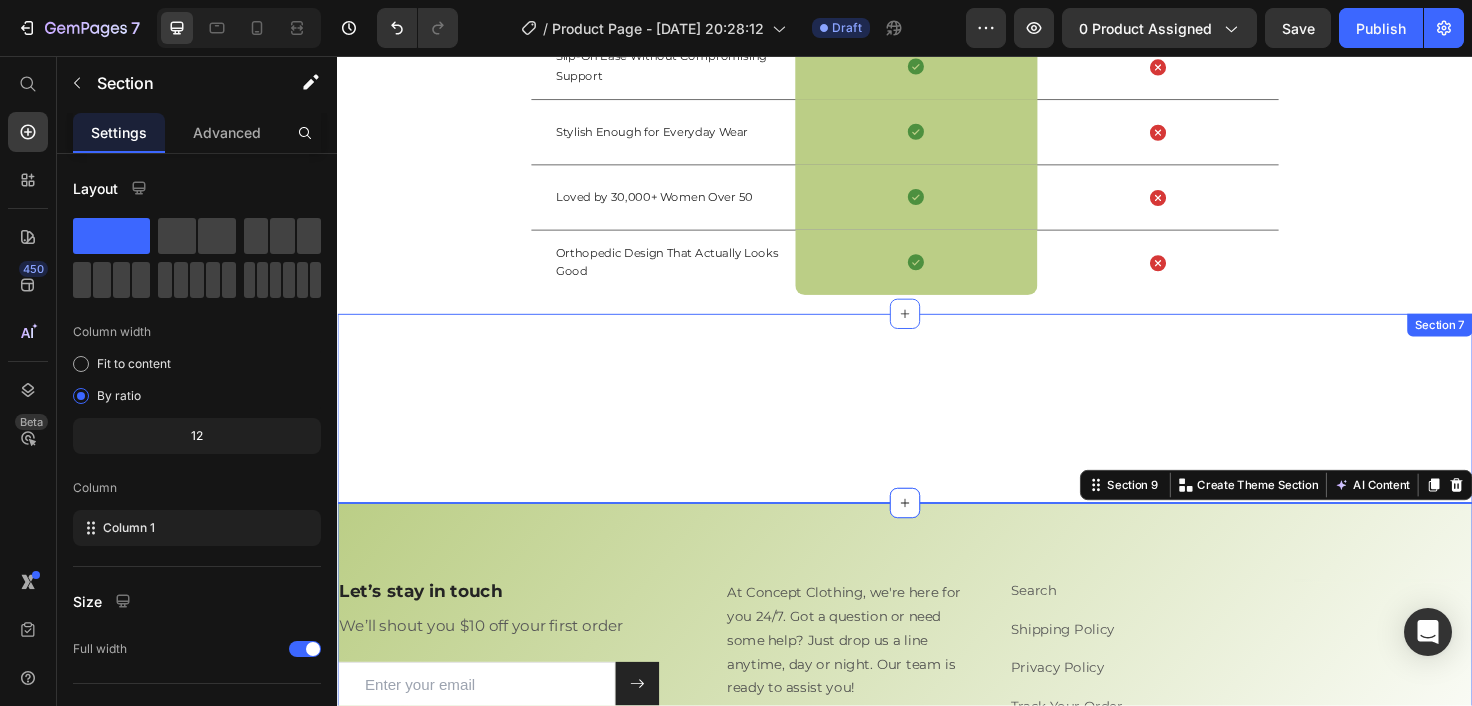 scroll, scrollTop: 3842, scrollLeft: 0, axis: vertical 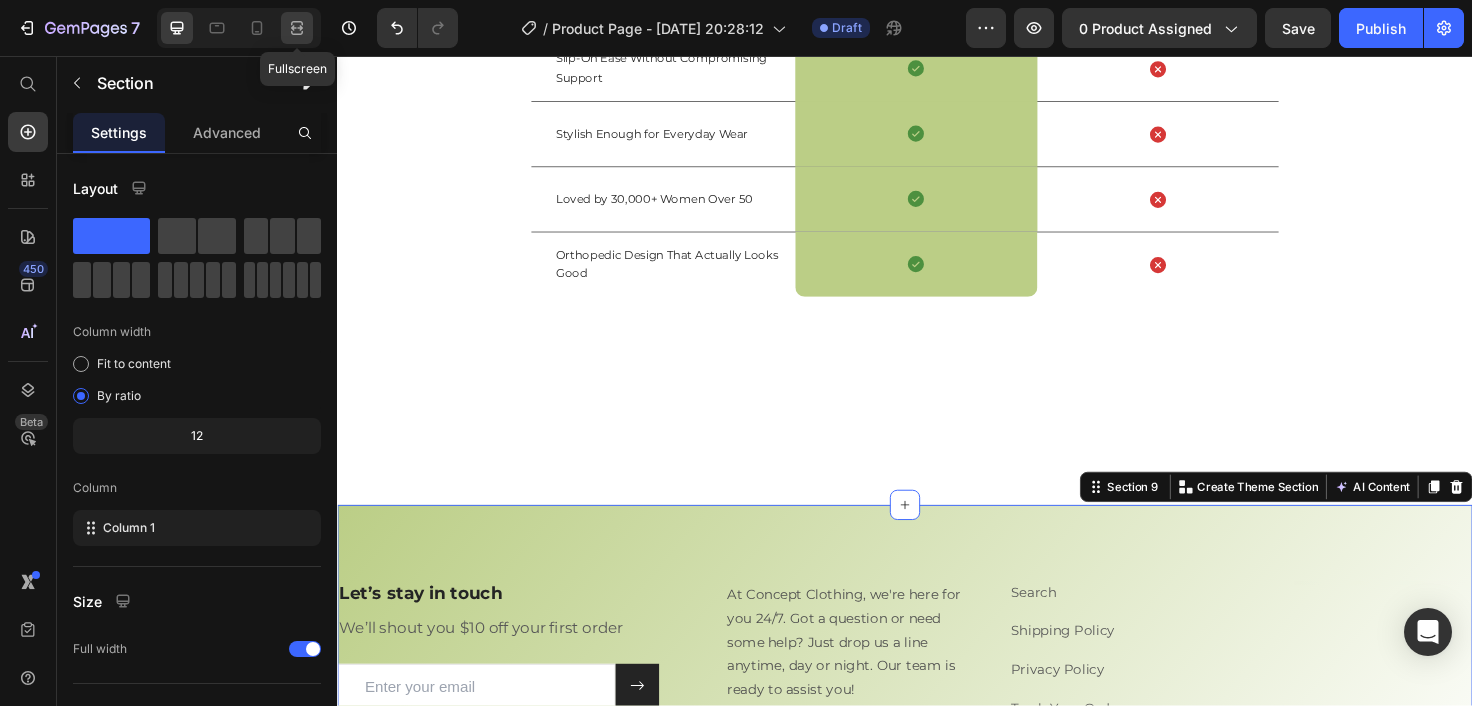 click 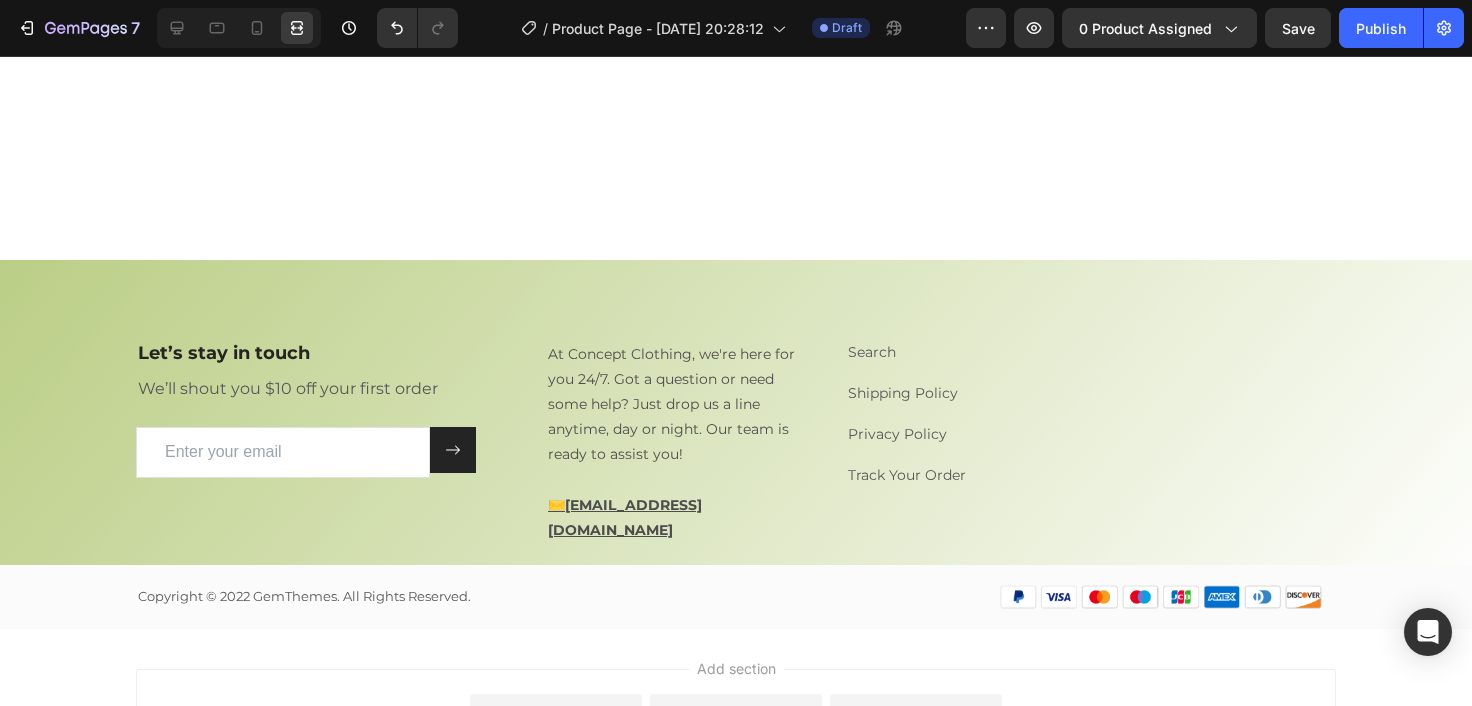 scroll, scrollTop: 4143, scrollLeft: 0, axis: vertical 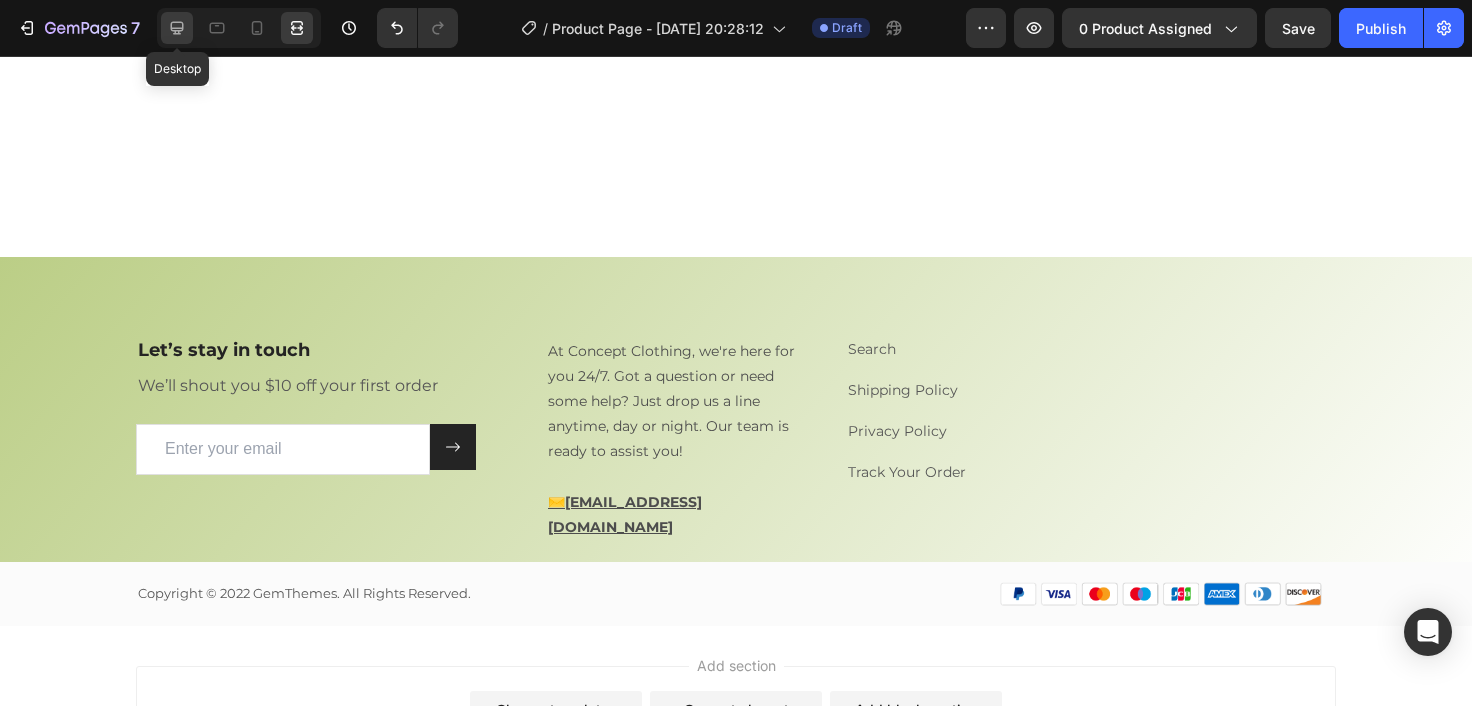 click 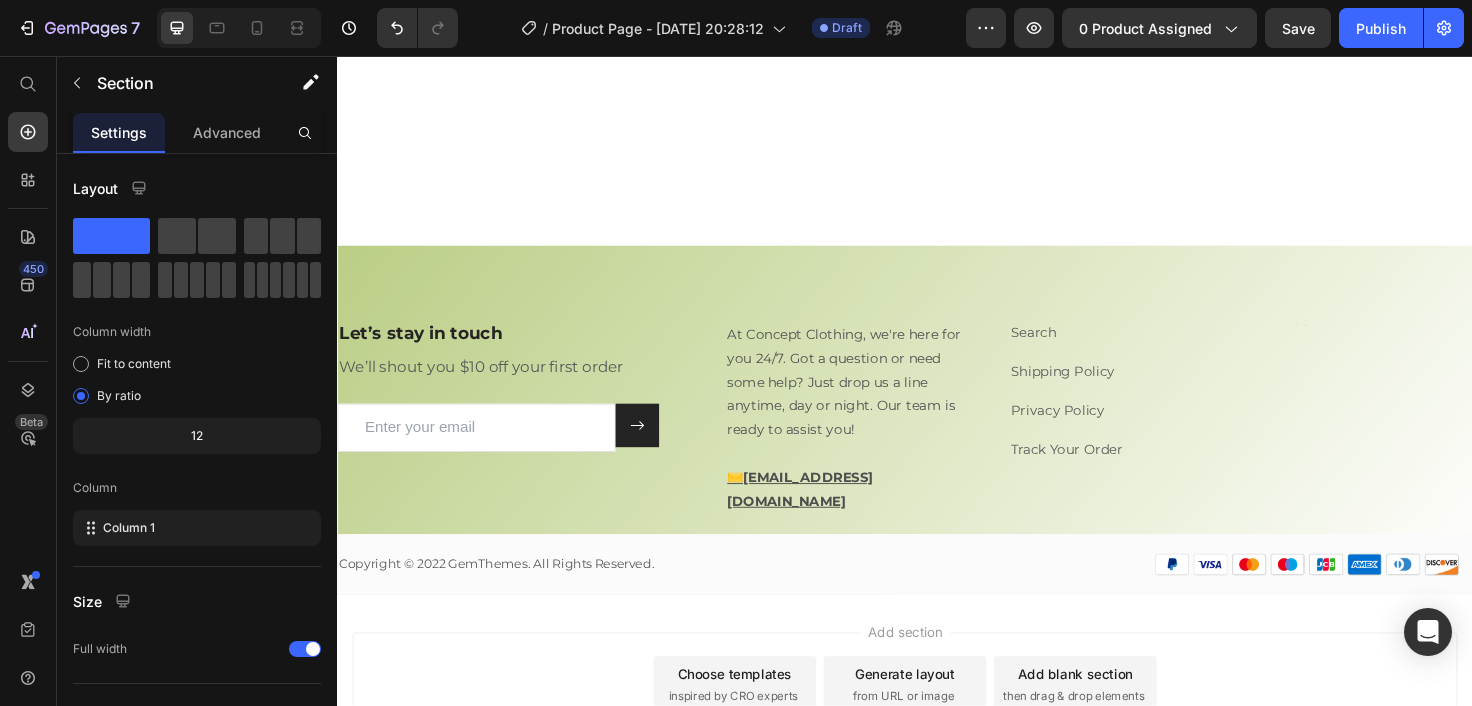 click on "Let’s stay in touch Heading We’ll shout you $10 off your first order Text block Email Field
Submit Button Row Newsletter Row At Concept Clothing, we're here for you 24/7. Got a question or need some help? Just drop us a line anytime, day or night. Our team is ready to assist you!   ✉️[EMAIL_ADDRESS][DOMAIN_NAME] Text Block Search Text block Shipping Policy Text block Privacy Policy Text block Track Your Order Text block Row Heading Row Copyright © 2022 GemThemes. All Rights Reserved. Text block Image Row Row Section 9" at bounding box center [937, 441] 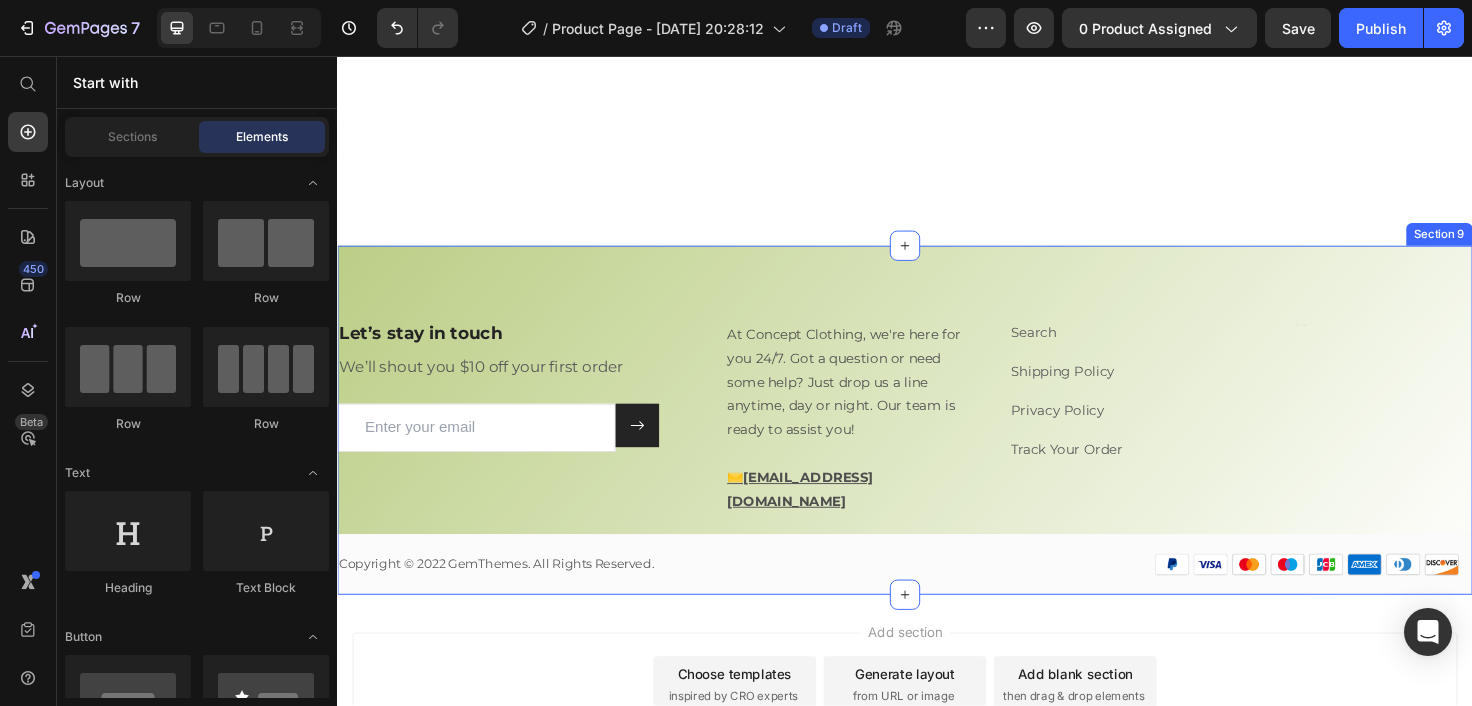 click on "Let’s stay in touch Heading We’ll shout you $10 off your first order Text block Email Field
Submit Button Row Newsletter Row At Concept Clothing, we're here for you 24/7. Got a question or need some help? Just drop us a line anytime, day or night. Our team is ready to assist you!   ✉️[EMAIL_ADDRESS][DOMAIN_NAME] Text Block Search Text block Shipping Policy Text block Privacy Policy Text block Track Your Order Text block Row Heading Row Copyright © 2022 GemThemes. All Rights Reserved. Text block Image Row Row Section 9" at bounding box center [937, 441] 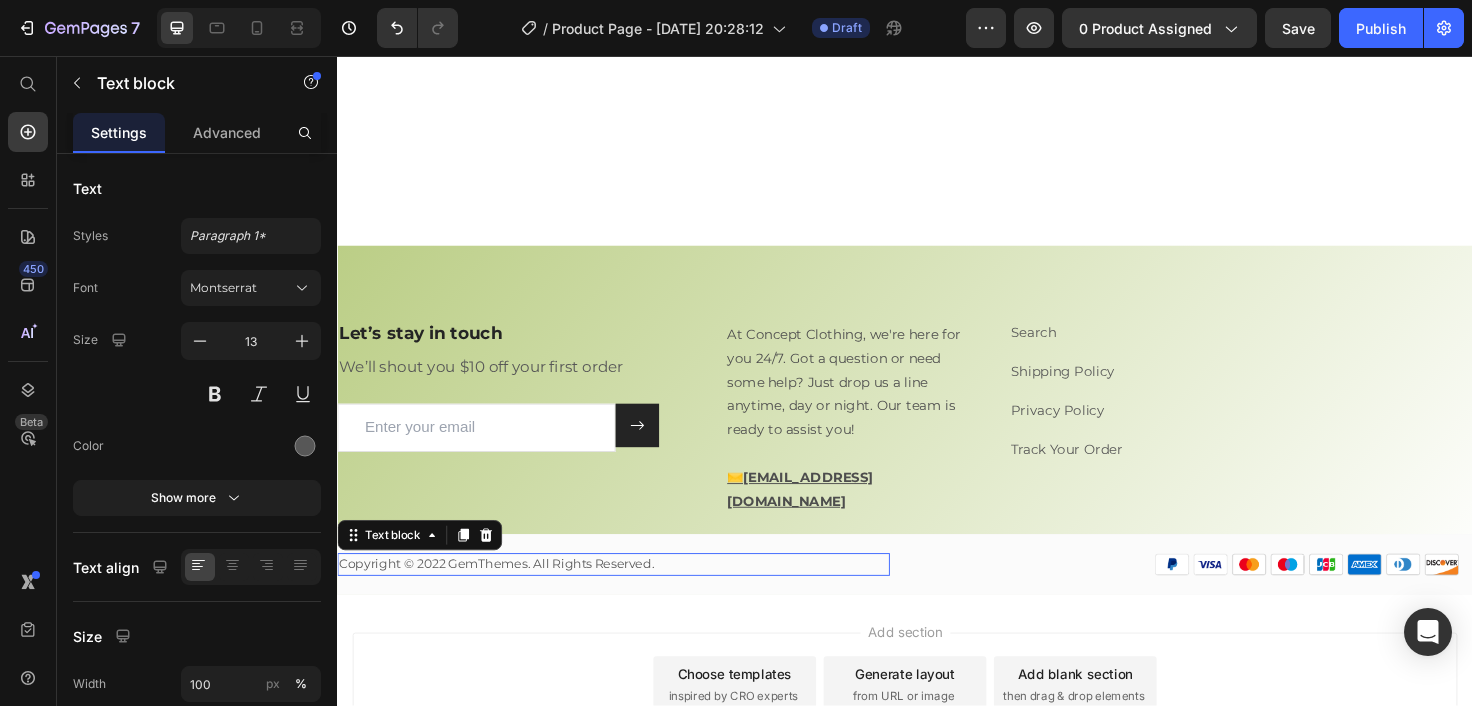 click on "Copyright © 2022 GemThemes. All Rights Reserved." at bounding box center [629, 594] 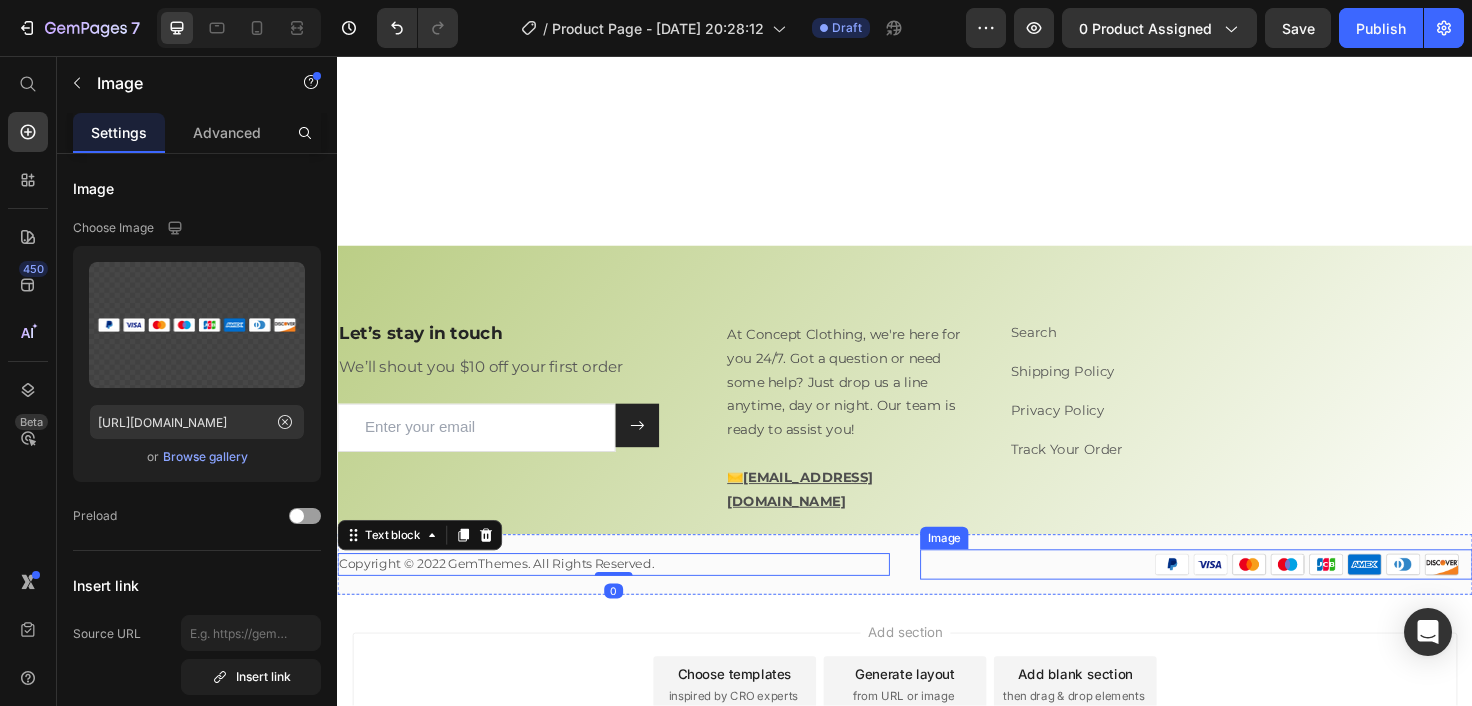 click at bounding box center (1245, 594) 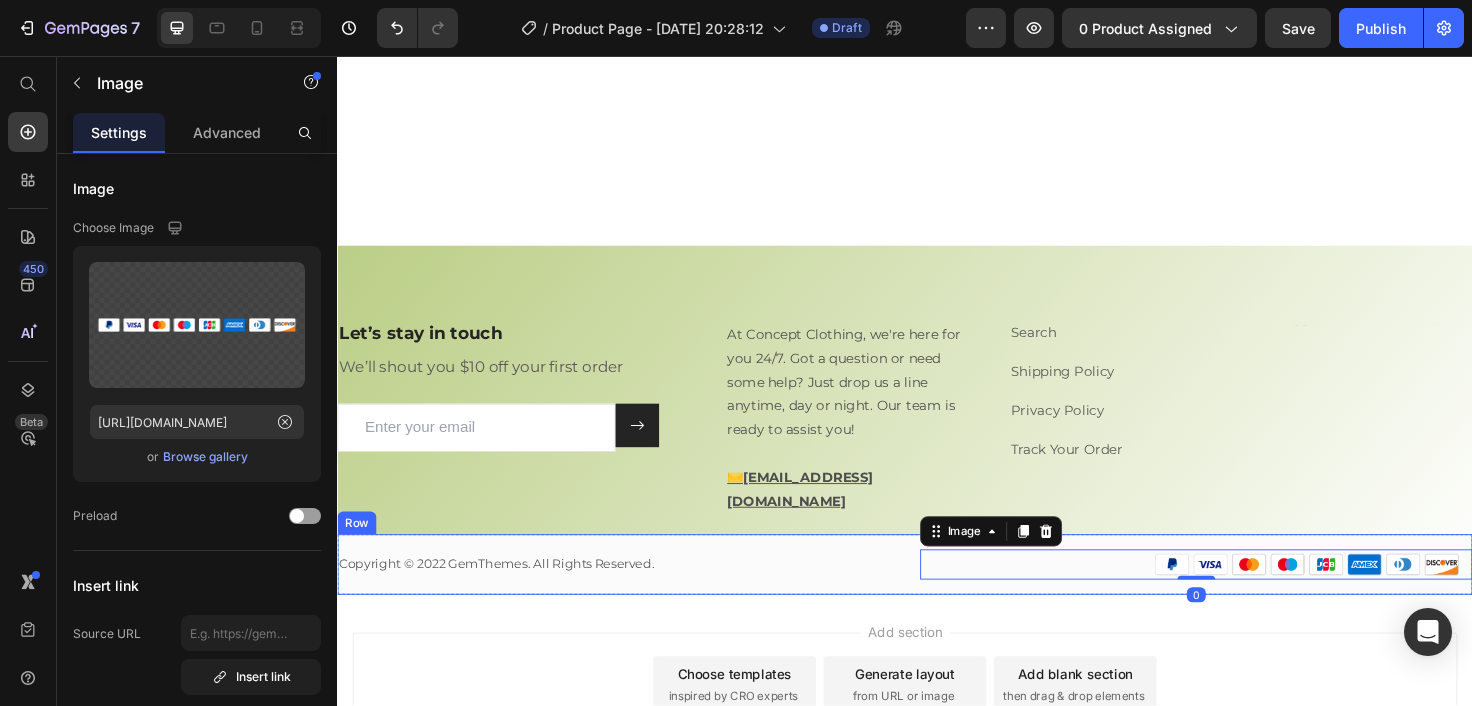 click on "Copyright © 2022 GemThemes. All Rights Reserved. Text block Image   0 Row" at bounding box center (937, 594) 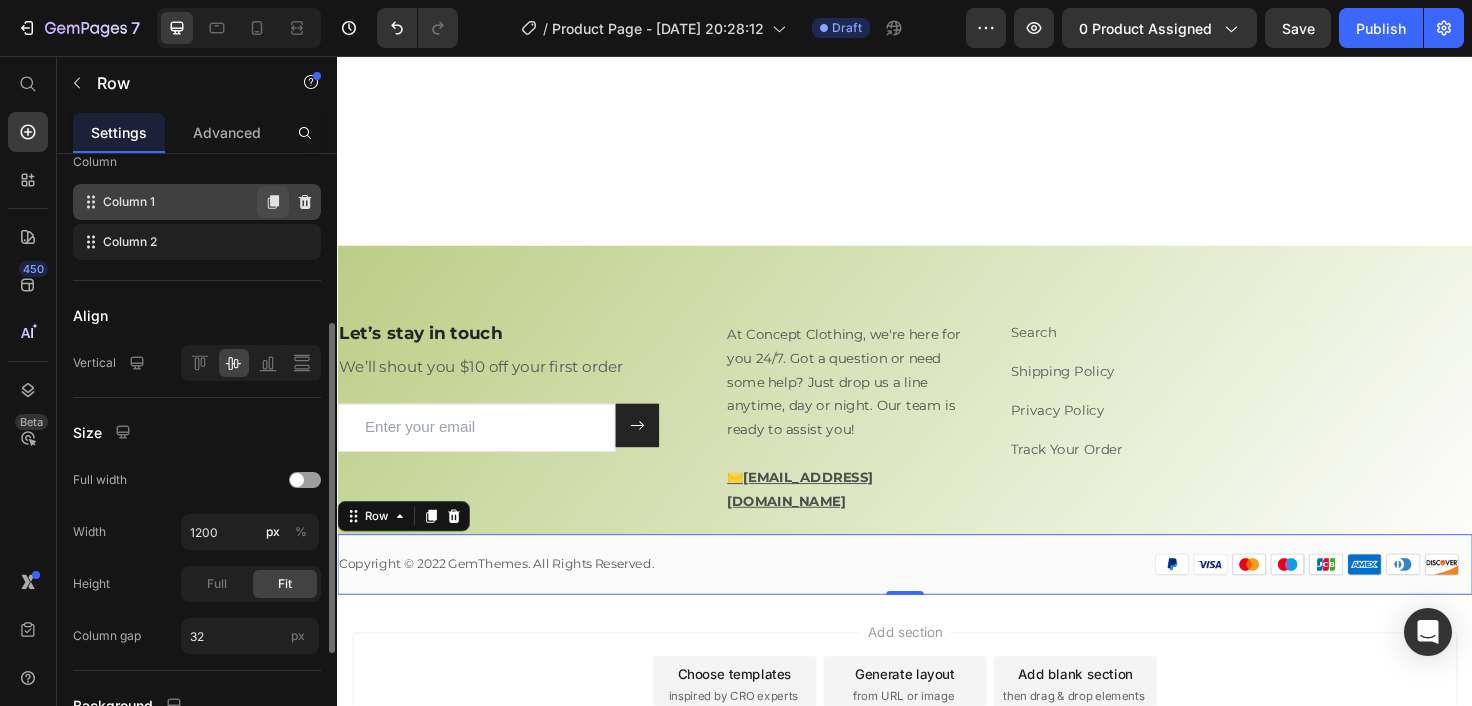 scroll, scrollTop: 512, scrollLeft: 0, axis: vertical 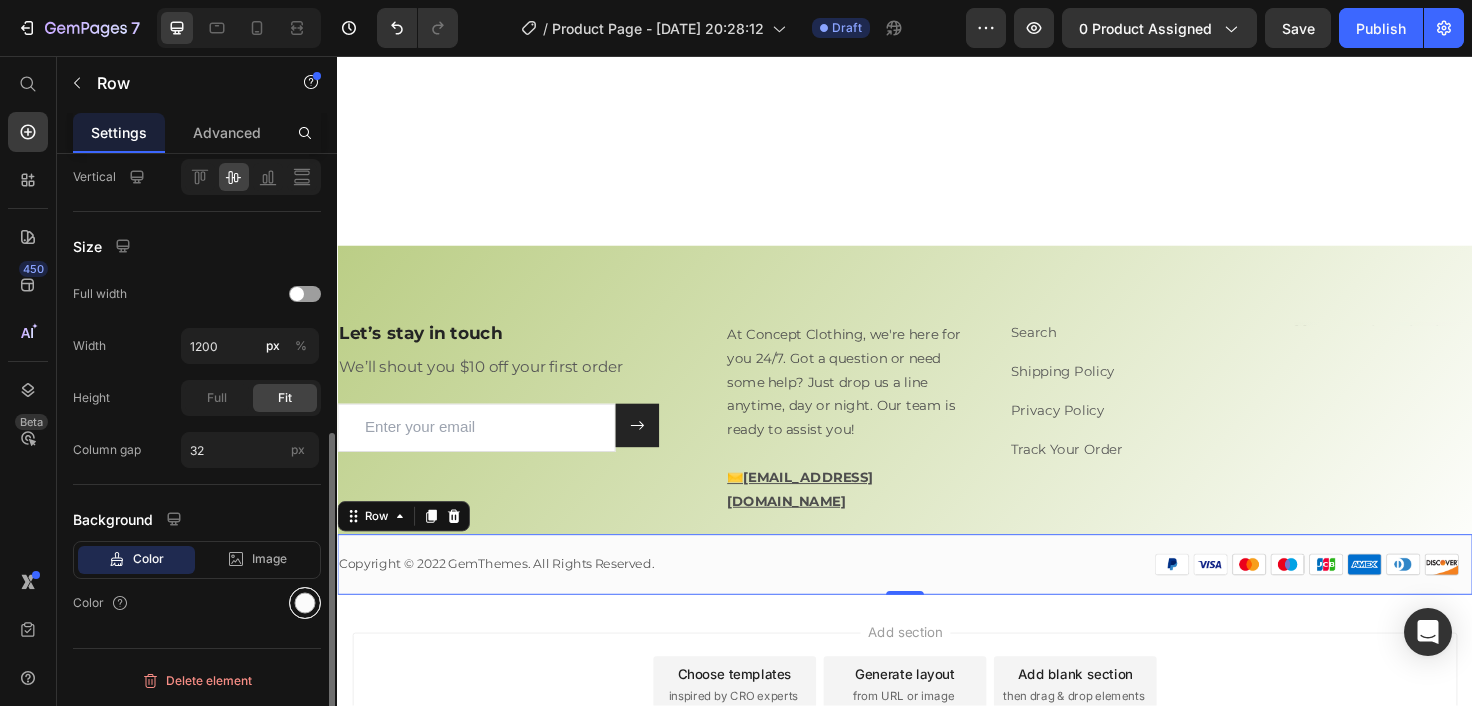 click at bounding box center [305, 603] 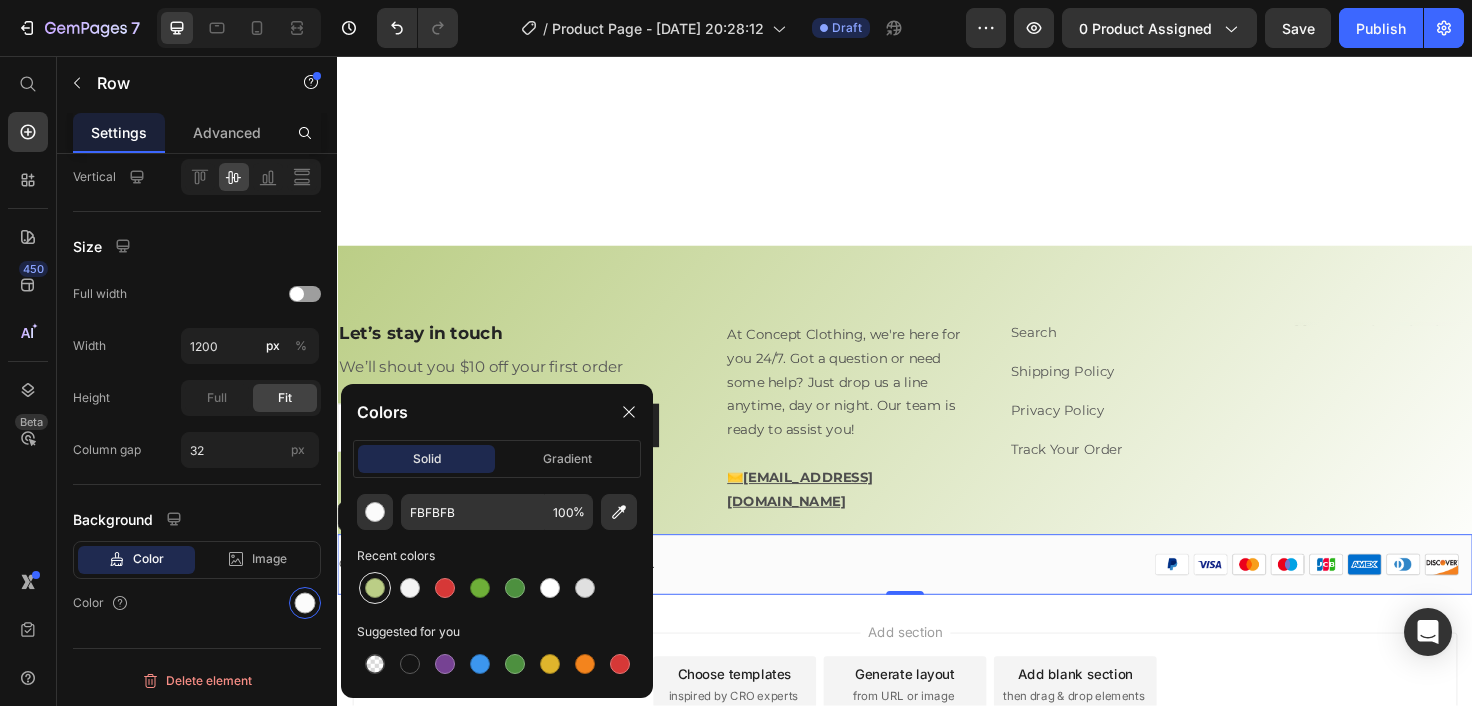 click at bounding box center [375, 588] 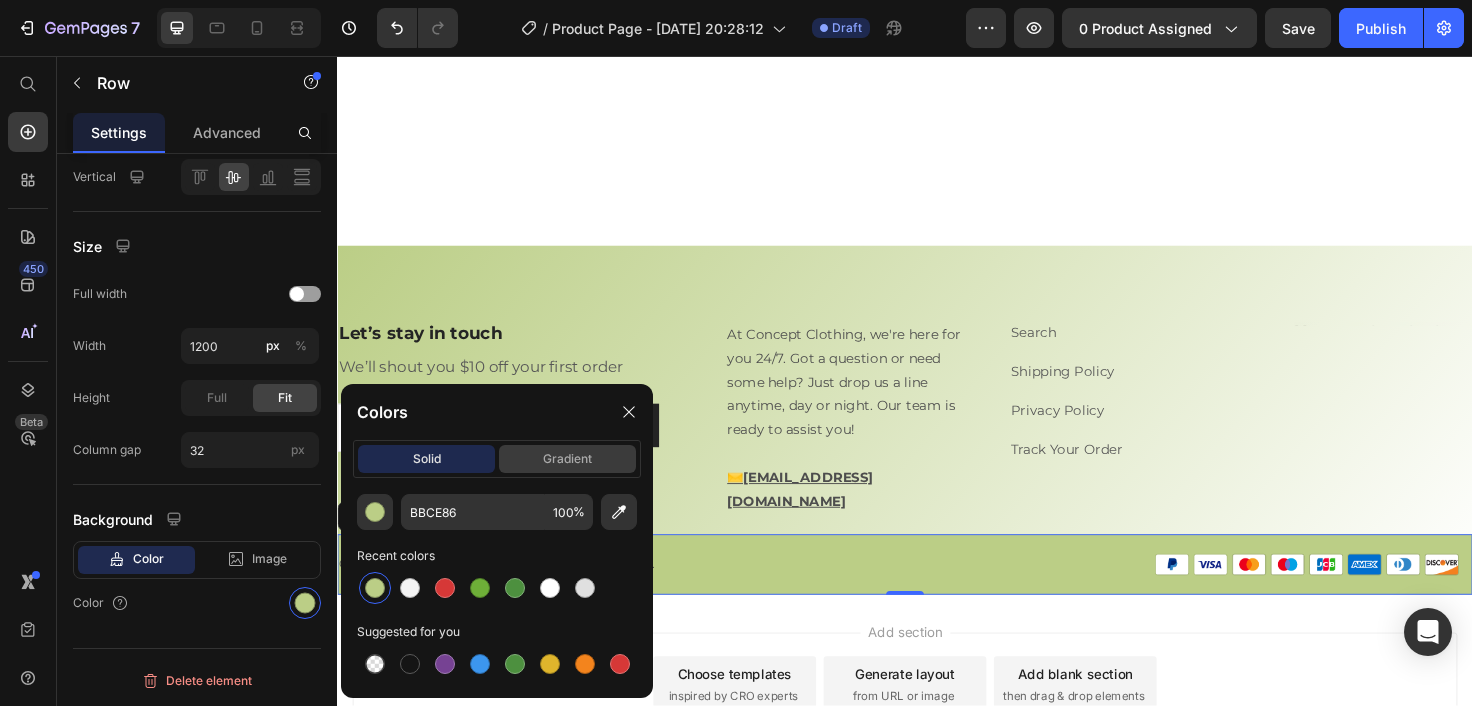 click on "gradient" 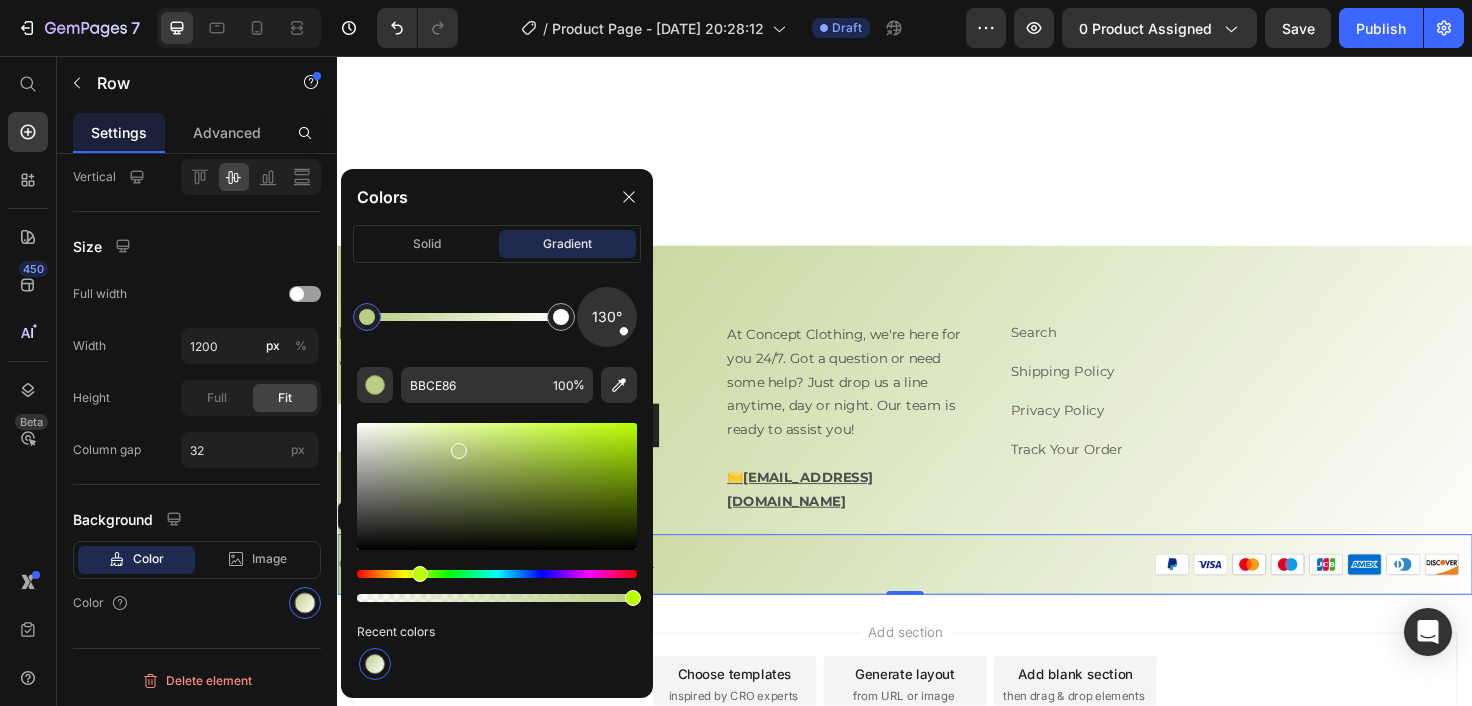 click on "Copyright © 2022 GemThemes. All Rights Reserved. Text block" at bounding box center [629, 594] 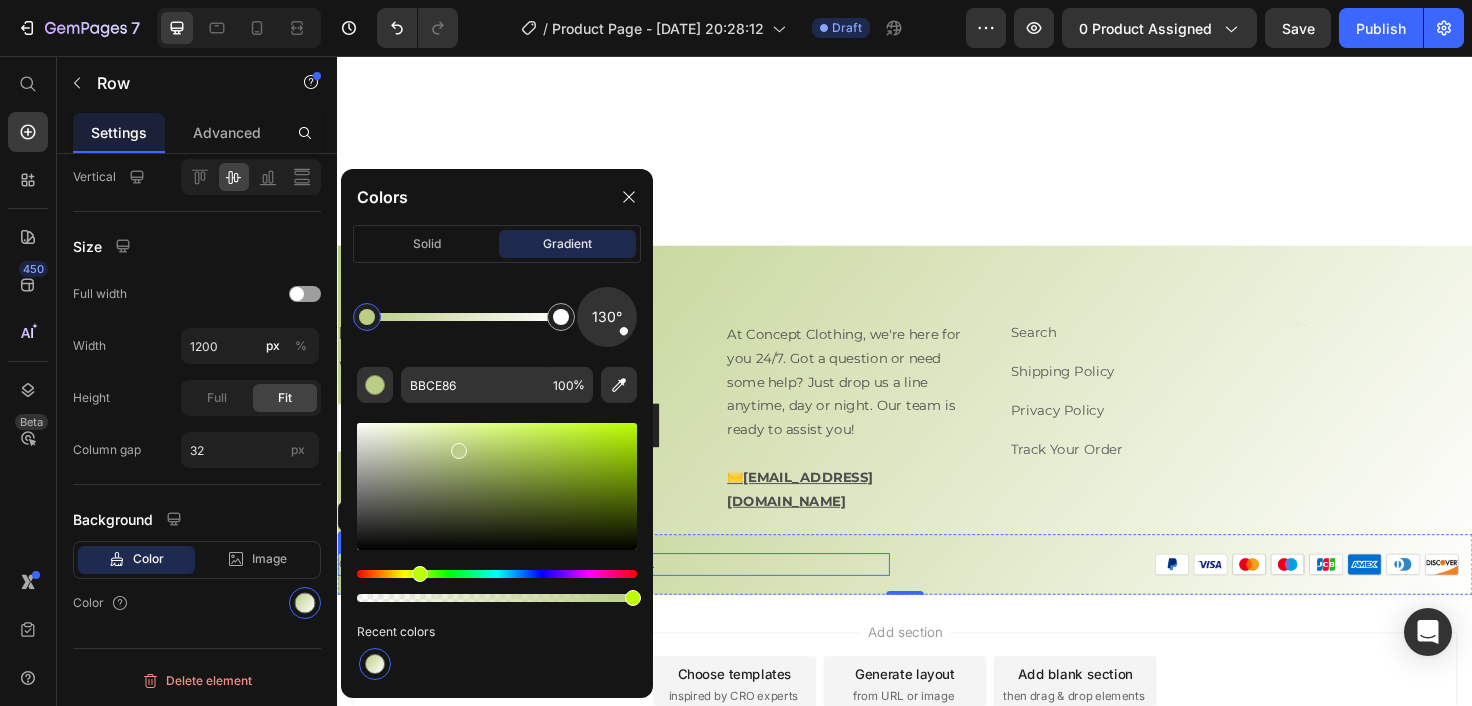 click on "Copyright © 2022 GemThemes. All Rights Reserved. Text block" at bounding box center (629, 594) 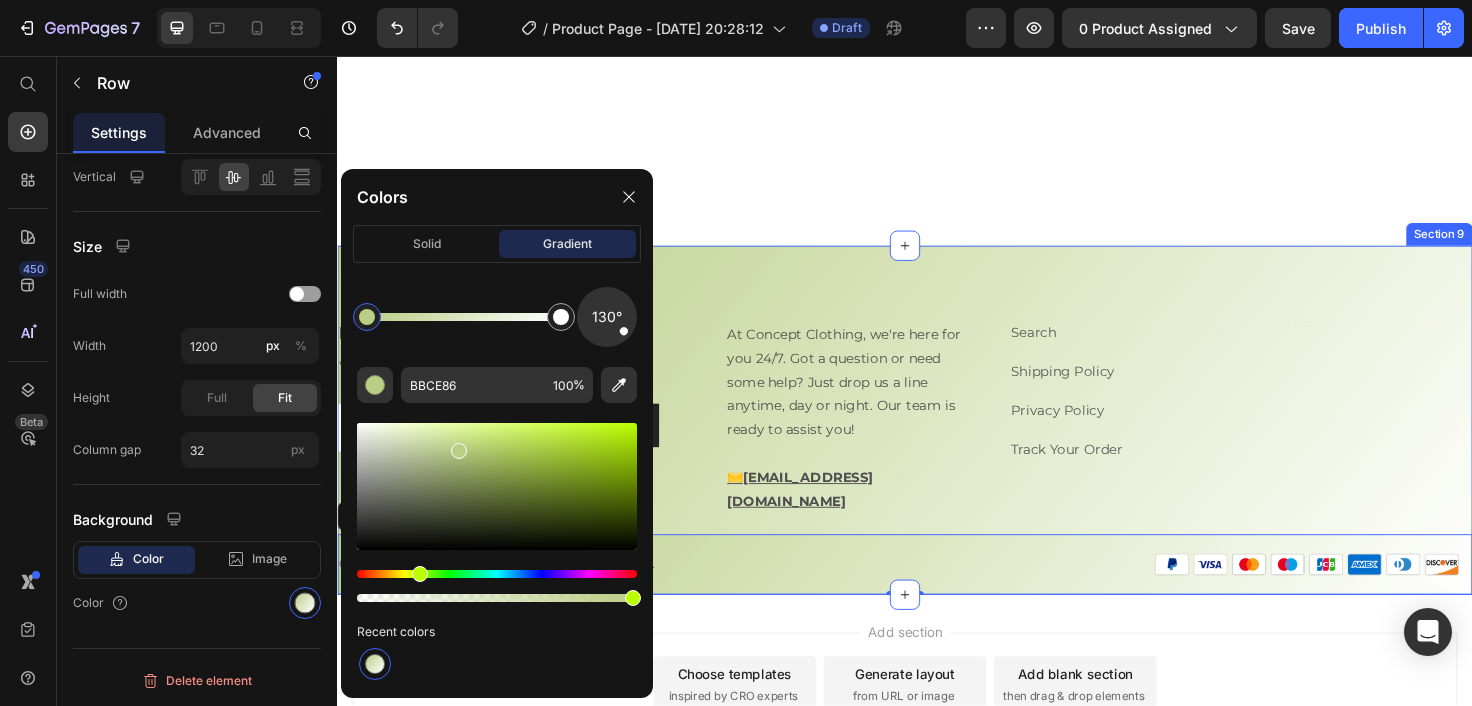 click on "Let’s stay in touch Heading We’ll shout you $10 off your first order Text block Email Field
Submit Button Row Newsletter Row At Concept Clothing, we're here for you 24/7. Got a question or need some help? Just drop us a line anytime, day or night. Our team is ready to assist you!   ✉️[EMAIL_ADDRESS][DOMAIN_NAME] Text Block Search Text block Shipping Policy Text block Privacy Policy Text block Track Your Order Text block Row Heading Row Copyright © 2022 GemThemes. All Rights Reserved. Text block Image Row   0 Row Section 9" at bounding box center (937, 441) 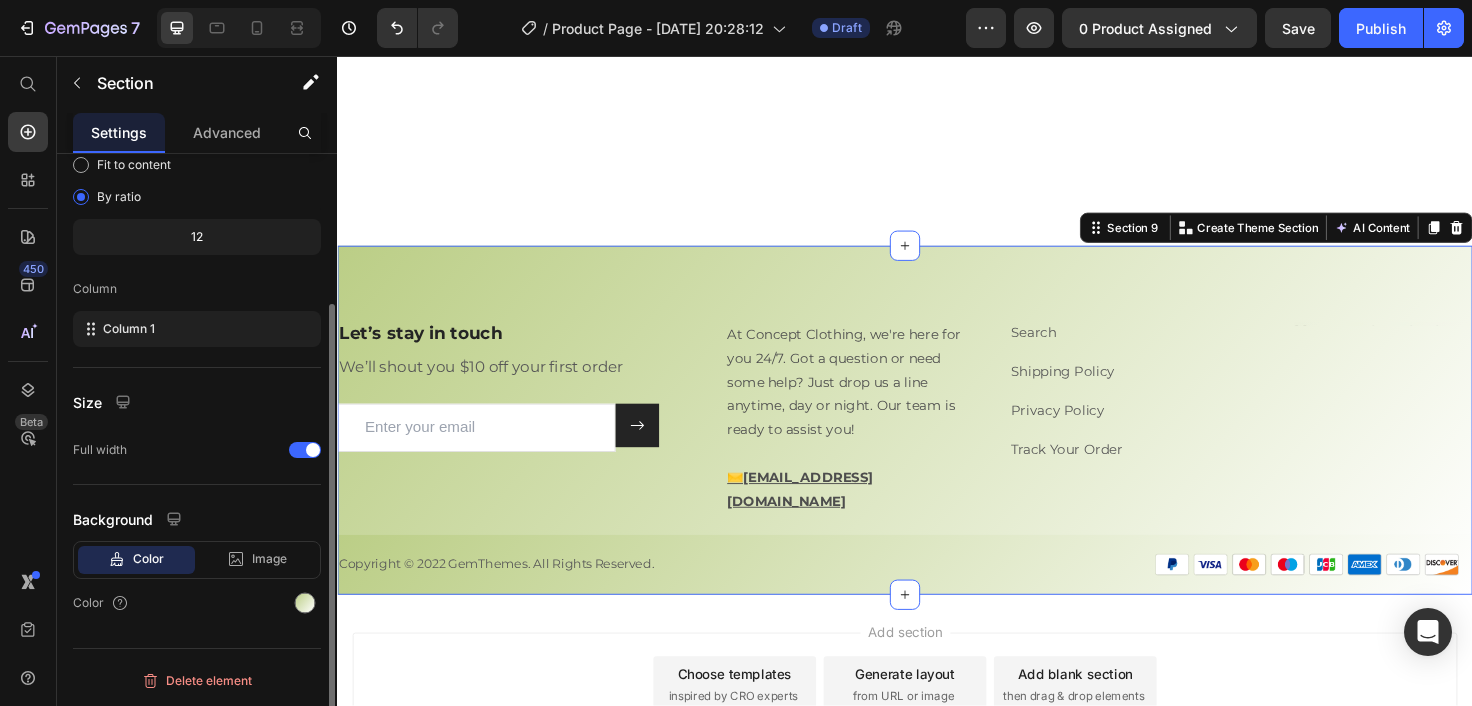 scroll, scrollTop: 0, scrollLeft: 0, axis: both 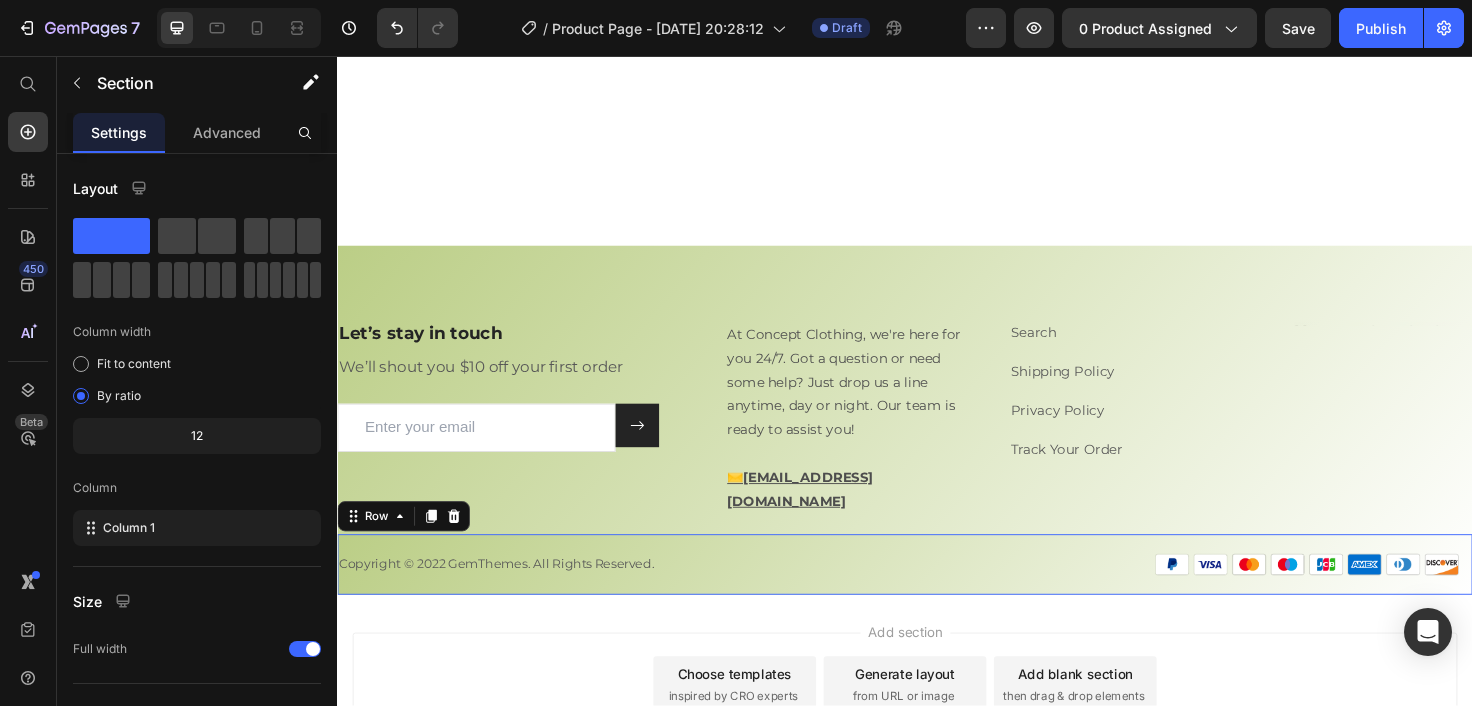 click on "Copyright © 2022 GemThemes. All Rights Reserved. Text block Image Row   0" at bounding box center (937, 594) 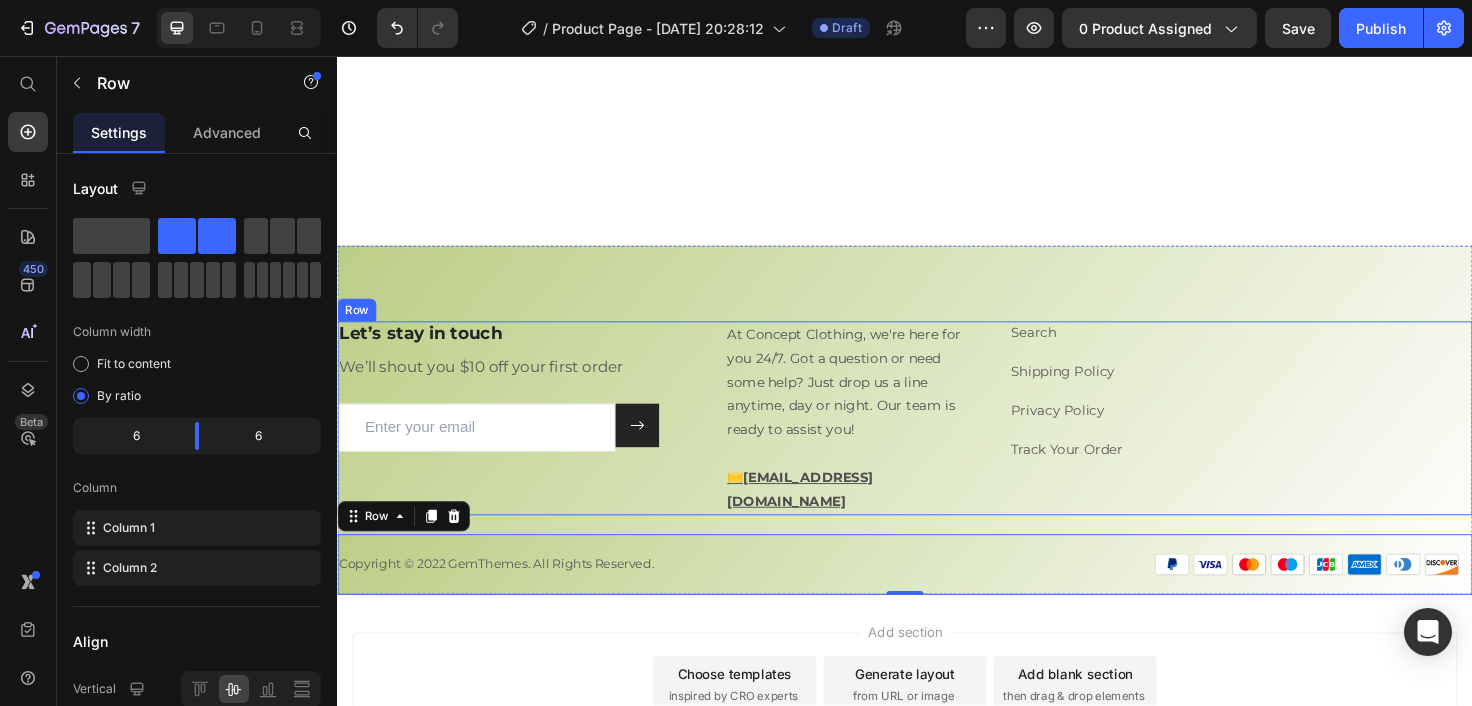 click on "Let’s stay in touch Heading We’ll shout you $10 off your first order Text block Email Field
Submit Button Row Newsletter Row" at bounding box center [527, 440] 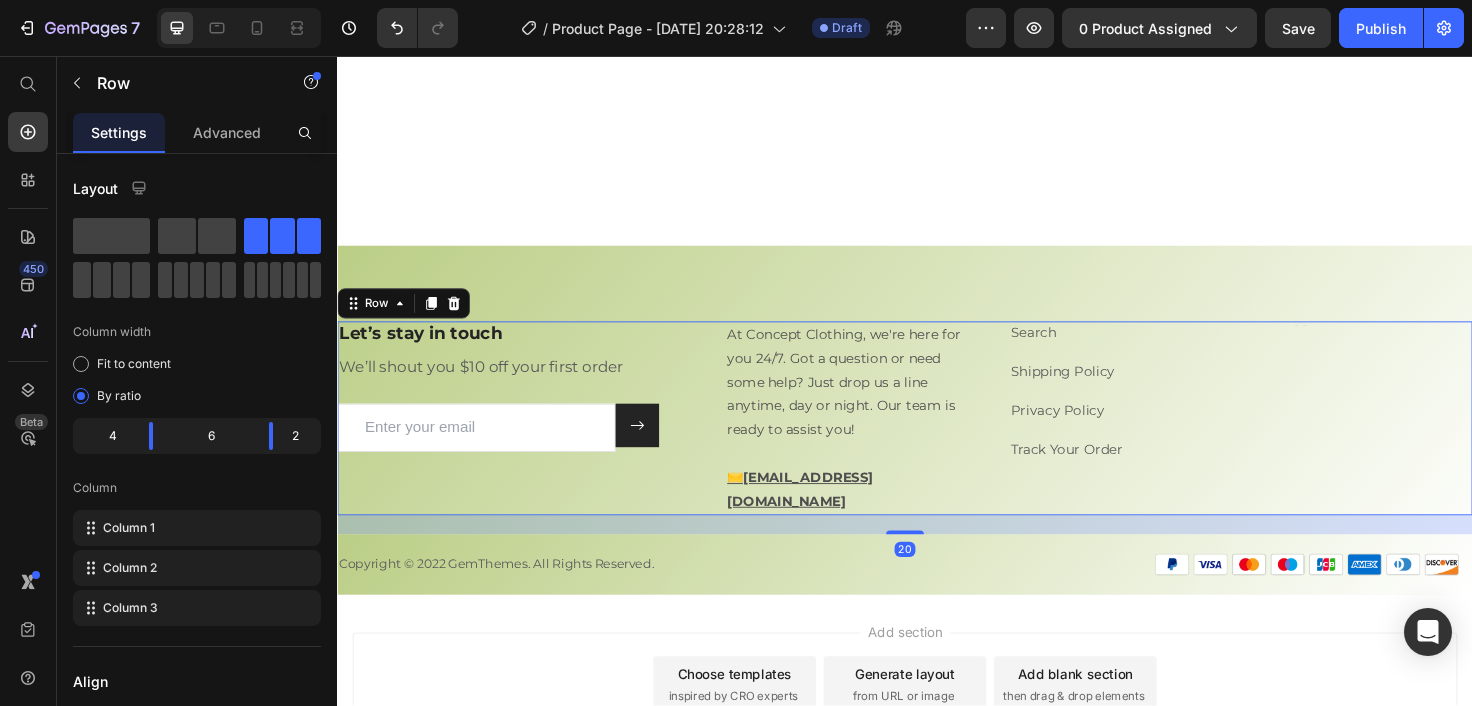 click on "Let’s stay in touch Heading We’ll shout you $10 off your first order Text block Email Field
Submit Button Row Newsletter Row" at bounding box center (527, 440) 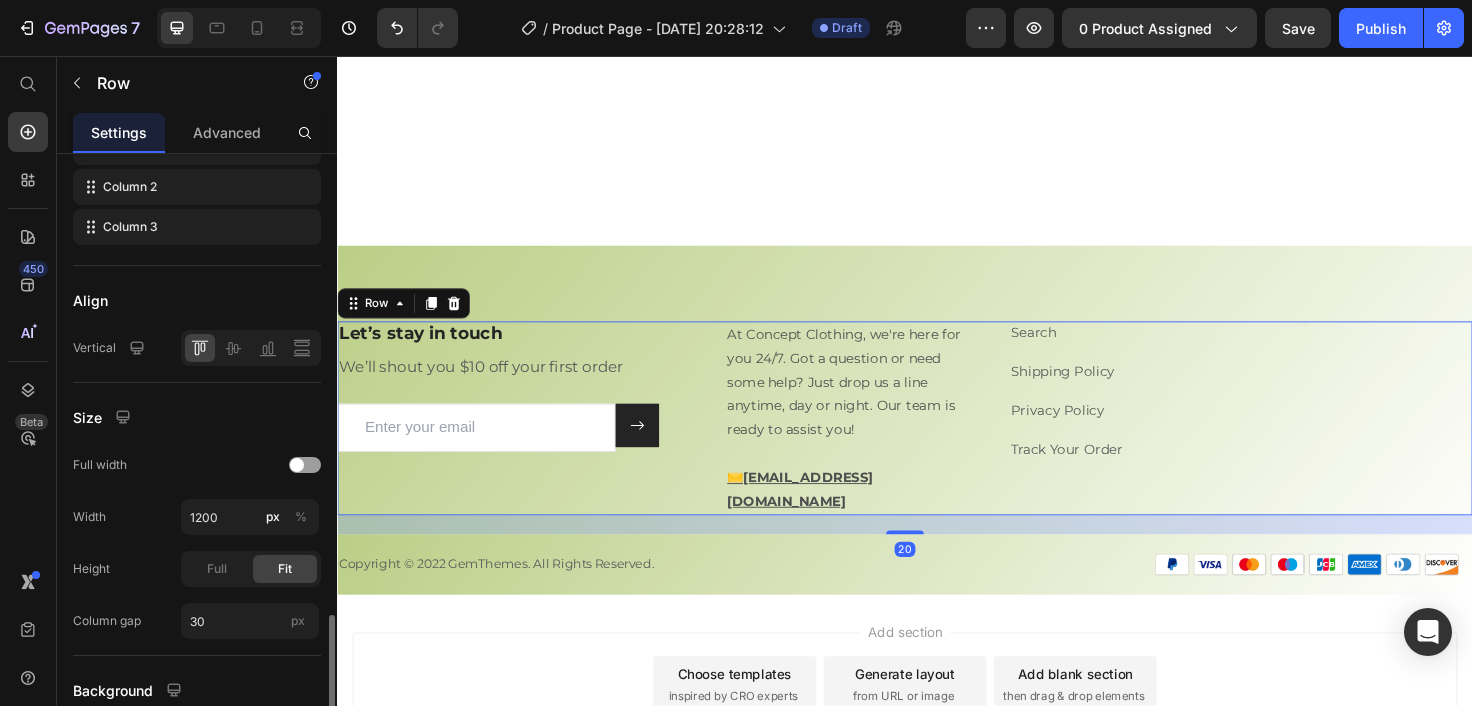scroll, scrollTop: 552, scrollLeft: 0, axis: vertical 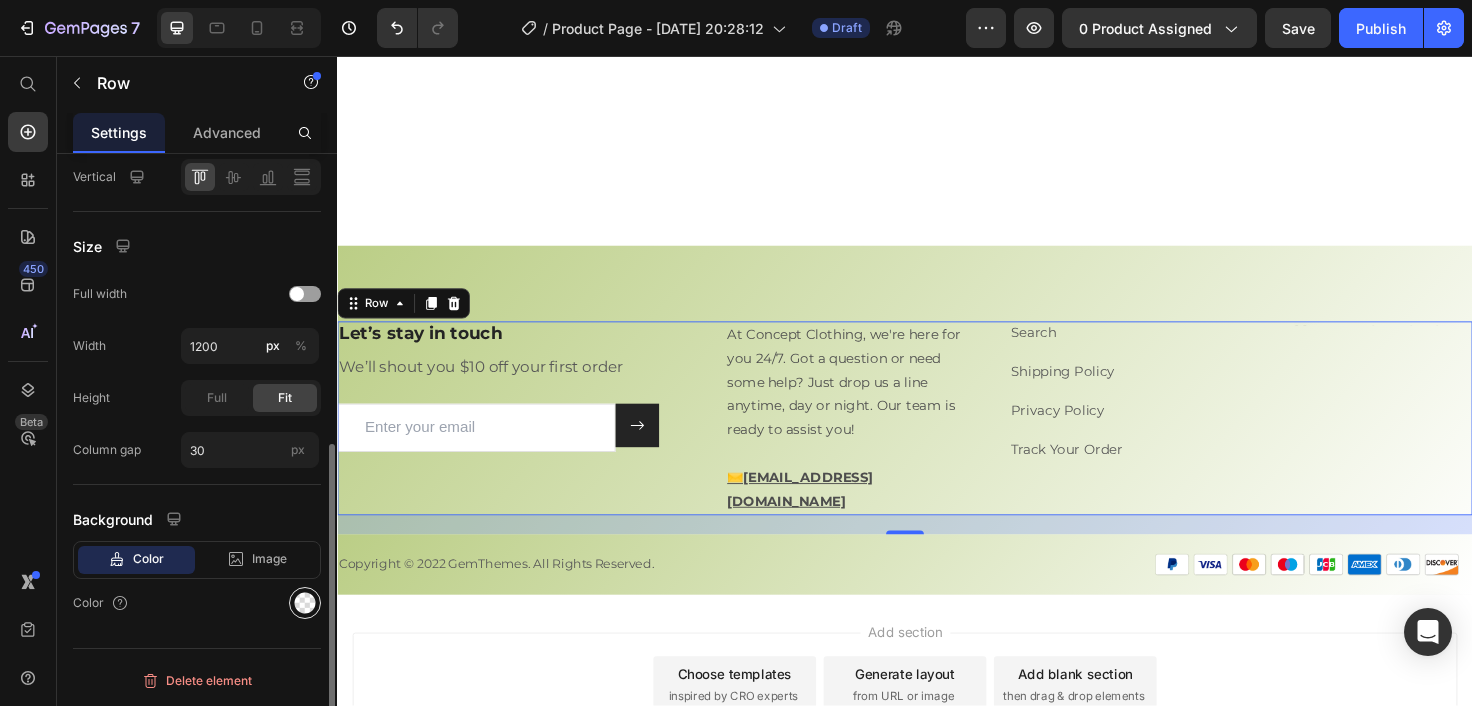 click at bounding box center [305, 603] 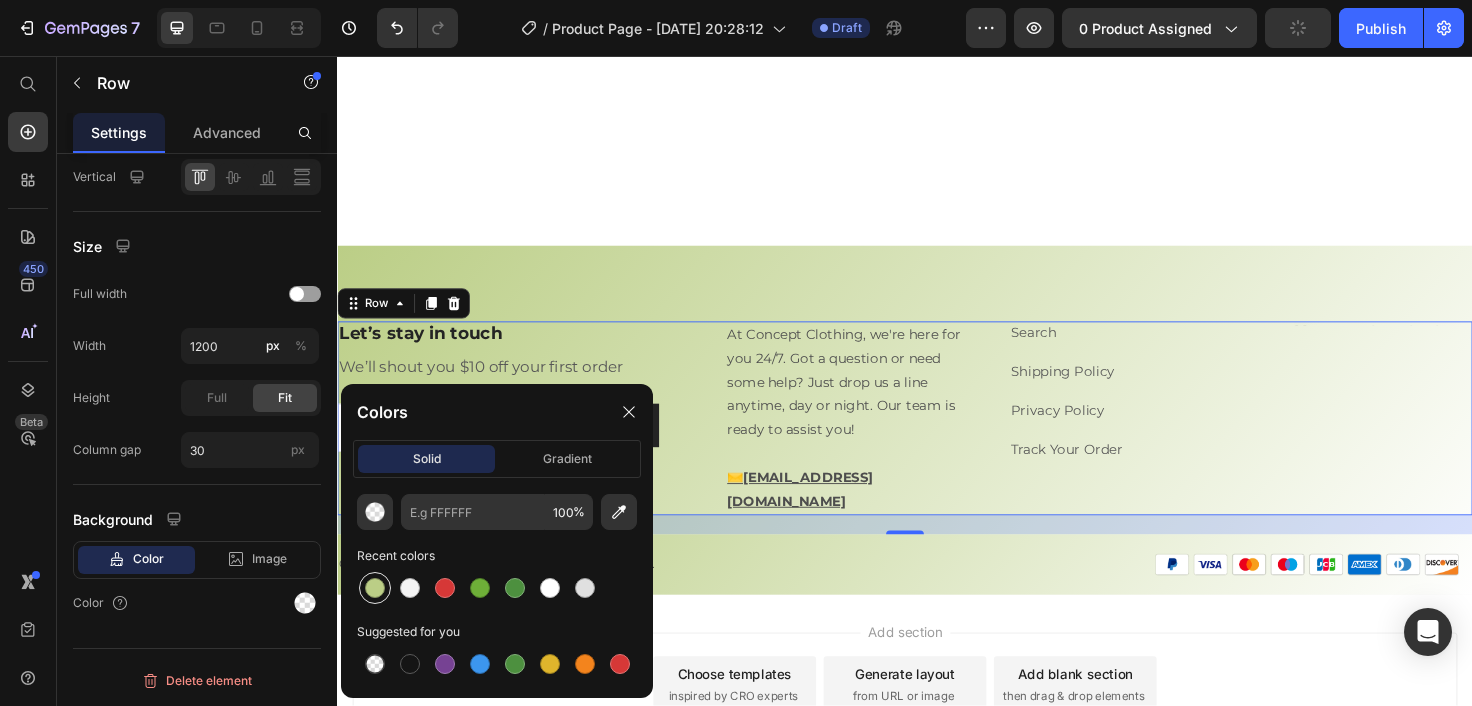 click at bounding box center (375, 588) 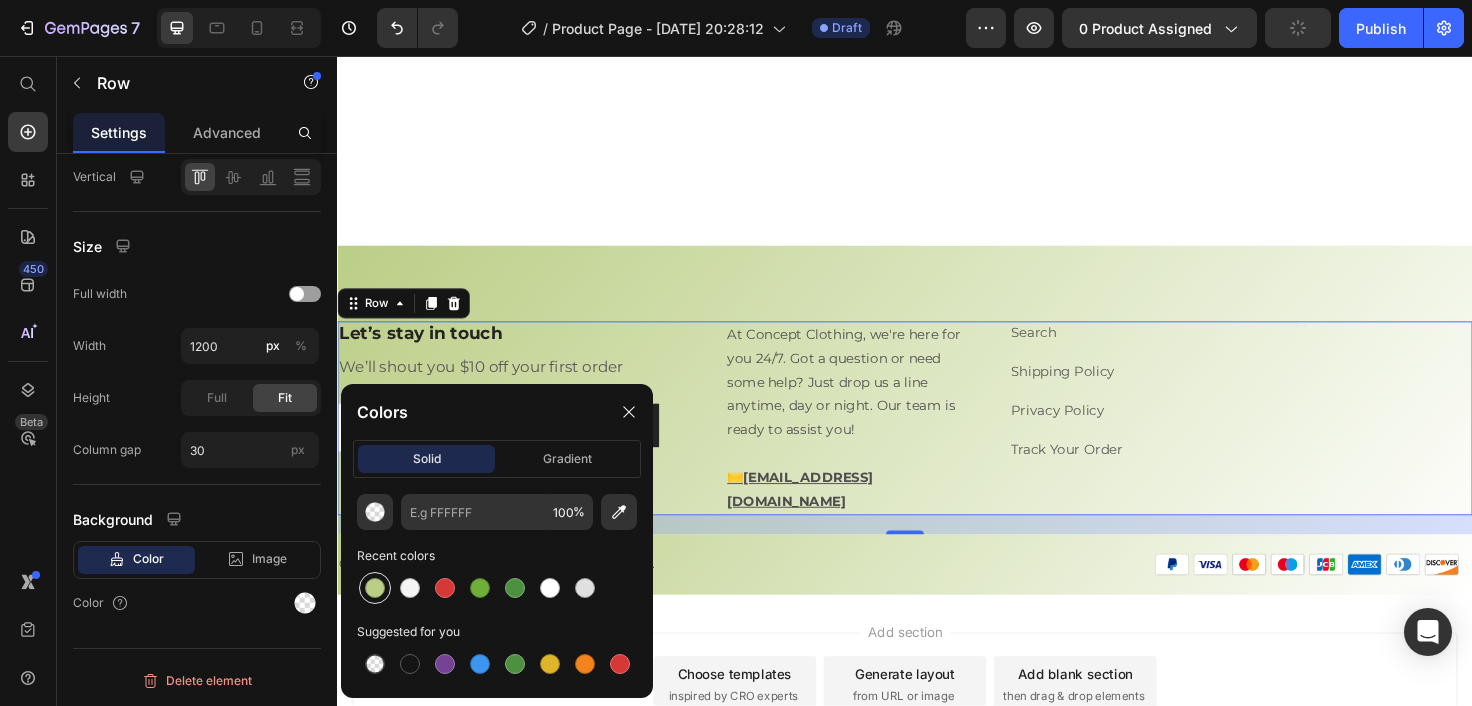 type on "BBCE86" 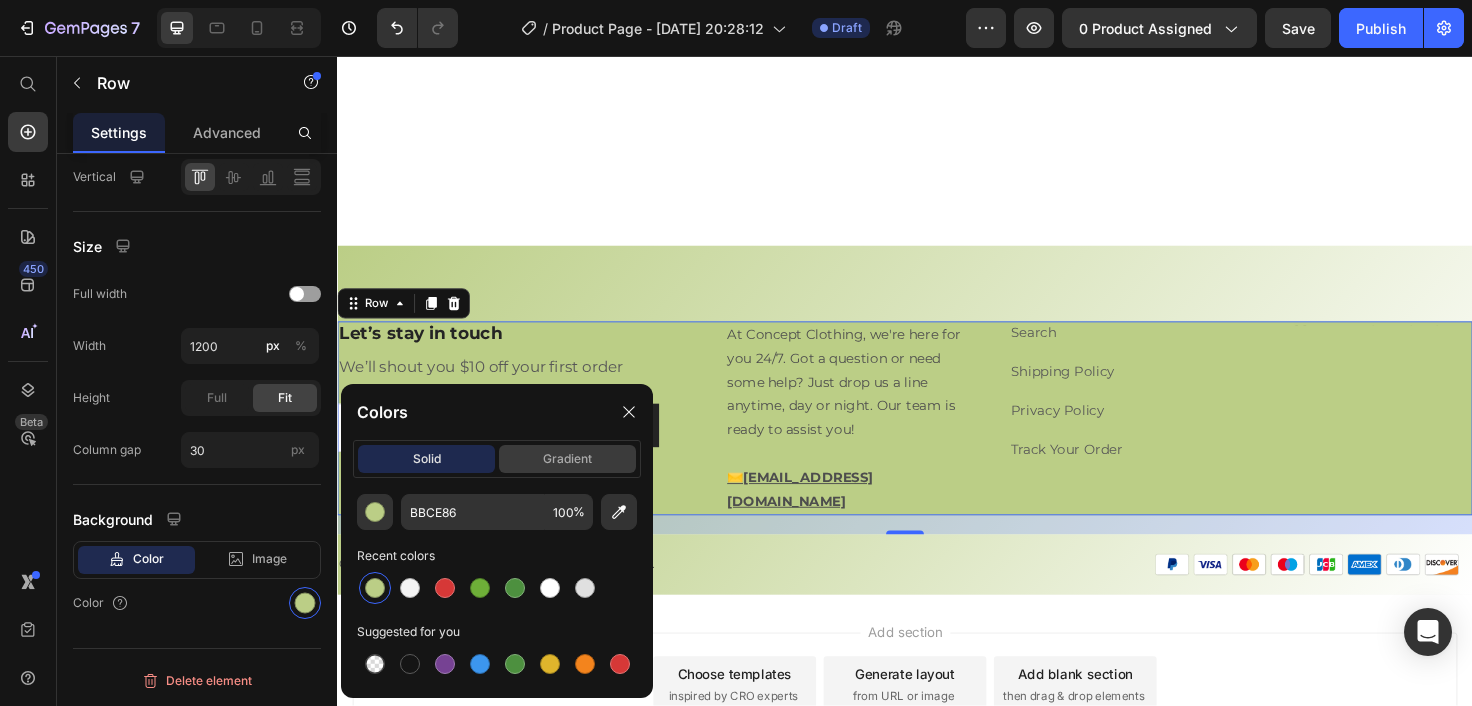 click on "gradient" 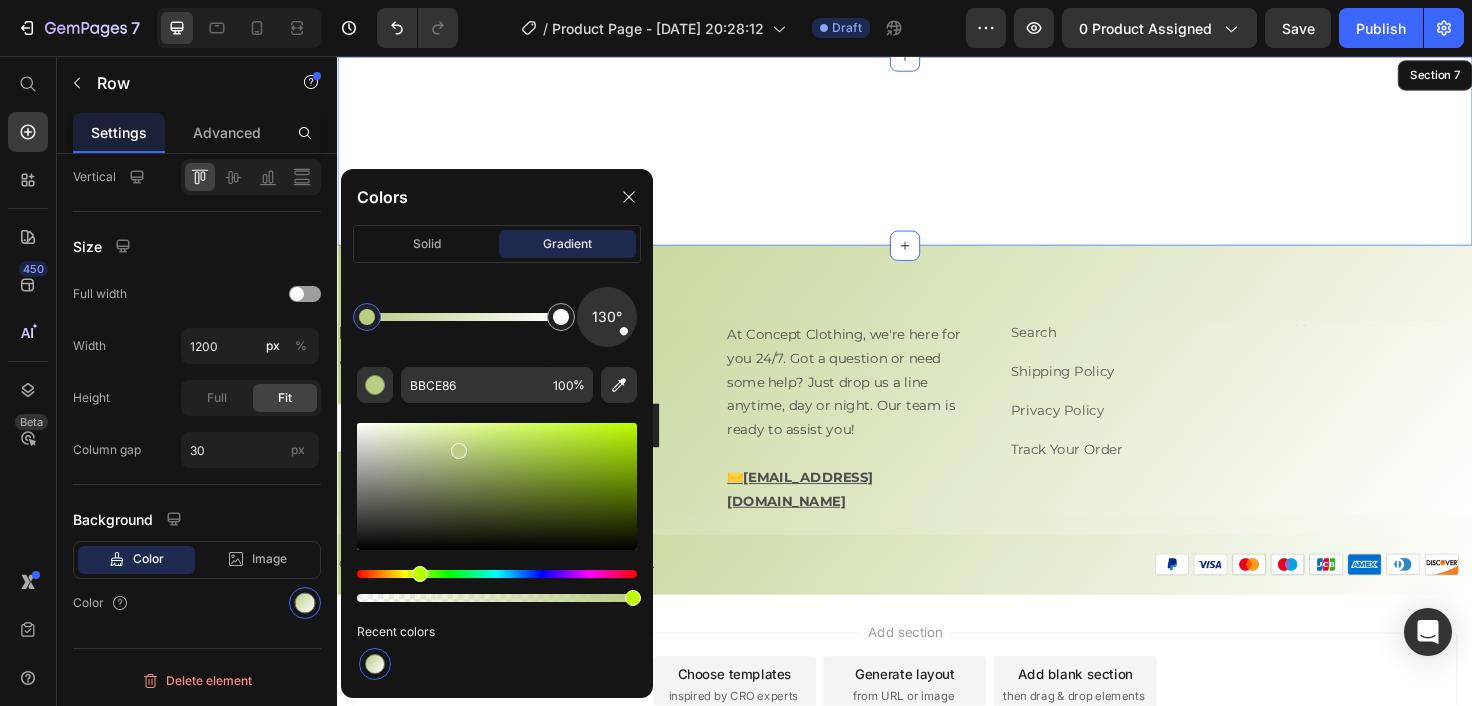 click on "Nourish, hydrate, and soften with our skin cream. Heading Nourish, hydrate, and soften with our skin cream. Heading 97% Text Block Our skin cream effectively unclogs pores, leaving your skin feeling refreshed and clean. Text Block Row 94% Text Block Our skin cream works wonders in maintaining healthy skin, preventing [MEDICAL_DATA], and keeping breakouts at bay. Text Block Row 92% Text Block Soothe and calm your skin with our skin cream's gentle formula, perfect for sensitive or irritated skin. Text Block Row buy it now Button Row Video Video Carousel Row Section 7" at bounding box center [937, 157] 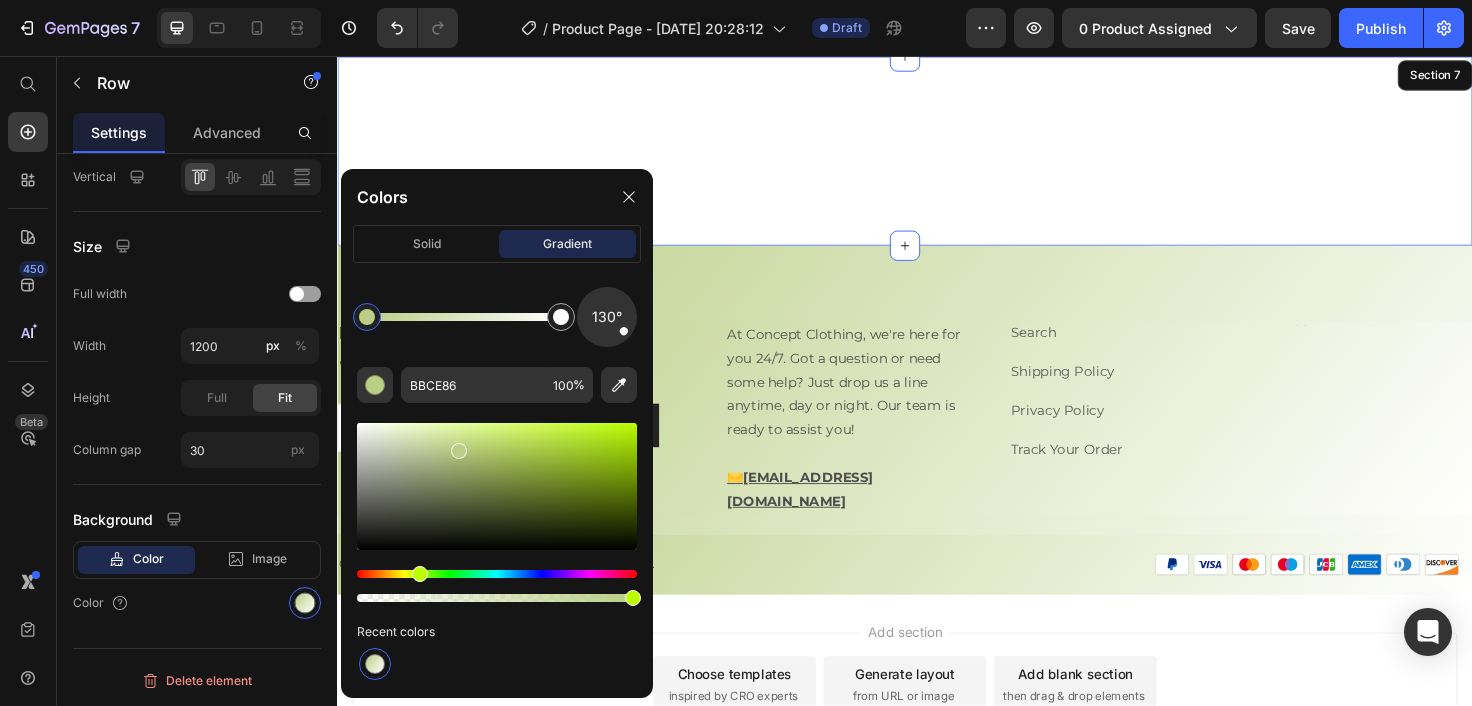 scroll, scrollTop: 0, scrollLeft: 0, axis: both 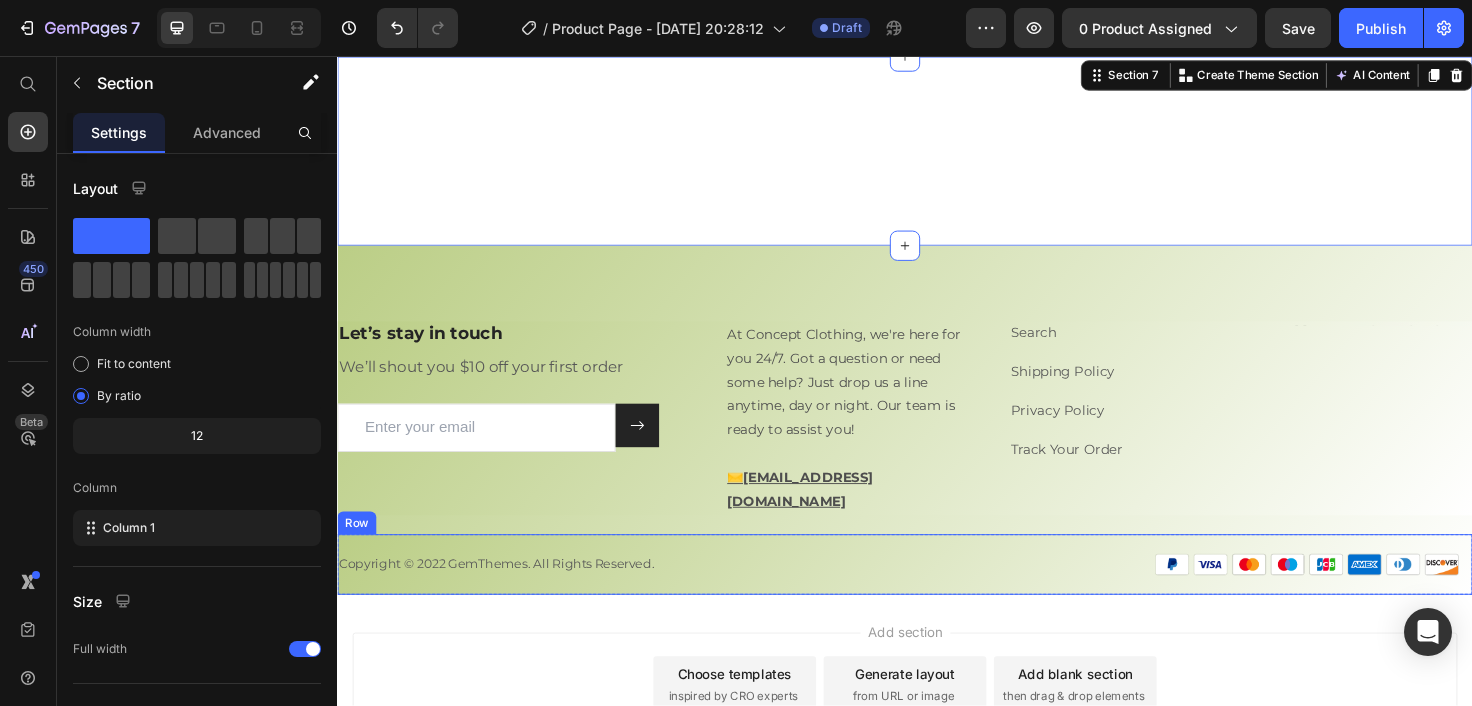 click on "Copyright © 2022 GemThemes. All Rights Reserved. Text block Image Row" at bounding box center (937, 594) 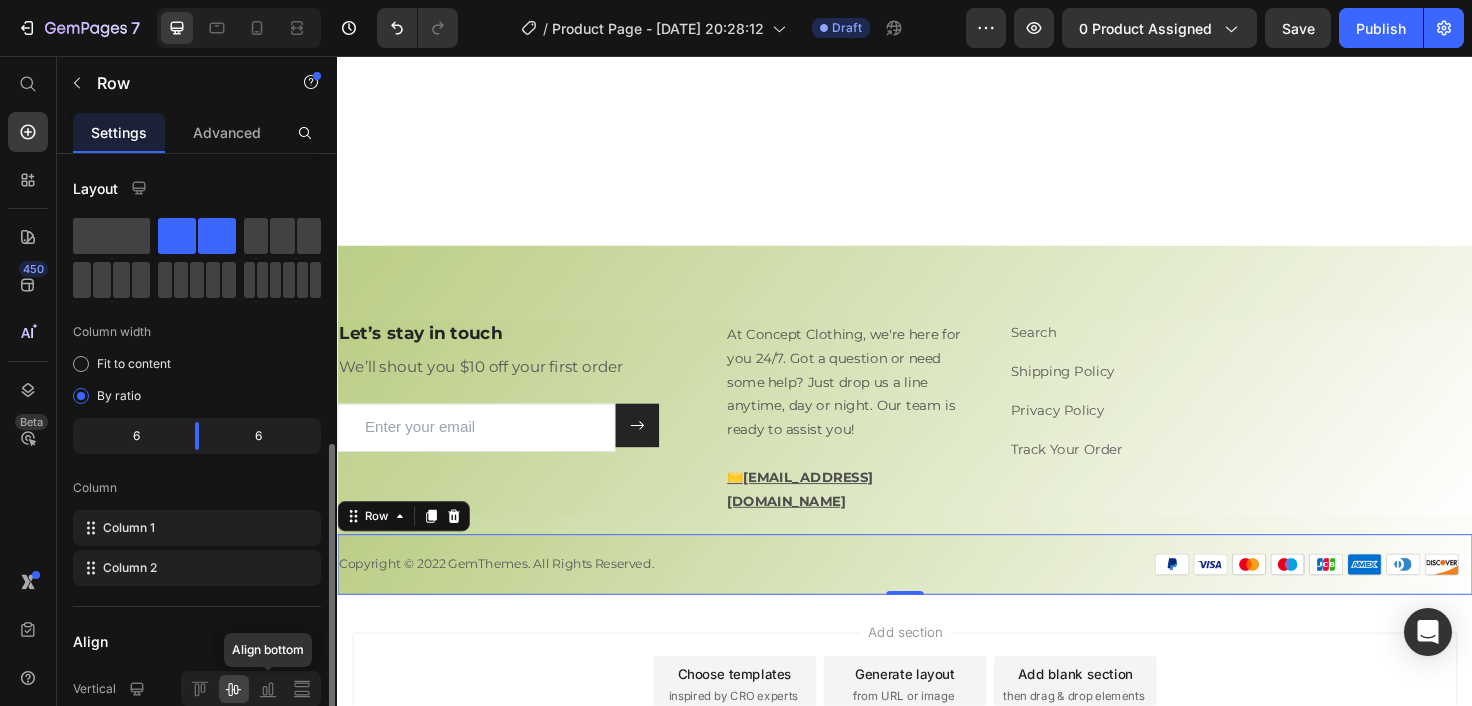 scroll, scrollTop: 512, scrollLeft: 0, axis: vertical 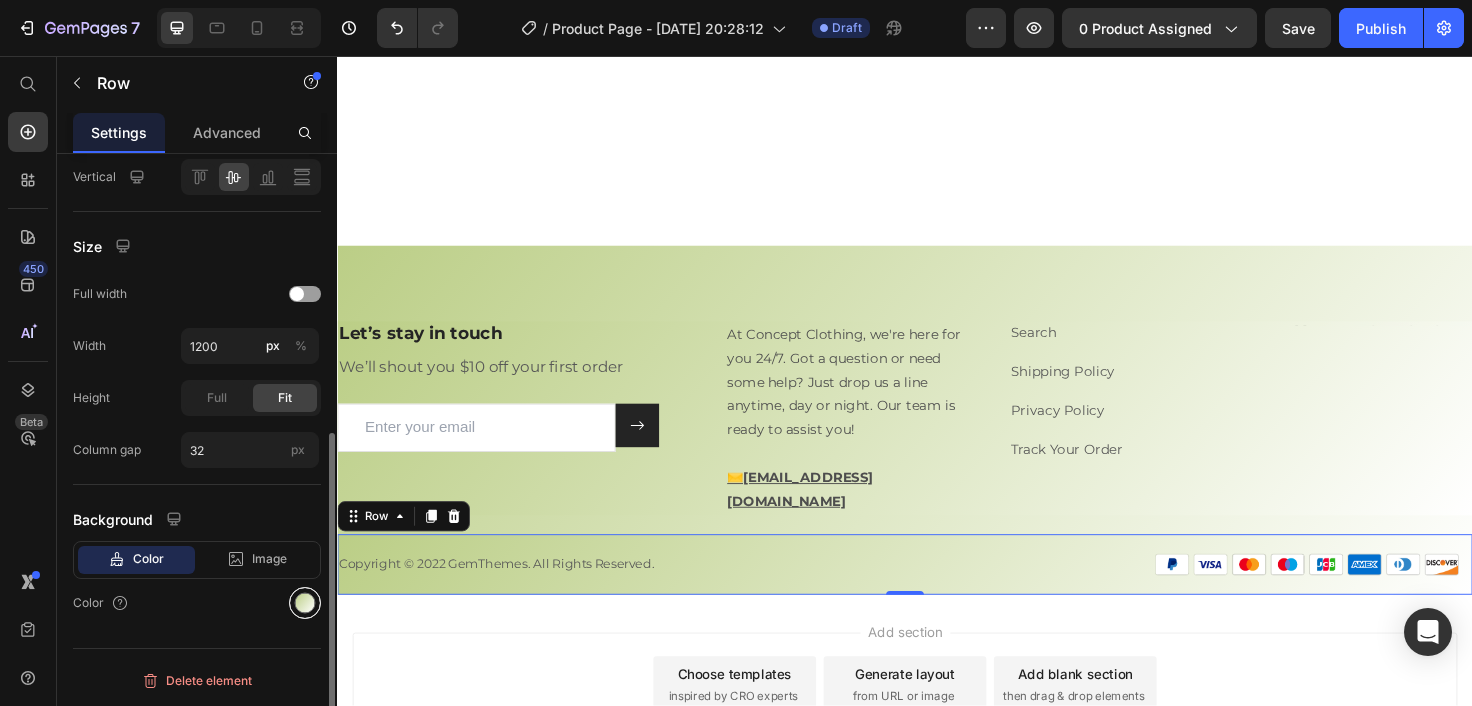 click at bounding box center [305, 603] 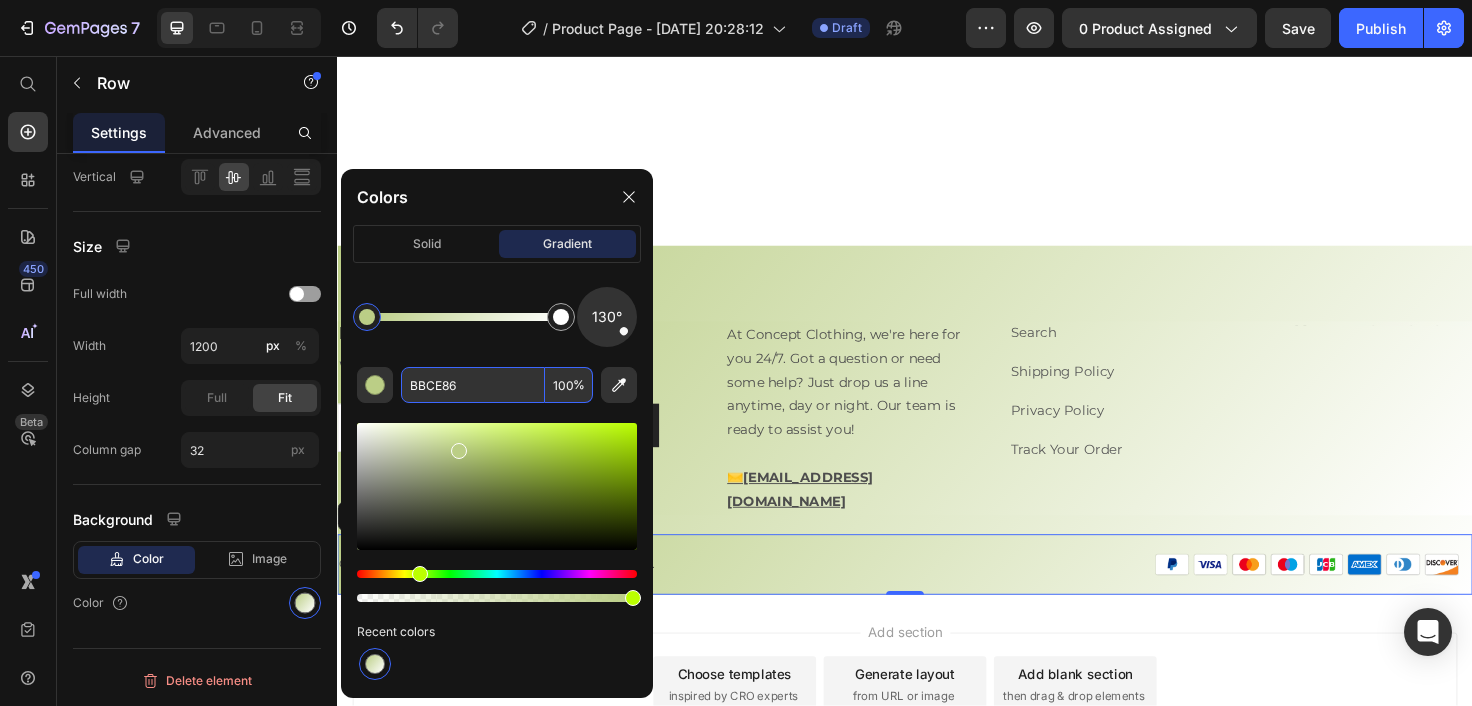 click on "BBCE86" at bounding box center [473, 385] 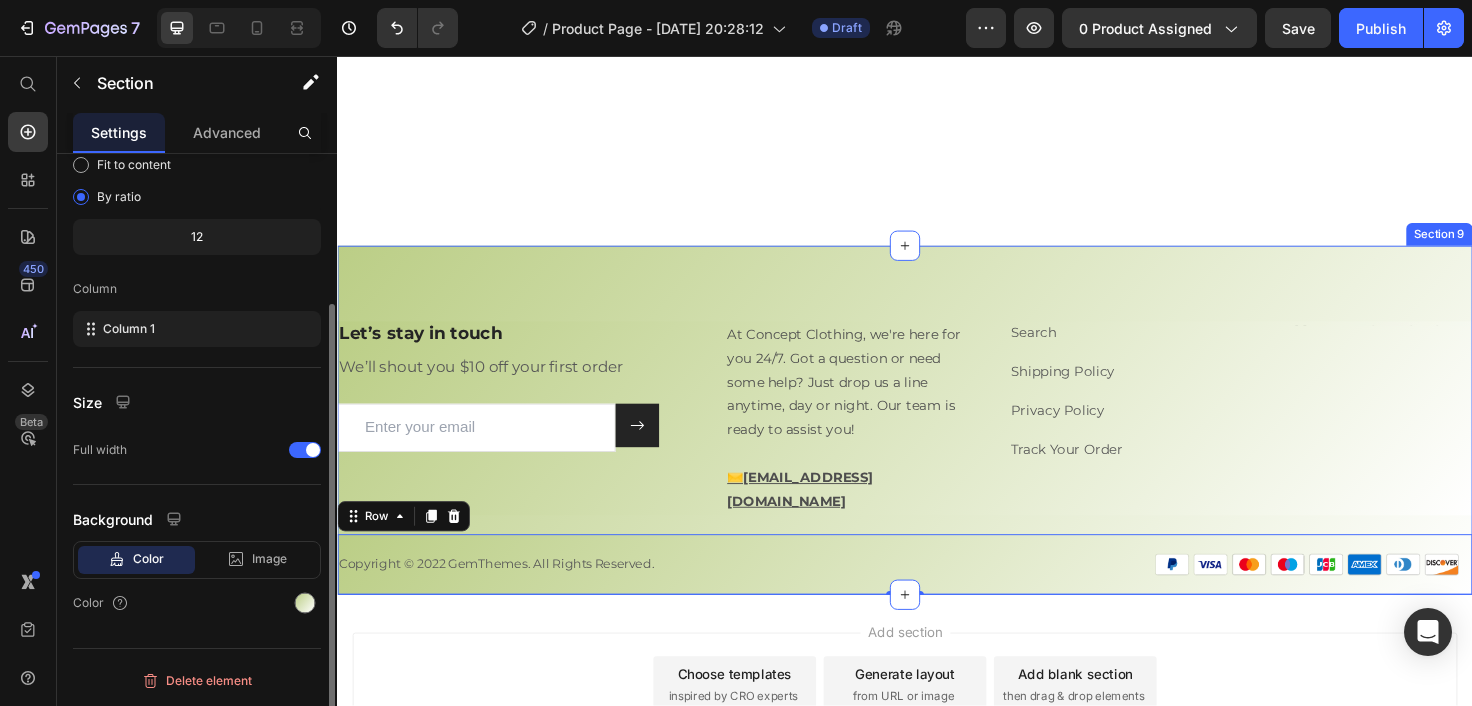 click on "Let’s stay in touch Heading We’ll shout you $10 off your first order Text block Email Field
Submit Button Row Newsletter Row At Concept Clothing, we're here for you 24/7. Got a question or need some help? Just drop us a line anytime, day or night. Our team is ready to assist you!   ✉️[EMAIL_ADDRESS][DOMAIN_NAME] Text Block Search Text block Shipping Policy Text block Privacy Policy Text block Track Your Order Text block Row Heading Row Copyright © 2022 GemThemes. All Rights Reserved. Text block Image Row   0 Row Section 9" at bounding box center [937, 441] 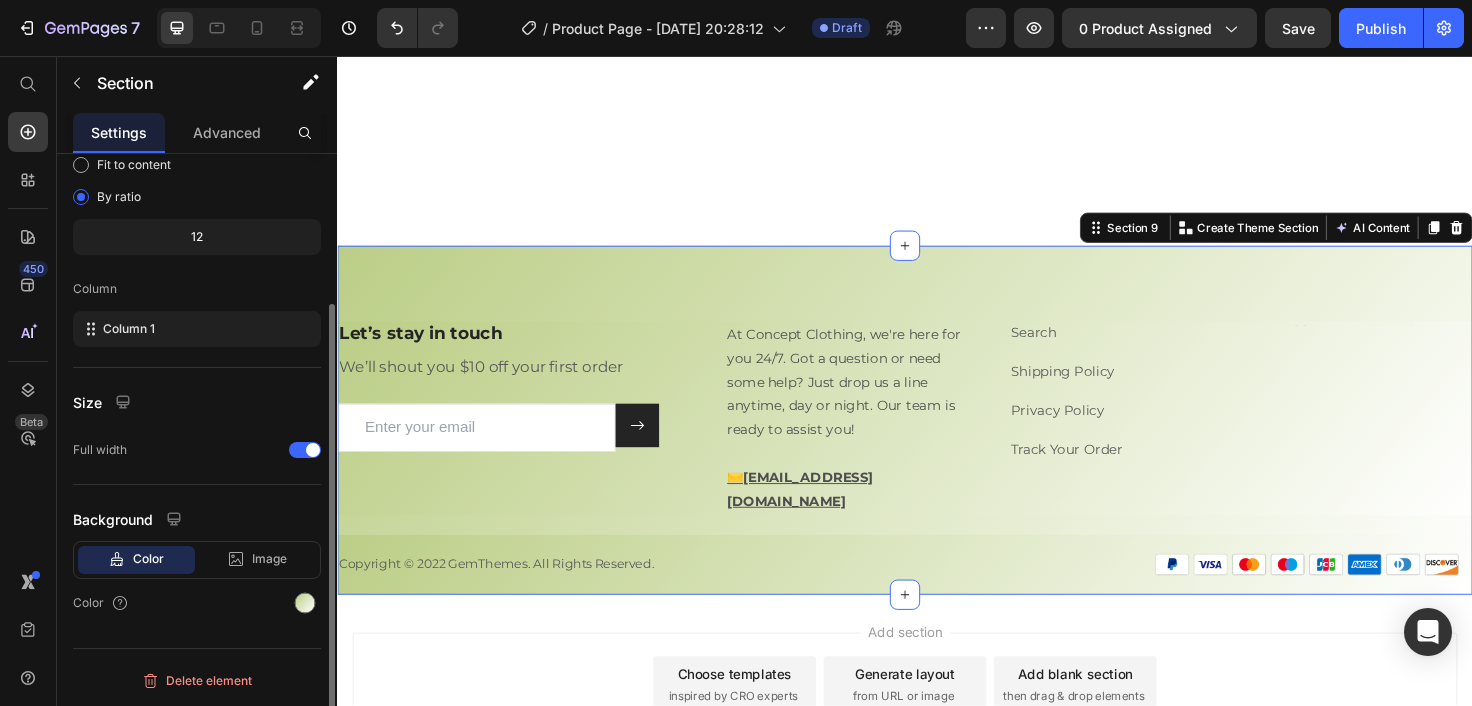 scroll, scrollTop: 0, scrollLeft: 0, axis: both 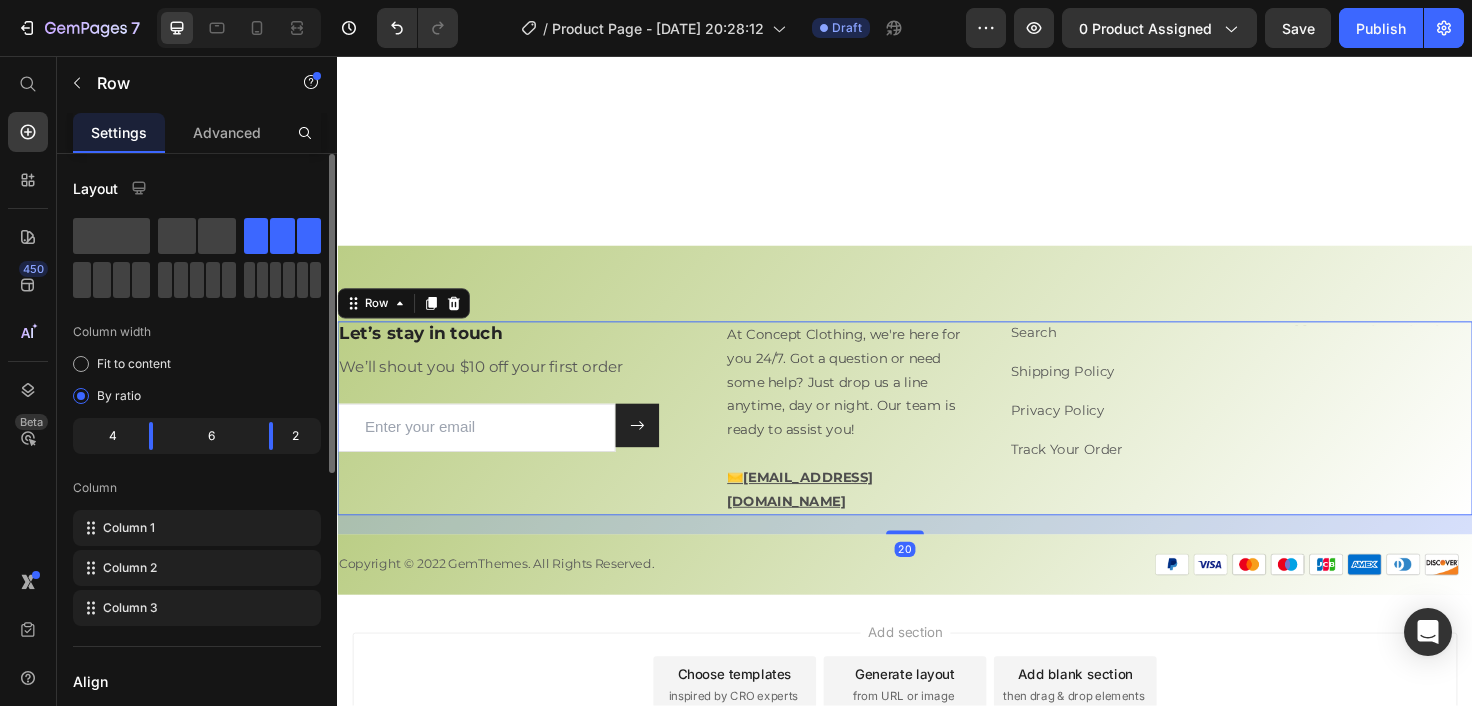 click on "Let’s stay in touch Heading We’ll shout you $10 off your first order Text block Email Field
Submit Button Row Newsletter Row" at bounding box center (527, 440) 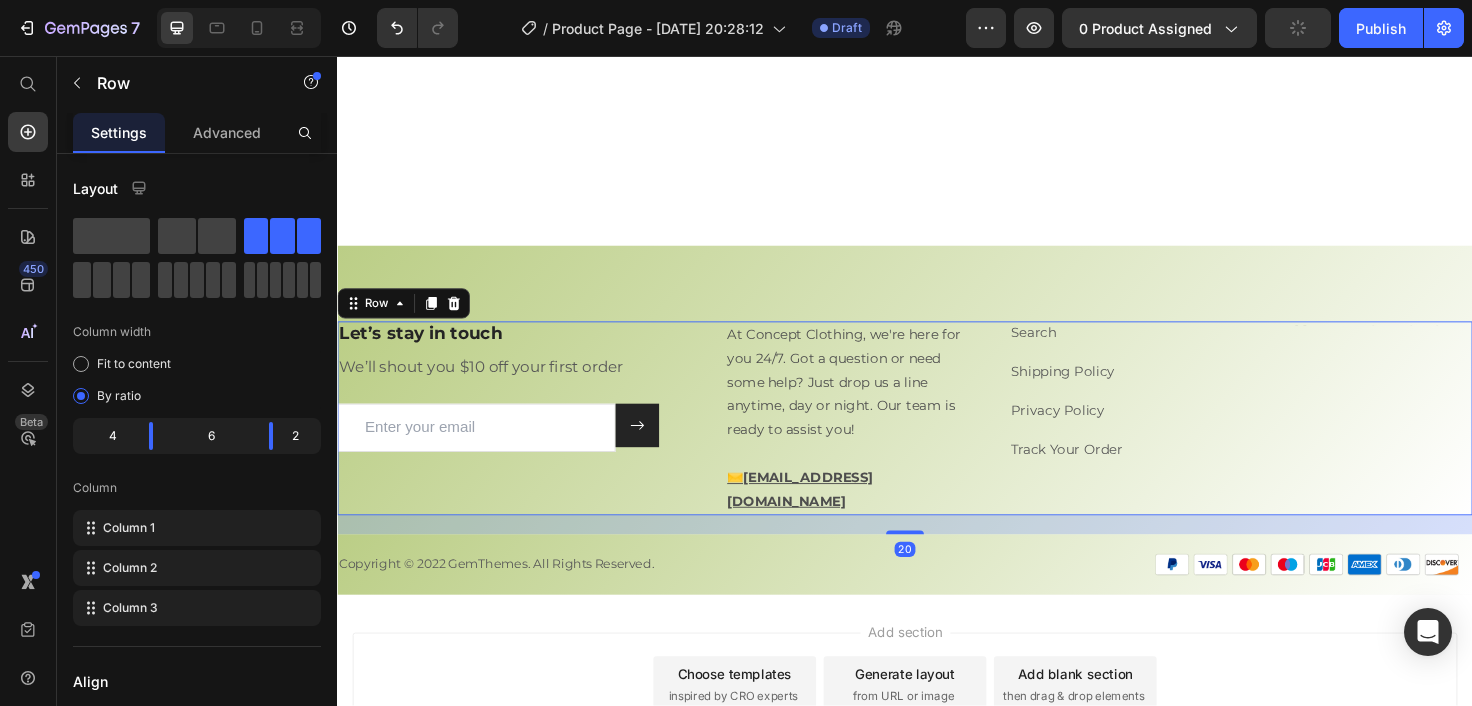 click on "Let’s stay in touch Heading We’ll shout you $10 off your first order Text block Email Field
Submit Button Row Newsletter Row" at bounding box center (527, 440) 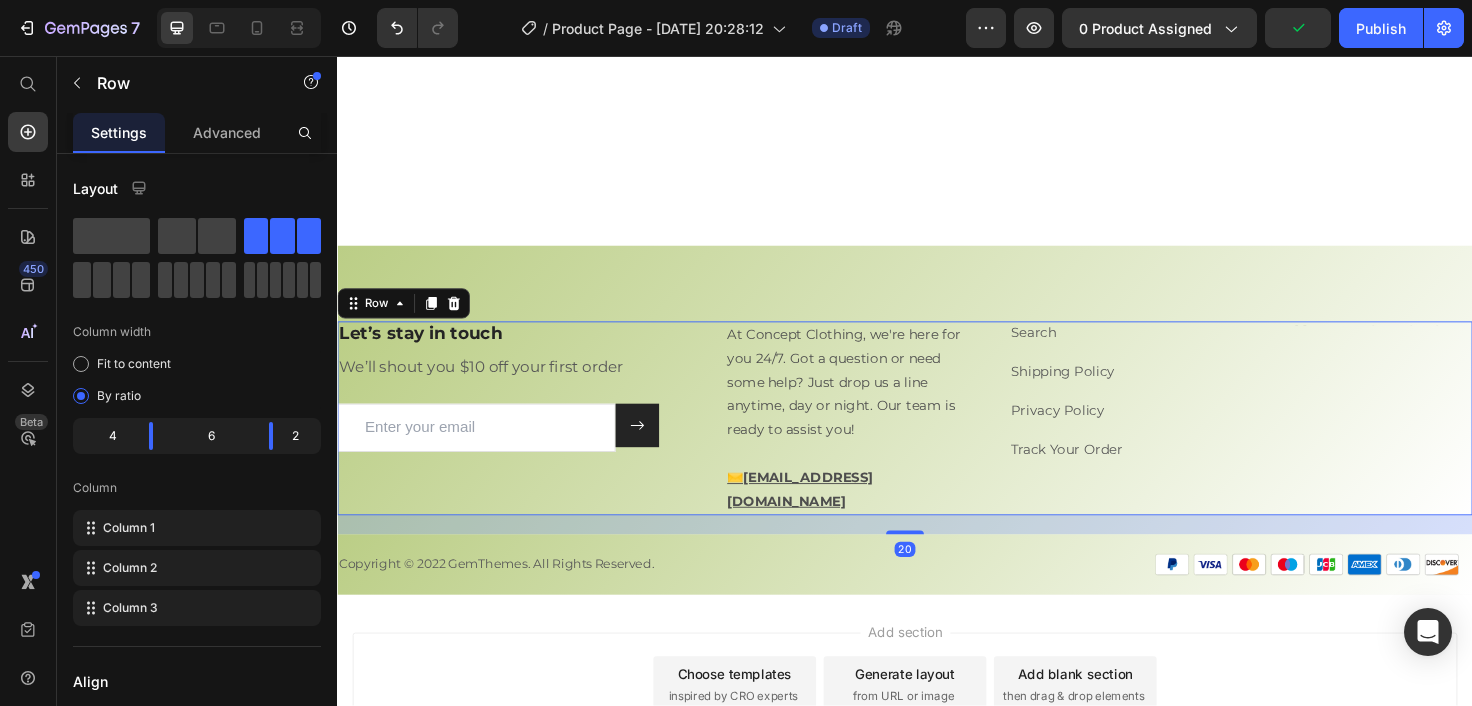 click on "Let’s stay in touch Heading We’ll shout you $10 off your first order Text block Email Field
Submit Button Row Newsletter Row" at bounding box center [527, 440] 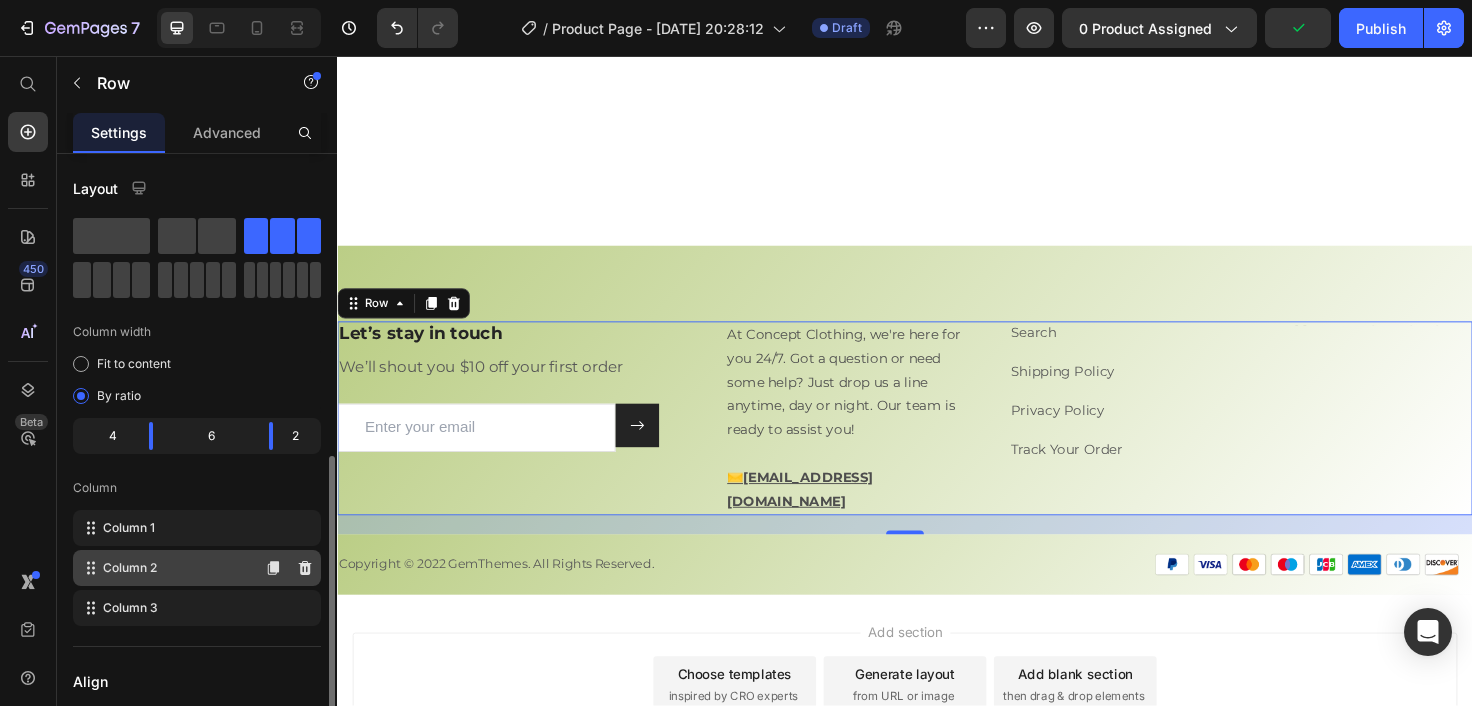 scroll, scrollTop: 552, scrollLeft: 0, axis: vertical 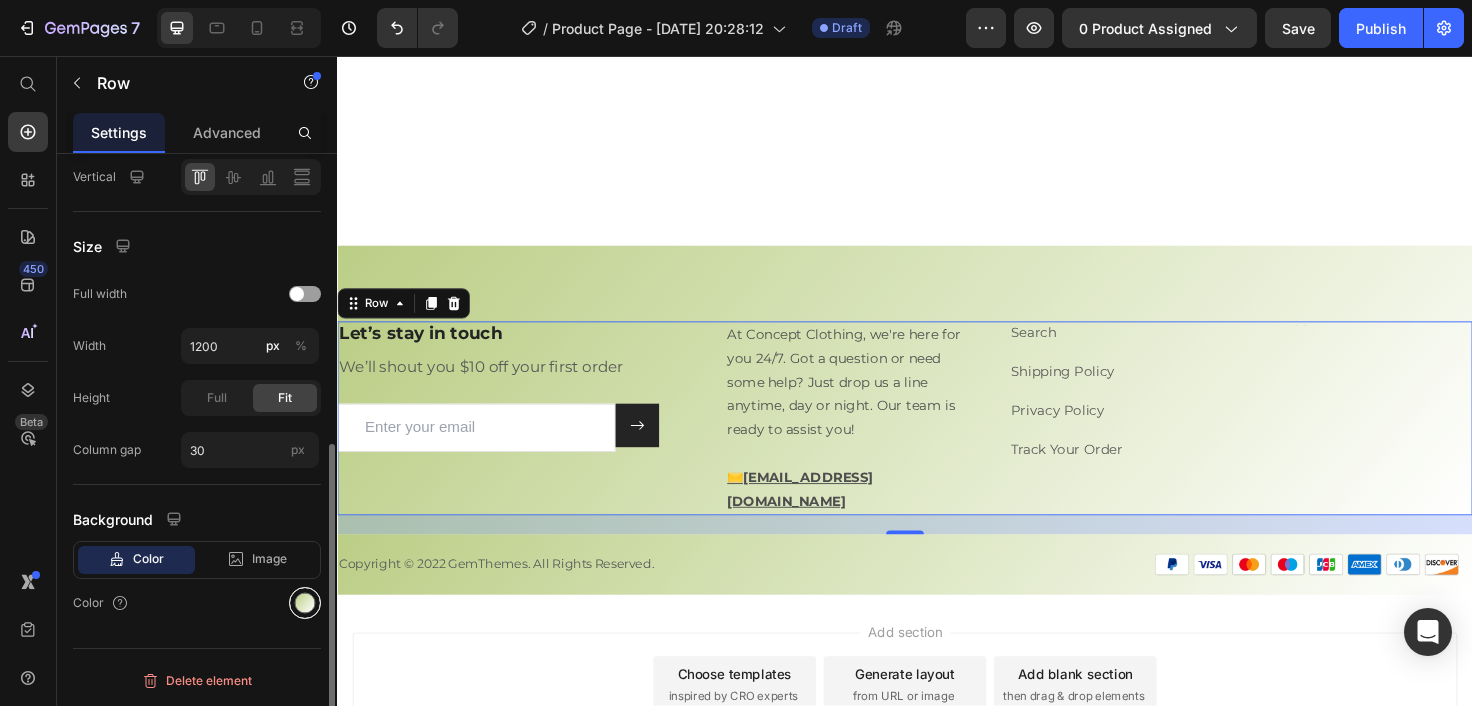 click at bounding box center (305, 603) 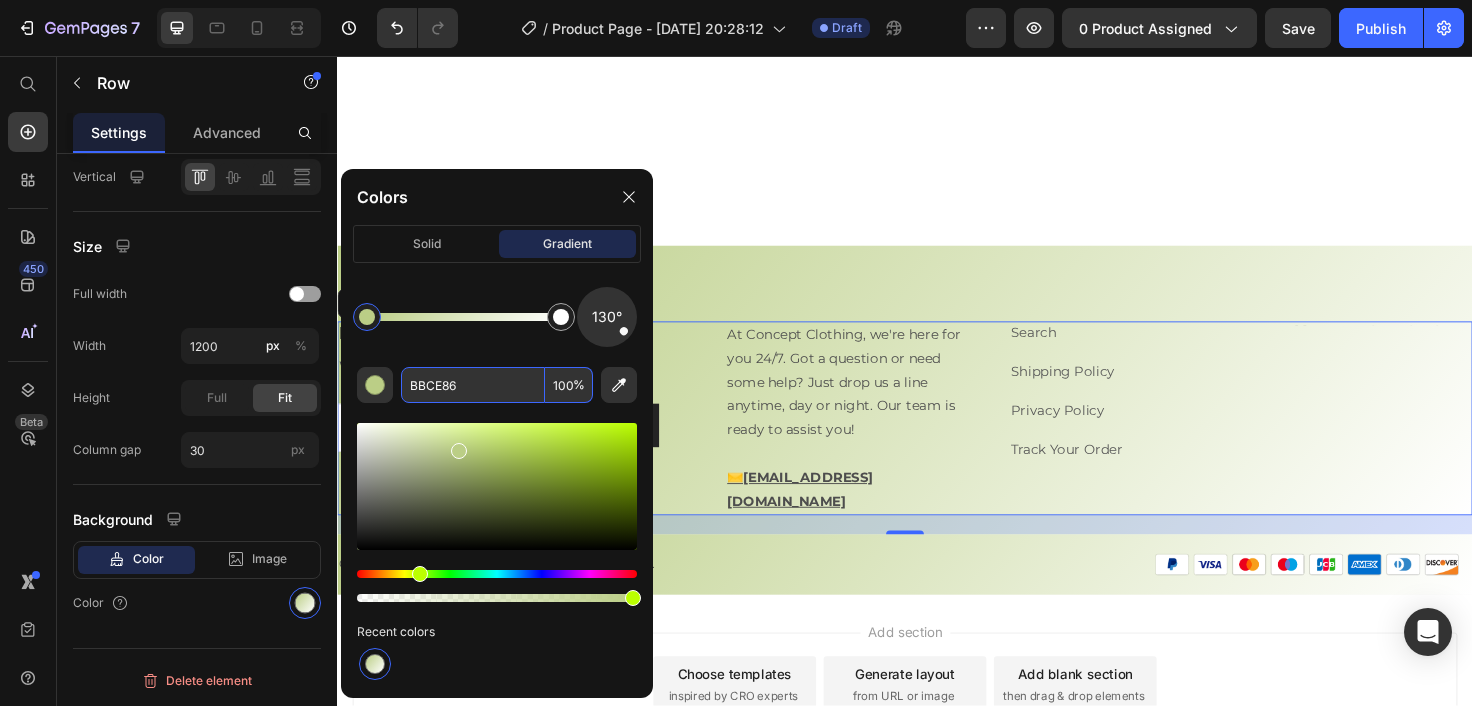 click on "BBCE86" at bounding box center (473, 385) 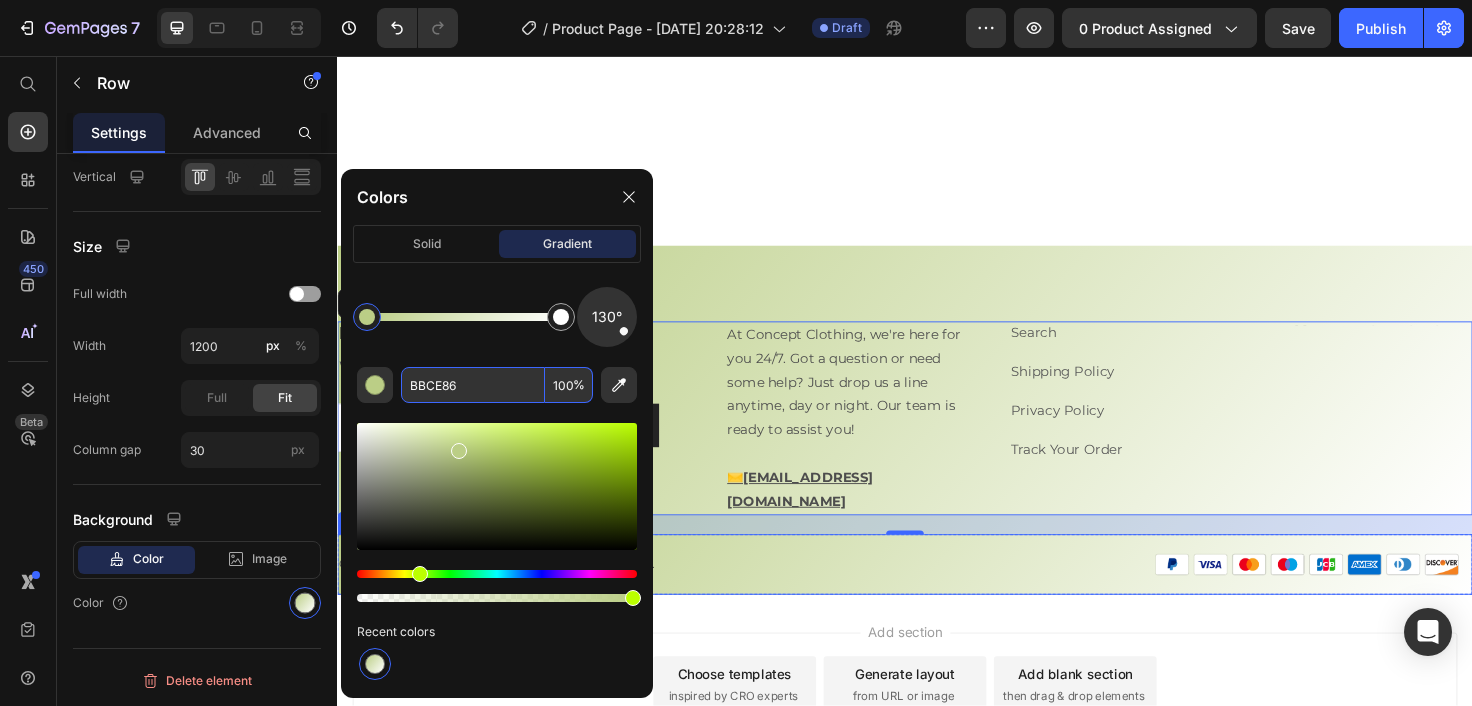 click on "Copyright © 2022 GemThemes. All Rights Reserved. Text block" at bounding box center [629, 594] 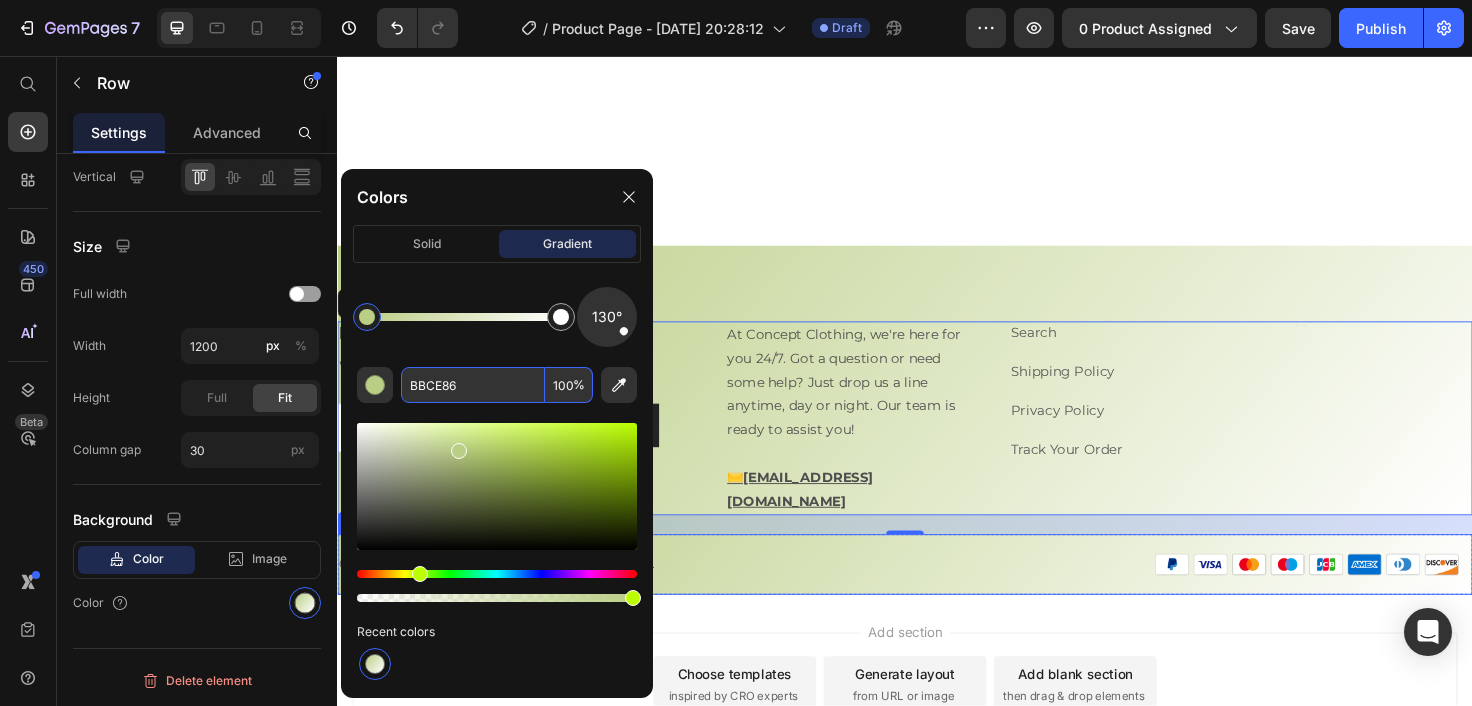scroll, scrollTop: 512, scrollLeft: 0, axis: vertical 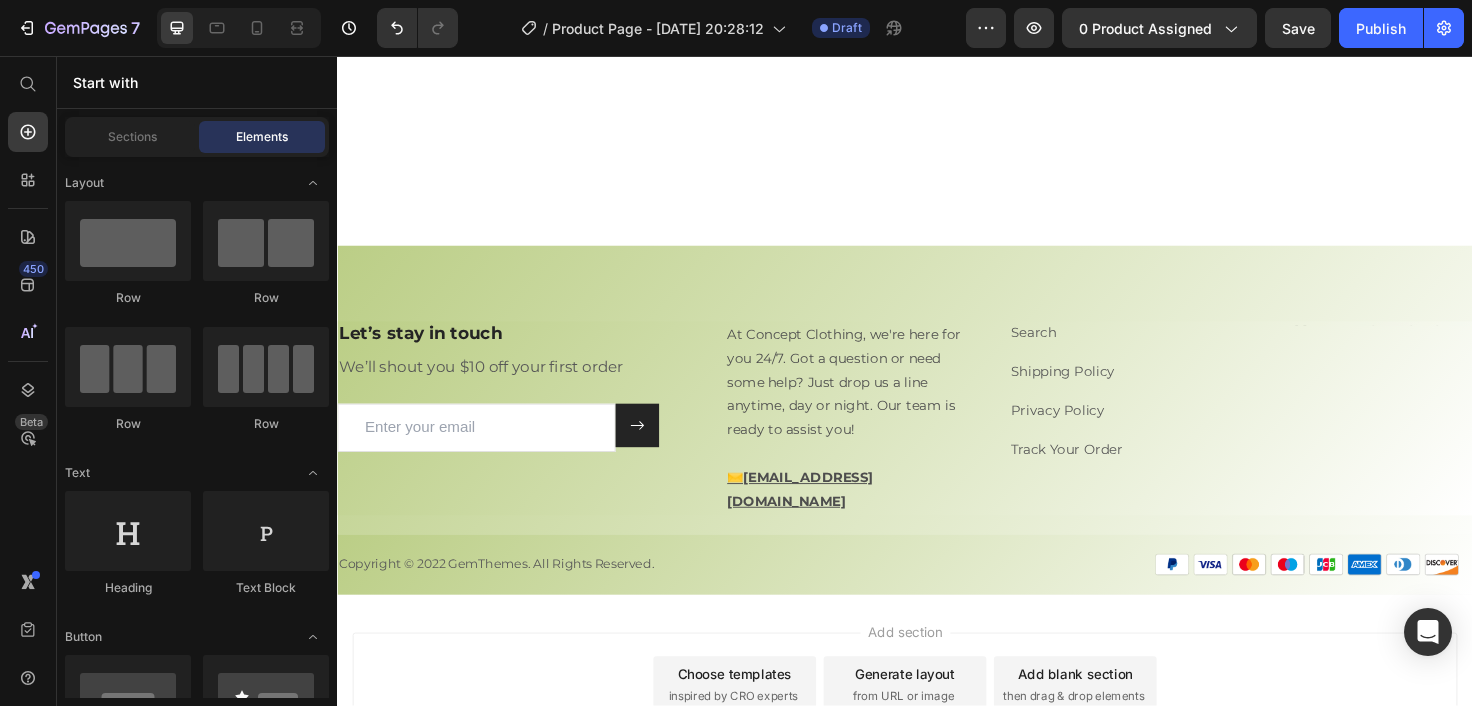click on "Add section Choose templates inspired by CRO experts Generate layout from URL or image Add blank section then drag & drop elements" at bounding box center (937, 749) 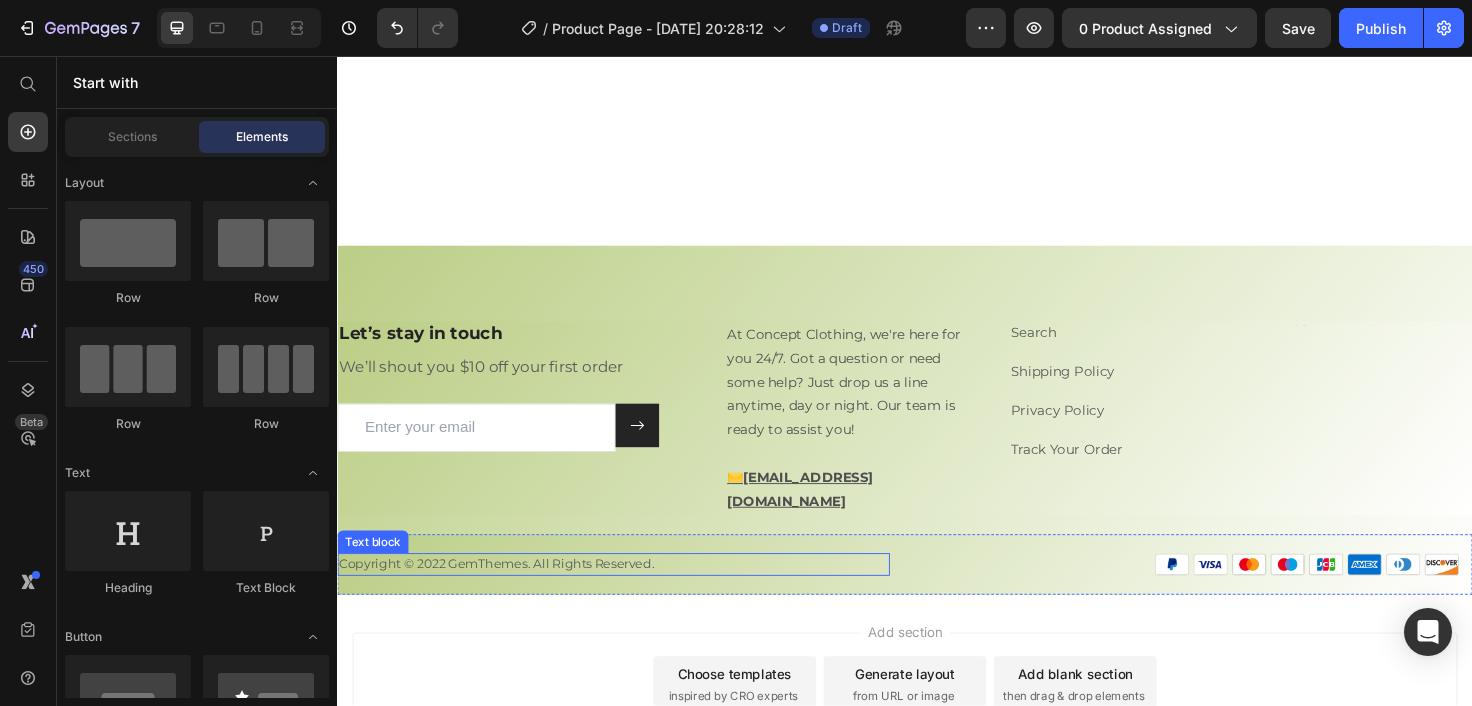 click on "Copyright © 2022 GemThemes. All Rights Reserved. Text block" at bounding box center [629, 594] 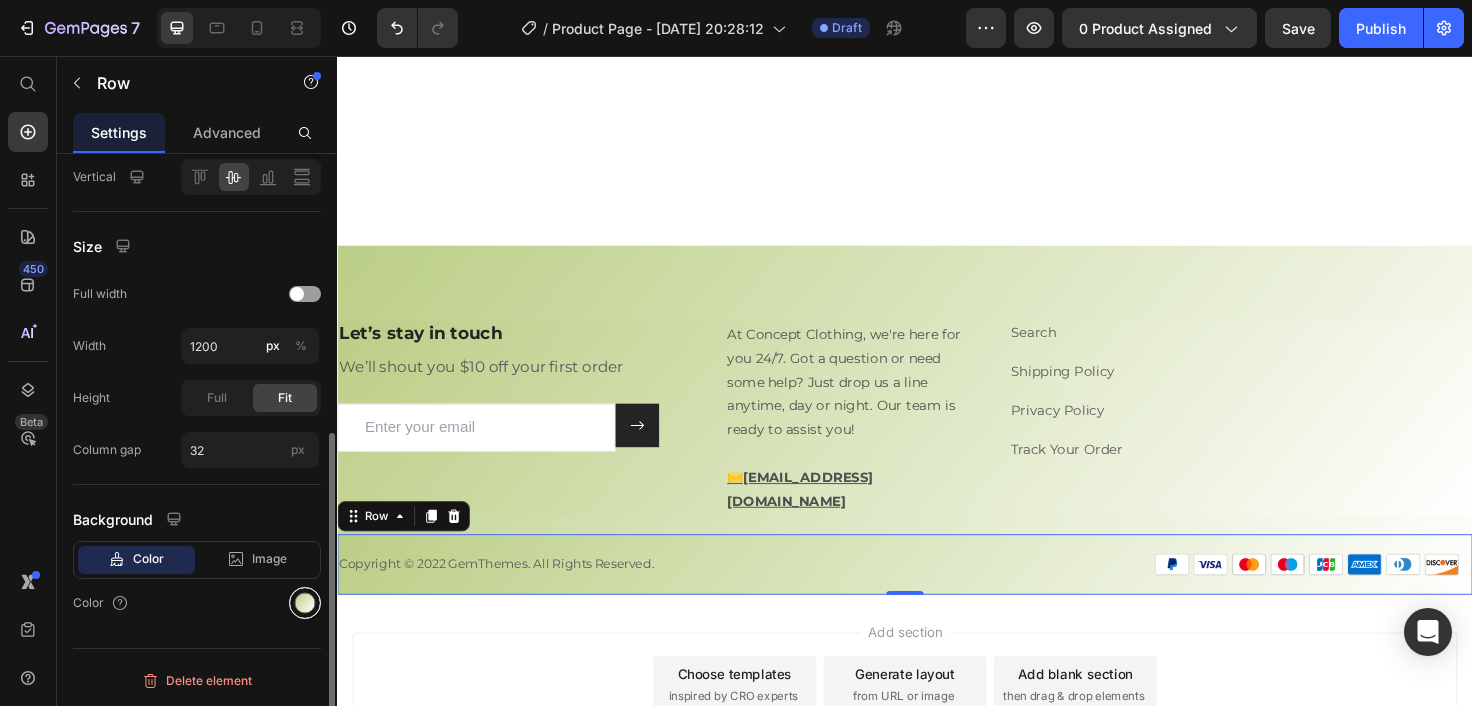 click at bounding box center (305, 603) 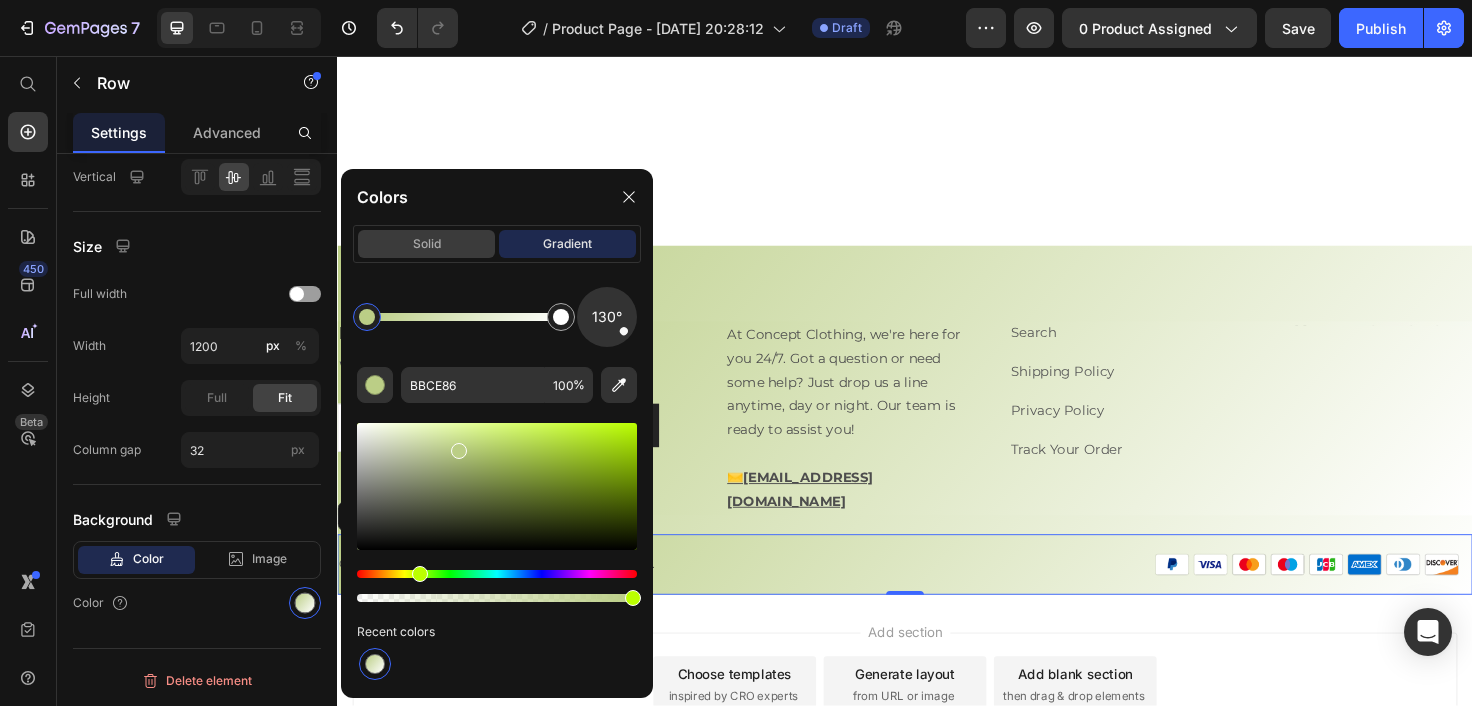 click on "solid" 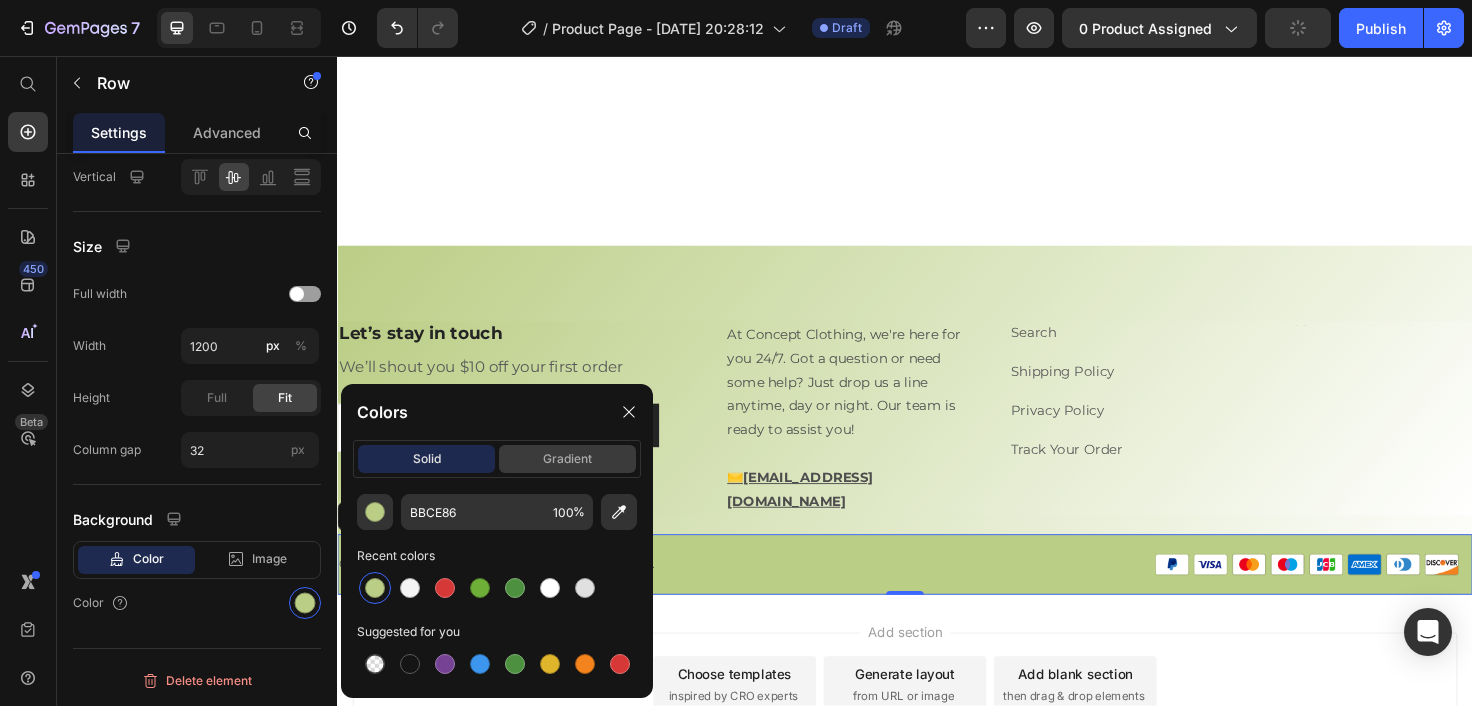 click on "gradient" 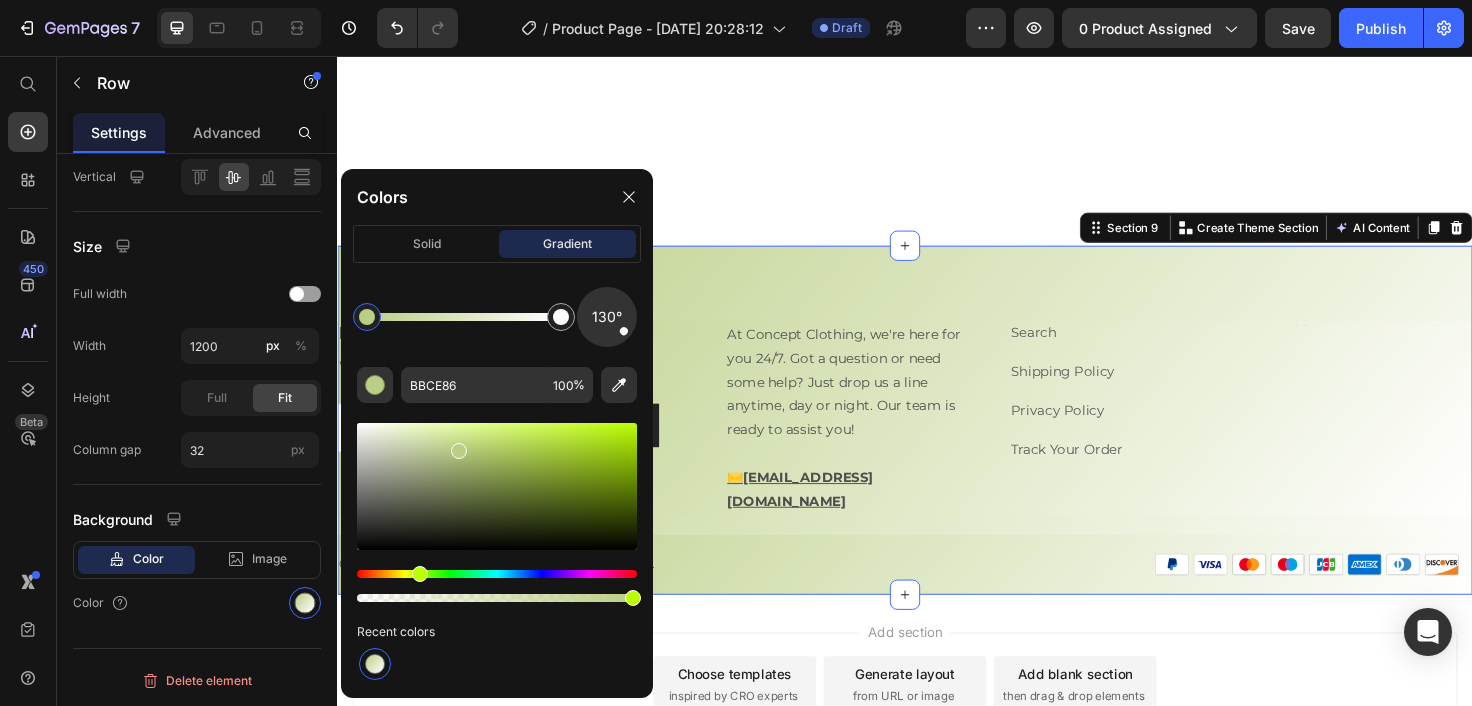 click on "Let’s stay in touch Heading We’ll shout you $10 off your first order Text block Email Field
Submit Button Row Newsletter Row At Concept Clothing, we're here for you 24/7. Got a question or need some help? Just drop us a line anytime, day or night. Our team is ready to assist you!   ✉️[EMAIL_ADDRESS][DOMAIN_NAME] Text Block Search Text block Shipping Policy Text block Privacy Policy Text block Track Your Order Text block Row Heading Row Copyright © 2022 GemThemes. All Rights Reserved. Text block Image Row Row Section 9   You can create reusable sections Create Theme Section AI Content Write with GemAI What would you like to describe here? Tone and Voice Persuasive Product Show more Generate" at bounding box center [937, 441] 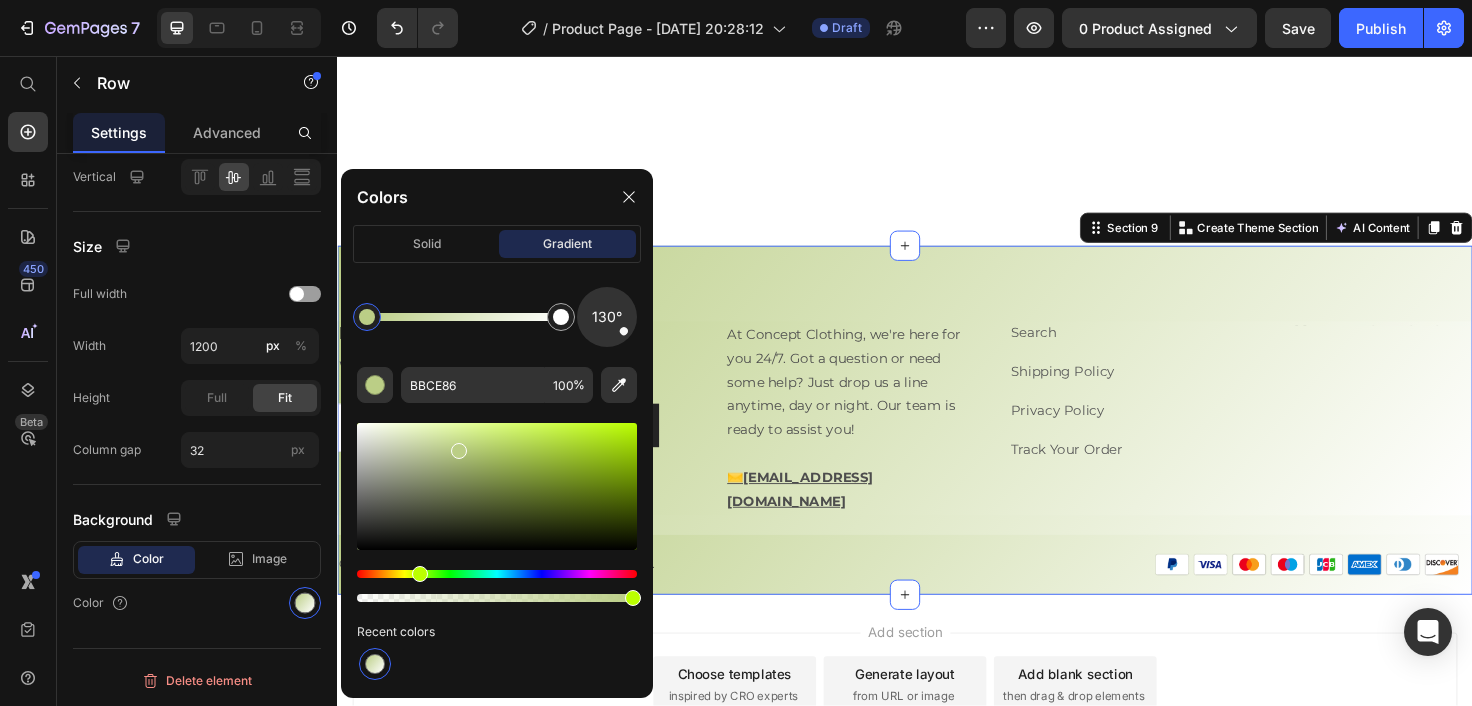 scroll, scrollTop: 0, scrollLeft: 0, axis: both 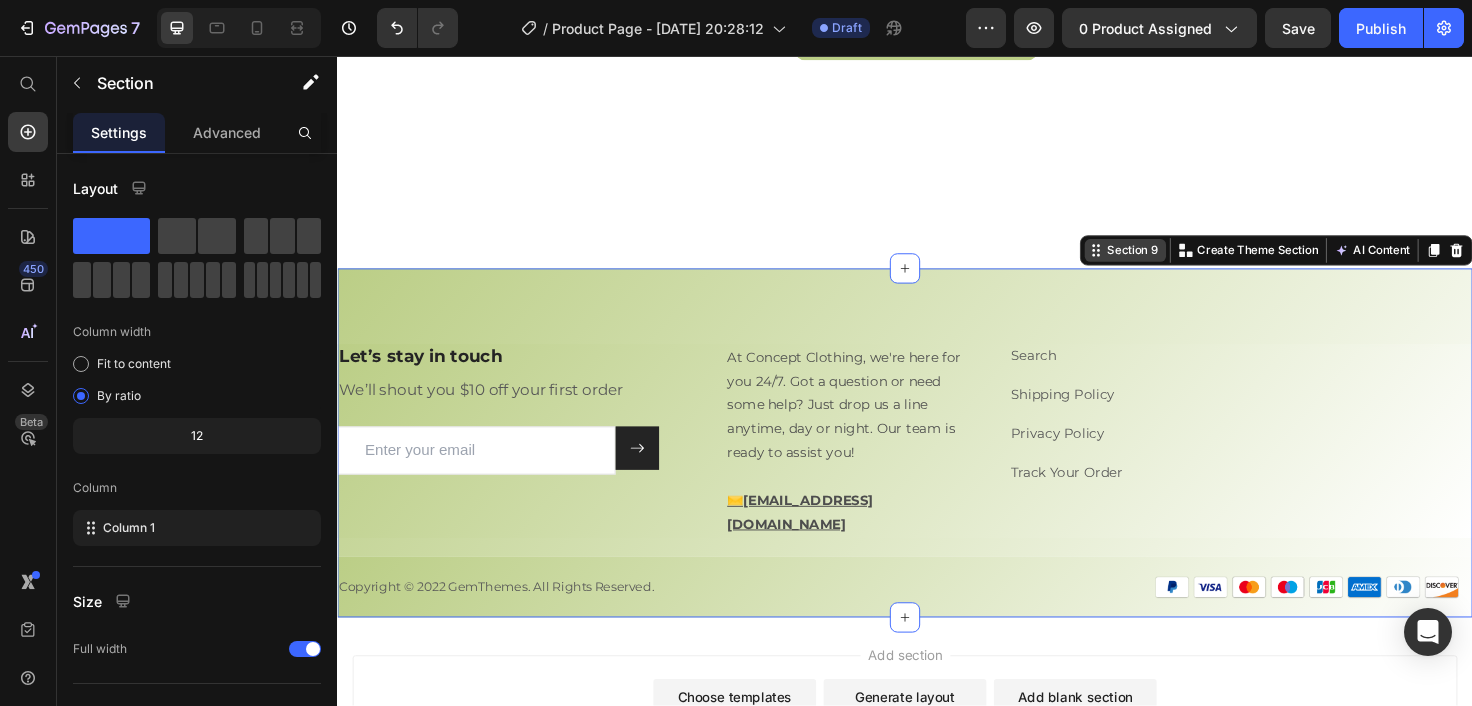 click on "Section 9" at bounding box center (1178, 262) 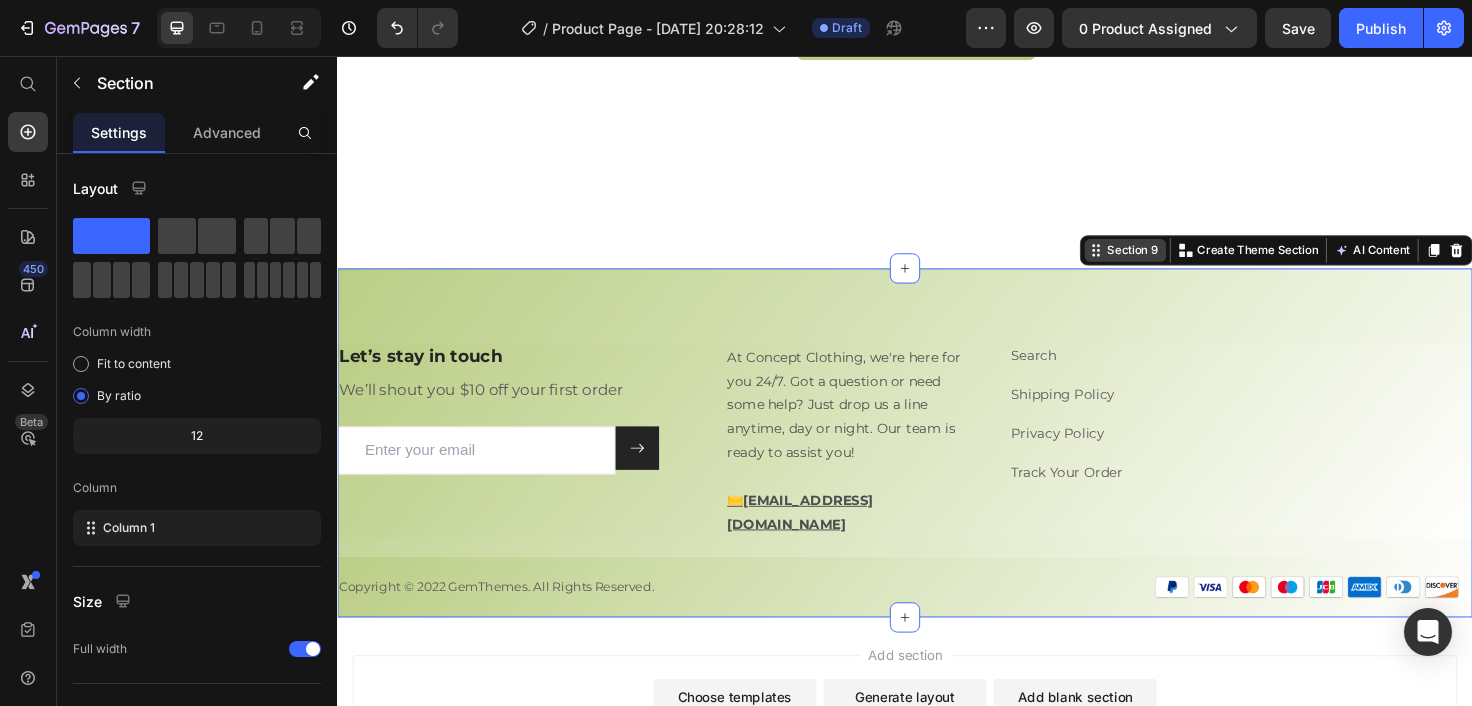 click on "Section 9" at bounding box center (1178, 262) 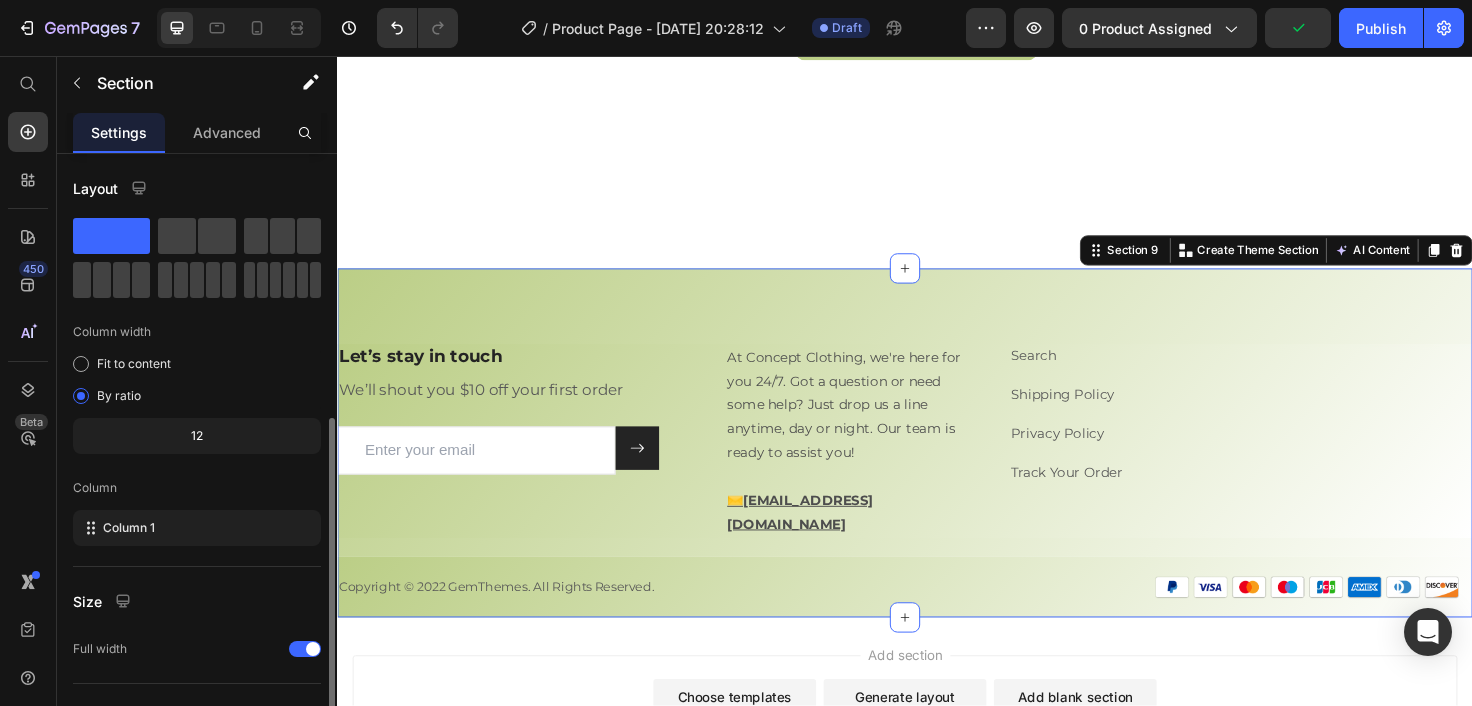 scroll, scrollTop: 199, scrollLeft: 0, axis: vertical 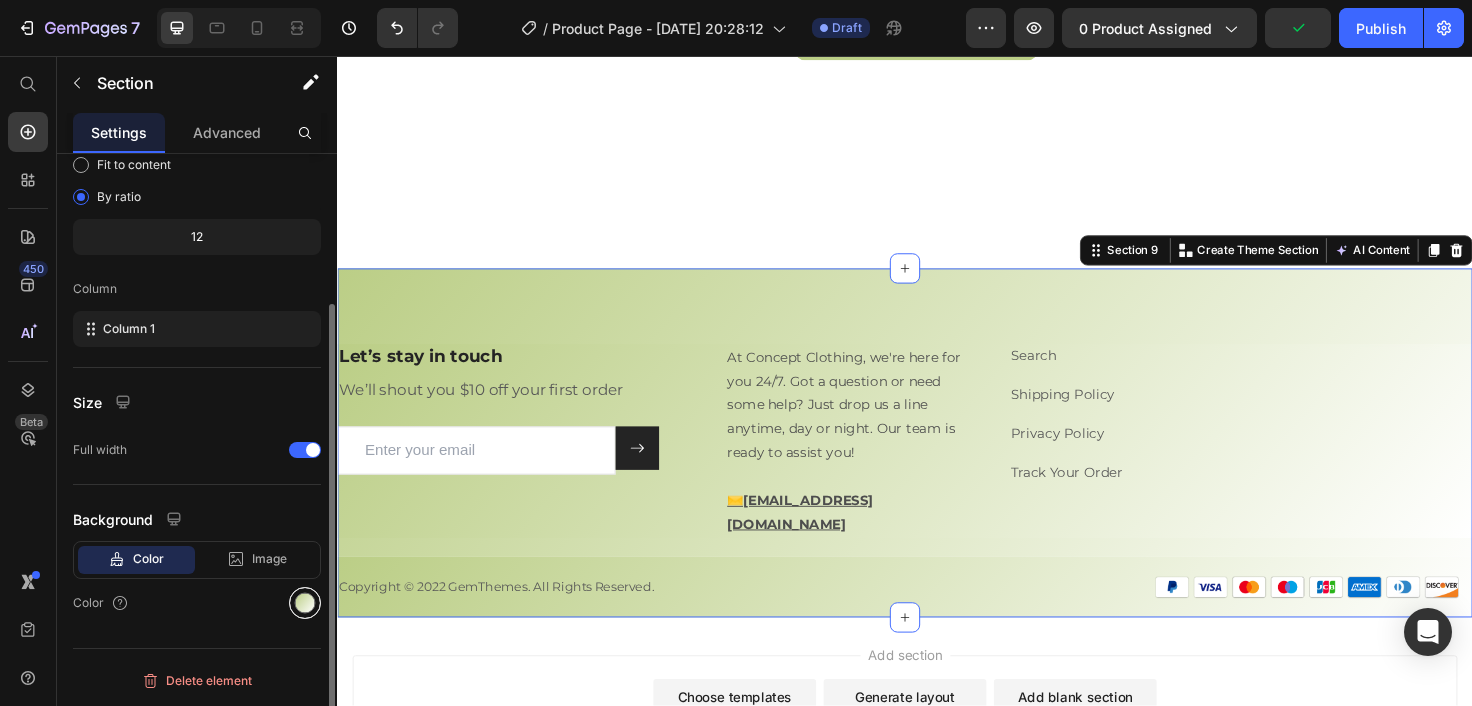 click at bounding box center [305, 603] 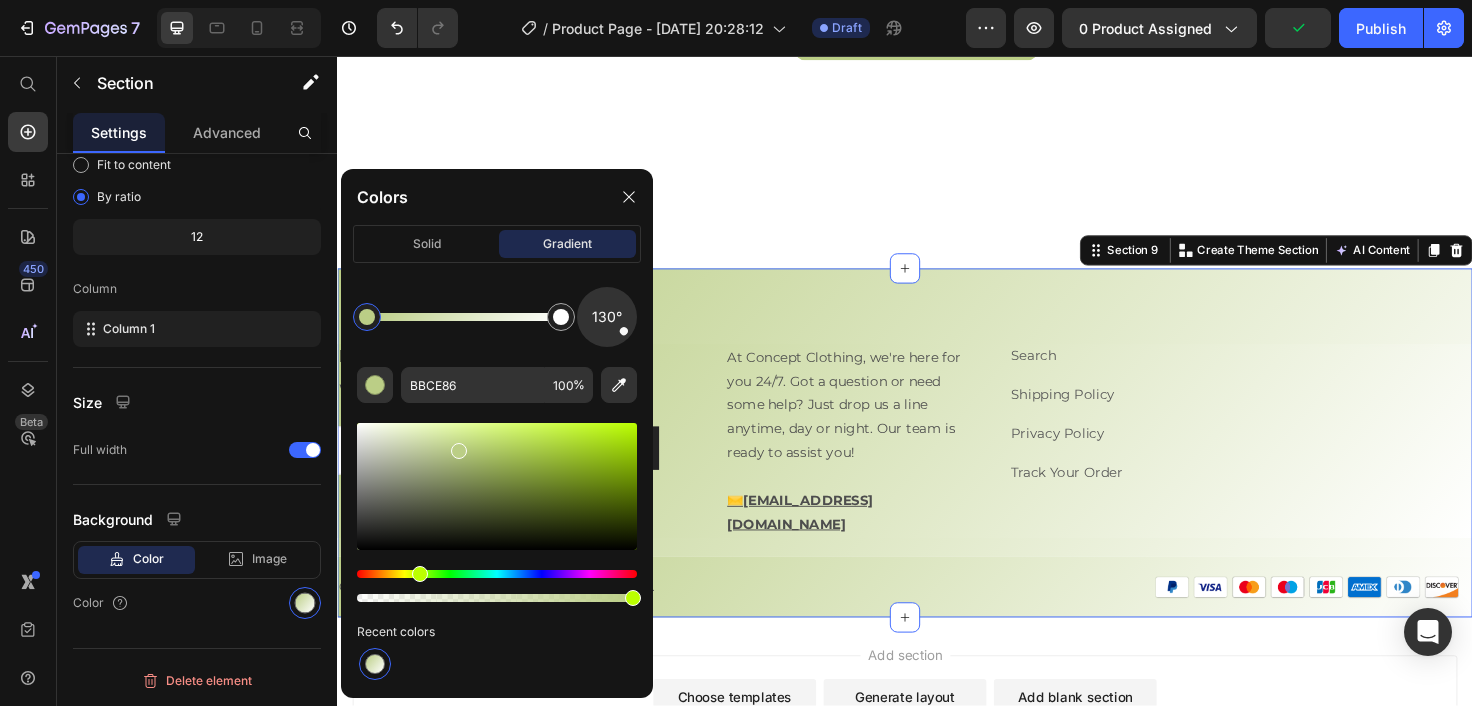 click at bounding box center [375, 664] 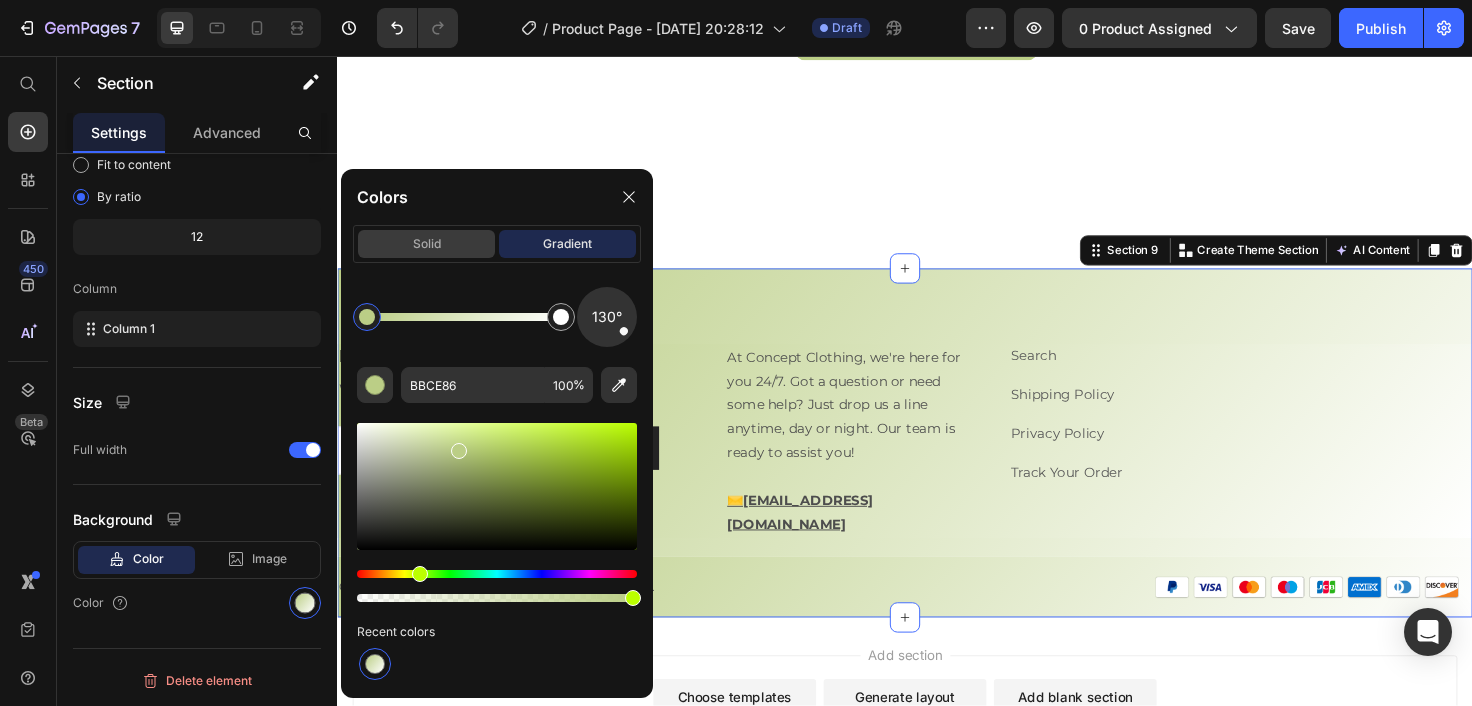 click on "solid" 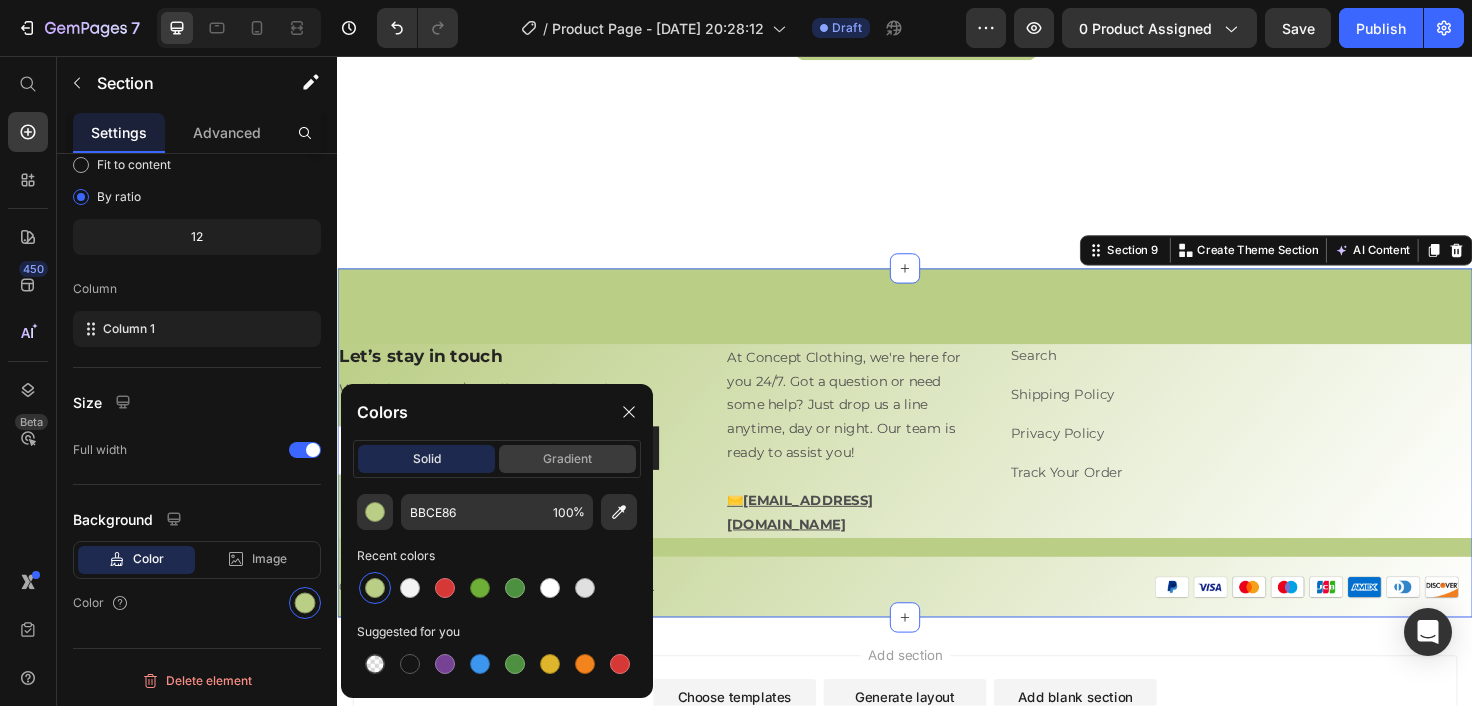 click on "gradient" 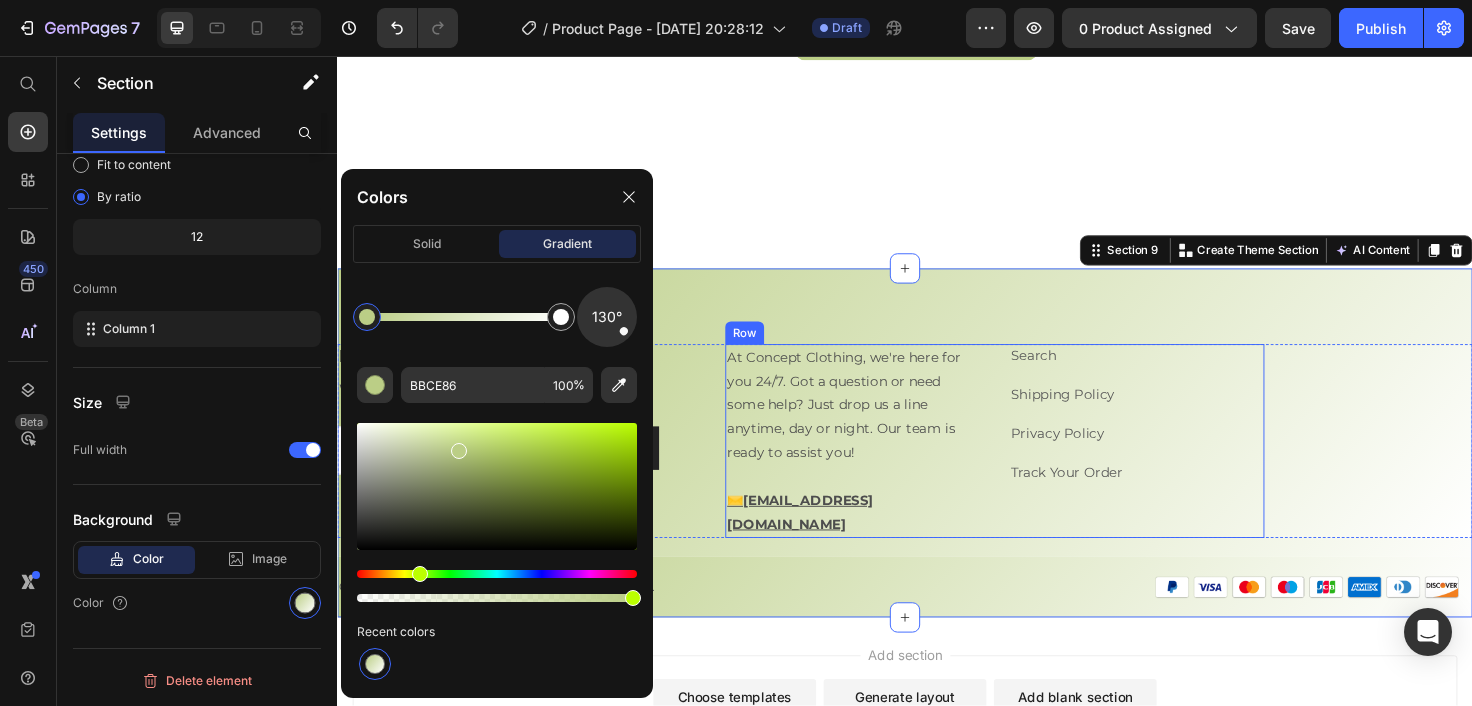 click on "Search Text block Shipping Policy Text block Privacy Policy Text block Track Your Order Text block" at bounding box center [1182, 464] 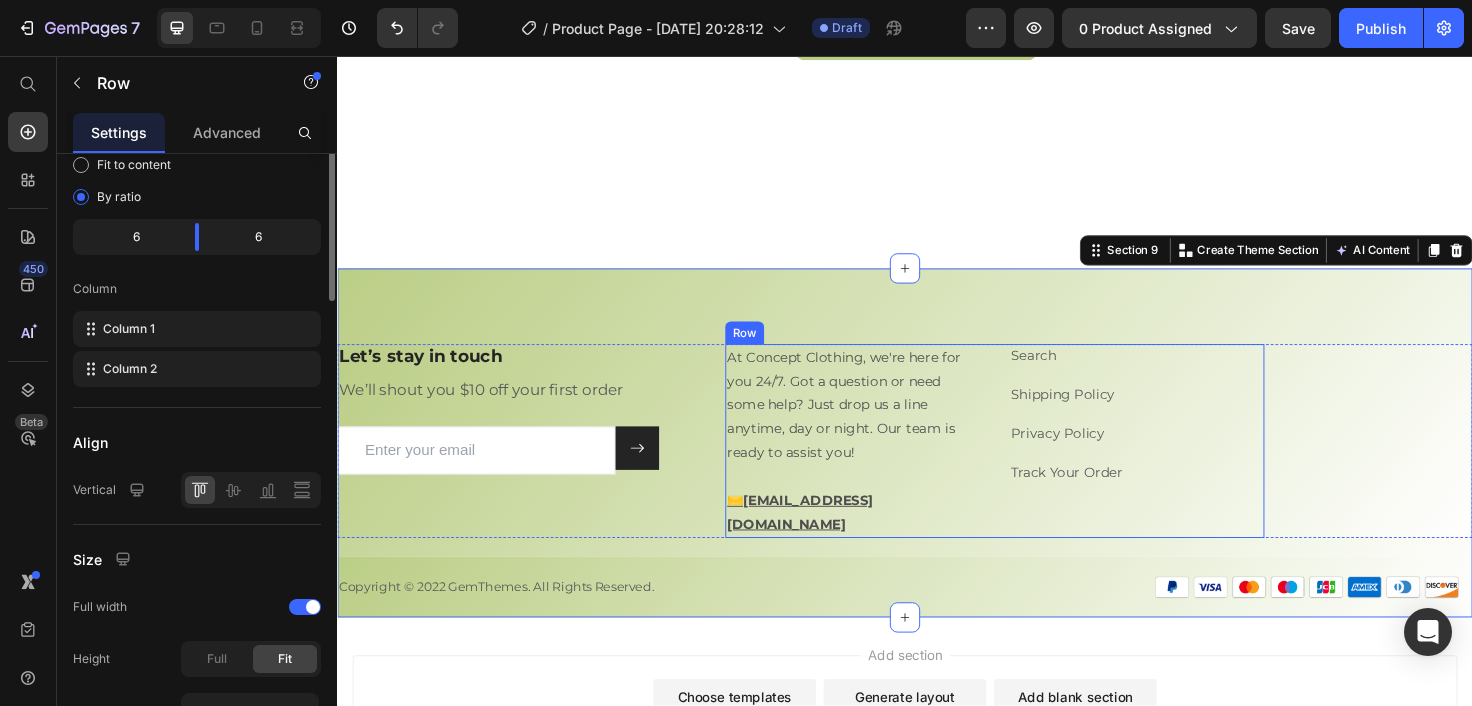 scroll, scrollTop: 0, scrollLeft: 0, axis: both 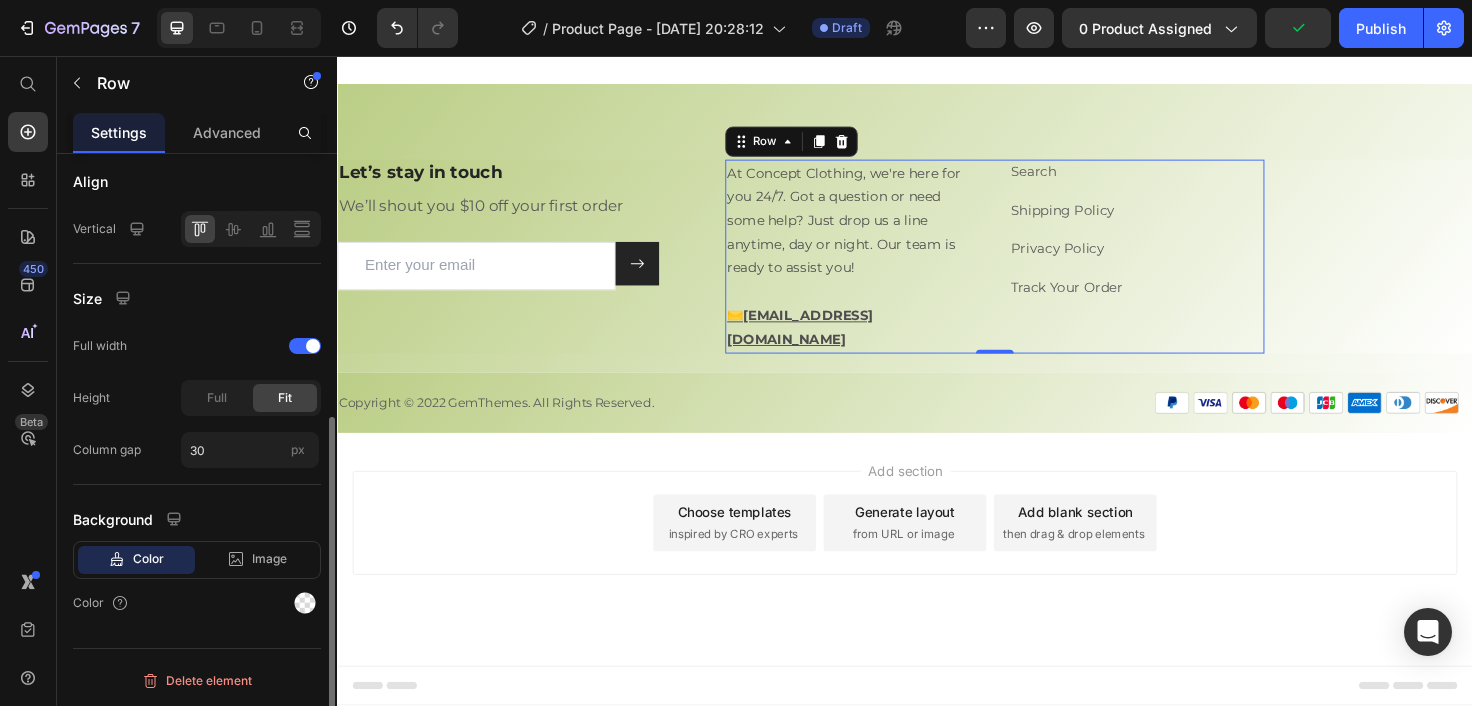 click on "Color" at bounding box center (197, 603) 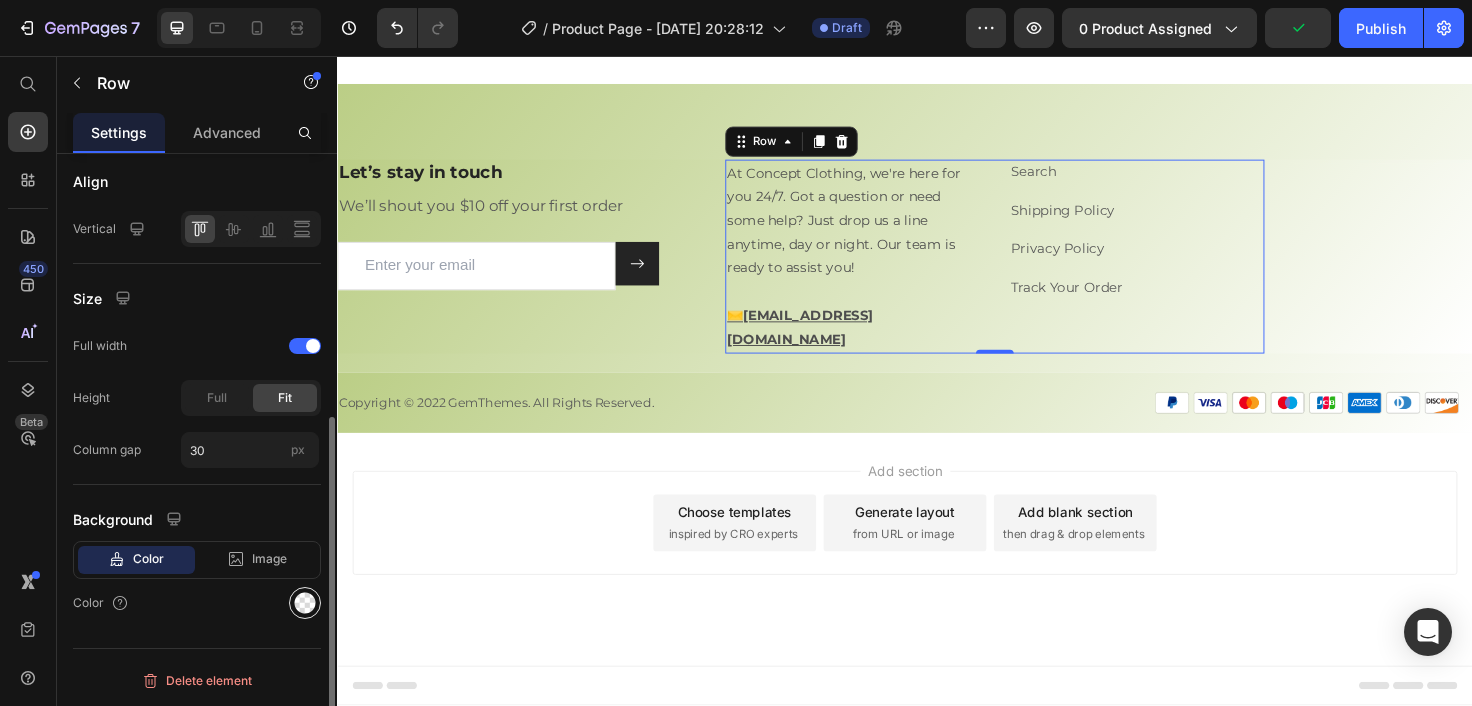 click at bounding box center [305, 603] 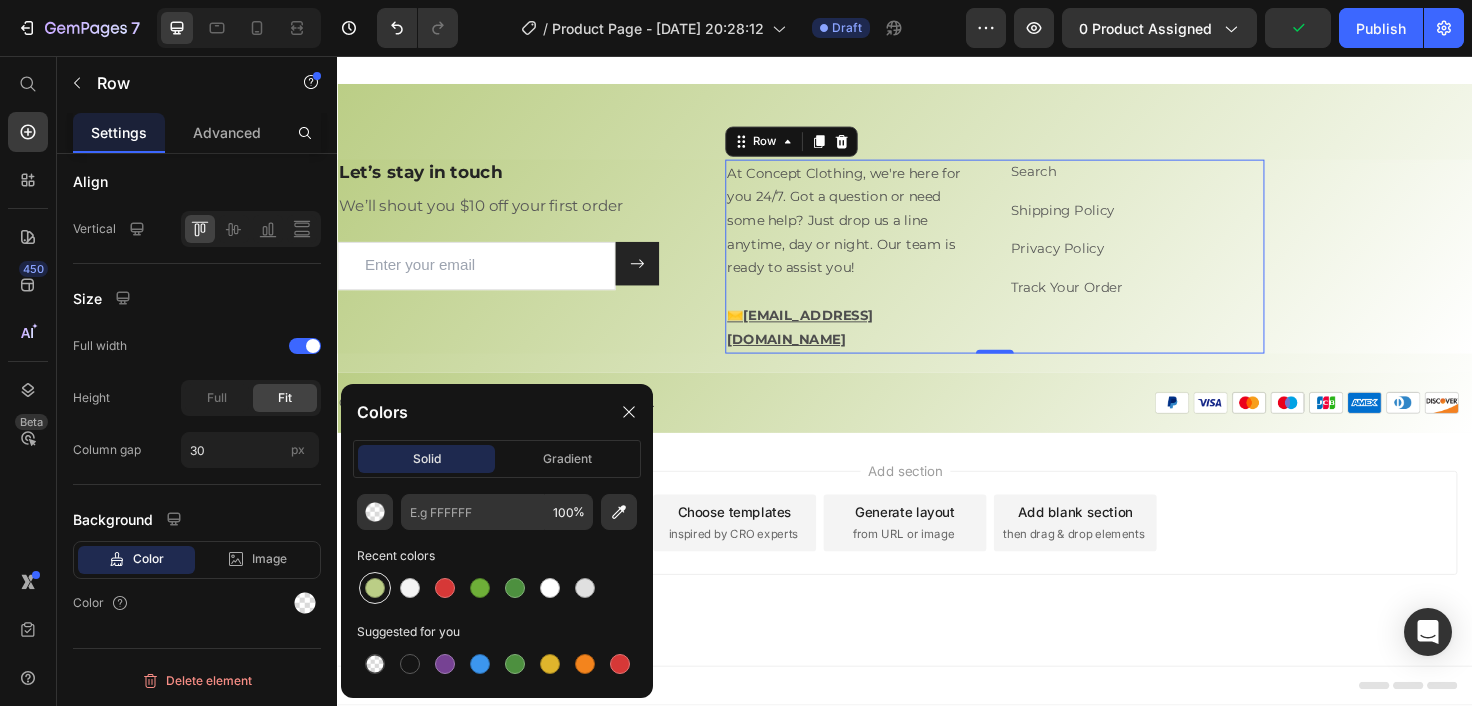 click at bounding box center (375, 588) 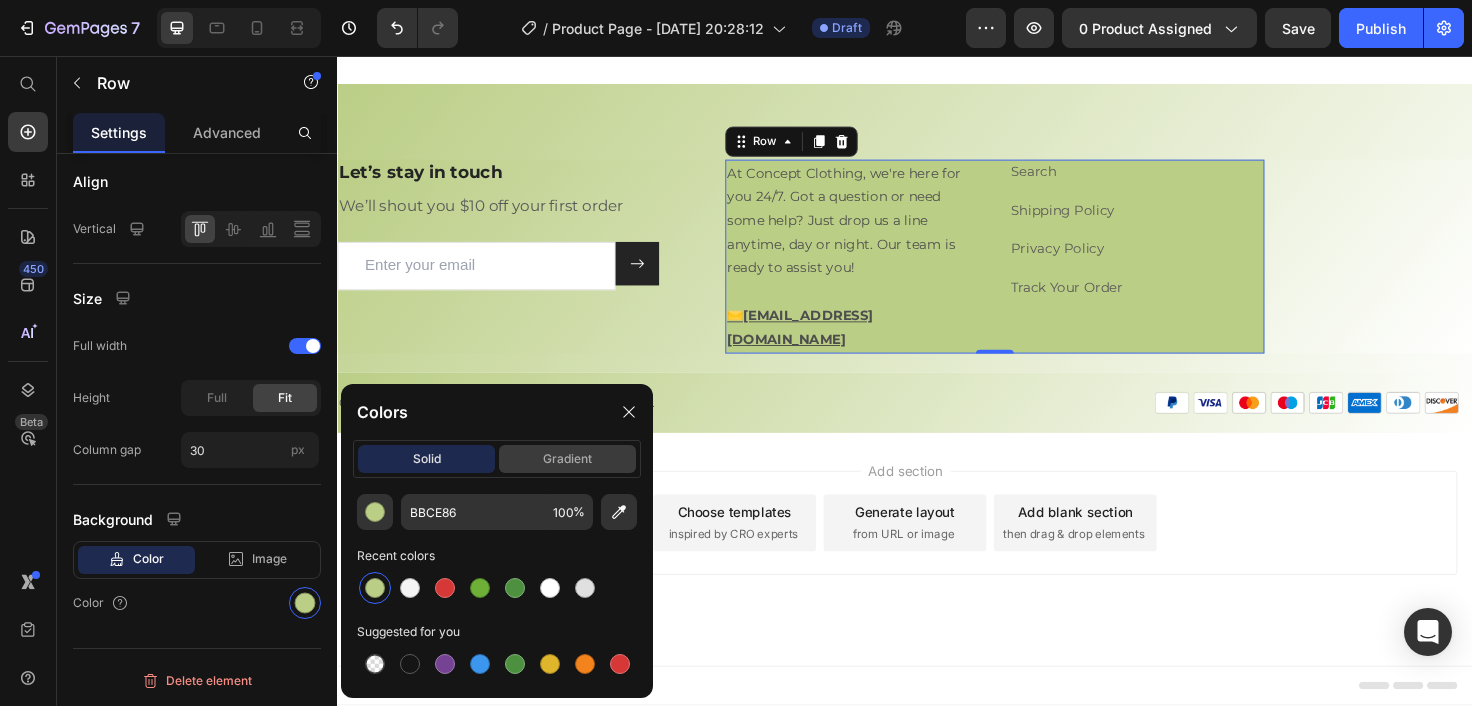 click on "gradient" 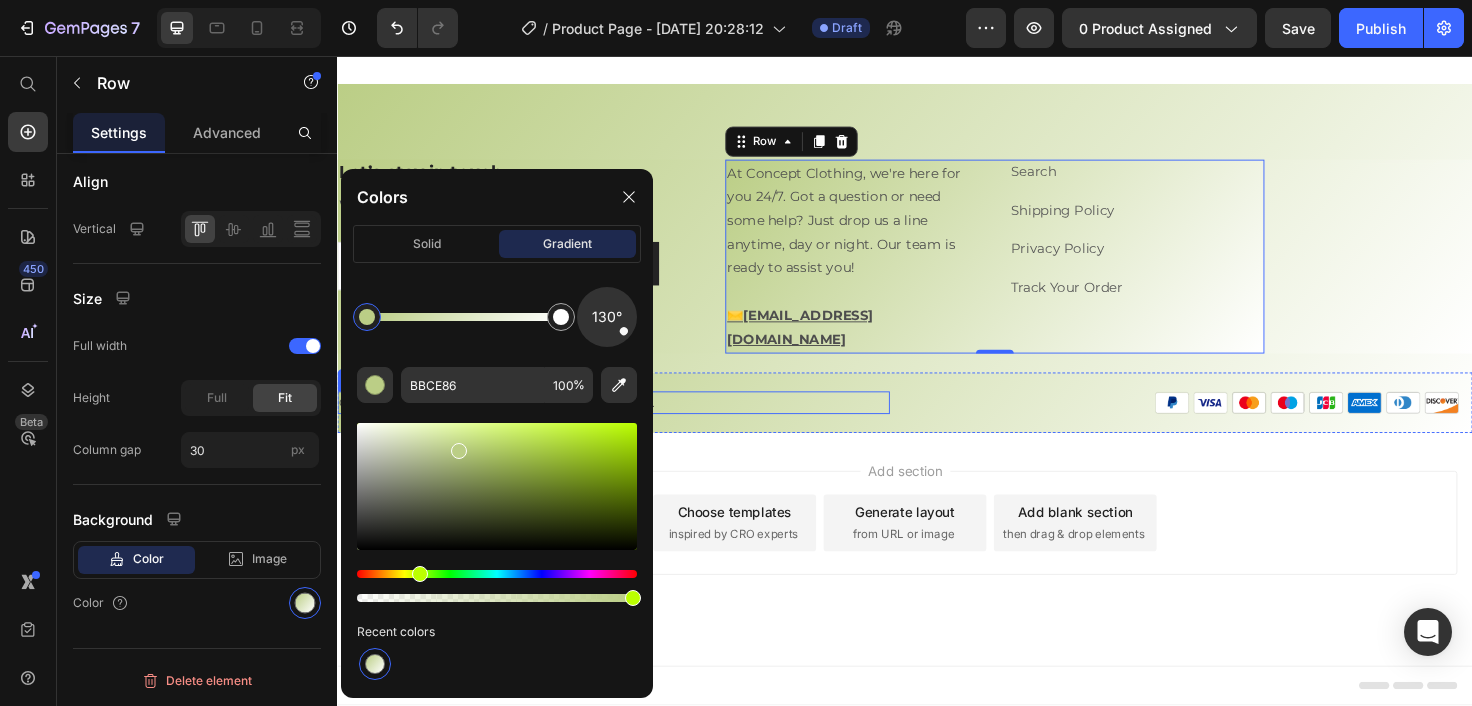 click on "Copyright © 2022 GemThemes. All Rights Reserved." at bounding box center [629, 423] 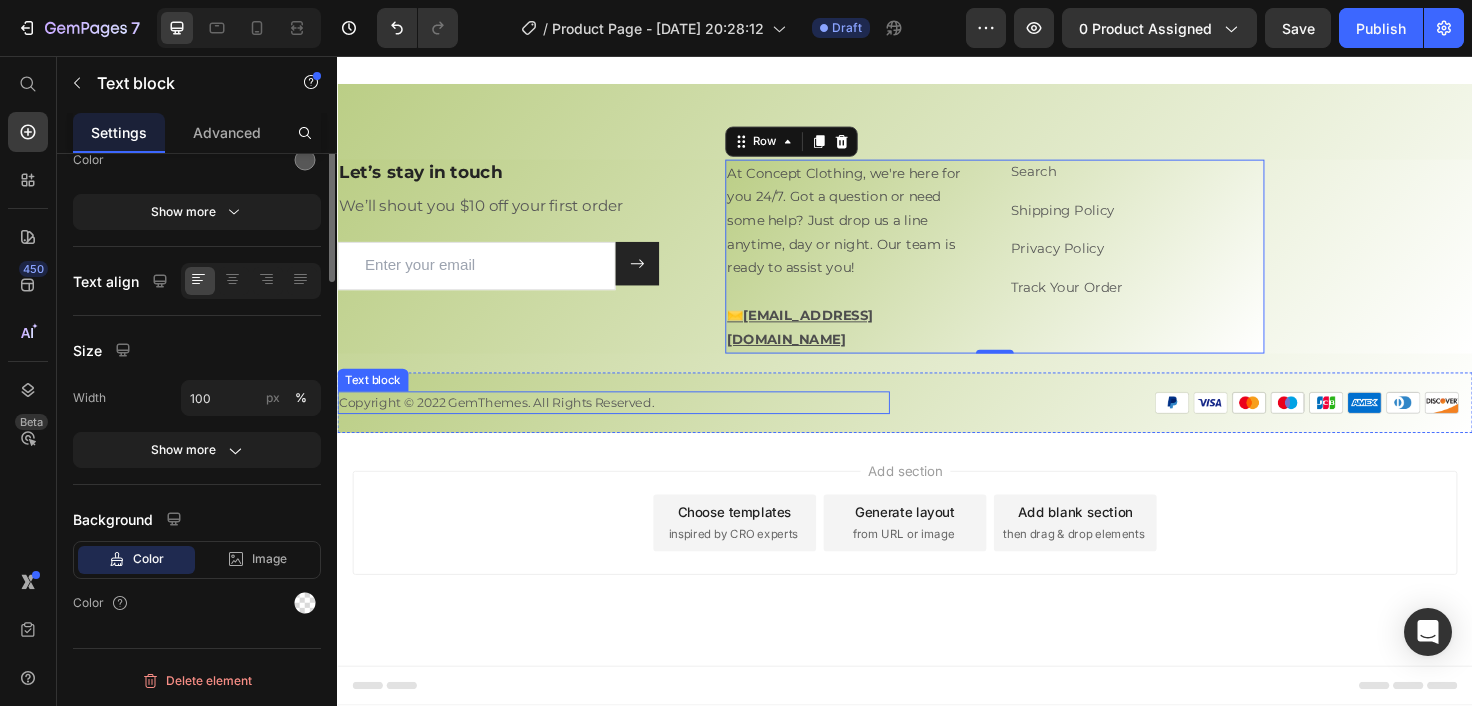 scroll, scrollTop: 0, scrollLeft: 0, axis: both 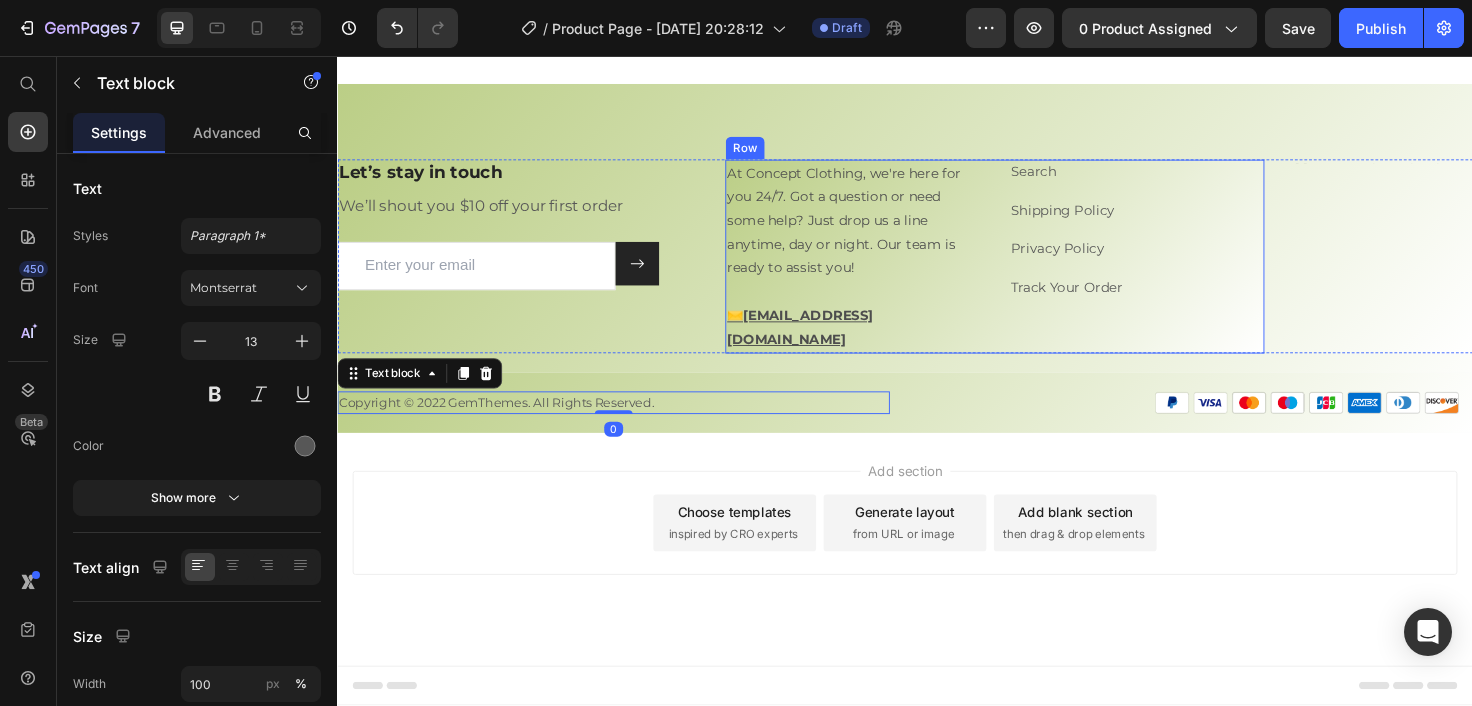 click on "Search Text block Shipping Policy Text block Privacy Policy Text block Track Your Order Text block" at bounding box center (1182, 269) 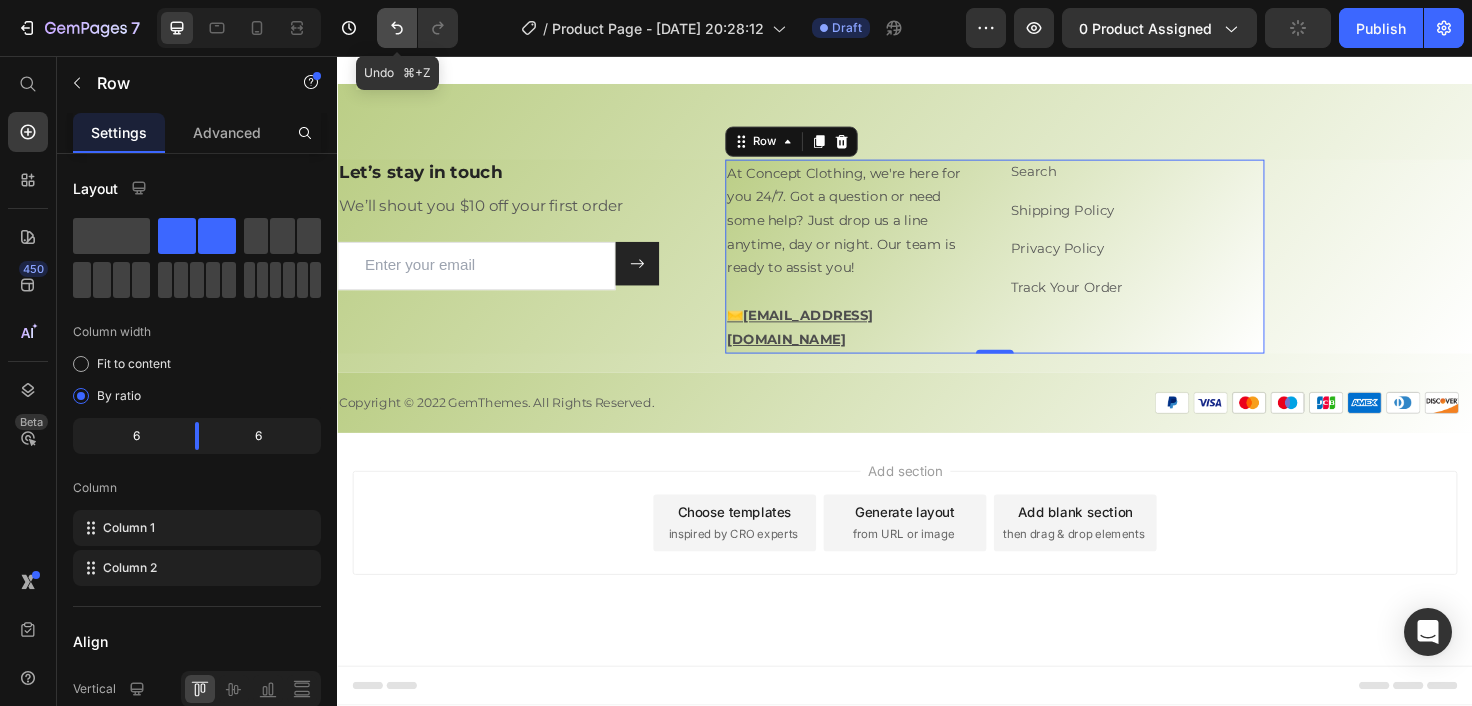 click 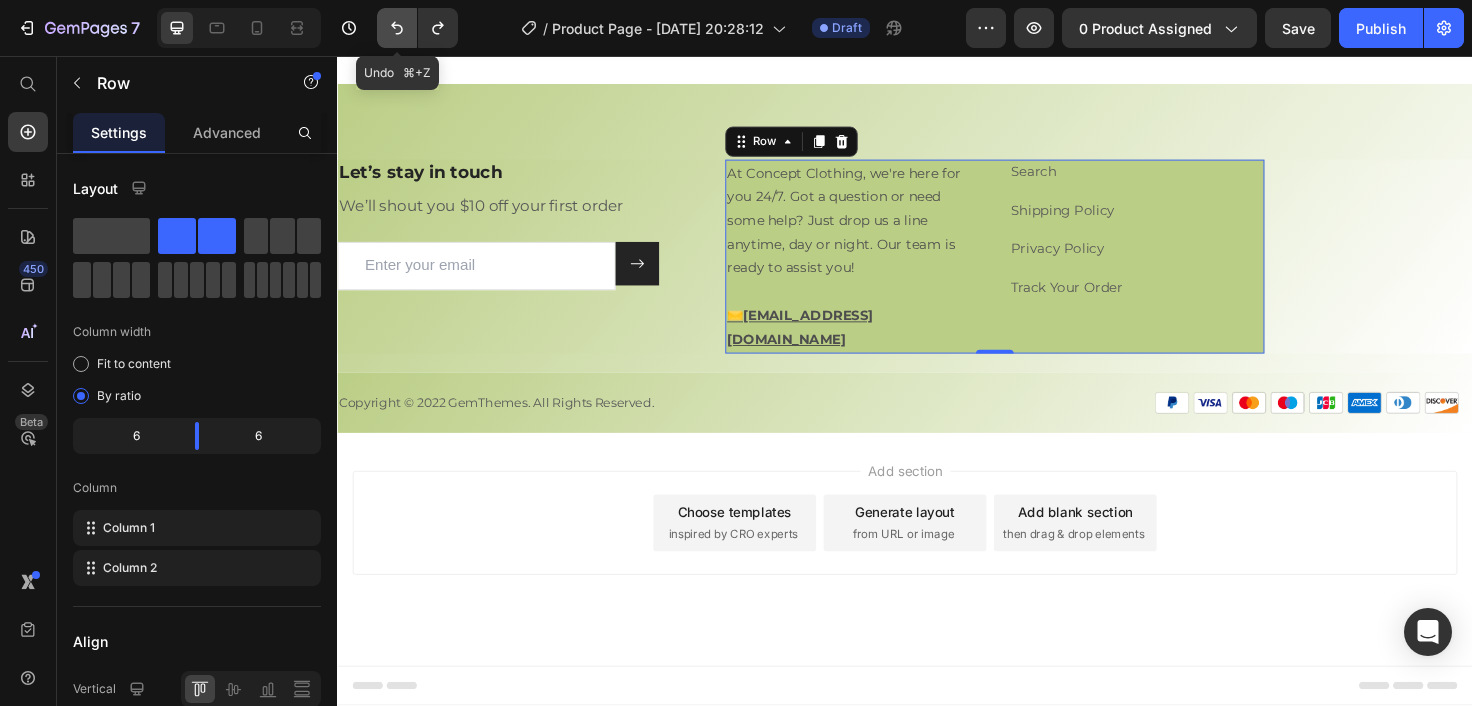 click 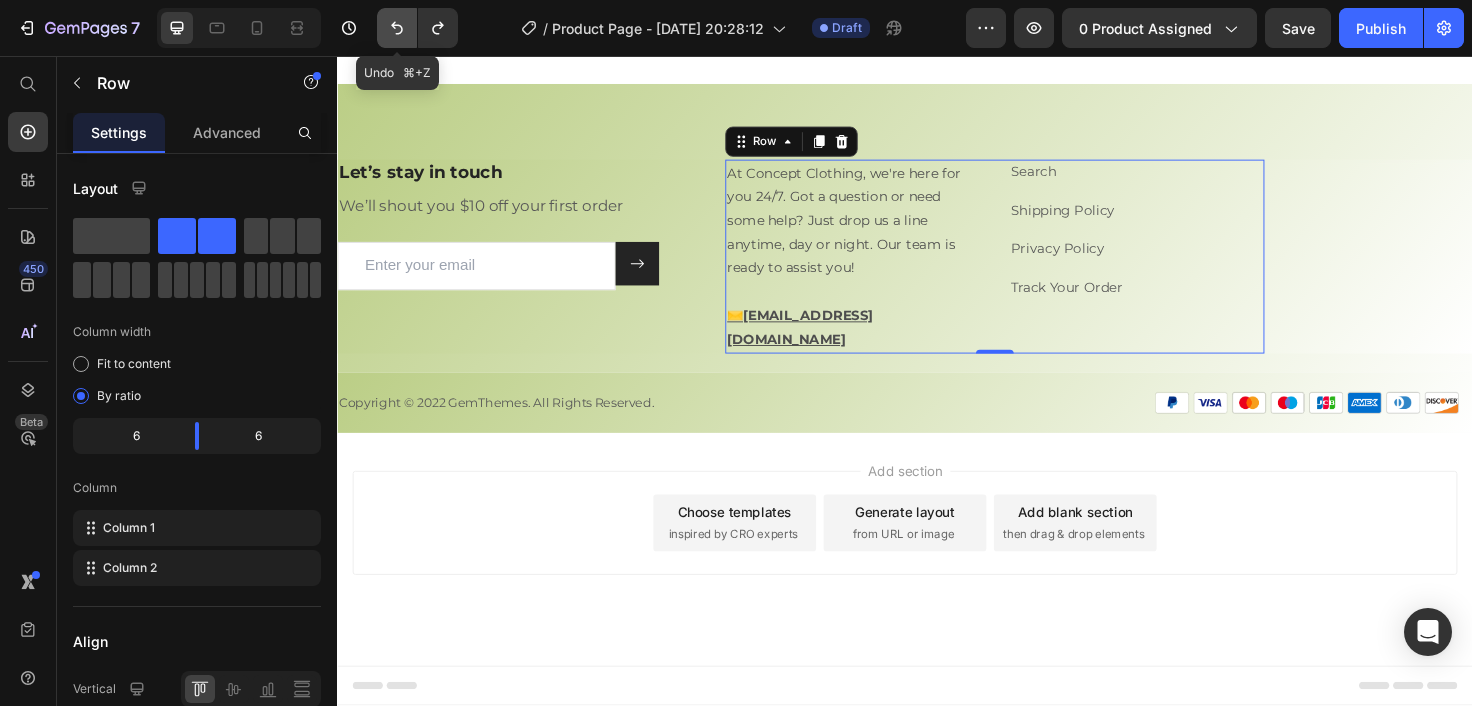 click 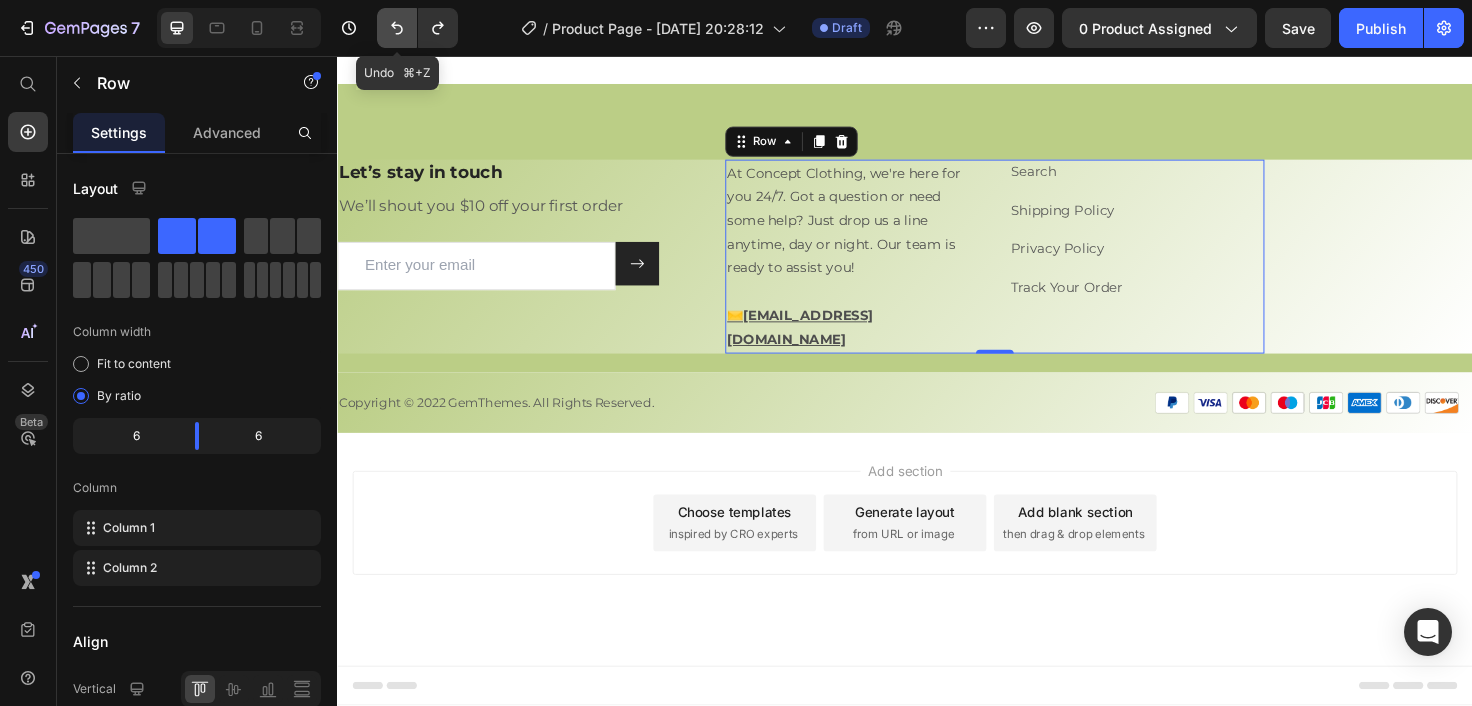 click 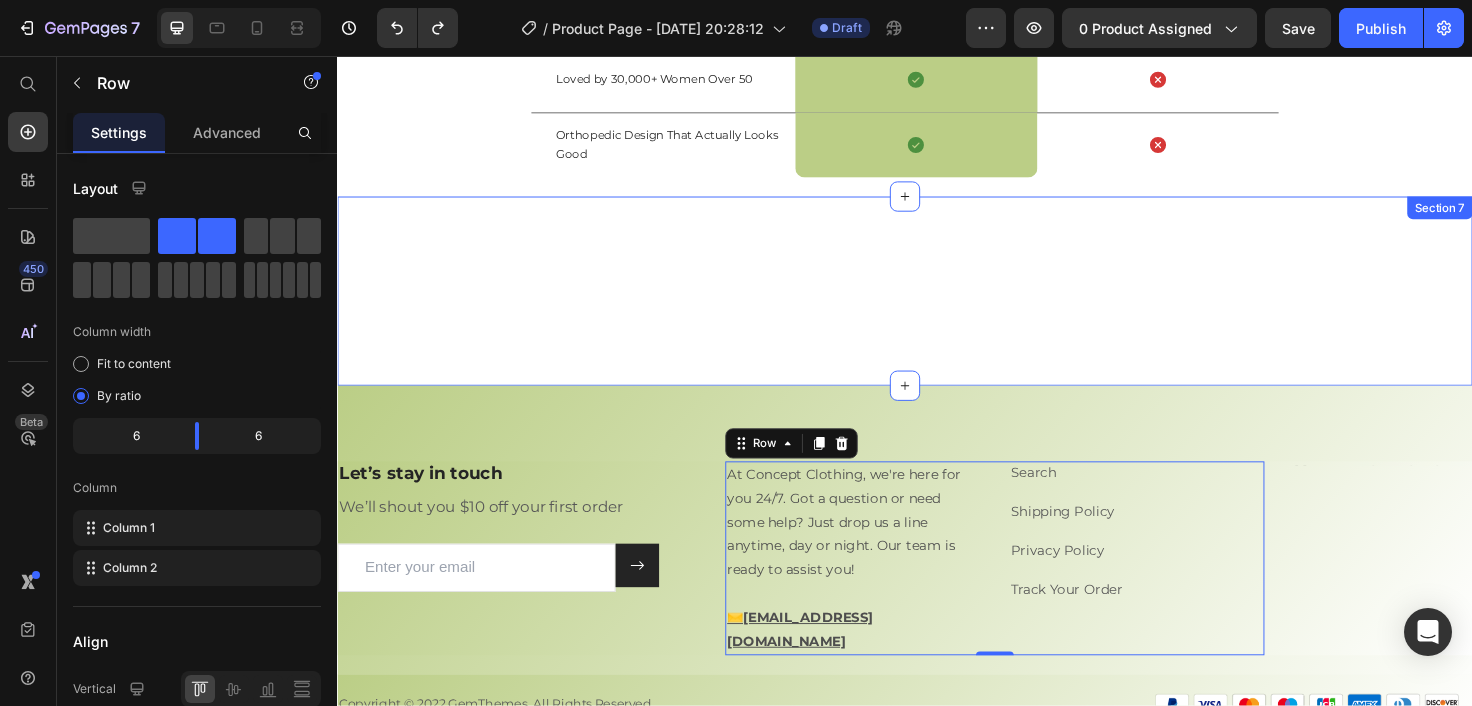 scroll, scrollTop: 3993, scrollLeft: 0, axis: vertical 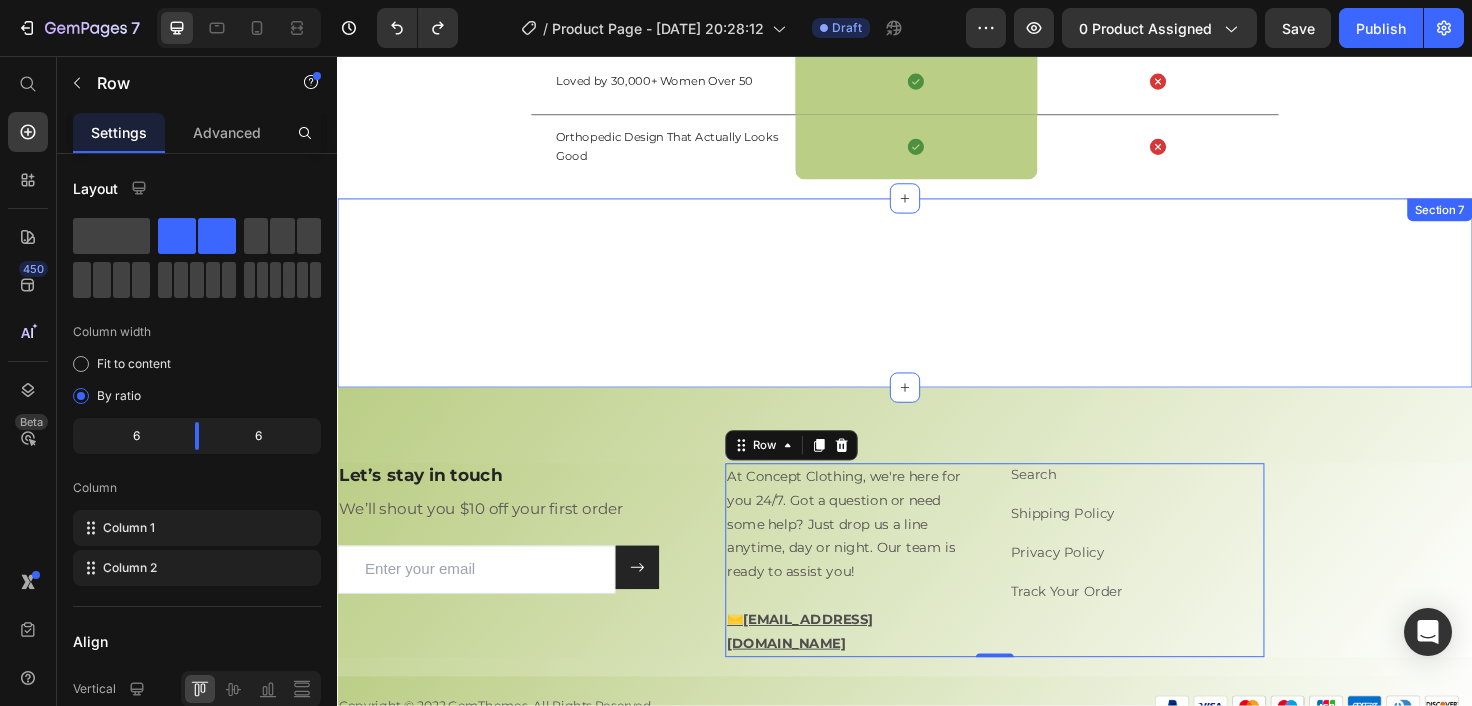click on "Nourish, hydrate, and soften with our skin cream. Heading Nourish, hydrate, and soften with our skin cream. Heading 97% Text Block Our skin cream effectively unclogs pores, leaving your skin feeling refreshed and clean. Text Block Row 94% Text Block Our skin cream works wonders in maintaining healthy skin, preventing [MEDICAL_DATA], and keeping breakouts at bay. Text Block Row 92% Text Block Soothe and calm your skin with our skin cream's gentle formula, perfect for sensitive or irritated skin. Text Block Row buy it now Button Row Video Video Carousel Row Section 7" at bounding box center [937, 307] 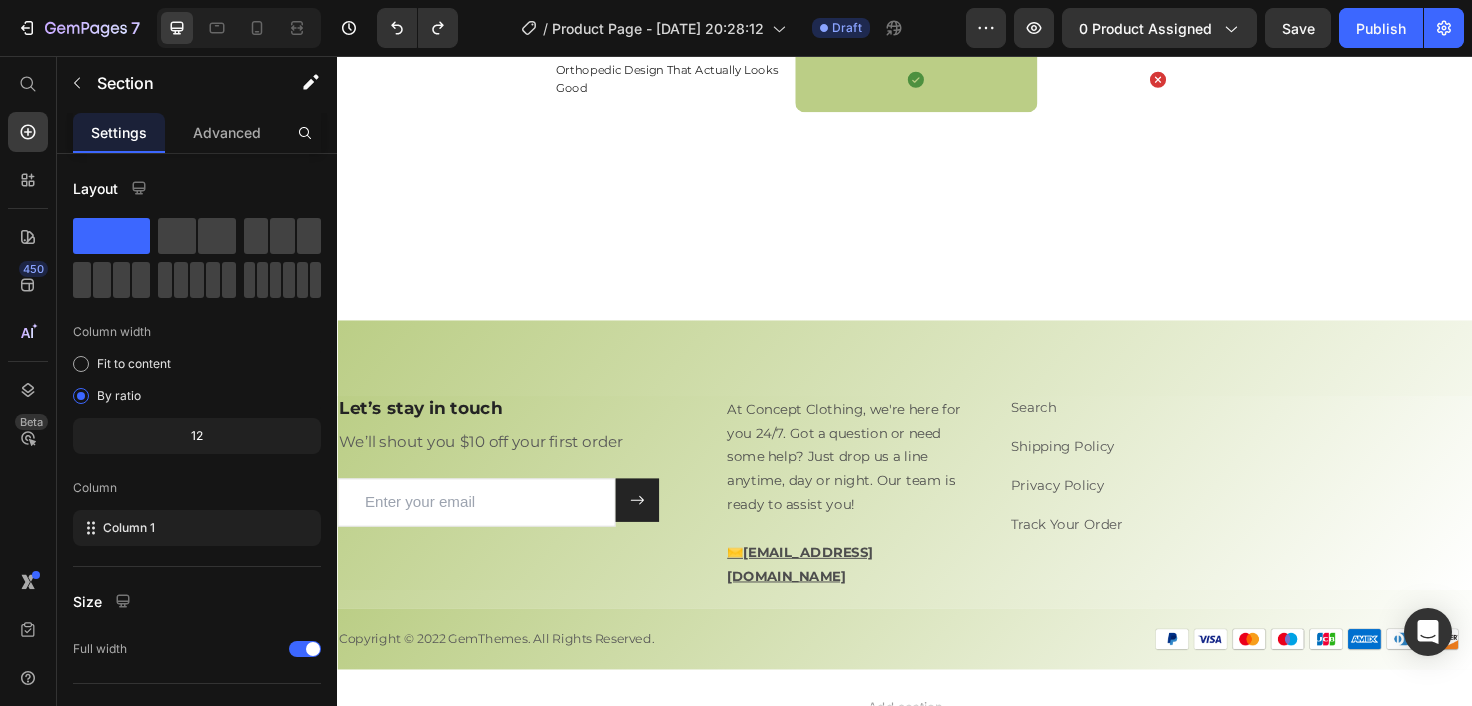 scroll, scrollTop: 4063, scrollLeft: 0, axis: vertical 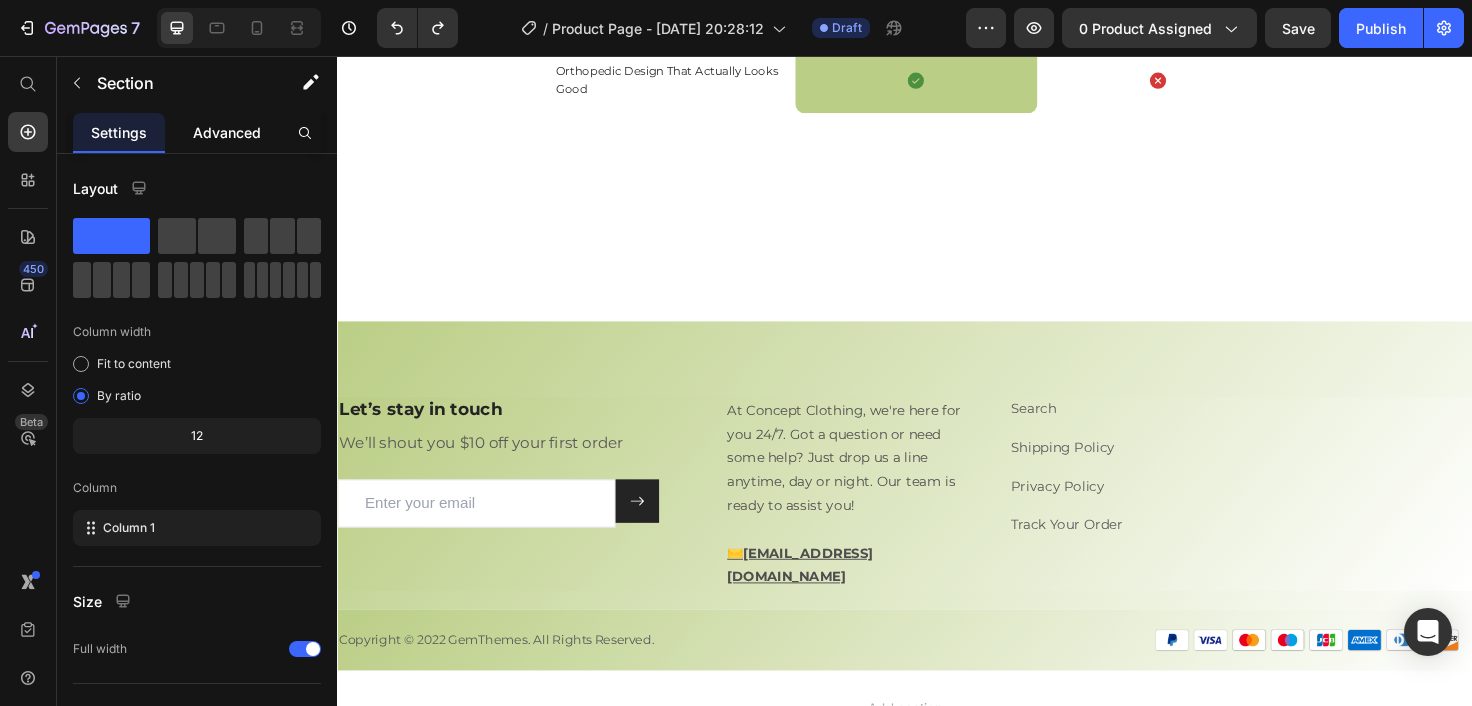 click on "Advanced" at bounding box center [227, 132] 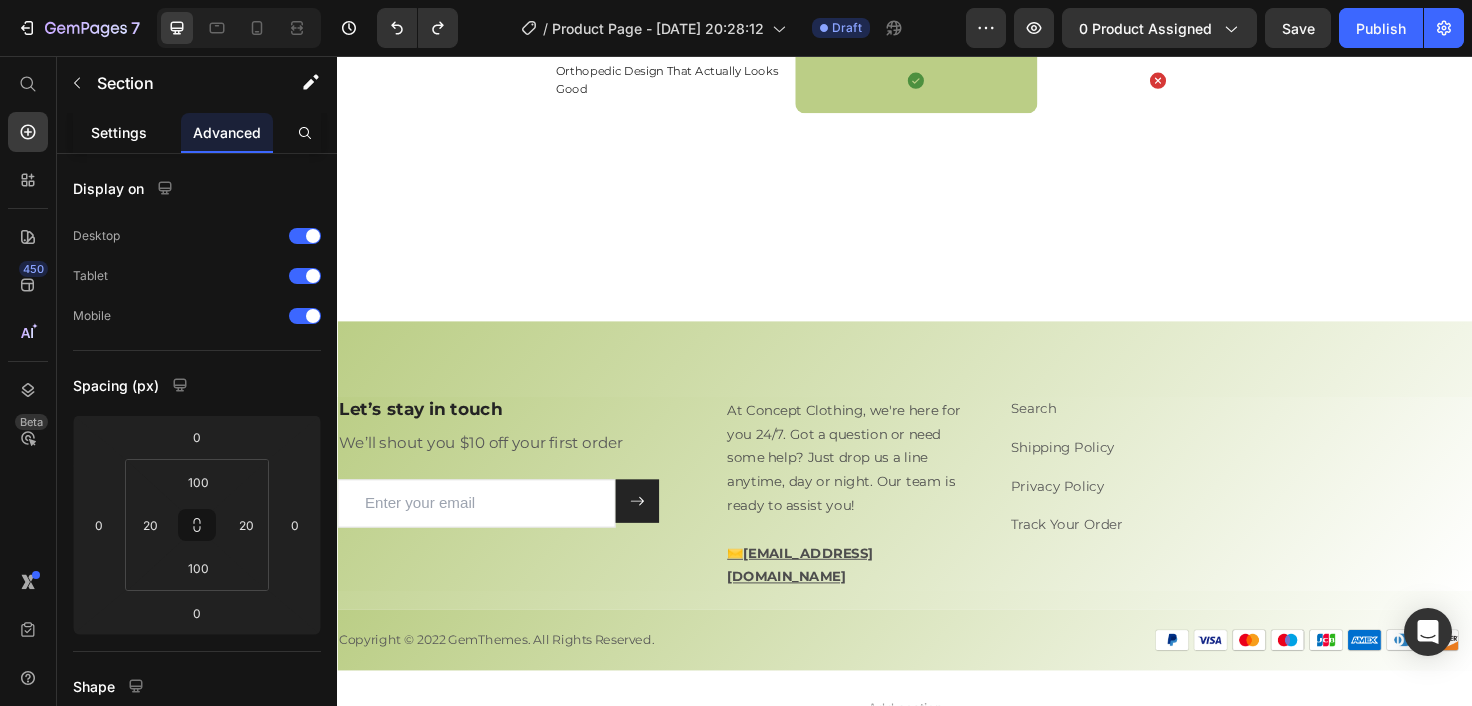 click on "Settings" at bounding box center (119, 132) 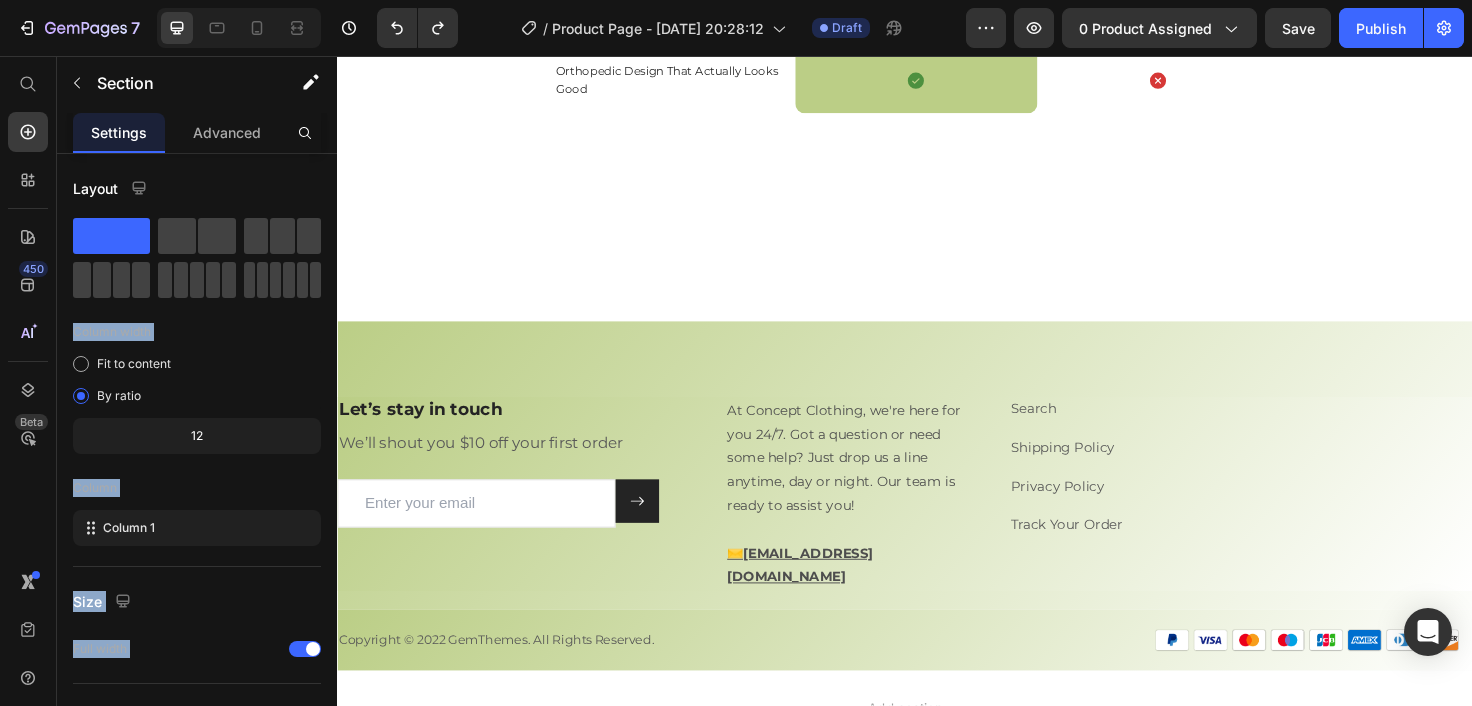 drag, startPoint x: 609, startPoint y: 280, endPoint x: 733, endPoint y: 269, distance: 124.486946 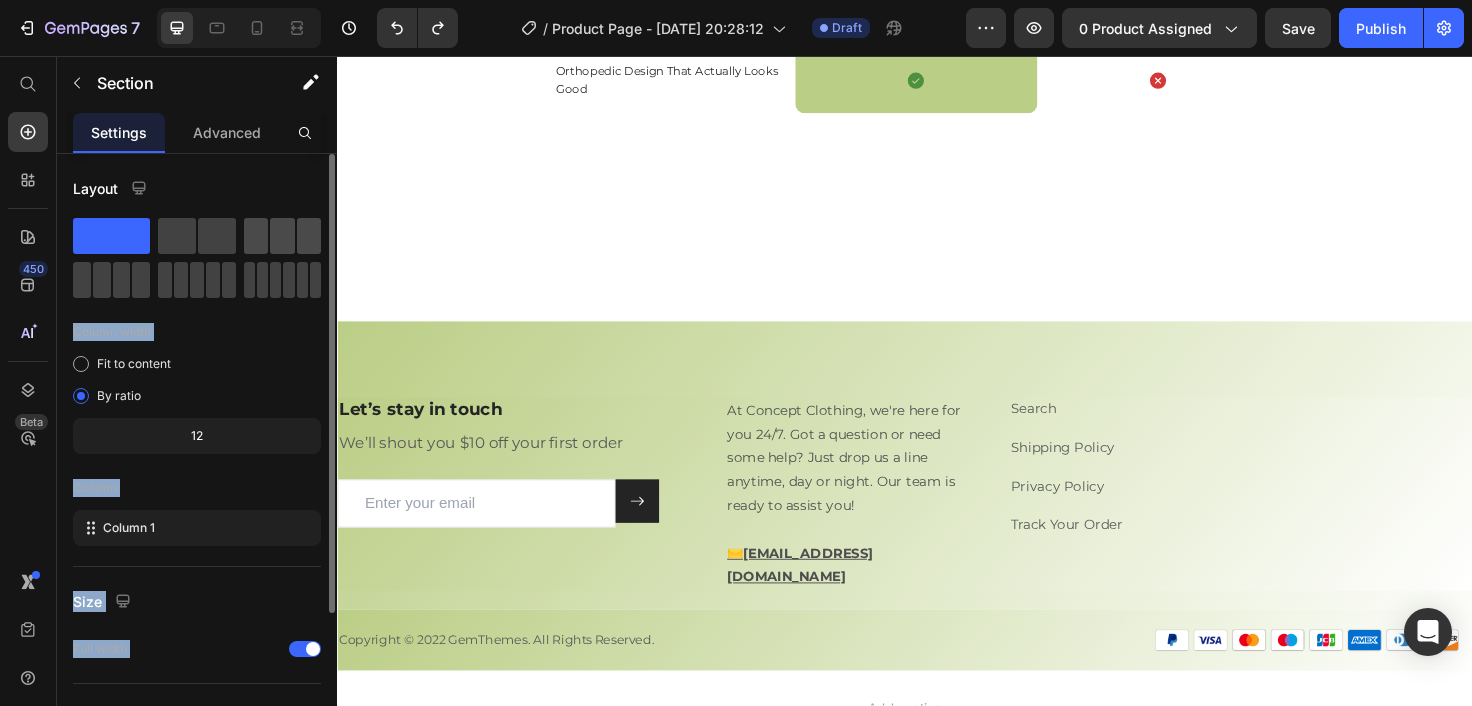 click 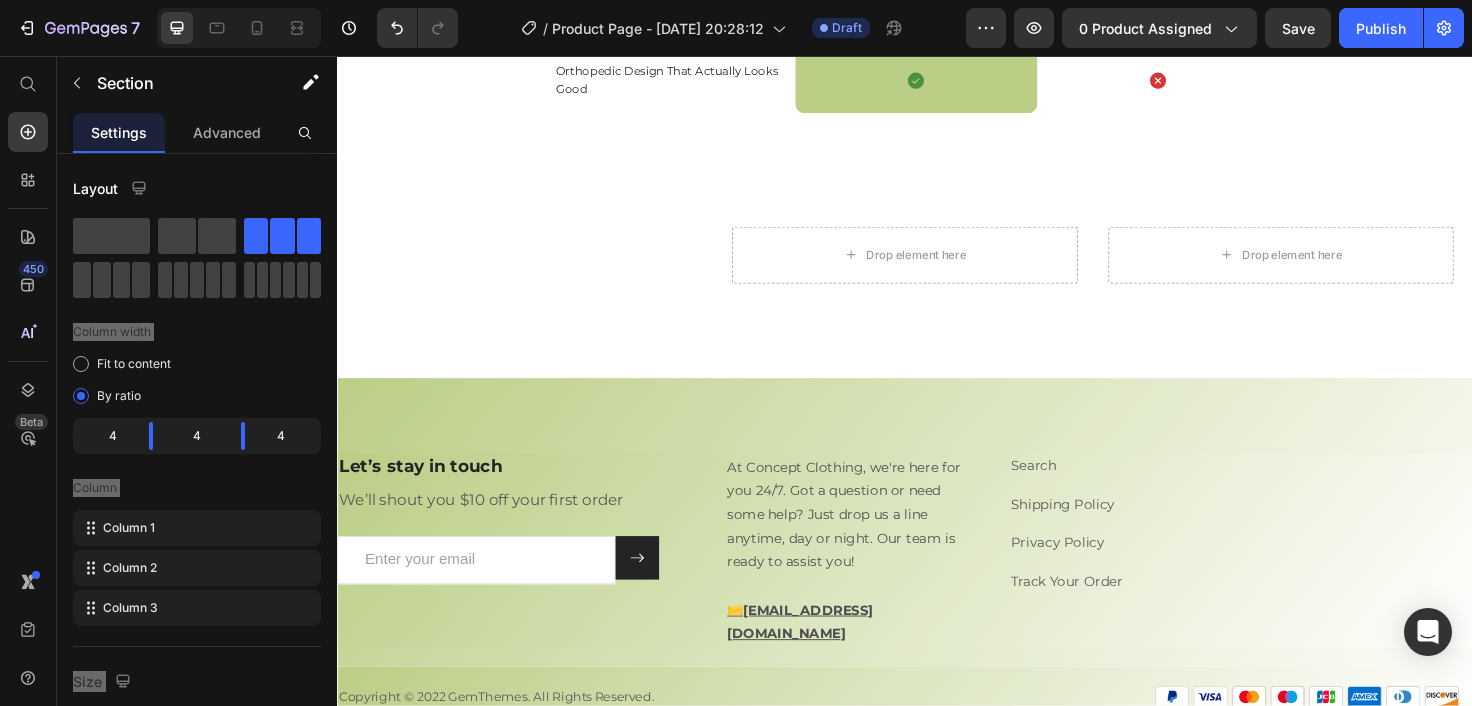 click on "Nourish, hydrate, and soften with our skin cream. Heading Nourish, hydrate, and soften with our skin cream. Heading 97% Text Block Our skin cream effectively unclogs pores, leaving your skin feeling refreshed and clean. Text Block Row 94% Text Block Our skin cream works wonders in maintaining healthy skin, preventing [MEDICAL_DATA], and keeping breakouts at bay. Text Block Row 92% Text Block Soothe and calm your skin with our skin cream's gentle formula, perfect for sensitive or irritated skin. Text Block Row buy it now Button Row Video Video Carousel Row
Drop element here
Drop element here Section 7" at bounding box center (937, 267) 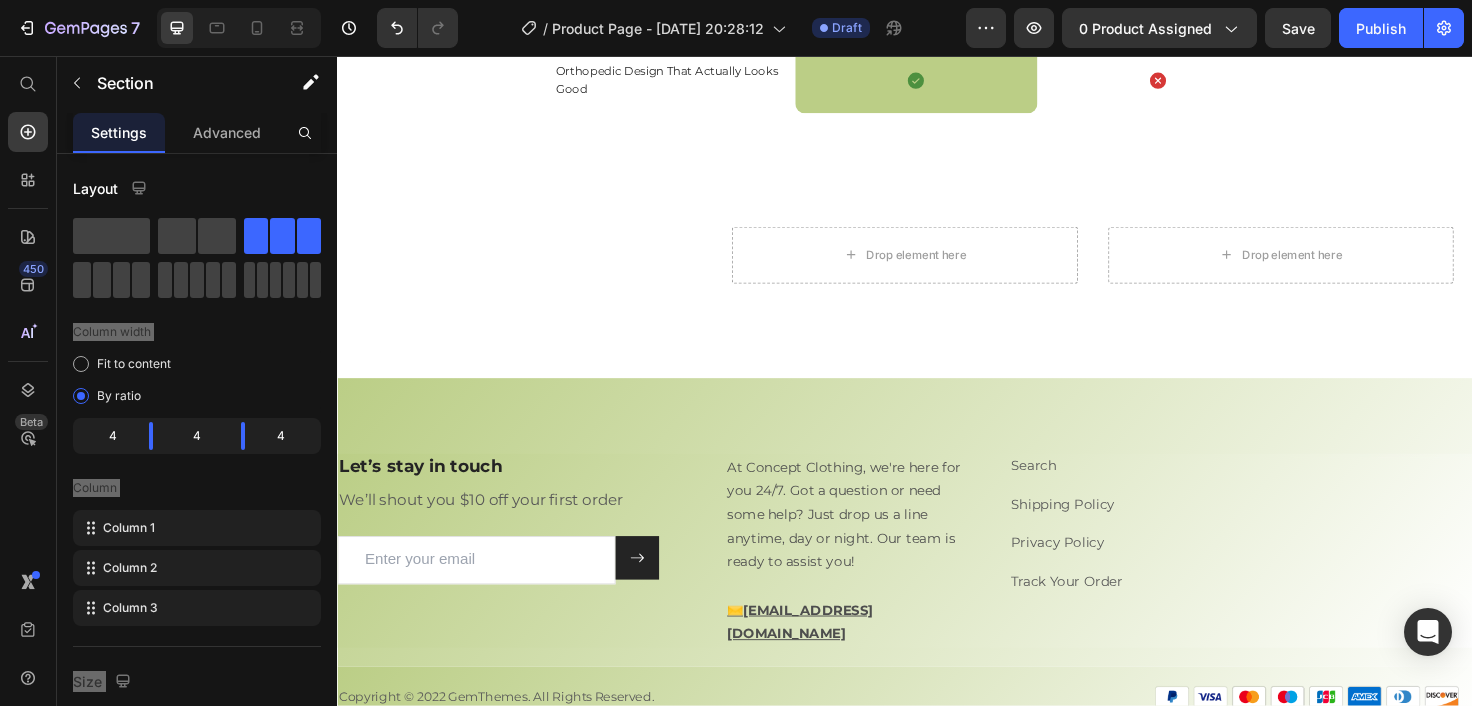 click on "Nourish, hydrate, and soften with our skin cream. Heading Nourish, hydrate, and soften with our skin cream. Heading 97% Text Block Our skin cream effectively unclogs pores, leaving your skin feeling refreshed and clean. Text Block Row 94% Text Block Our skin cream works wonders in maintaining healthy skin, preventing [MEDICAL_DATA], and keeping breakouts at bay. Text Block Row 92% Text Block Soothe and calm your skin with our skin cream's gentle formula, perfect for sensitive or irritated skin. Text Block Row buy it now Button Row Video Video Carousel Row
Drop element here
Drop element here Section 7" at bounding box center (937, 267) 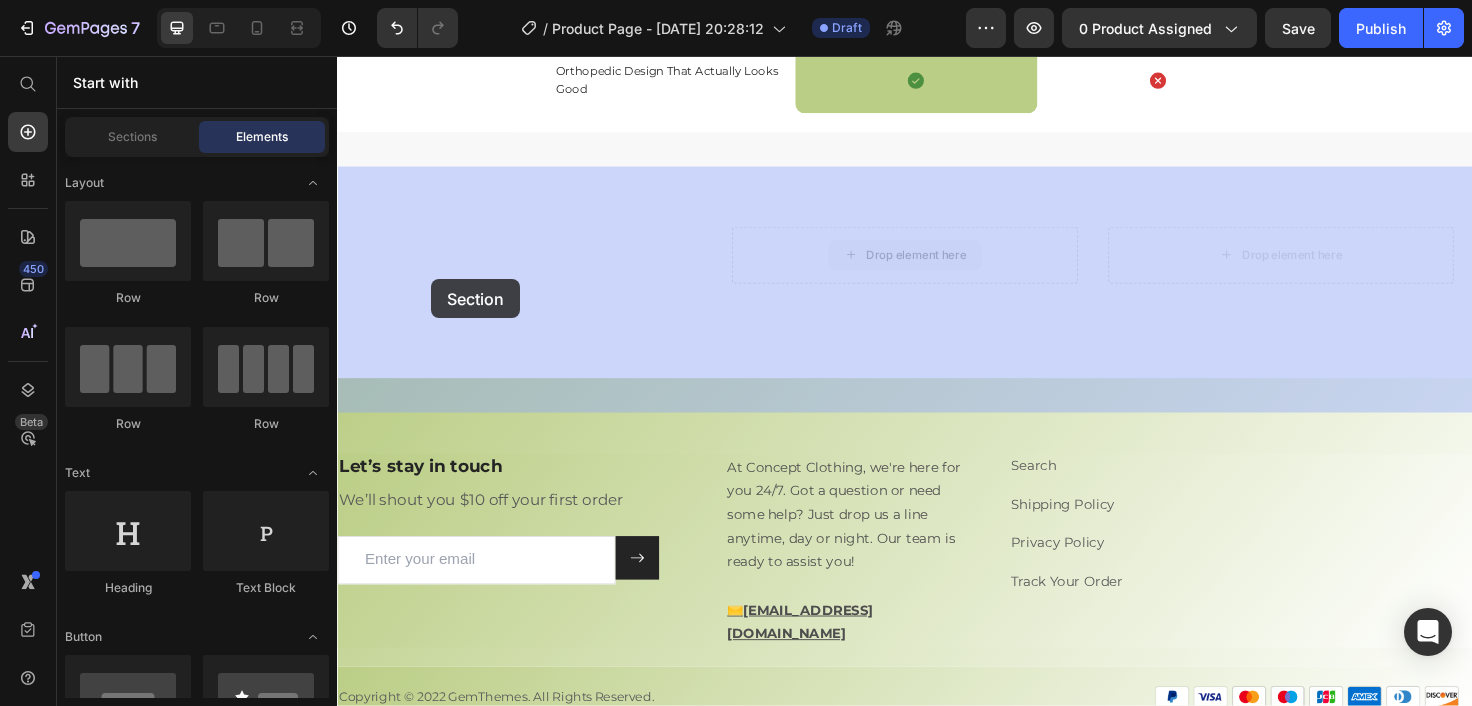 drag, startPoint x: 881, startPoint y: 293, endPoint x: 432, endPoint y: 290, distance: 449.01 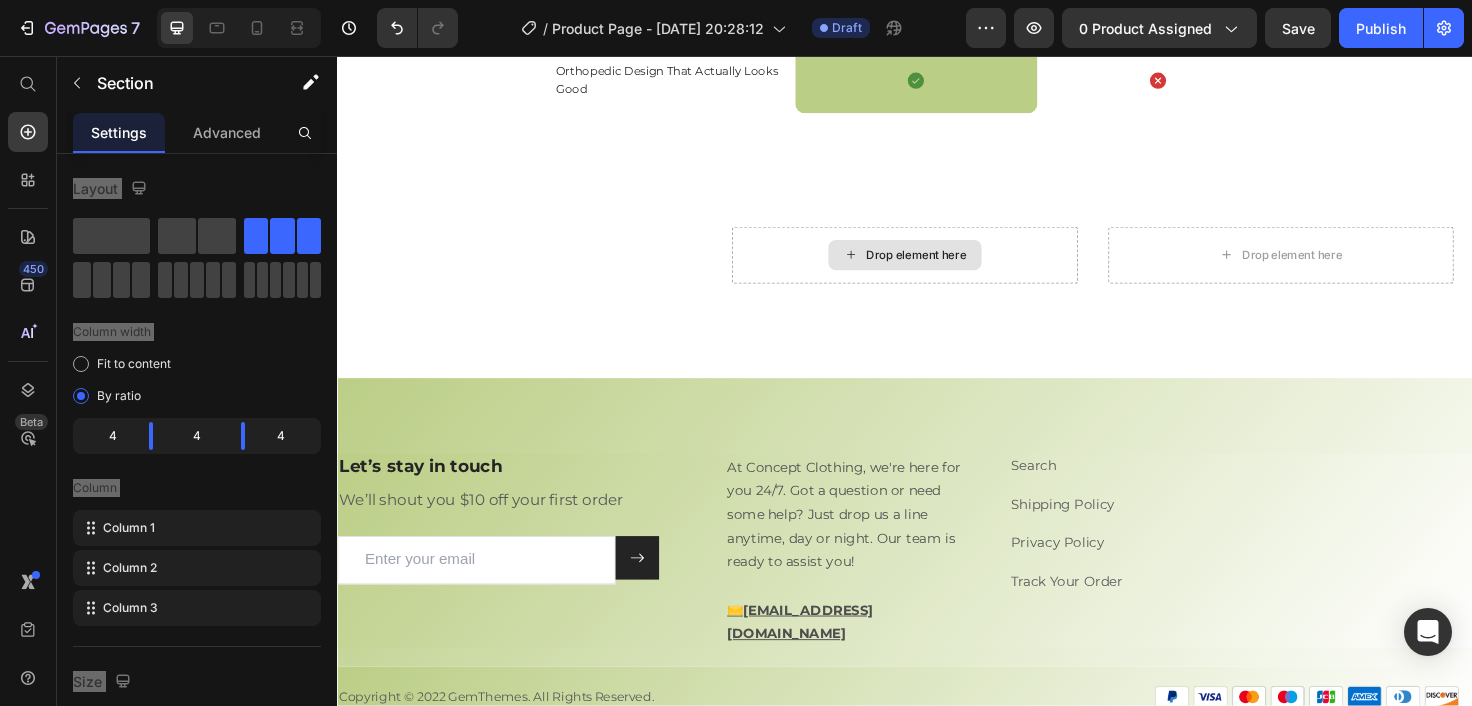 click on "Drop element here" at bounding box center [936, 267] 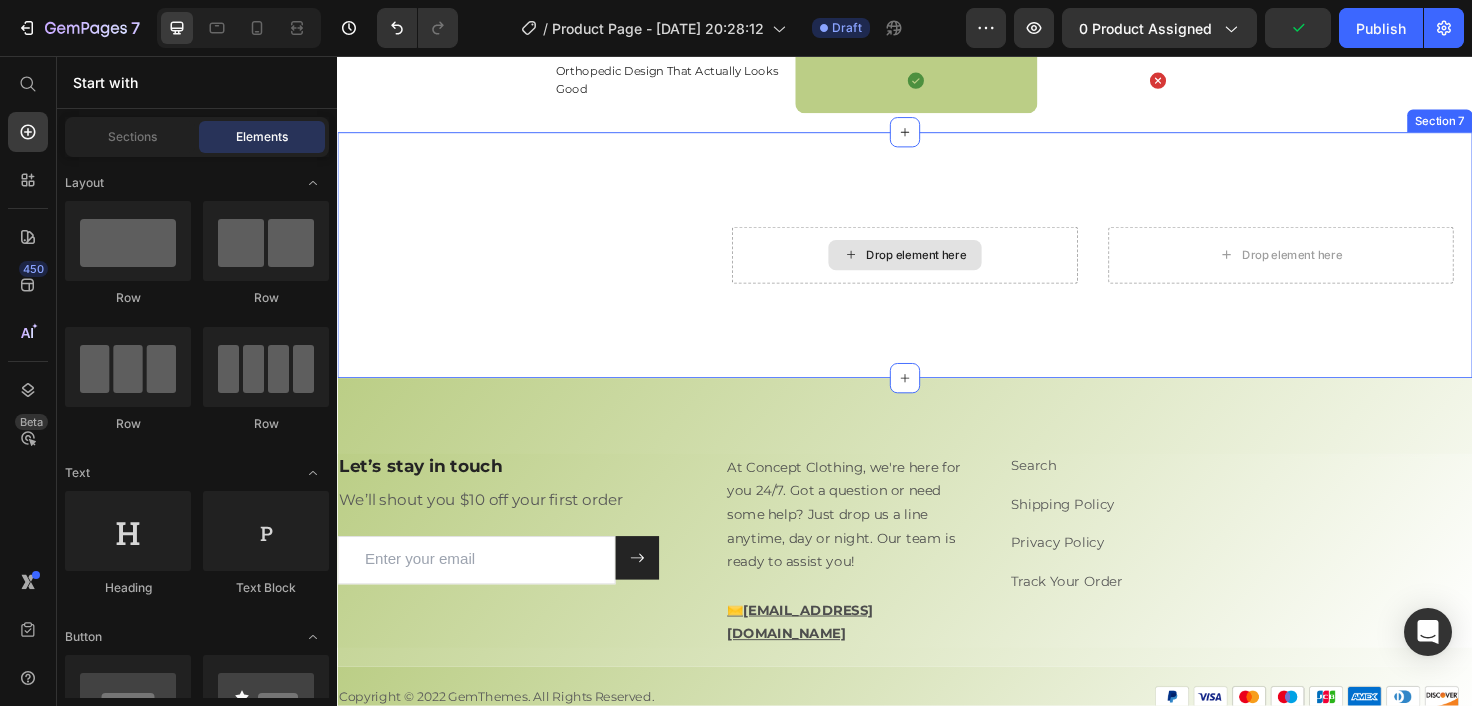 click on "Drop element here" at bounding box center (937, 267) 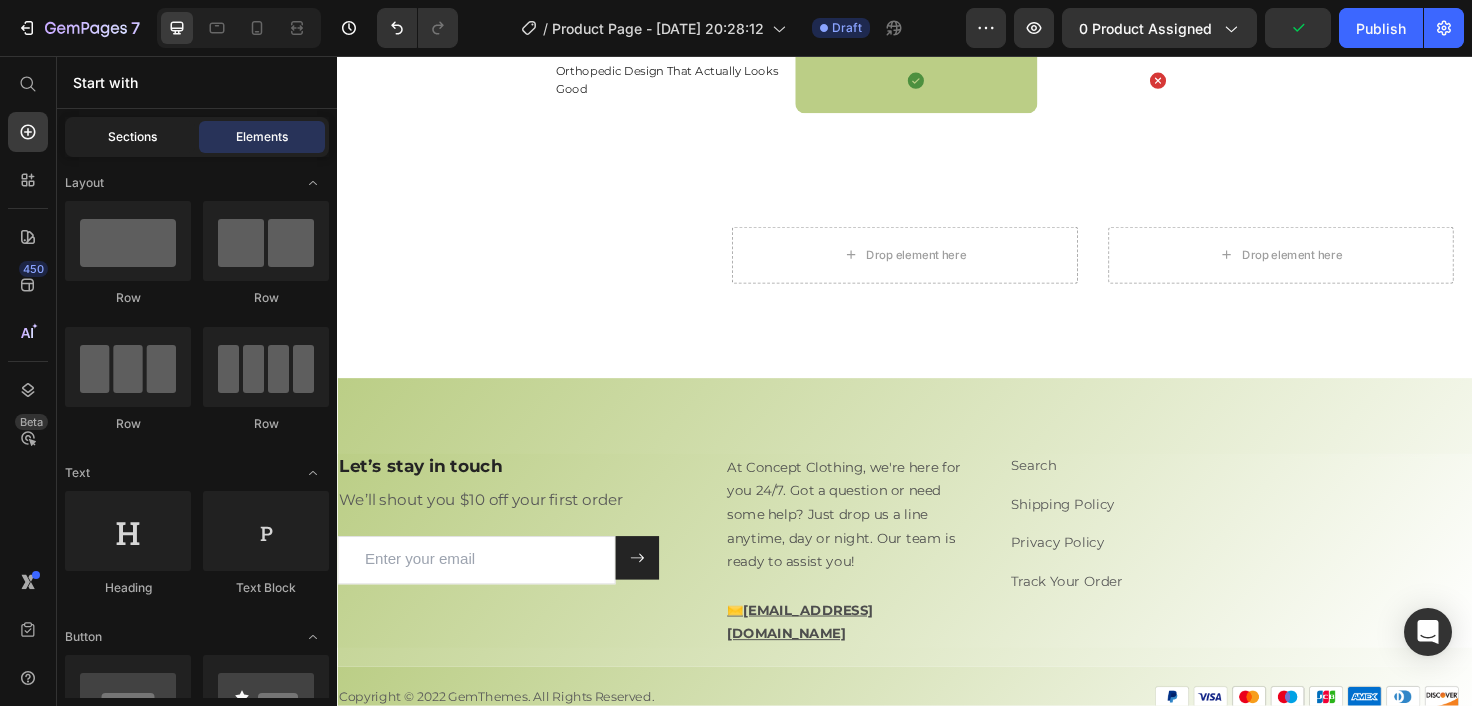 click on "Sections" at bounding box center [132, 137] 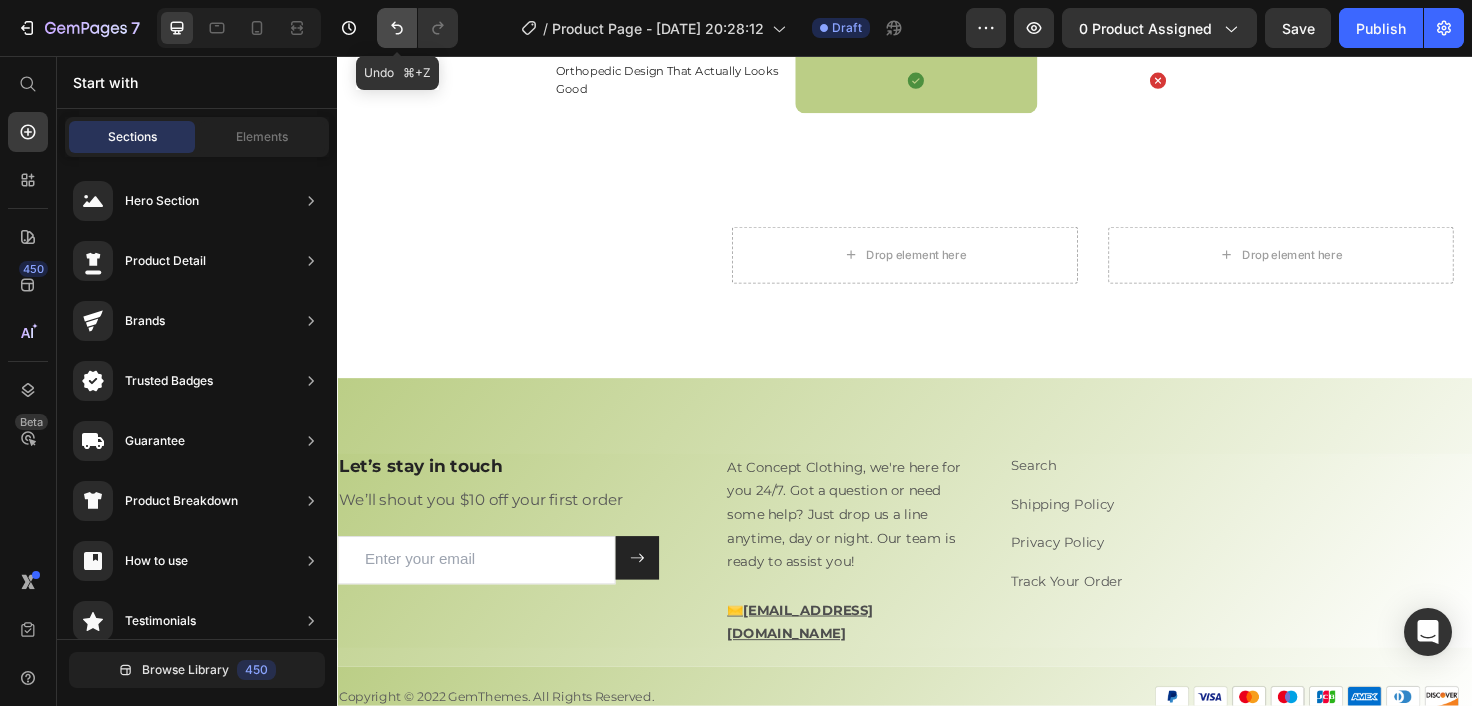 click 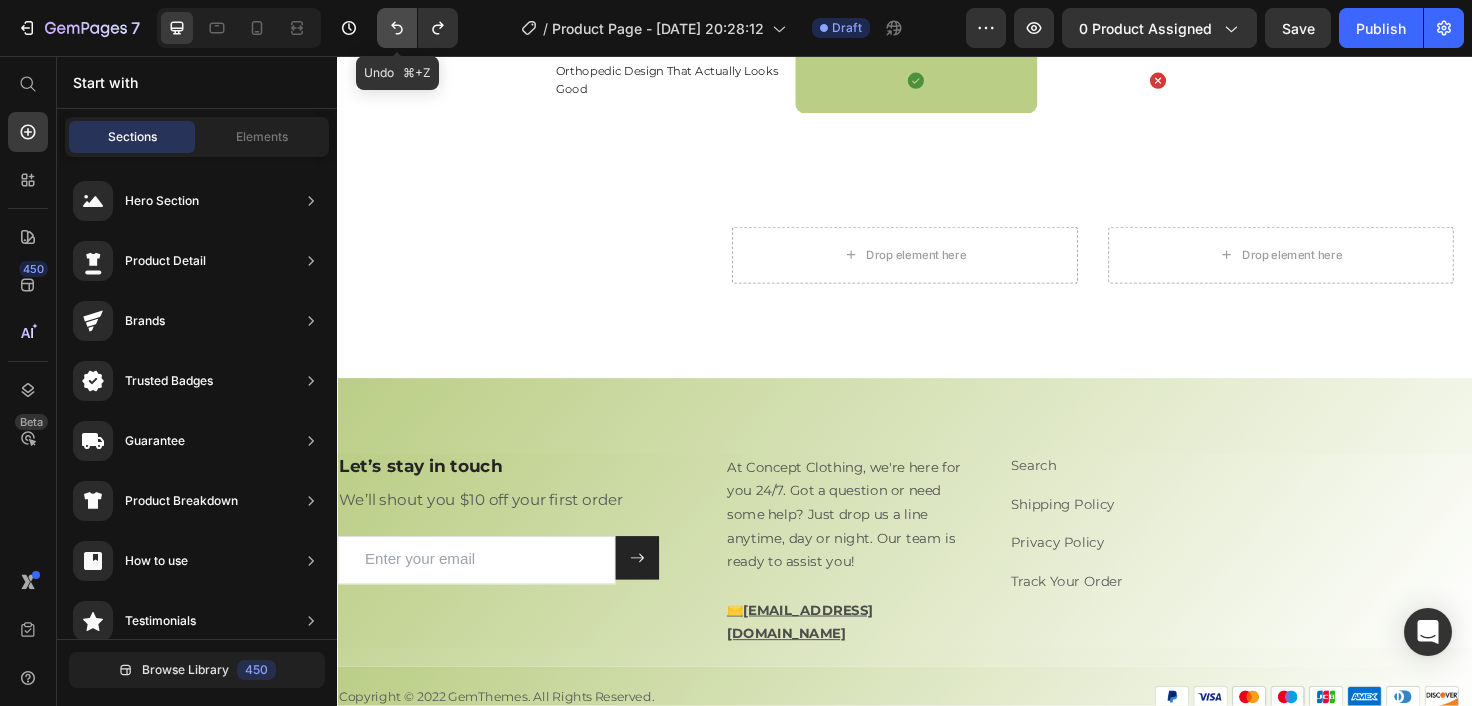 click 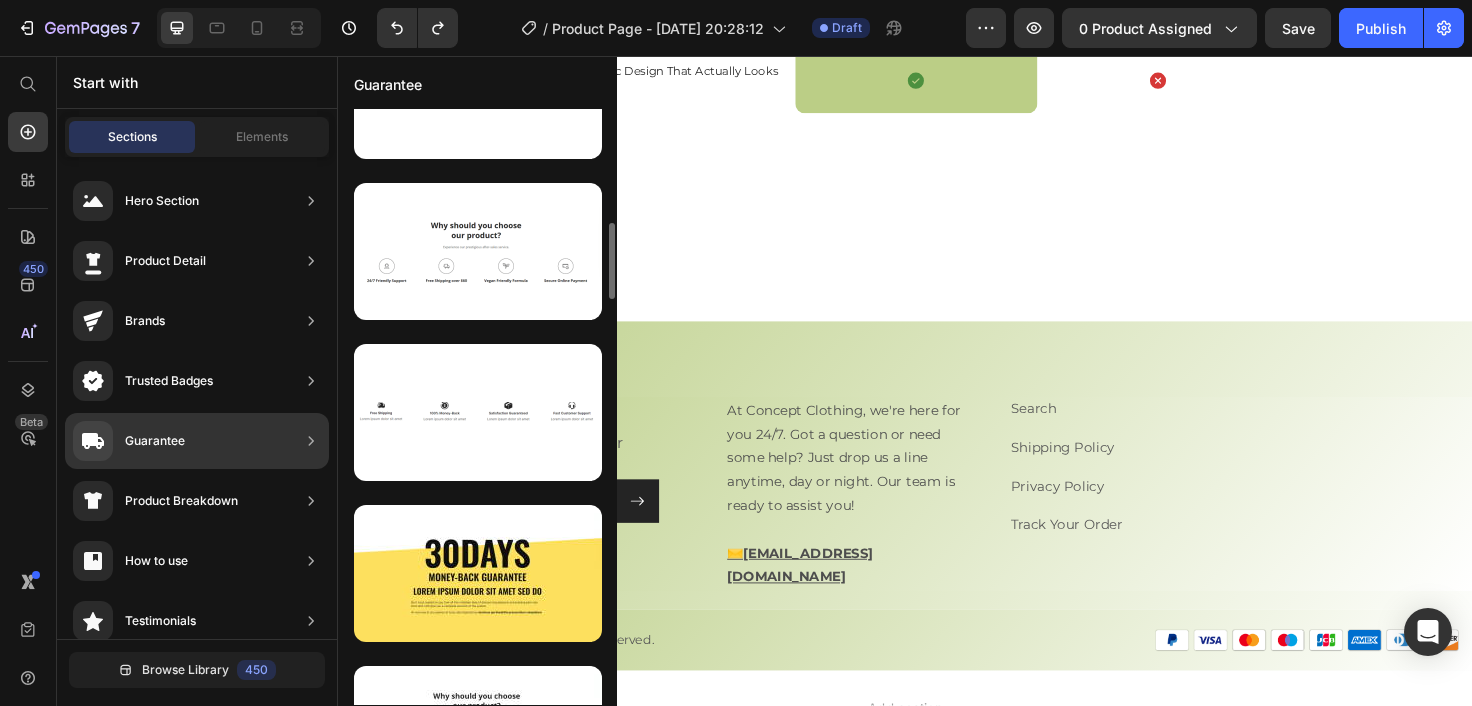 scroll, scrollTop: 877, scrollLeft: 0, axis: vertical 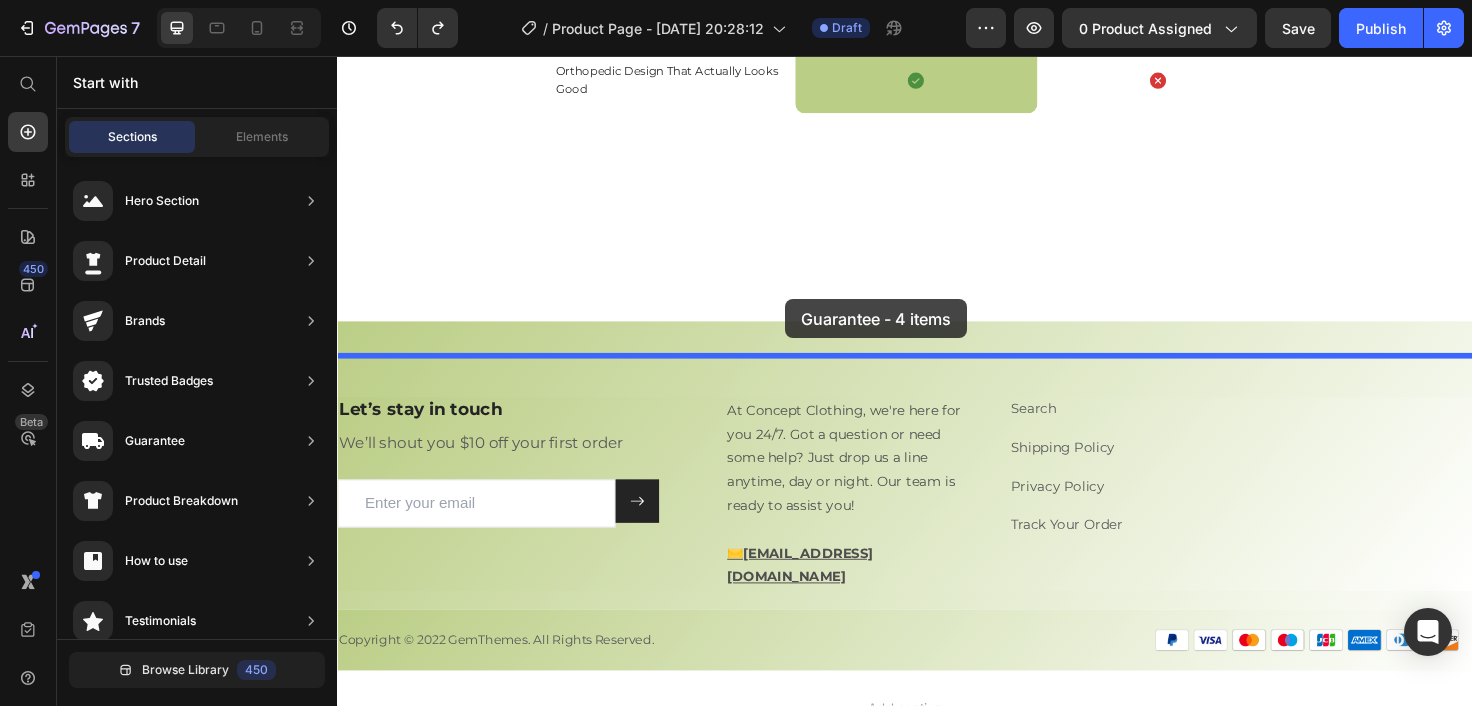drag, startPoint x: 835, startPoint y: 451, endPoint x: 811, endPoint y: 313, distance: 140.07141 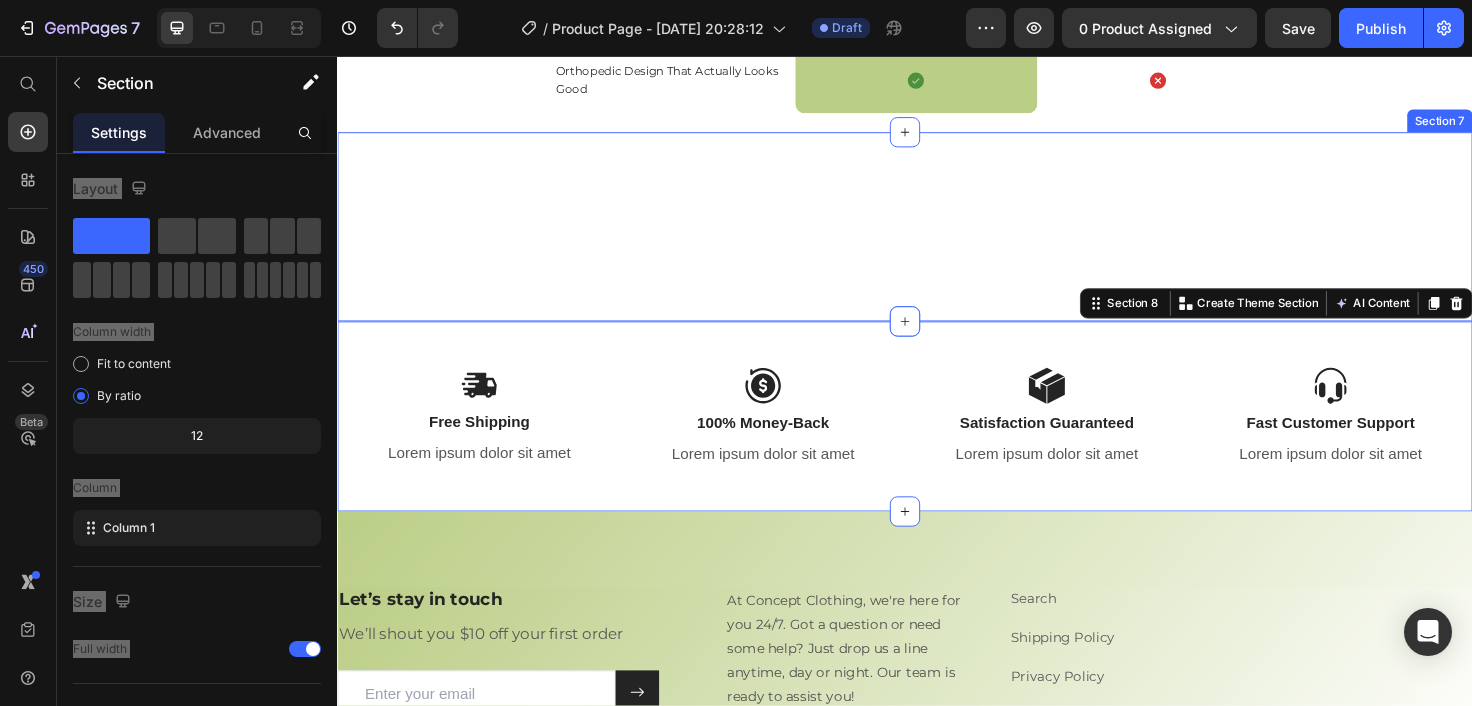 click on "Nourish, hydrate, and soften with our skin cream. Heading Nourish, hydrate, and soften with our skin cream. Heading 97% Text Block Our skin cream effectively unclogs pores, leaving your skin feeling refreshed and clean. Text Block Row 94% Text Block Our skin cream works wonders in maintaining healthy skin, preventing [MEDICAL_DATA], and keeping breakouts at bay. Text Block Row 92% Text Block Soothe and calm your skin with our skin cream's gentle formula, perfect for sensitive or irritated skin. Text Block Row buy it now Button Row Video Video Carousel Row Section 7" at bounding box center (937, 237) 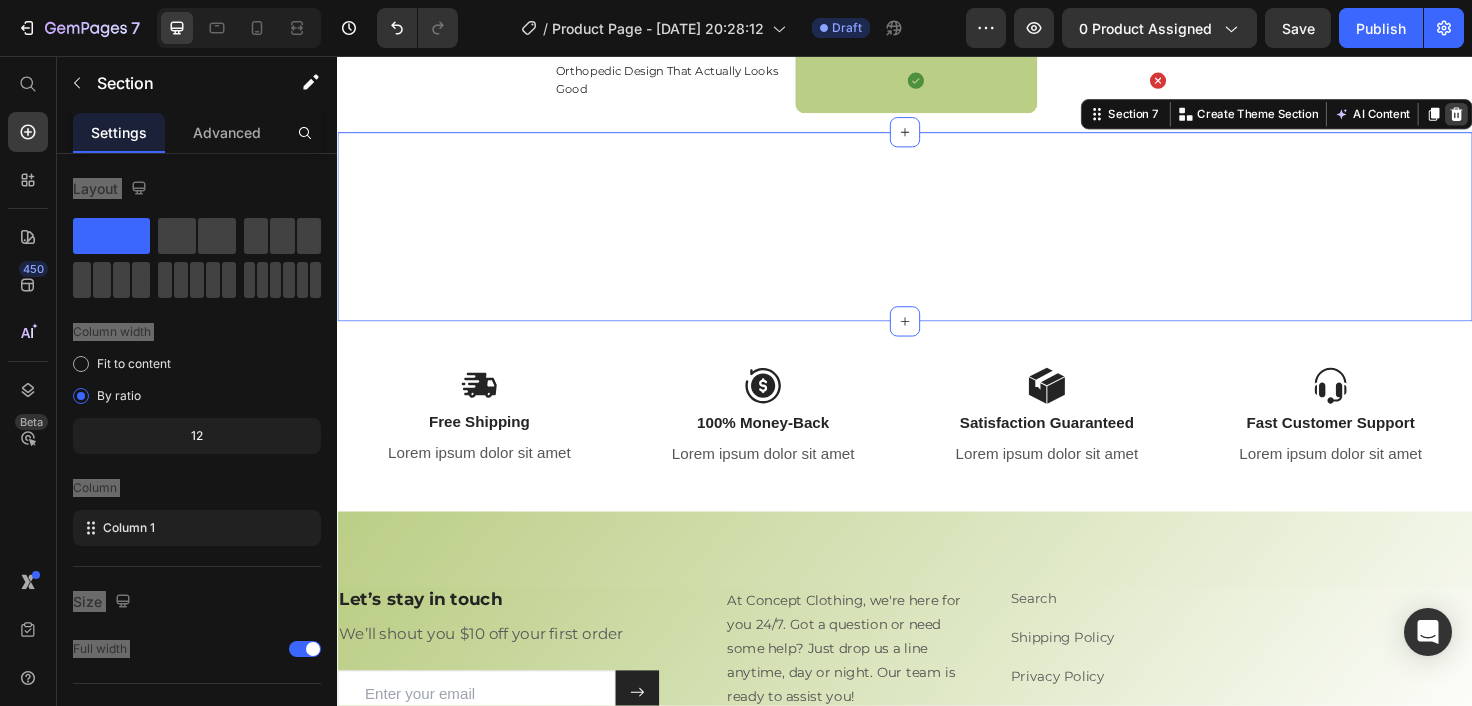 click 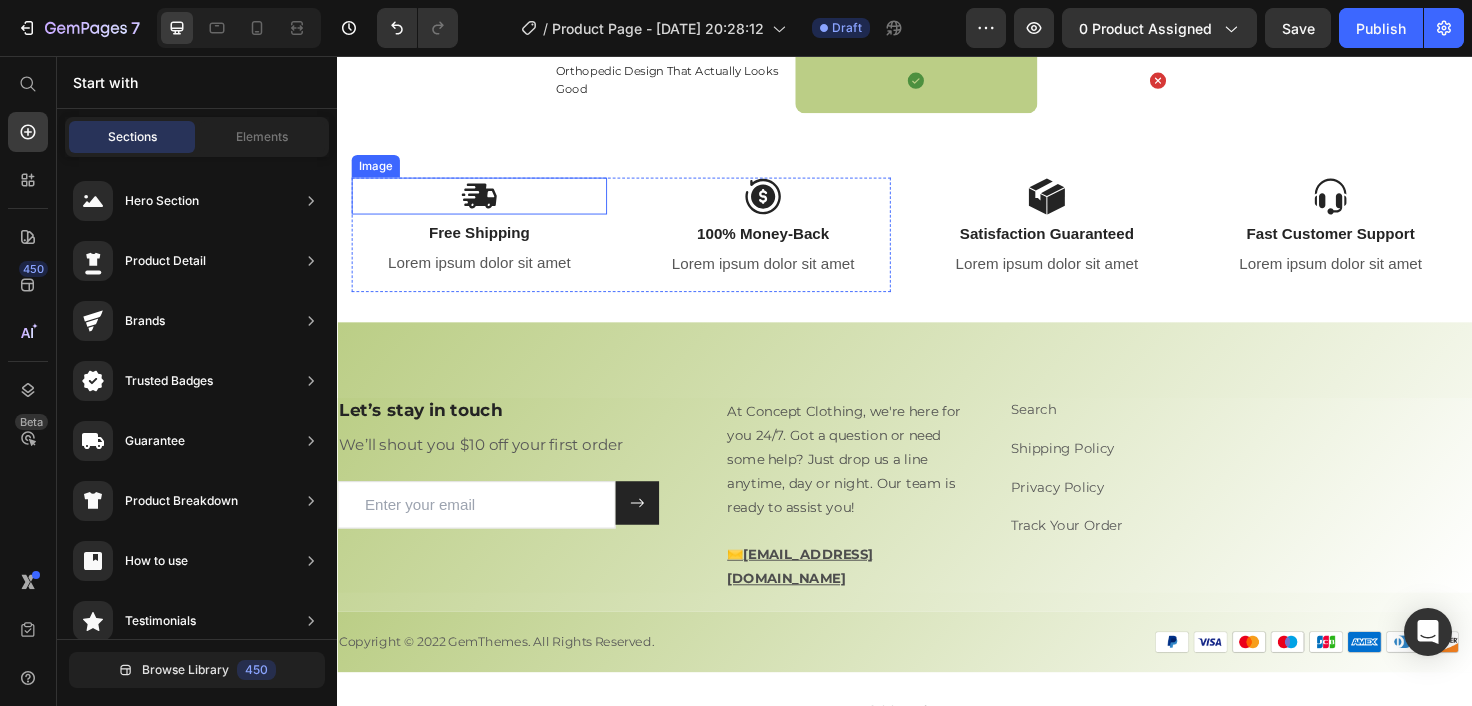 click at bounding box center (487, 204) 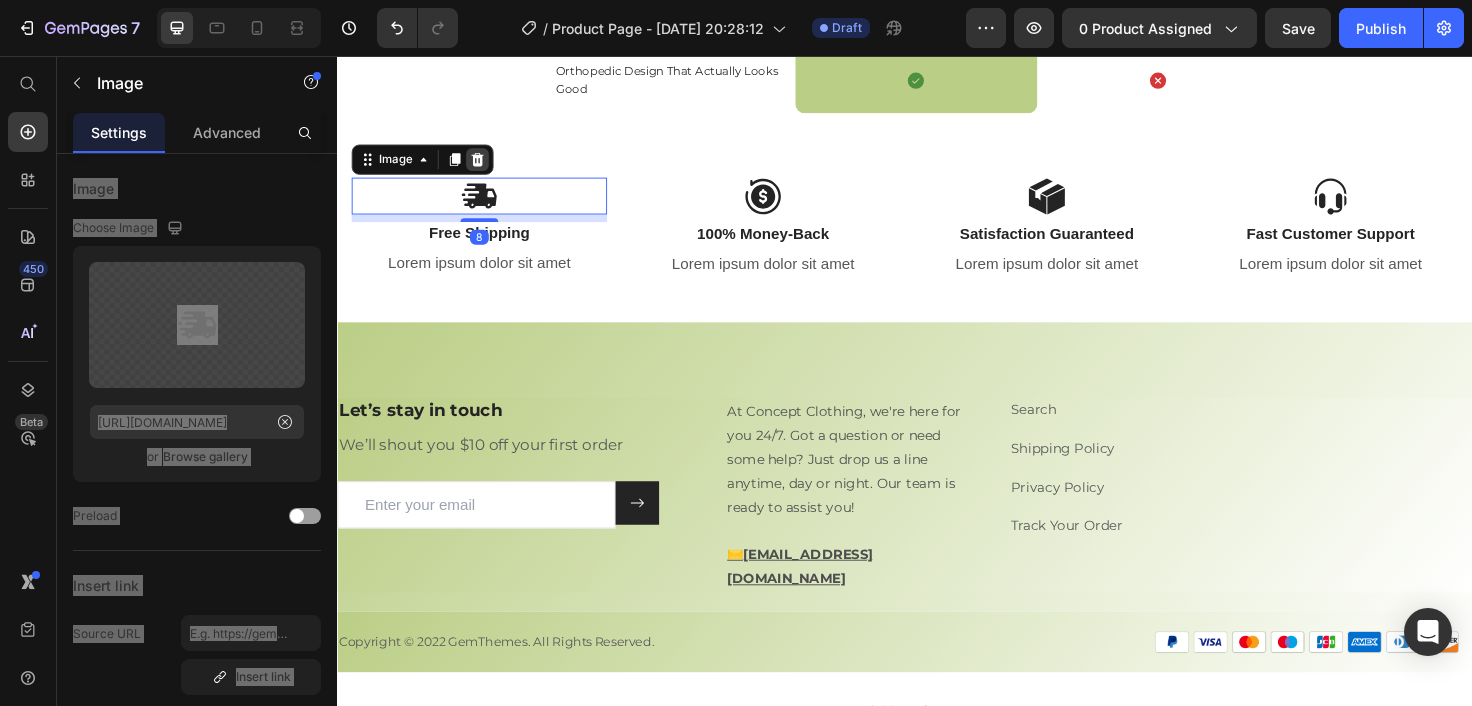 click 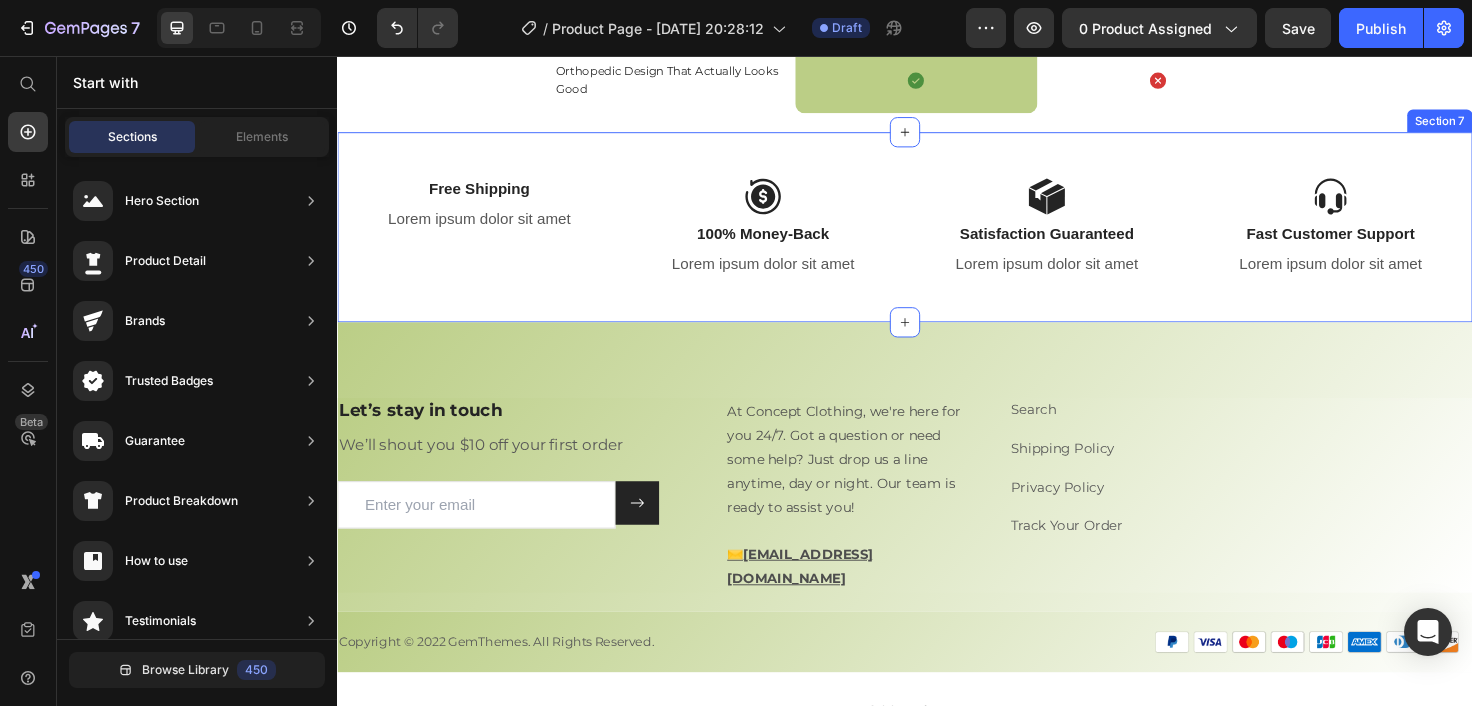 click on "Image Satisfaction Guaranteed Text Block Lorem ipsum dolor sit amet Text Block Image Fast Customer Support Text Block Lorem ipsum dolor sit amet Text Block Row" at bounding box center [1237, 254] 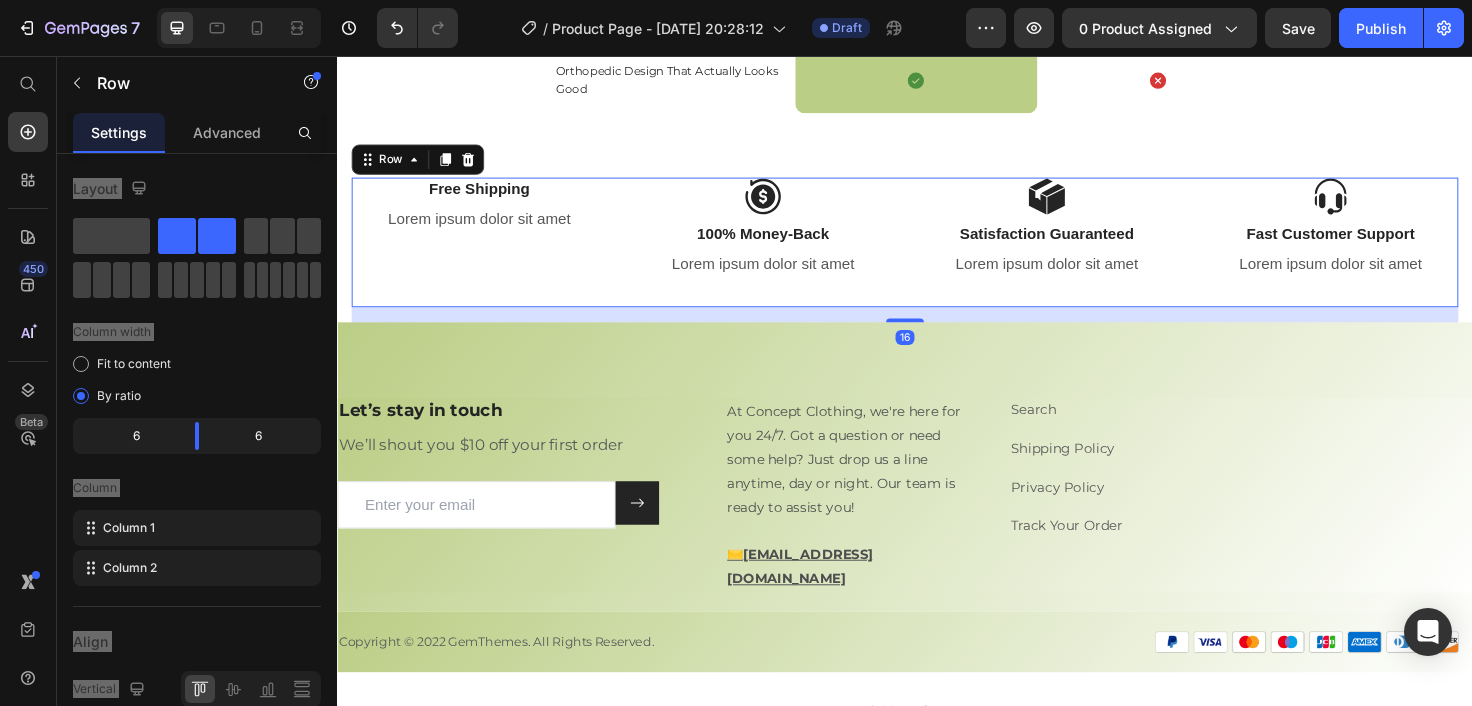 click on "16" at bounding box center (937, 330) 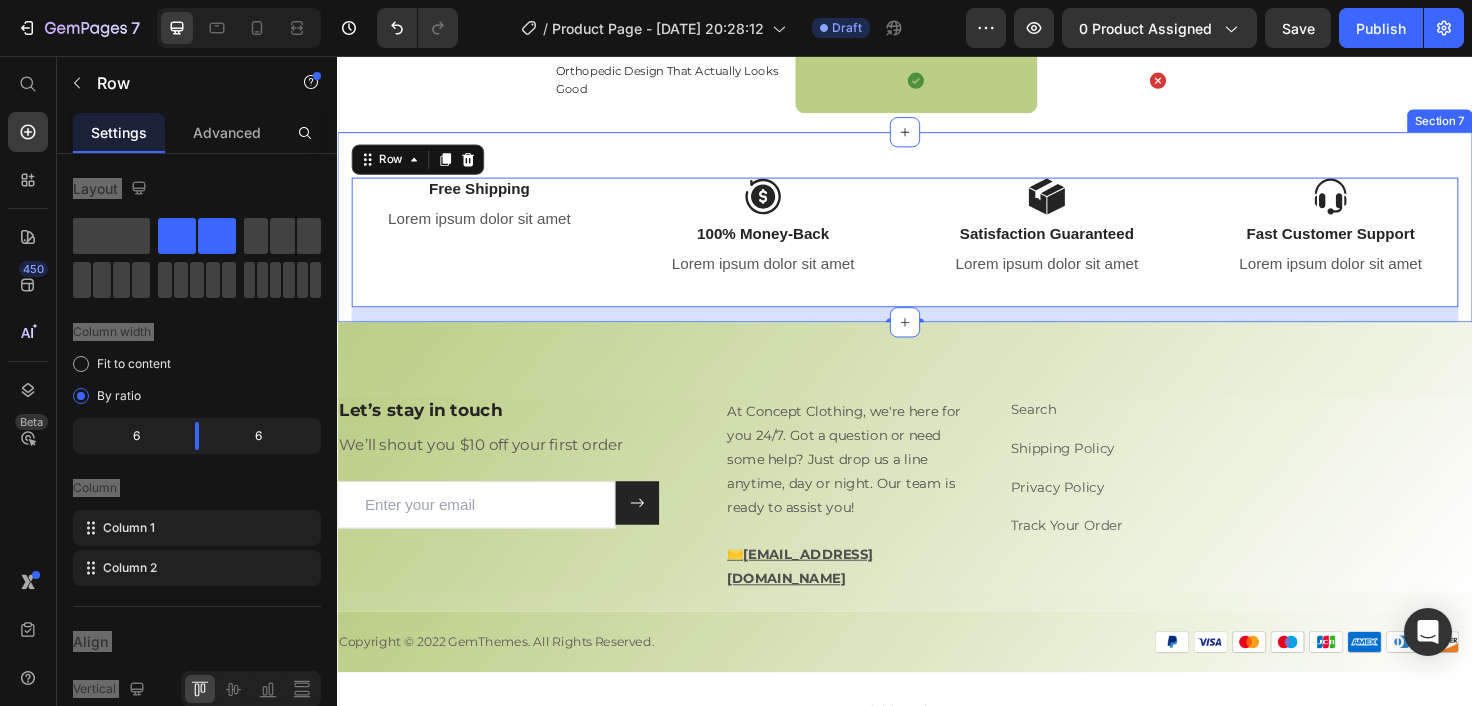 click on "Free Shipping Text Block Lorem ipsum dolor sit amet Text Block Image 100% Money-Back Text Block Lorem ipsum dolor sit amet Text Block Row Image Satisfaction Guaranteed Text Block Lorem ipsum dolor sit amet Text Block Image Fast Customer Support Text Block Lorem ipsum dolor sit amet Text Block Row Row   16 Section 7" at bounding box center [937, 238] 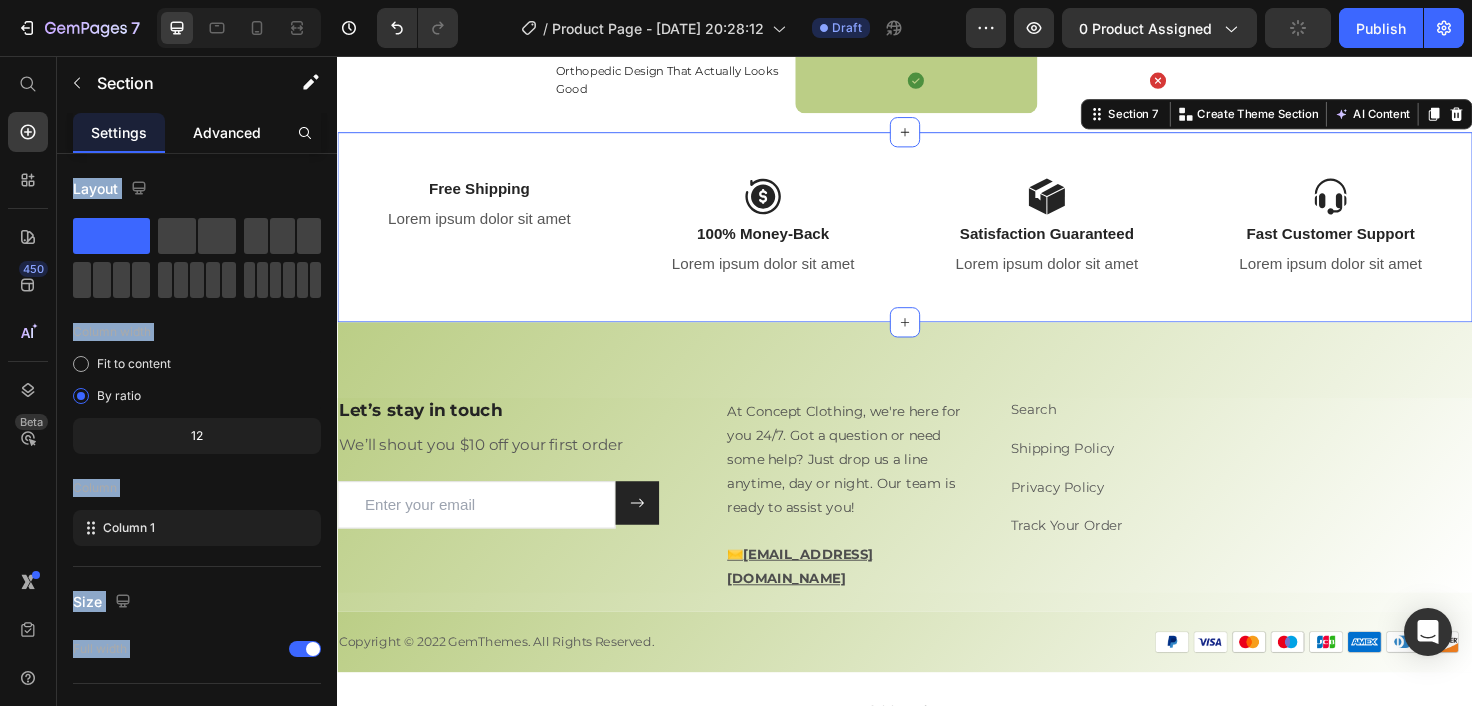 click on "Advanced" at bounding box center [227, 132] 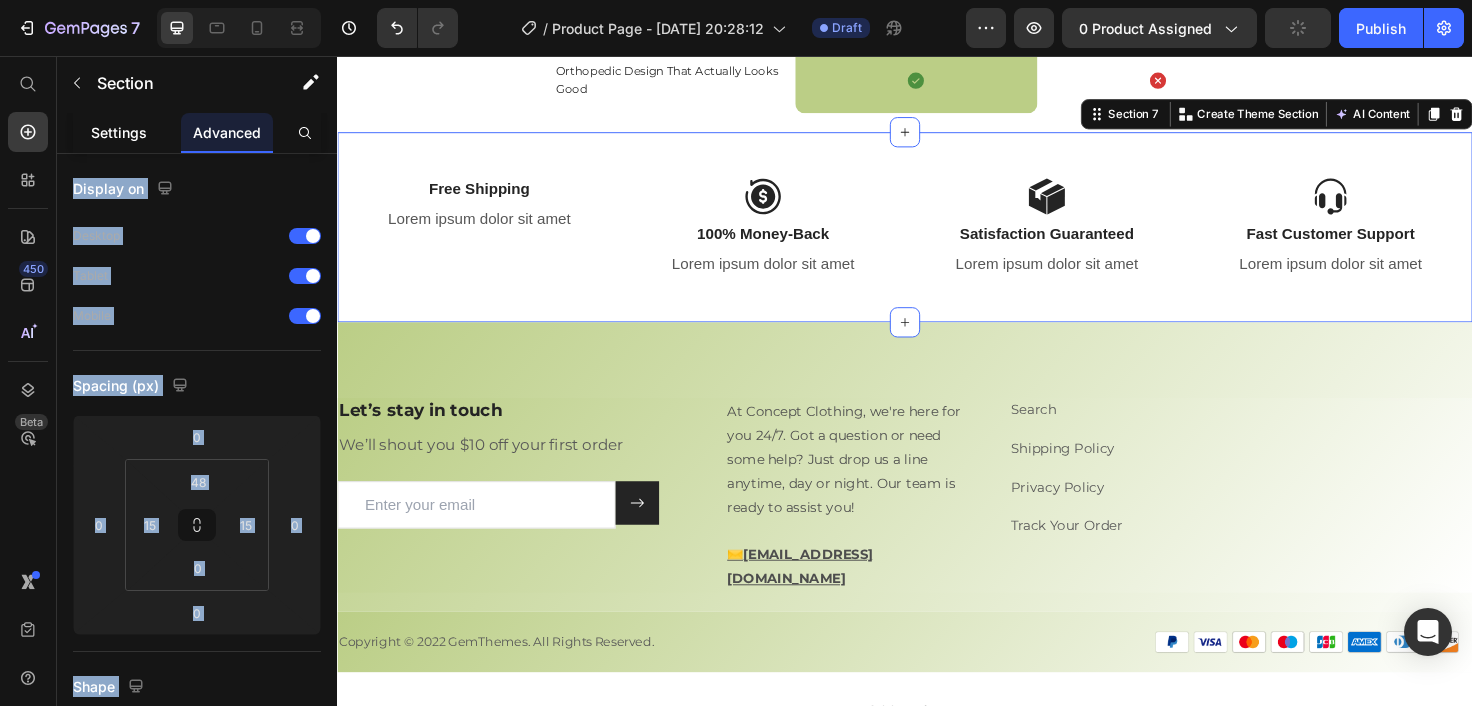 click on "Settings" at bounding box center [119, 132] 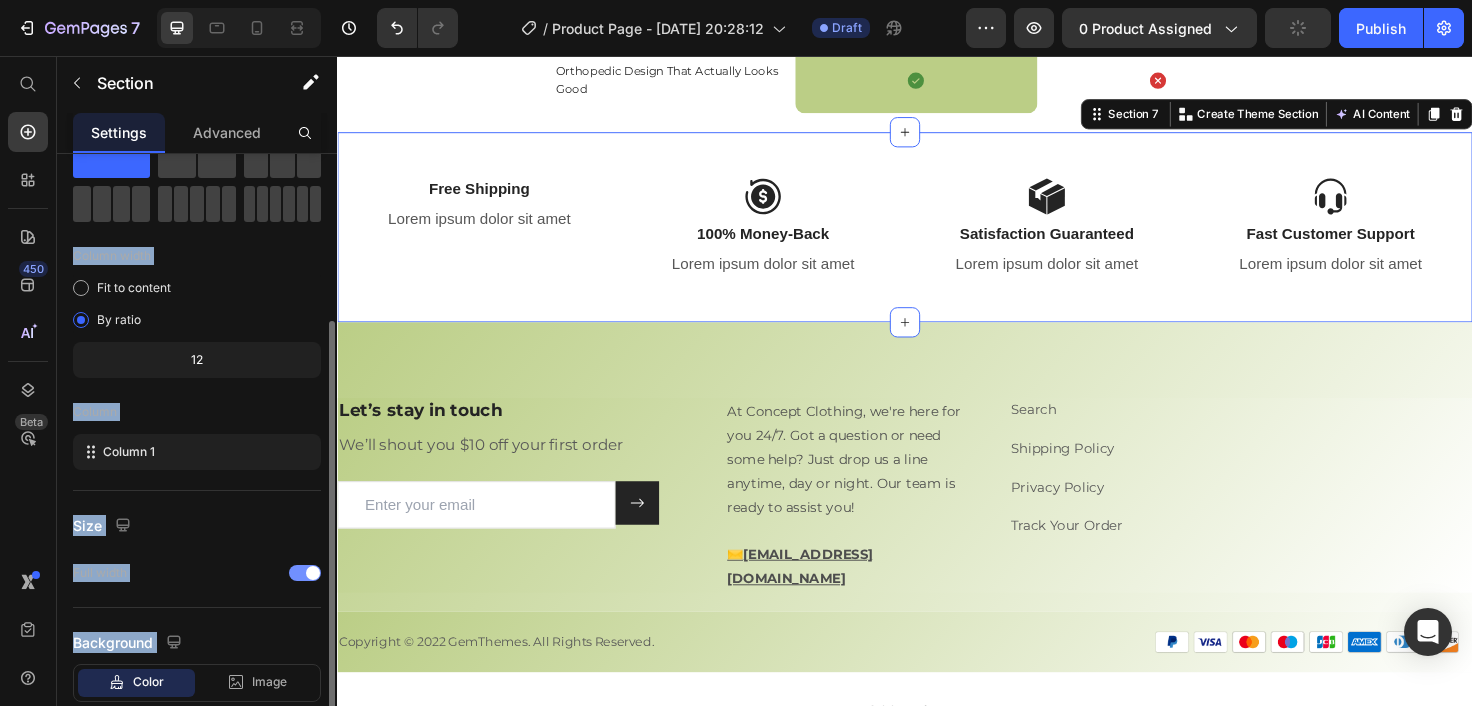 scroll, scrollTop: 145, scrollLeft: 0, axis: vertical 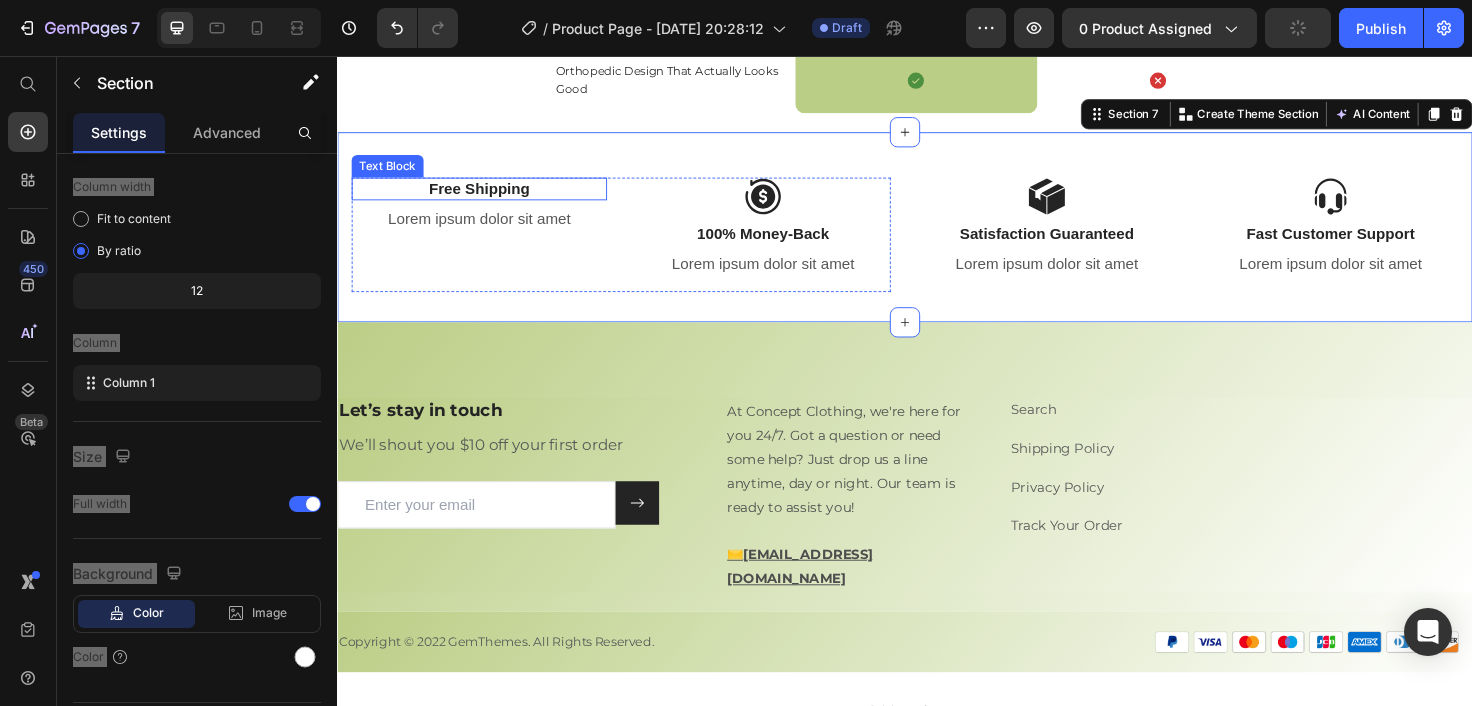 click on "Free Shipping" at bounding box center (487, 197) 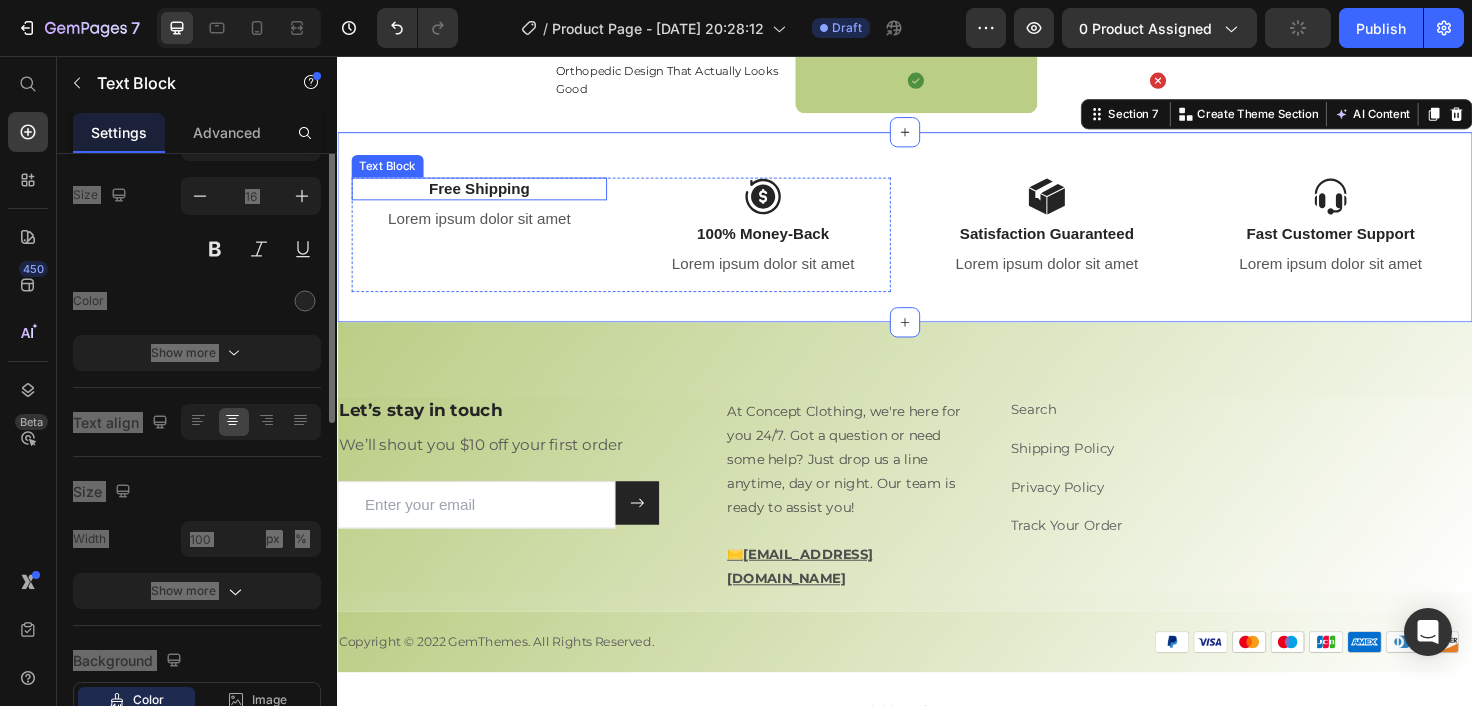 scroll, scrollTop: 0, scrollLeft: 0, axis: both 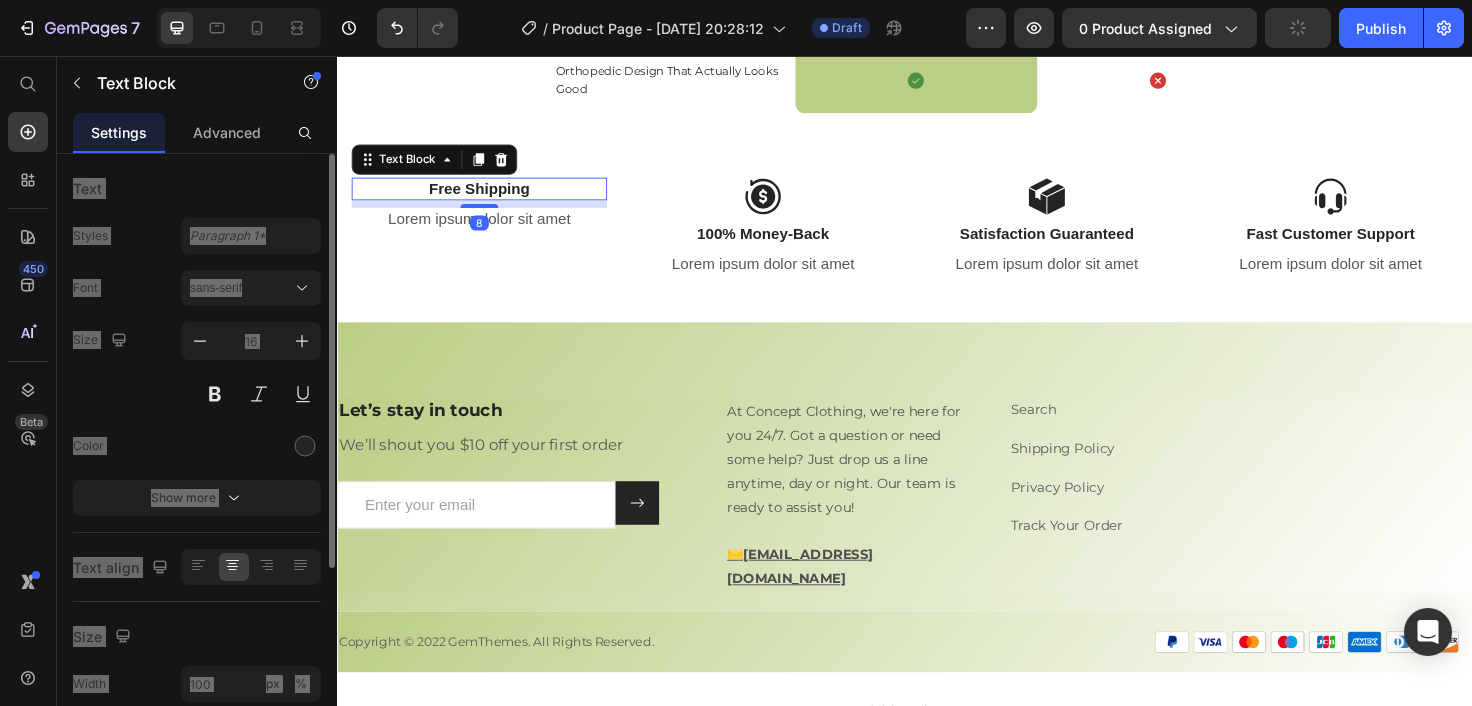 click 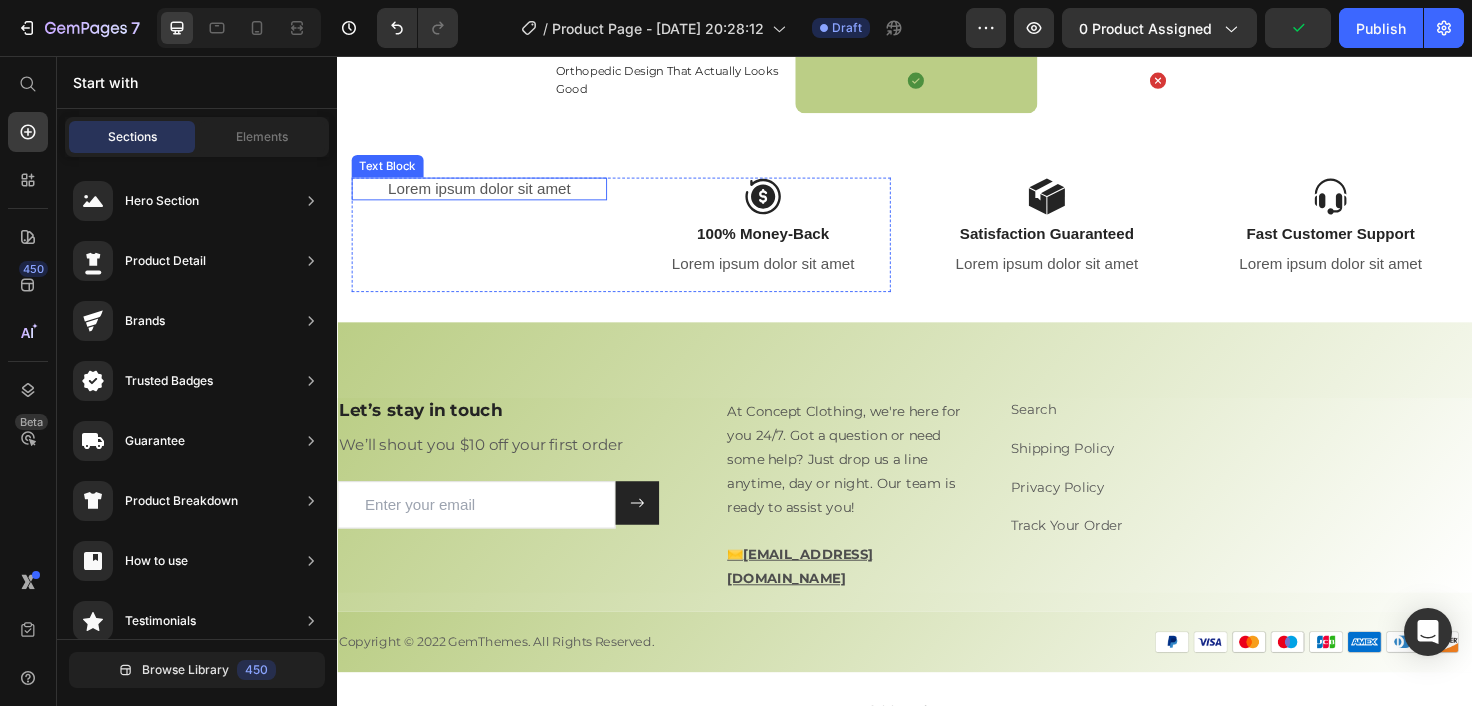click on "Lorem ipsum dolor sit amet" at bounding box center (487, 197) 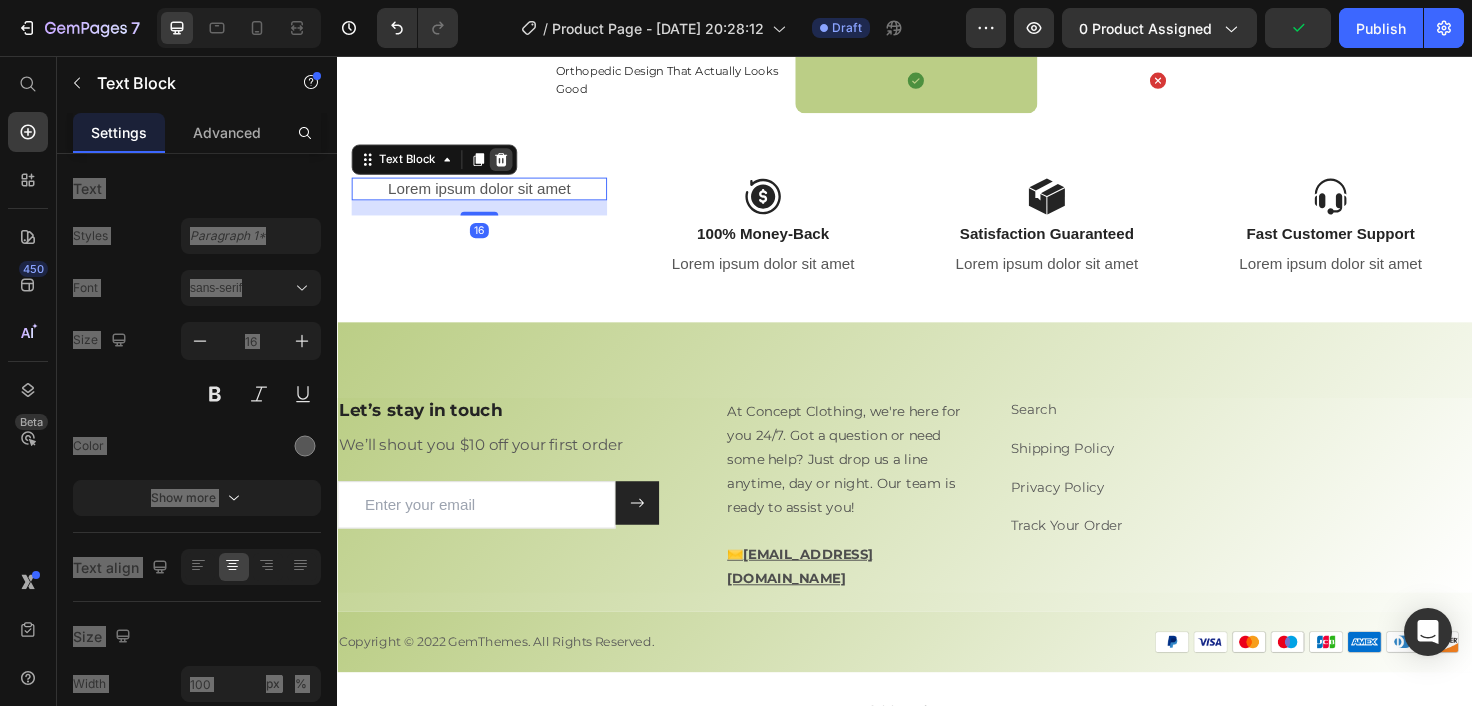 click 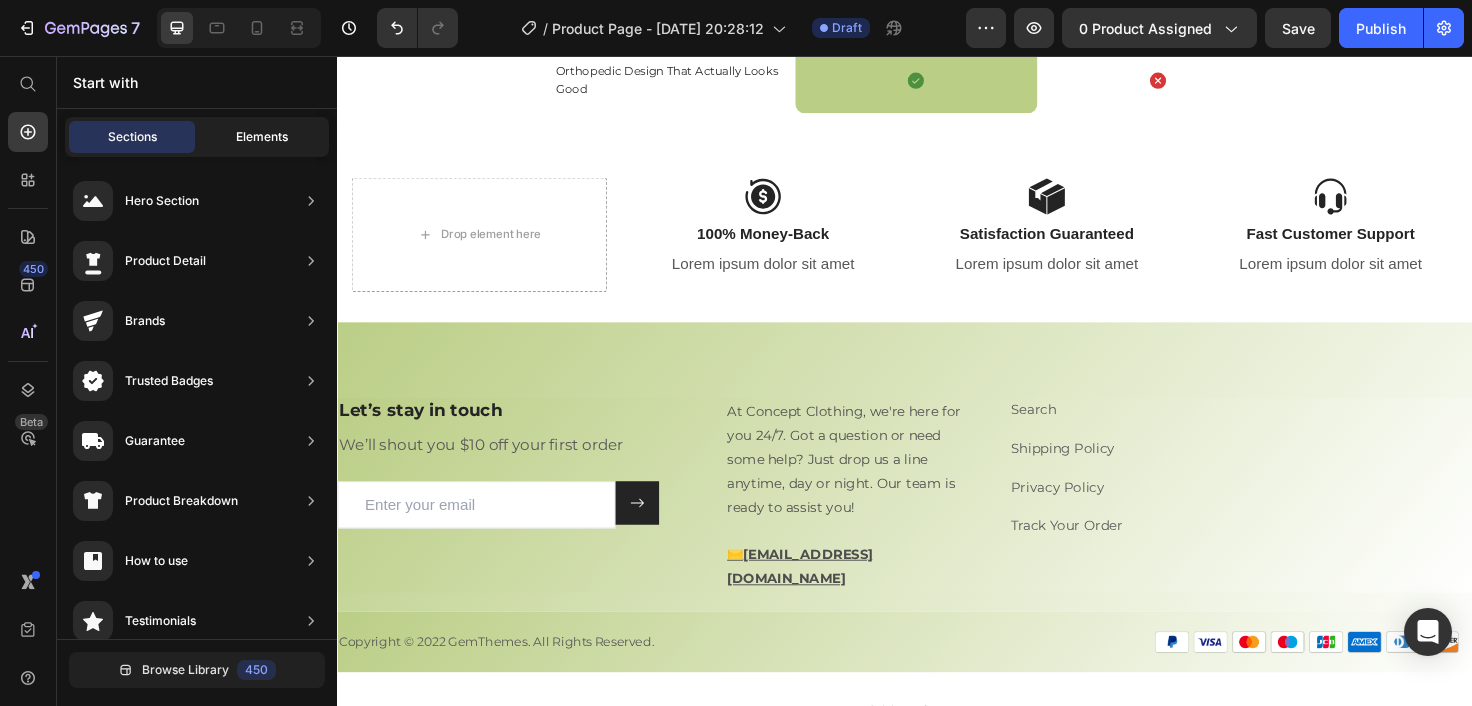 click on "Elements" at bounding box center [262, 137] 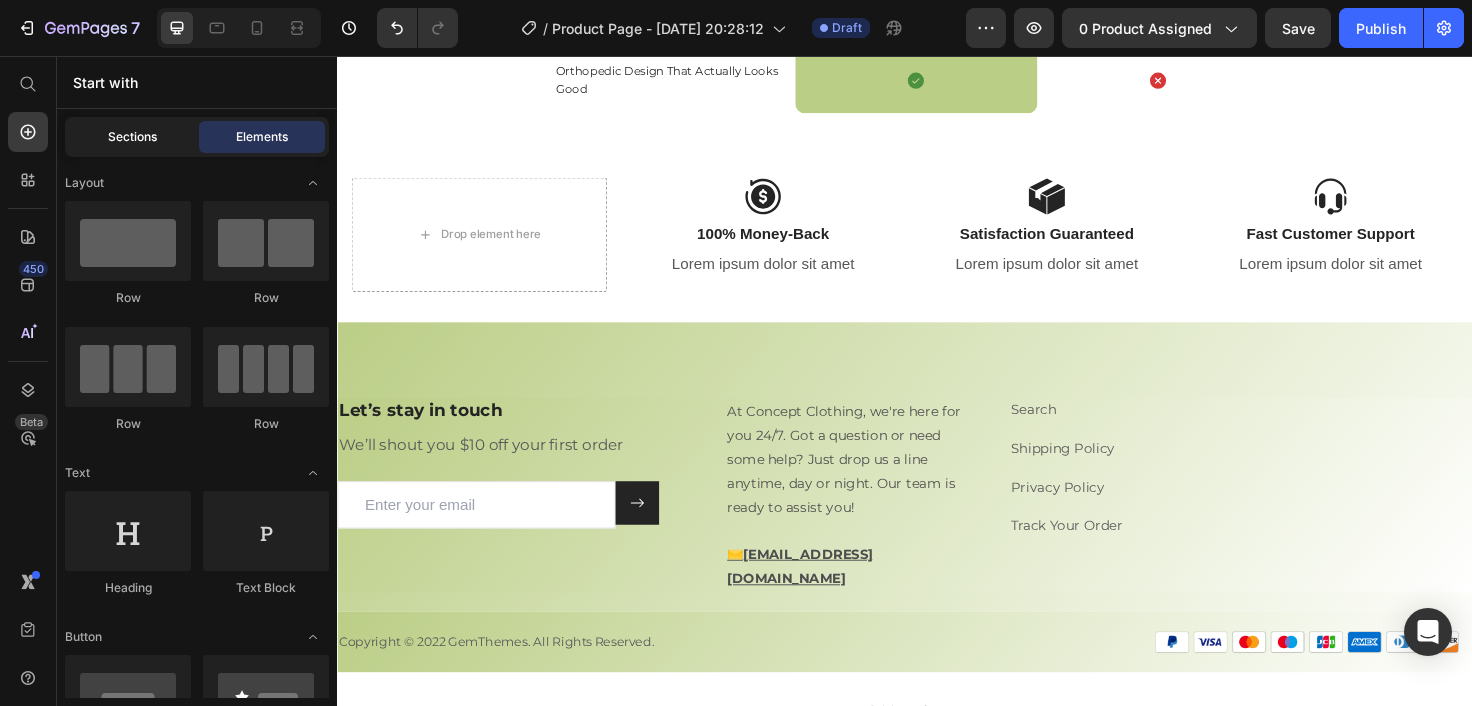 click on "Sections" at bounding box center (132, 137) 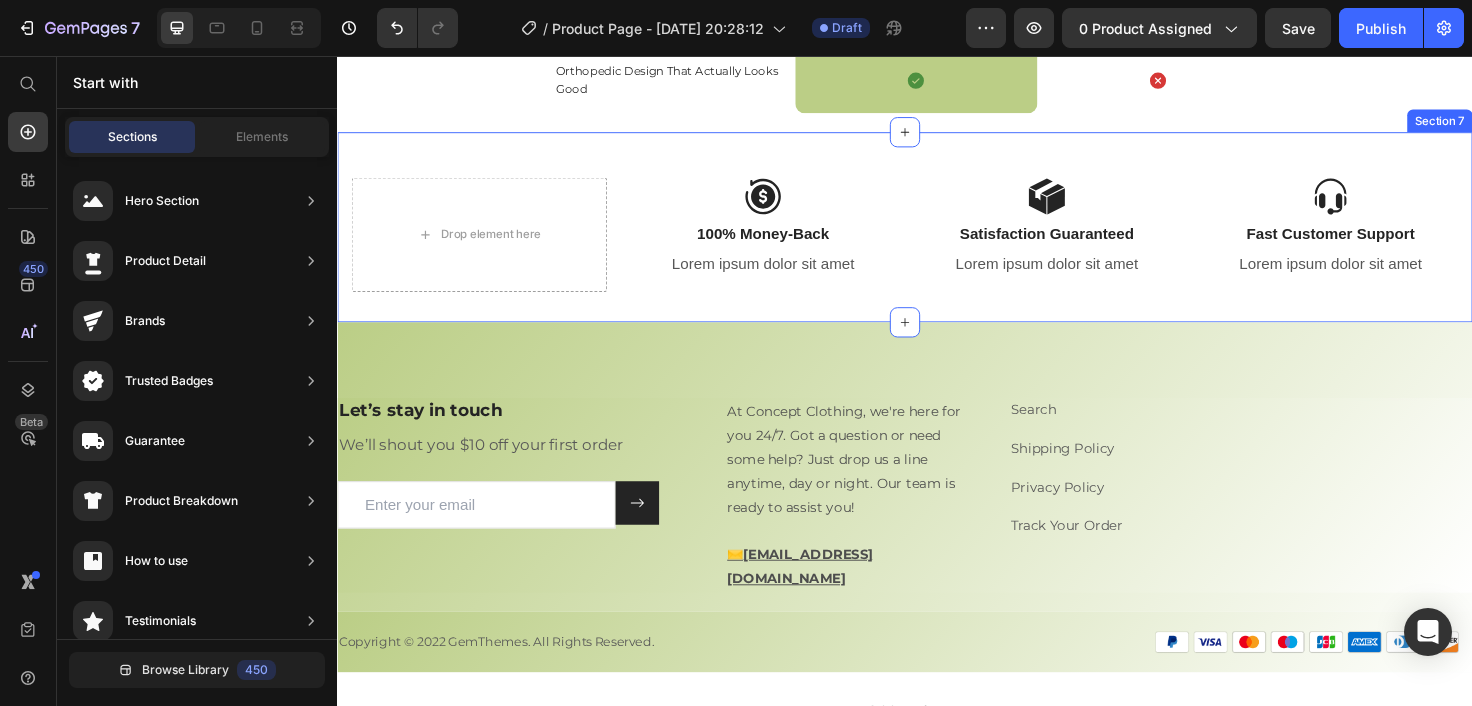 click on "Drop element here Image 100% Money-Back Text Block Lorem ipsum dolor sit amet Text Block Row Image Satisfaction Guaranteed Text Block Lorem ipsum dolor sit amet Text Block Image Fast Customer Support Text Block Lorem ipsum dolor sit amet Text Block Row Row Section 7" at bounding box center (937, 238) 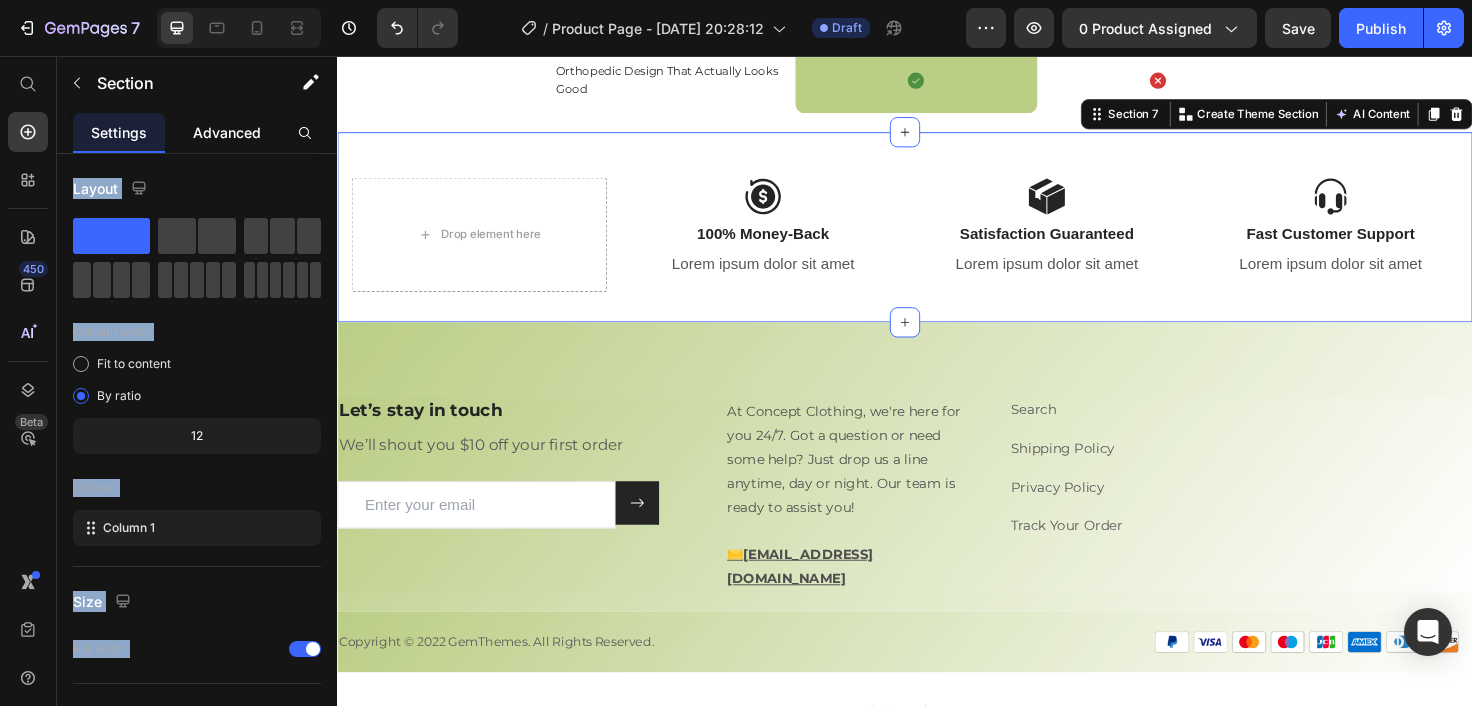 click on "Advanced" at bounding box center [227, 132] 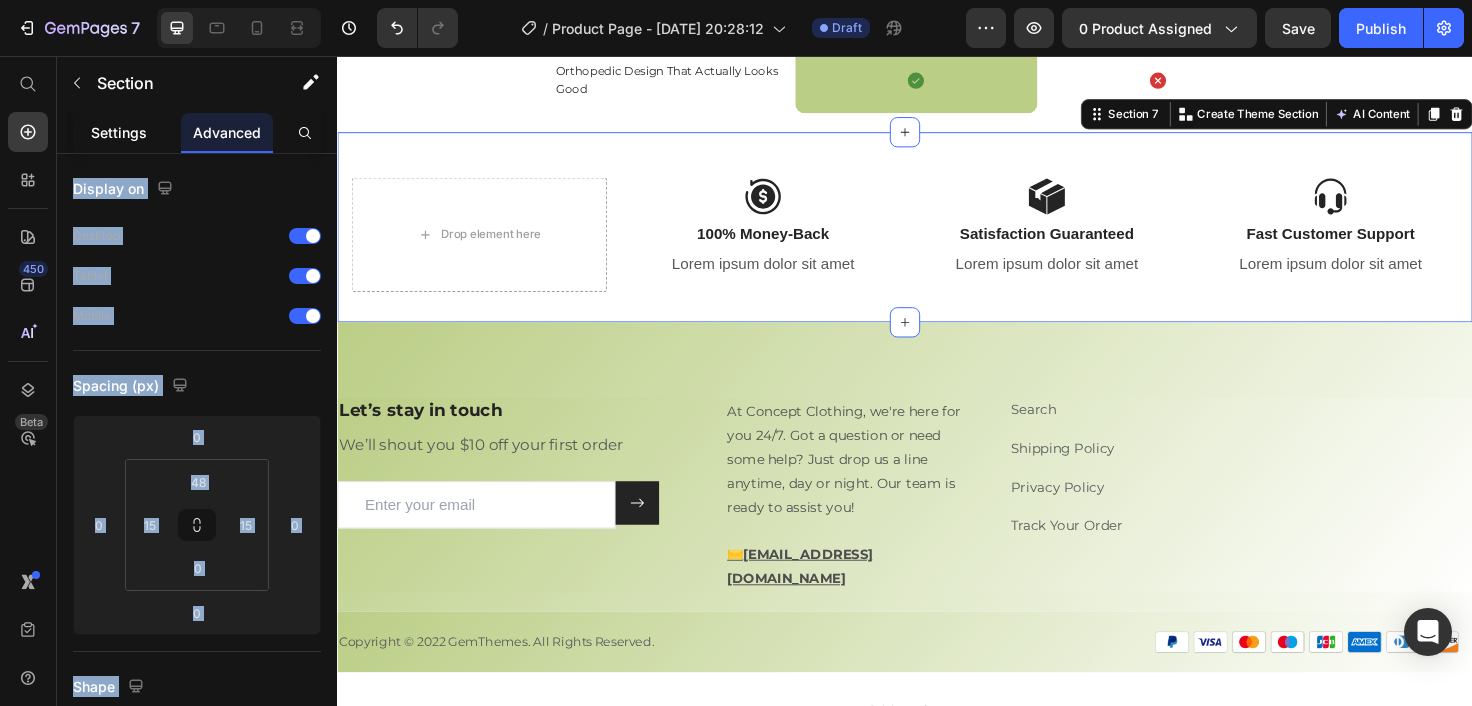 click on "Settings" at bounding box center (119, 132) 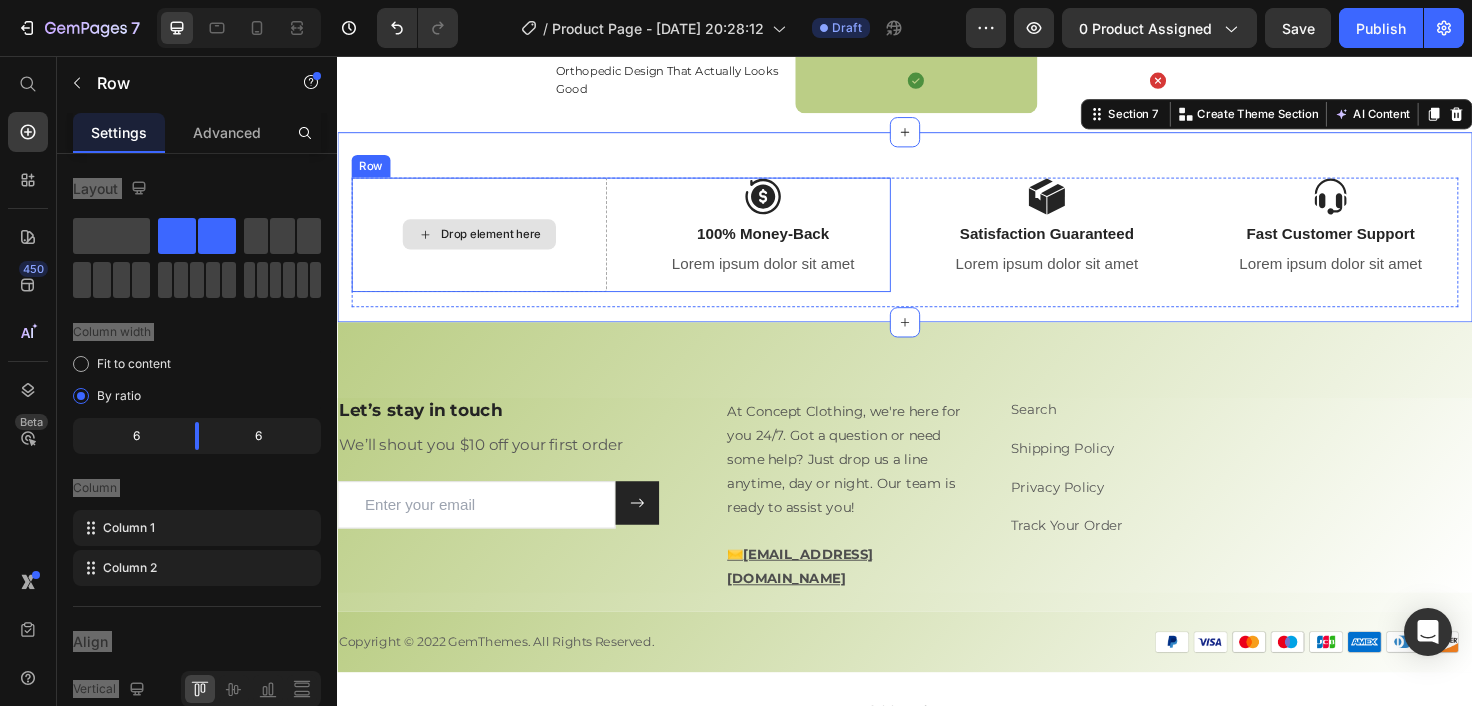 click on "Drop element here" at bounding box center [487, 246] 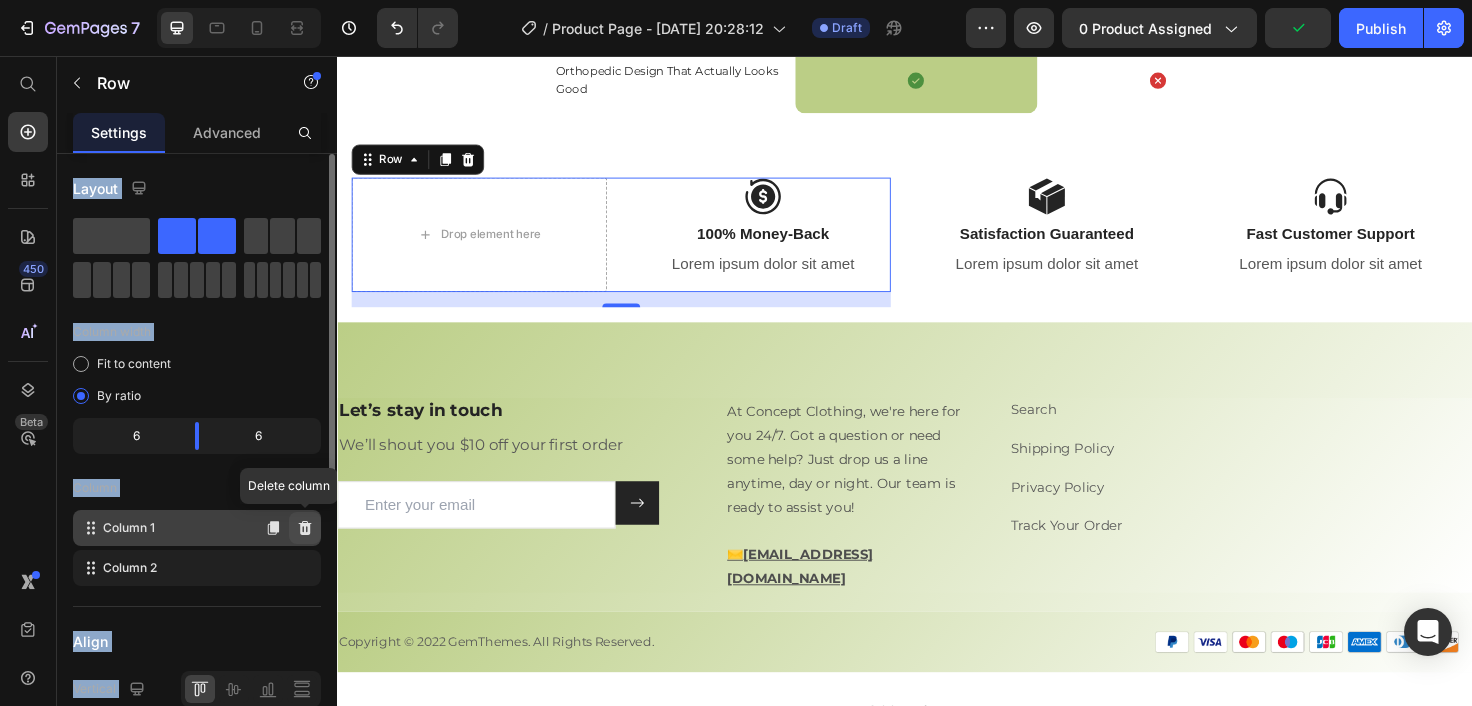 click 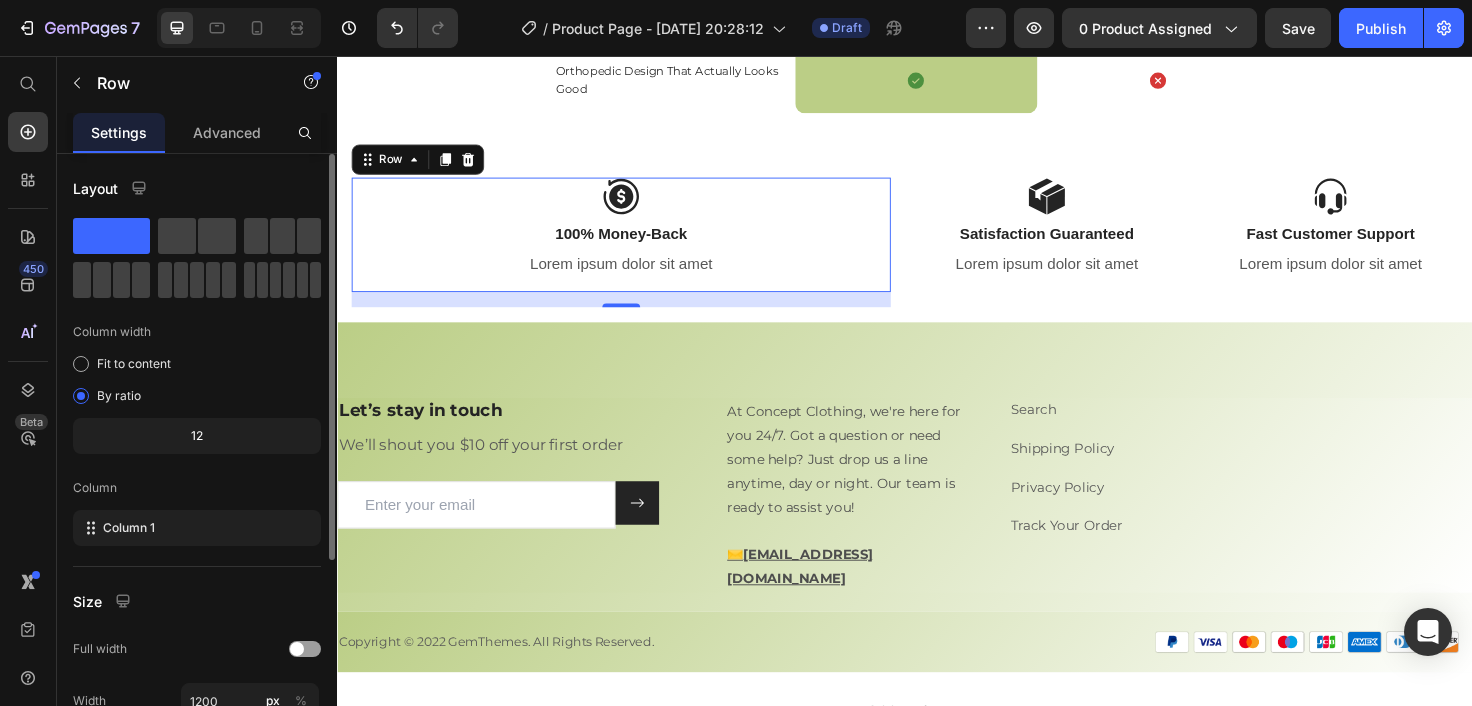 drag, startPoint x: 619, startPoint y: 278, endPoint x: 582, endPoint y: 261, distance: 40.718548 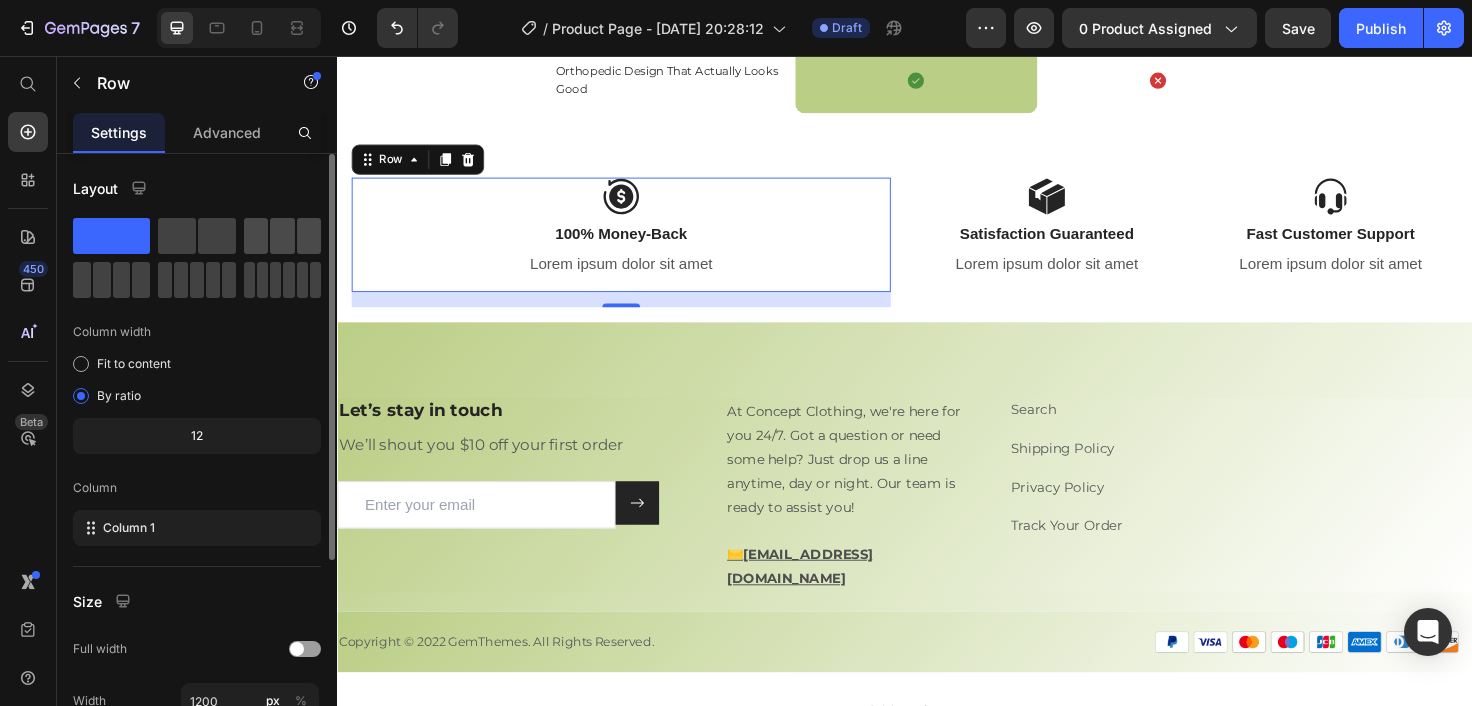 click 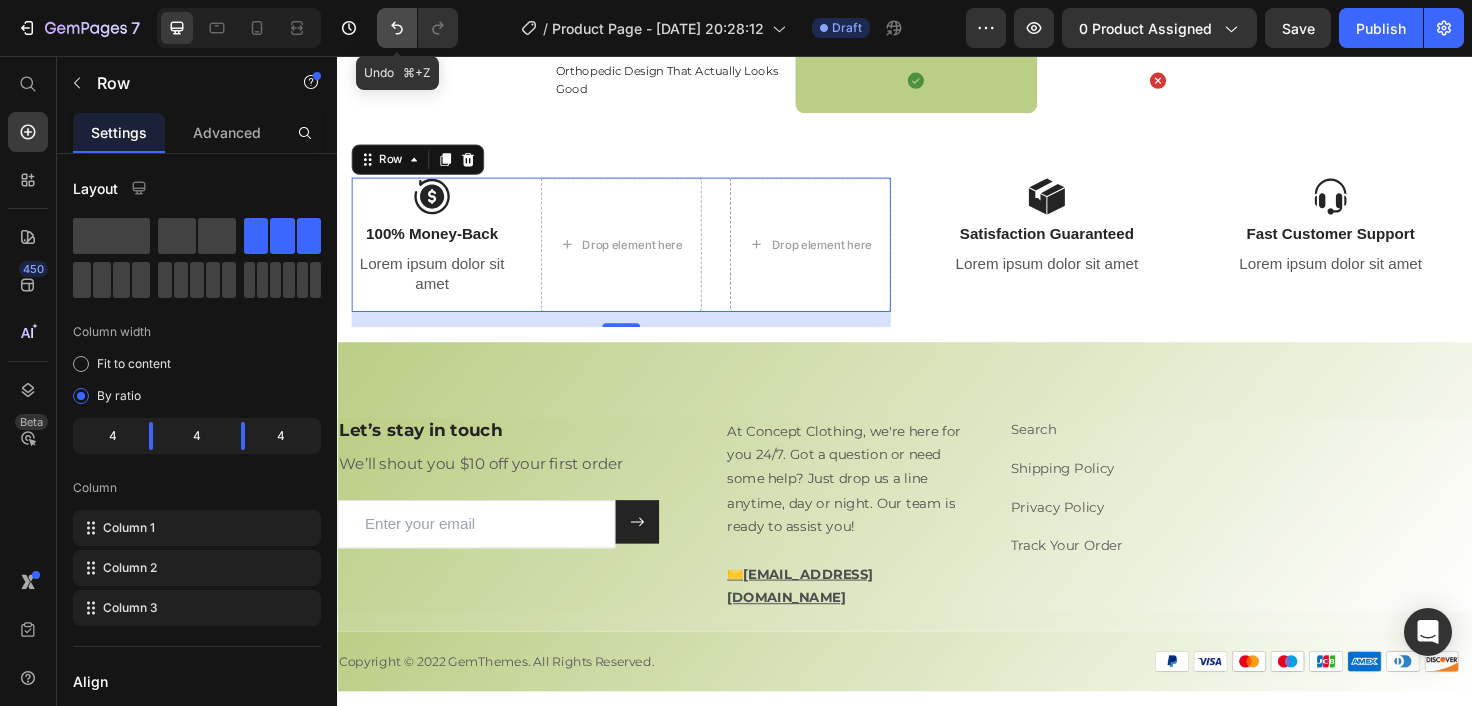 click 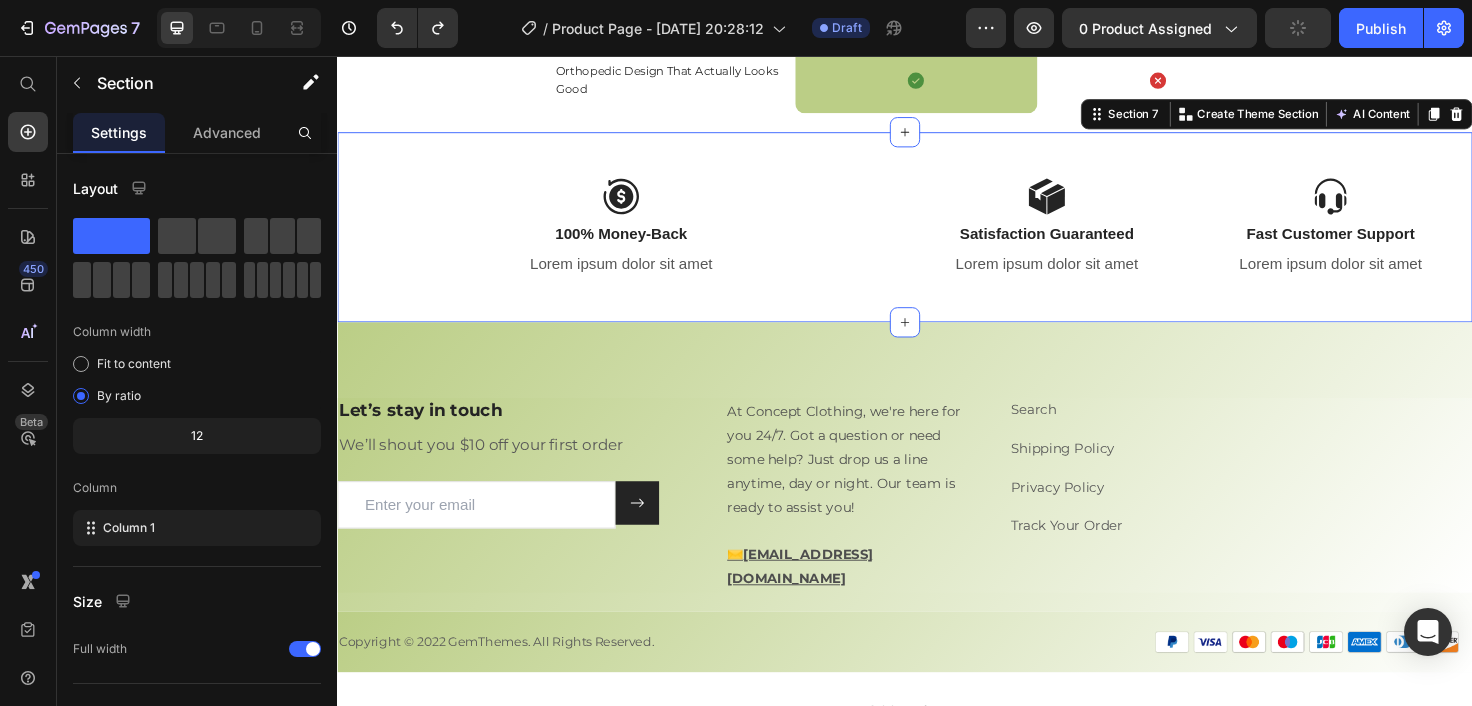 click on "Image 100% Money-Back Text Block Lorem ipsum dolor sit amet Text Block Row Image Satisfaction Guaranteed Text Block Lorem ipsum dolor sit amet Text Block Image Fast Customer Support Text Block Lorem ipsum dolor sit amet Text Block Row Row Section 7   You can create reusable sections Create Theme Section AI Content Write with GemAI What would you like to describe here? Tone and Voice Persuasive Product Avori | Lightweight Orthopedic Sandals Show more Generate" at bounding box center [937, 238] 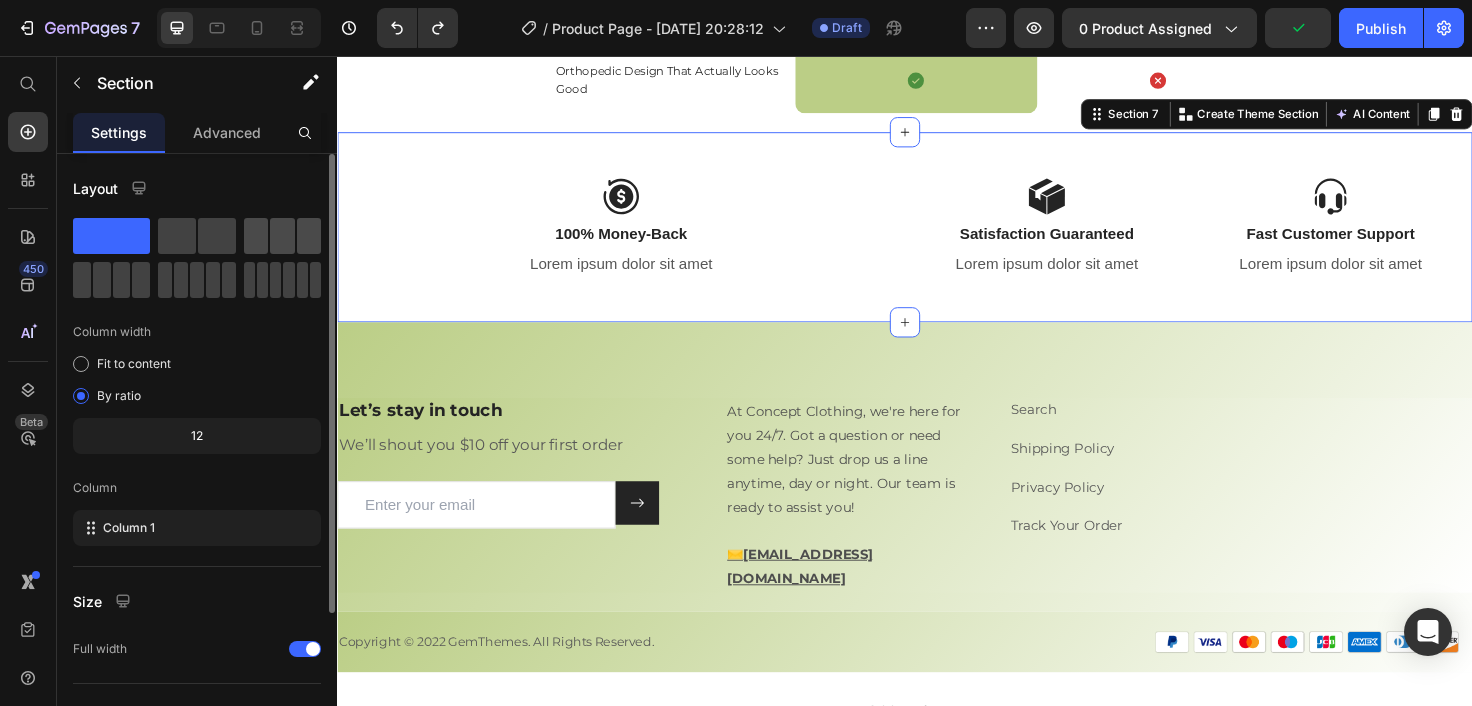 click 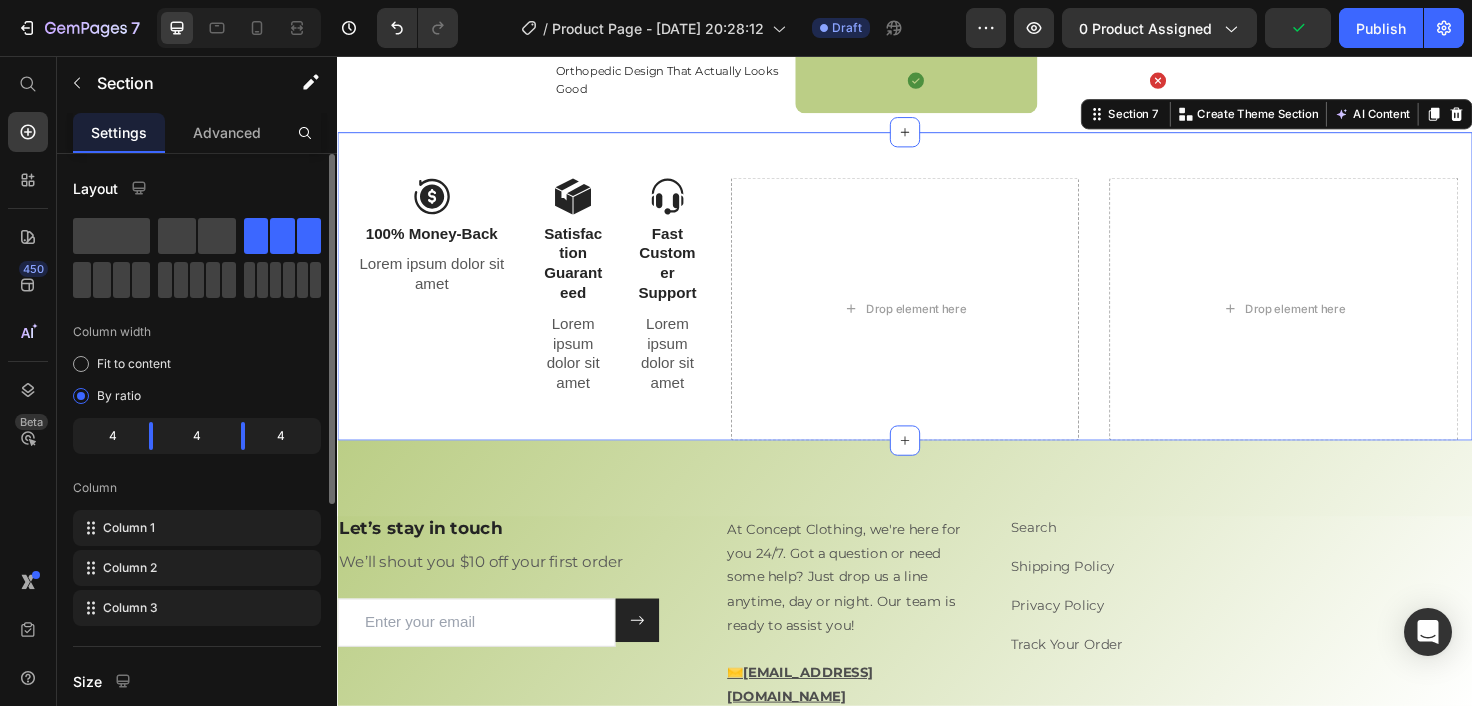 click 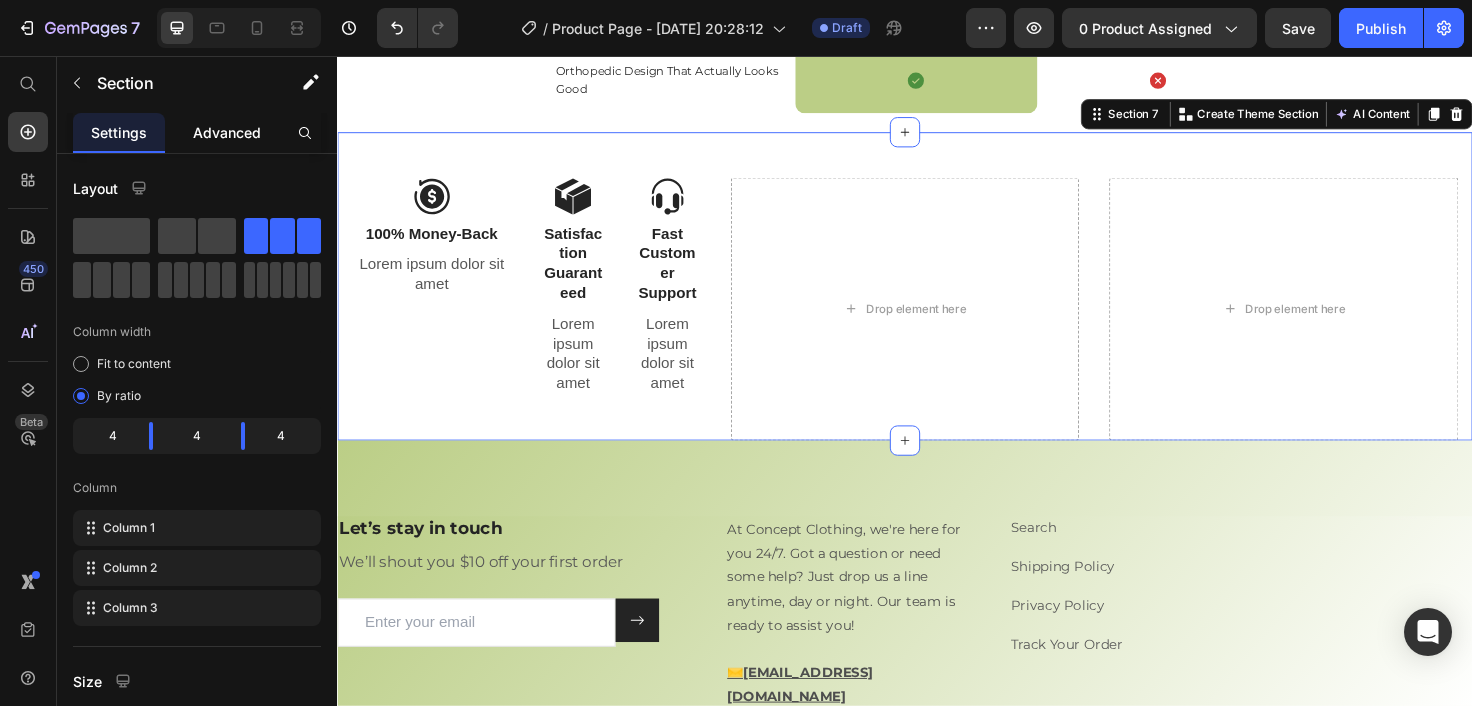 click on "Advanced" at bounding box center (227, 132) 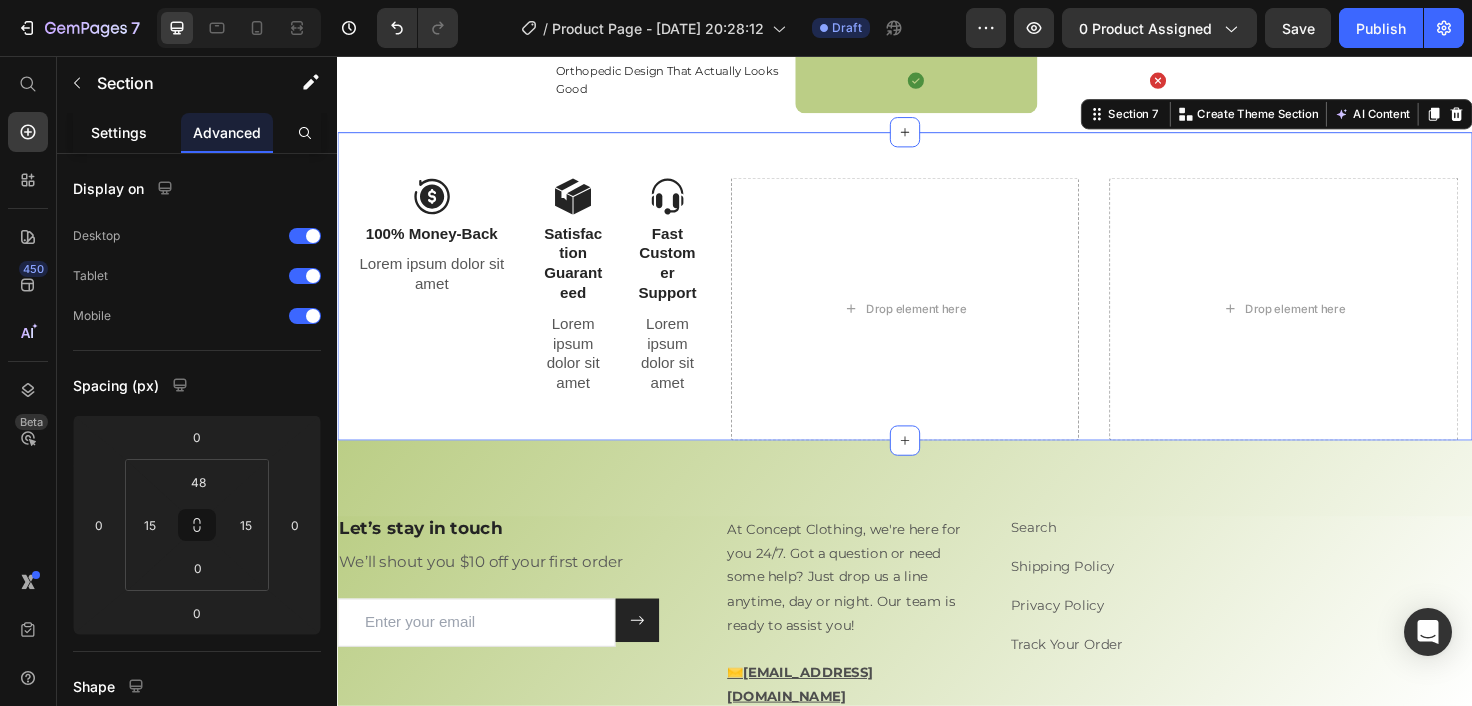 click on "Settings" at bounding box center [119, 132] 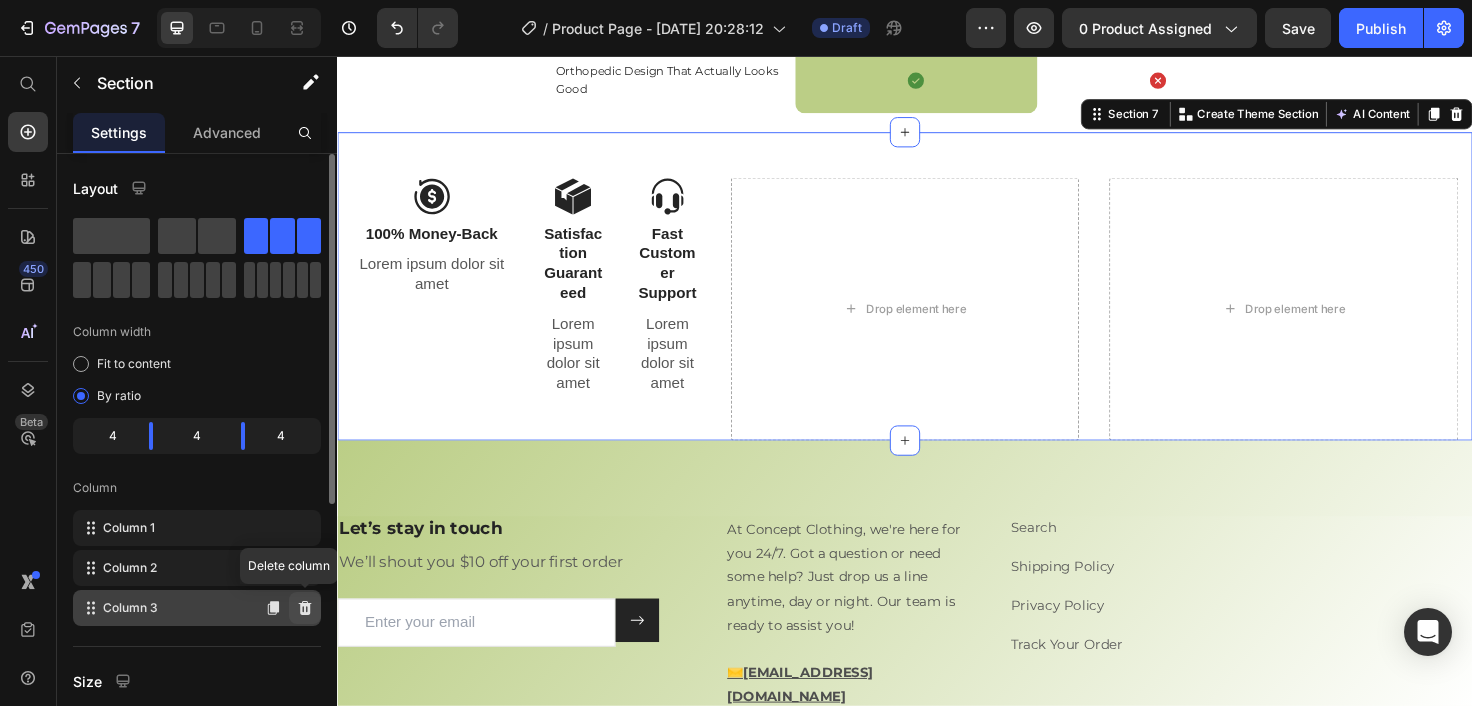 click 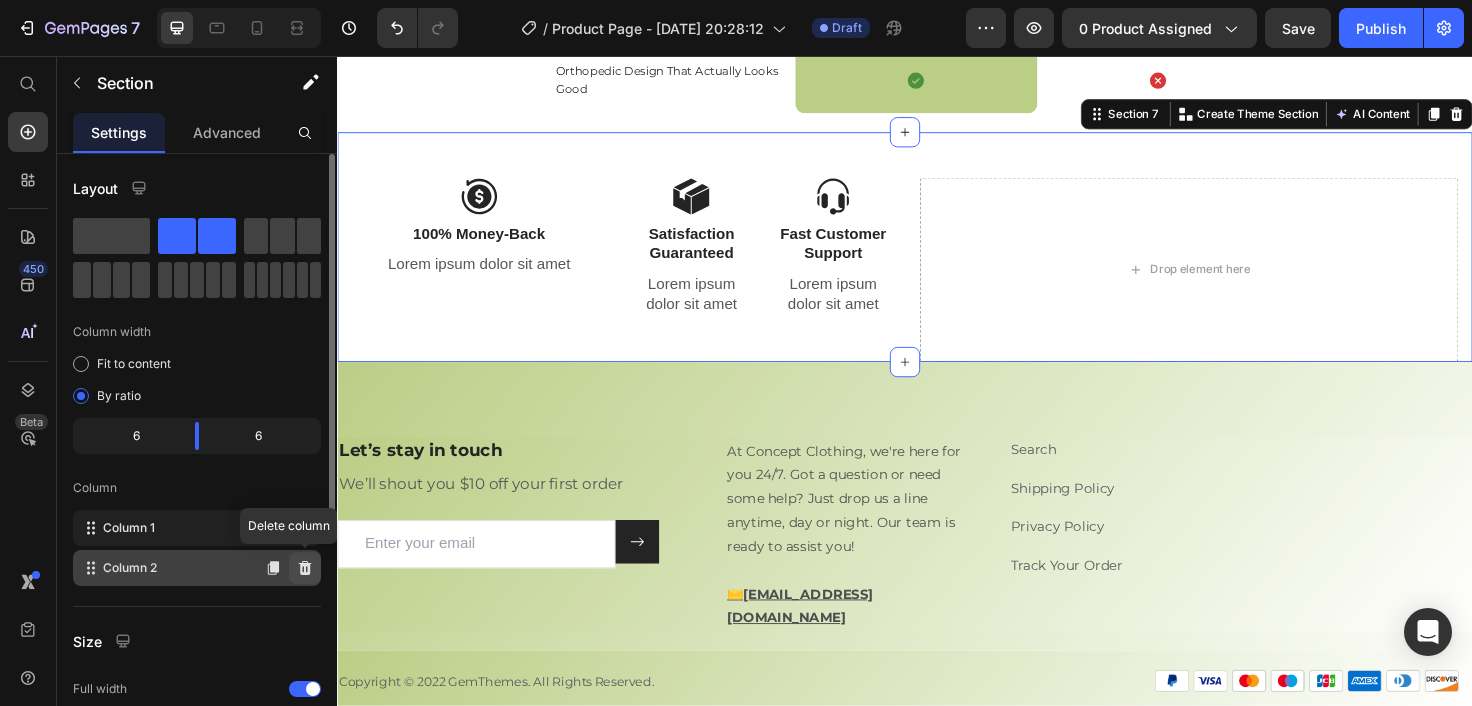 click 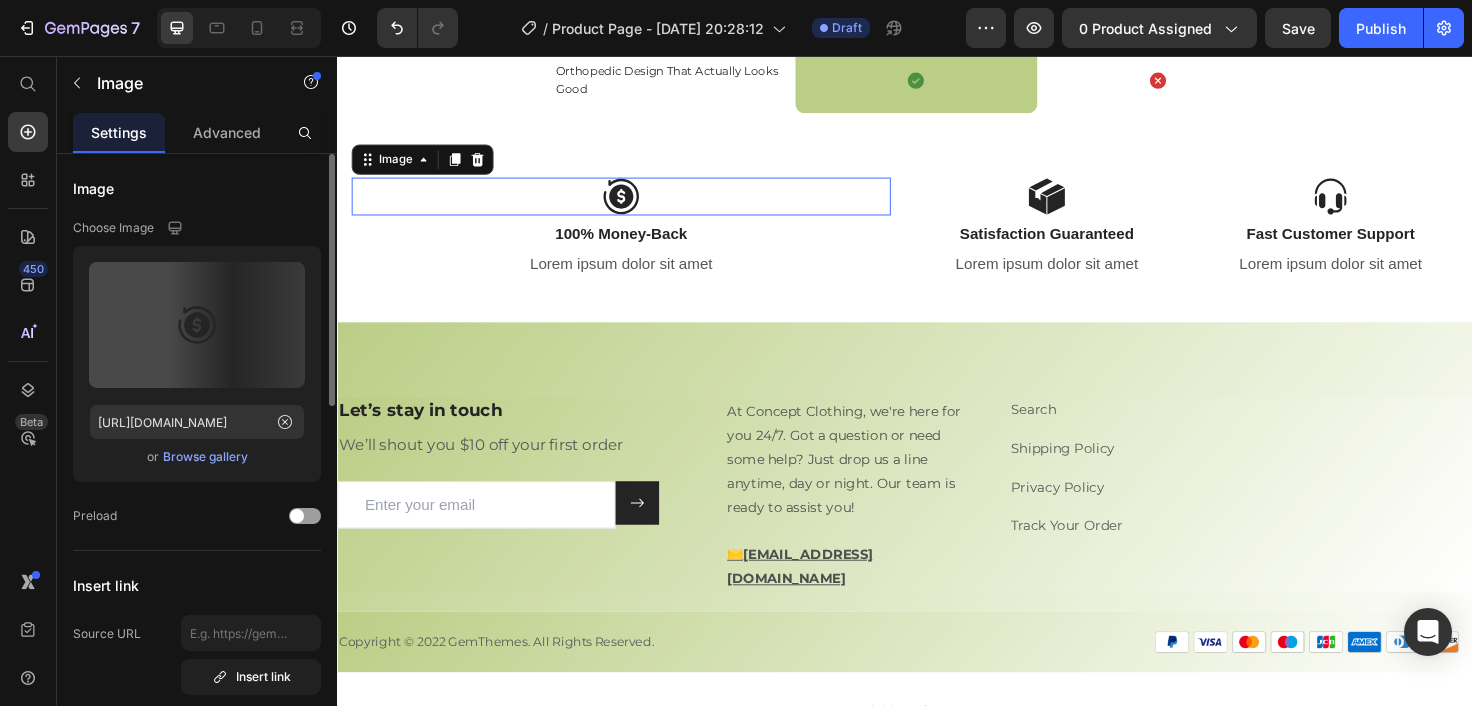 click at bounding box center [637, 205] 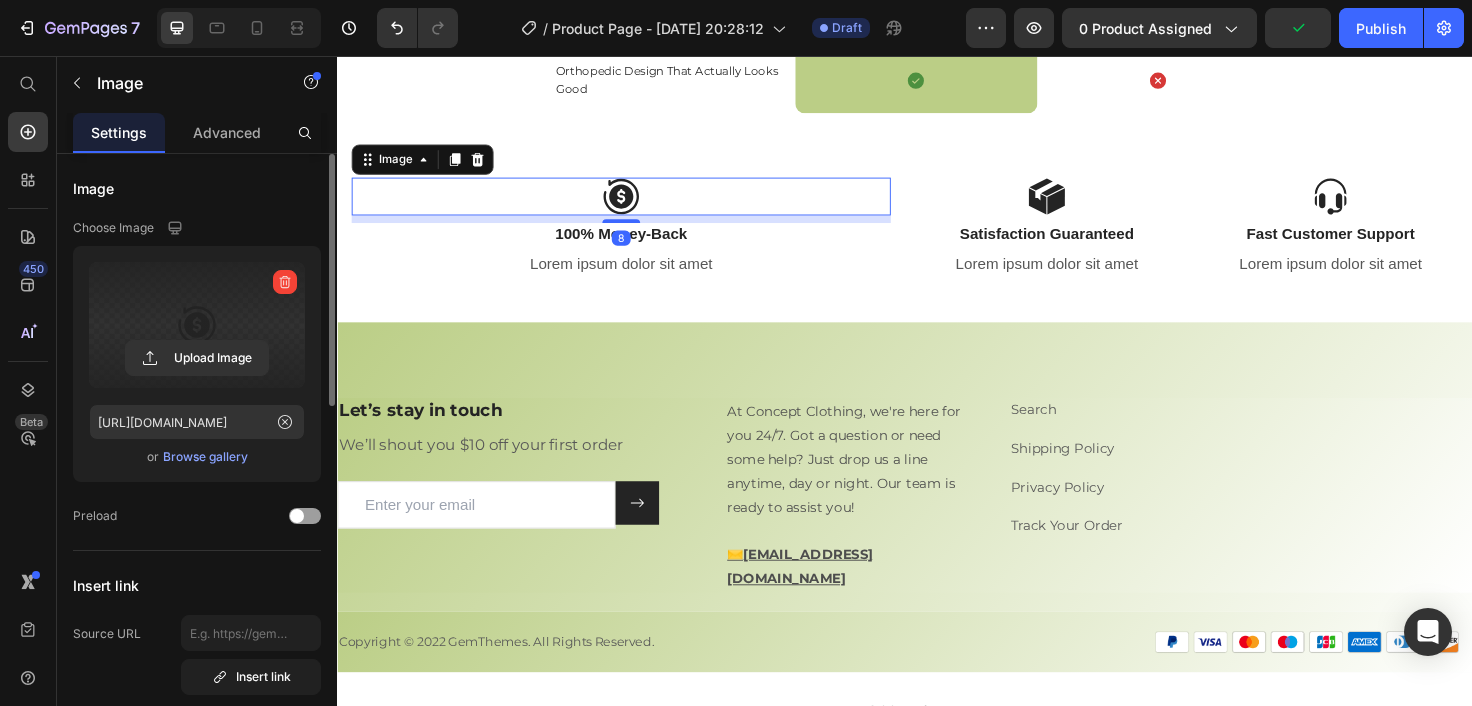 click at bounding box center [197, 325] 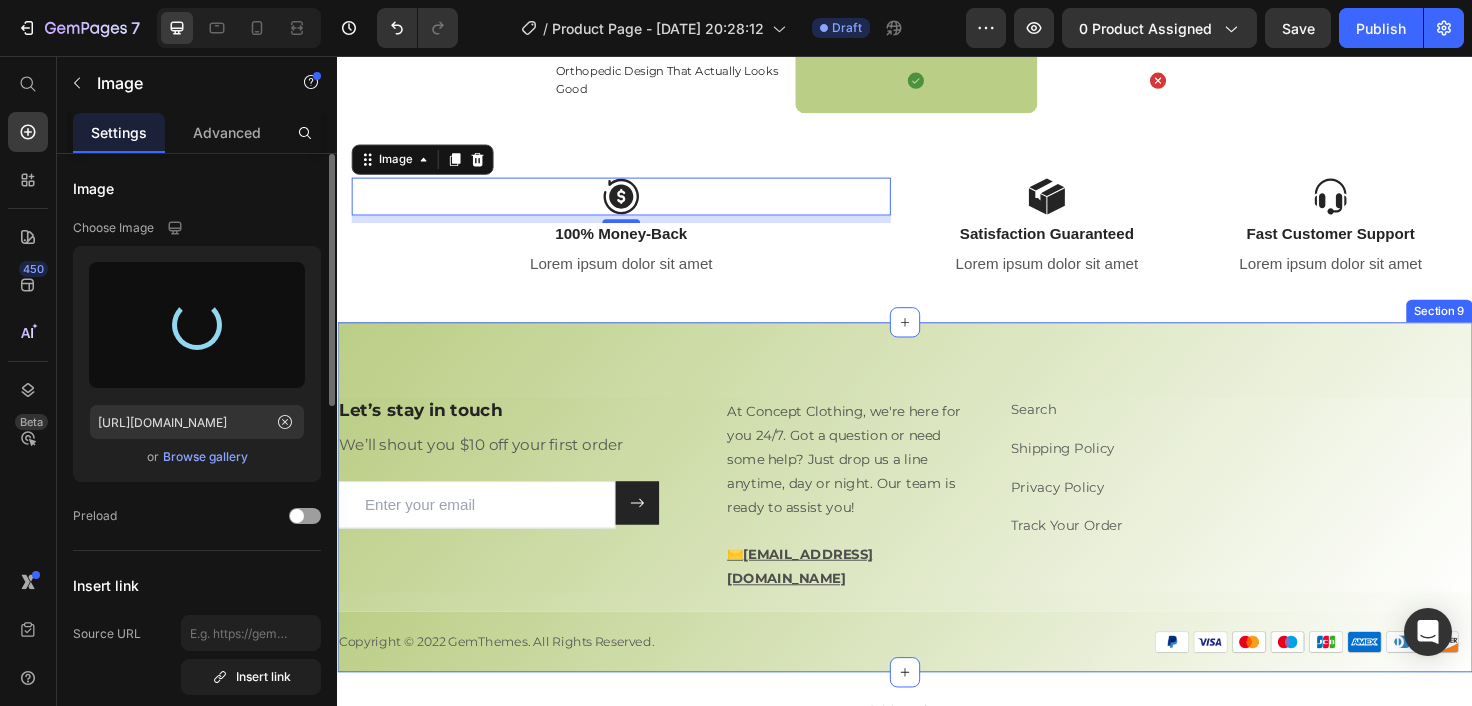 type on "[URL][DOMAIN_NAME]" 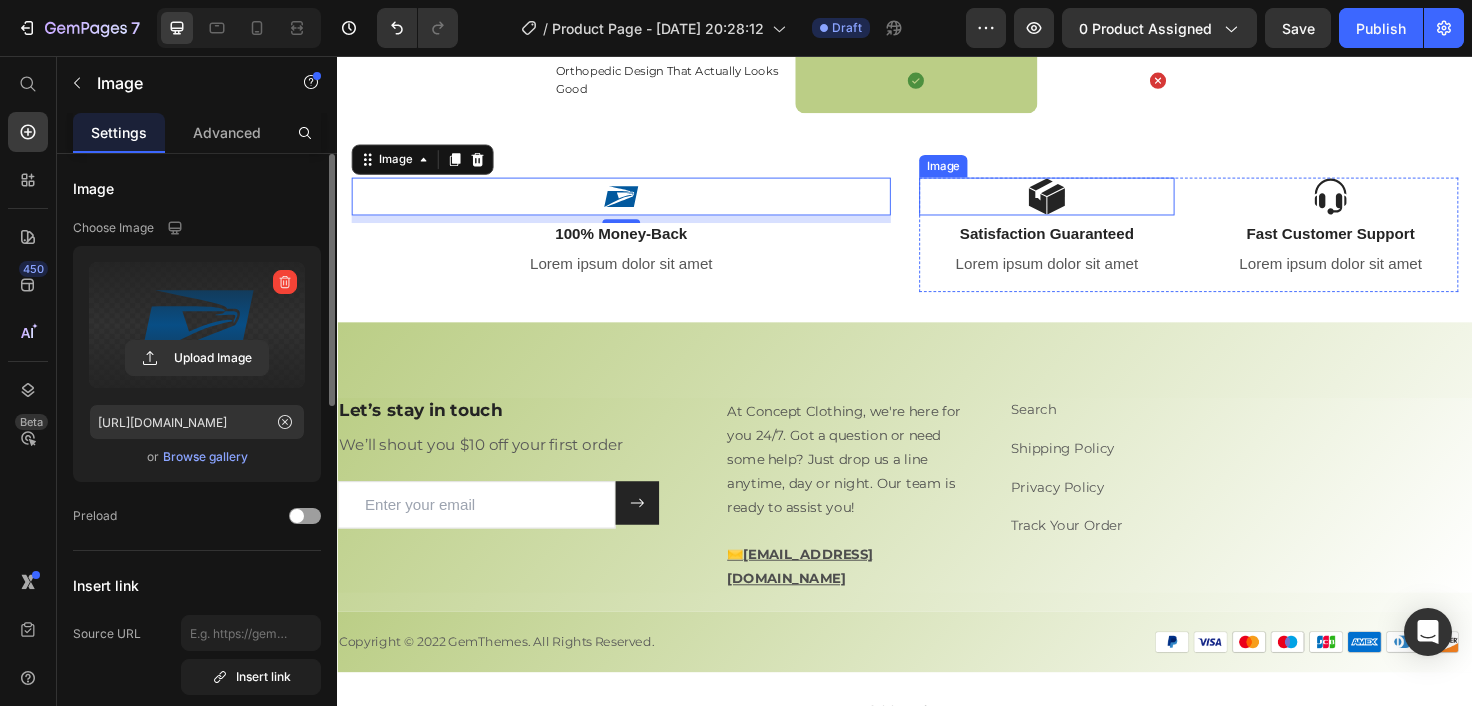 click at bounding box center (1087, 205) 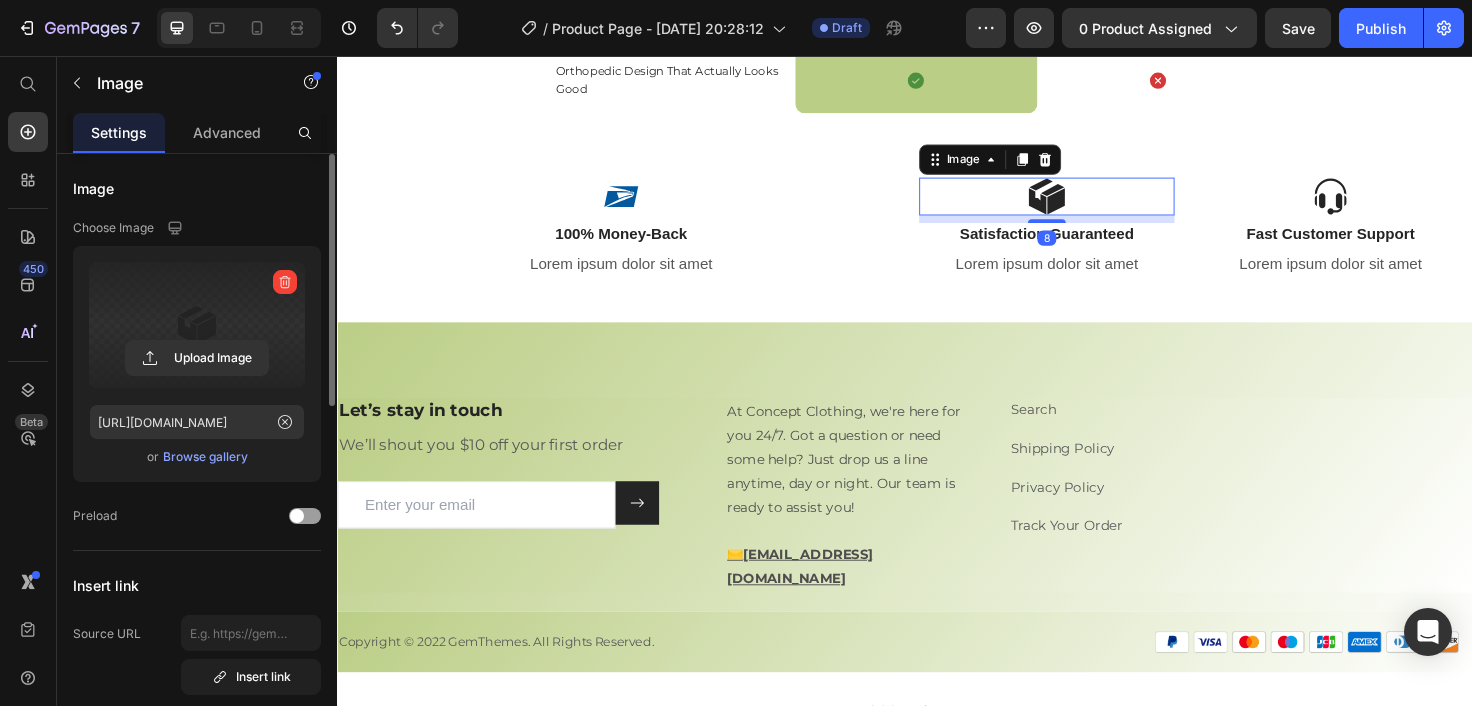 click at bounding box center (197, 325) 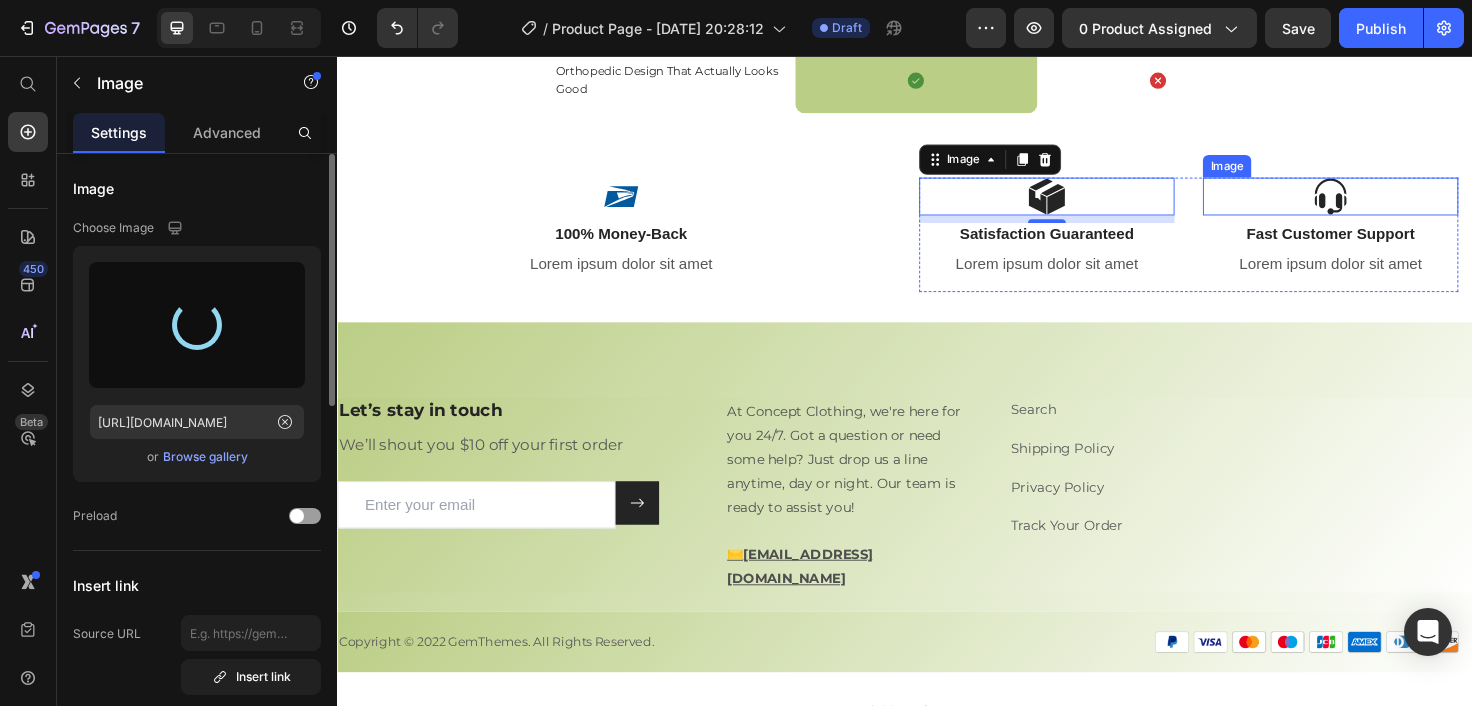 click at bounding box center (1387, 205) 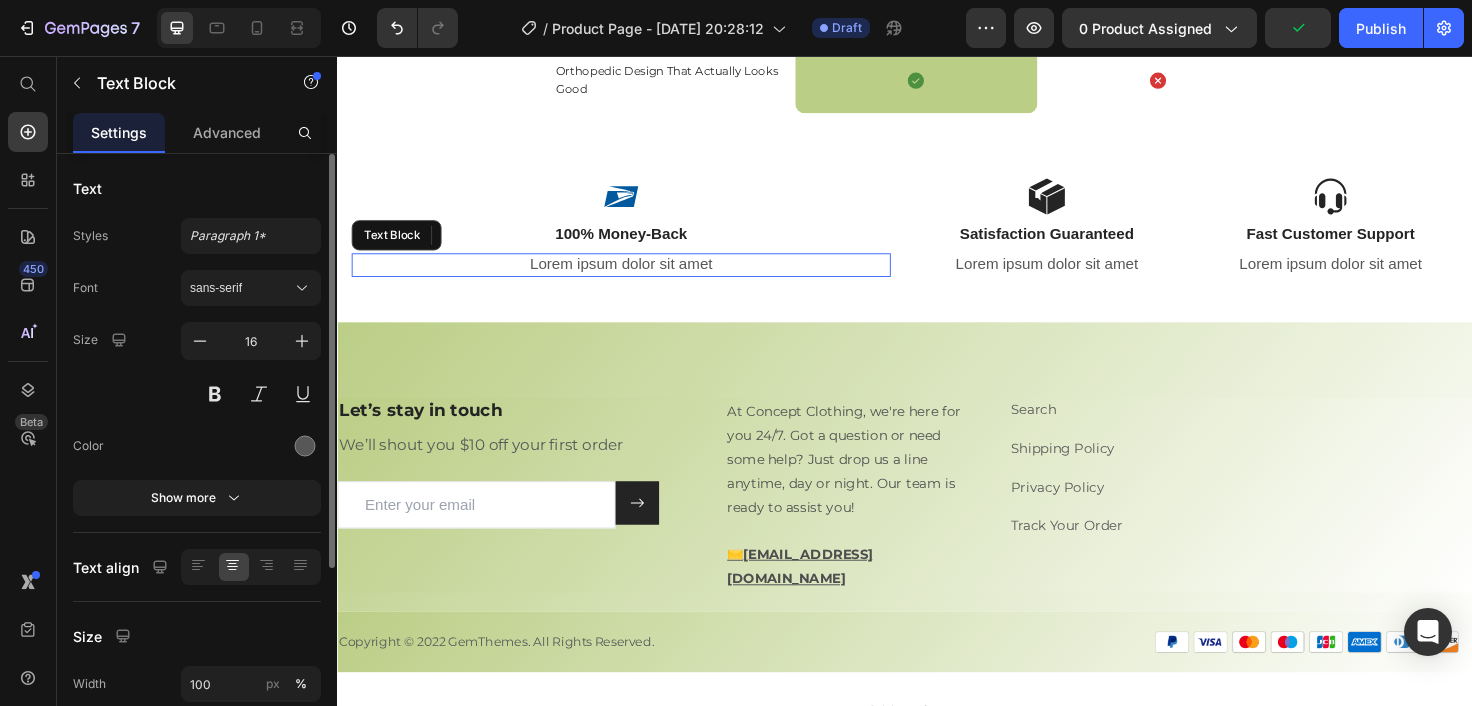 click on "Lorem ipsum dolor sit amet" at bounding box center (637, 277) 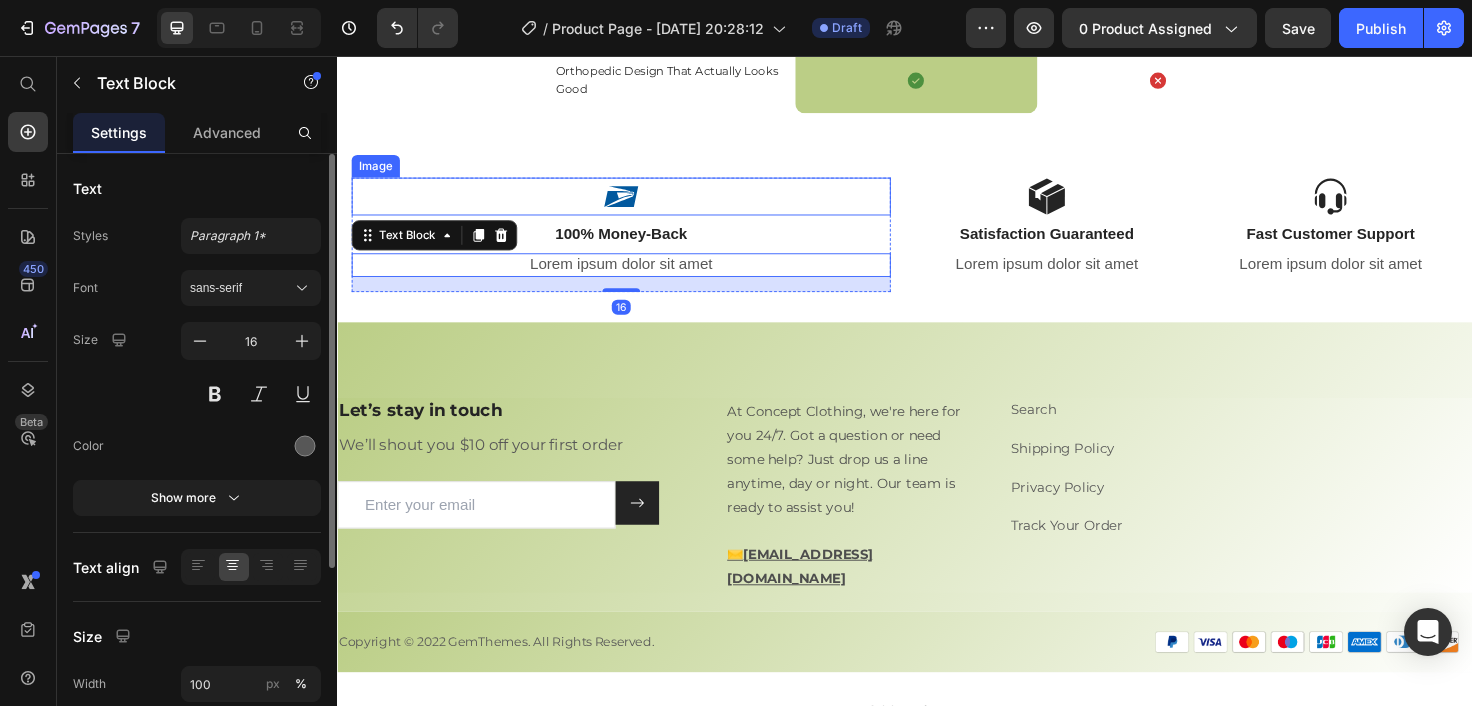 click at bounding box center (637, 205) 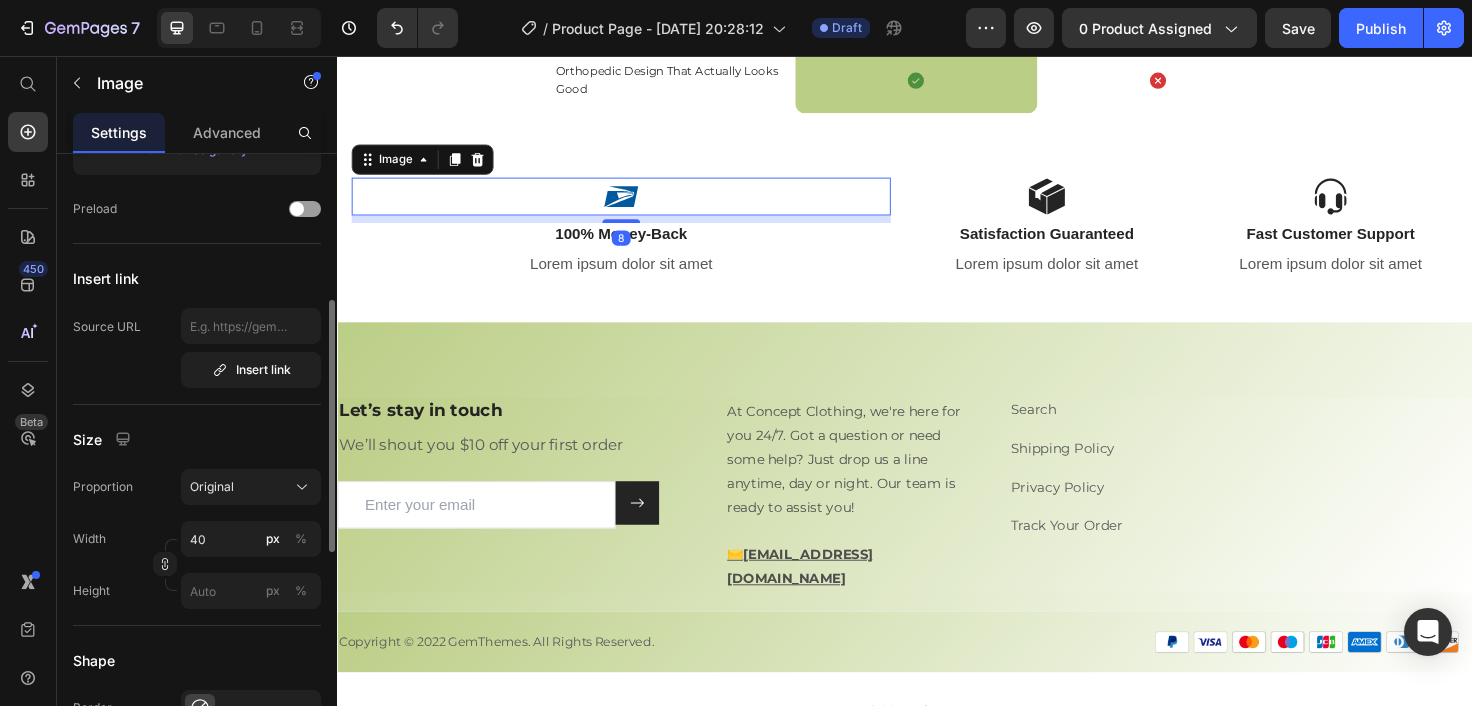 scroll, scrollTop: 322, scrollLeft: 0, axis: vertical 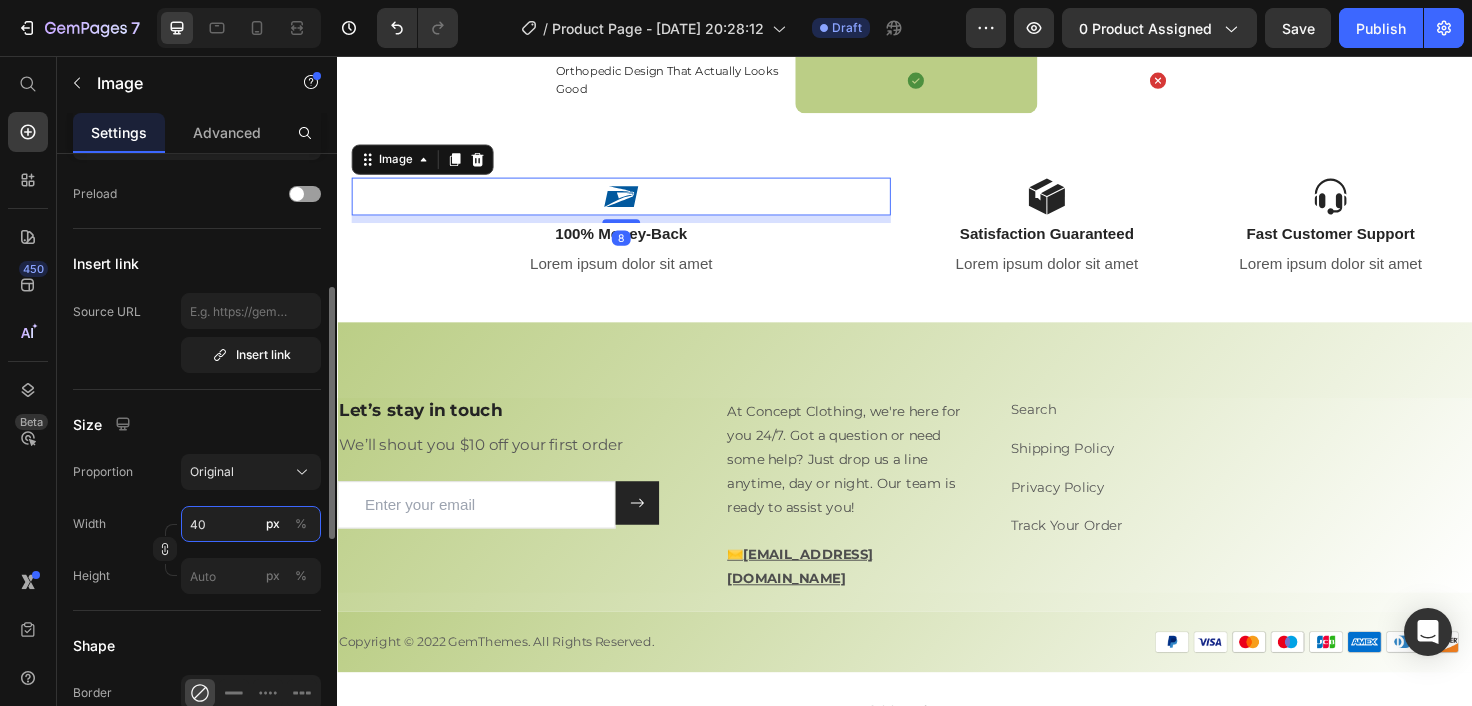 click on "40" at bounding box center [251, 524] 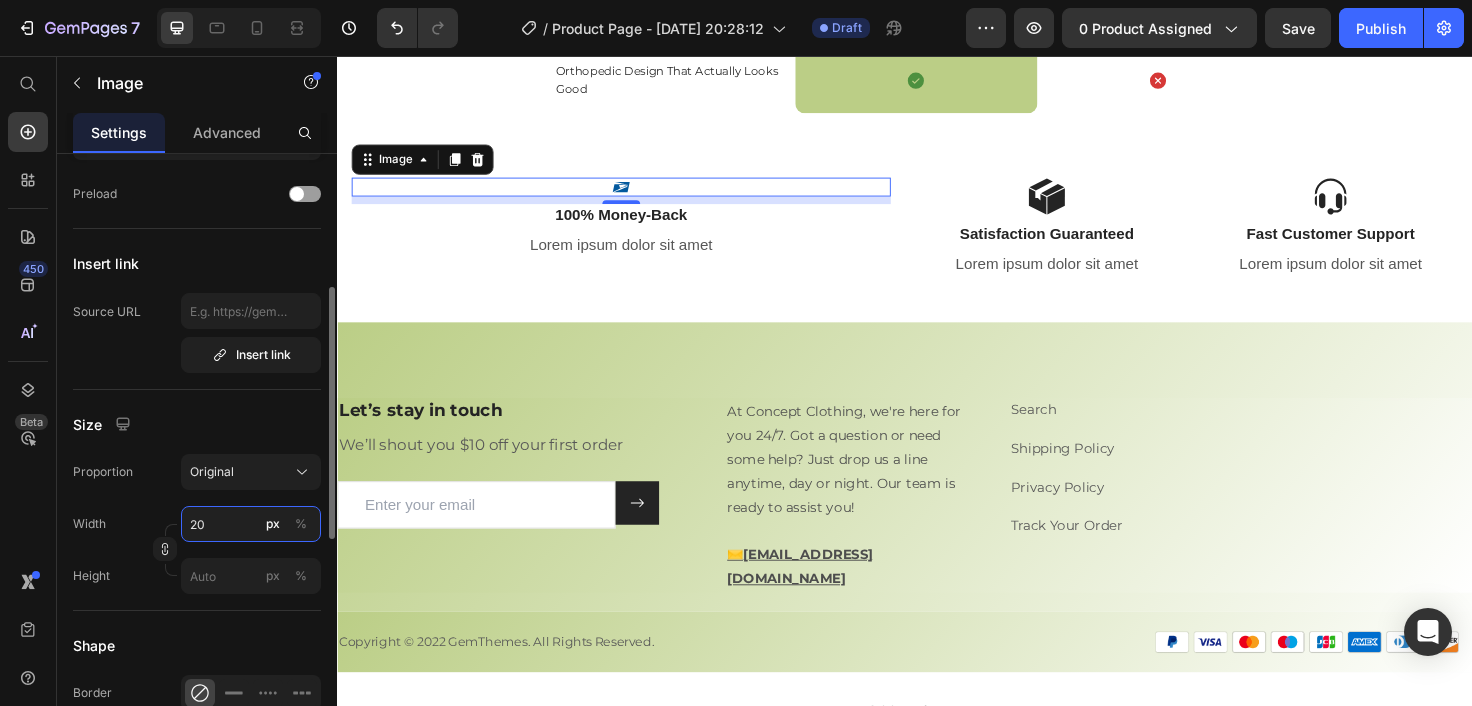 type on "2" 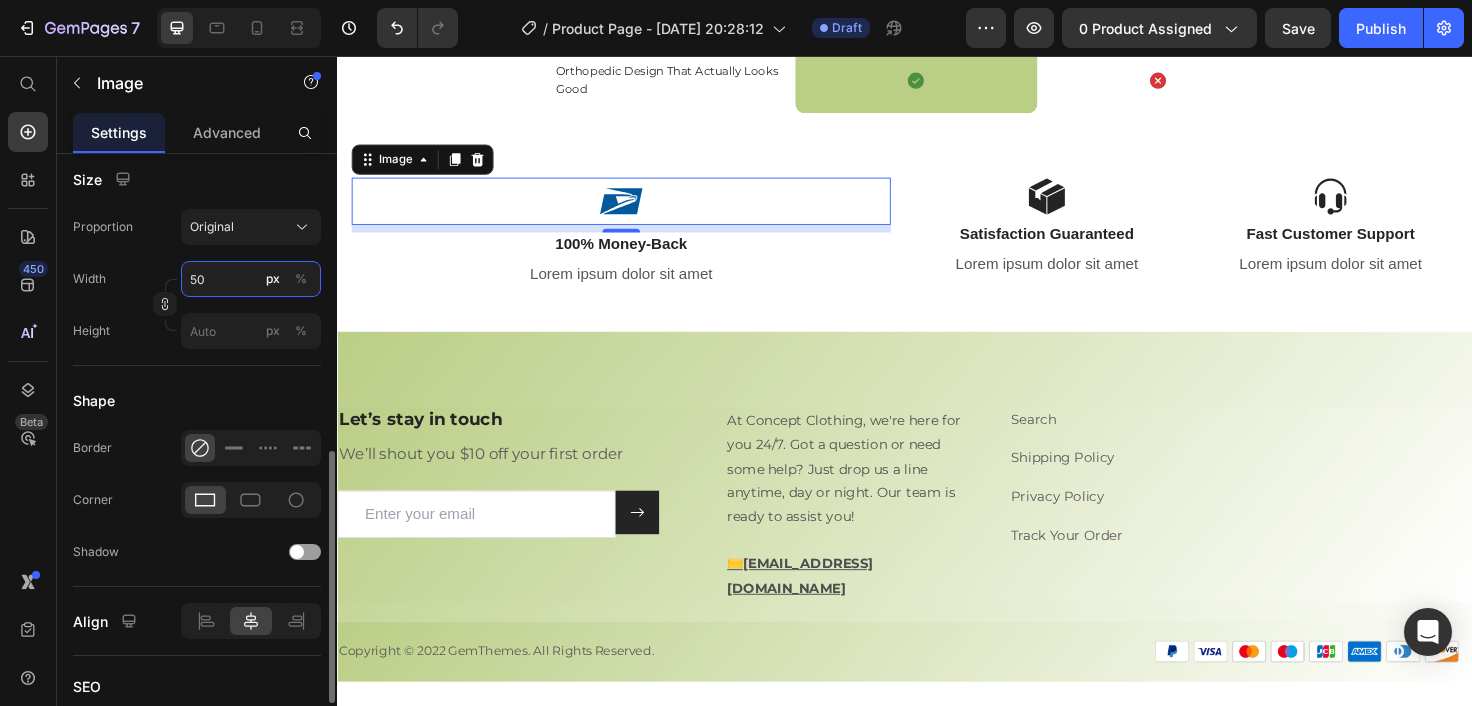 scroll, scrollTop: 664, scrollLeft: 0, axis: vertical 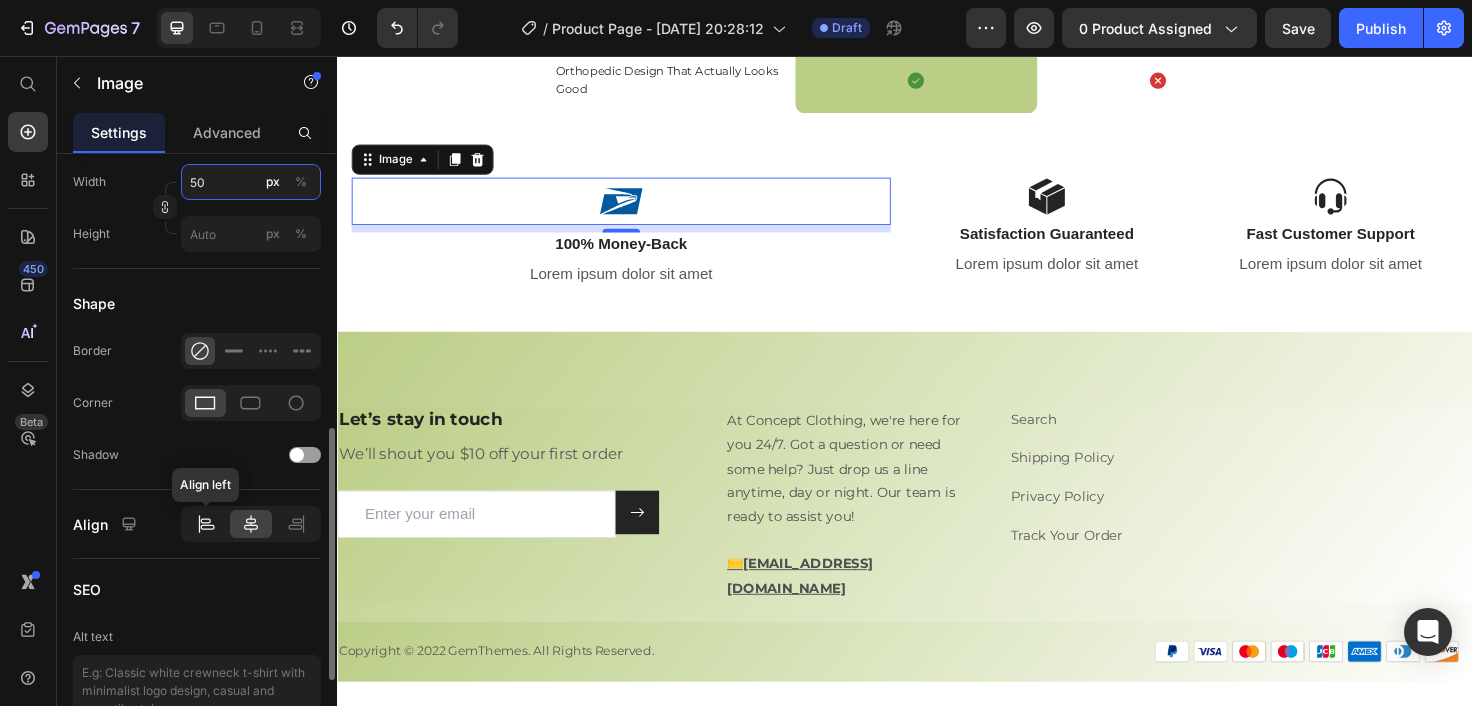 type on "50" 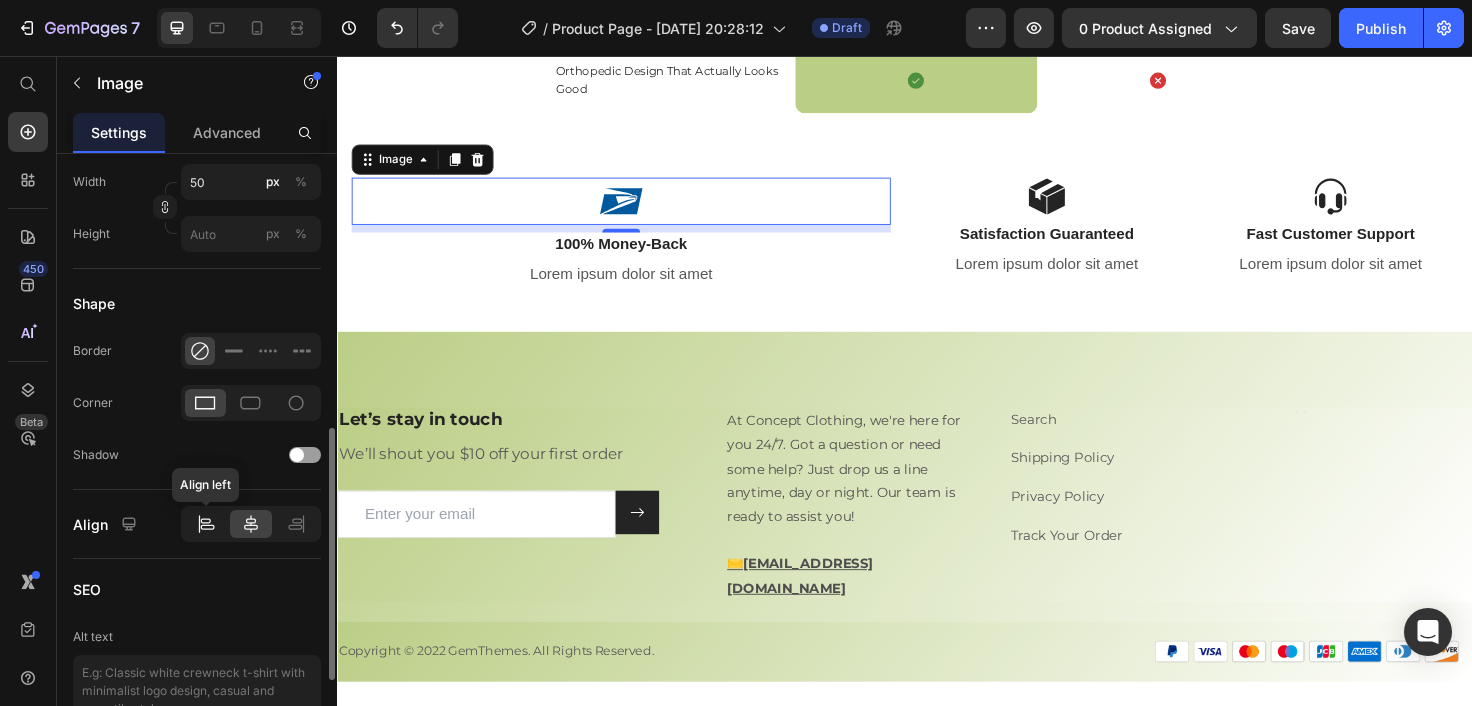 click 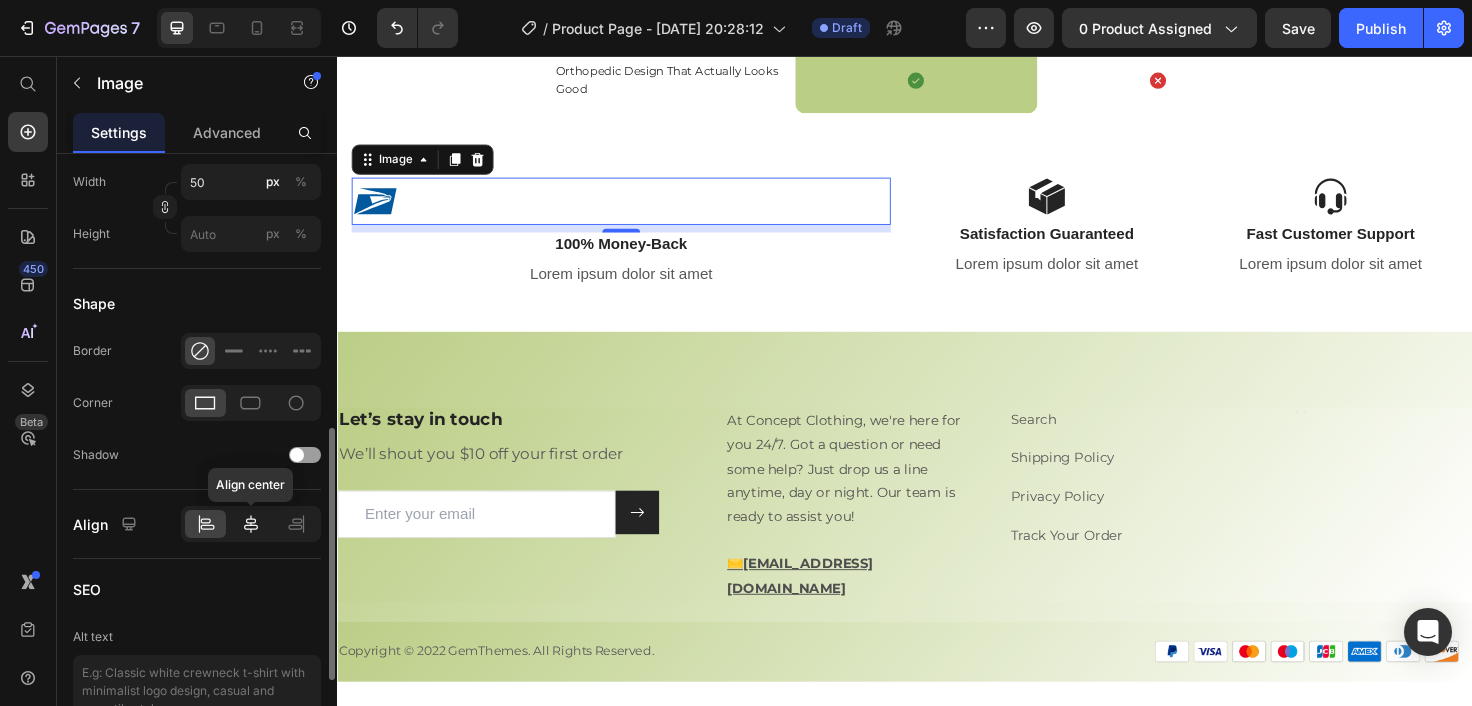click 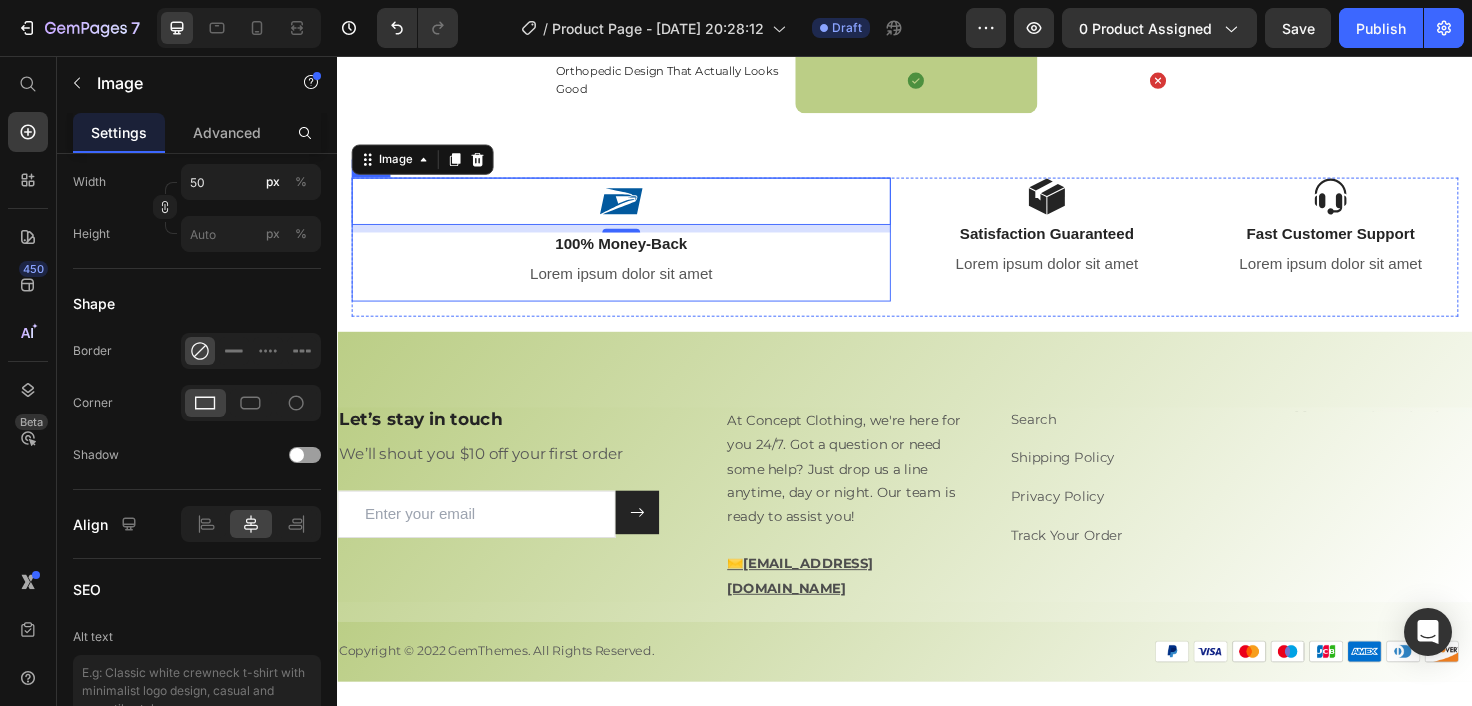 click on "Image   8 100% Money-Back Text Block Lorem ipsum dolor sit amet Text Block Row" at bounding box center (637, 251) 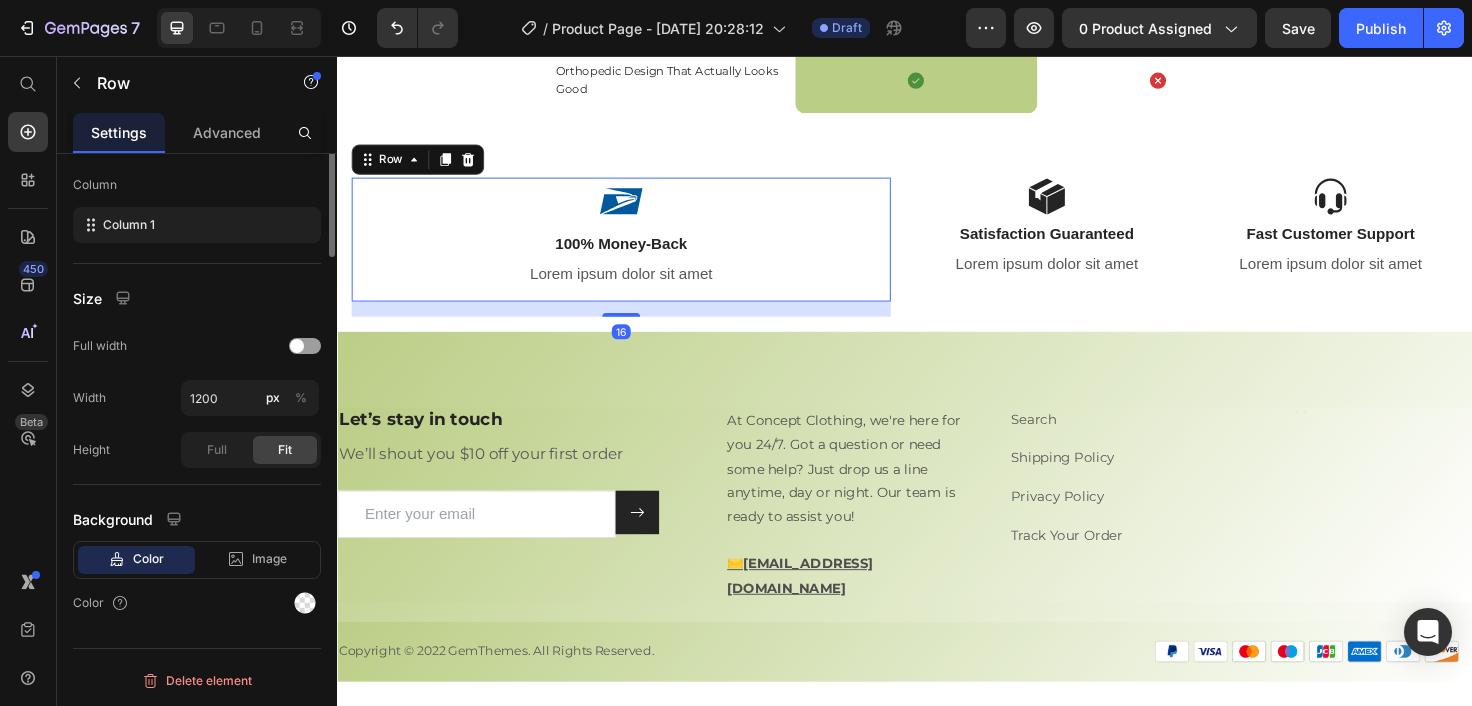 scroll, scrollTop: 0, scrollLeft: 0, axis: both 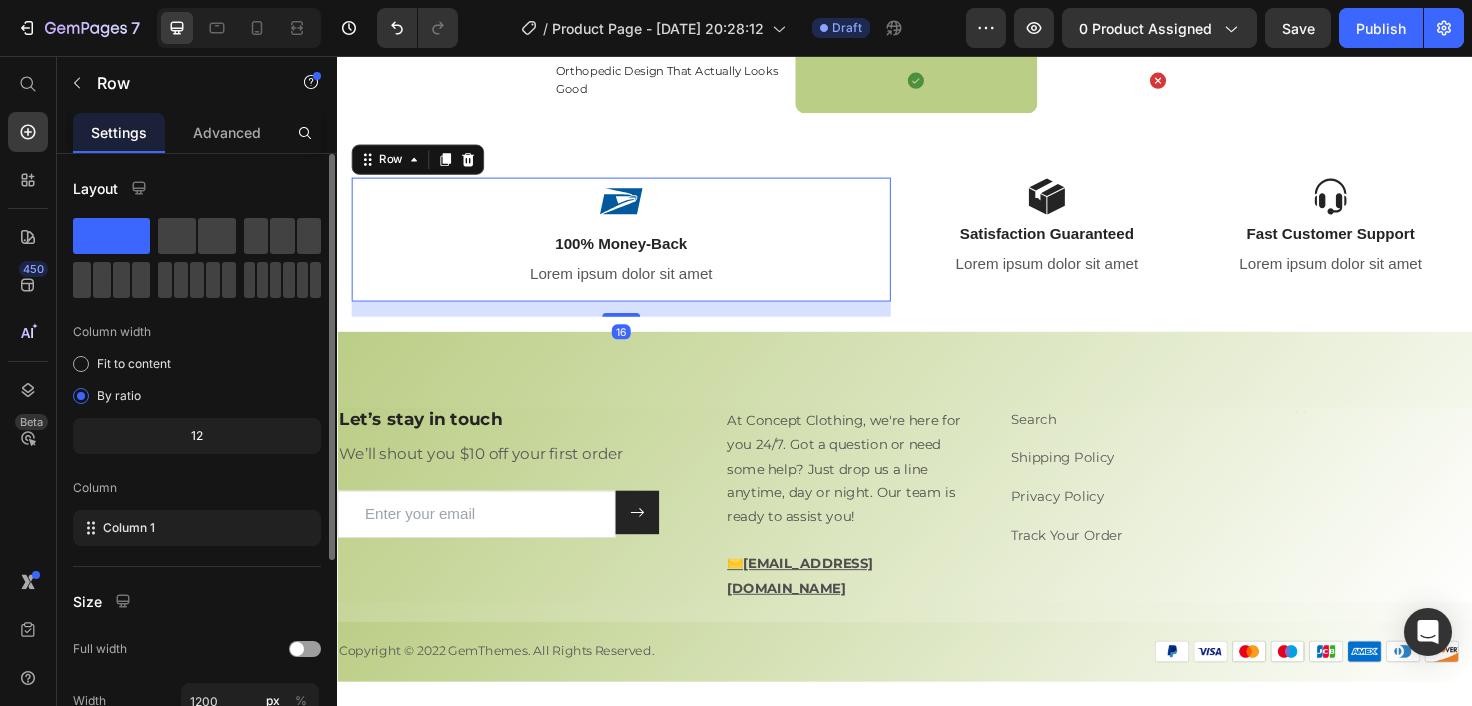 click on "Image 100% Money-Back Text Block Lorem ipsum dolor sit amet Text Block" at bounding box center (637, 251) 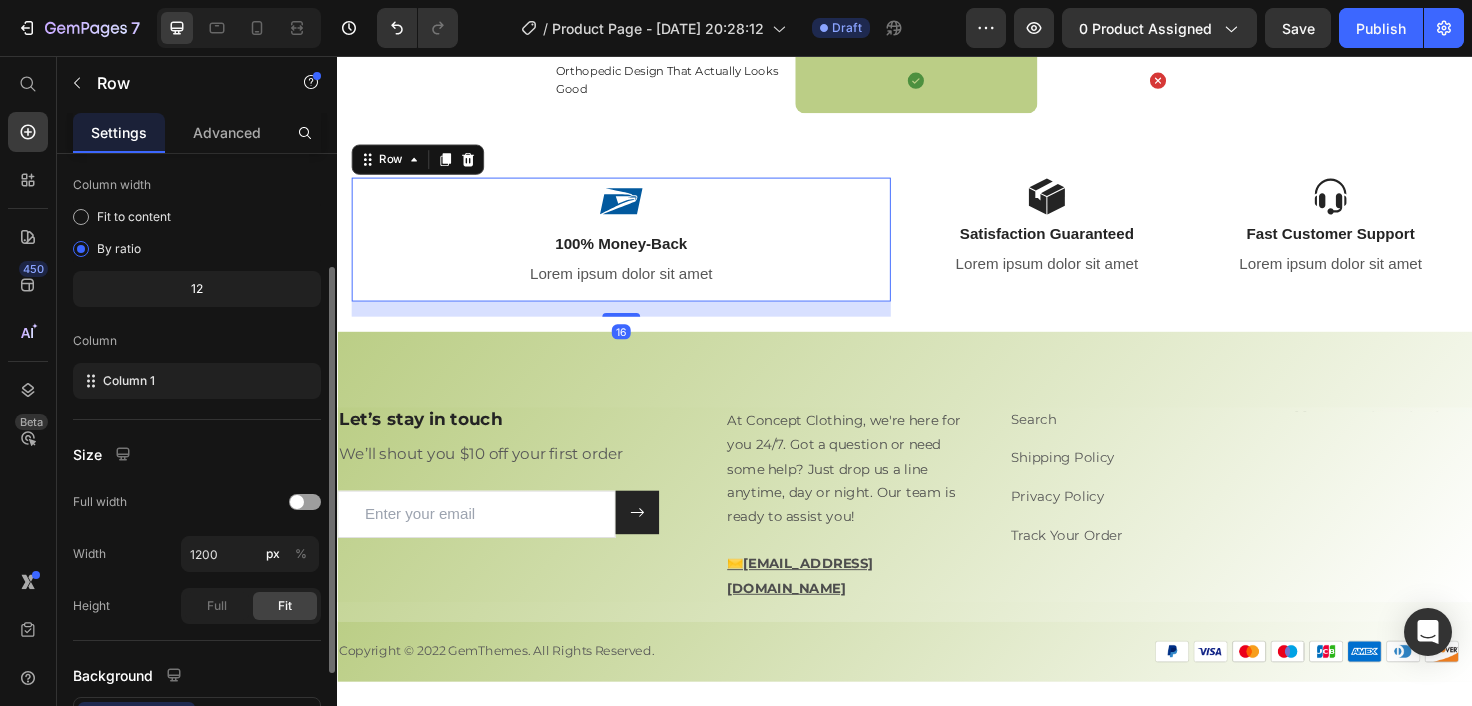 scroll, scrollTop: 156, scrollLeft: 0, axis: vertical 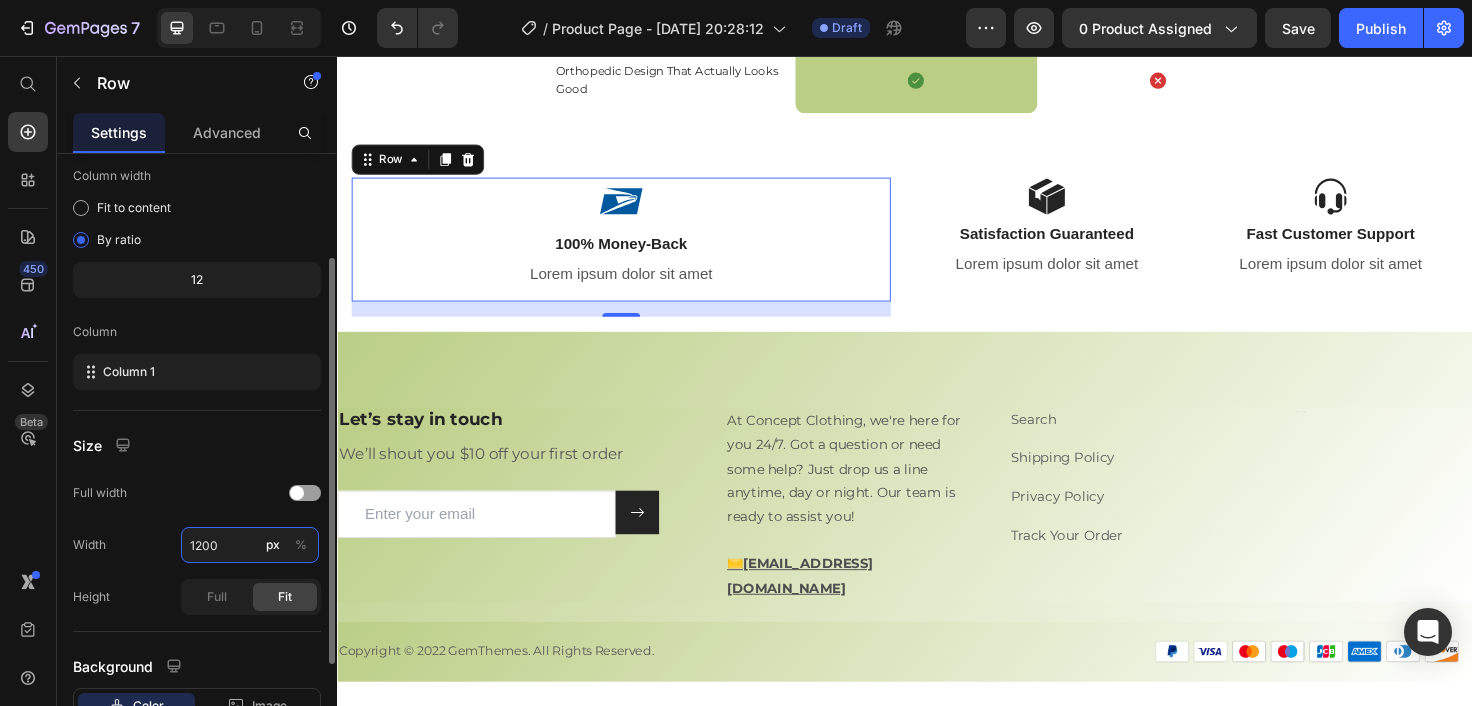 click on "1200" at bounding box center (250, 545) 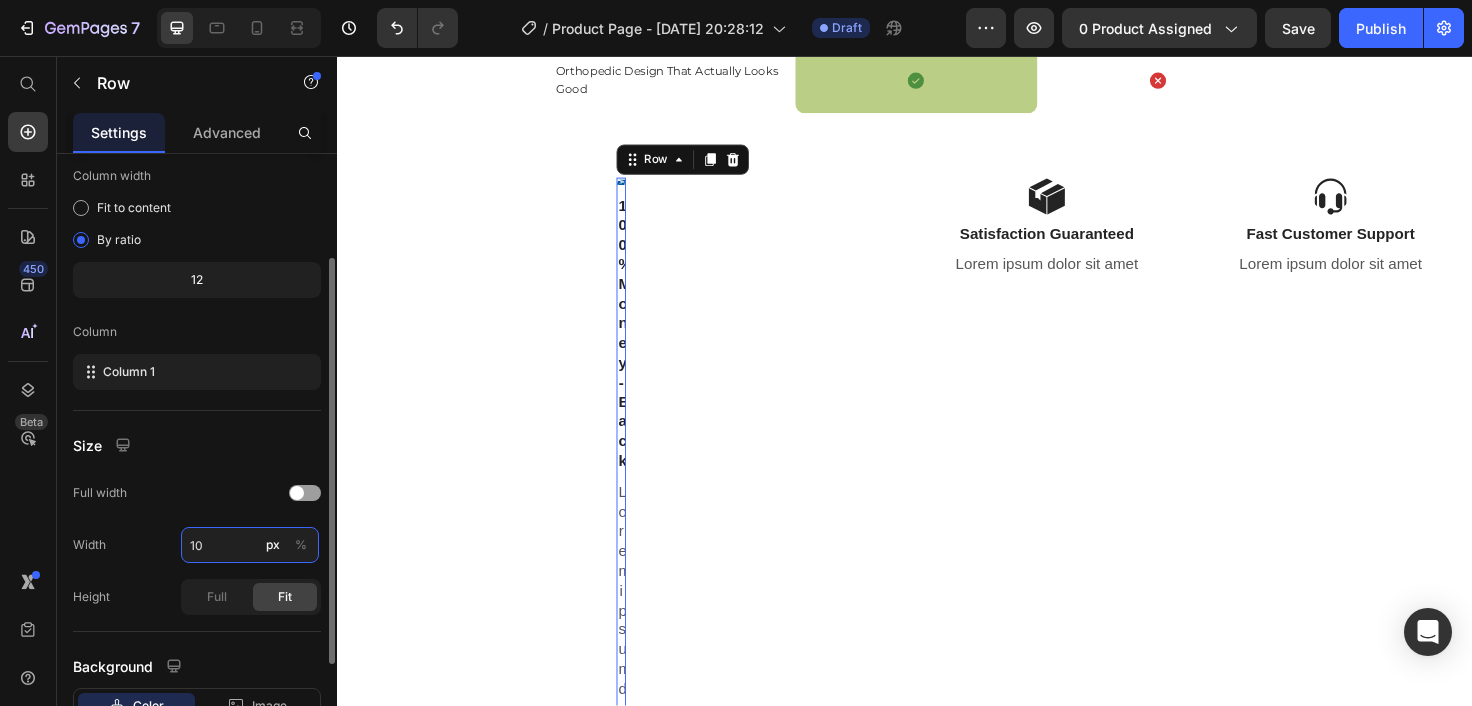 type on "1" 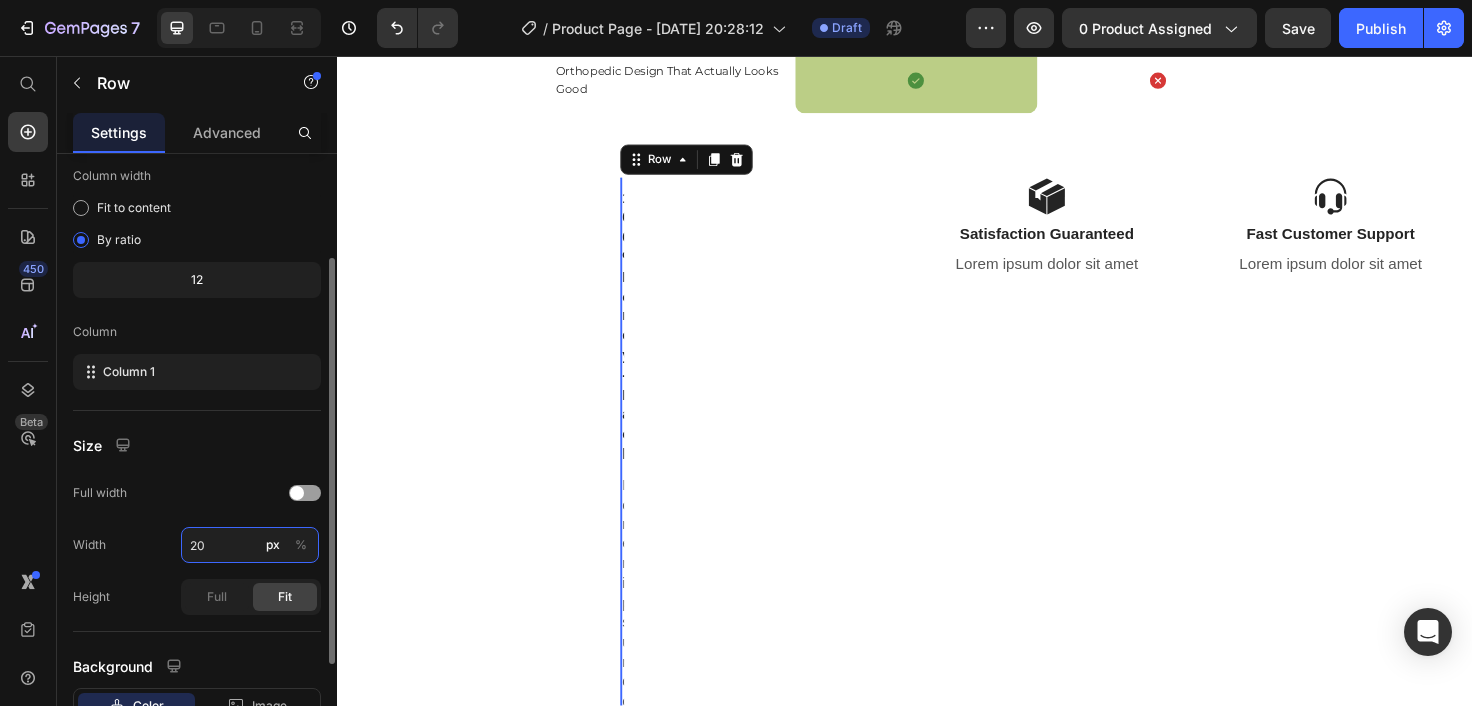 type on "200" 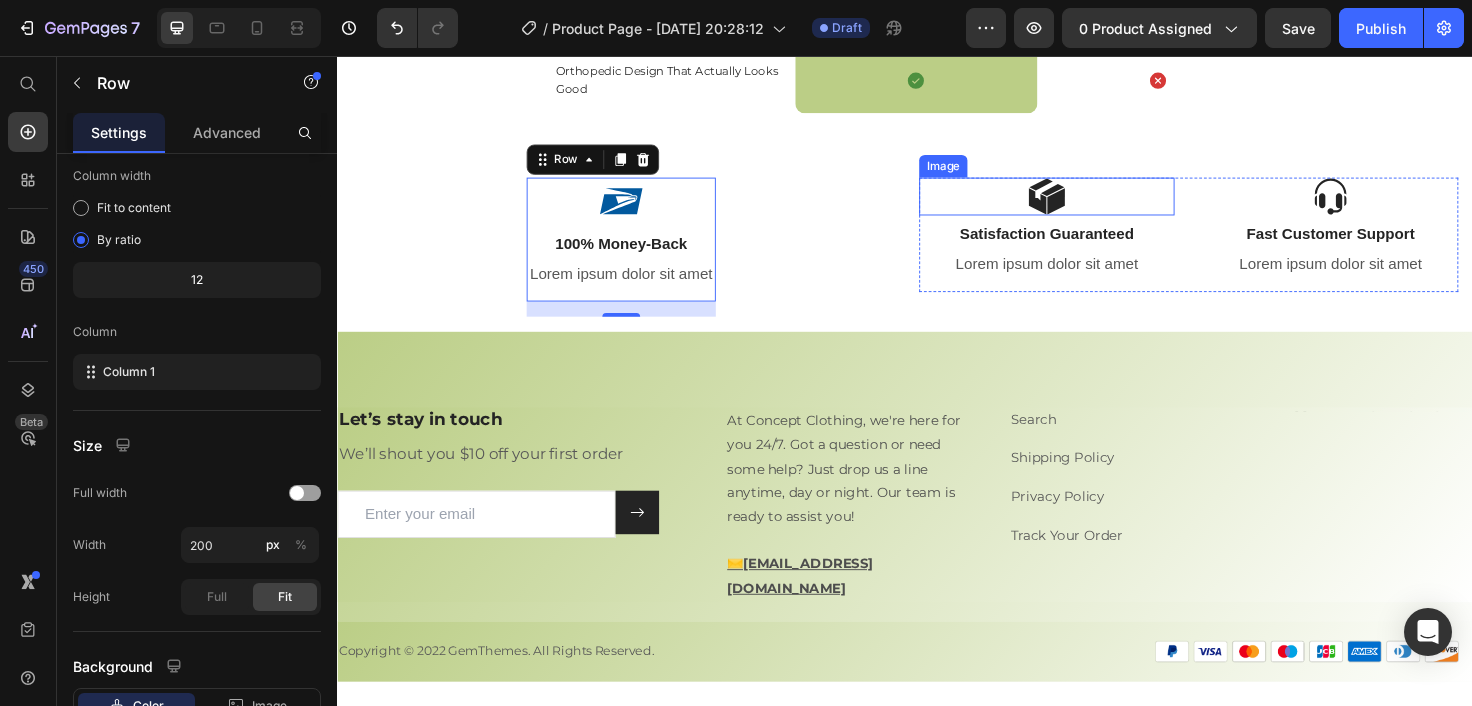 click at bounding box center (1087, 205) 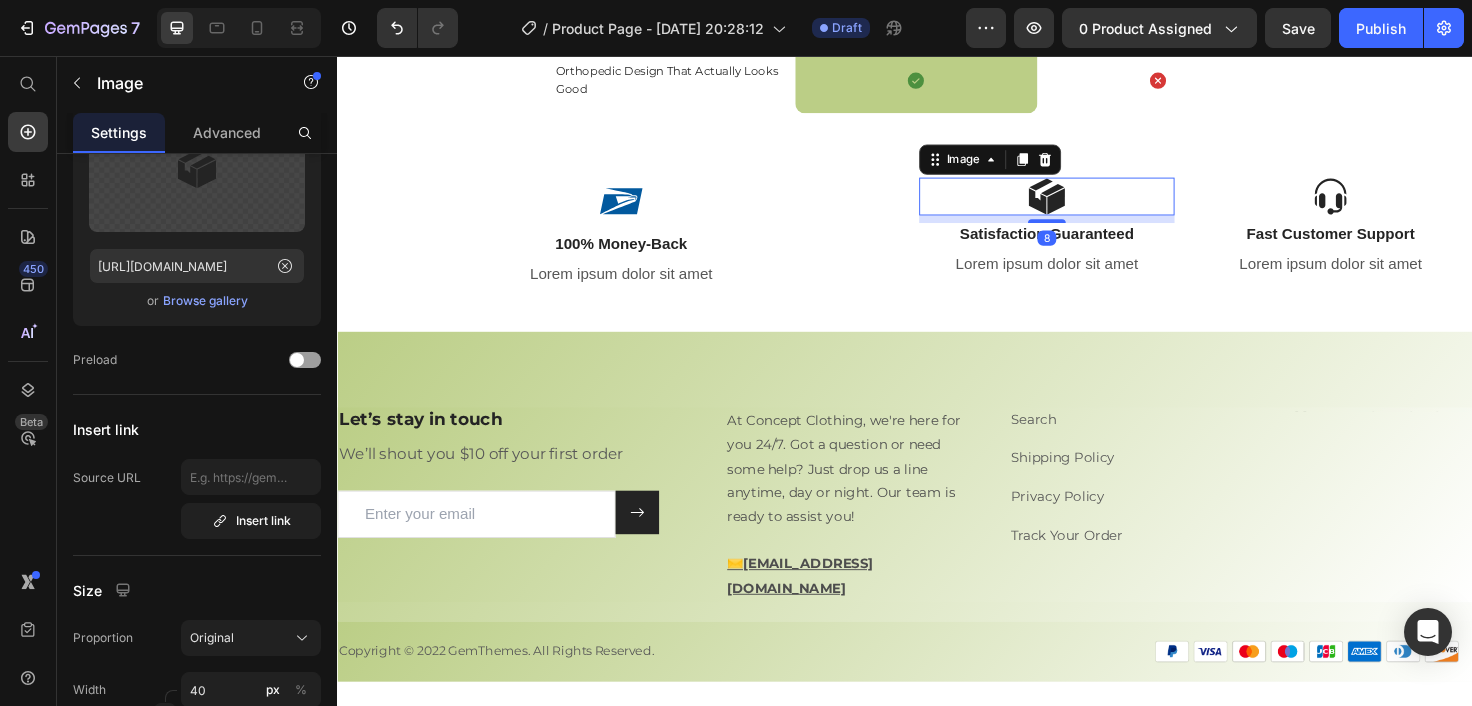 scroll, scrollTop: 0, scrollLeft: 0, axis: both 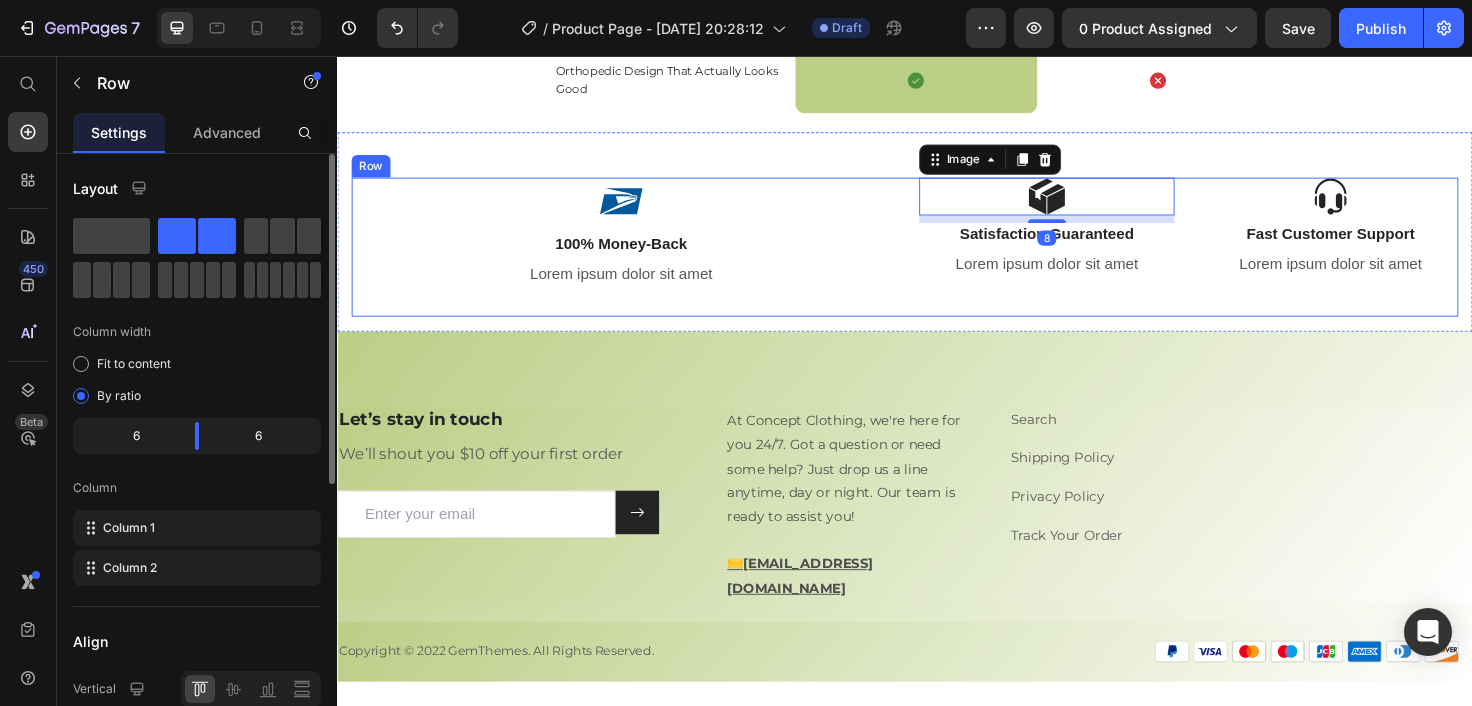 click on "Image 100% Money-Back Text Block Lorem ipsum dolor sit amet Text Block Row" at bounding box center [637, 259] 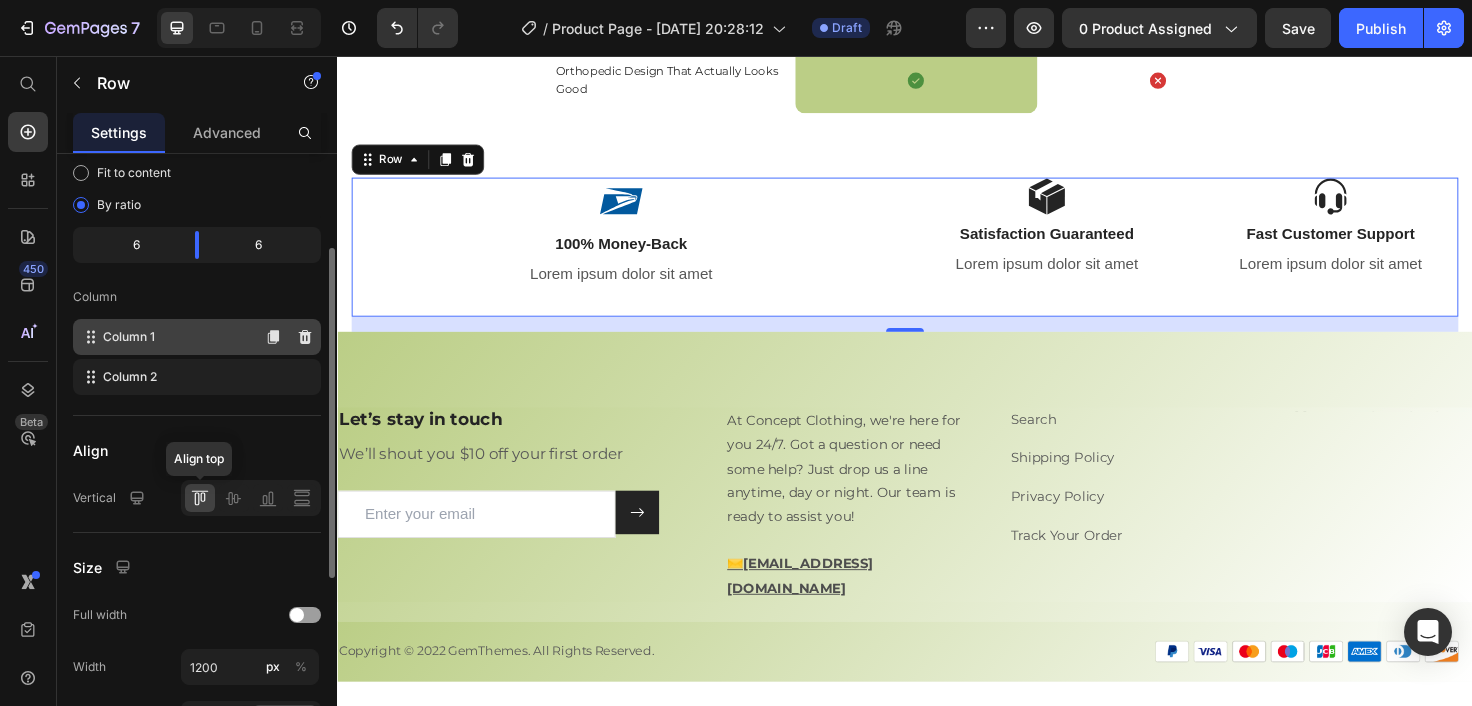 scroll, scrollTop: 213, scrollLeft: 0, axis: vertical 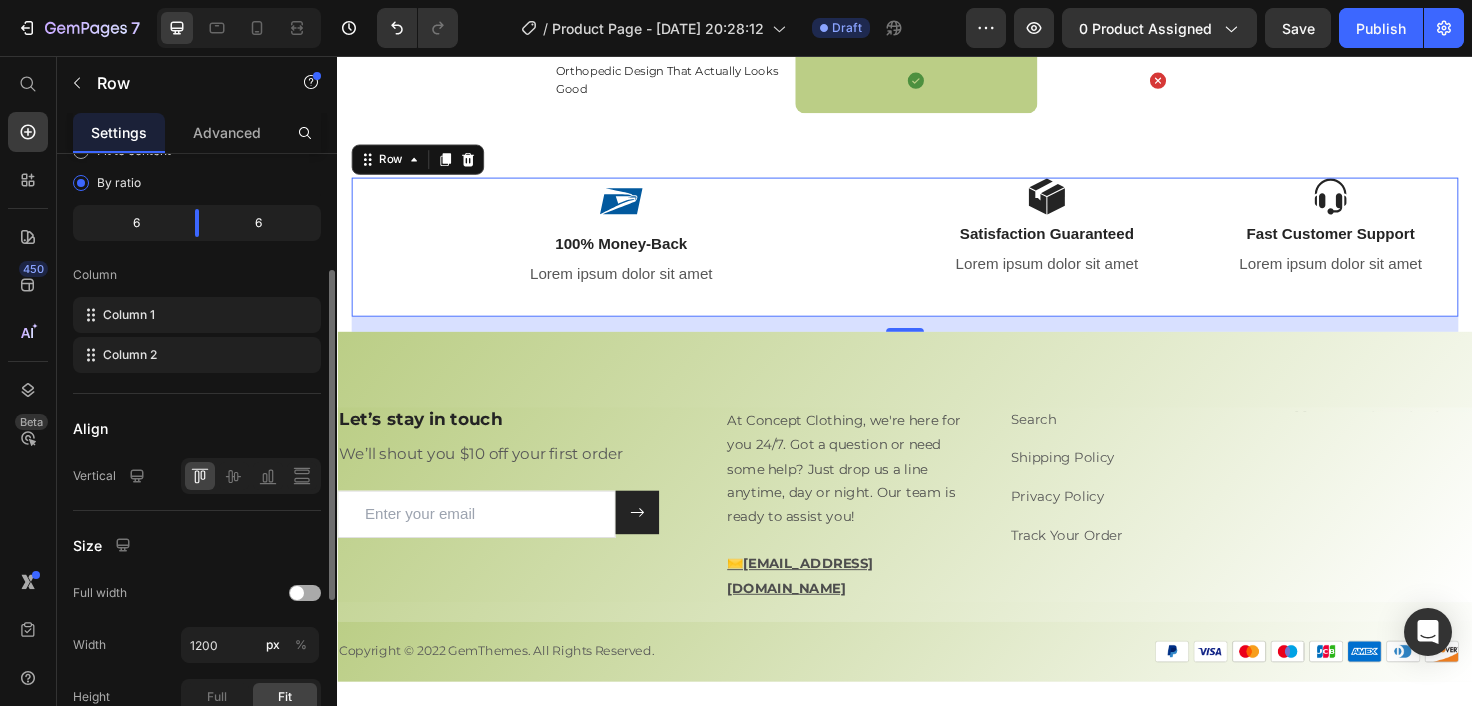click at bounding box center [297, 593] 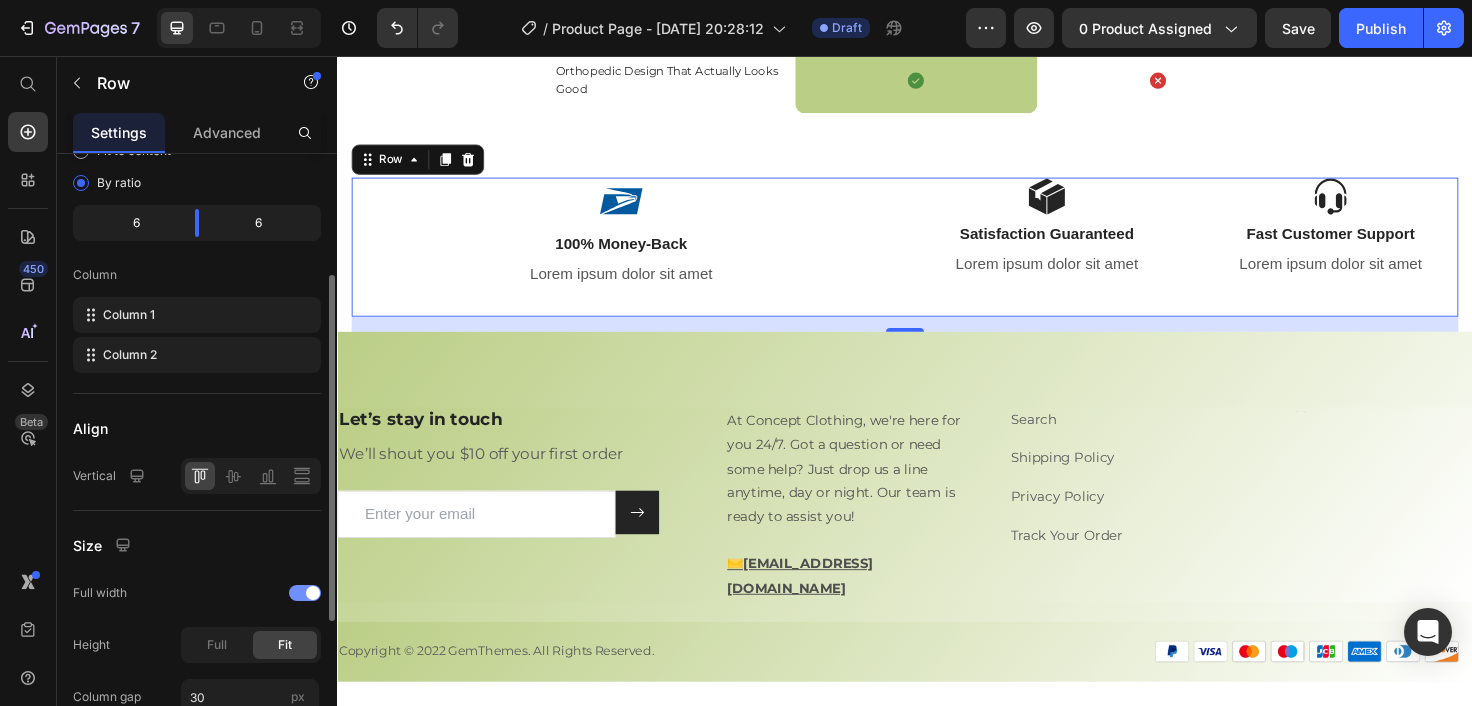 click at bounding box center (305, 593) 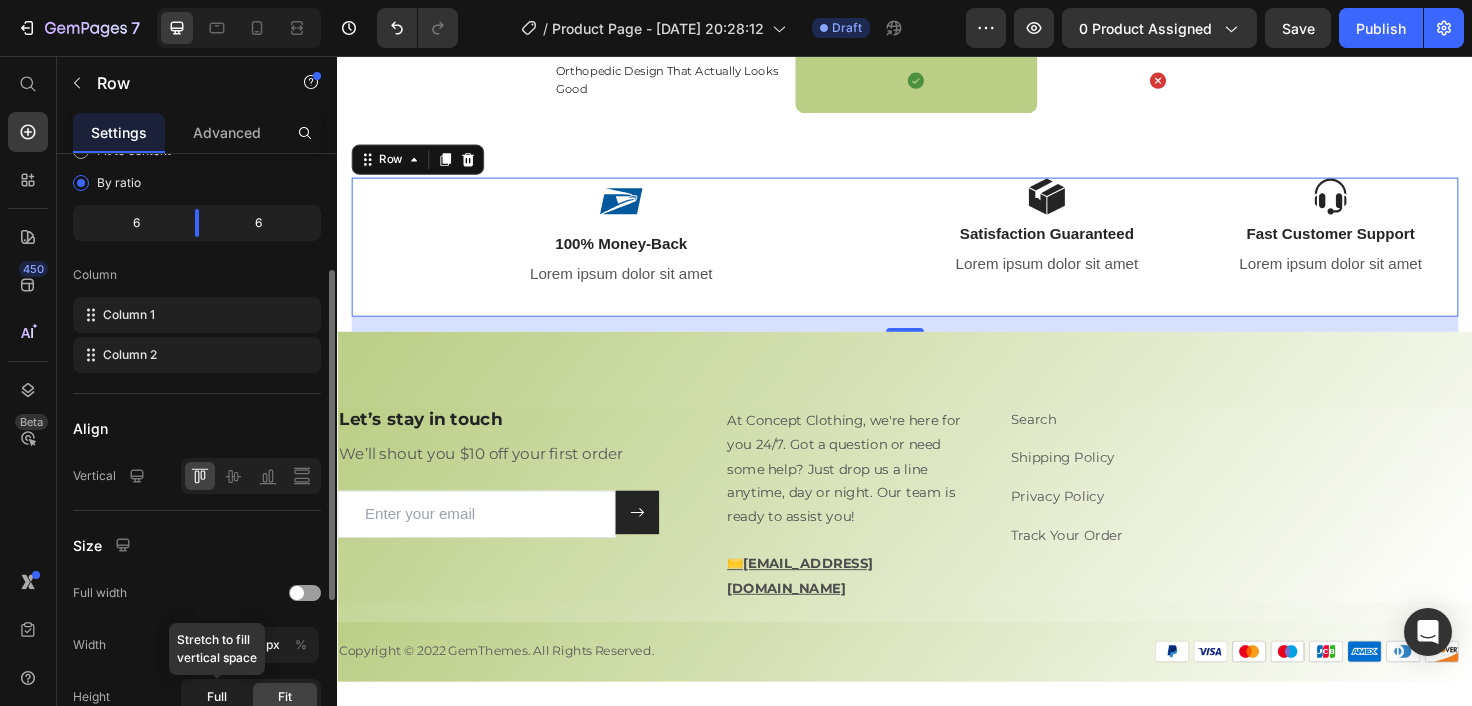click on "Full" 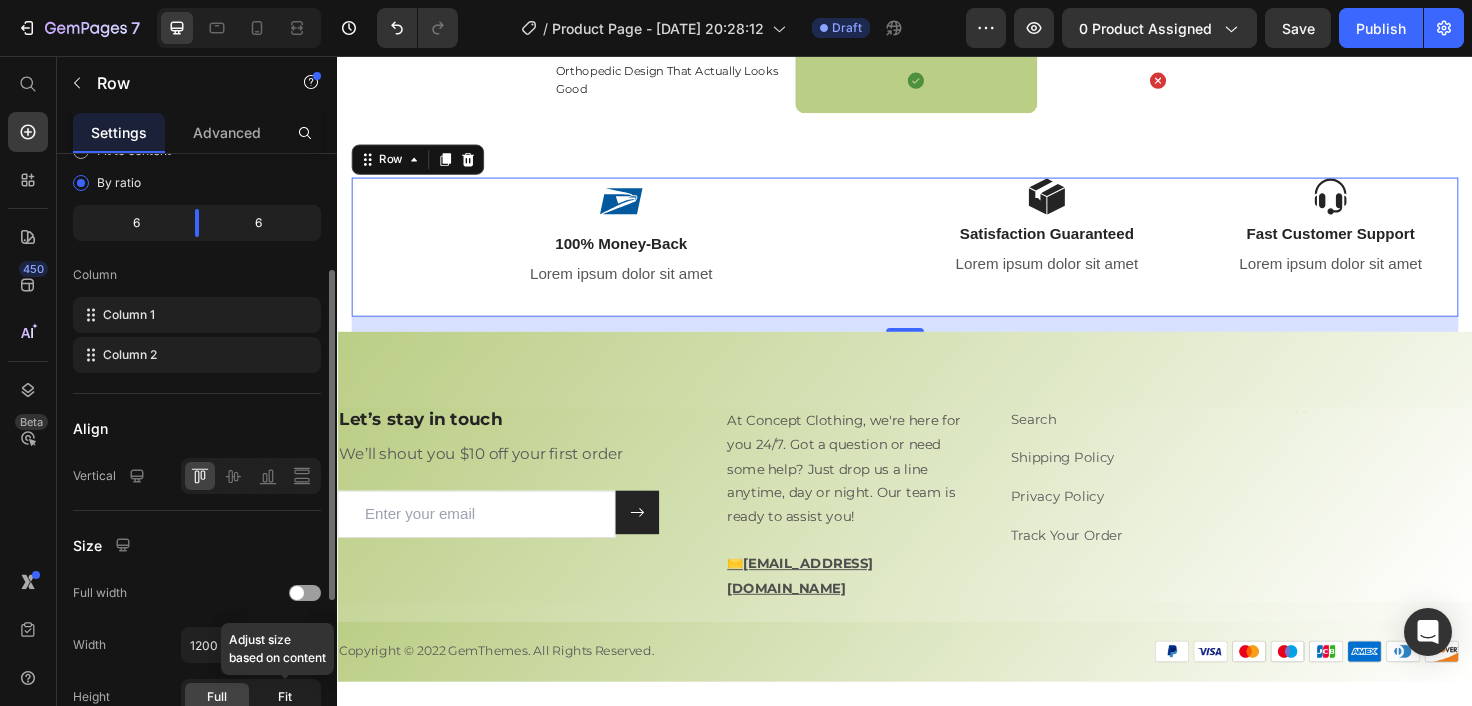 click on "Fit" 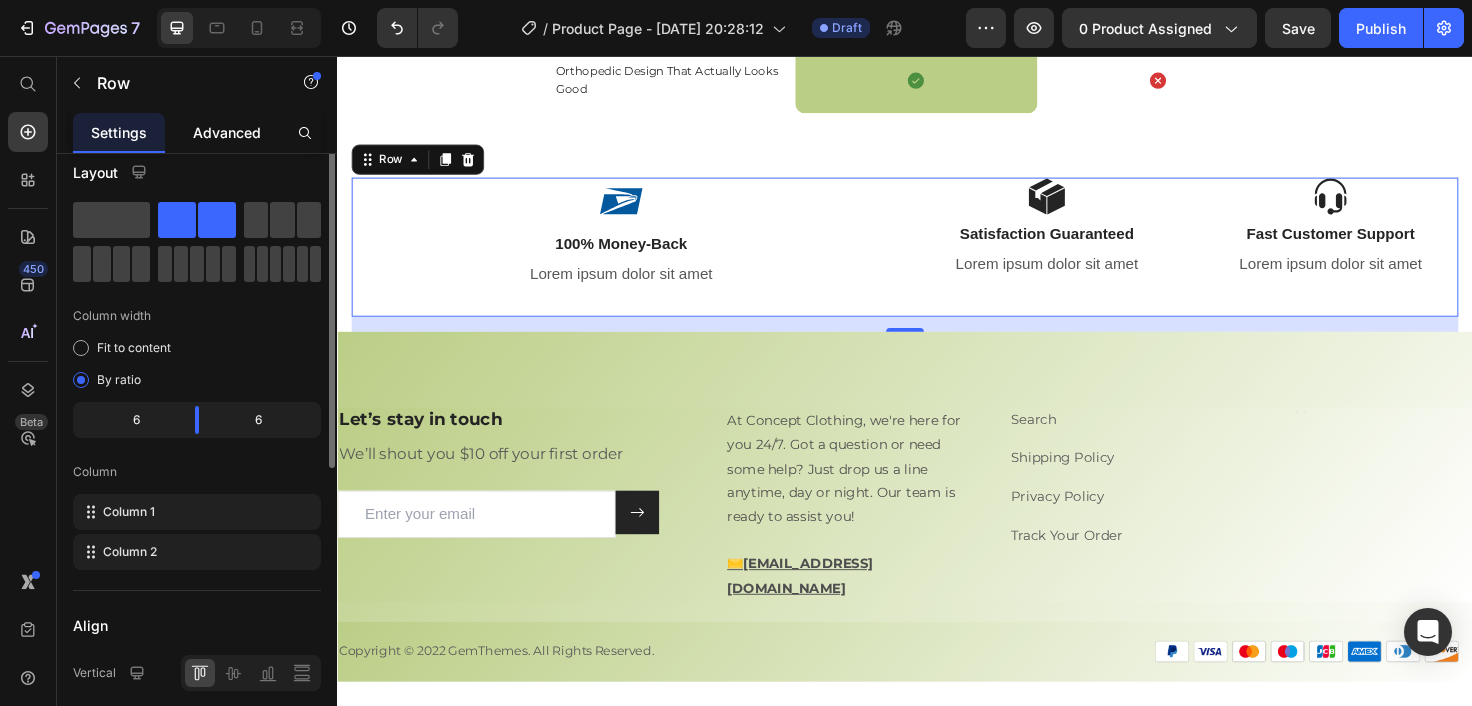 scroll, scrollTop: 0, scrollLeft: 0, axis: both 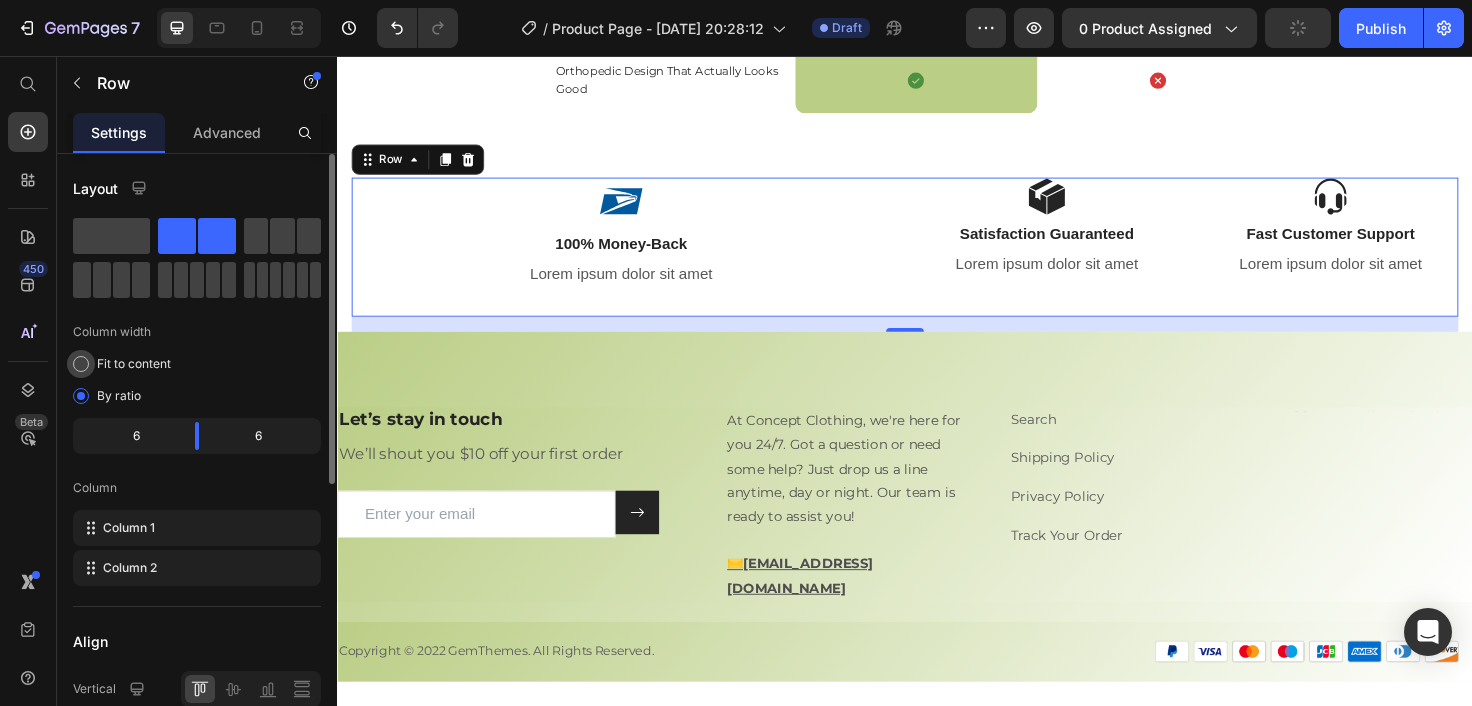 click on "Fit to content" 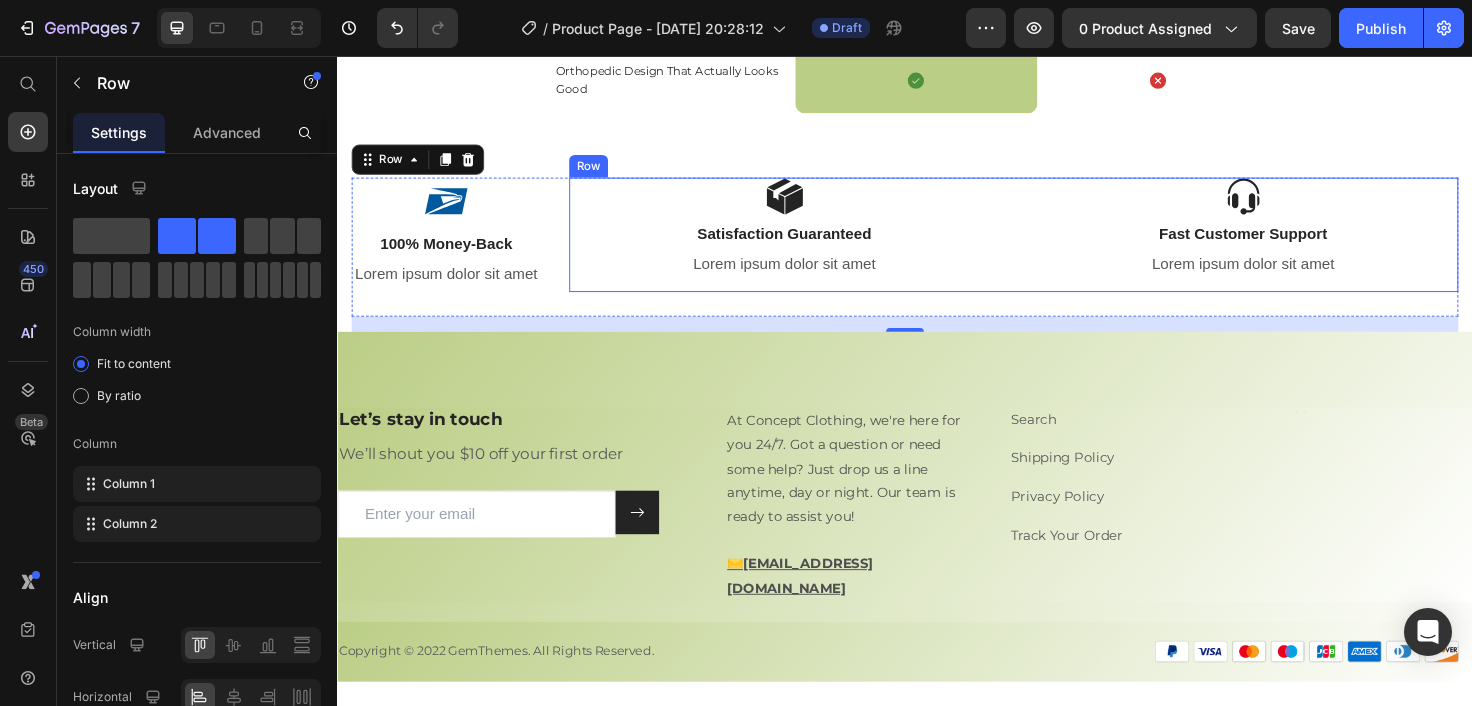 click on "Image Satisfaction Guaranteed Text Block Lorem ipsum dolor sit amet Text Block Image Fast Customer Support Text Block Lorem ipsum dolor sit amet Text Block Row" at bounding box center [1052, 246] 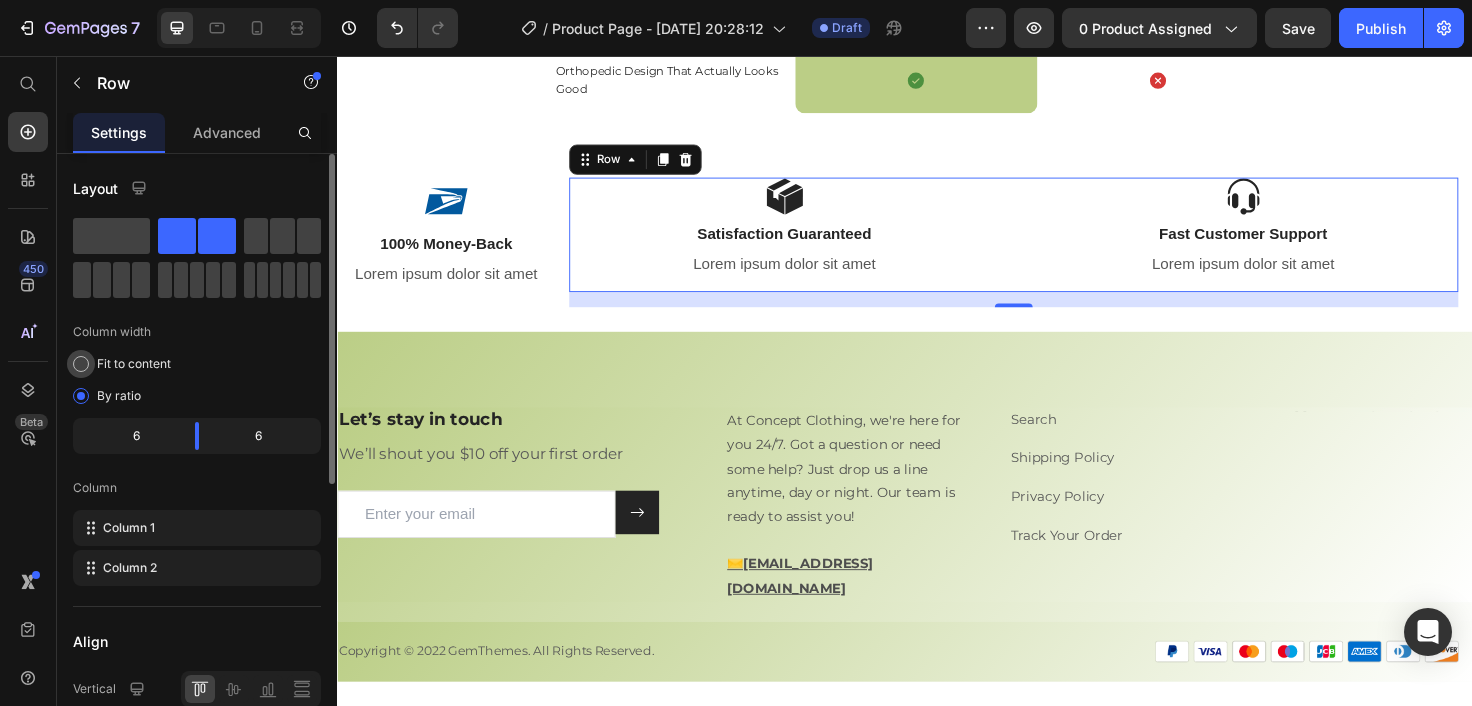 click on "Fit to content" at bounding box center (134, 364) 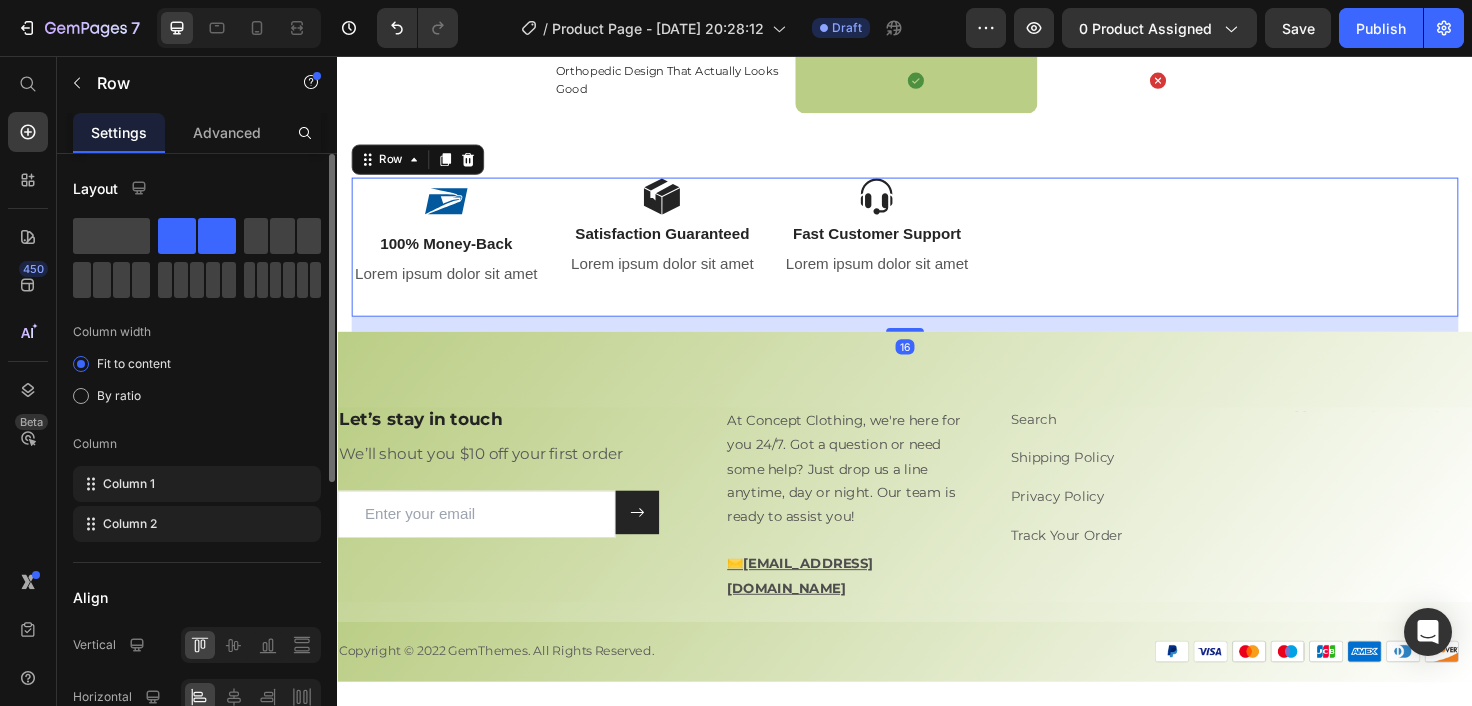 click on "Image 100% Money-Back Text Block Lorem ipsum dolor sit amet Text Block Row Image Satisfaction Guaranteed Text Block Lorem ipsum dolor sit amet Text Block Image Fast Customer Support Text Block Lorem ipsum dolor sit amet Text Block Row Row   16" at bounding box center [937, 259] 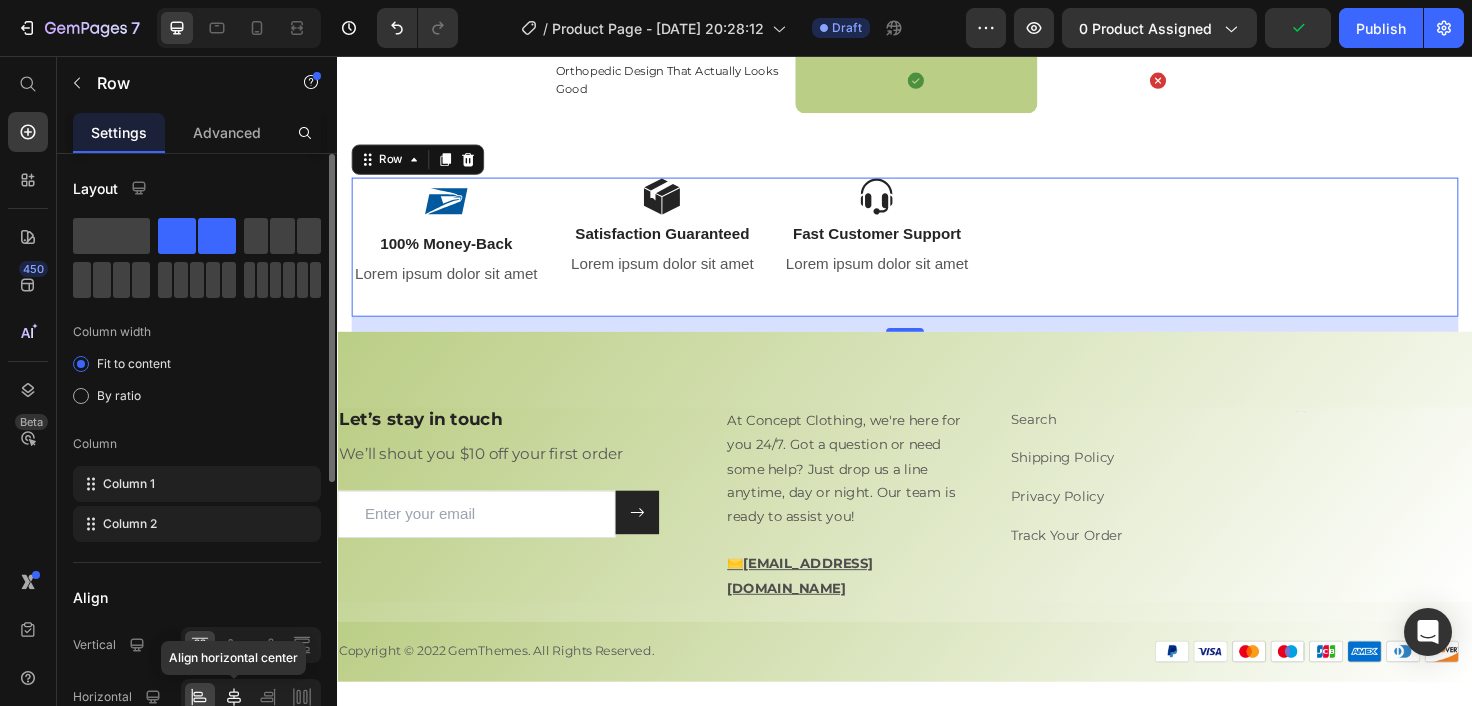 click 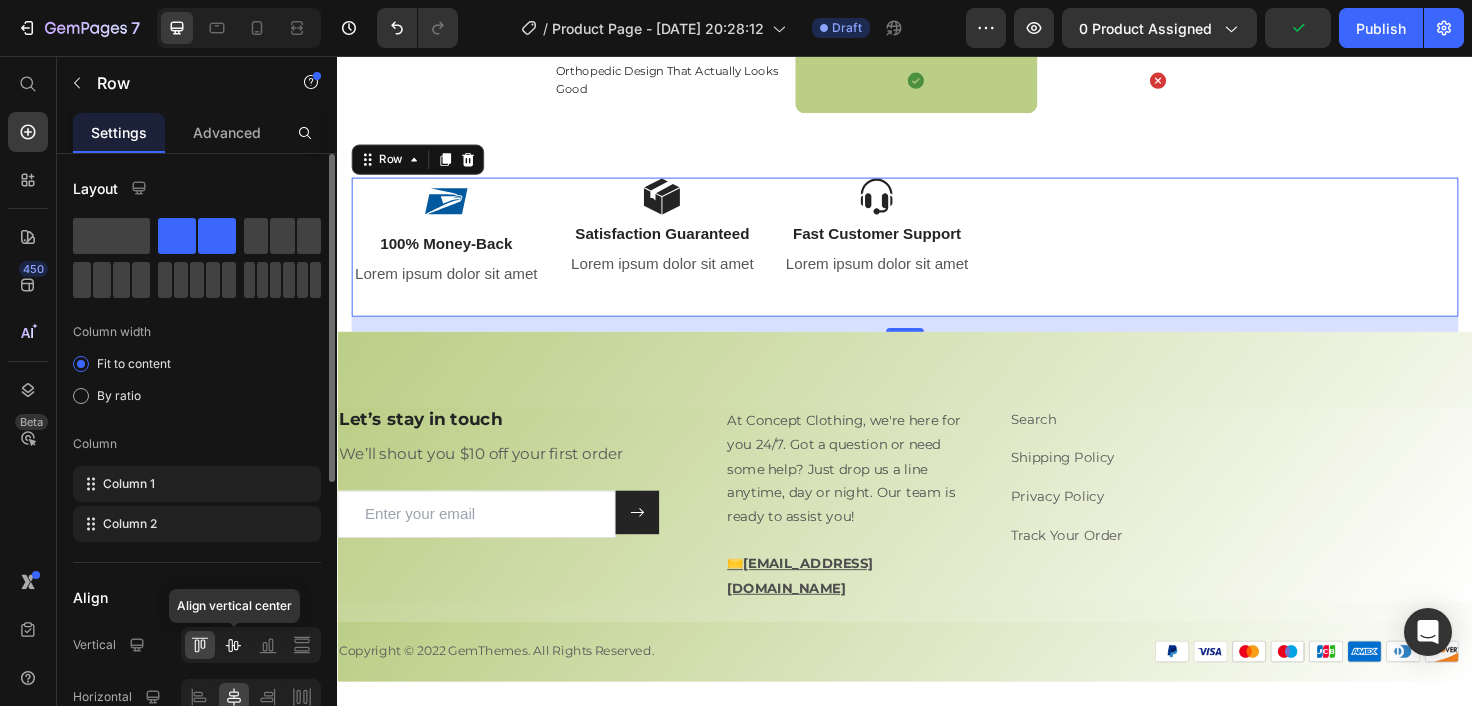 click 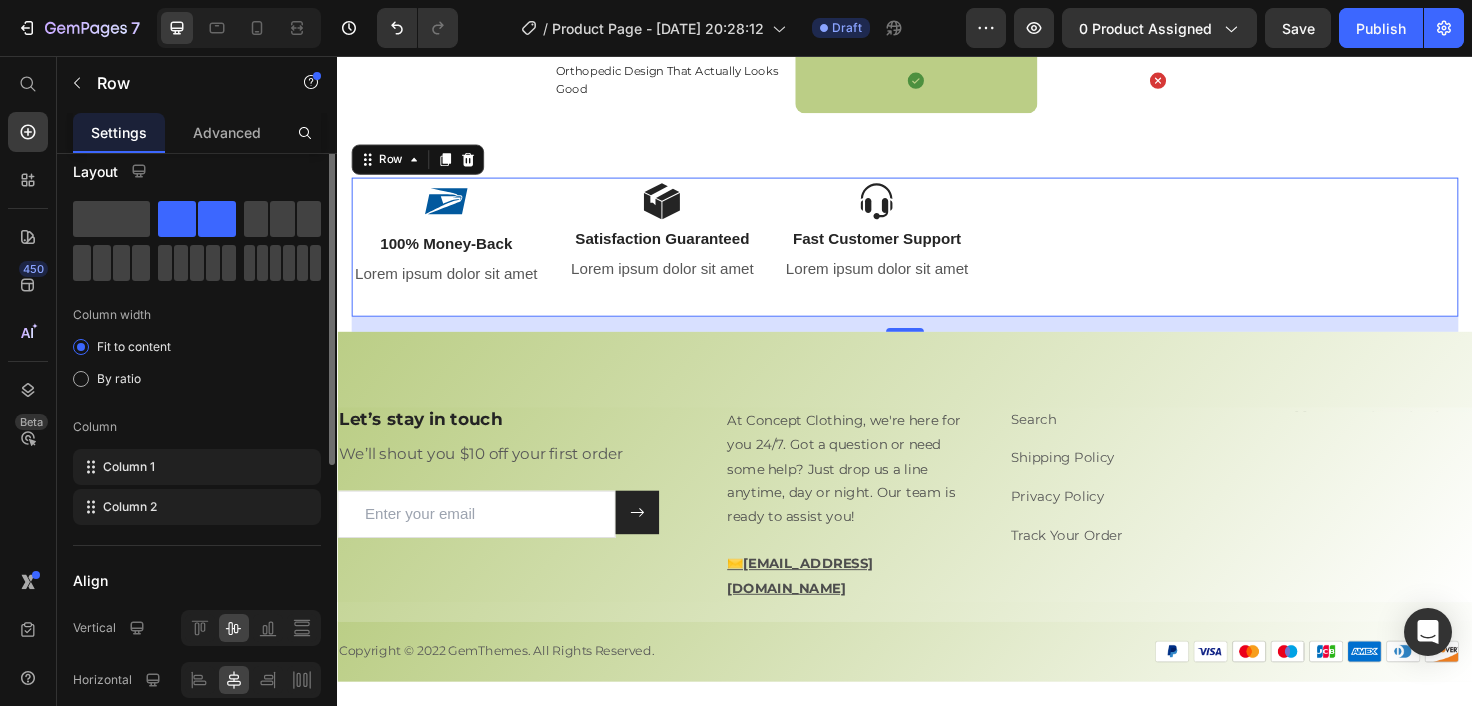 scroll, scrollTop: 0, scrollLeft: 0, axis: both 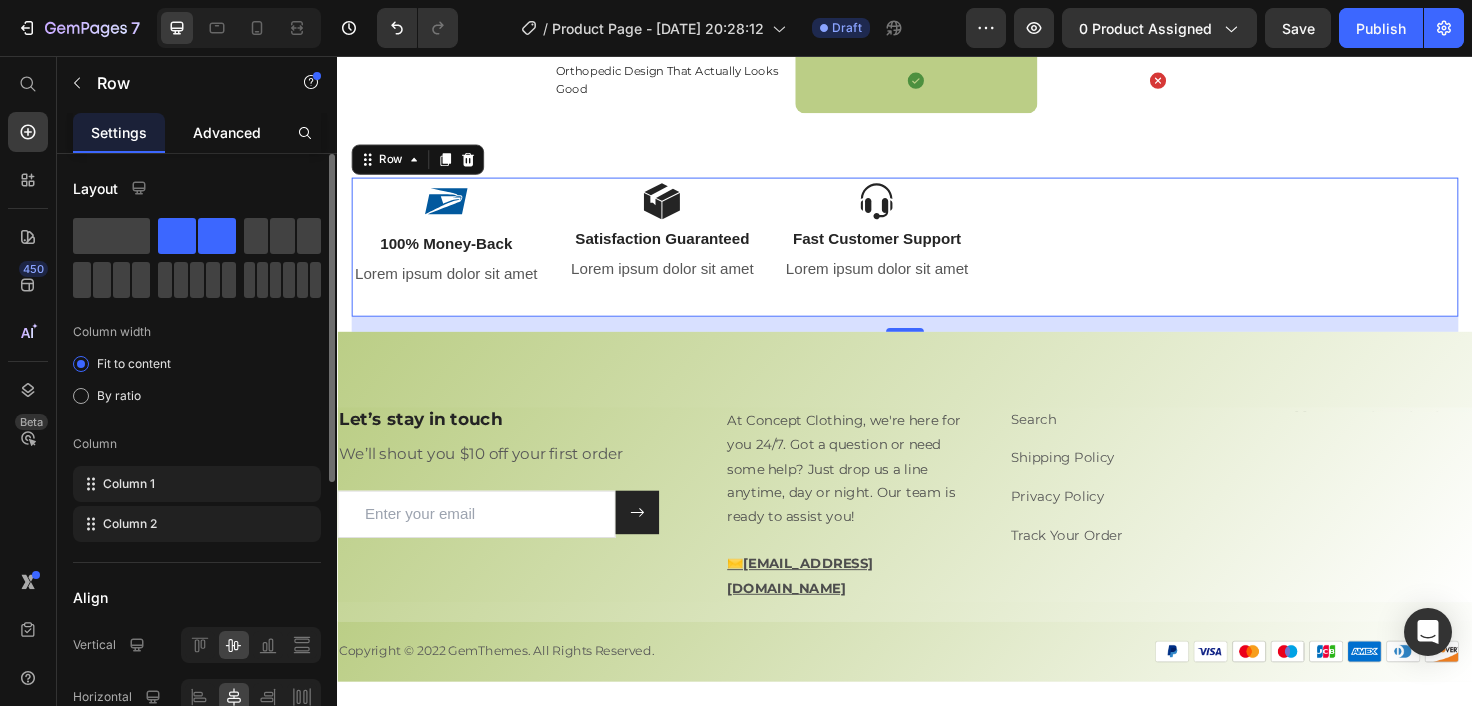 click on "Advanced" at bounding box center [227, 132] 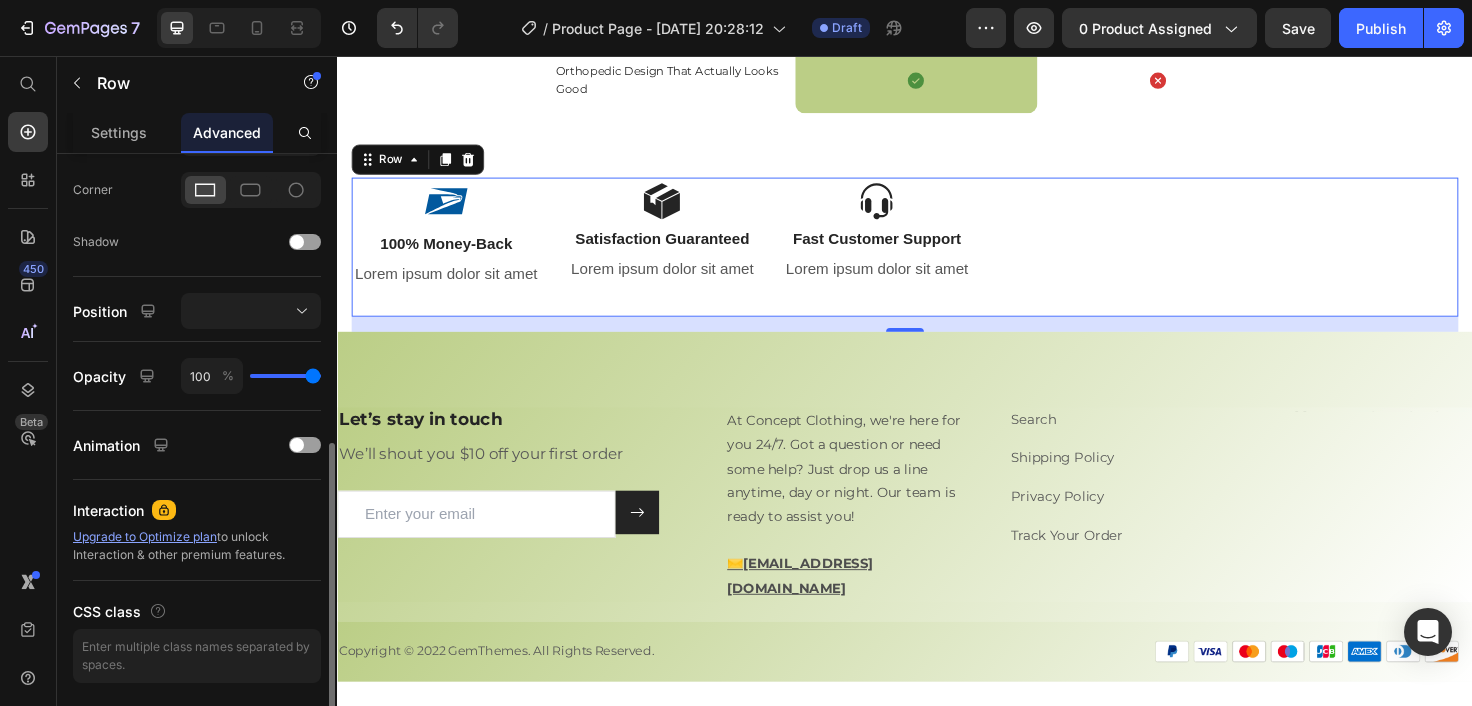scroll, scrollTop: 650, scrollLeft: 0, axis: vertical 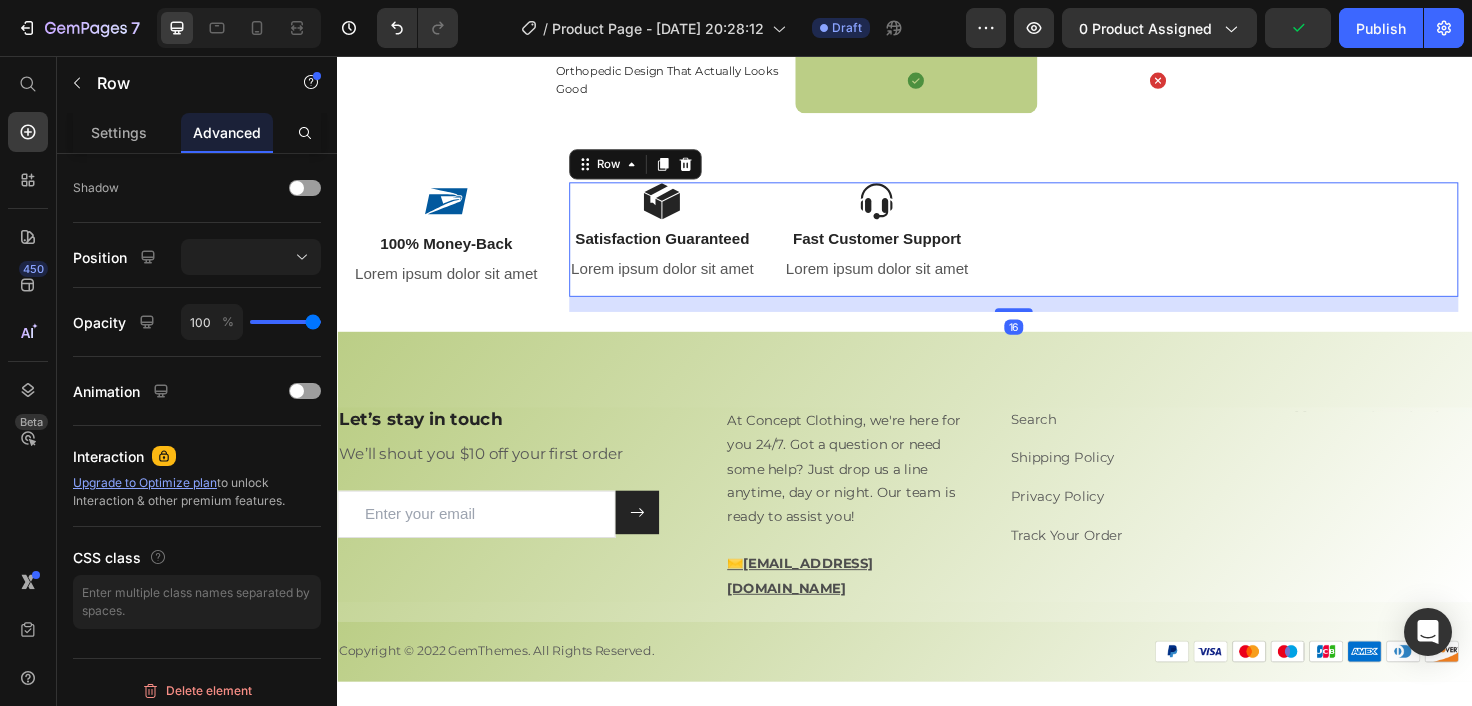 click on "Image Satisfaction Guaranteed Text Block Lorem ipsum dolor sit amet Text Block Image Fast Customer Support Text Block Lorem ipsum dolor sit amet Text Block Row   16" at bounding box center (1052, 251) 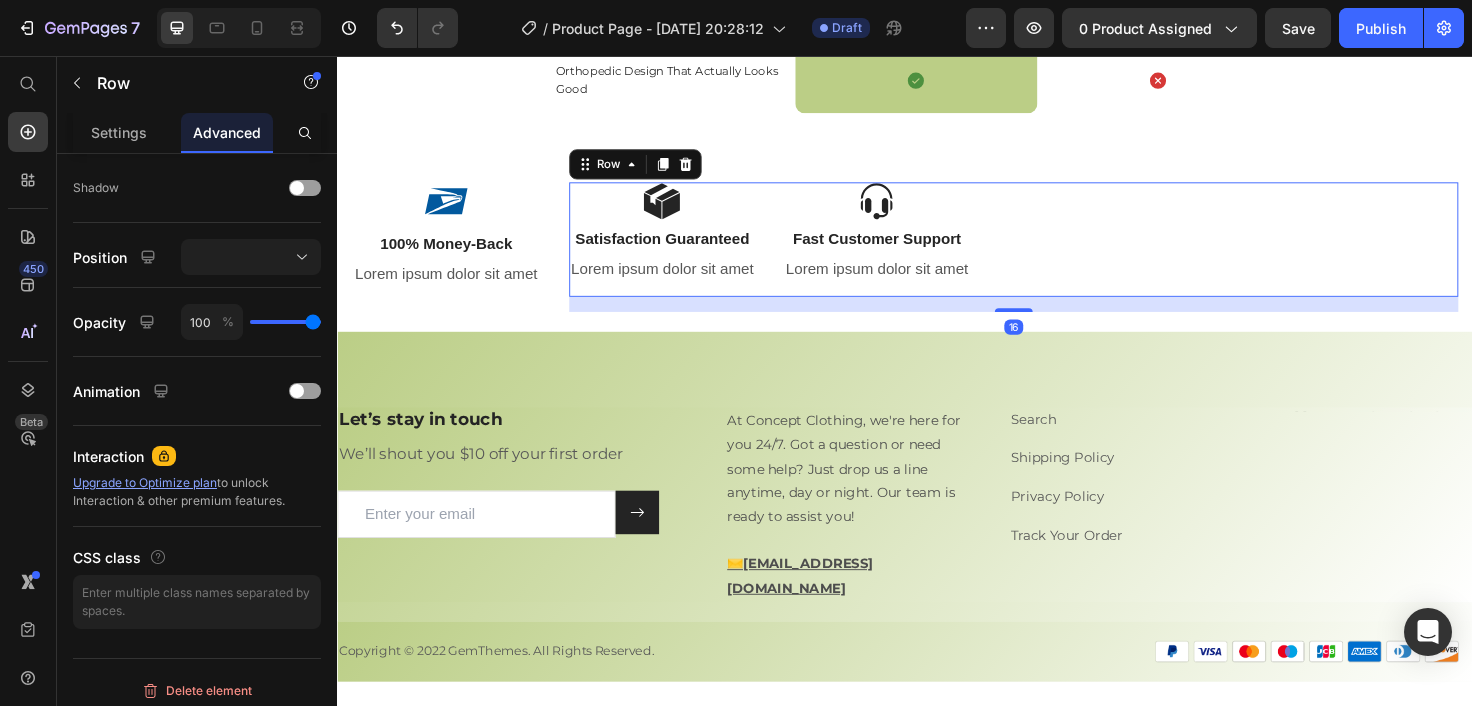 click on "Image Satisfaction Guaranteed Text Block Lorem ipsum dolor sit amet Text Block Image Fast Customer Support Text Block Lorem ipsum dolor sit amet Text Block Row   16" at bounding box center [1052, 251] 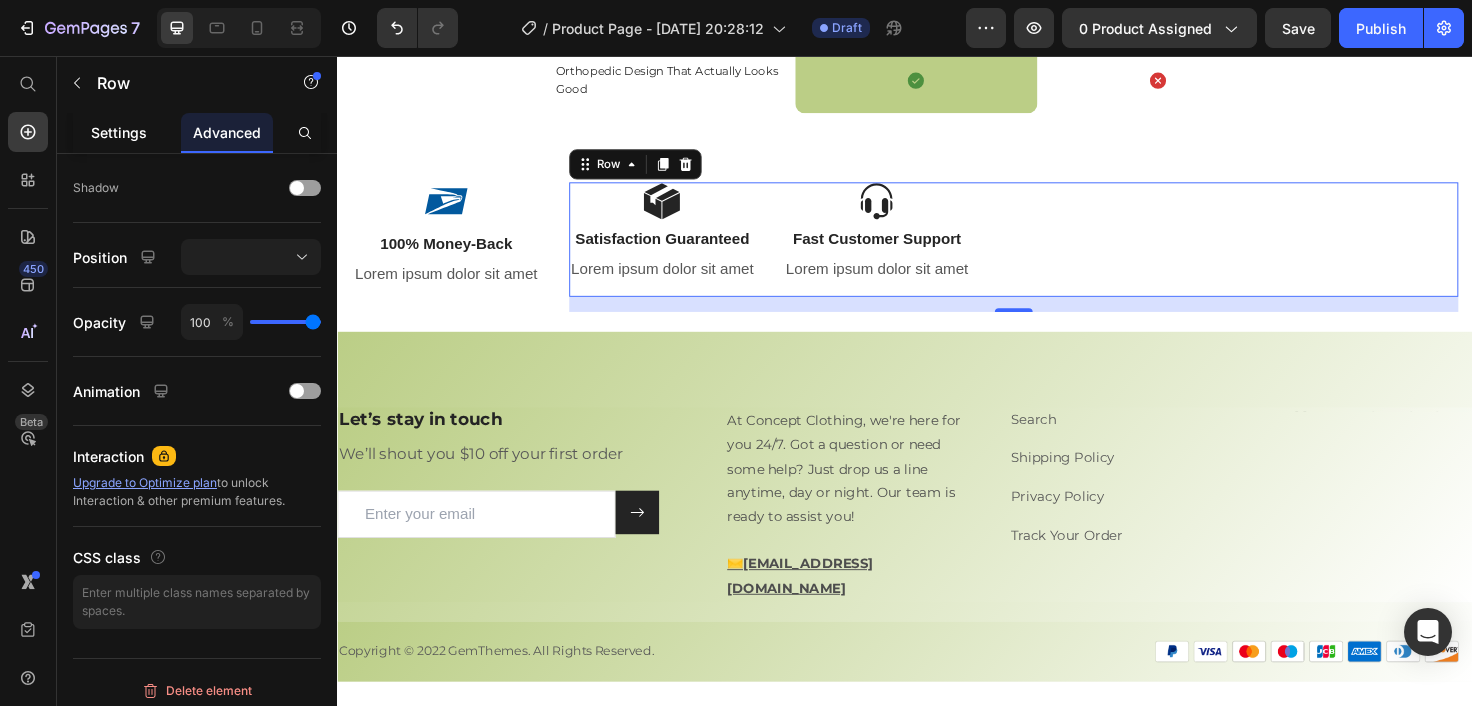 click on "Settings" at bounding box center [119, 132] 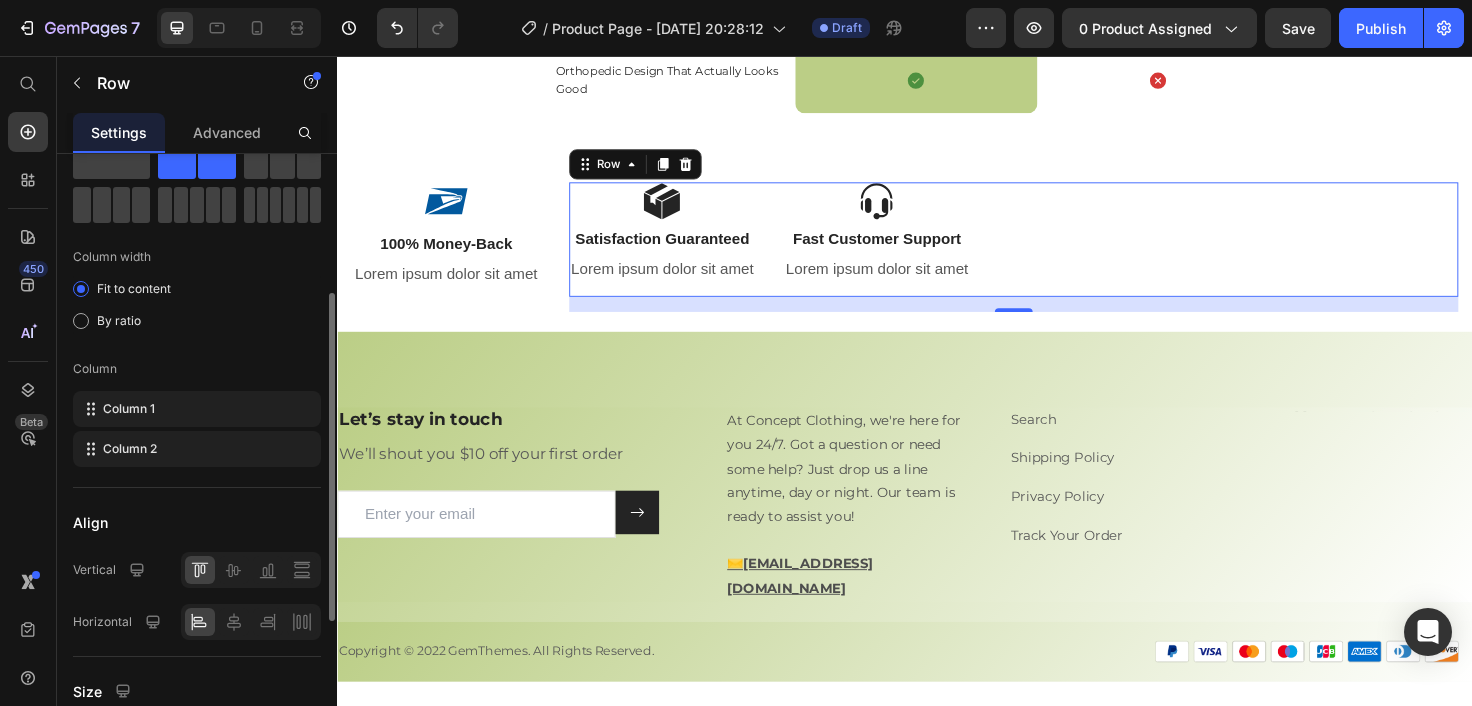 scroll, scrollTop: 150, scrollLeft: 0, axis: vertical 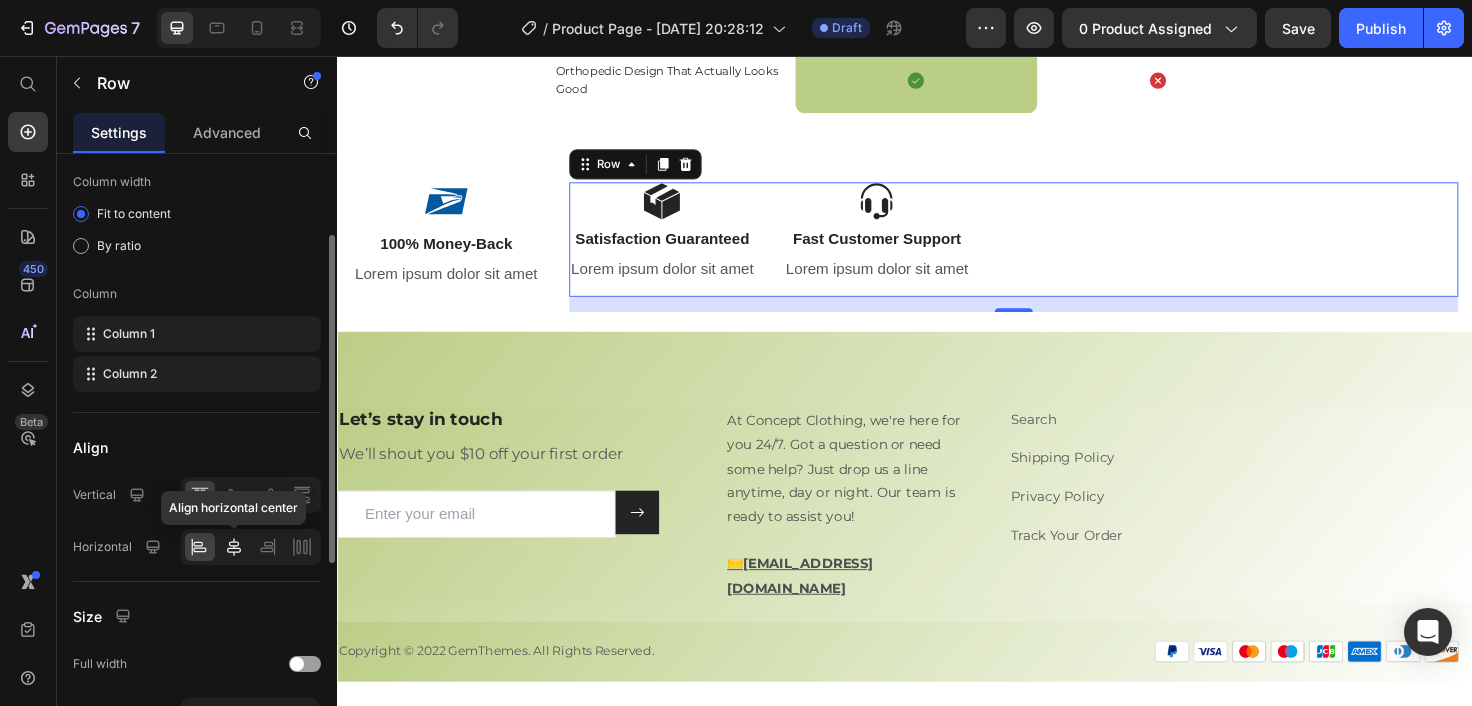 click 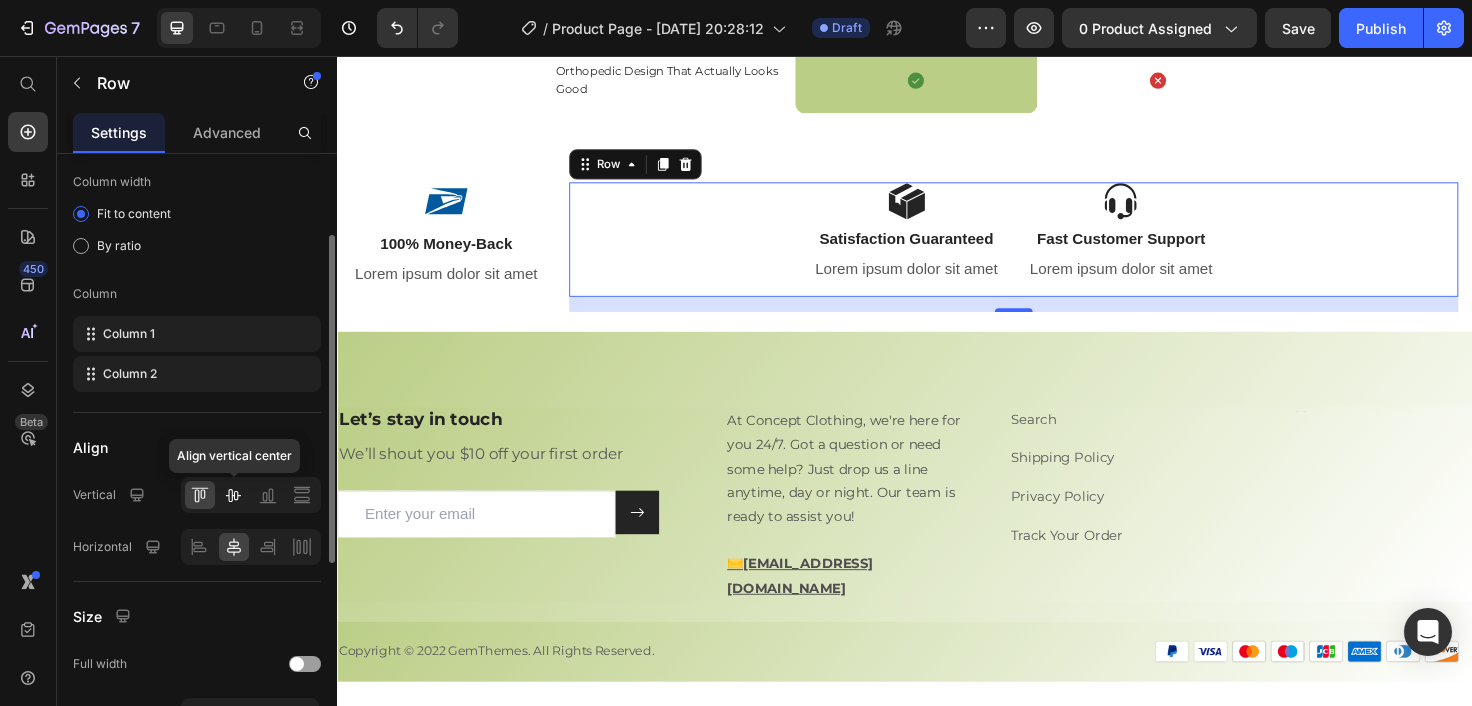 click 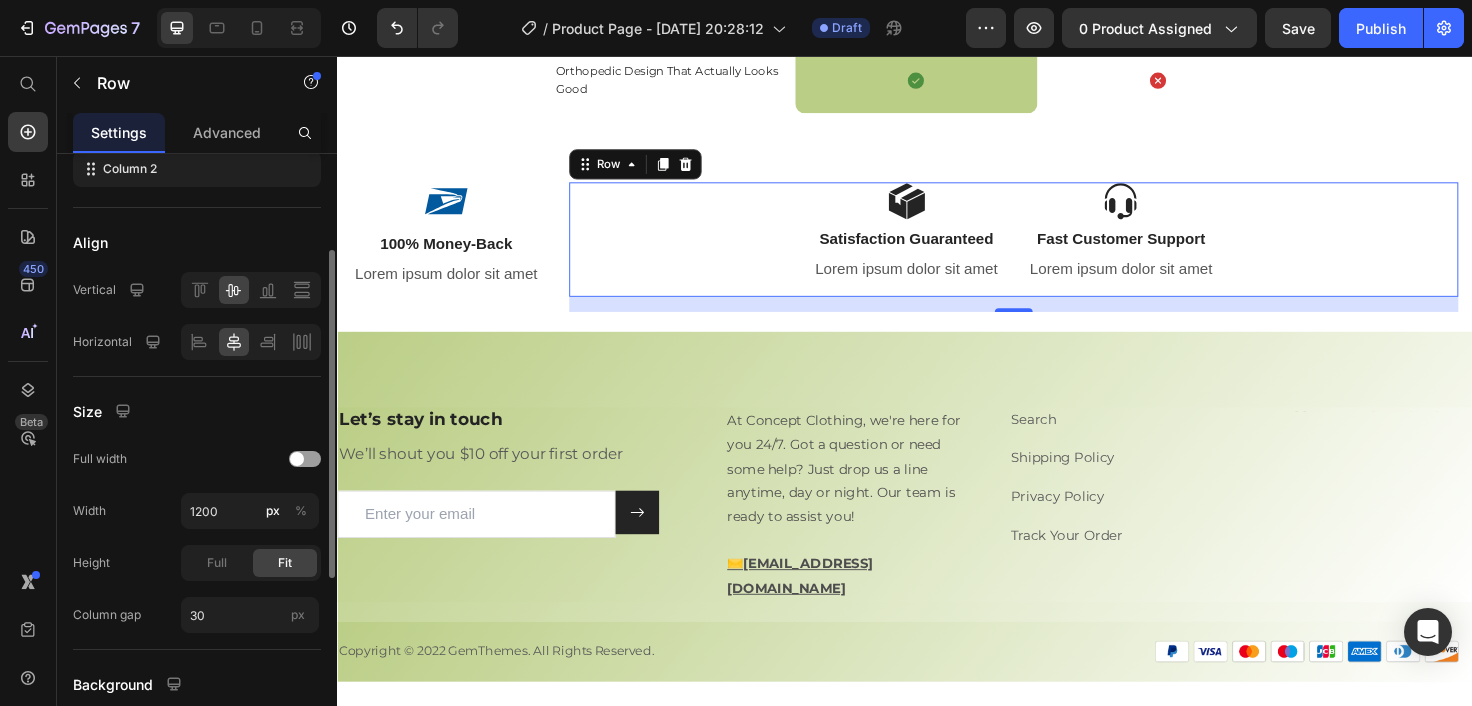 scroll, scrollTop: 360, scrollLeft: 0, axis: vertical 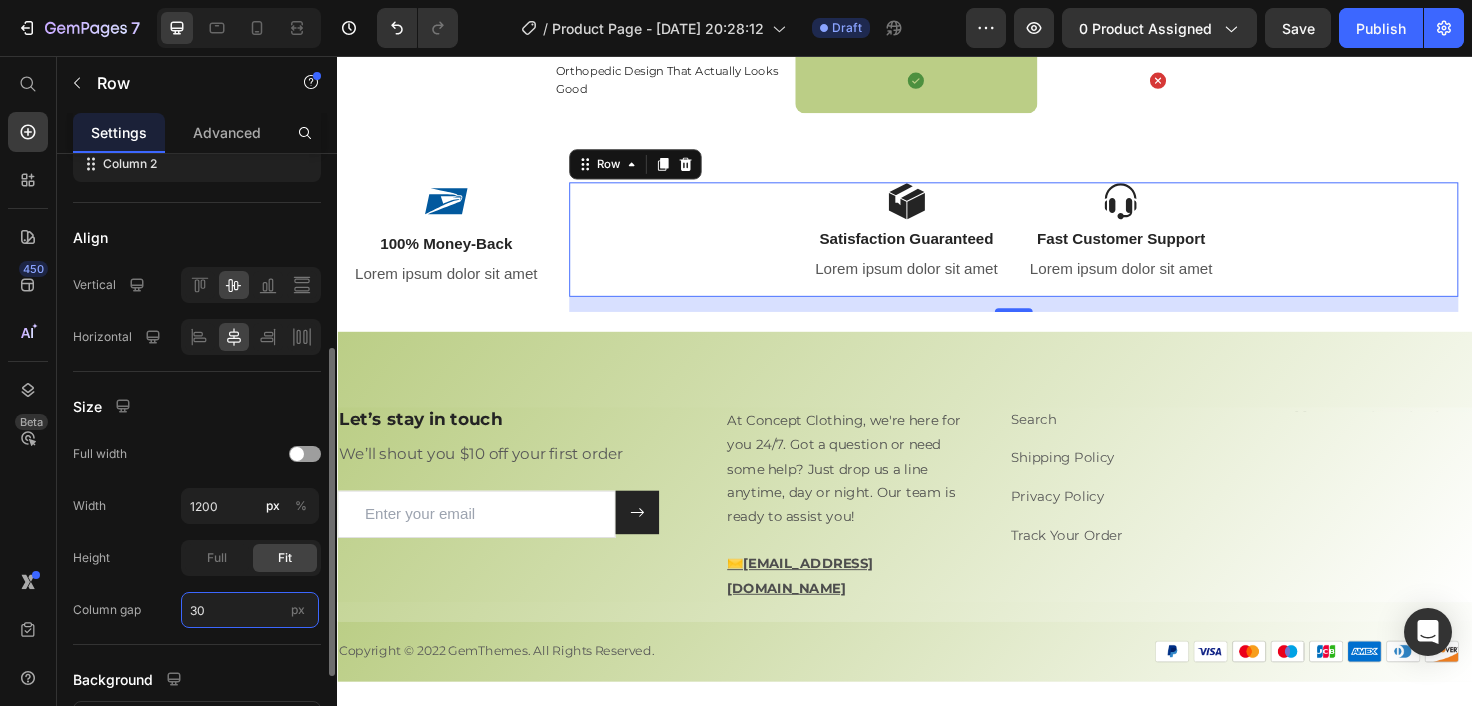 click on "30" at bounding box center (250, 610) 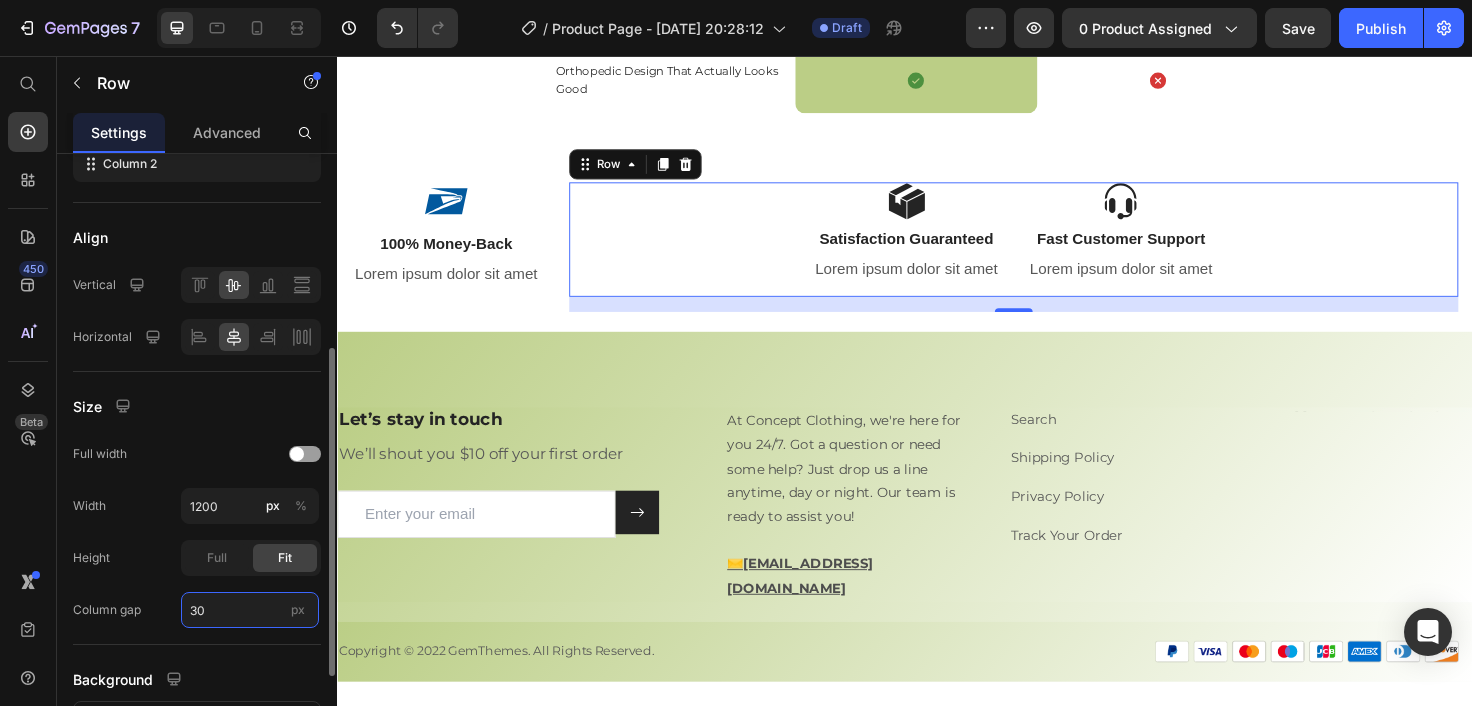 click on "30" at bounding box center [250, 610] 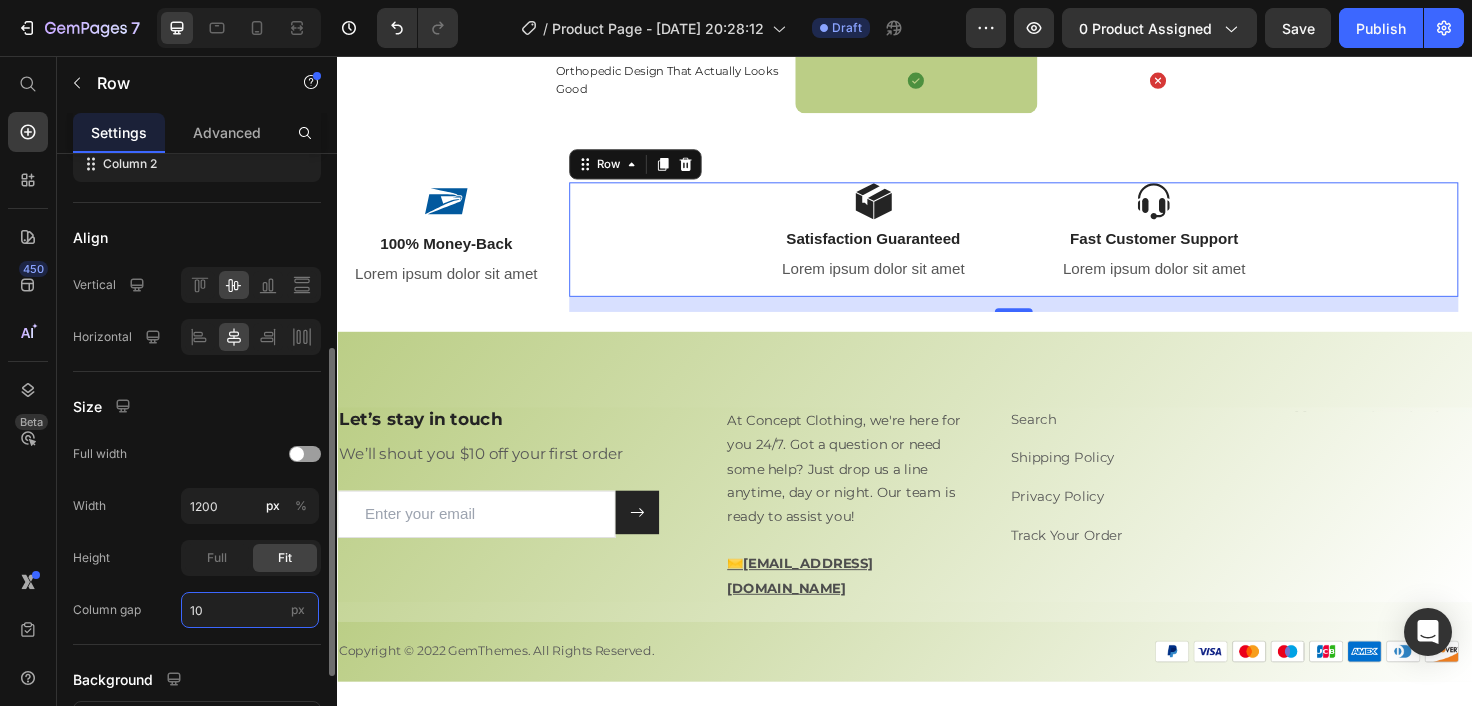 type on "1" 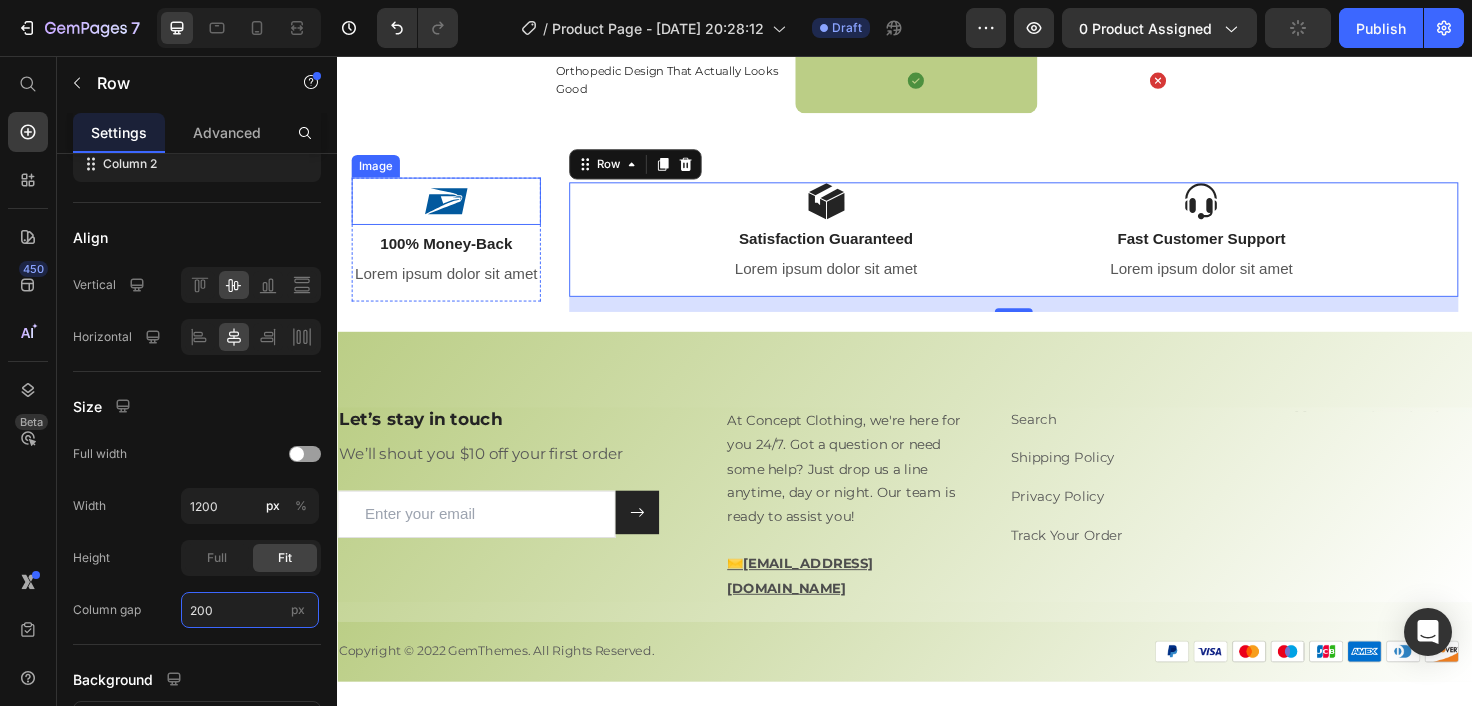 type on "30" 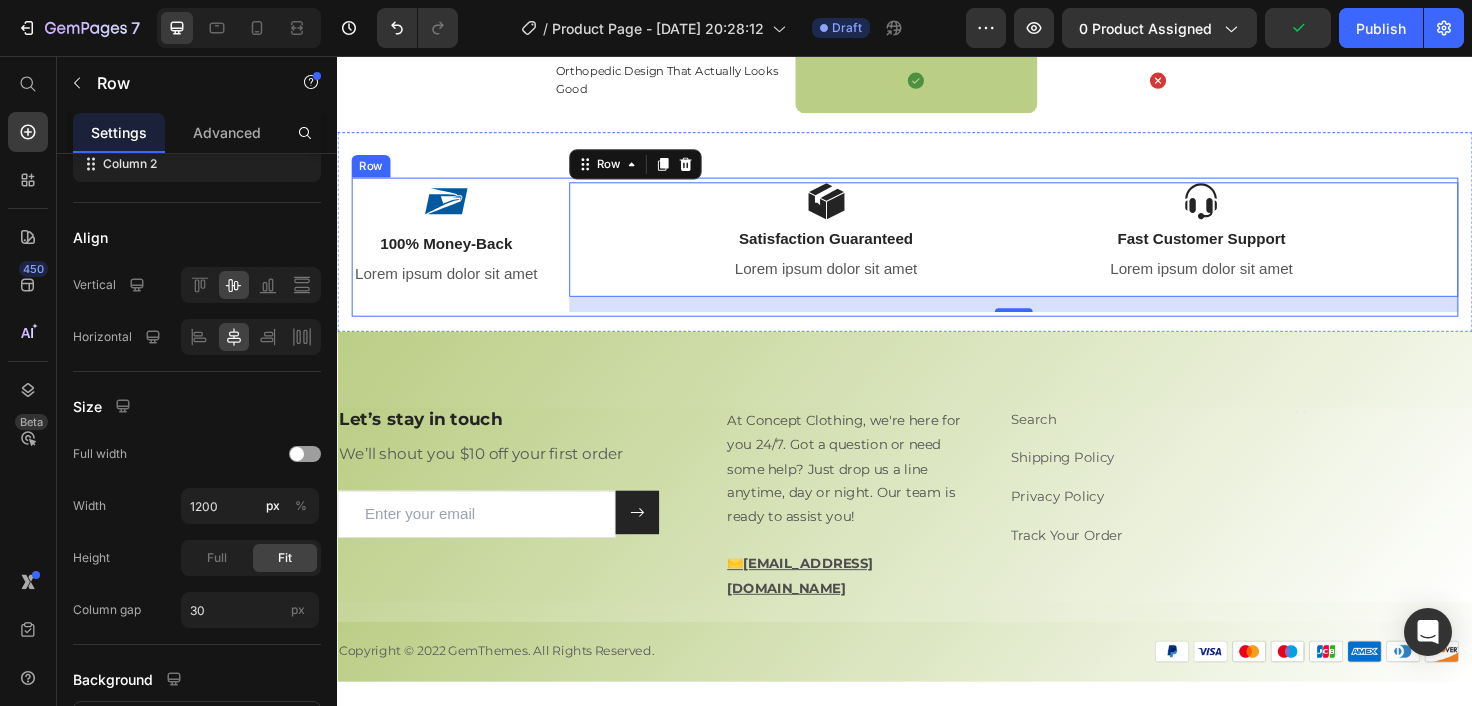 click on "Image 100% Money-Back Text Block Lorem ipsum dolor sit amet Text Block Row Image Satisfaction Guaranteed Text Block Lorem ipsum dolor sit amet Text Block Image Fast Customer Support Text Block Lorem ipsum dolor sit amet Text Block Row   16 Row" at bounding box center [937, 259] 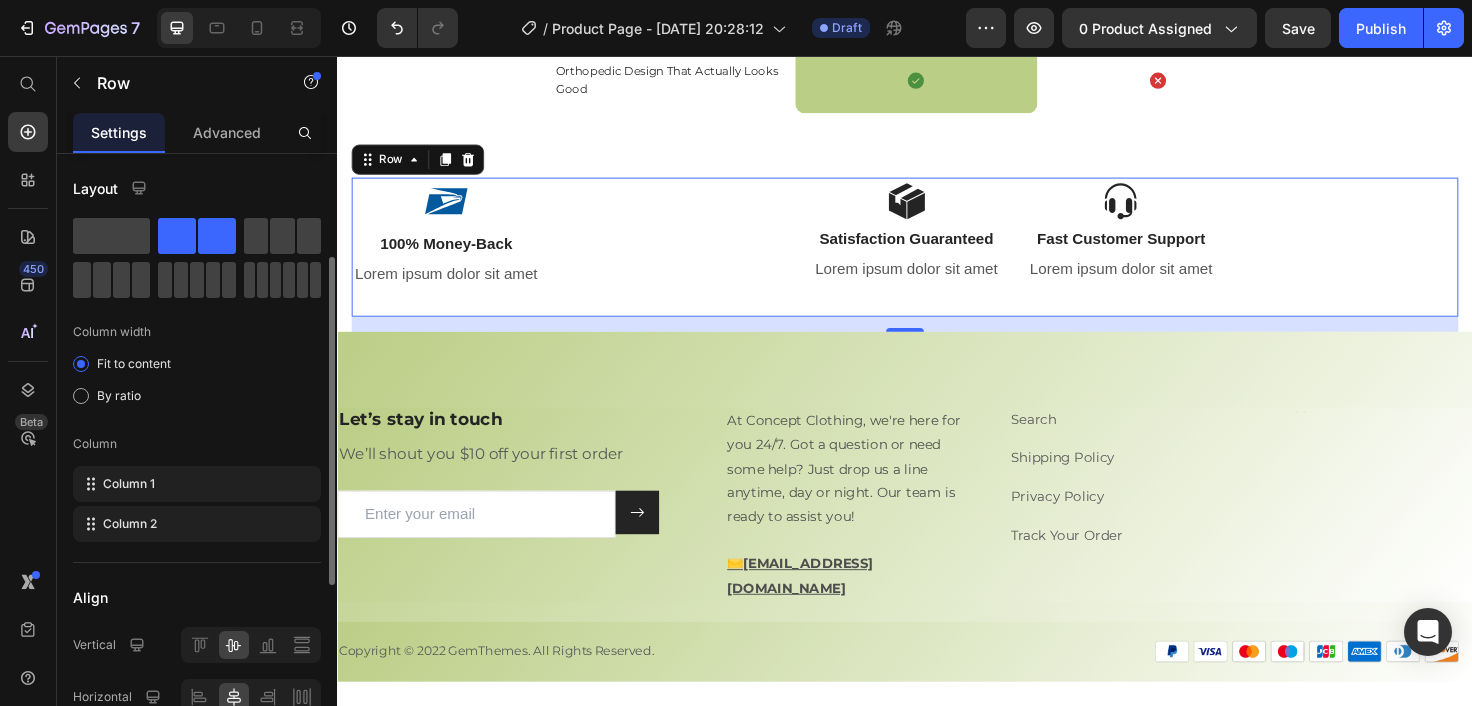 scroll, scrollTop: 89, scrollLeft: 0, axis: vertical 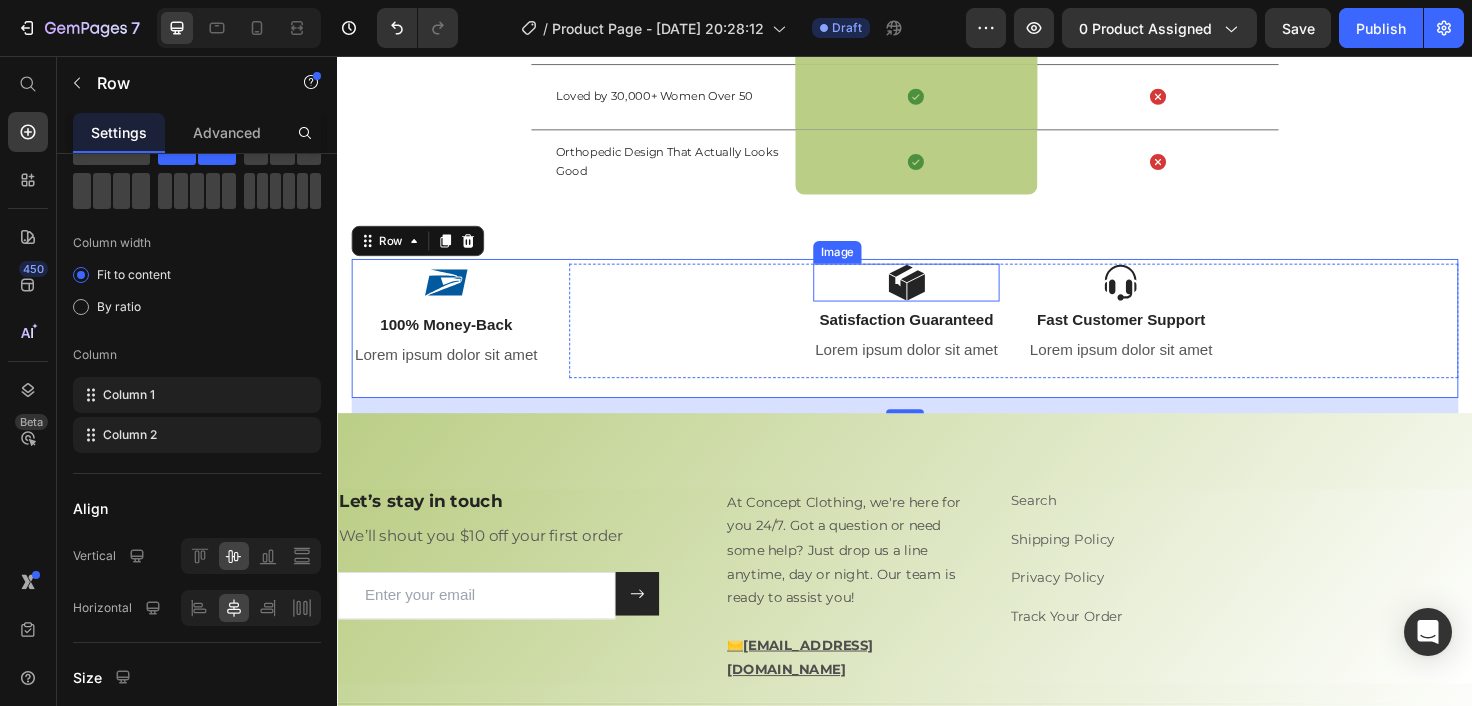 click at bounding box center [938, 296] 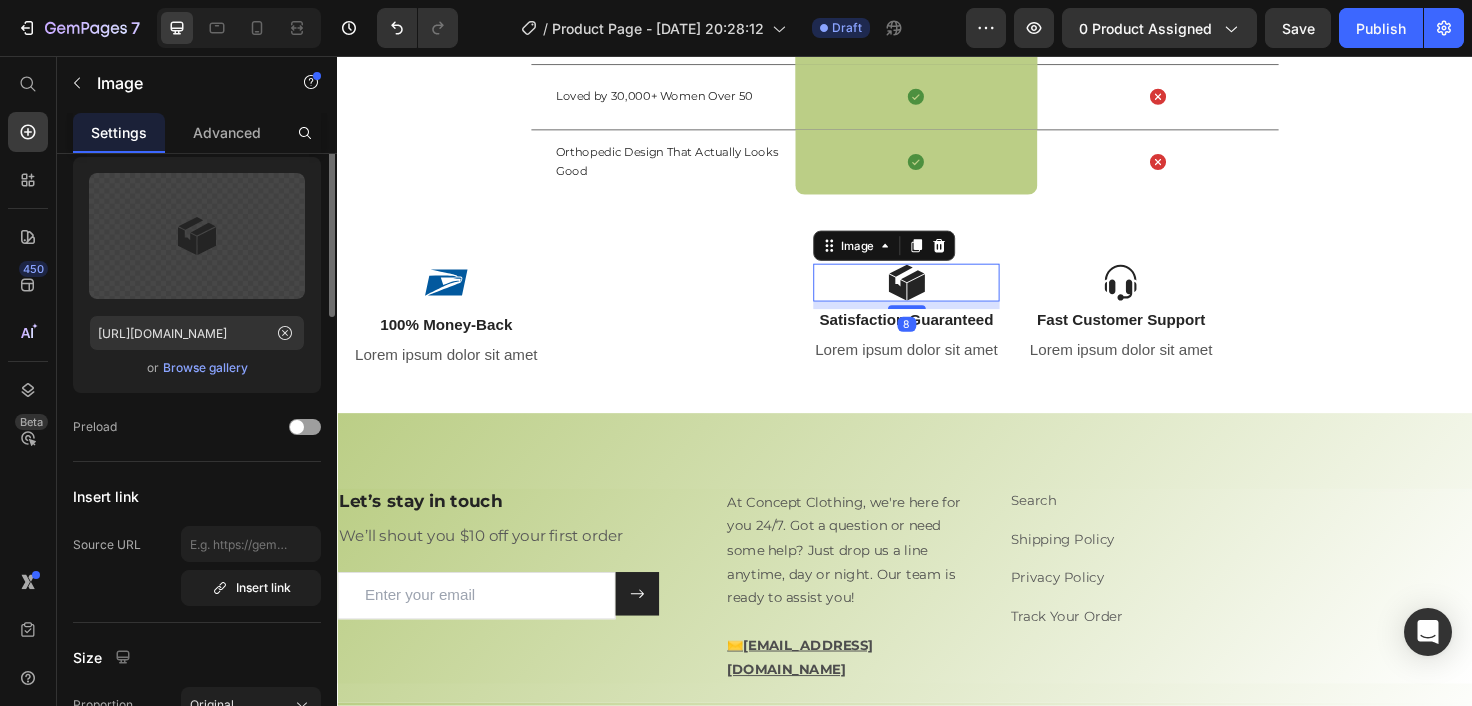 scroll, scrollTop: 0, scrollLeft: 0, axis: both 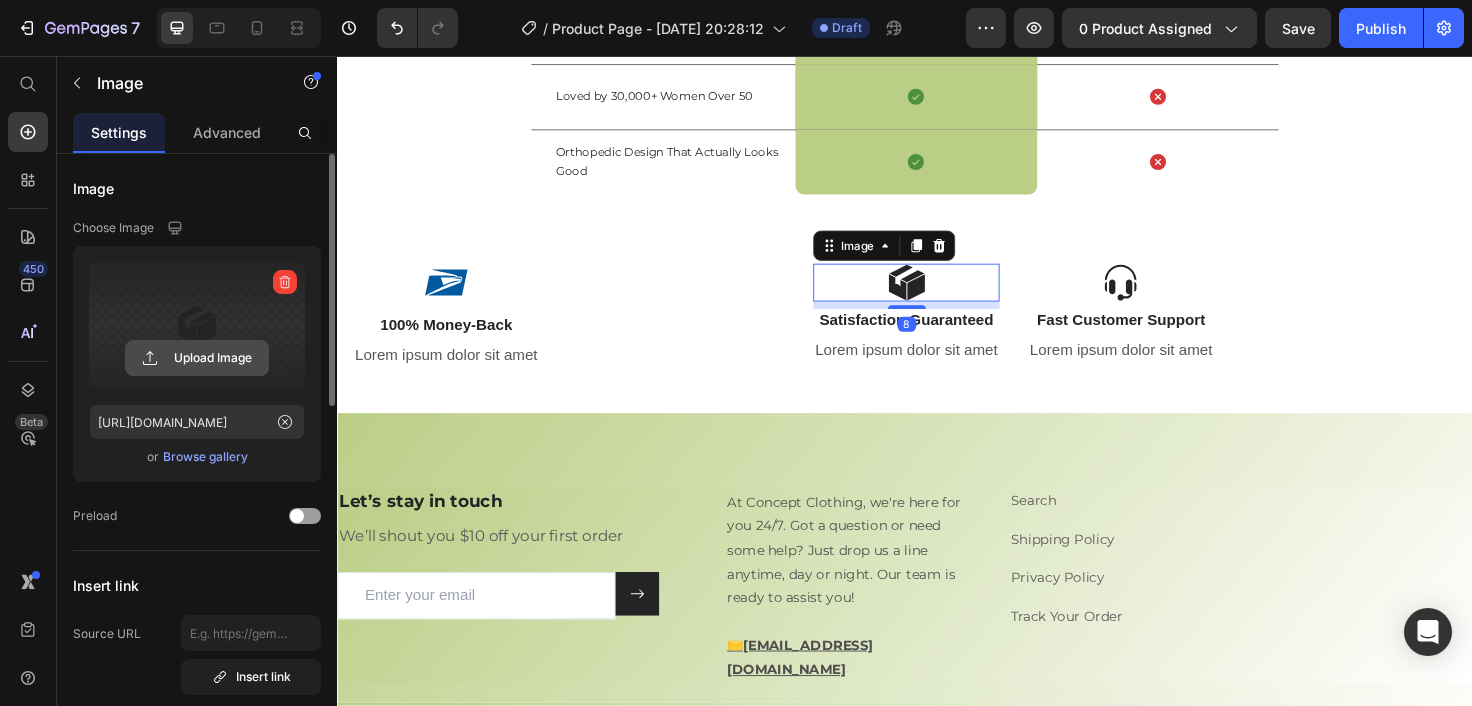 click 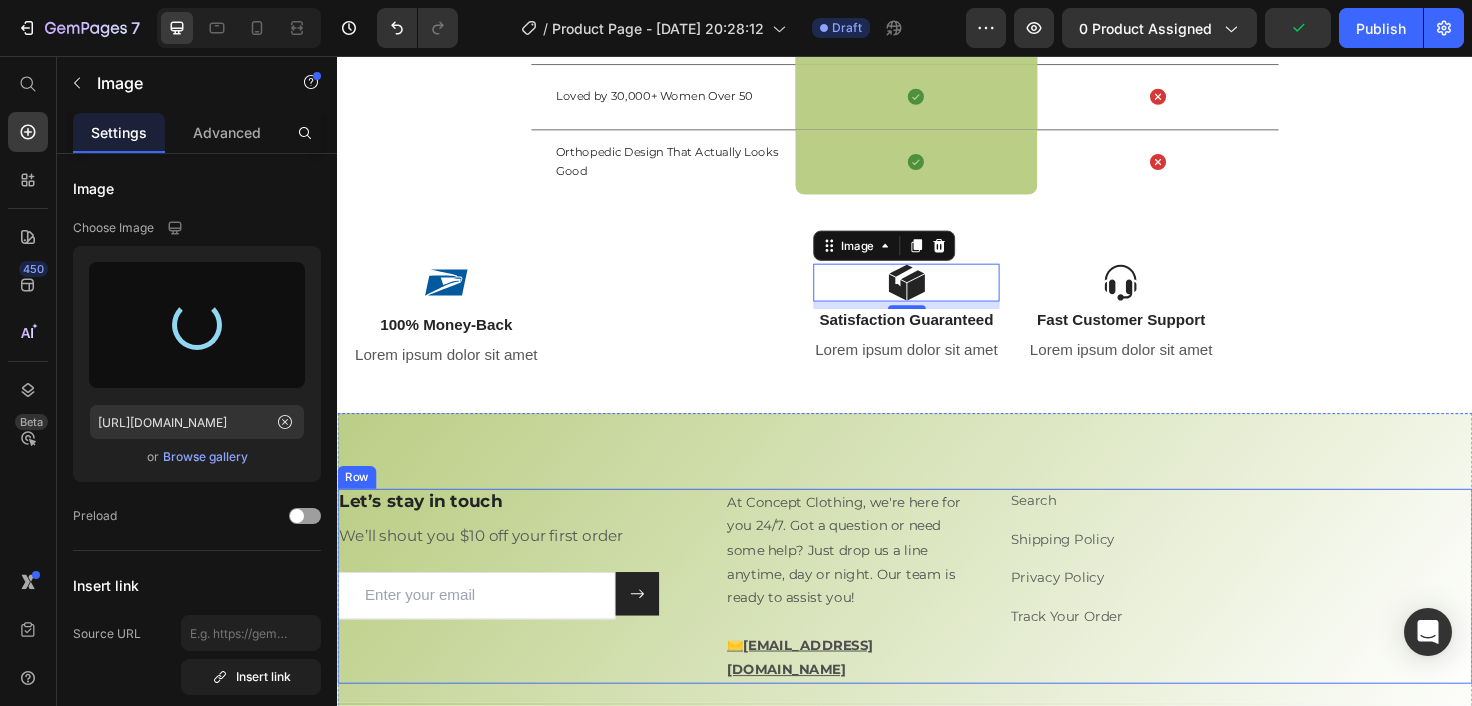 type on "[URL][DOMAIN_NAME]" 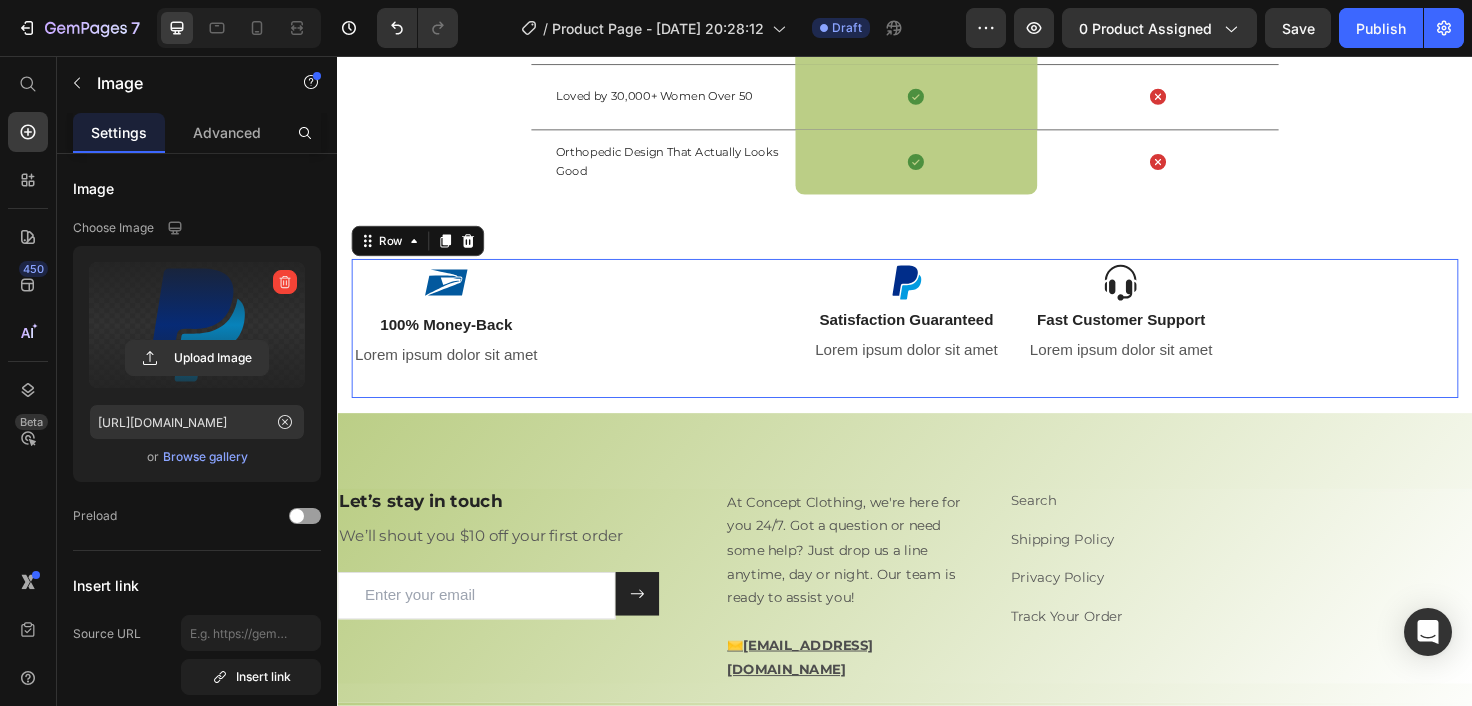click on "Image Satisfaction Guaranteed Text Block Lorem ipsum dolor sit amet Text Block Image Fast Customer Support Text Block Lorem ipsum dolor sit amet Text Block Row" at bounding box center (1052, 345) 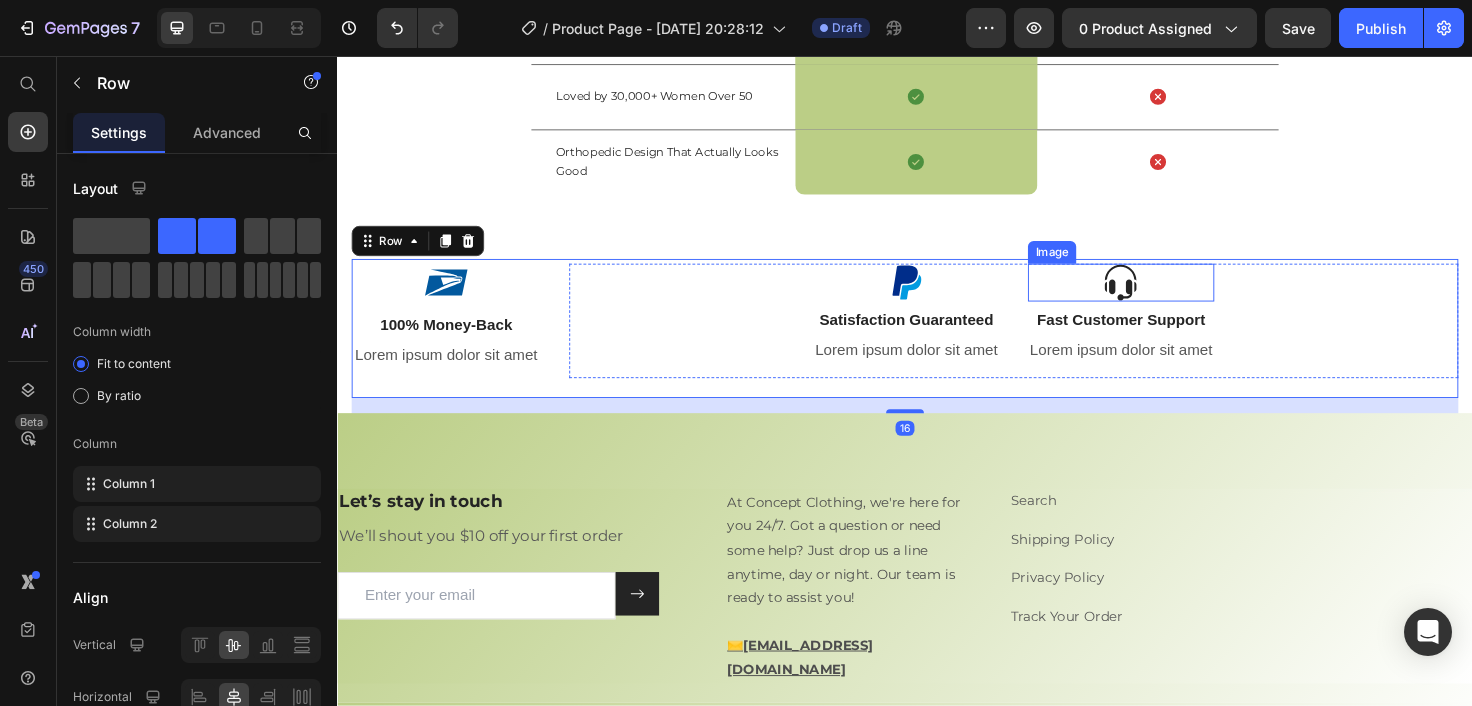click at bounding box center [1165, 296] 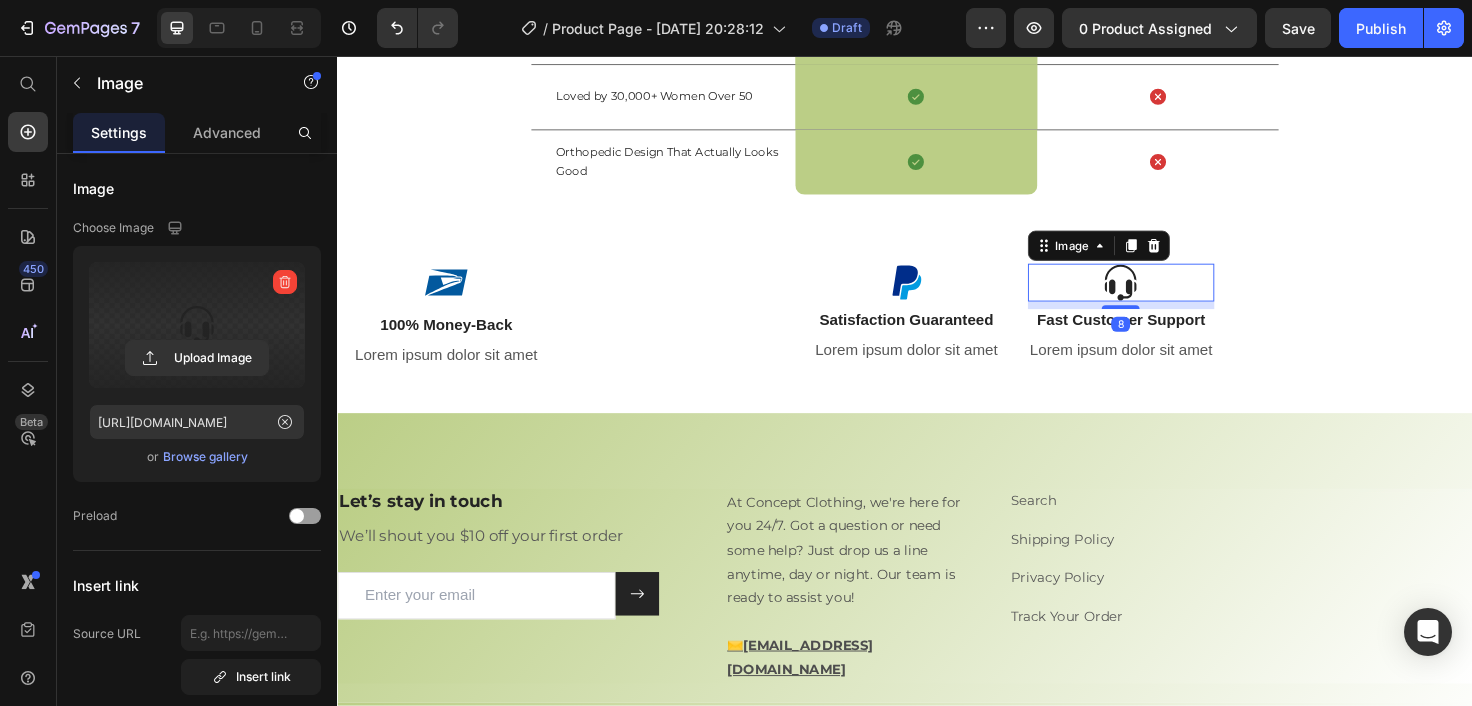 click at bounding box center (197, 325) 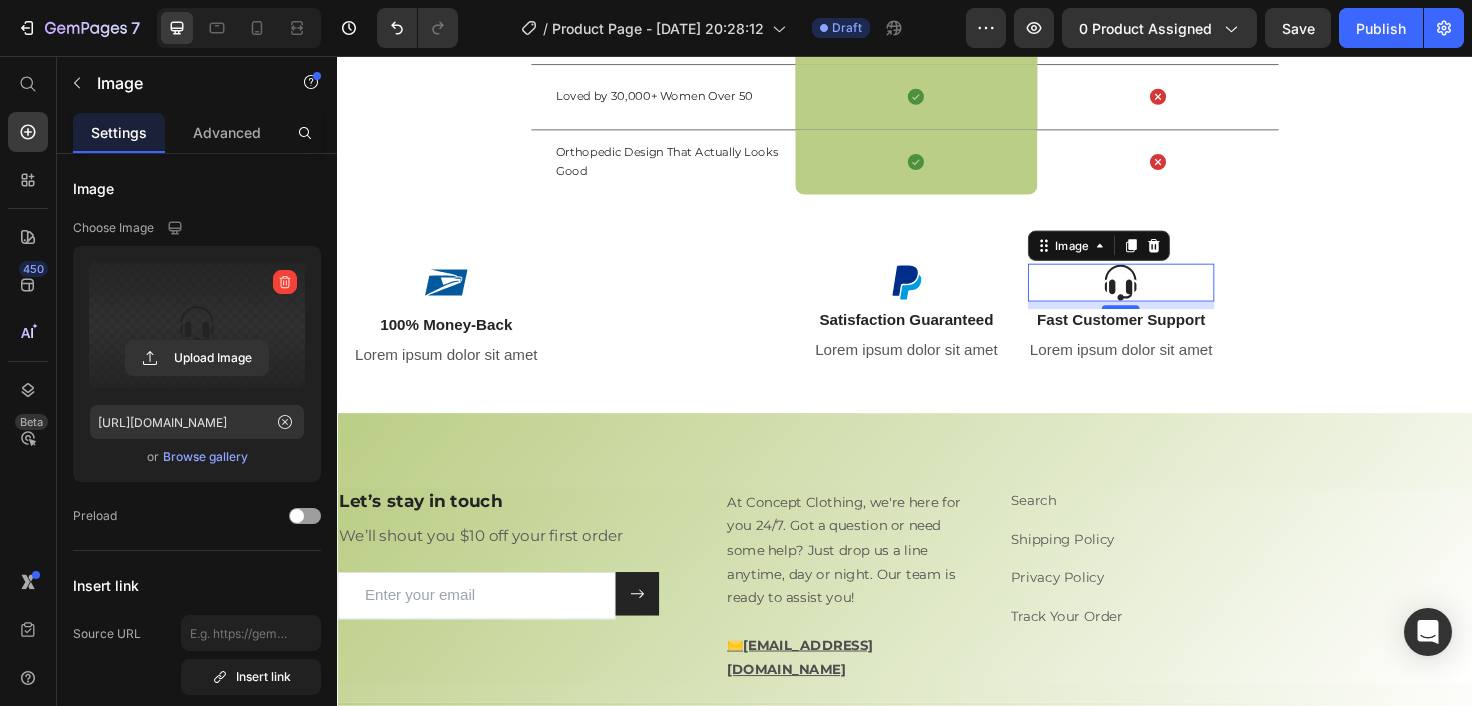 click at bounding box center (197, 325) 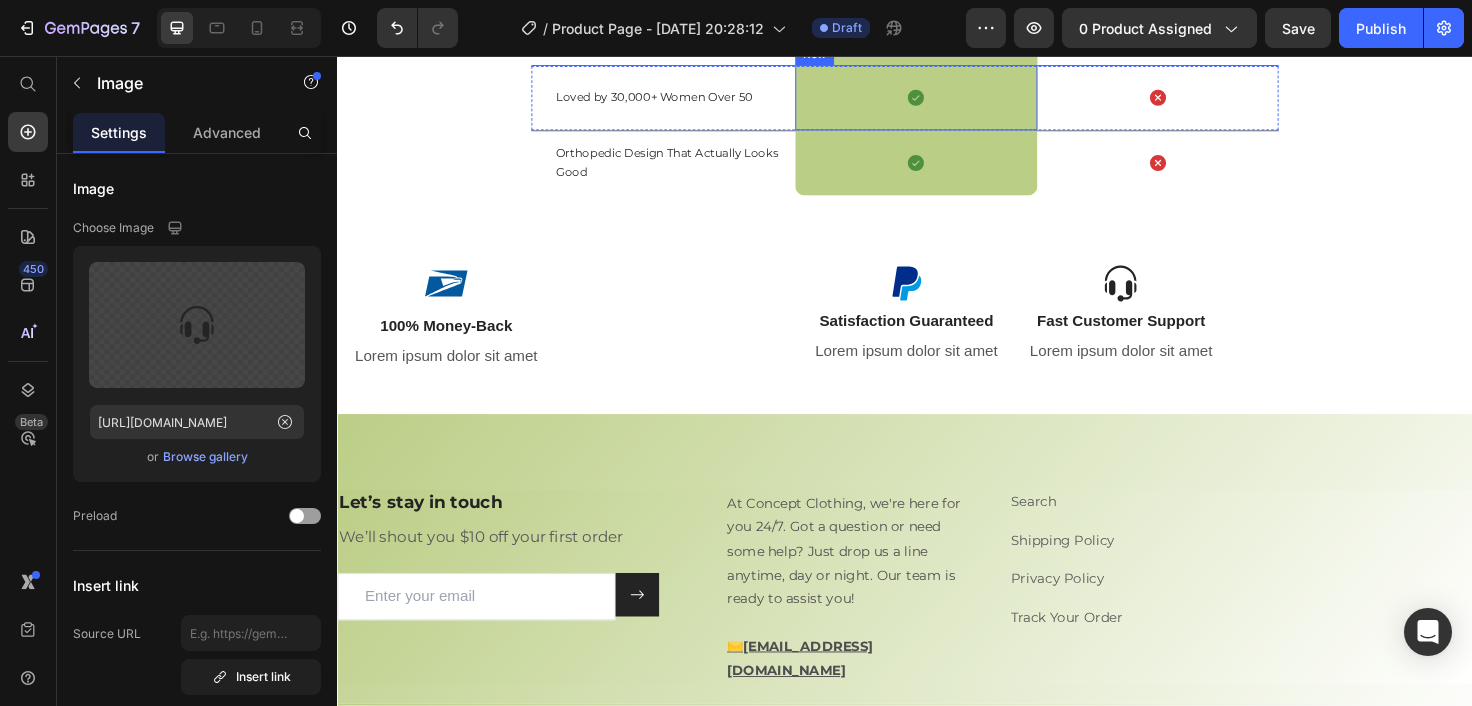 scroll, scrollTop: 3980, scrollLeft: 0, axis: vertical 